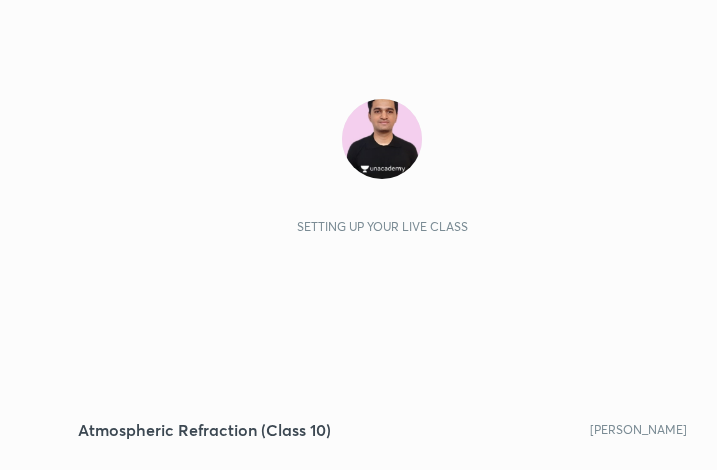 scroll, scrollTop: 0, scrollLeft: 0, axis: both 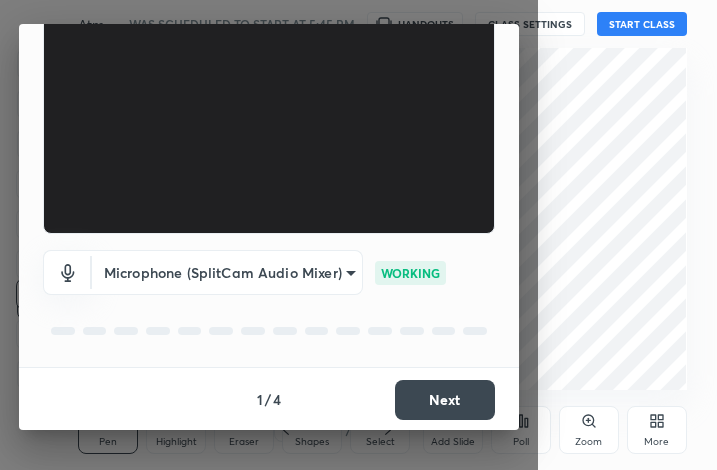 click on "Next" at bounding box center (445, 400) 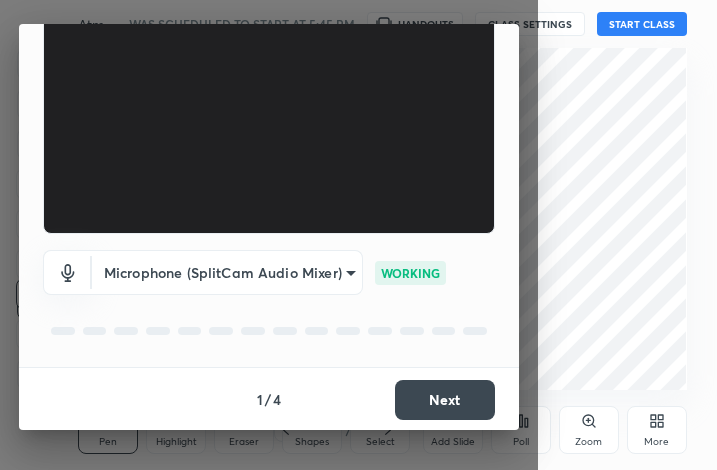 scroll, scrollTop: 110, scrollLeft: 0, axis: vertical 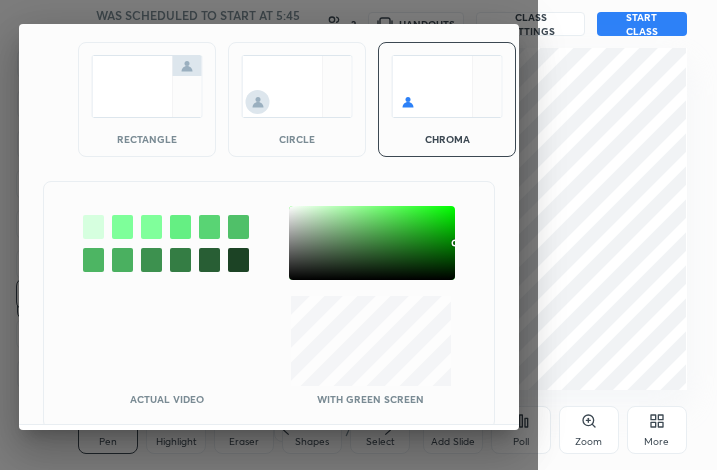 click on "Actual Video With green screen" at bounding box center [269, 305] 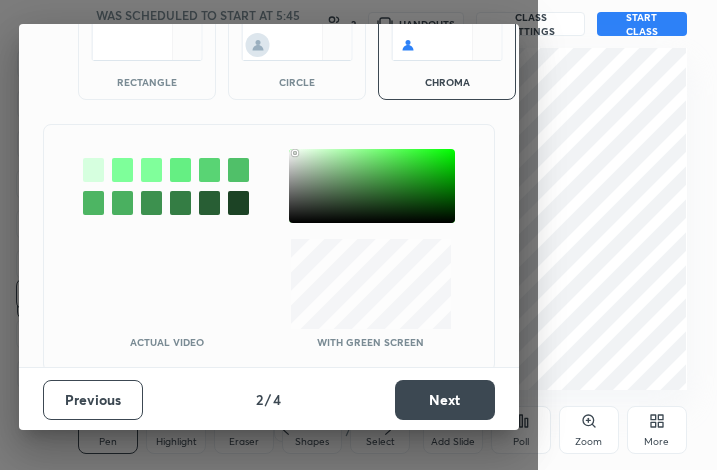 click on "Next" at bounding box center [445, 400] 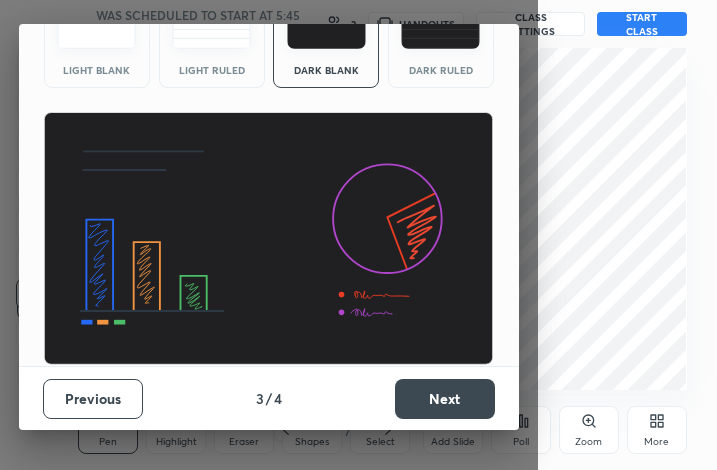 scroll, scrollTop: 130, scrollLeft: 0, axis: vertical 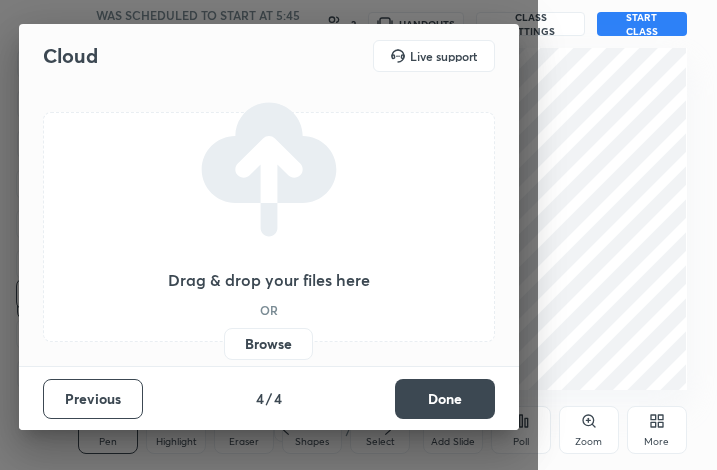 click on "Done" at bounding box center (445, 399) 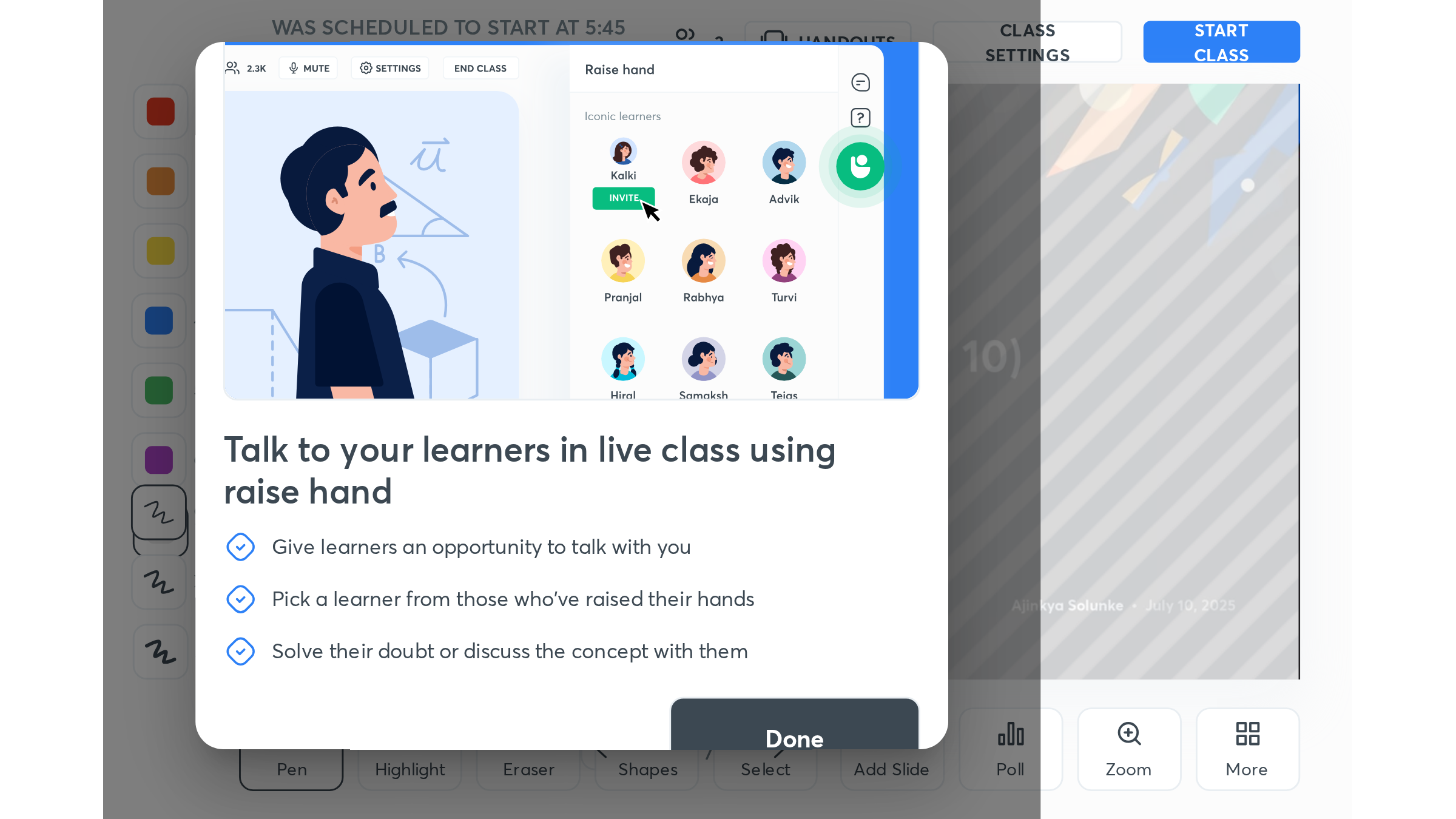 scroll, scrollTop: 41, scrollLeft: 0, axis: vertical 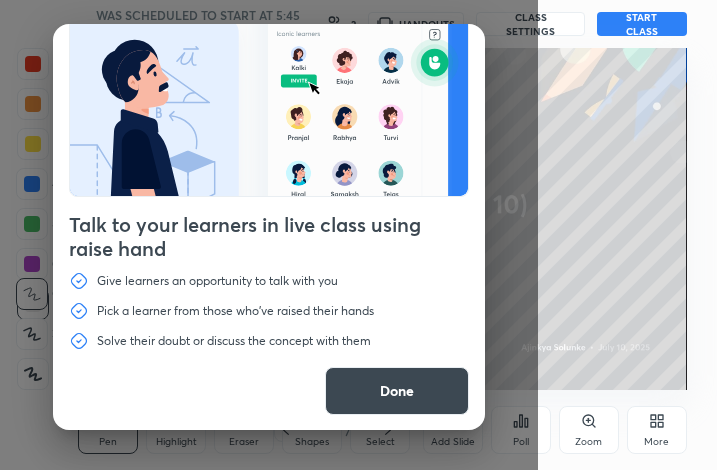 click on "Done" at bounding box center (397, 391) 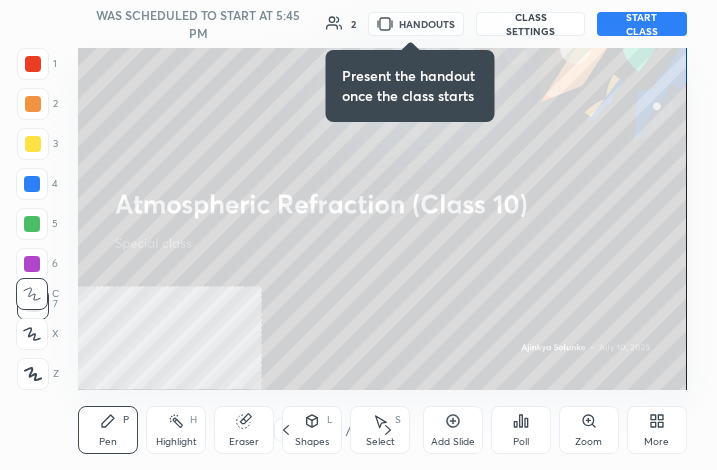 click on "More" at bounding box center [657, 430] 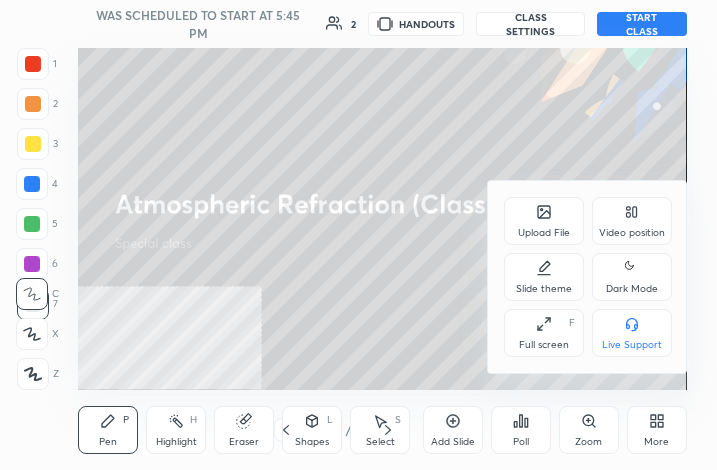 click on "Dark Mode" at bounding box center [632, 289] 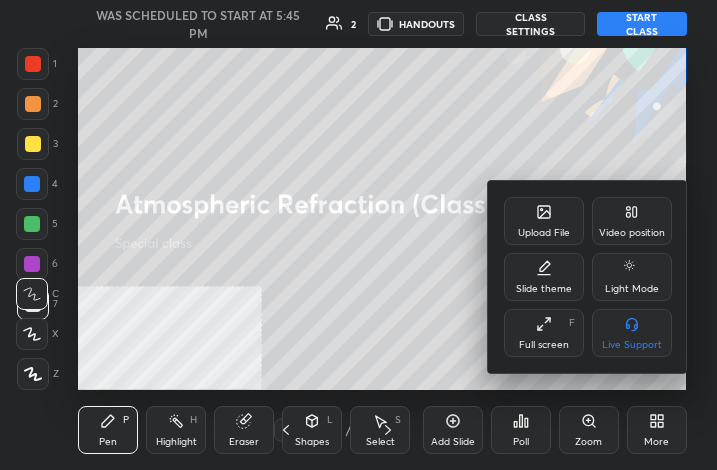 click at bounding box center (358, 235) 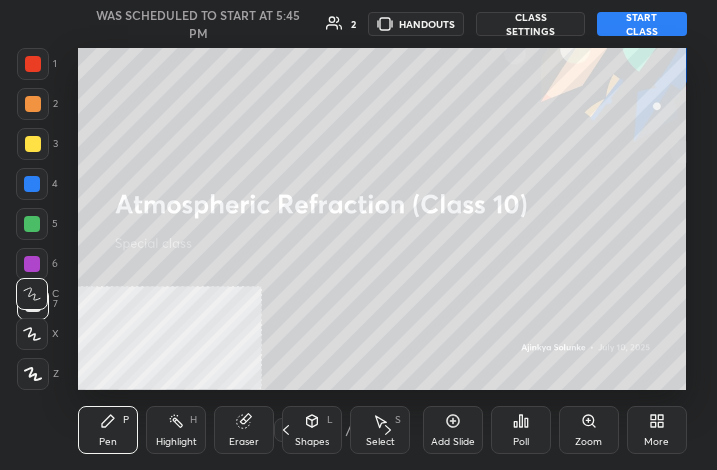 click 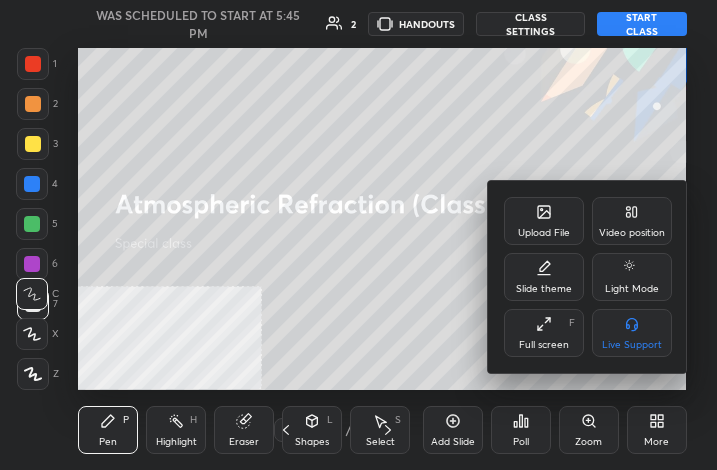 click on "Upload File" at bounding box center [544, 233] 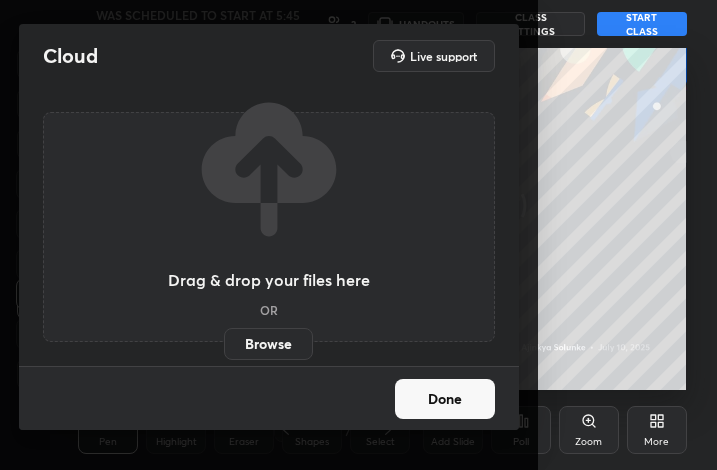 click on "Browse" at bounding box center [268, 344] 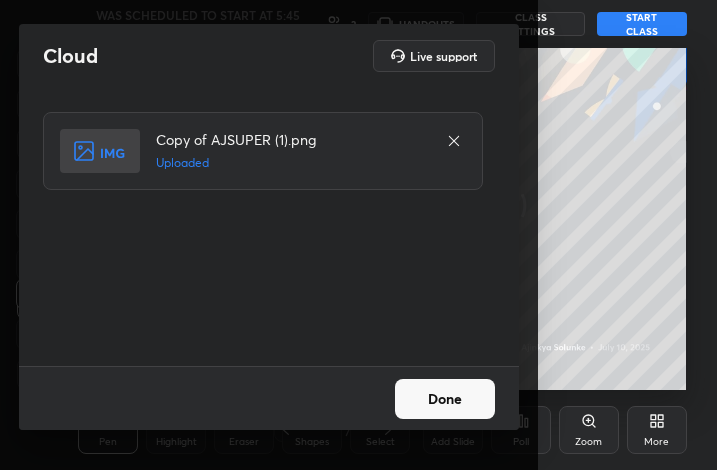 click on "Done" at bounding box center (445, 399) 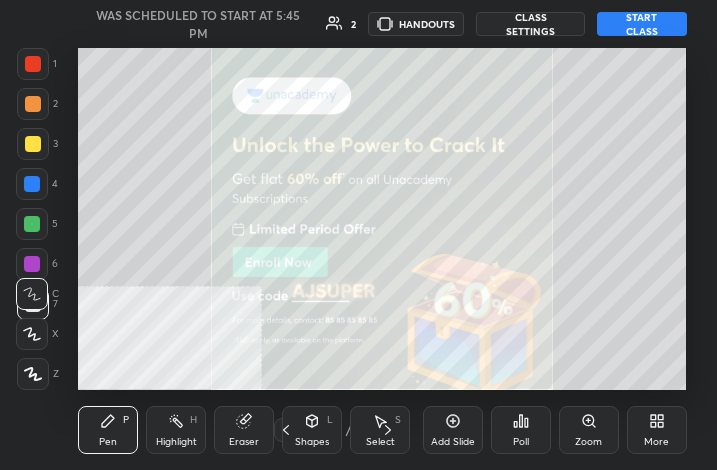click on "More" at bounding box center [657, 430] 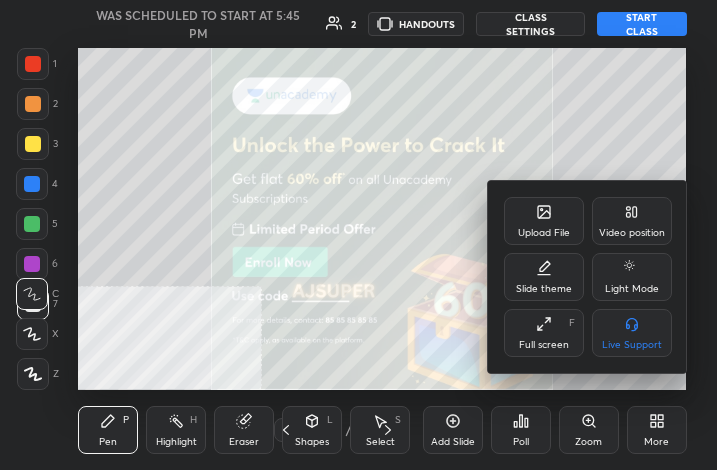 click on "Video position" at bounding box center (632, 221) 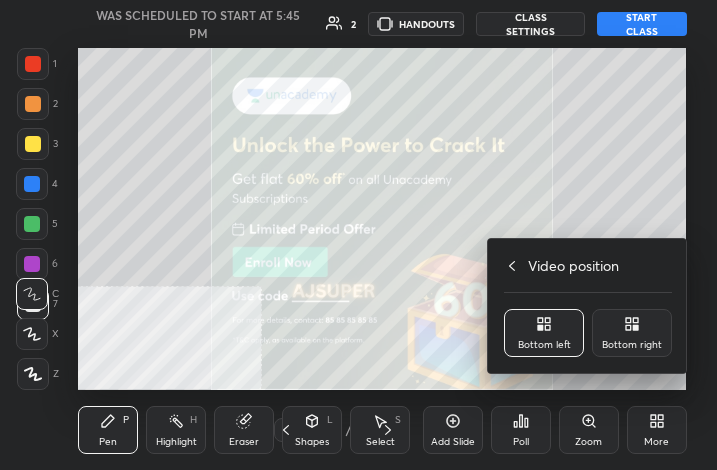 click on "Bottom right" at bounding box center (632, 345) 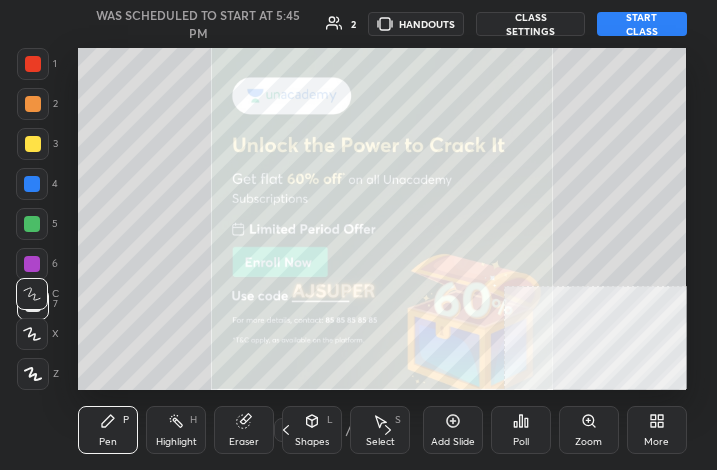 click on "More" at bounding box center (657, 430) 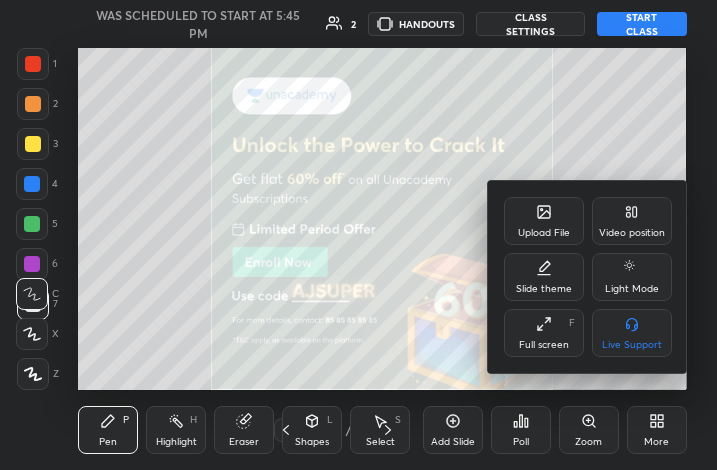 click on "Upload File" at bounding box center (544, 221) 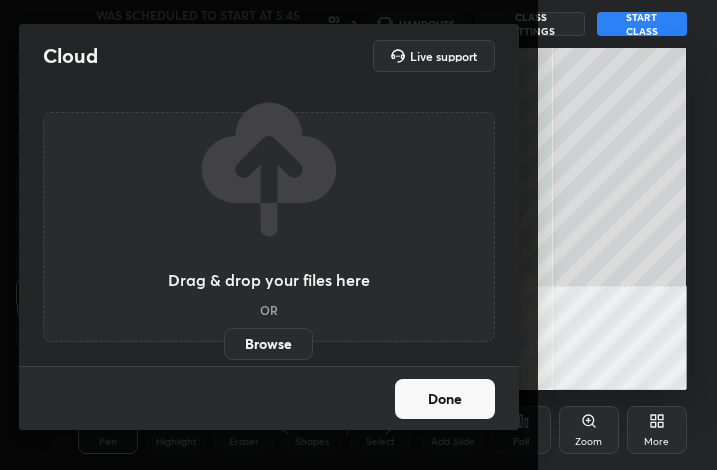 click on "Browse" at bounding box center [268, 344] 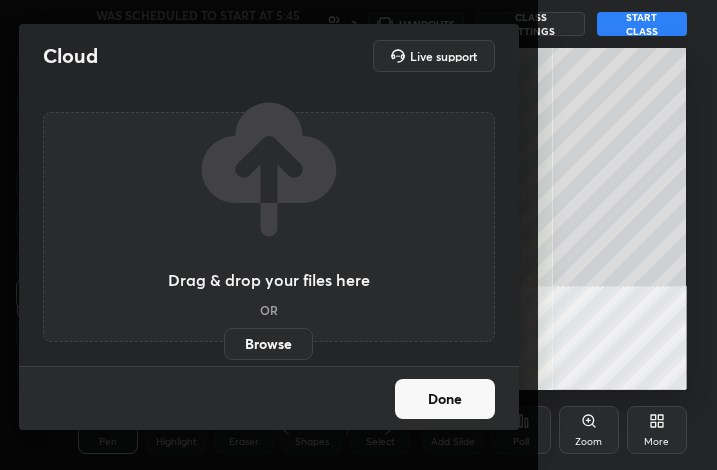 click on "Browse" at bounding box center [224, 344] 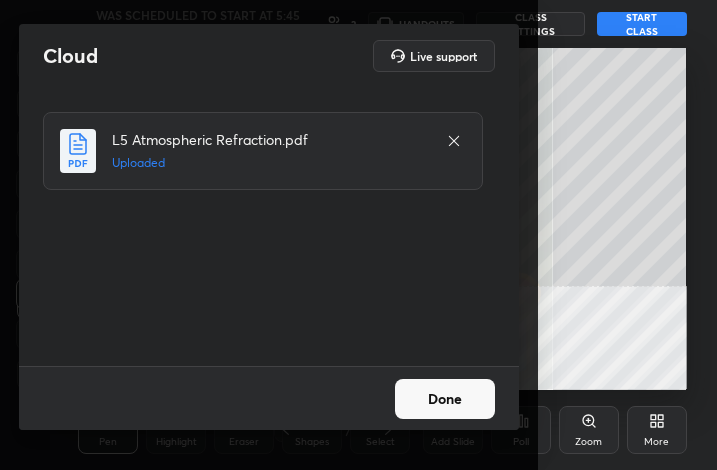 click on "Done" at bounding box center (445, 399) 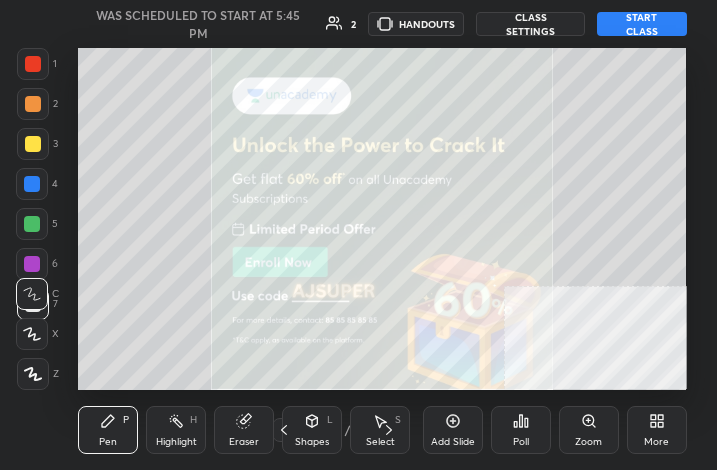 click 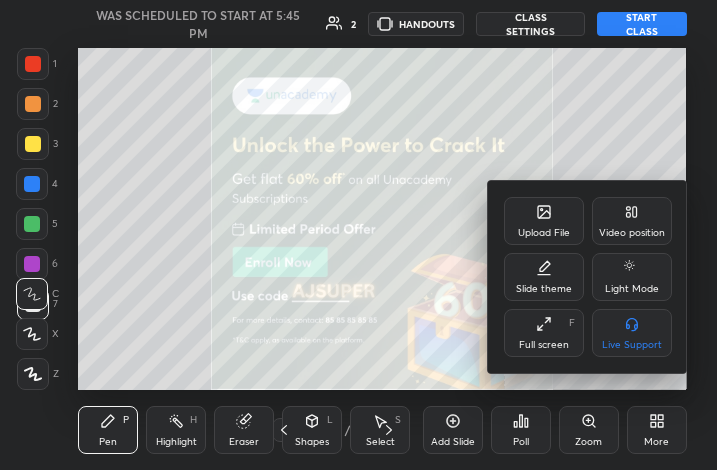 click on "Upload File" at bounding box center [544, 233] 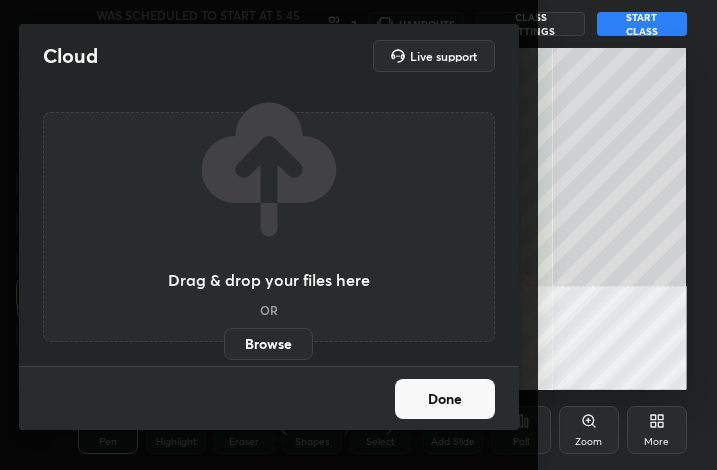 click on "Drag & drop your files here OR Browse" at bounding box center (269, 227) 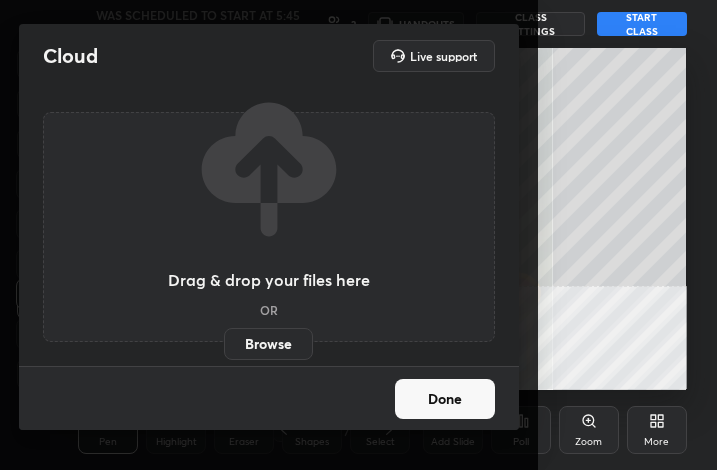 click on "Browse" at bounding box center [268, 344] 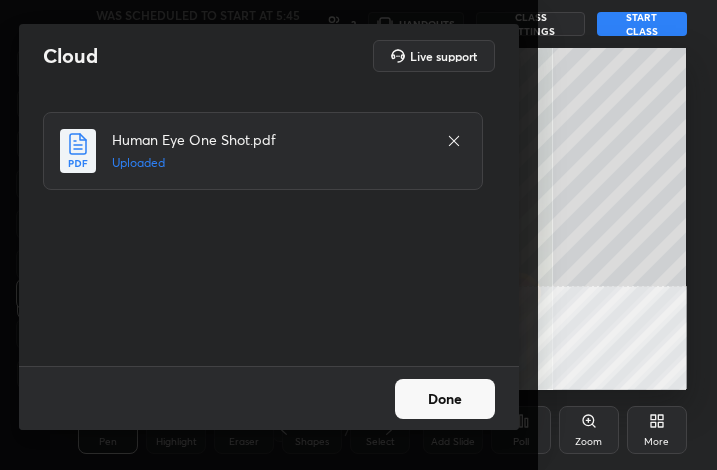 click on "Done" at bounding box center (445, 399) 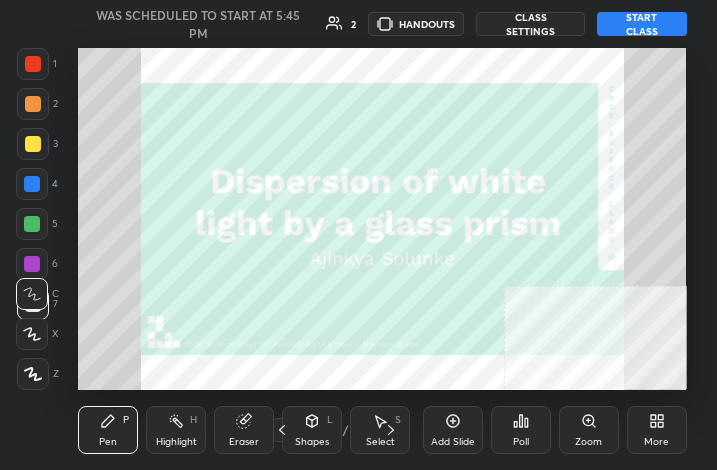 click on "More" at bounding box center [656, 442] 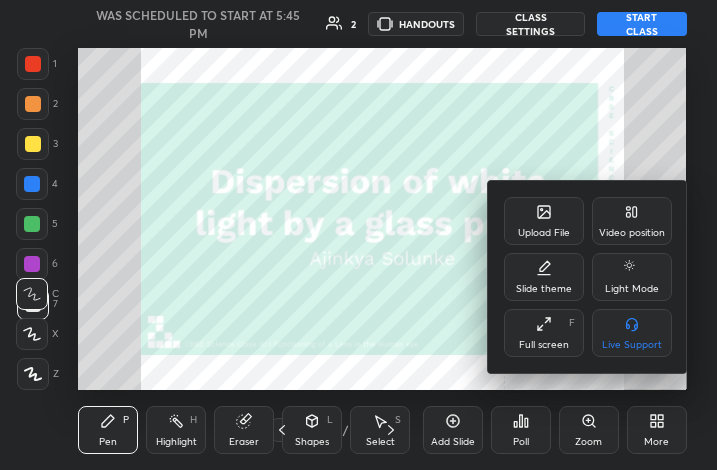 click on "Full screen F" at bounding box center (544, 333) 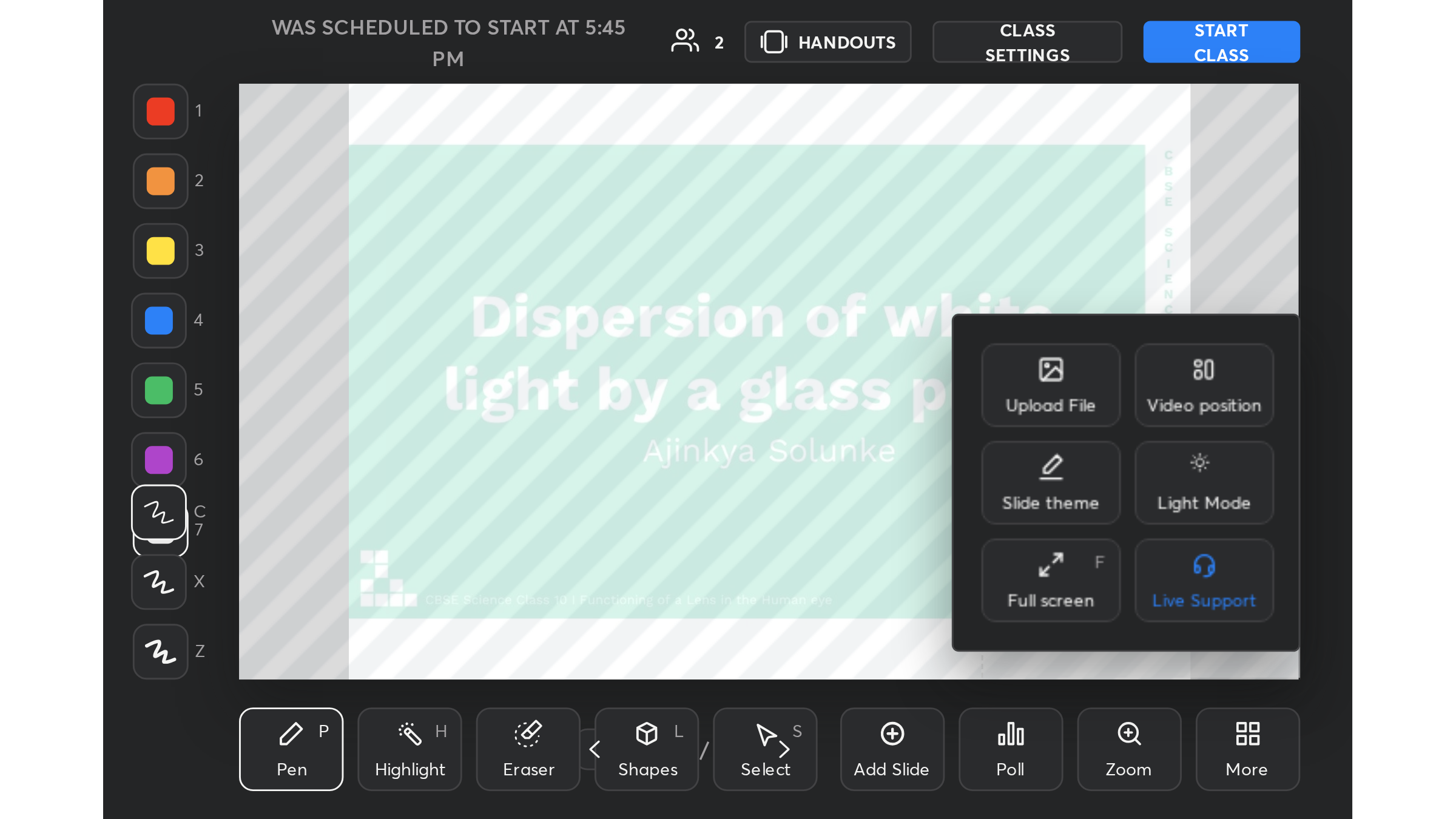 scroll, scrollTop: 59925, scrollLeft: 59288, axis: both 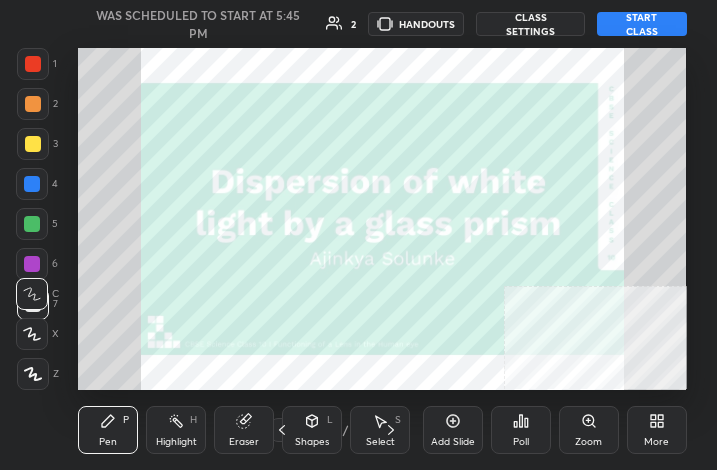 click on "START CLASS" at bounding box center [641, 24] 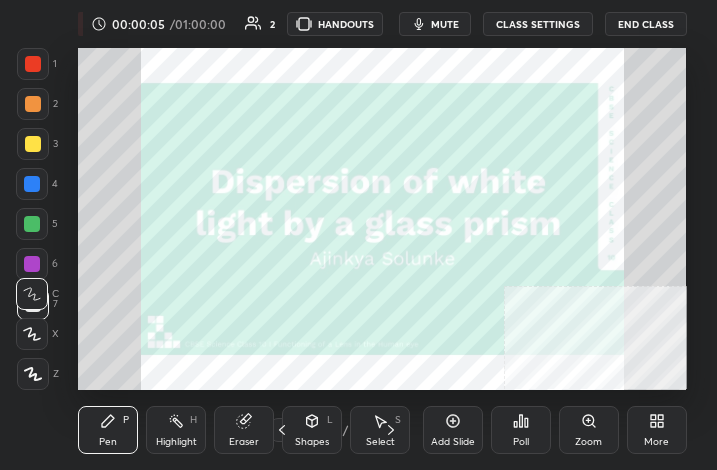 click on "More" at bounding box center [657, 430] 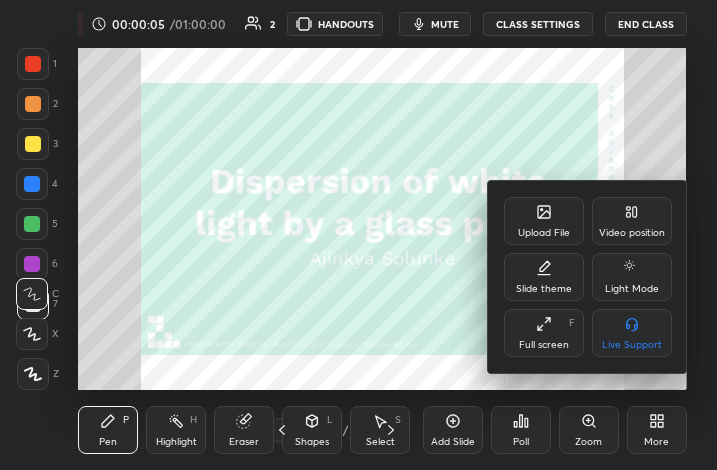 click on "Full screen F" at bounding box center (544, 333) 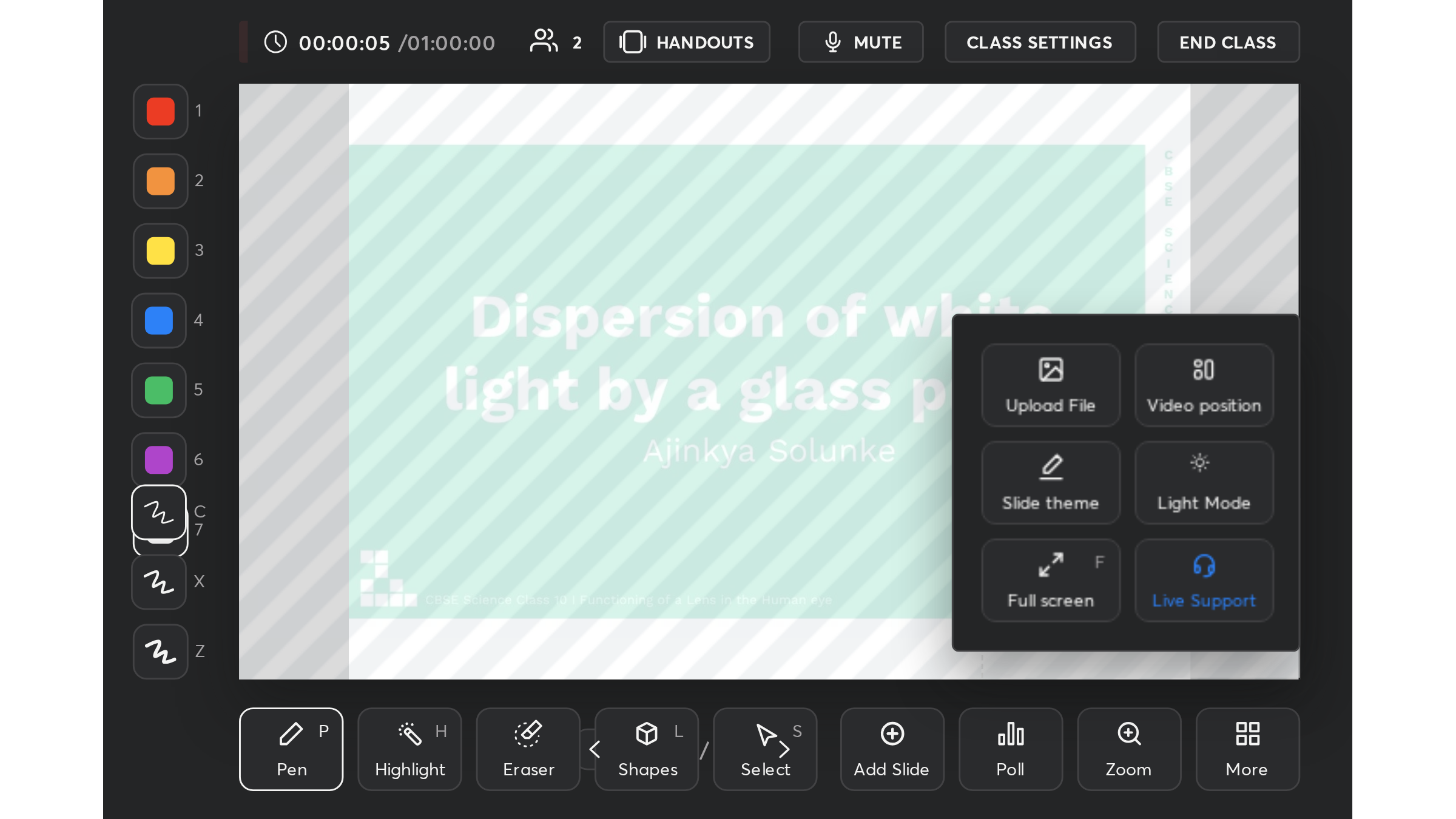 scroll, scrollTop: 59925, scrollLeft: 59288, axis: both 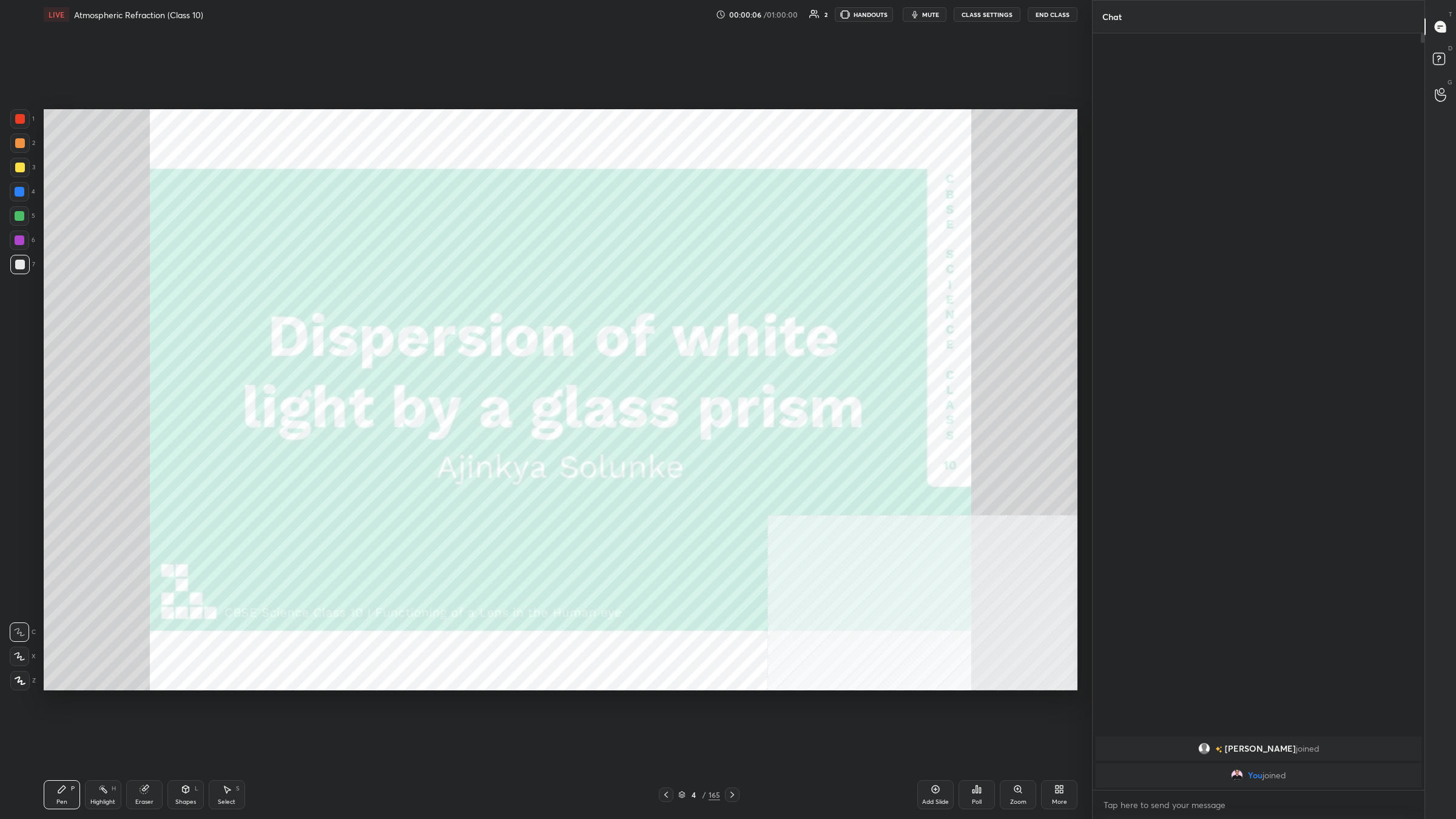 click on "4" at bounding box center (694, 795) 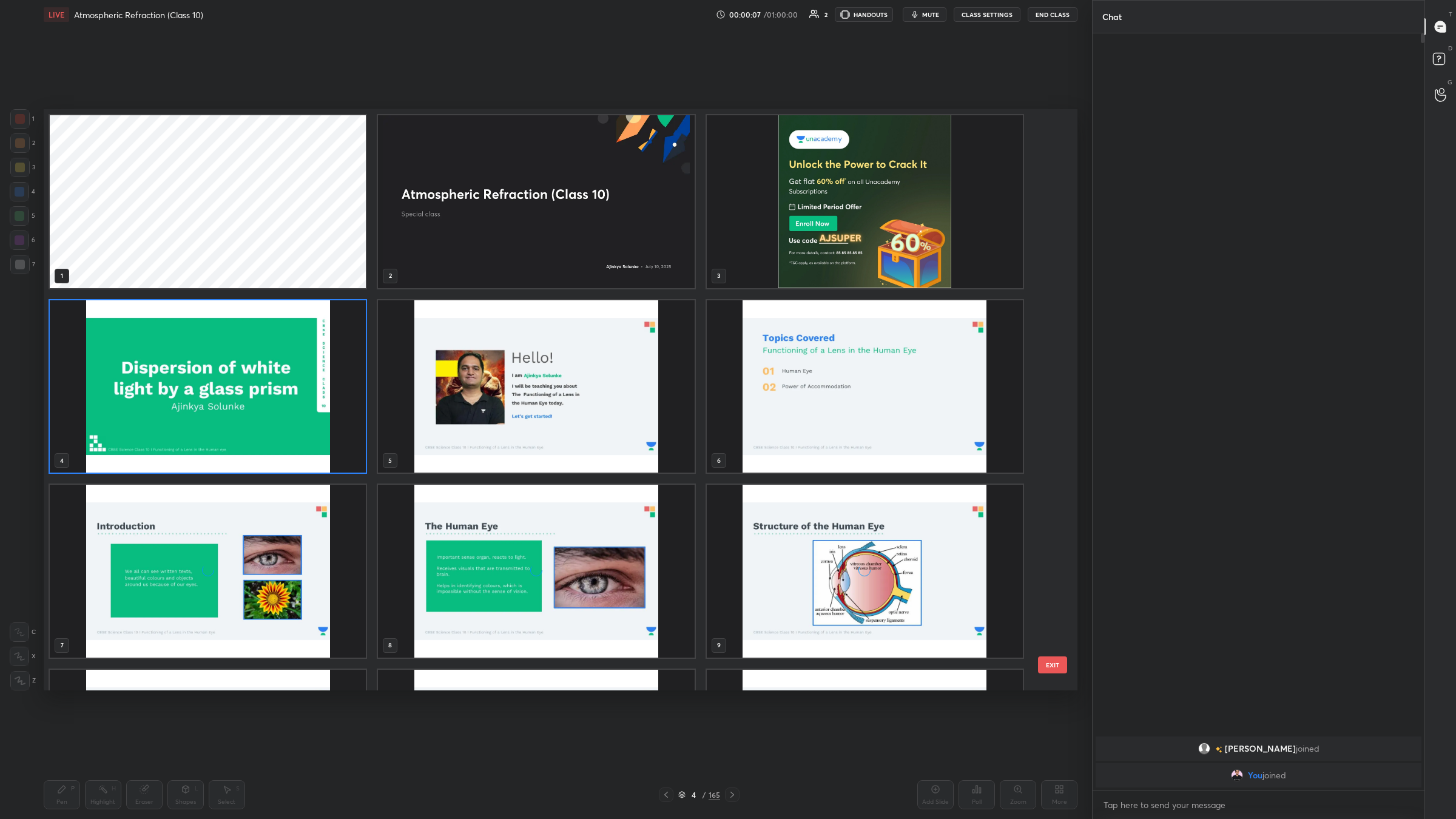 scroll, scrollTop: 3, scrollLeft: 7, axis: both 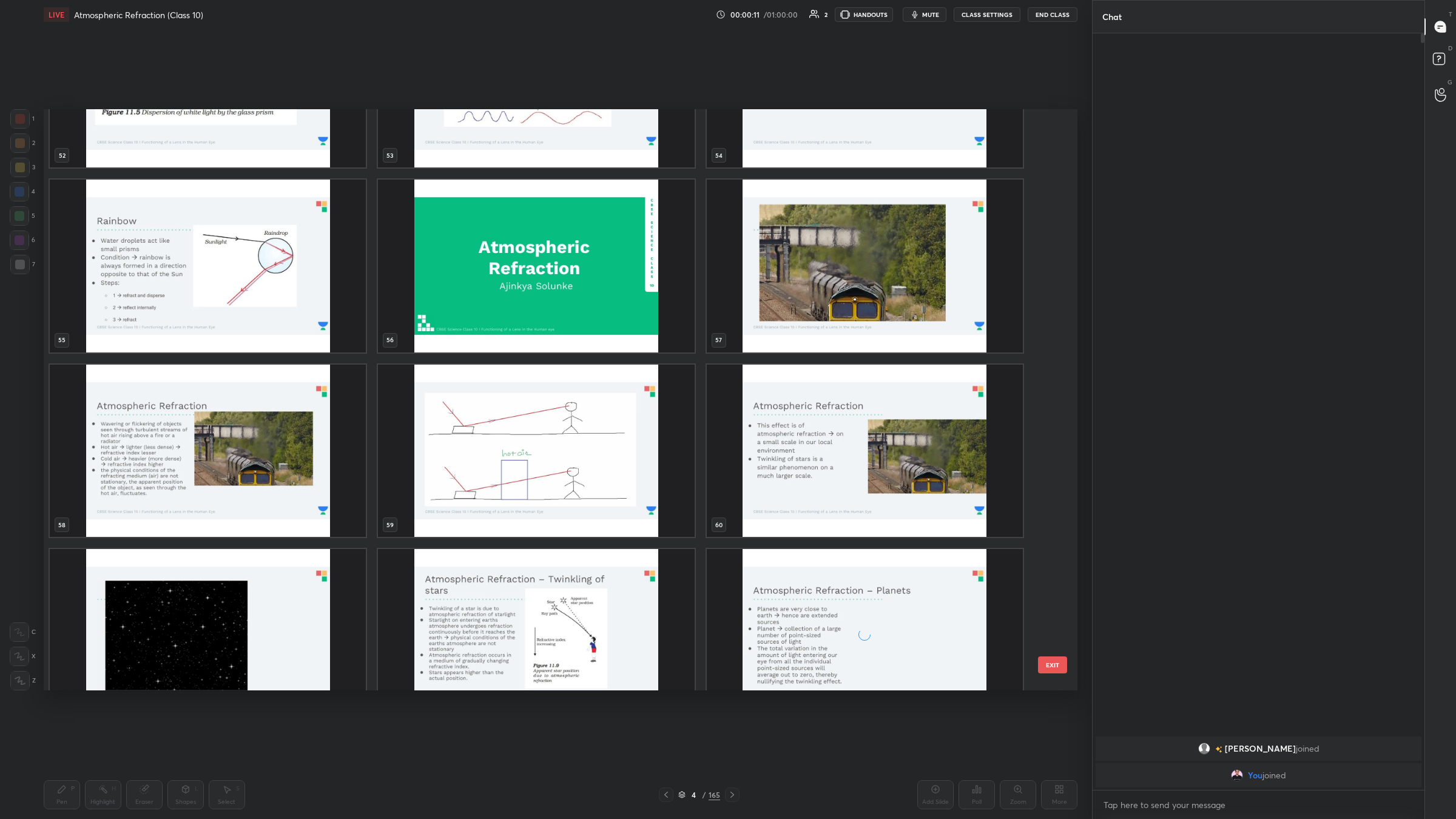 click at bounding box center [536, 266] 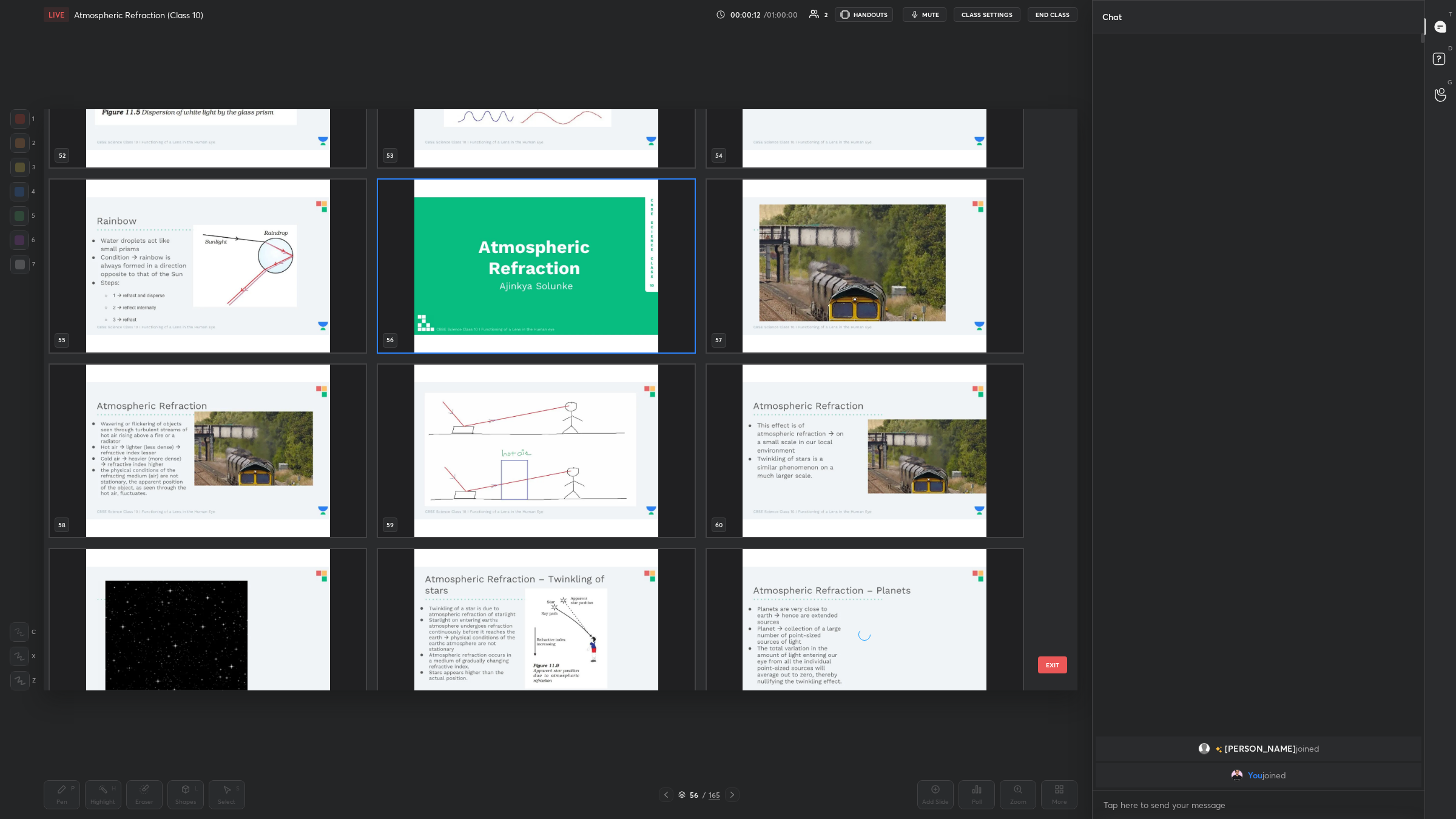 click at bounding box center [536, 266] 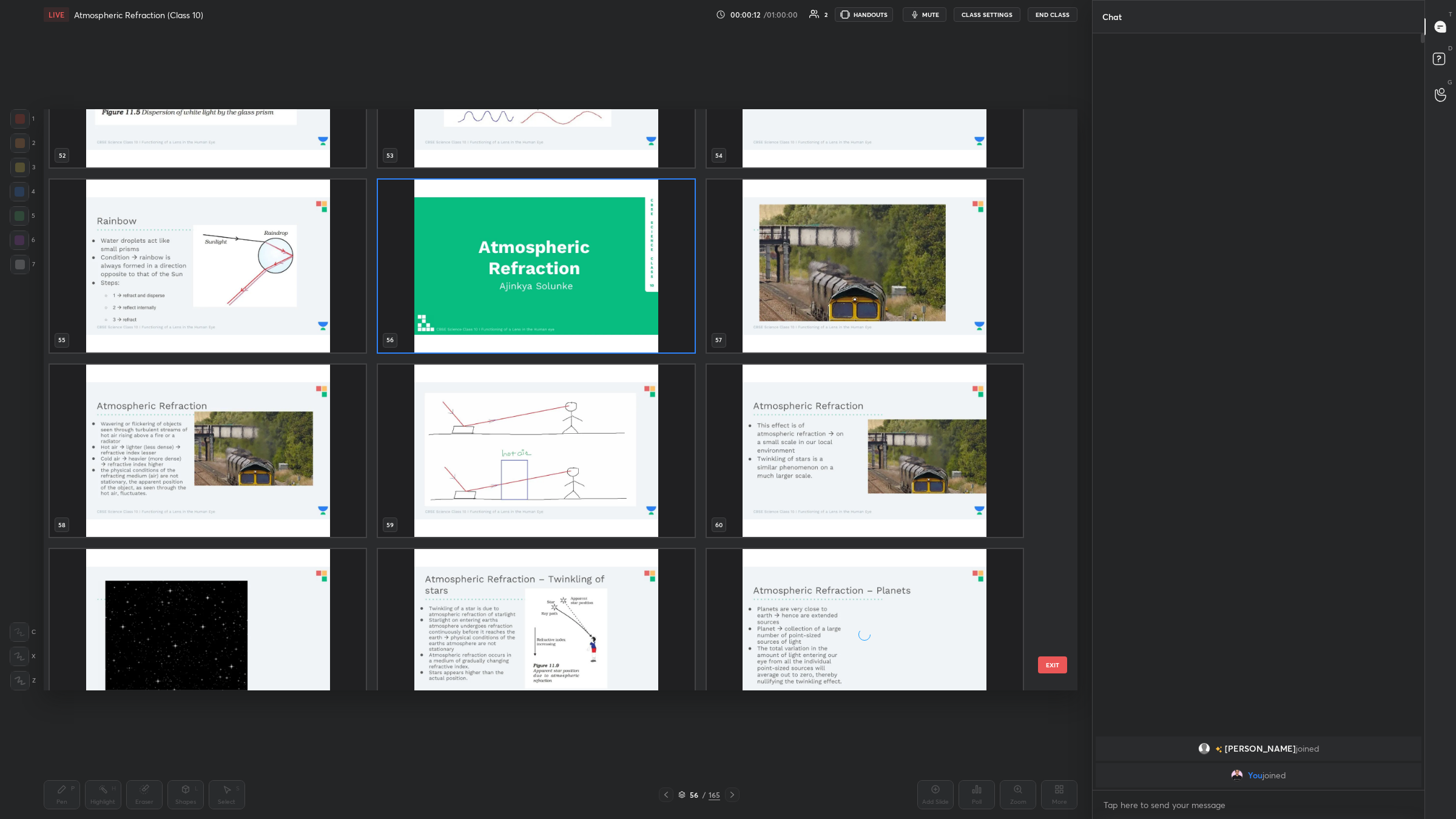 click at bounding box center [536, 266] 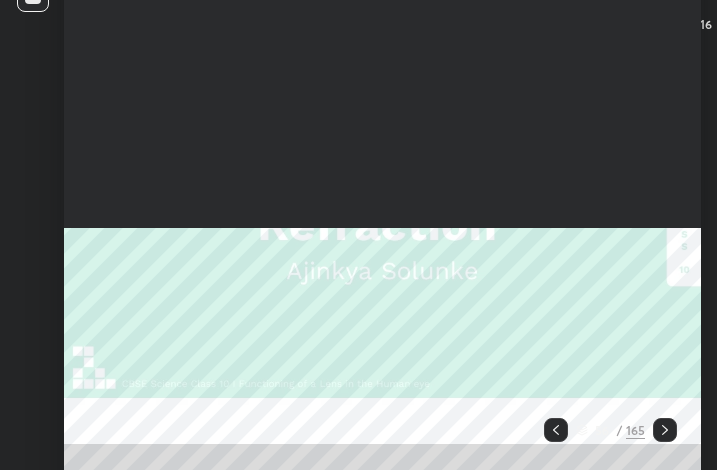 scroll 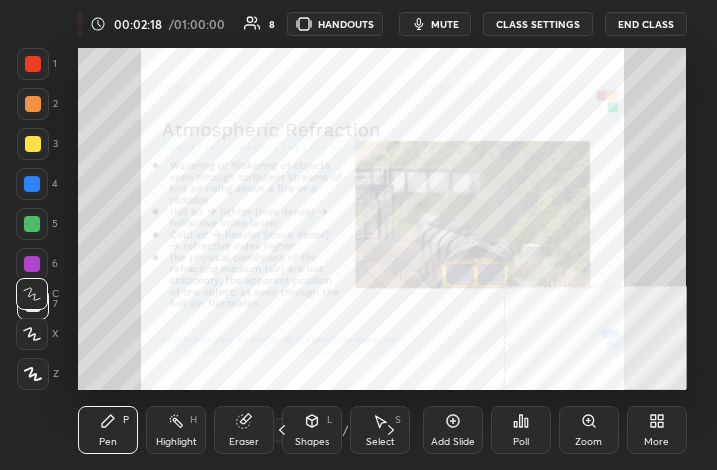 click 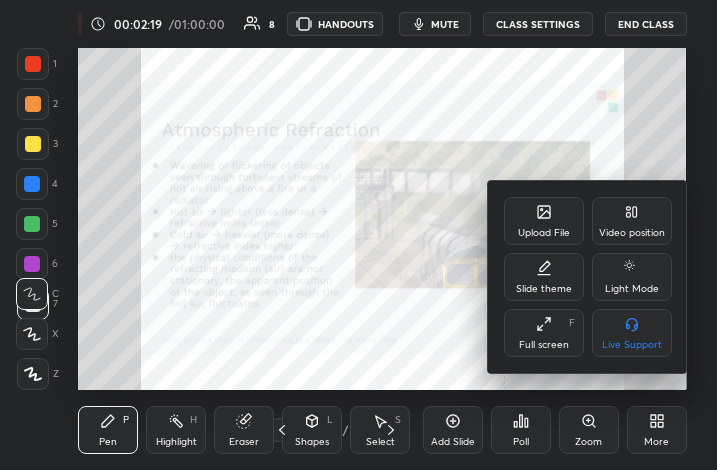 click on "Full screen F" at bounding box center (544, 333) 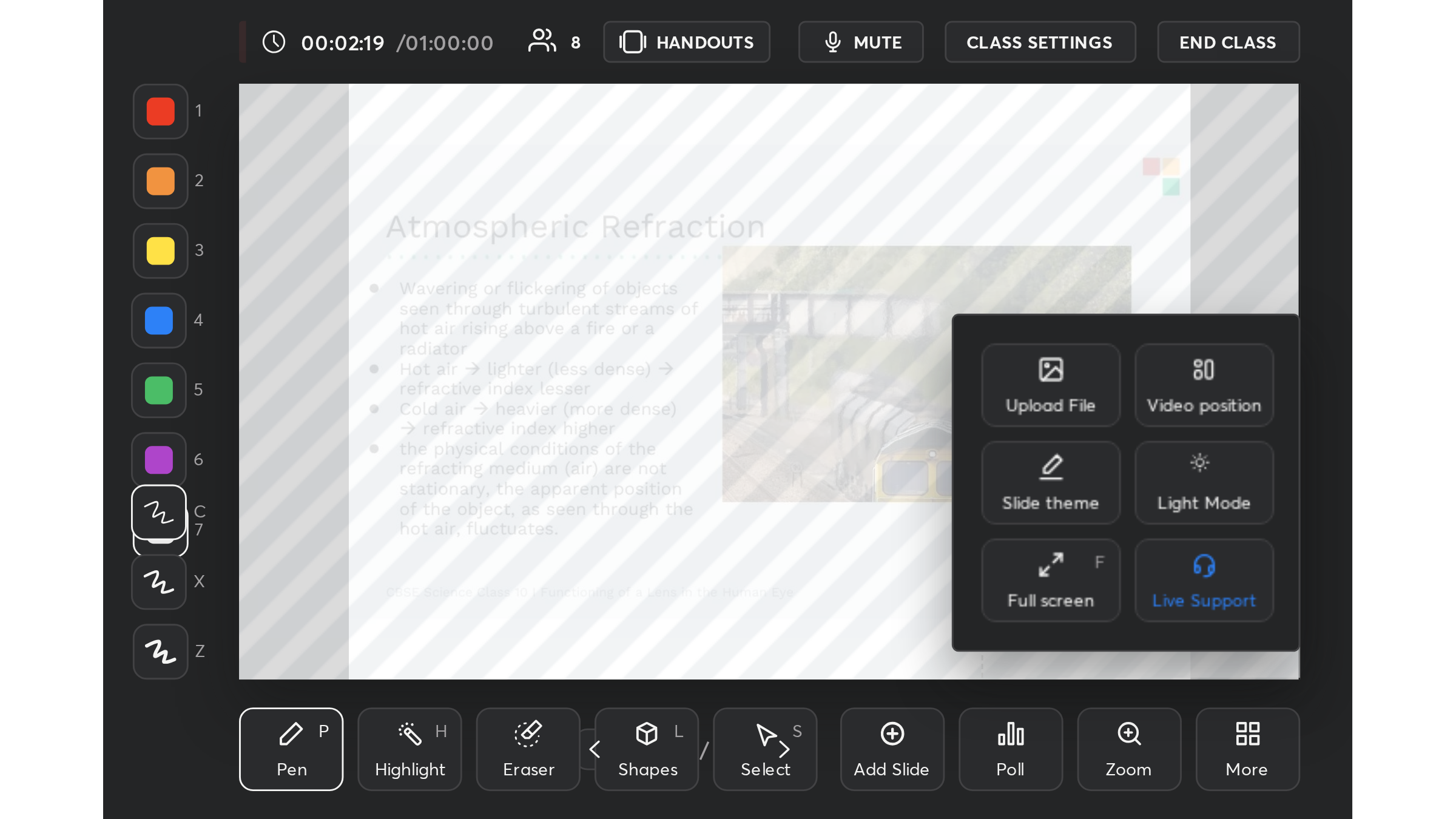 scroll, scrollTop: 59925, scrollLeft: 59288, axis: both 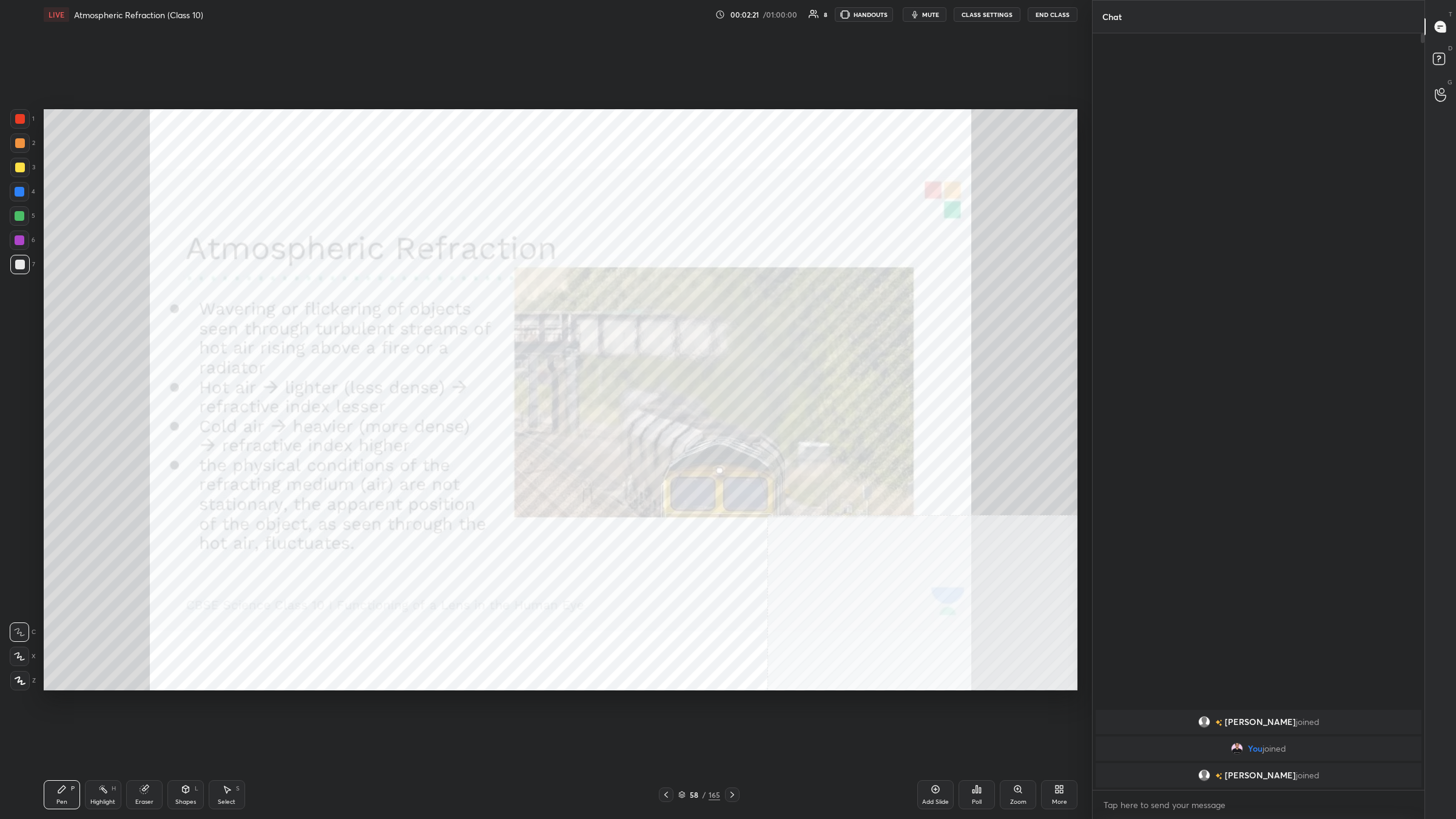 click on "More" at bounding box center (1059, 795) 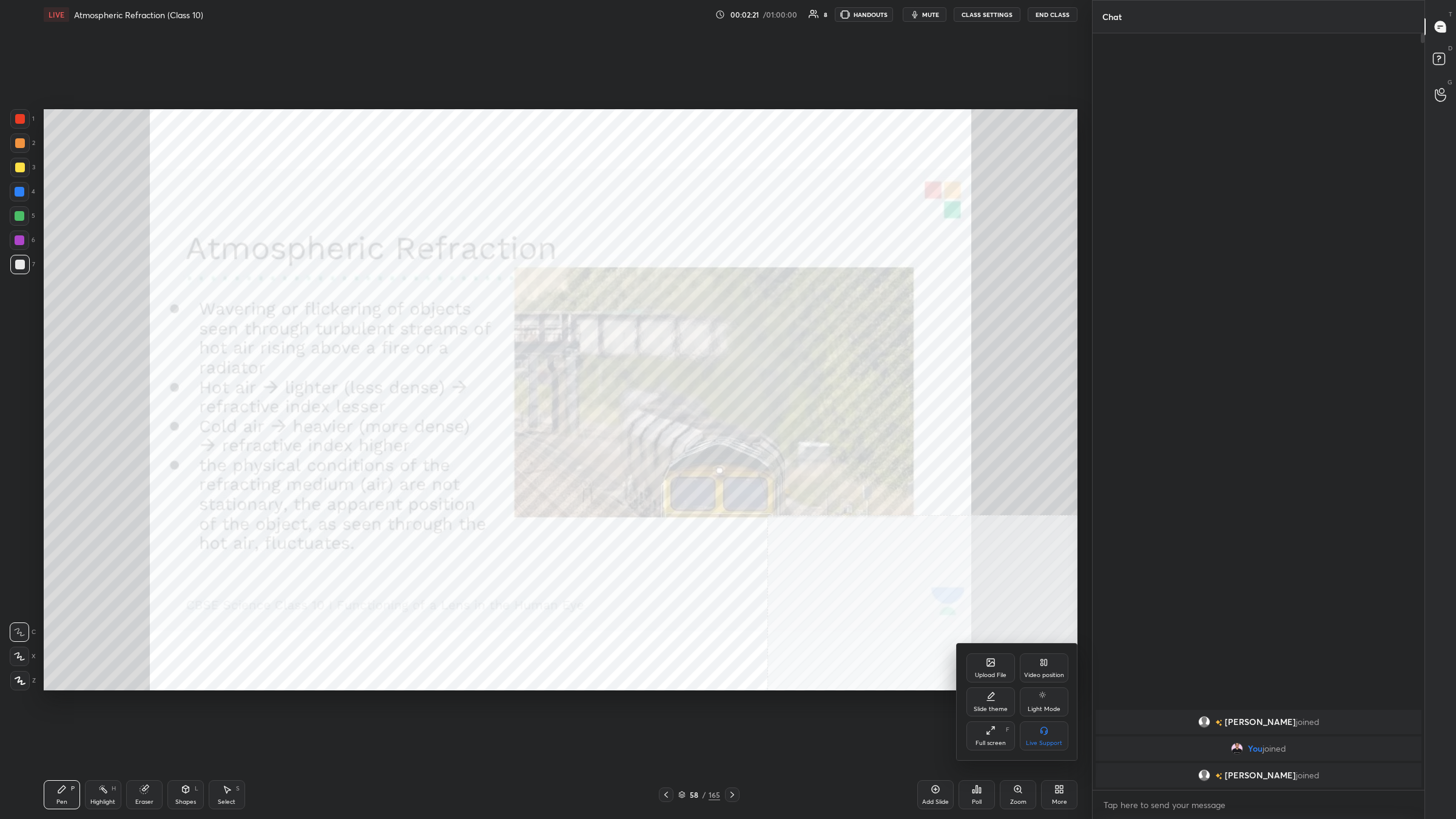 click on "Full screen F" at bounding box center [991, 736] 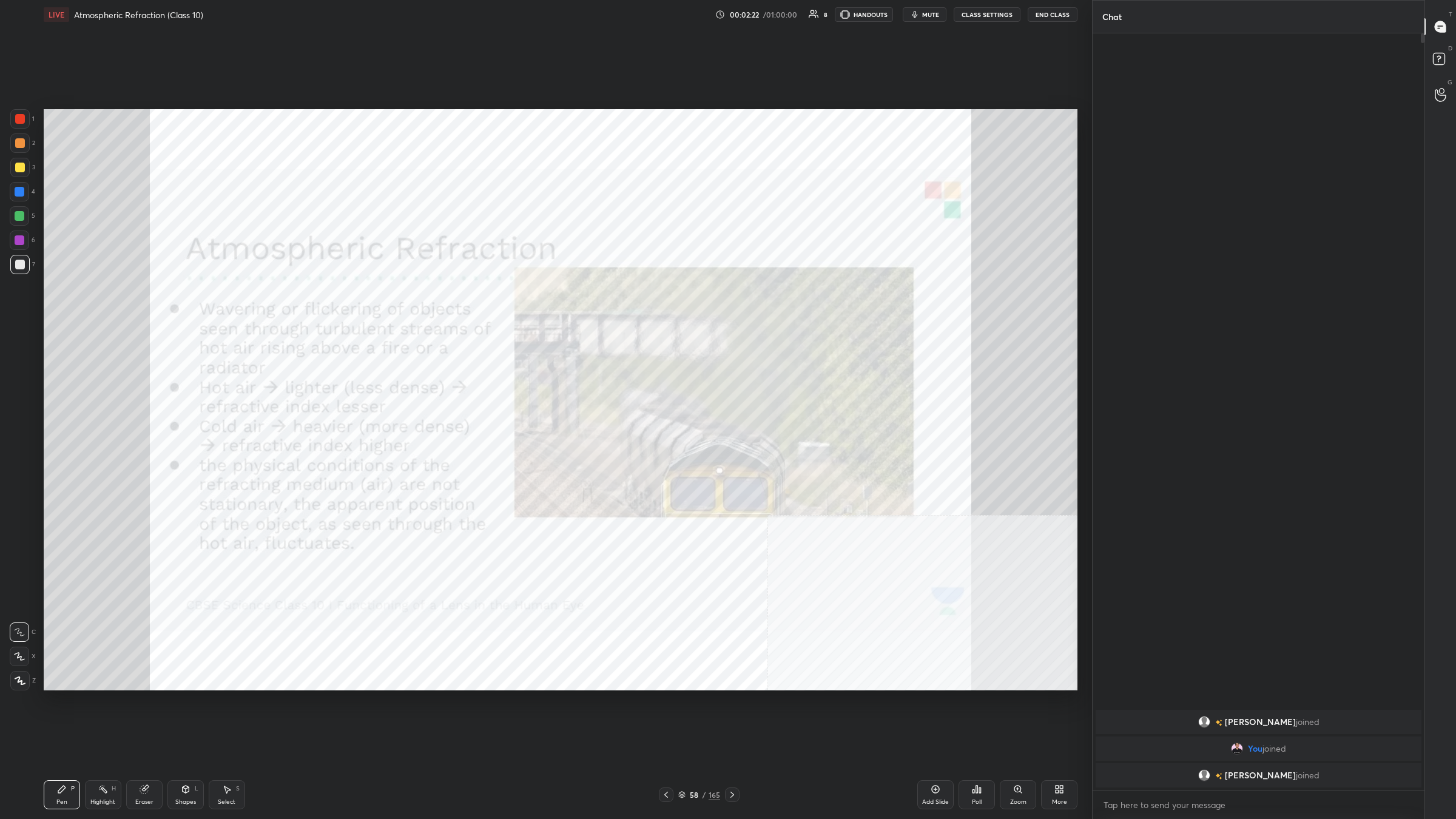 click on "Upload File" at bounding box center (1013, 708) 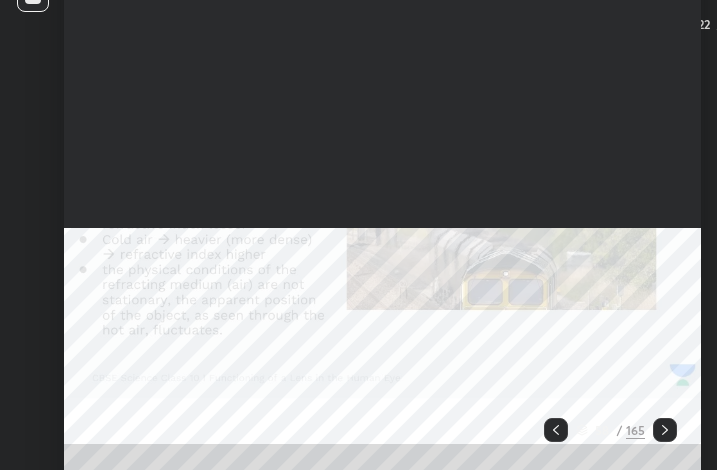 scroll, scrollTop: 341, scrollLeft: 473, axis: both 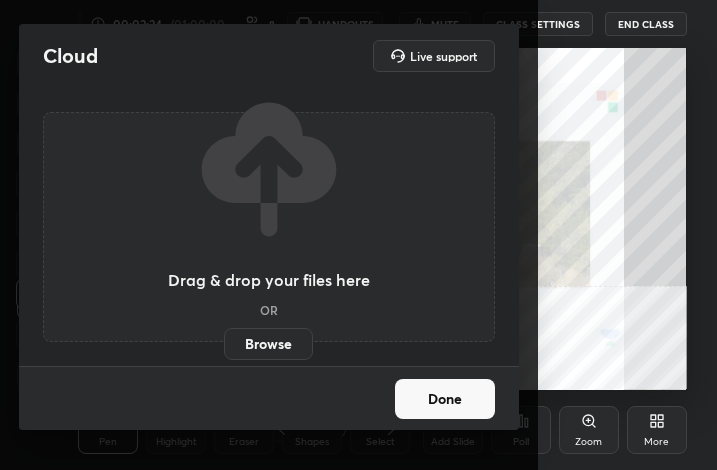 click on "Done" at bounding box center (445, 399) 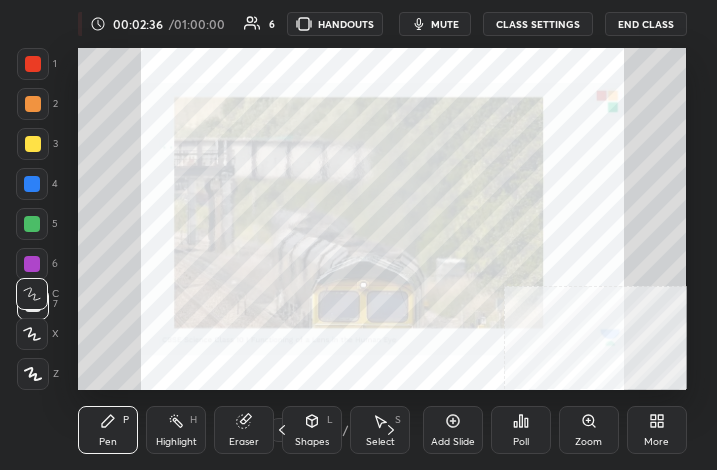 click on "Highlight H" at bounding box center (176, 430) 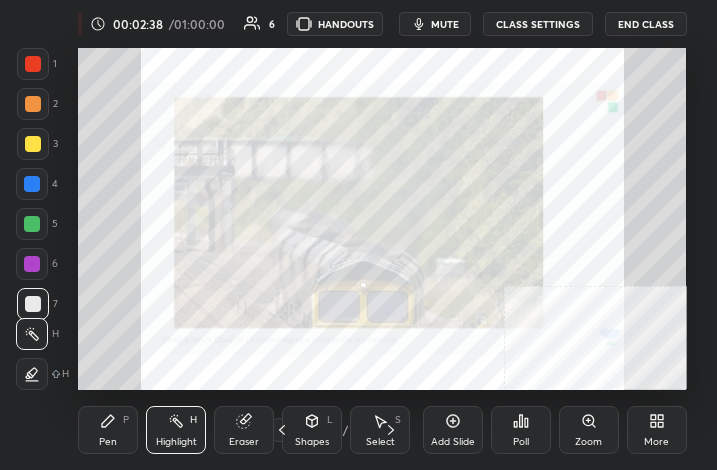 click at bounding box center (33, 144) 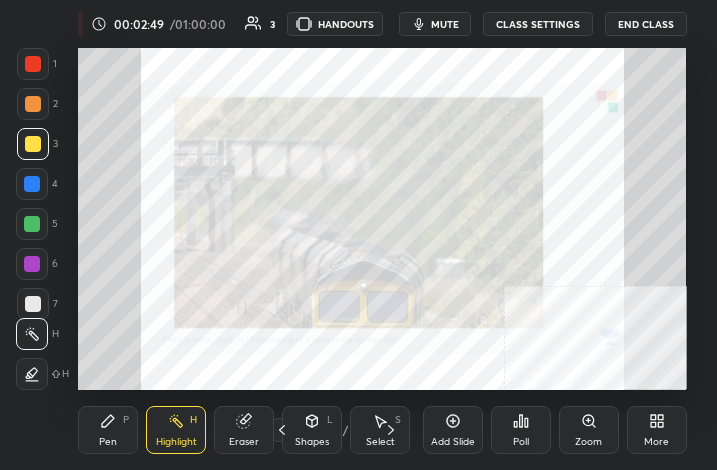 click on "More" at bounding box center (657, 430) 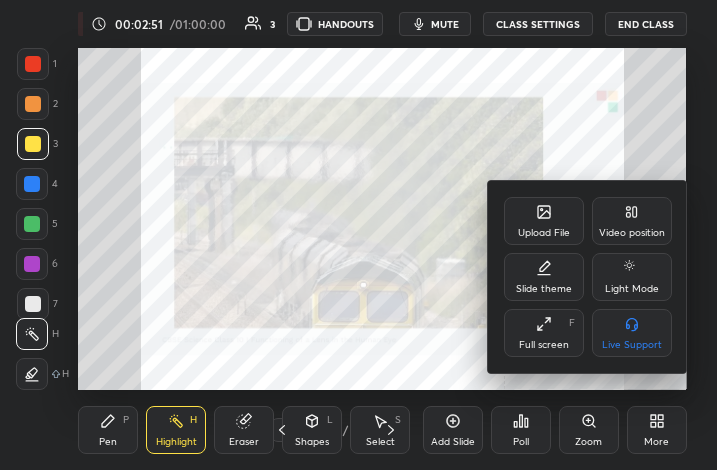 click at bounding box center [358, 235] 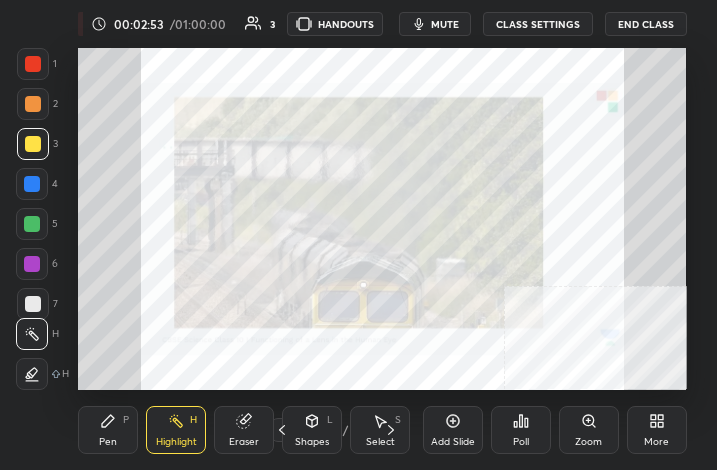 click on "More" at bounding box center (657, 430) 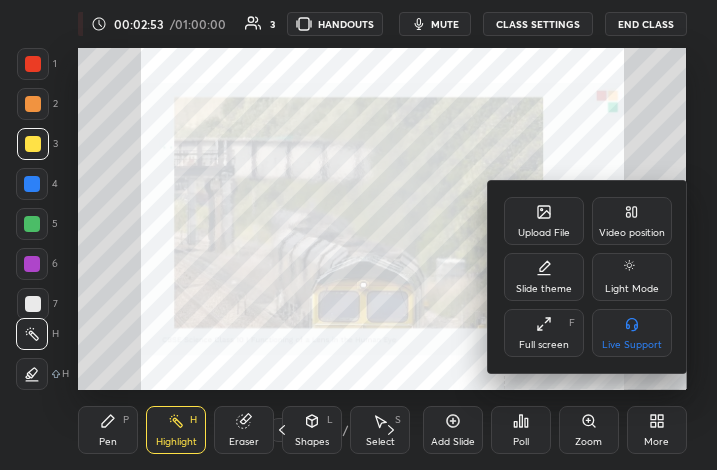 click on "Full screen" at bounding box center (544, 345) 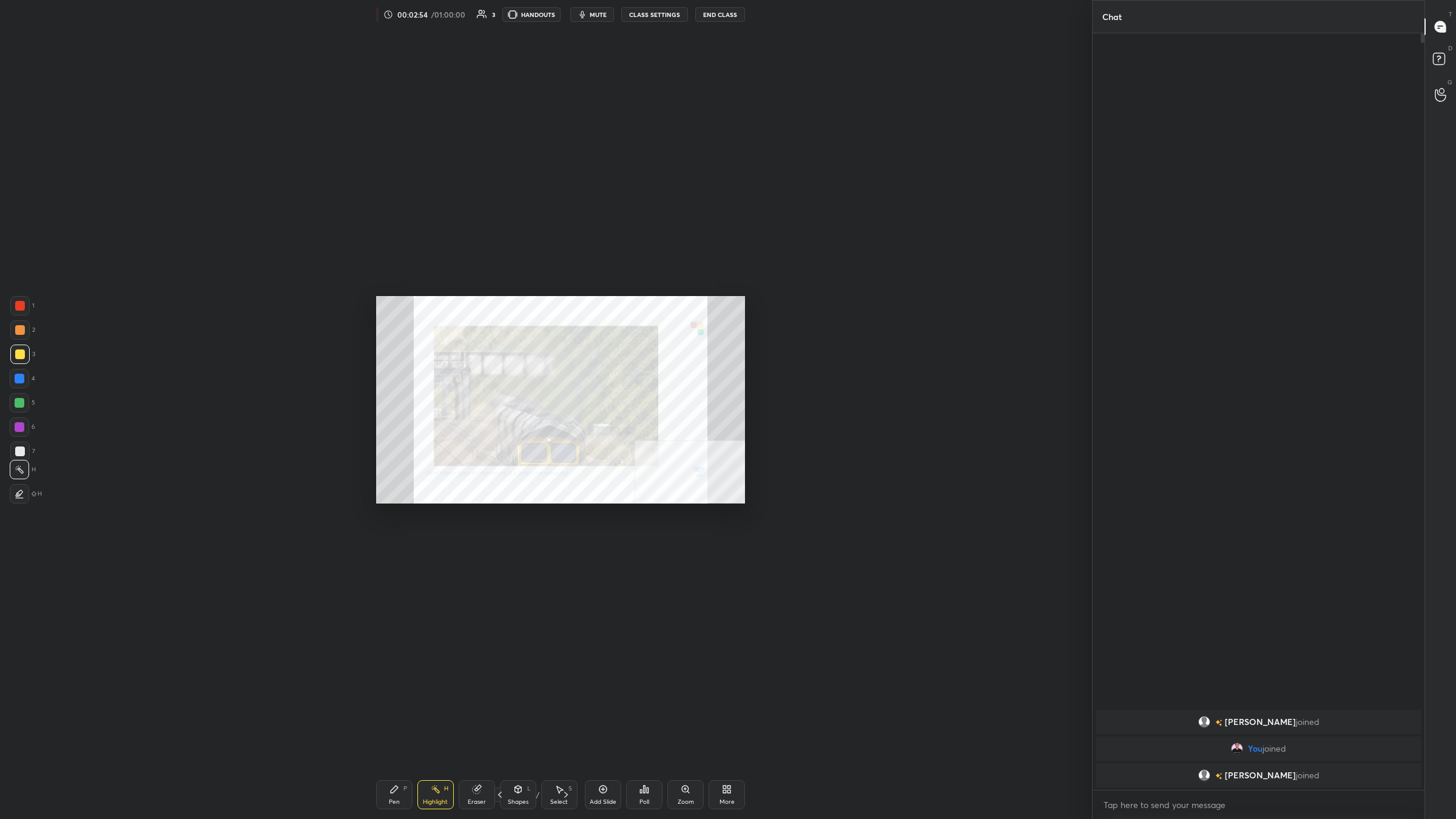 scroll, scrollTop: 59925, scrollLeft: 59288, axis: both 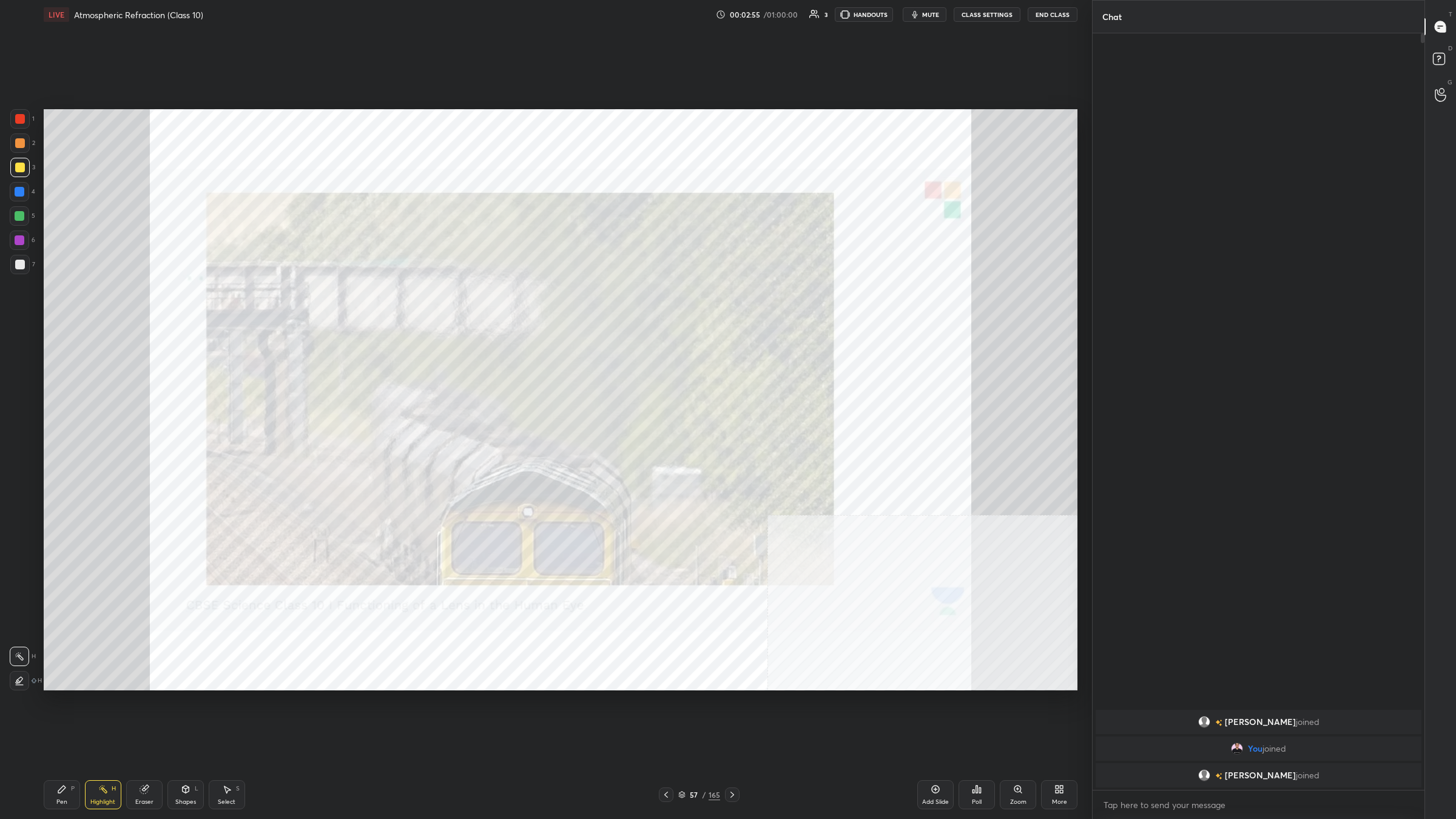 click on "More" at bounding box center (1059, 795) 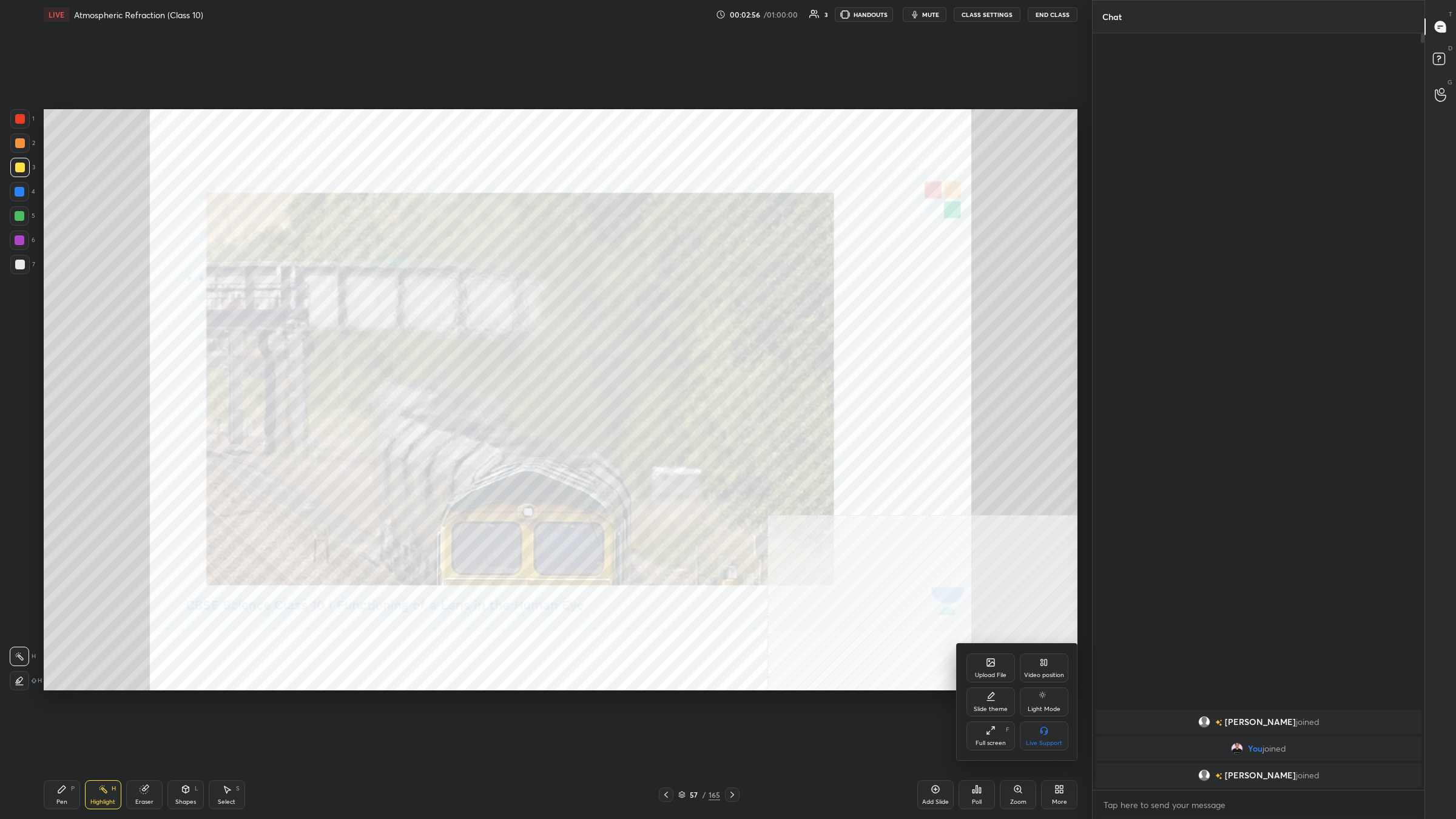 click 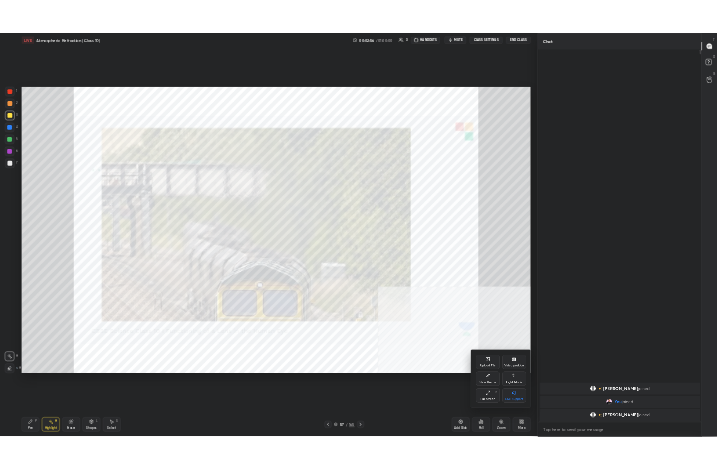 scroll, scrollTop: 341, scrollLeft: 477, axis: both 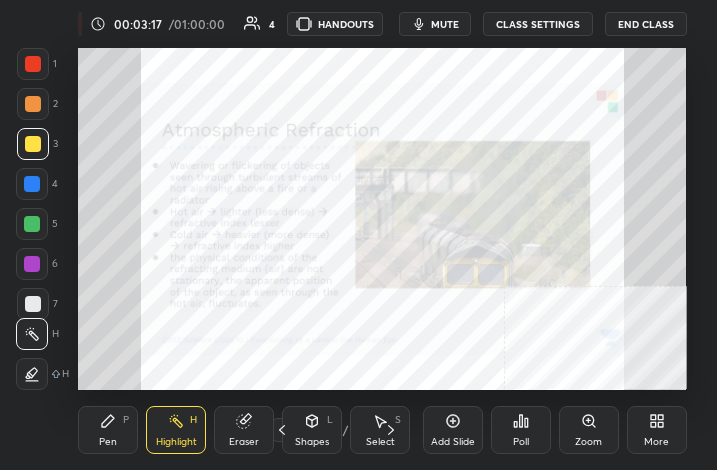 click at bounding box center [33, 64] 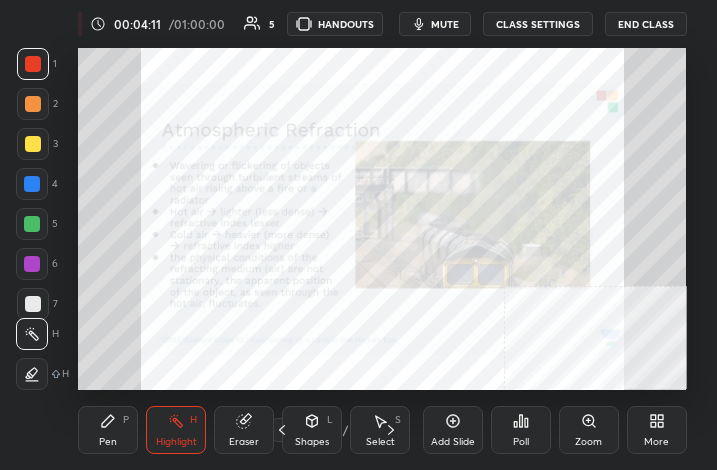 click at bounding box center (32, 224) 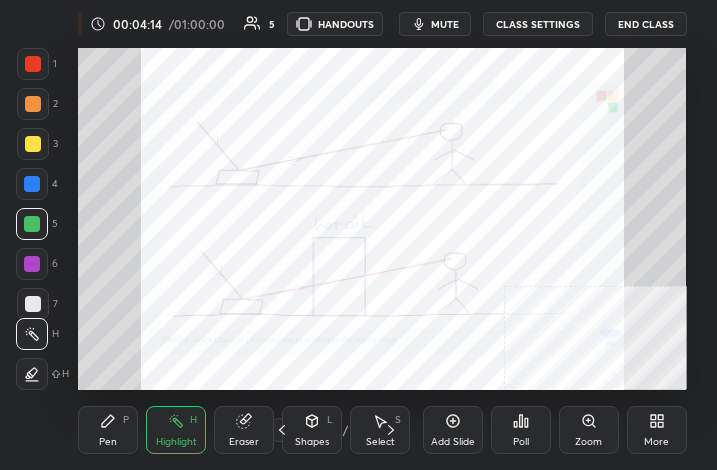 click at bounding box center (33, 64) 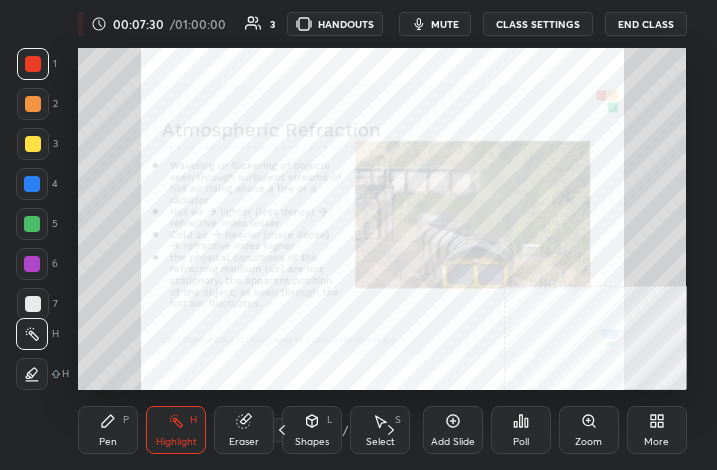 click on "More" at bounding box center [657, 430] 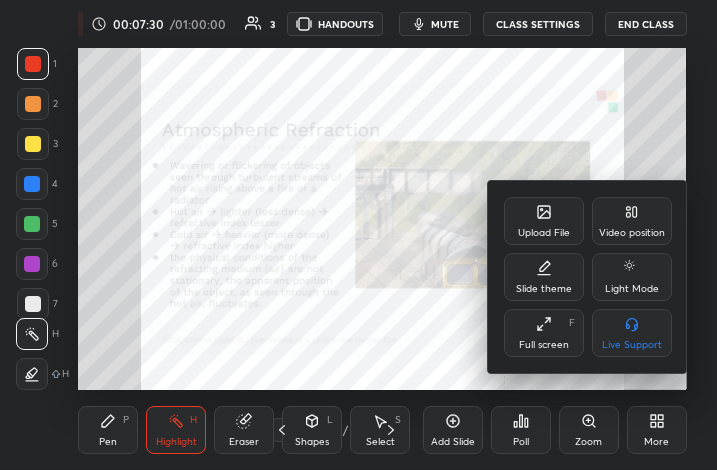 click on "Full screen" at bounding box center (544, 345) 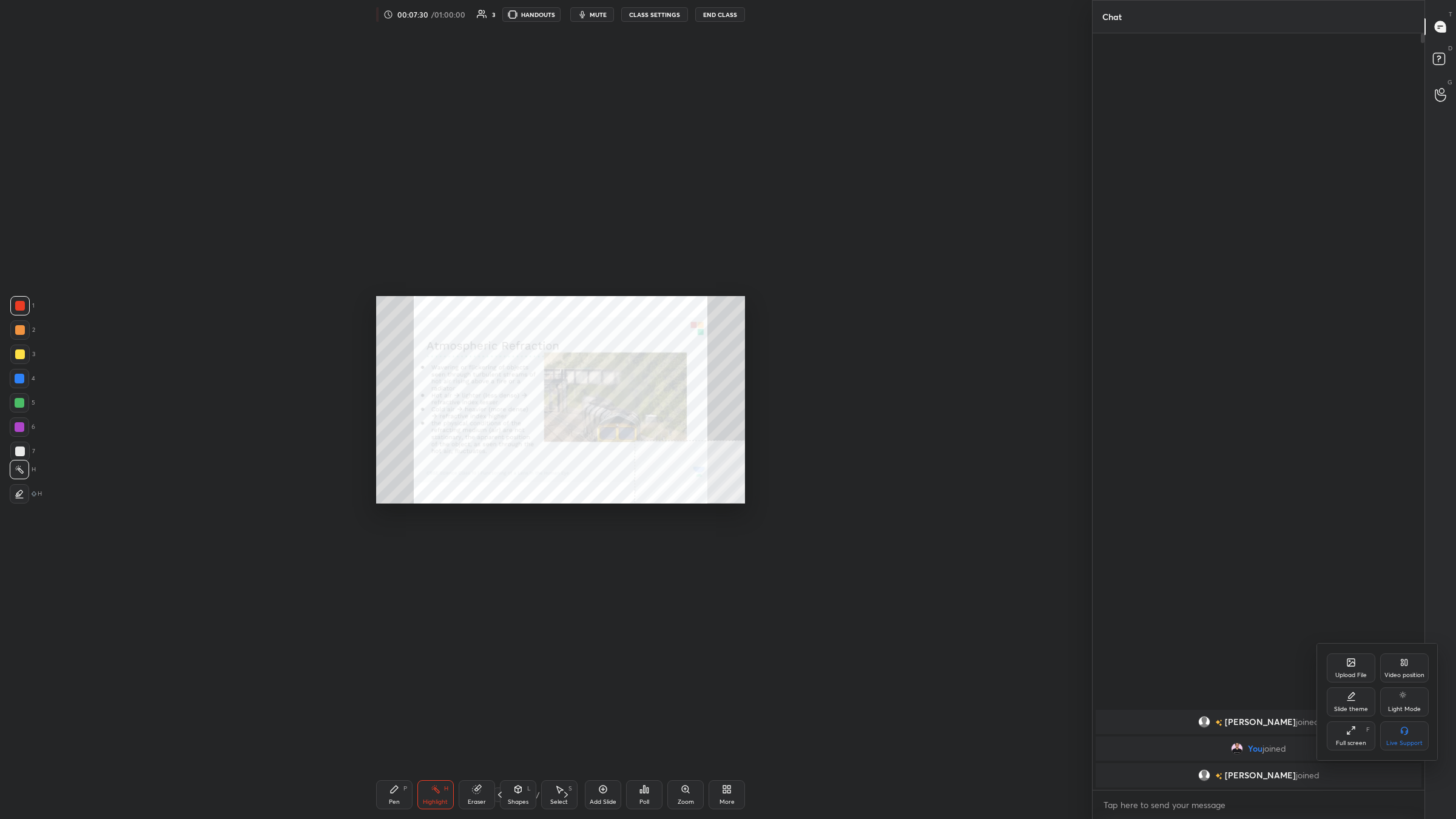 scroll, scrollTop: 59925, scrollLeft: 59288, axis: both 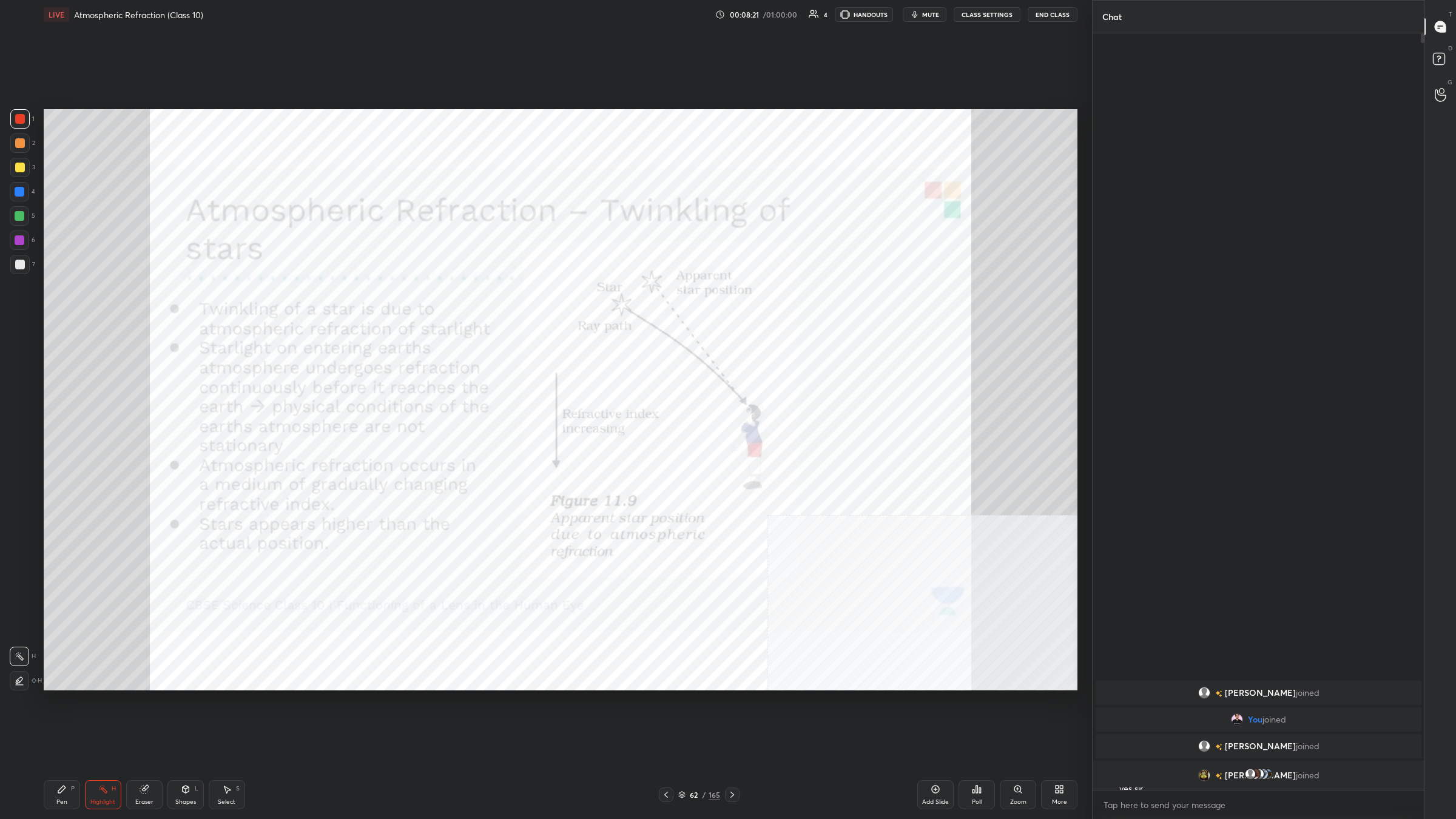 click 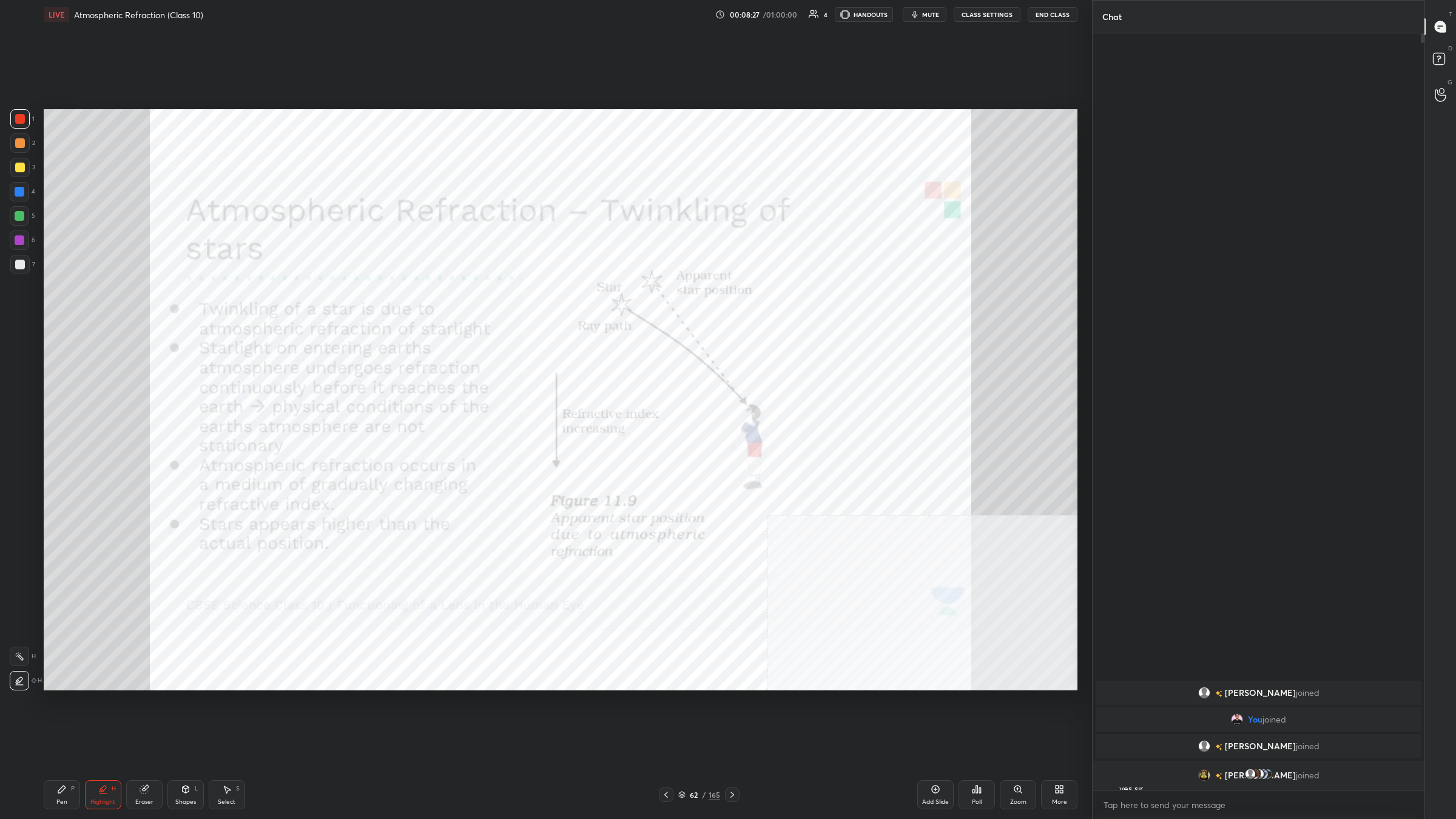 click on "Pen" at bounding box center [62, 802] 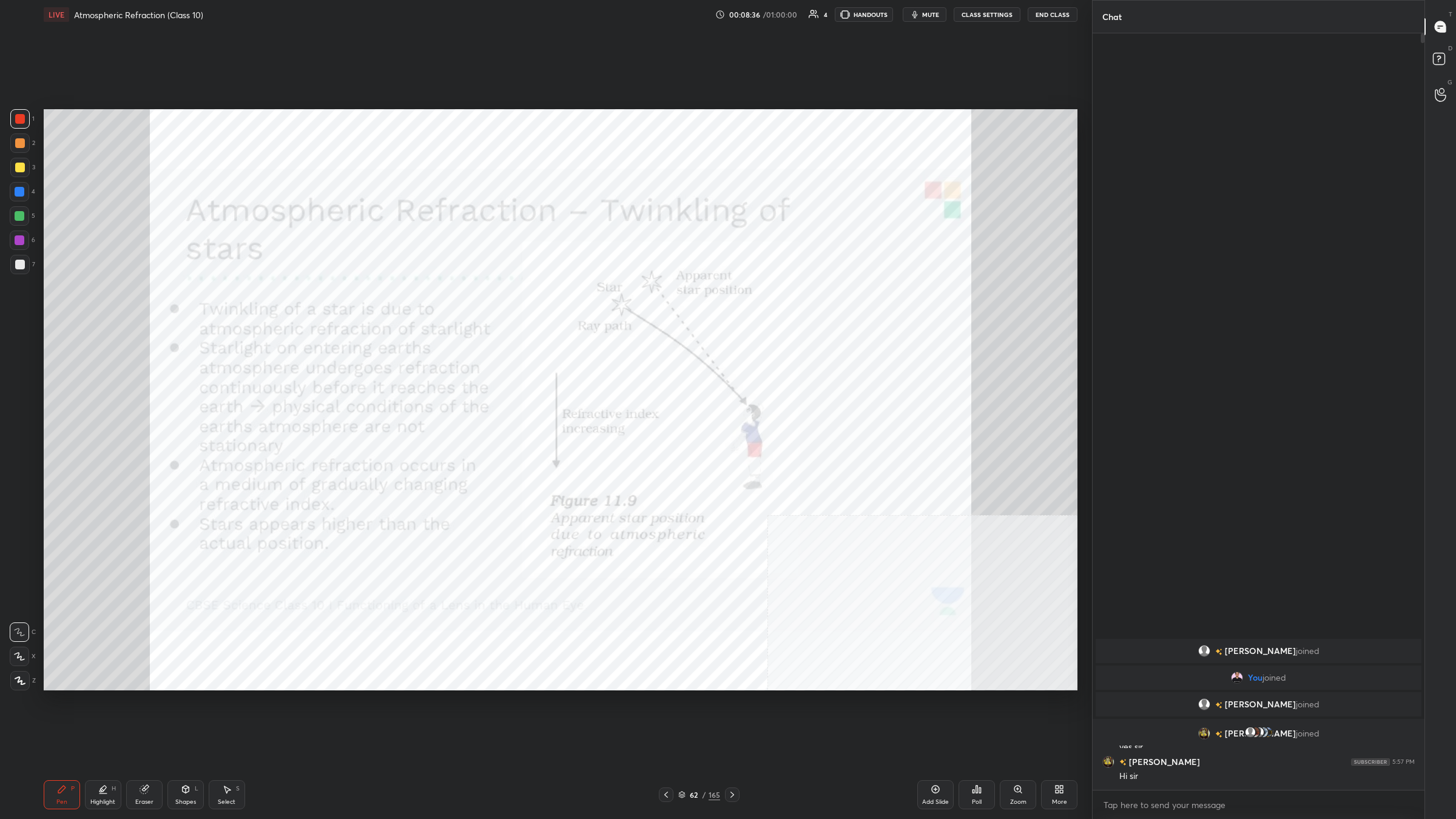 click 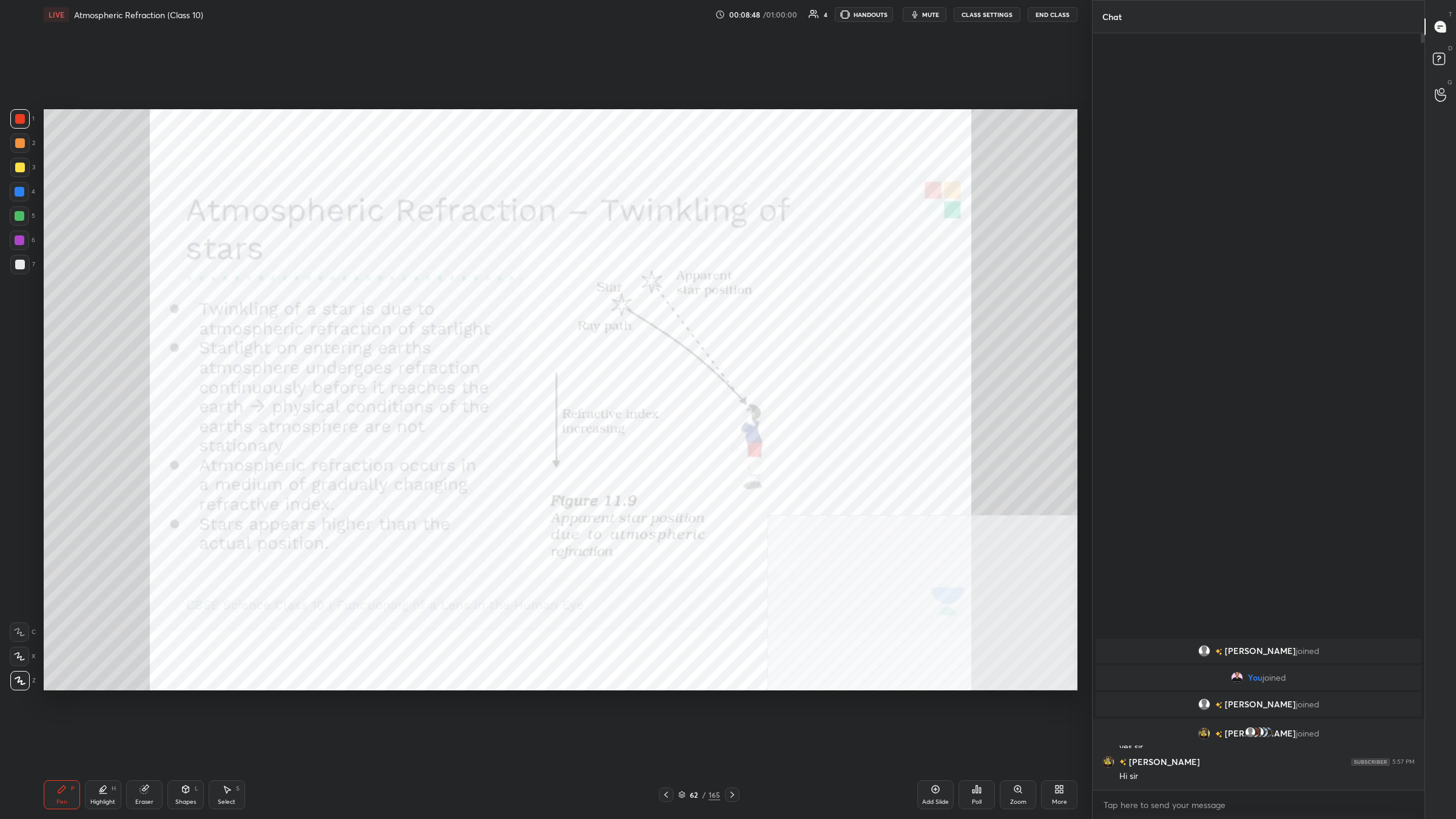 click on "1 2 3 4 5 6 7 C X Z C X Z E E Erase all   H H" at bounding box center (19, 400) 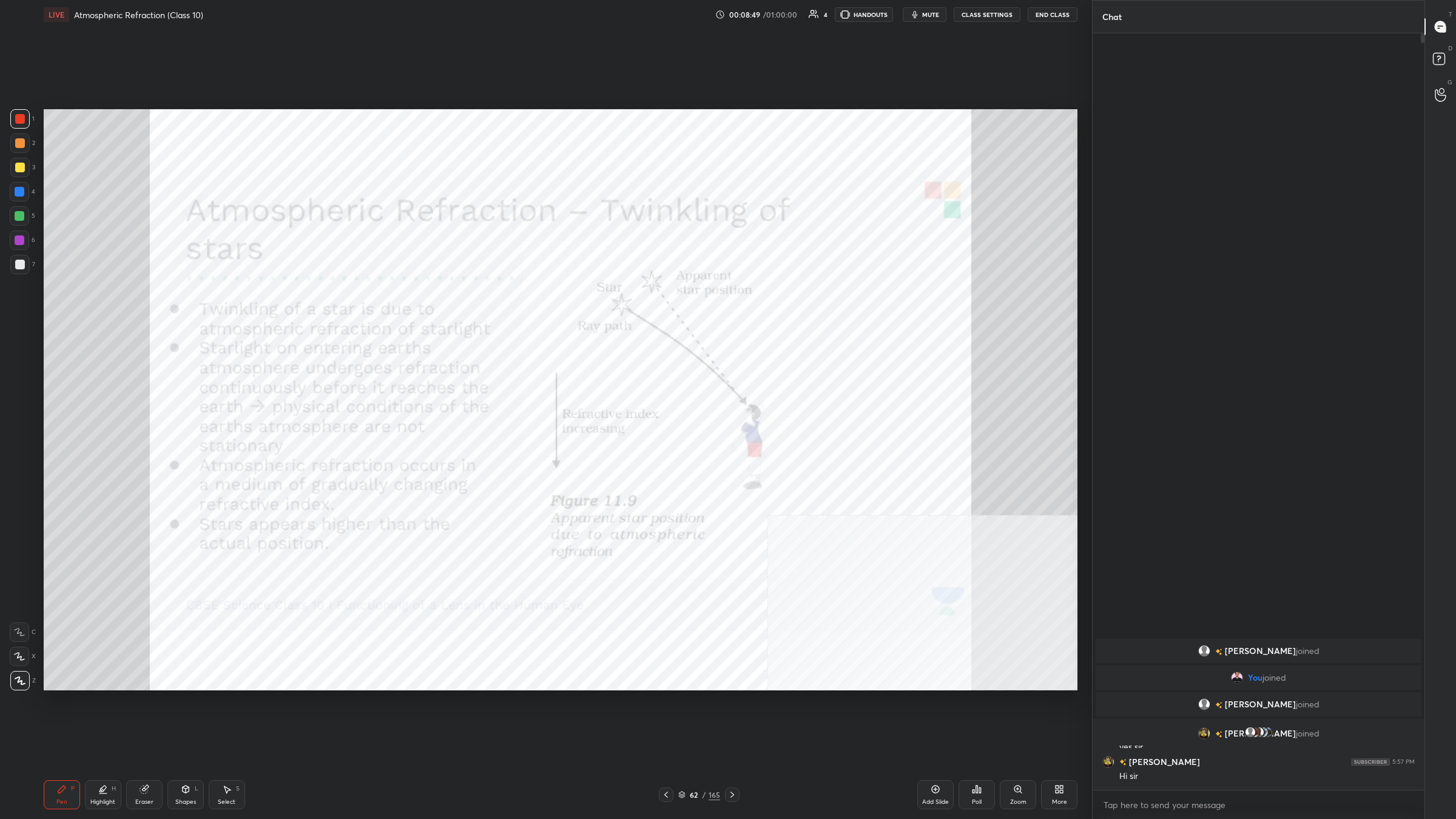 click at bounding box center (19, 192) 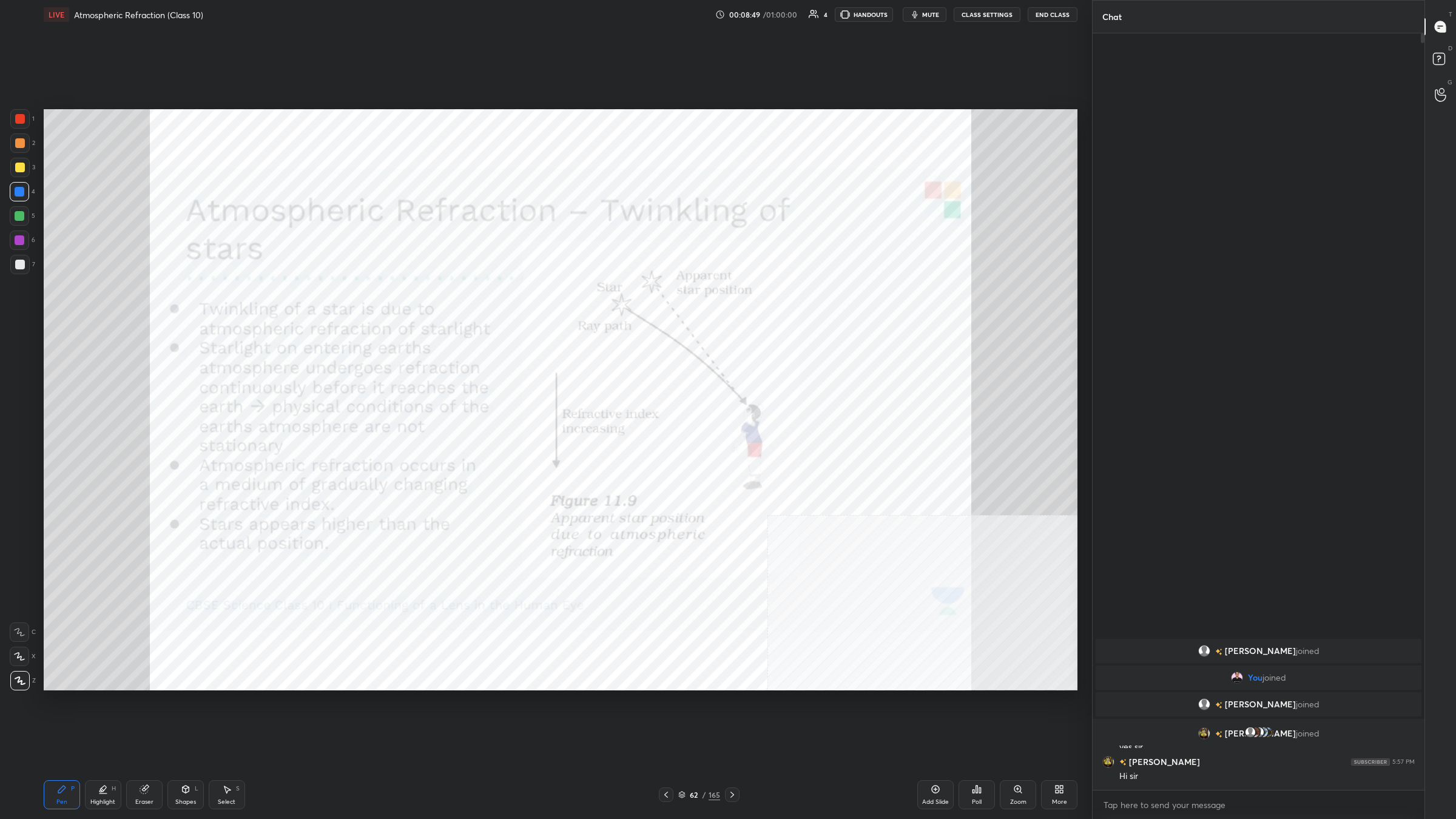 click at bounding box center (19, 192) 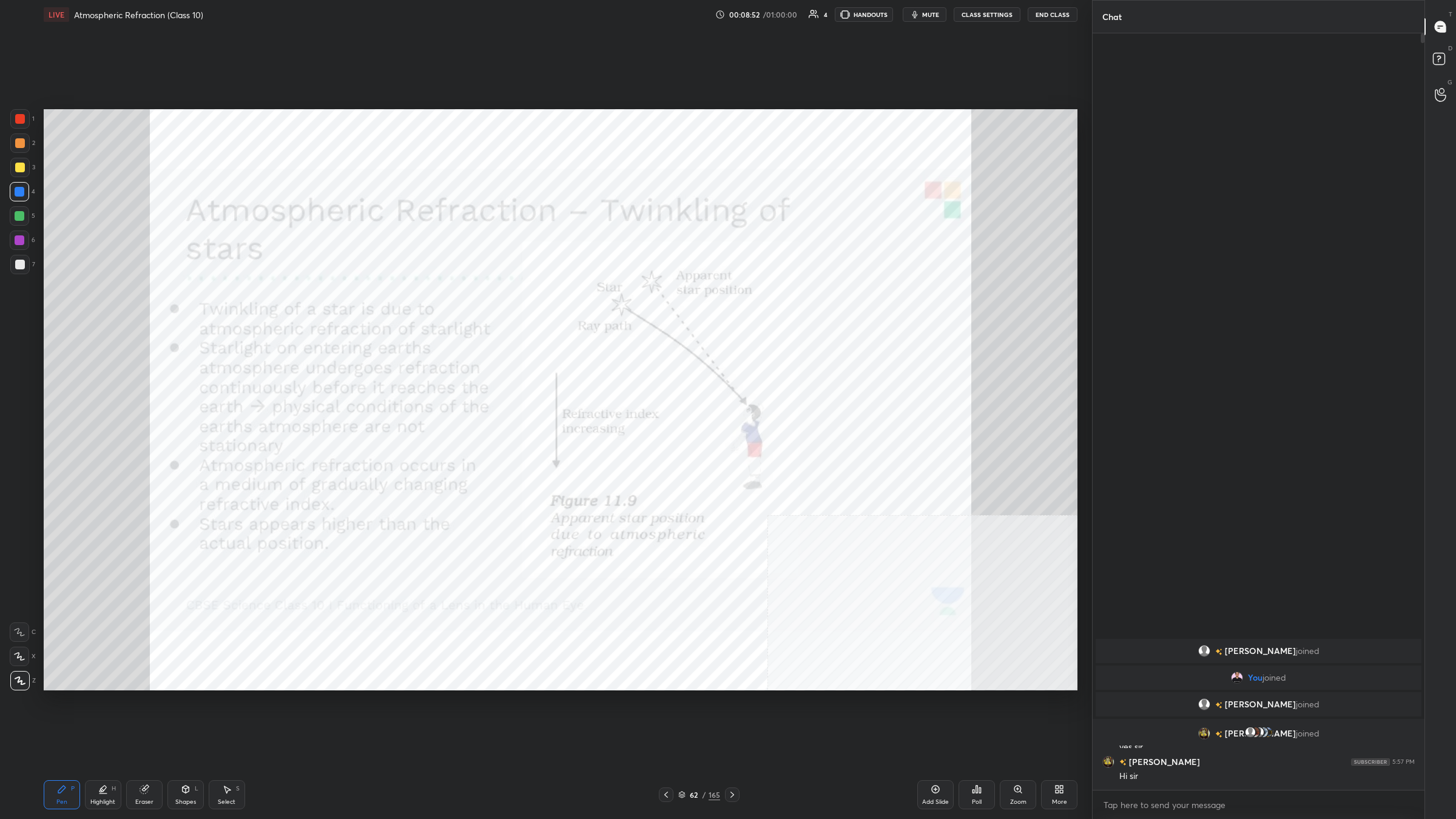 click on "Highlight H" at bounding box center [103, 795] 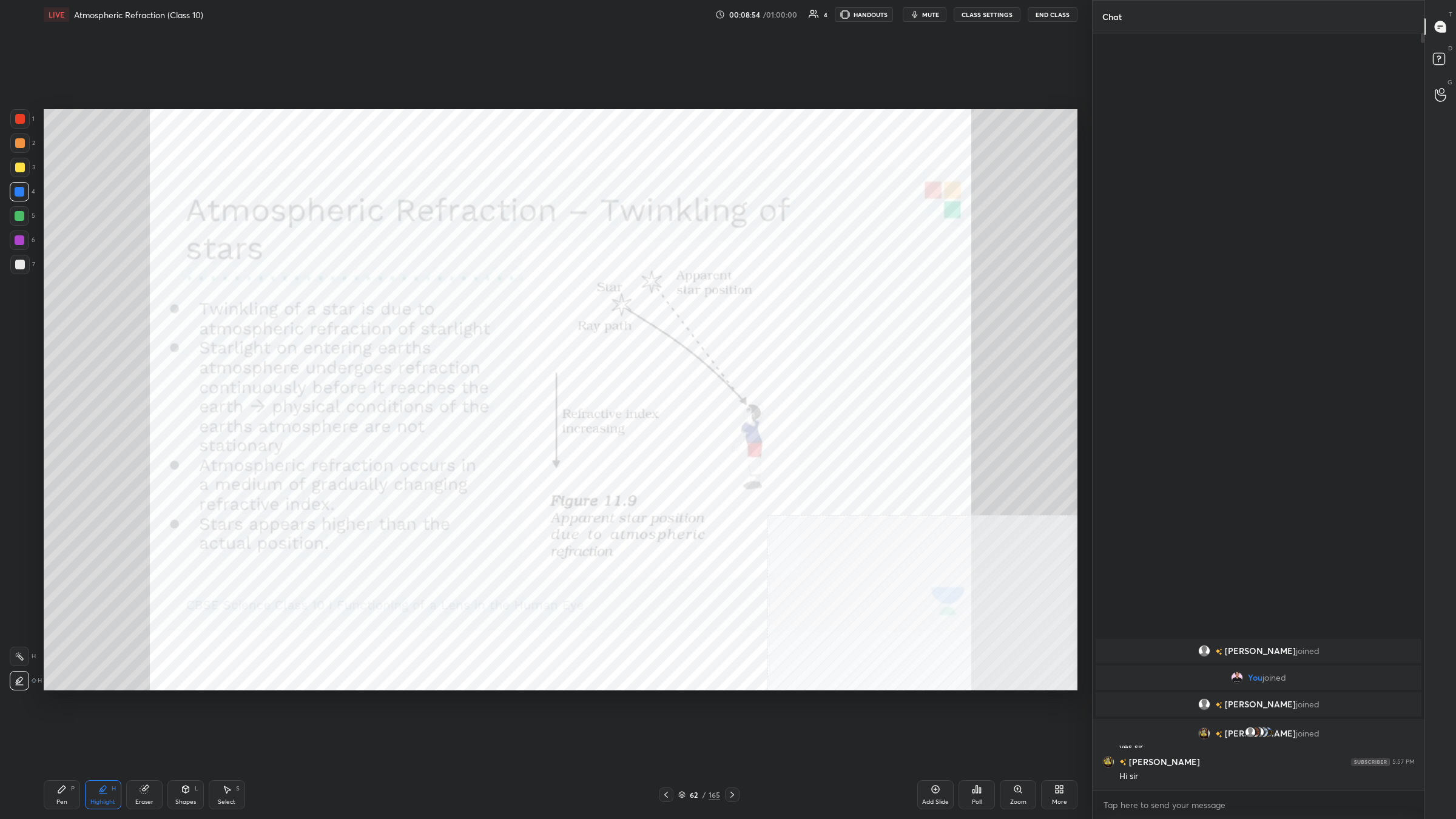 click at bounding box center [19, 240] 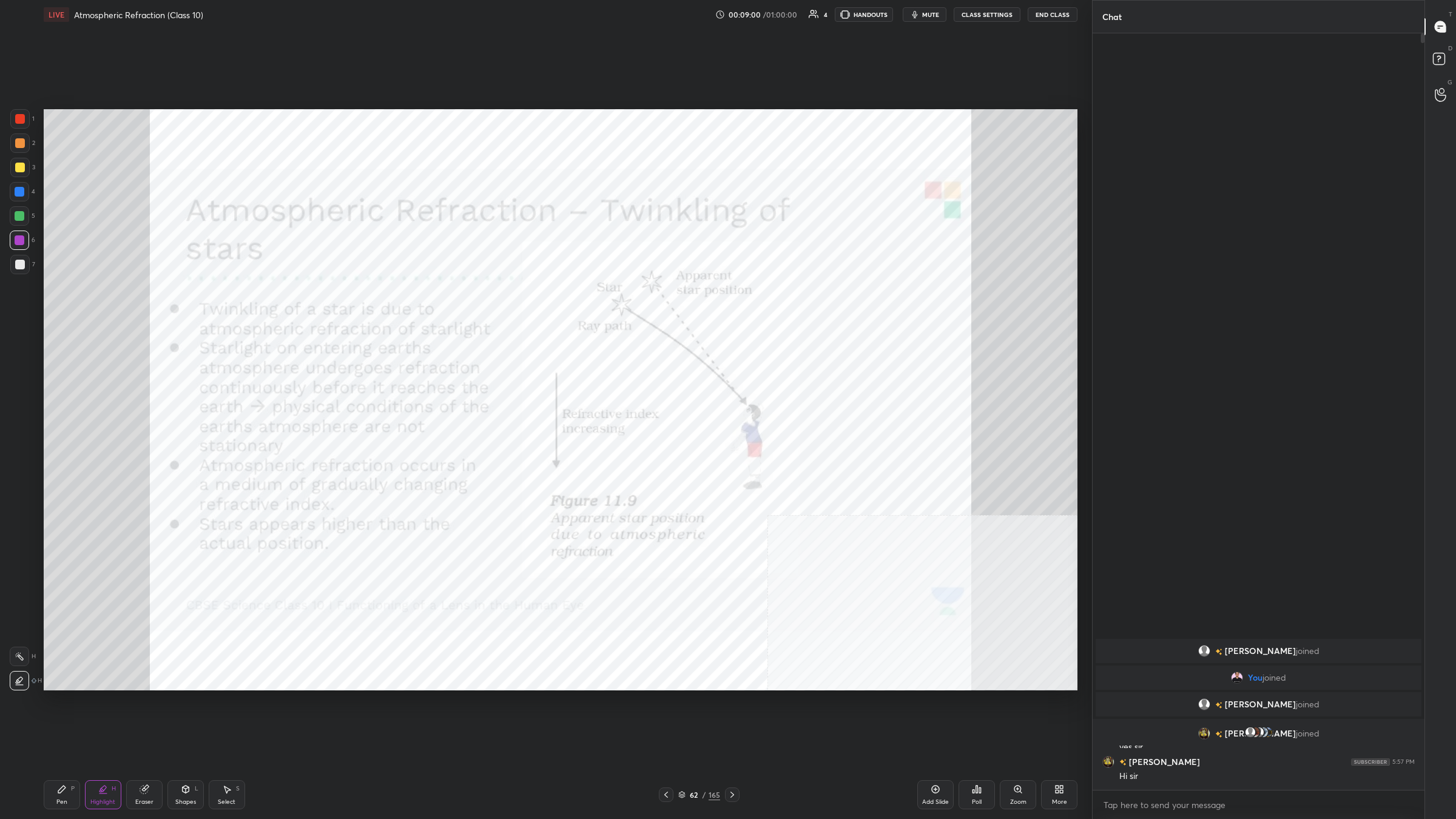 click at bounding box center [19, 216] 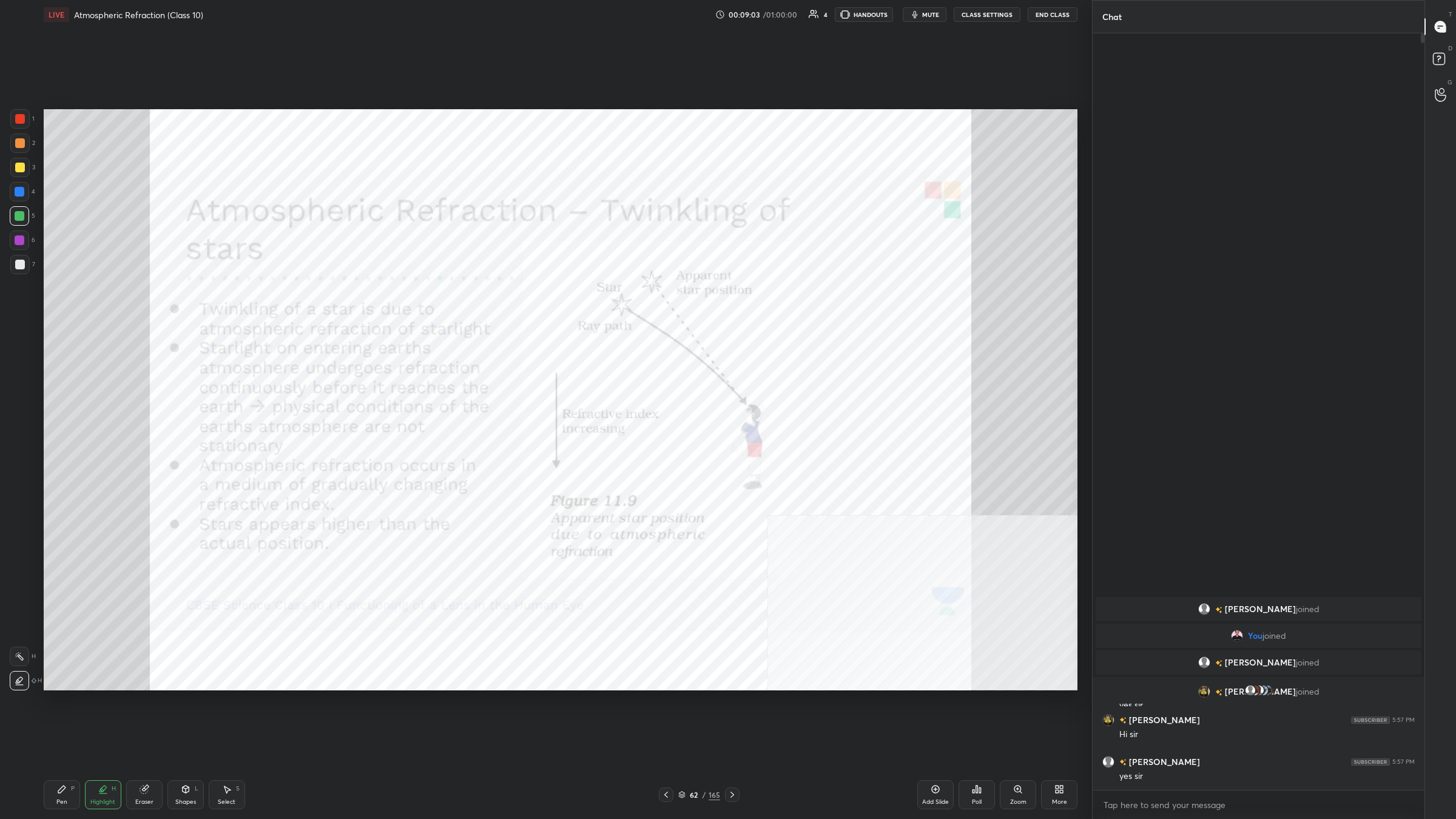 click at bounding box center (20, 143) 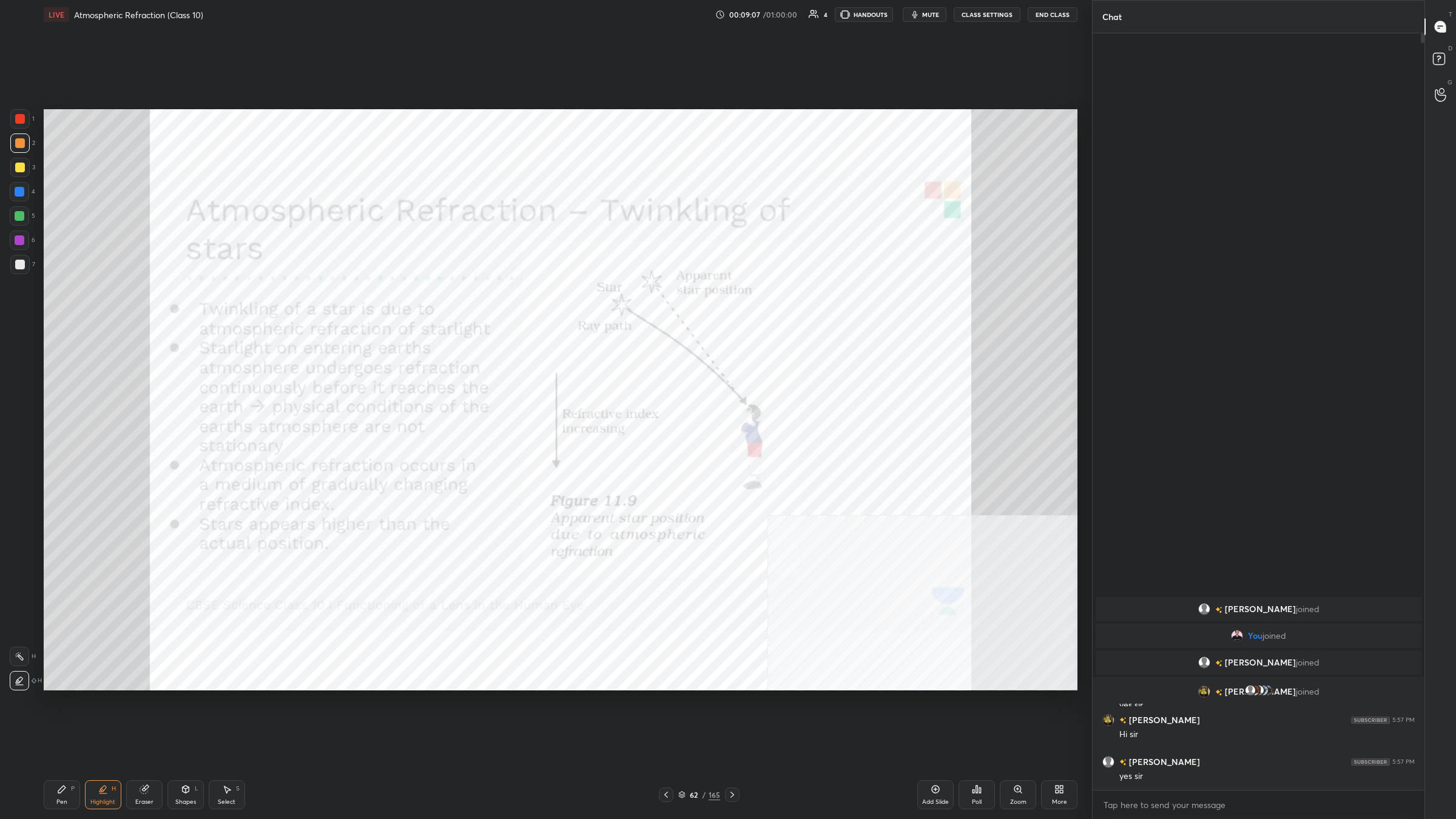 click on "Pen P Highlight H Eraser Shapes L Select S 62 / 165 Add Slide Poll Zoom More" at bounding box center (561, 795) 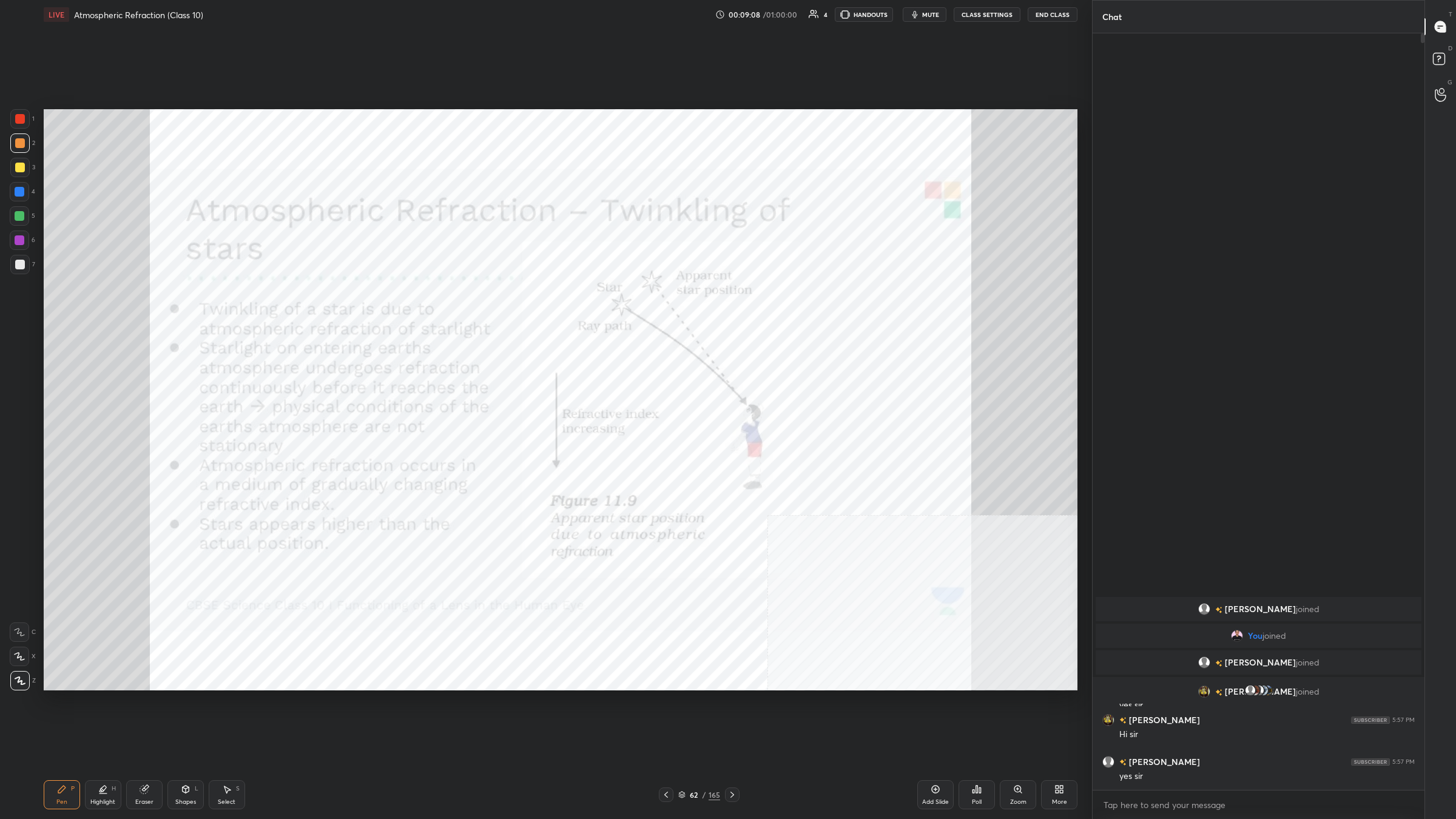 click on "Pen P Highlight H Eraser Shapes L Select S" at bounding box center [262, 795] 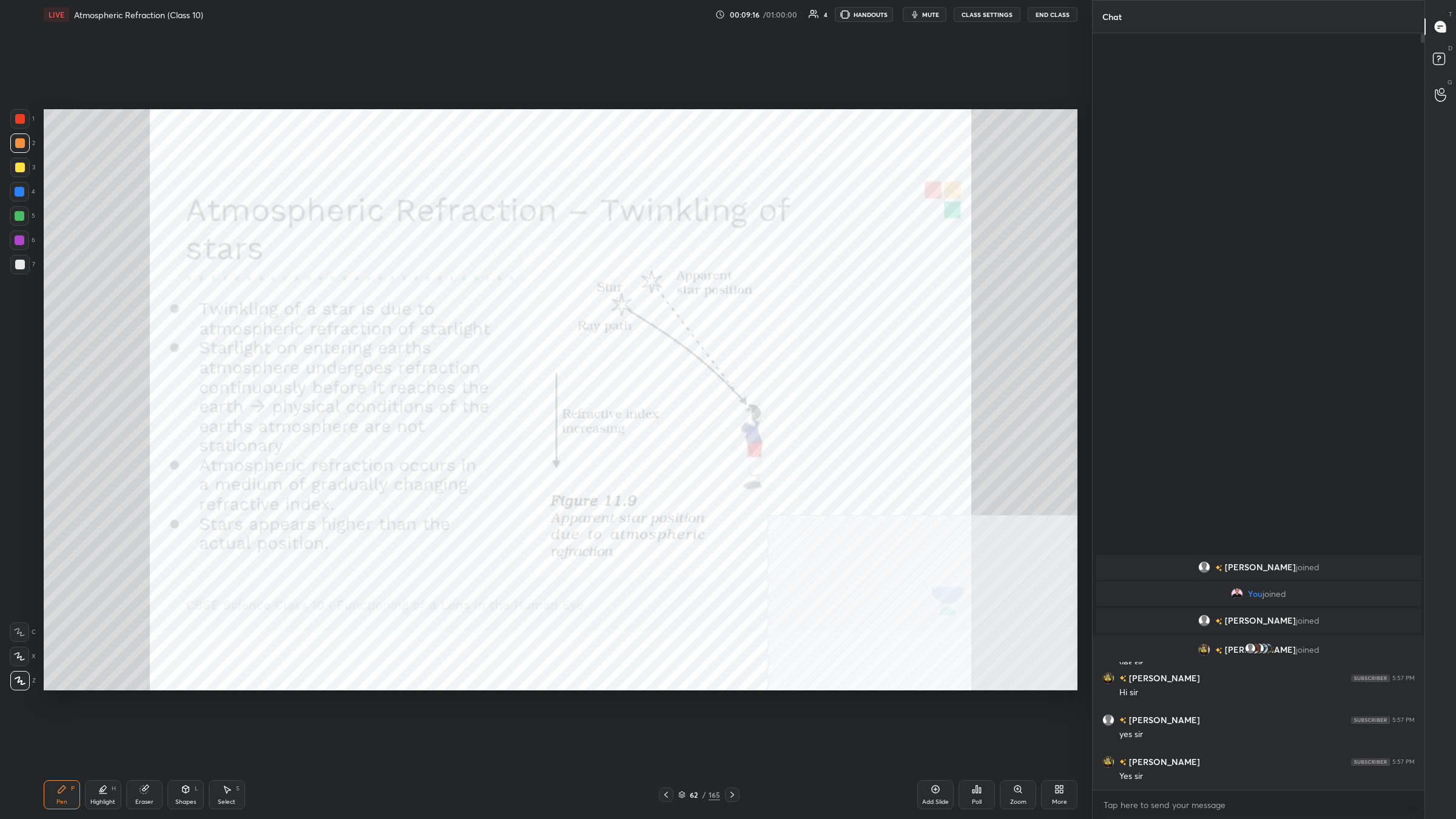 click on "Highlight H" at bounding box center (103, 795) 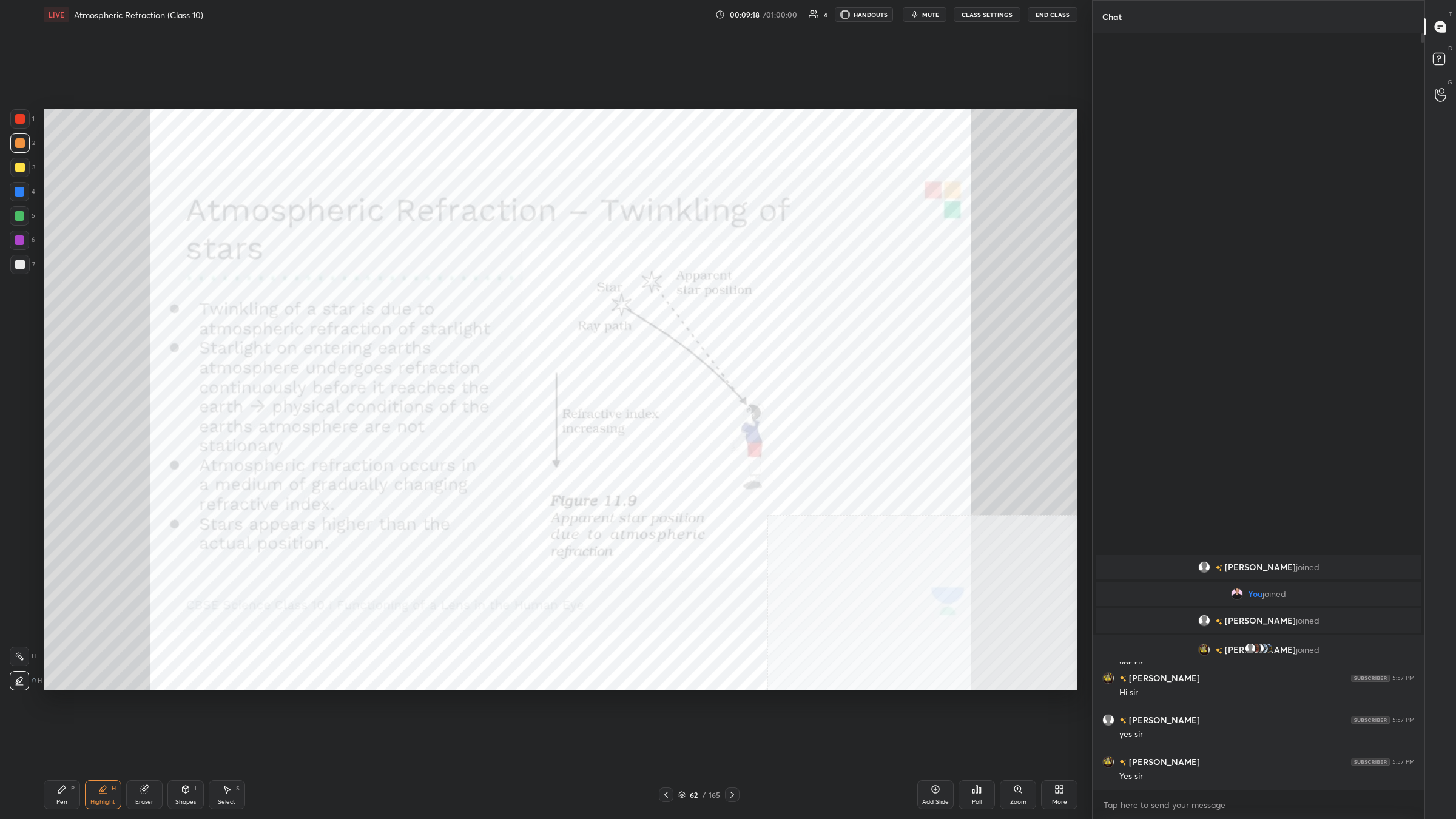 click on "1 2 3 4 5 6 7 C X Z C X Z E E Erase all   H H" at bounding box center [19, 400] 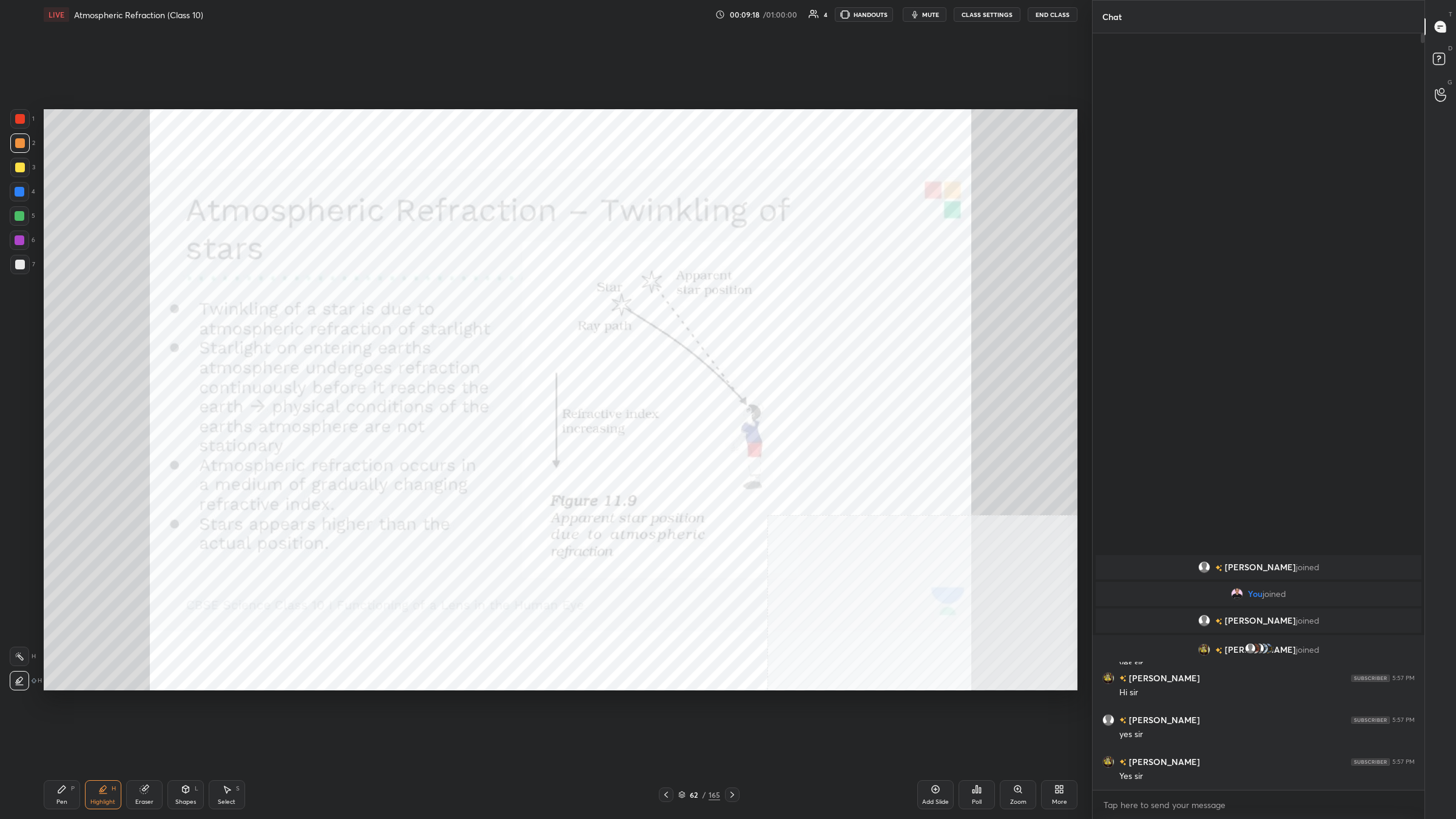 click at bounding box center [20, 119] 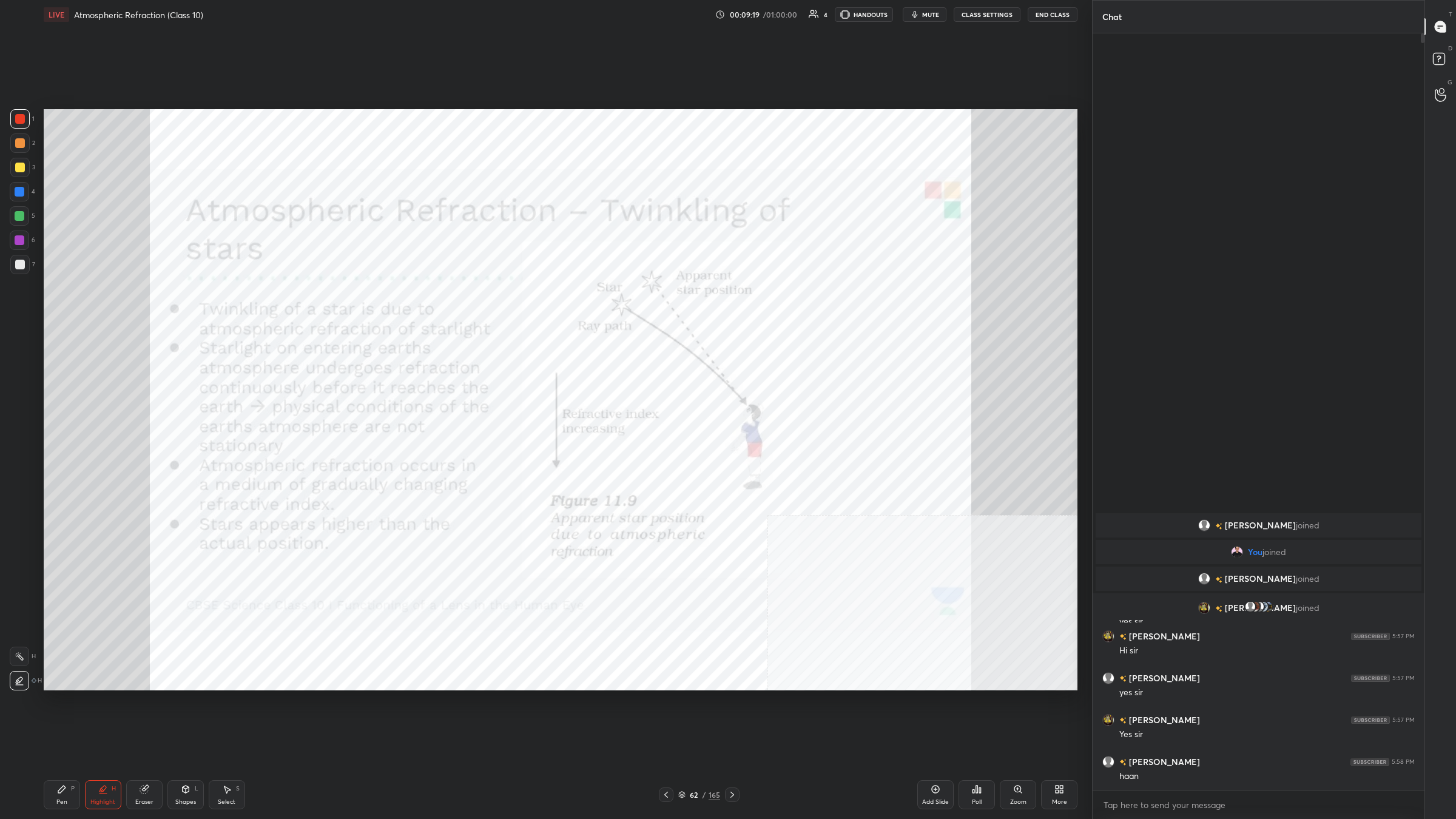 click 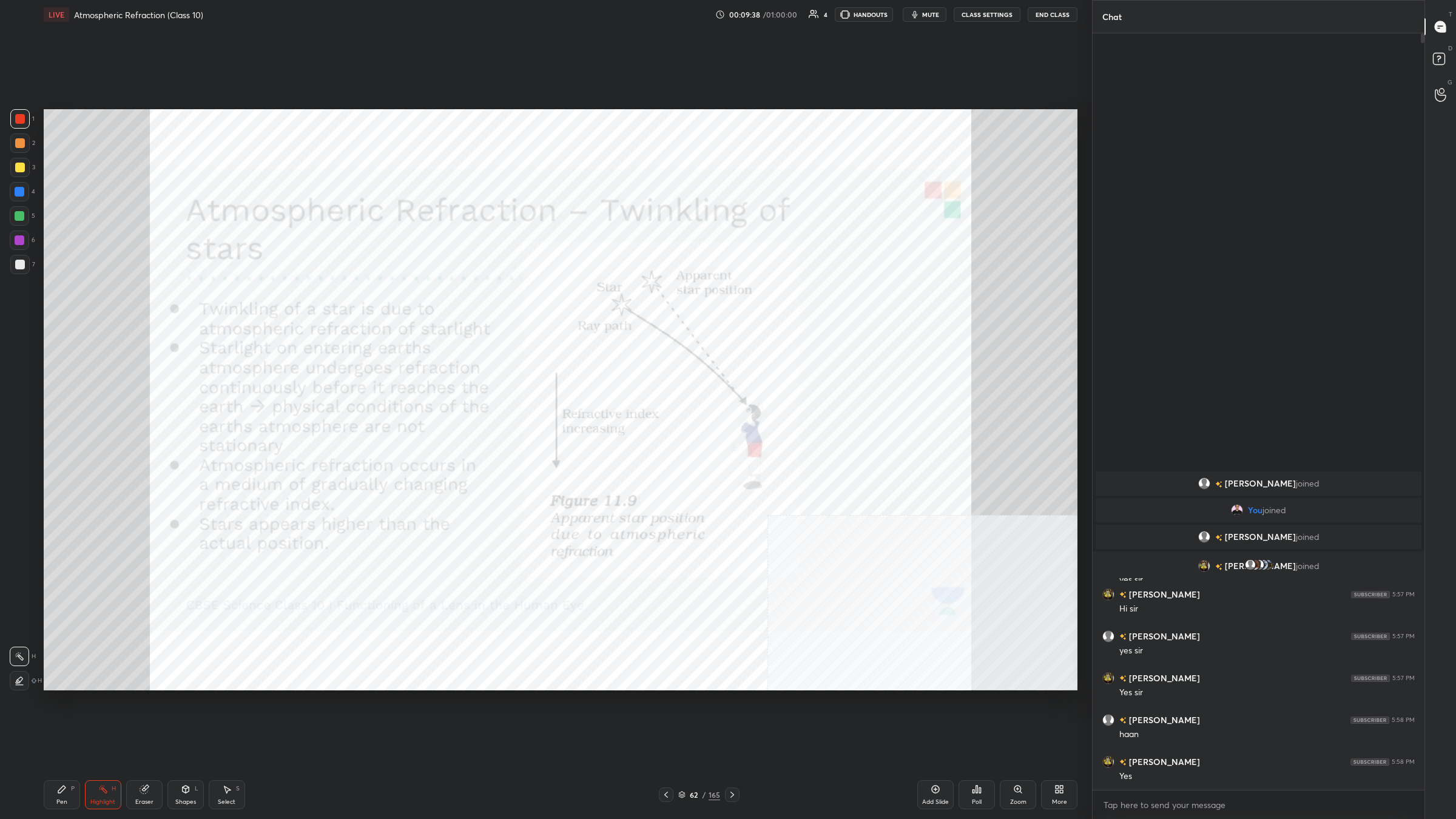 click 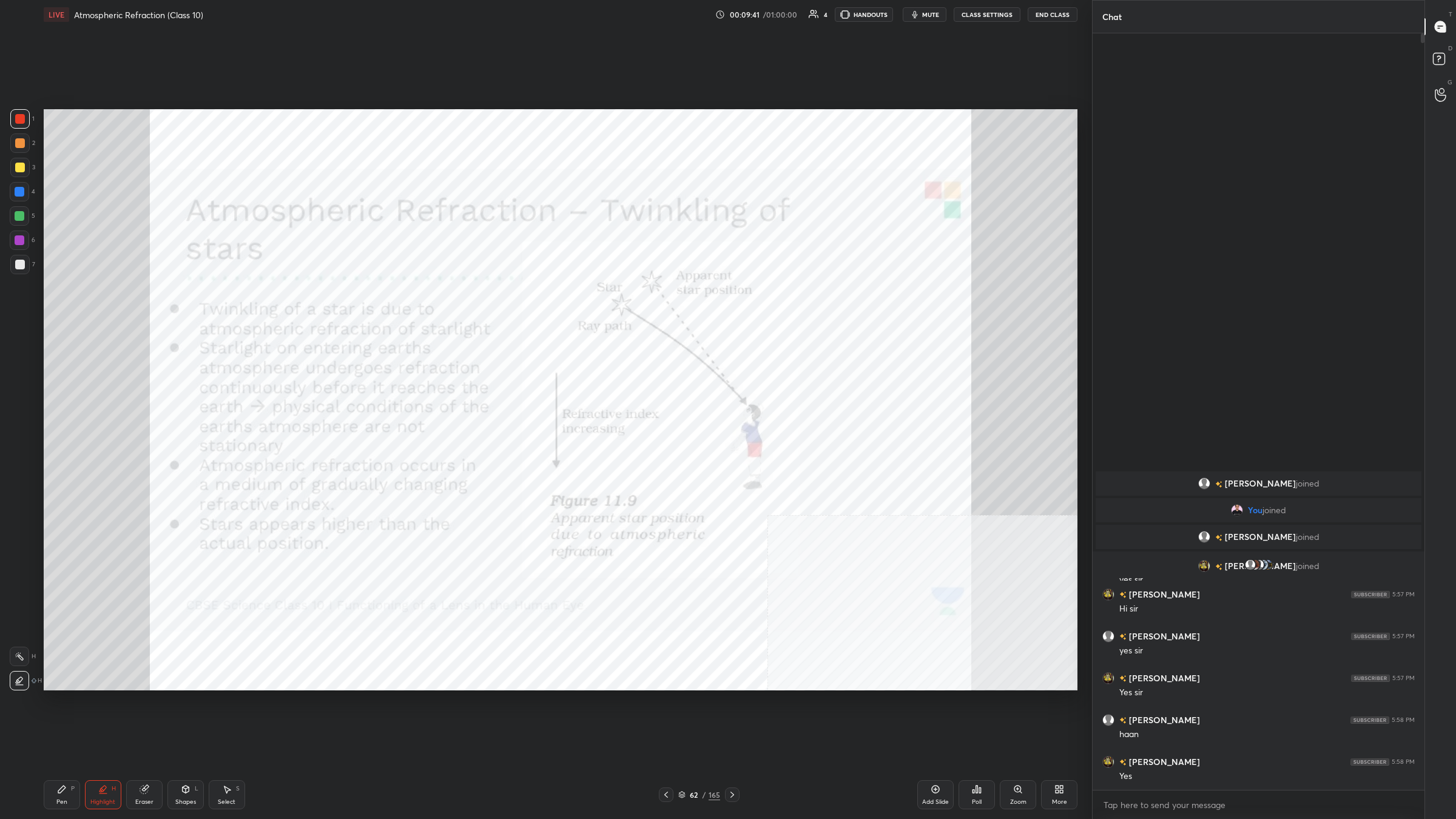 click 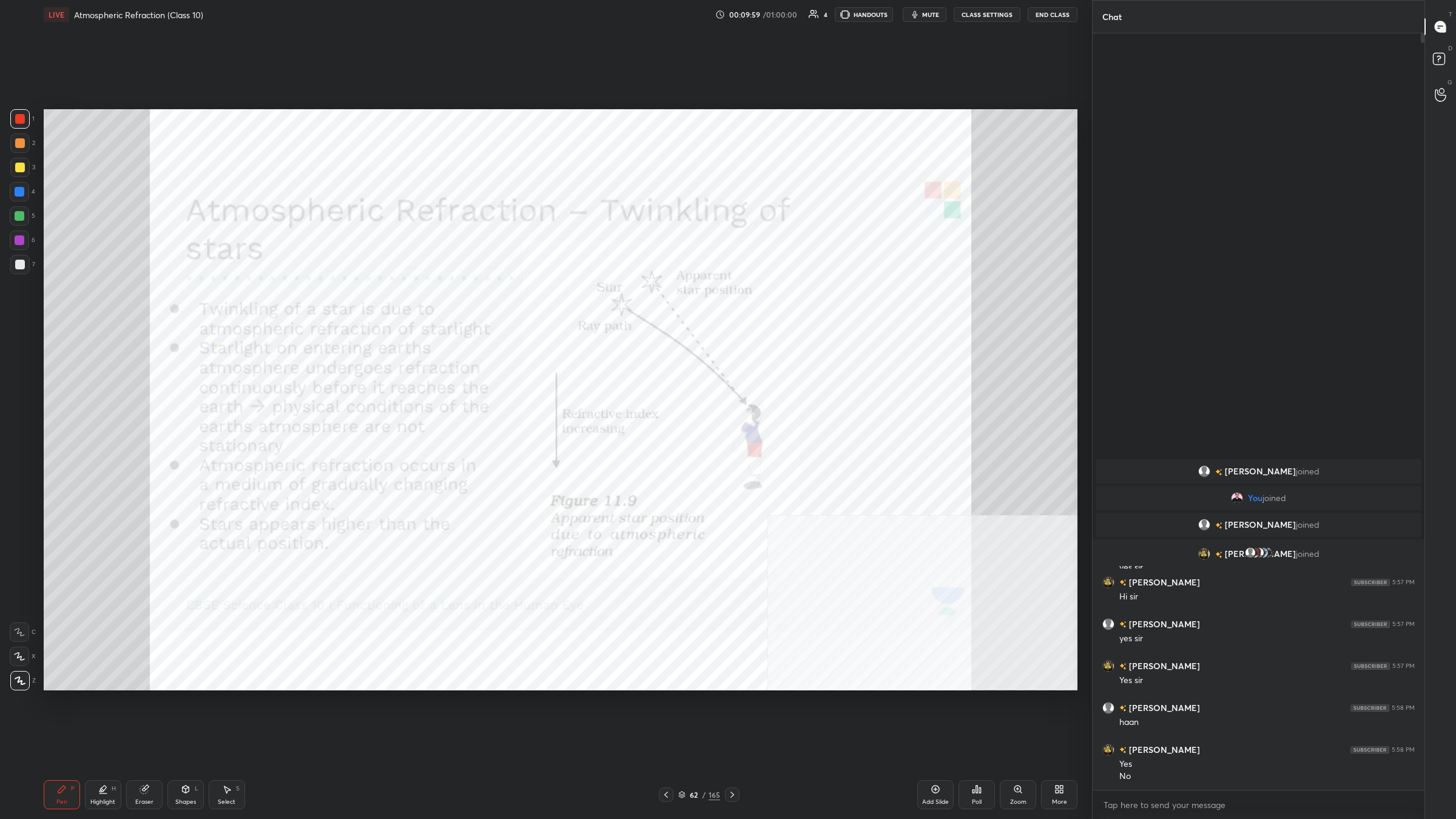 click 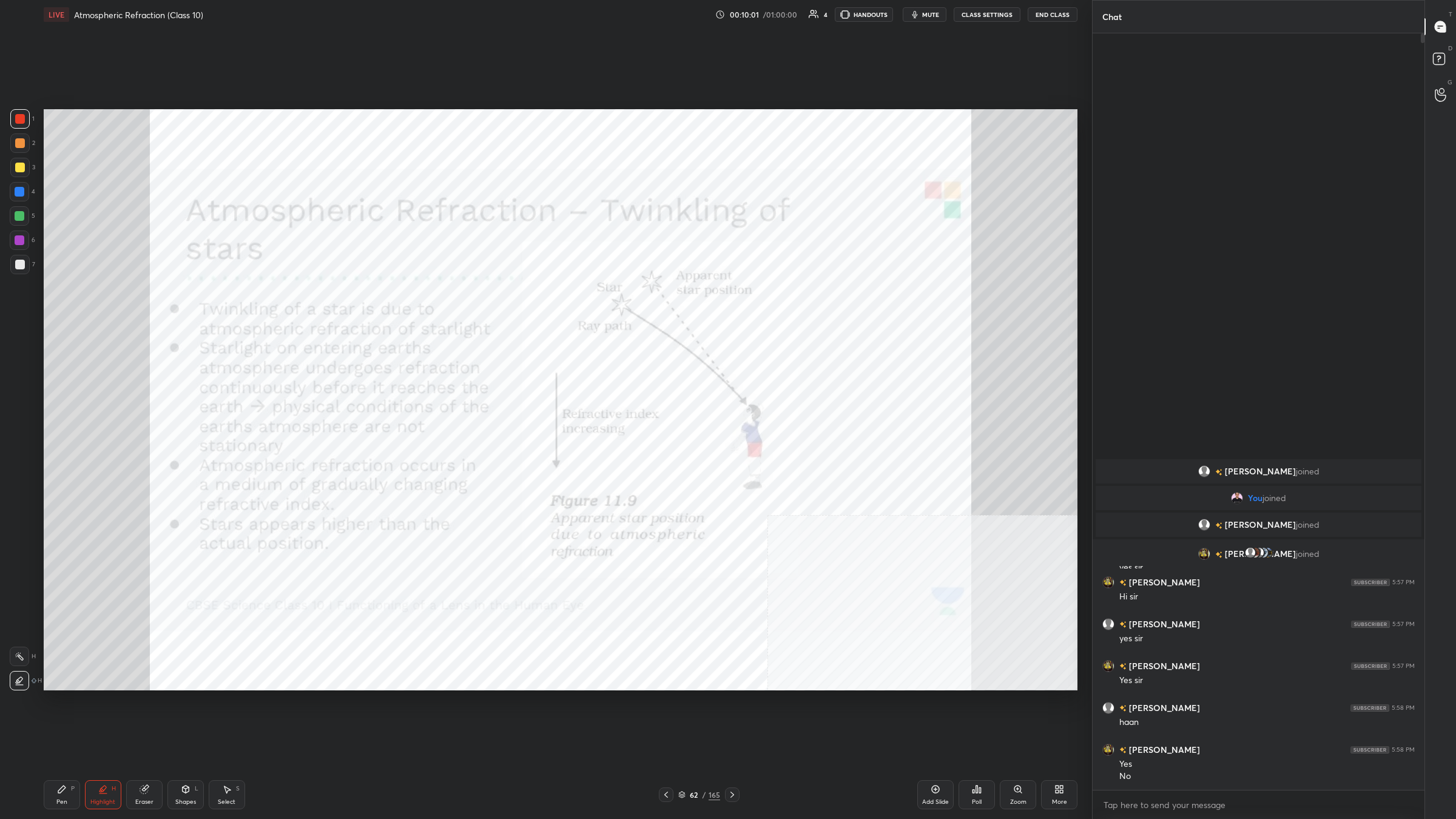 click at bounding box center [19, 656] 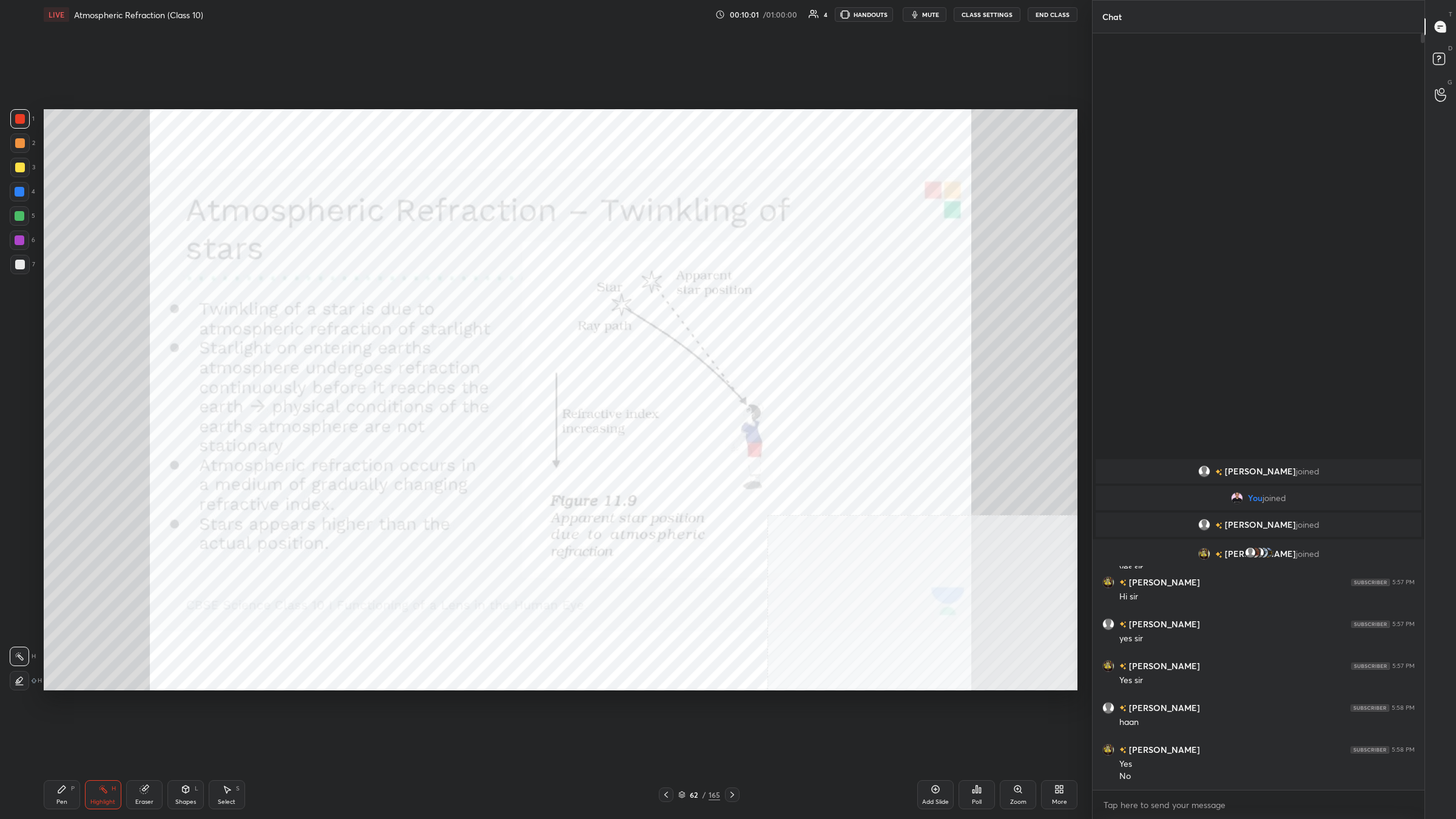 click on "H" at bounding box center [33, 656] 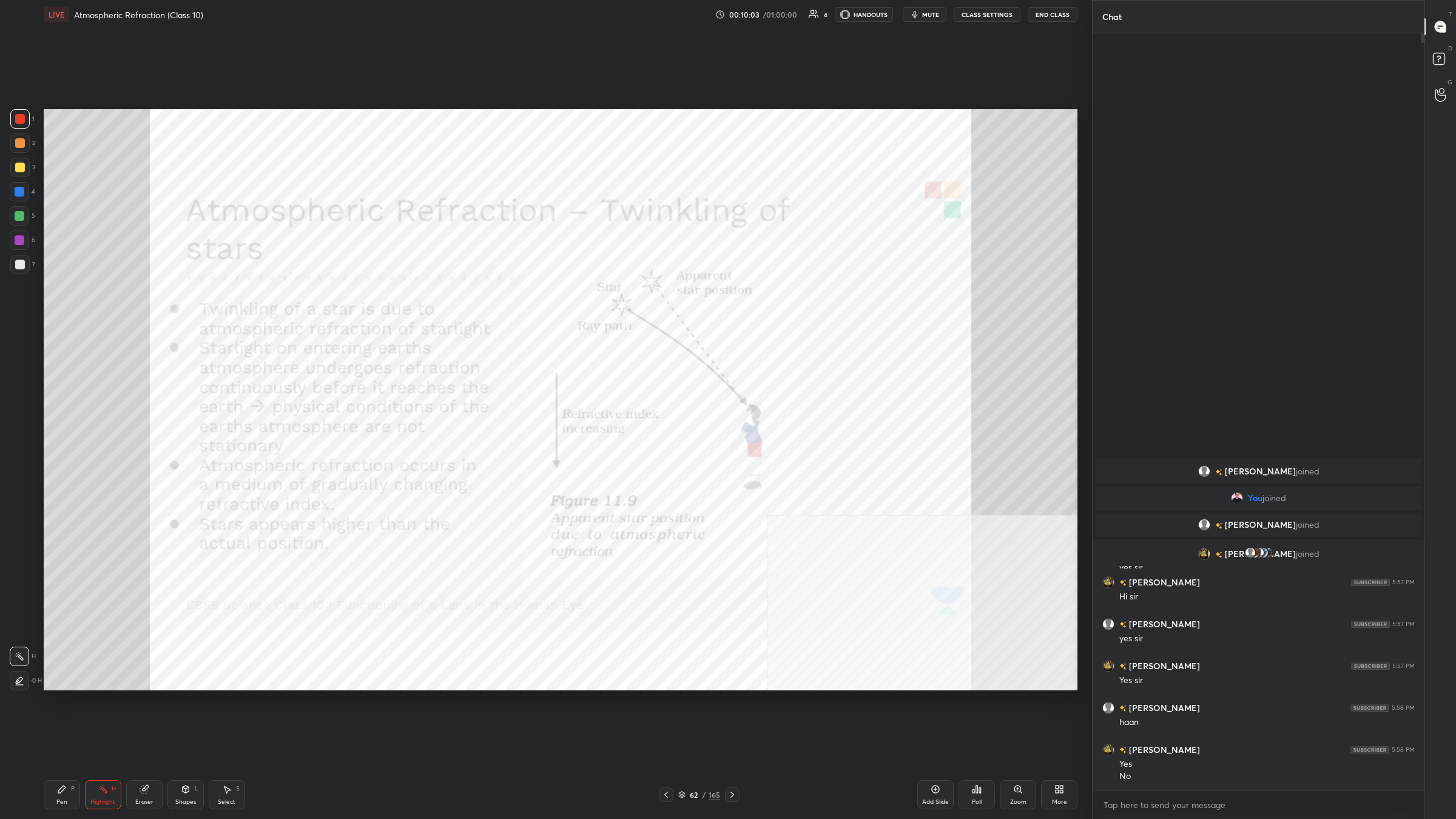 click at bounding box center [19, 681] 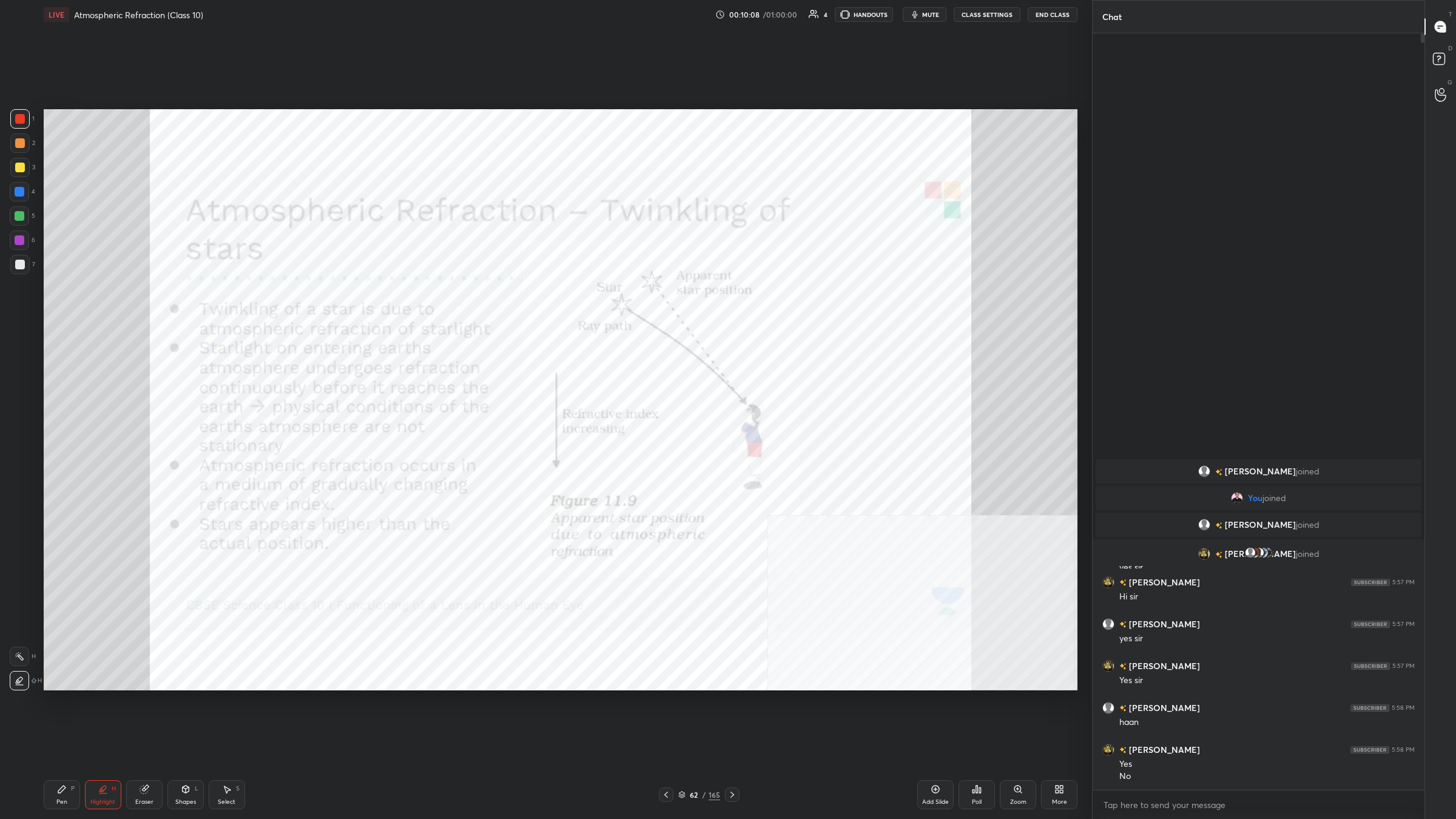 click on "Pen" at bounding box center [62, 802] 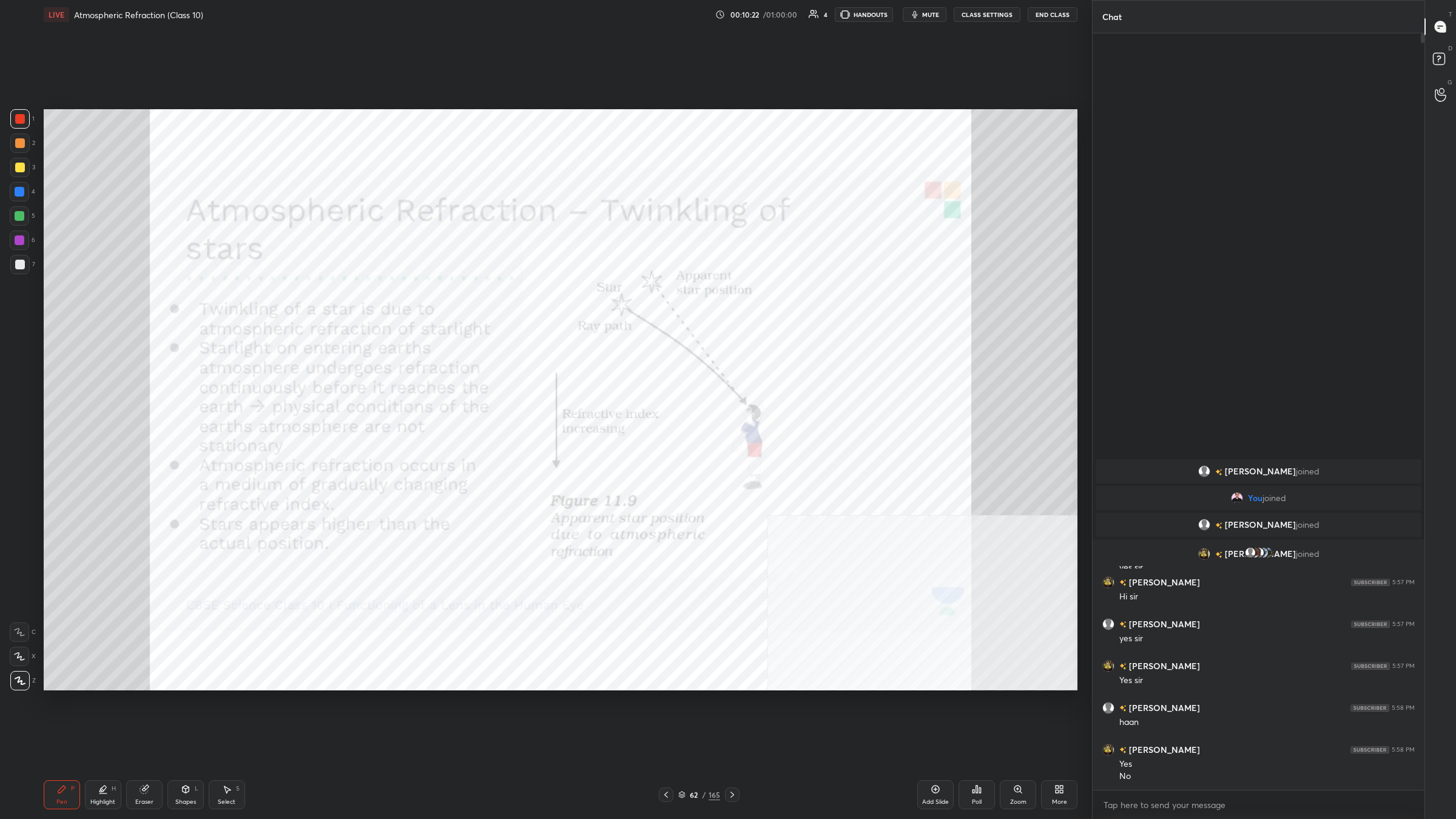 click on "Highlight H" at bounding box center [103, 795] 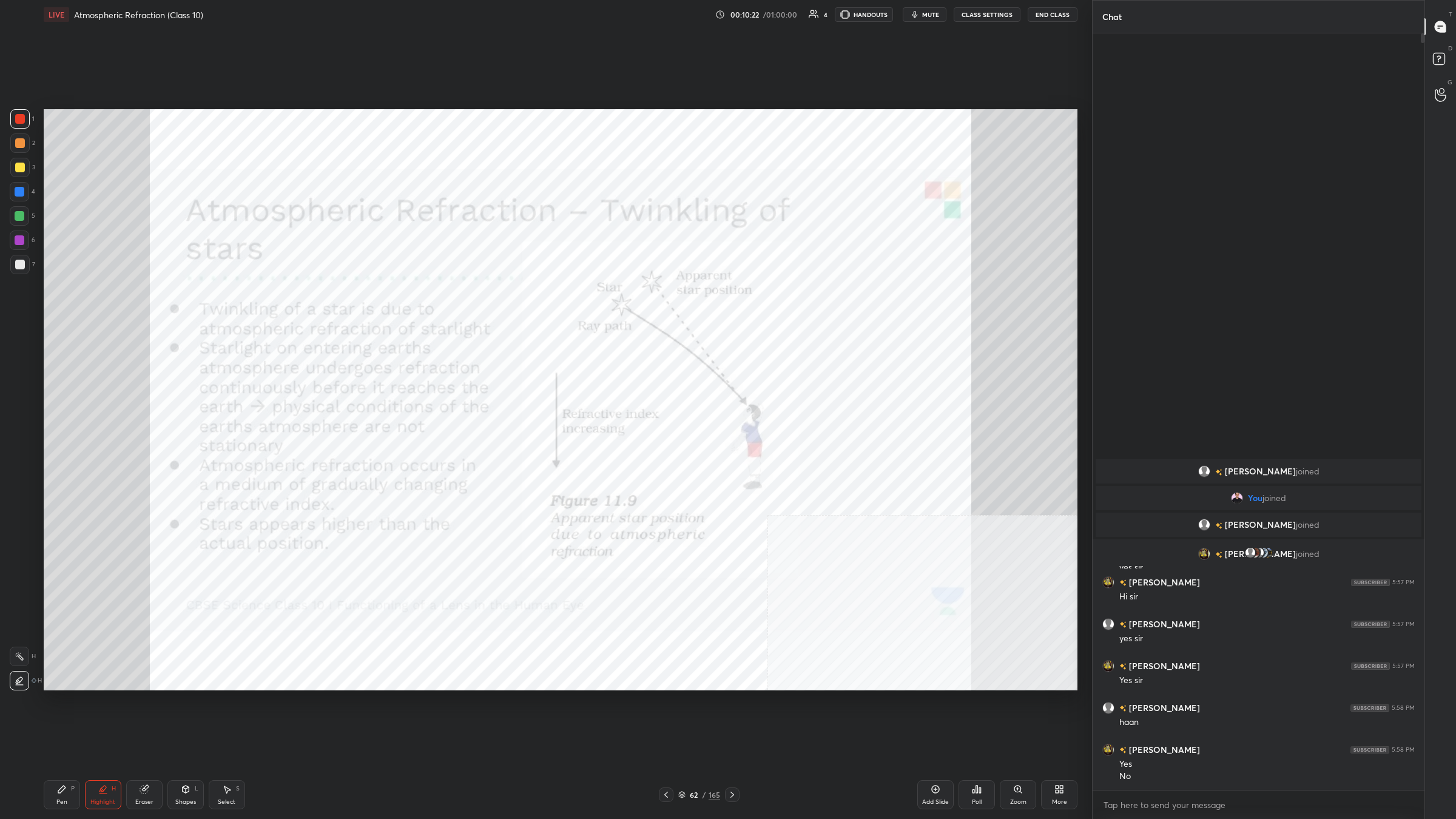 click 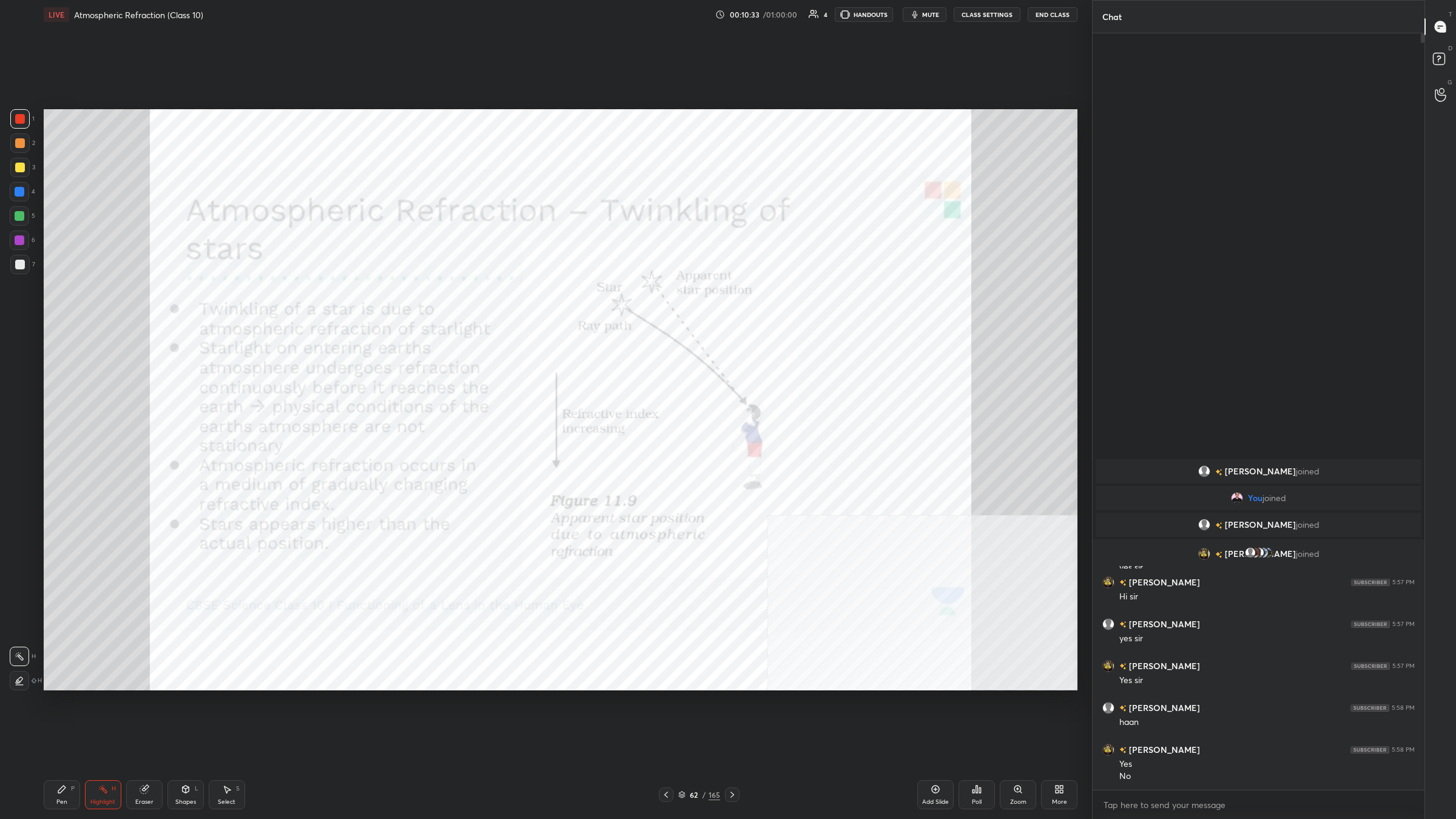 click on "1 2 3 4 5 6 7 C X Z C X Z E E Erase all   H H LIVE Atmospheric Refraction (Class 10) 00:10:33 /  01:00:00 4 HANDOUTS mute CLASS SETTINGS End Class Setting up your live class Poll for   secs No correct answer Start poll Back Atmospheric Refraction (Class 10) [PERSON_NAME] Pen P Highlight H Eraser Shapes L Select S 62 / 165 Add Slide Poll Zoom More" at bounding box center [541, 410] 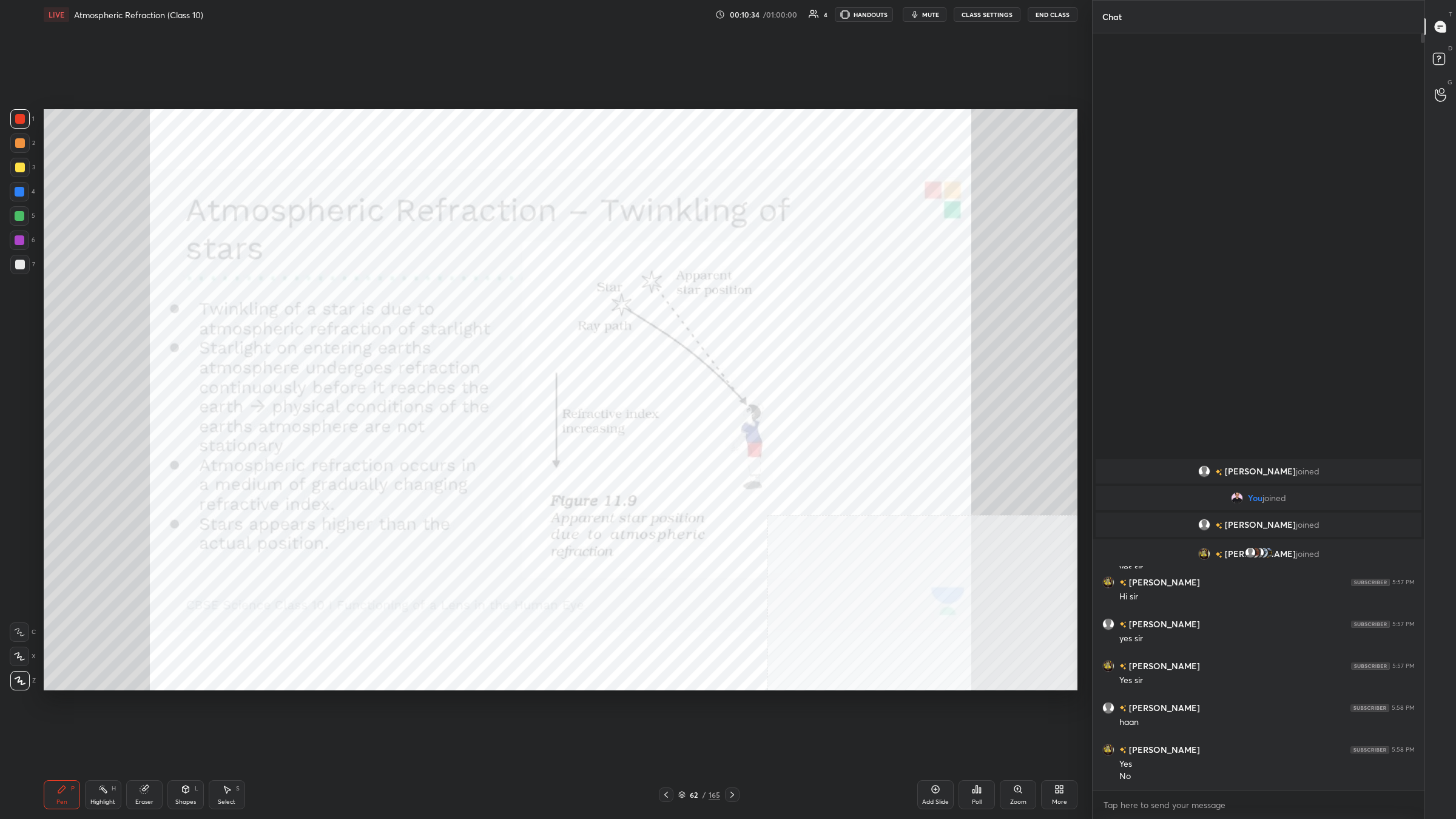 click 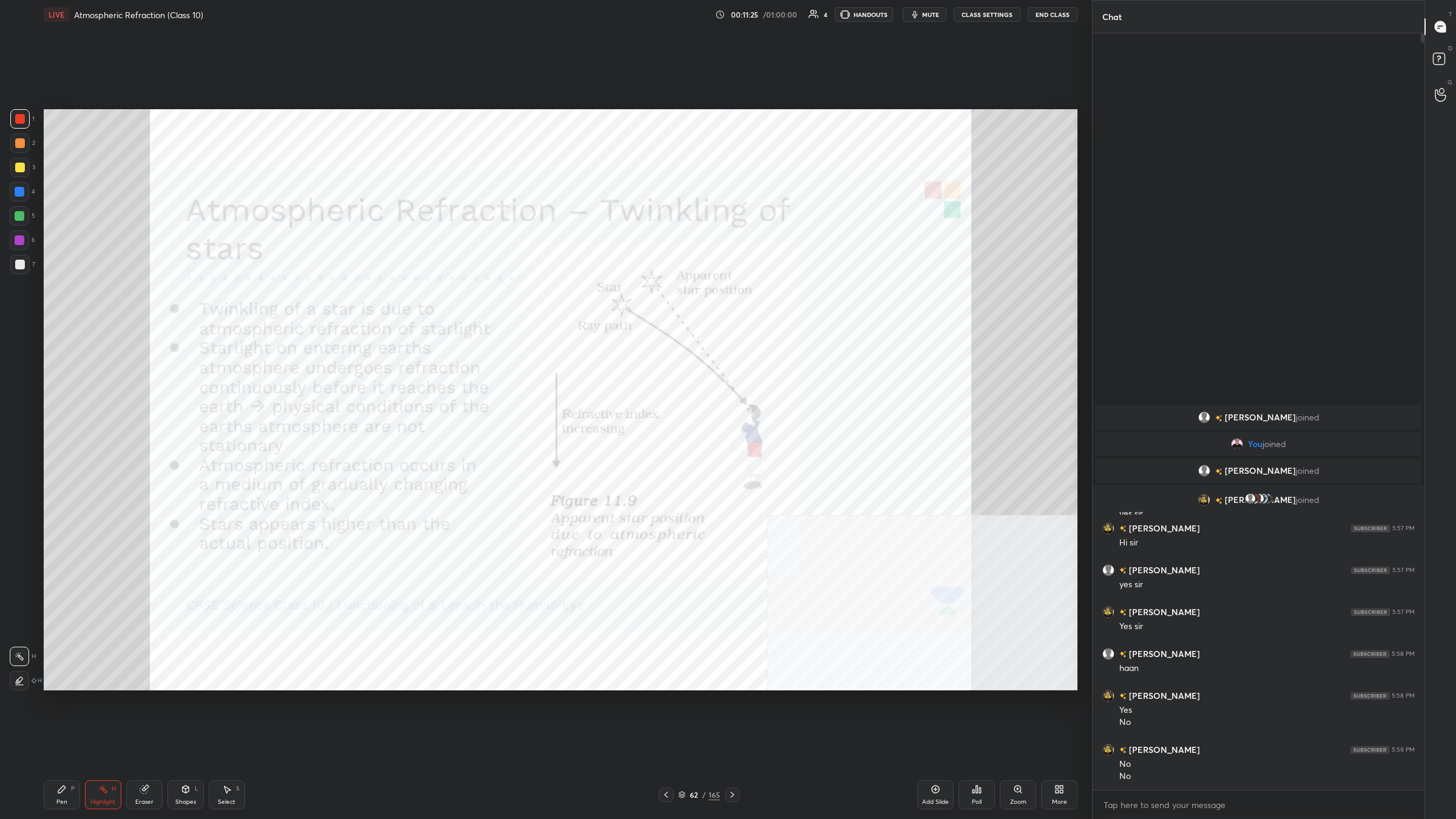 click 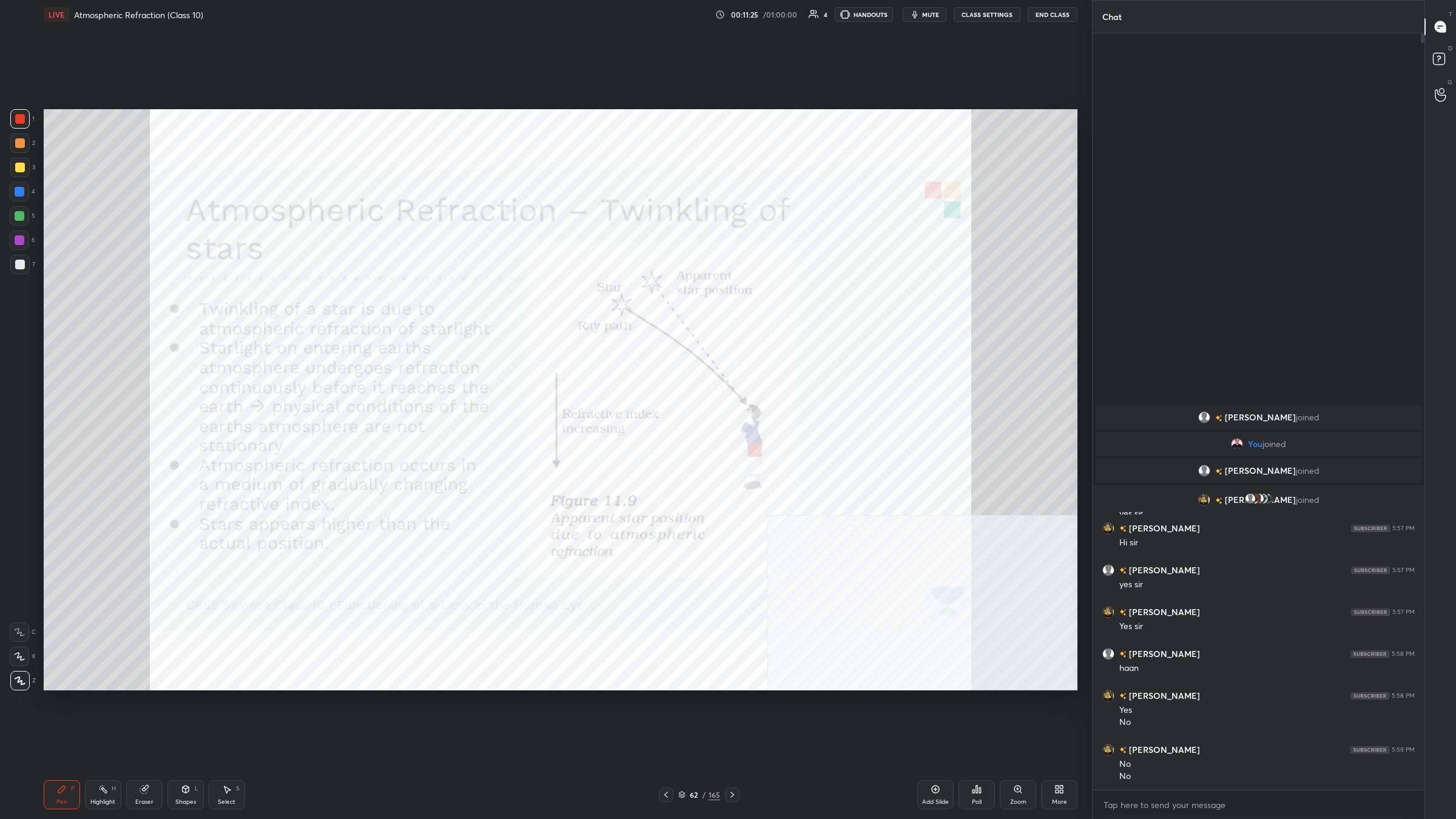 click 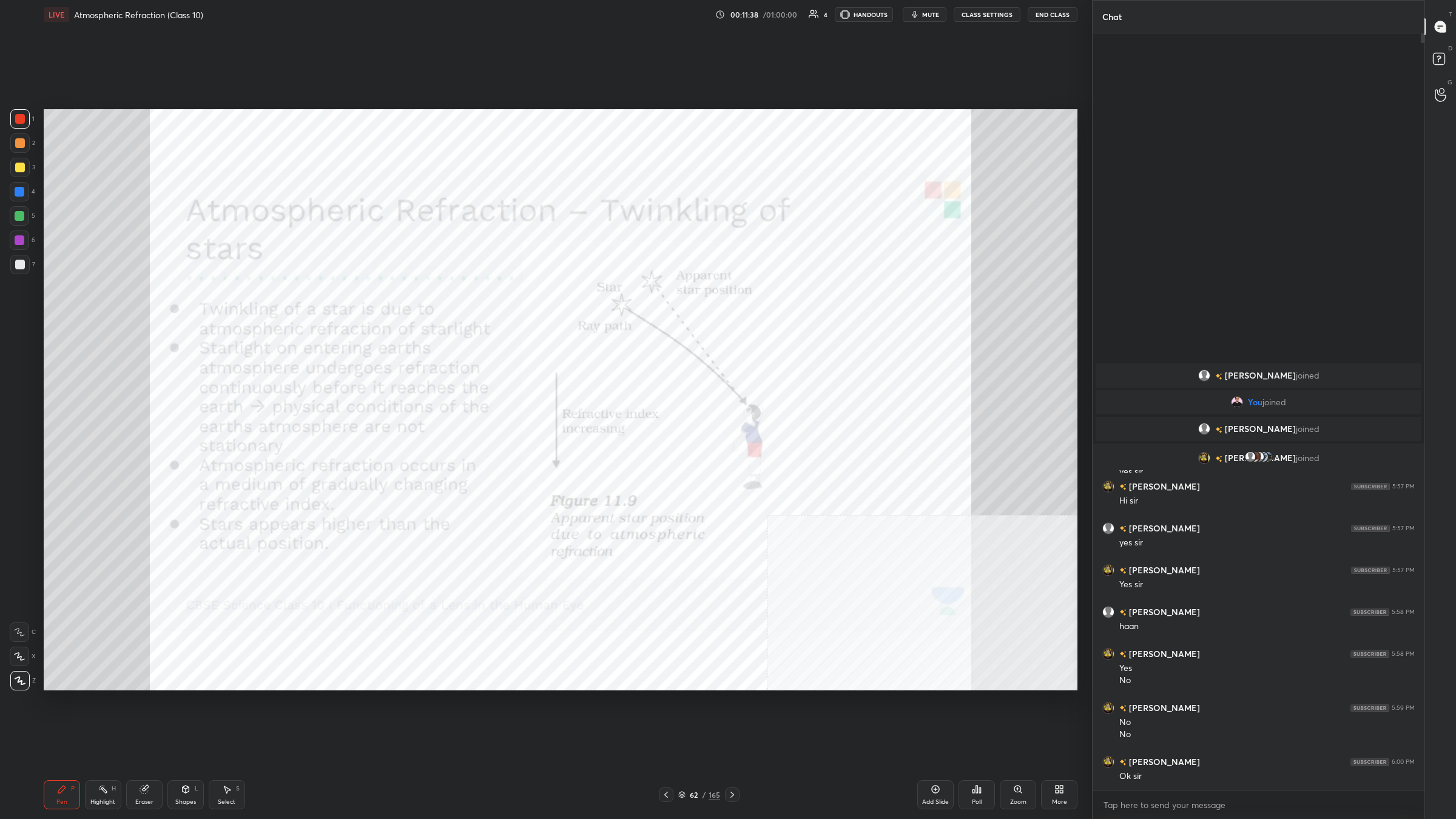 click at bounding box center (19, 240) 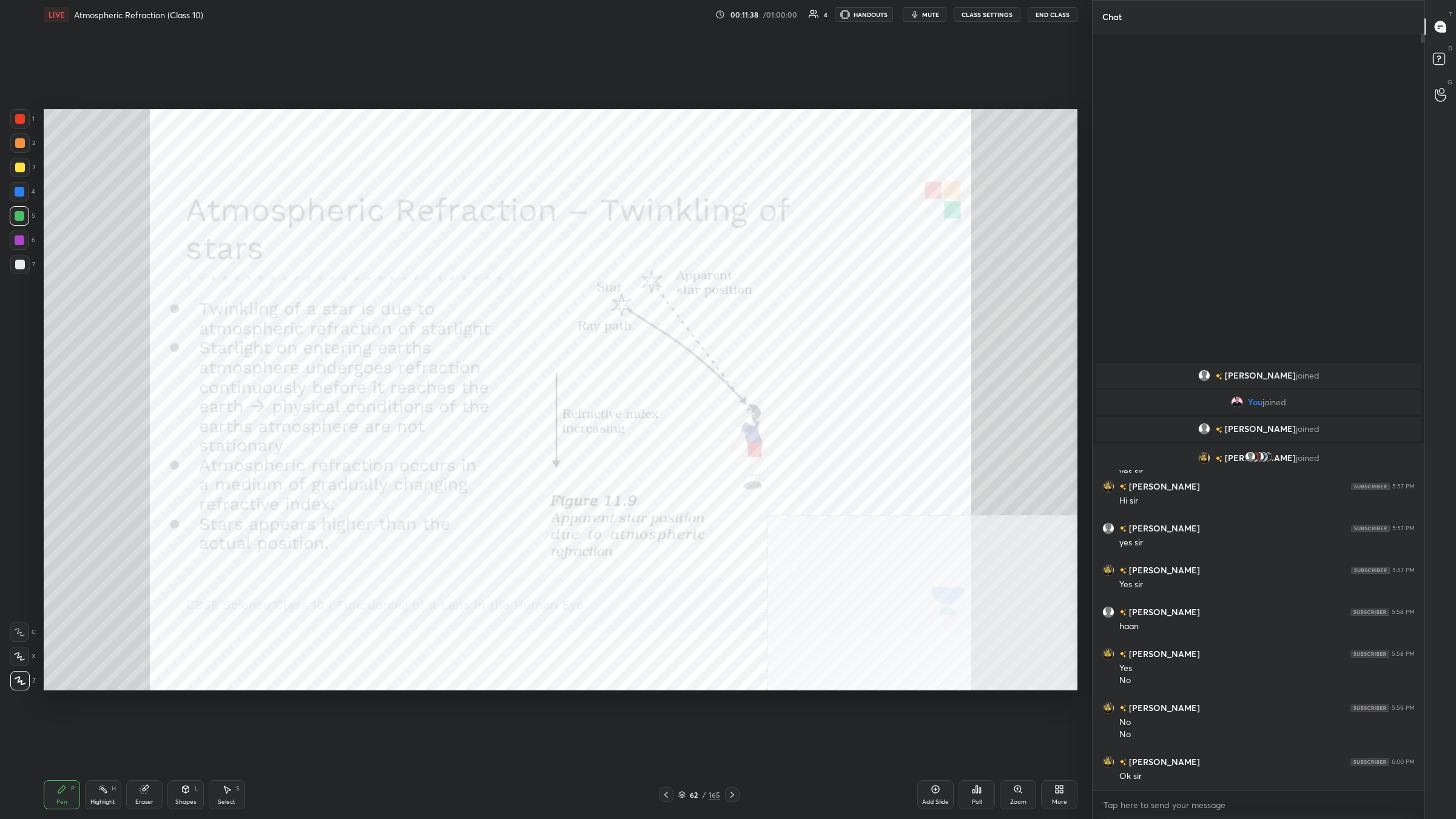 click at bounding box center [19, 192] 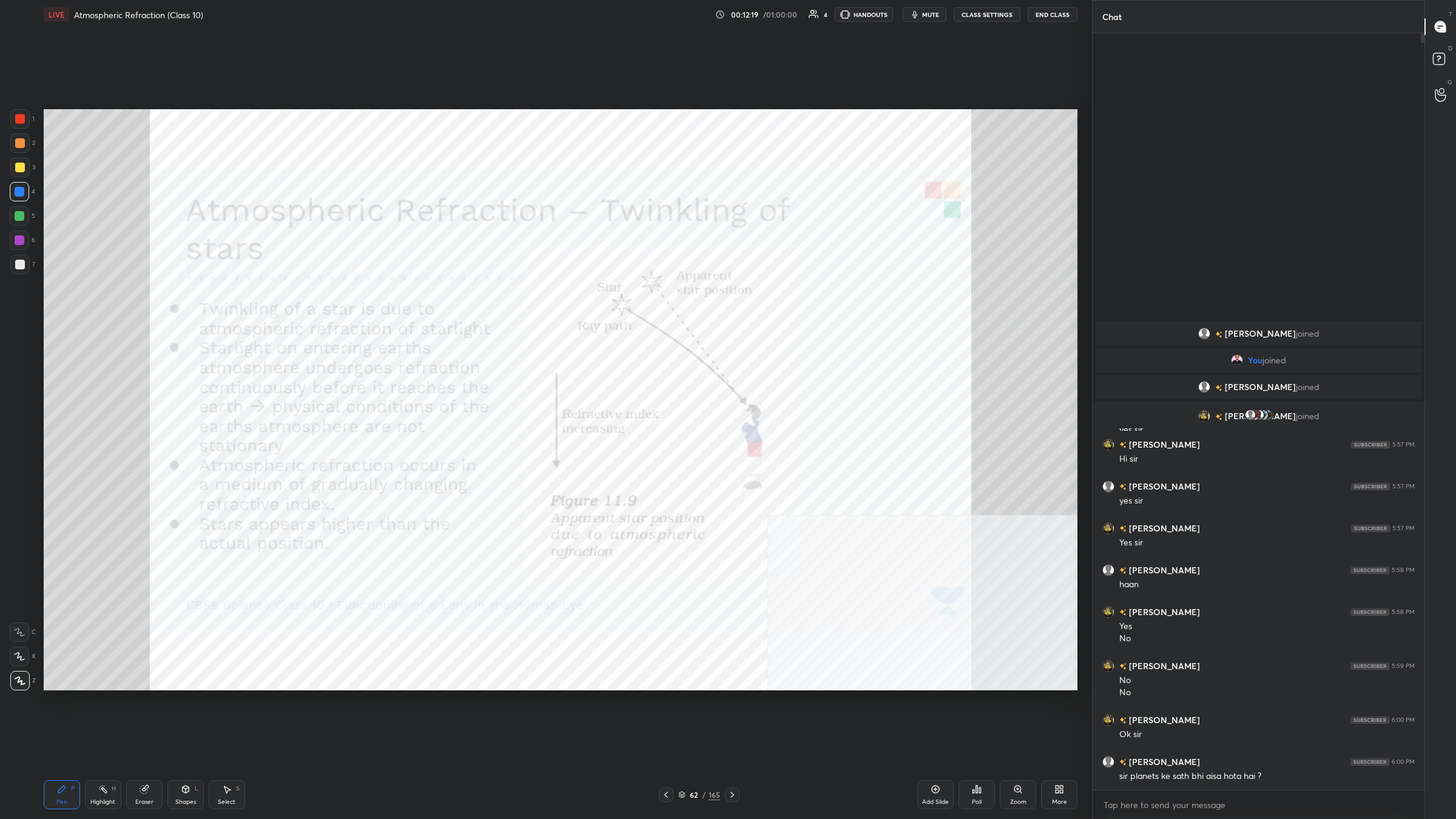 click on "Highlight H" at bounding box center (103, 795) 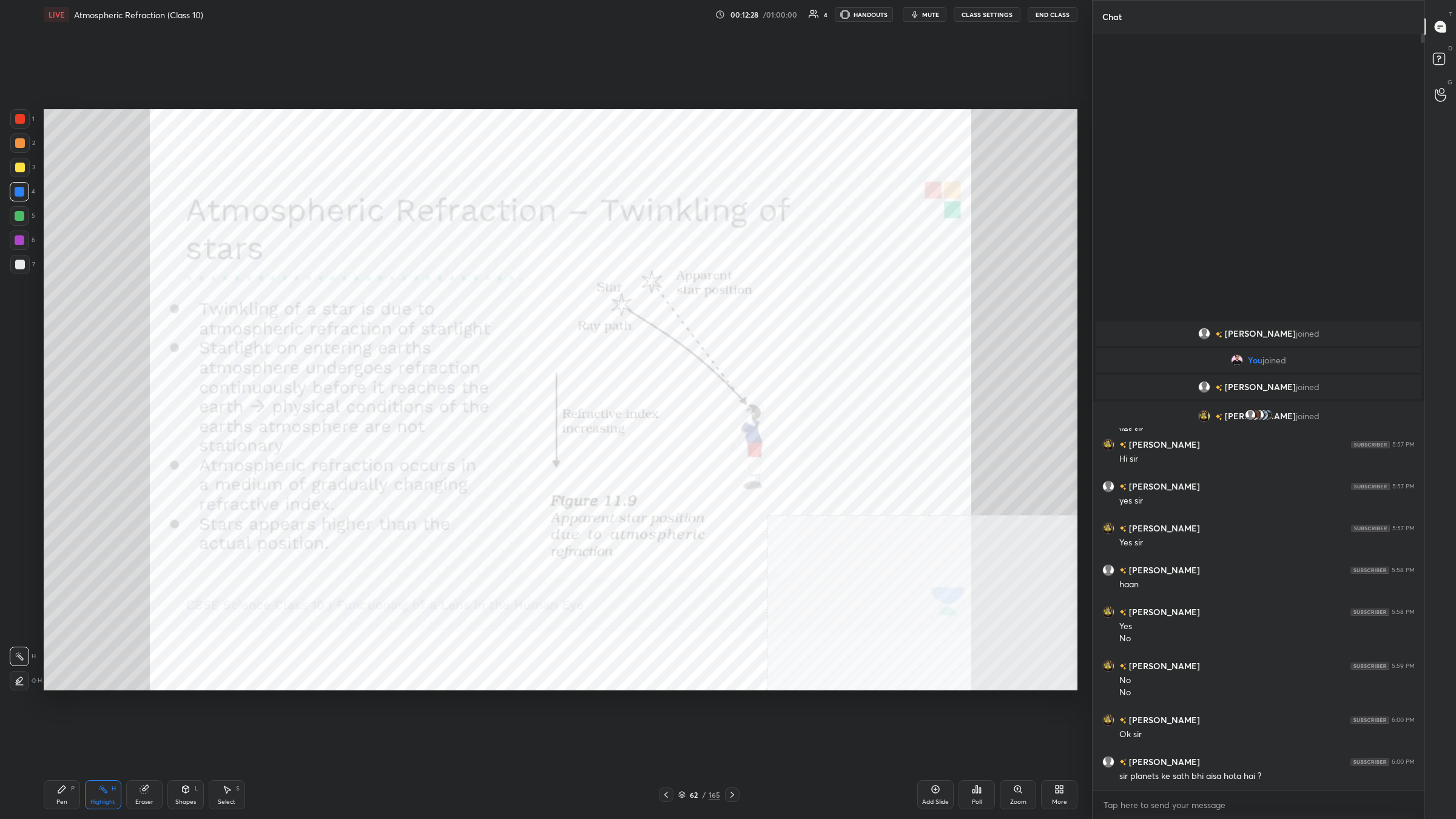 click 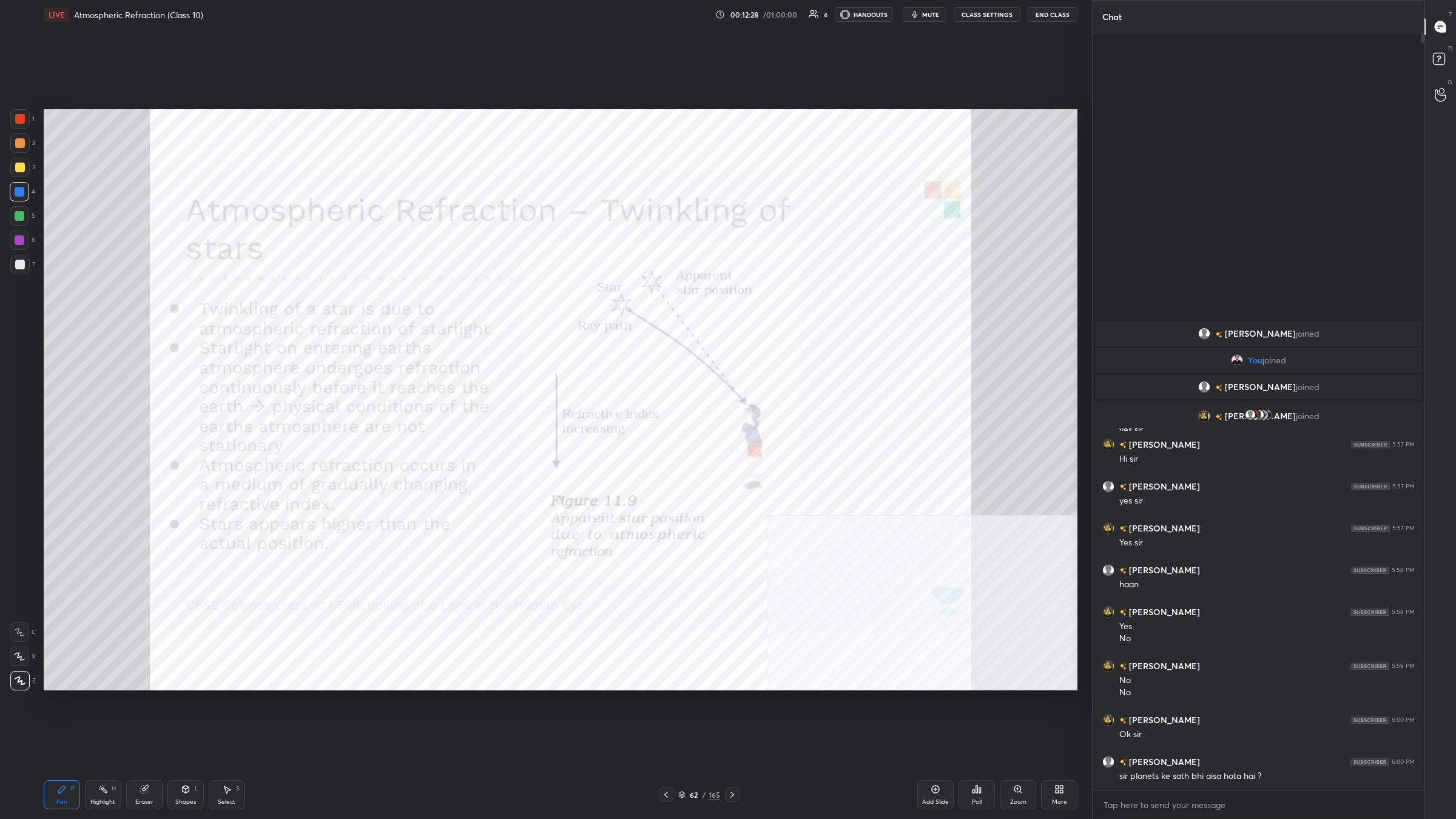 click 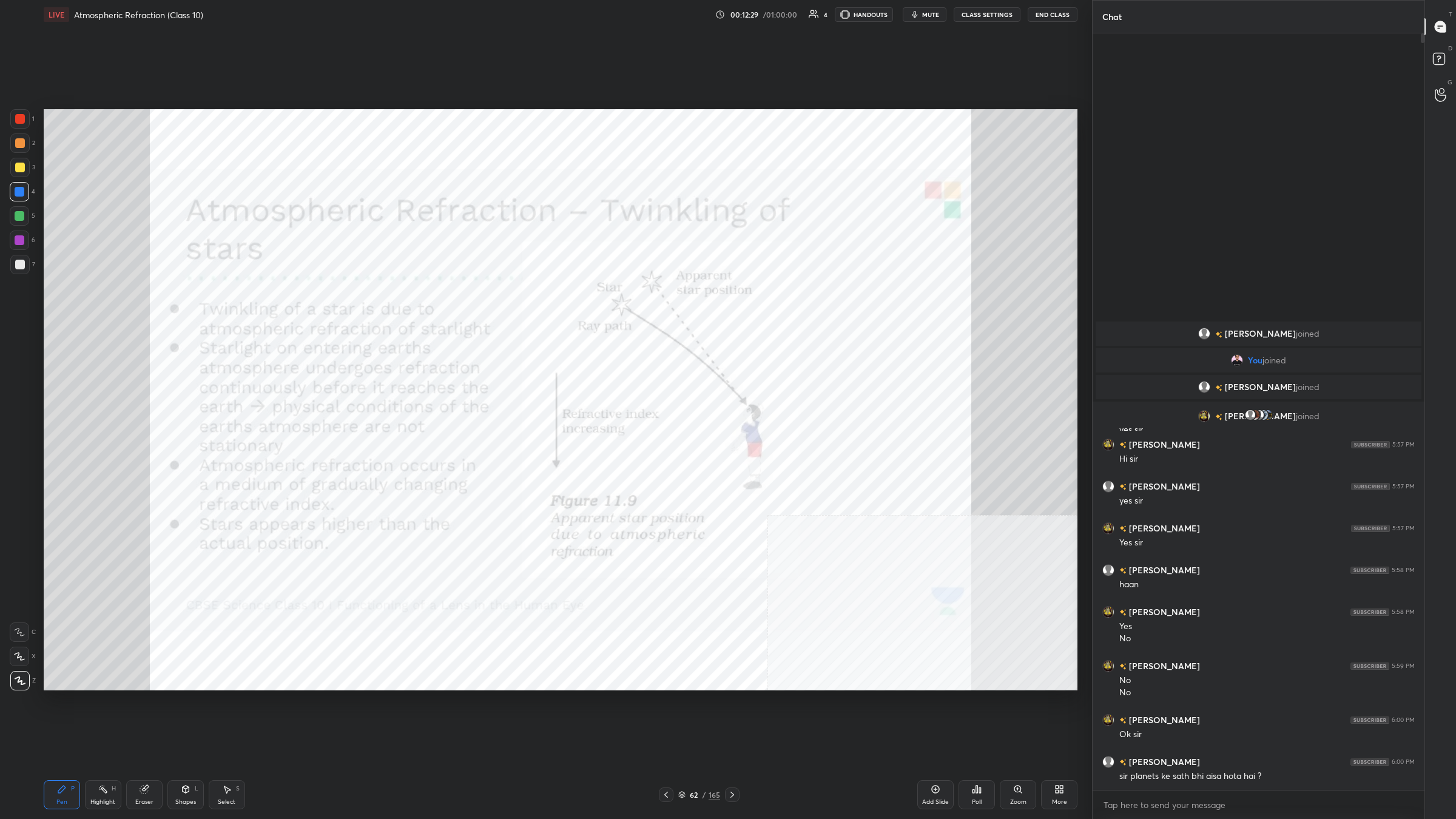 click on "Highlight H" at bounding box center (103, 795) 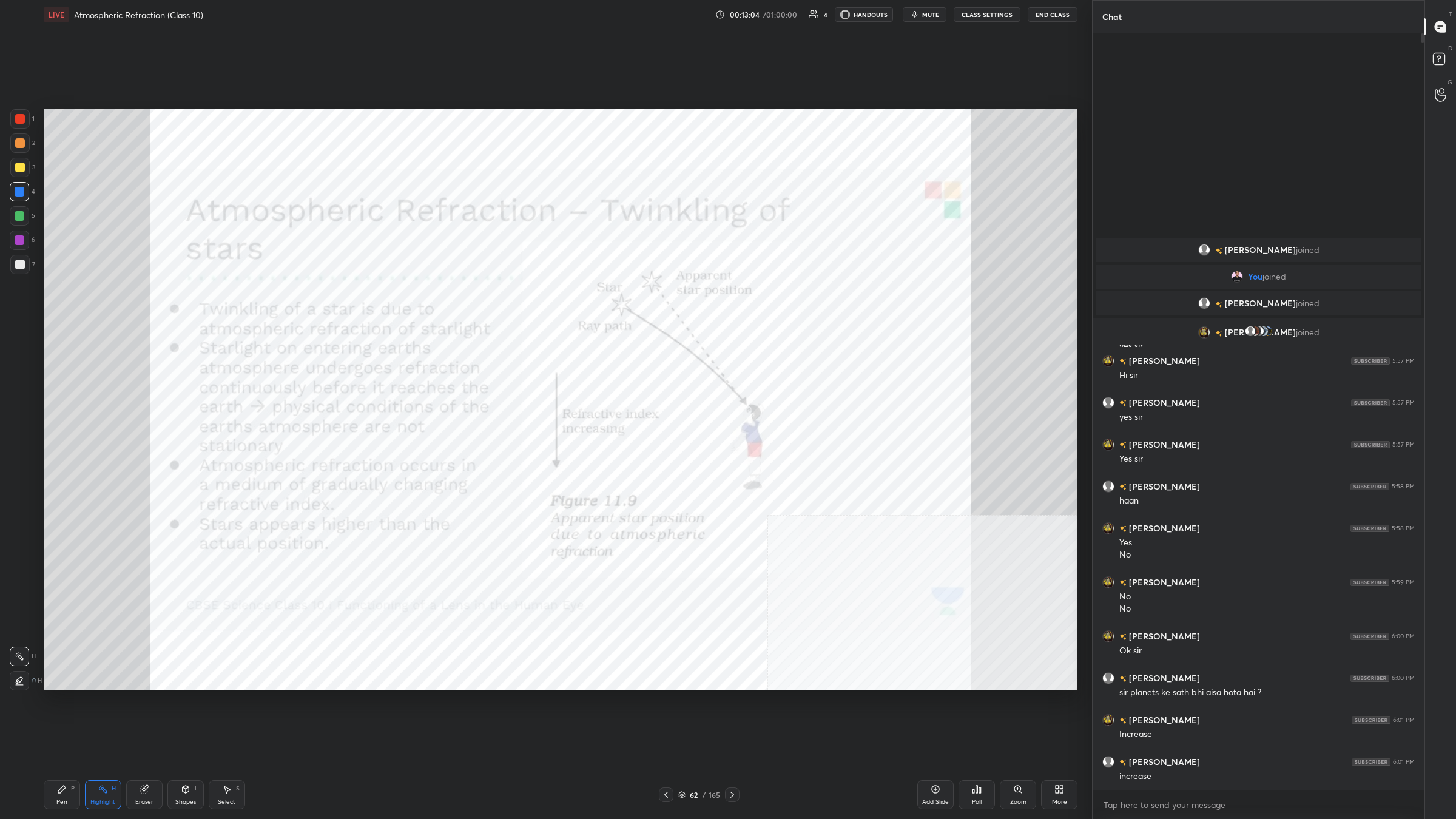 click 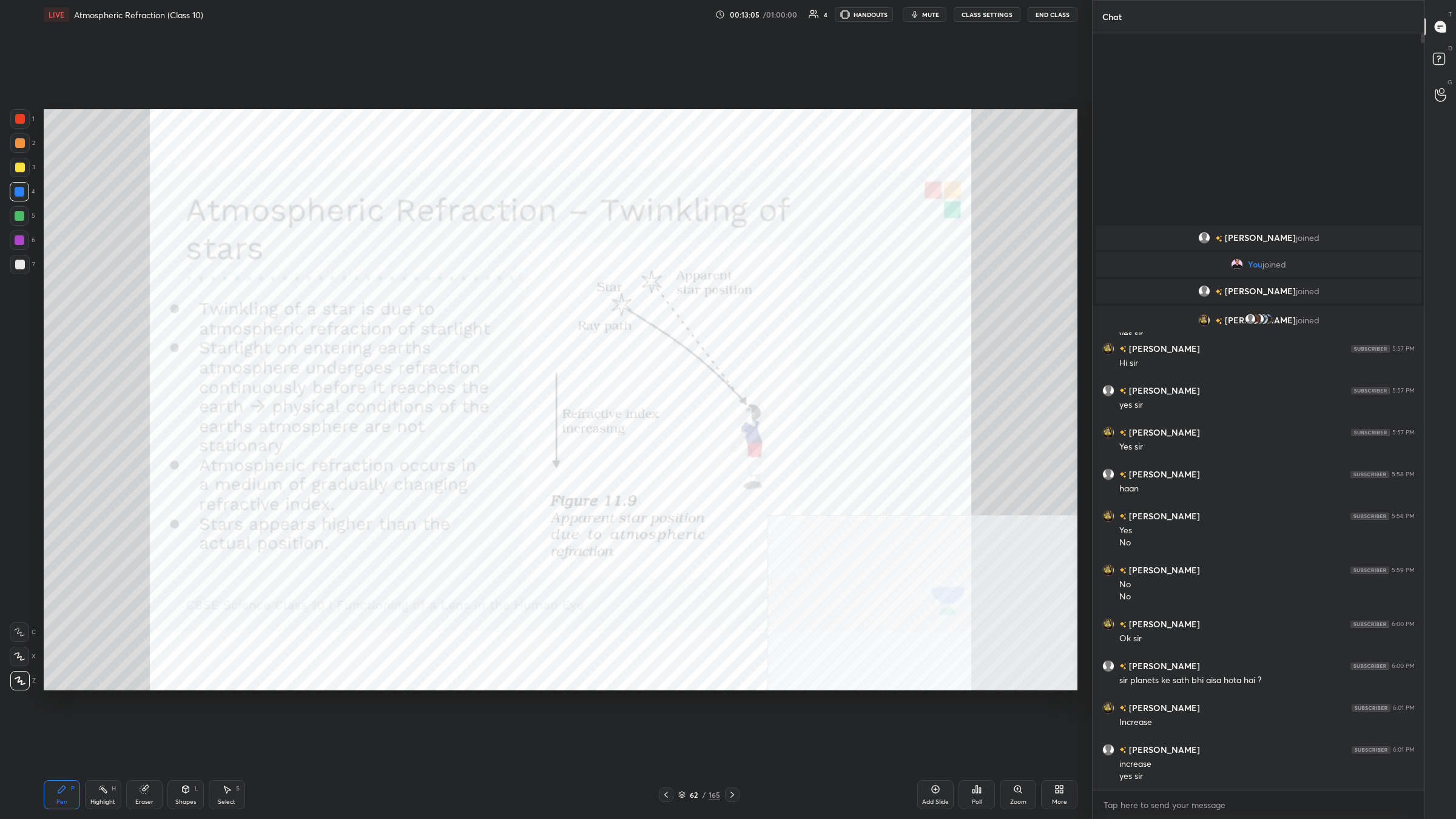 click on "Highlight H" at bounding box center [103, 795] 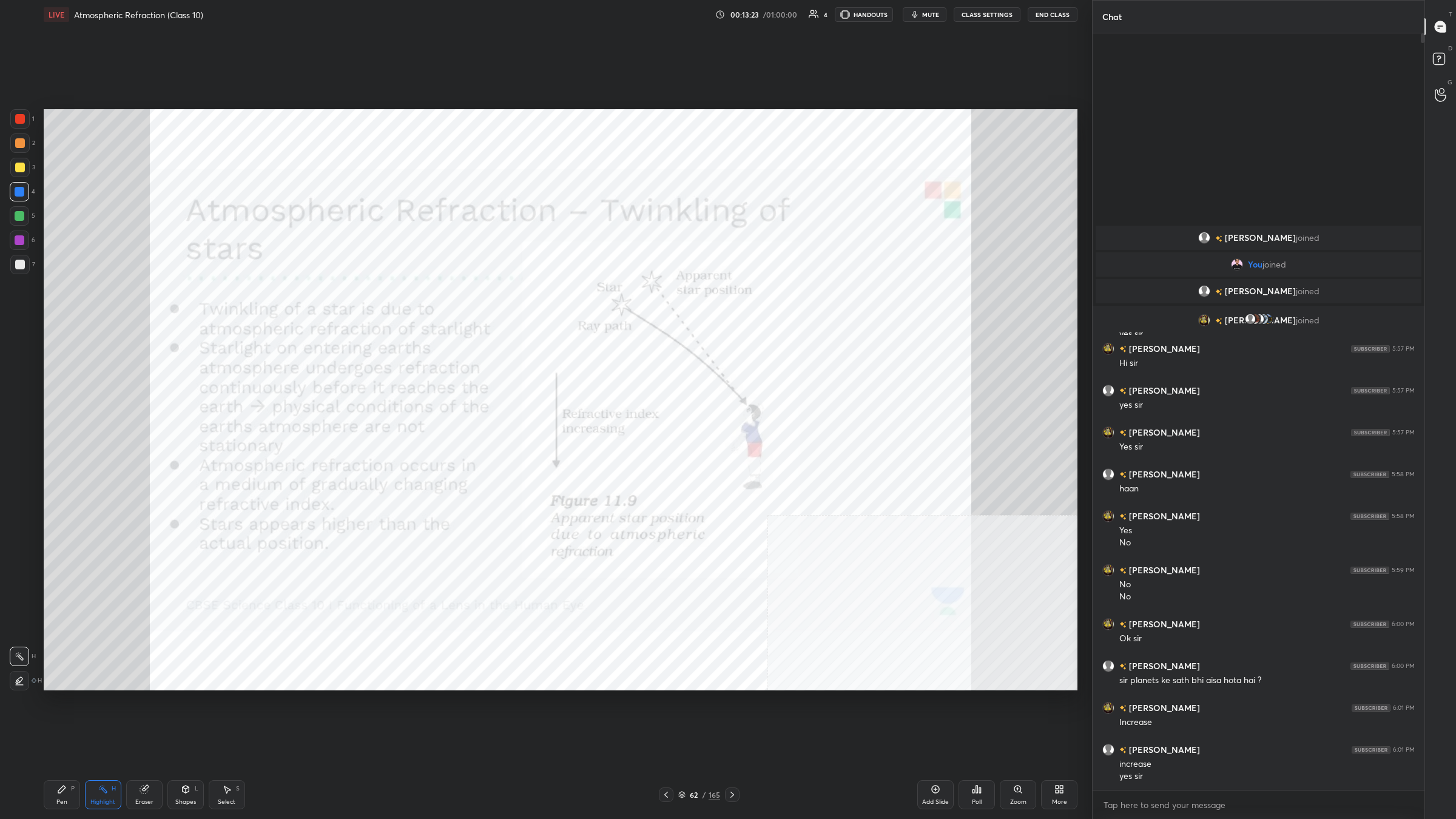 click on "Pen P" at bounding box center [62, 795] 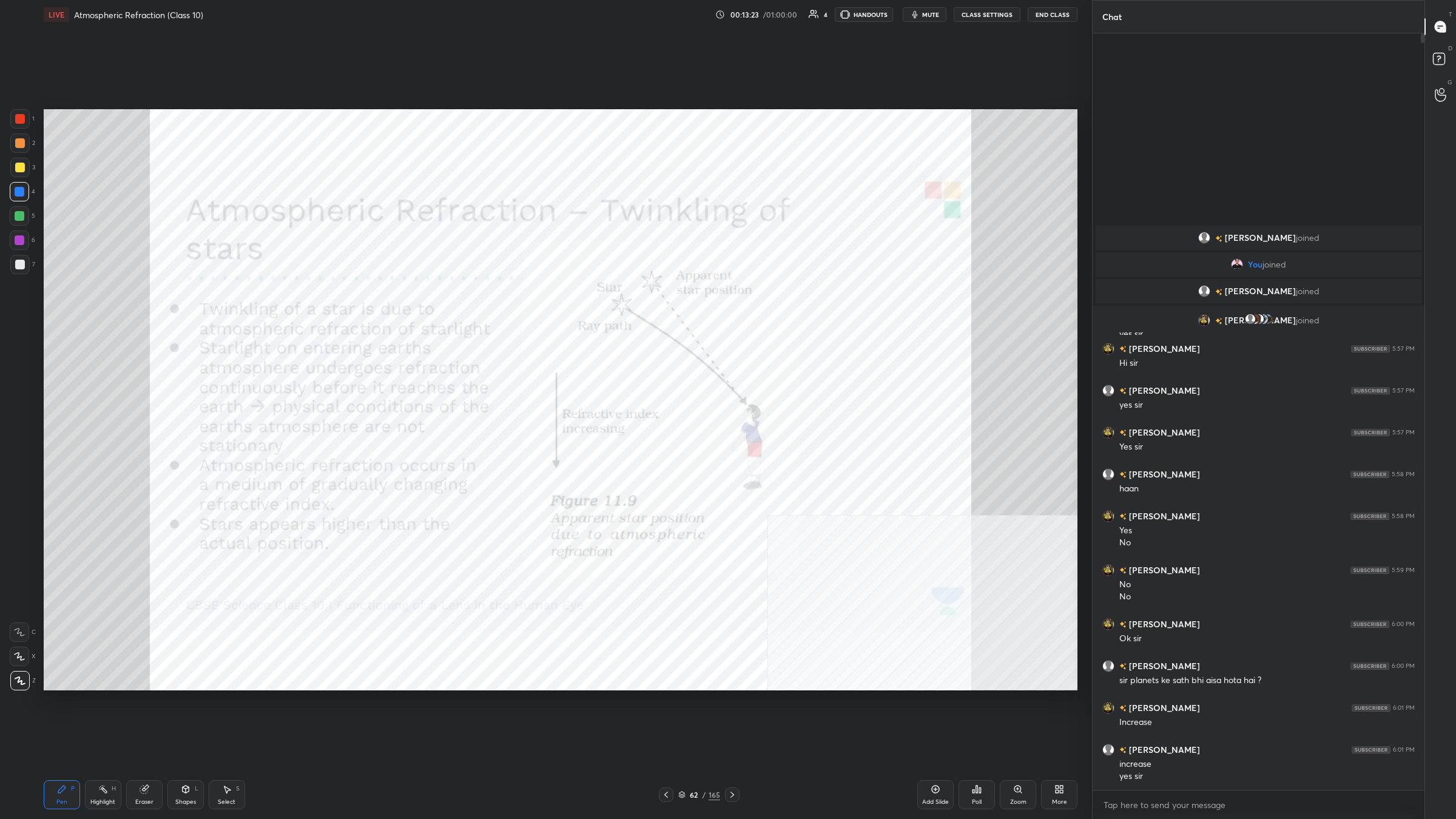 click on "1" at bounding box center [22, 121] 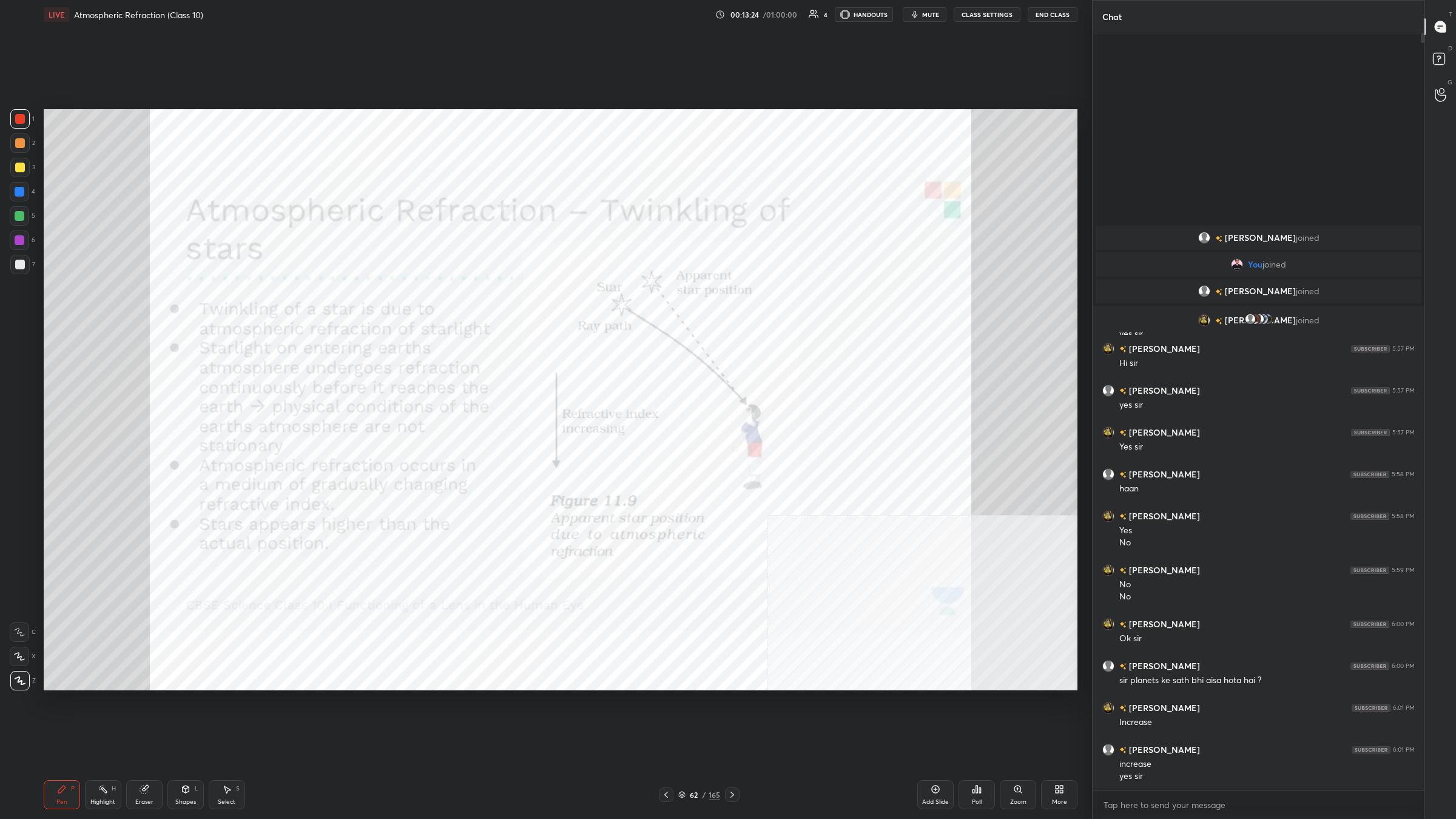 click at bounding box center [20, 119] 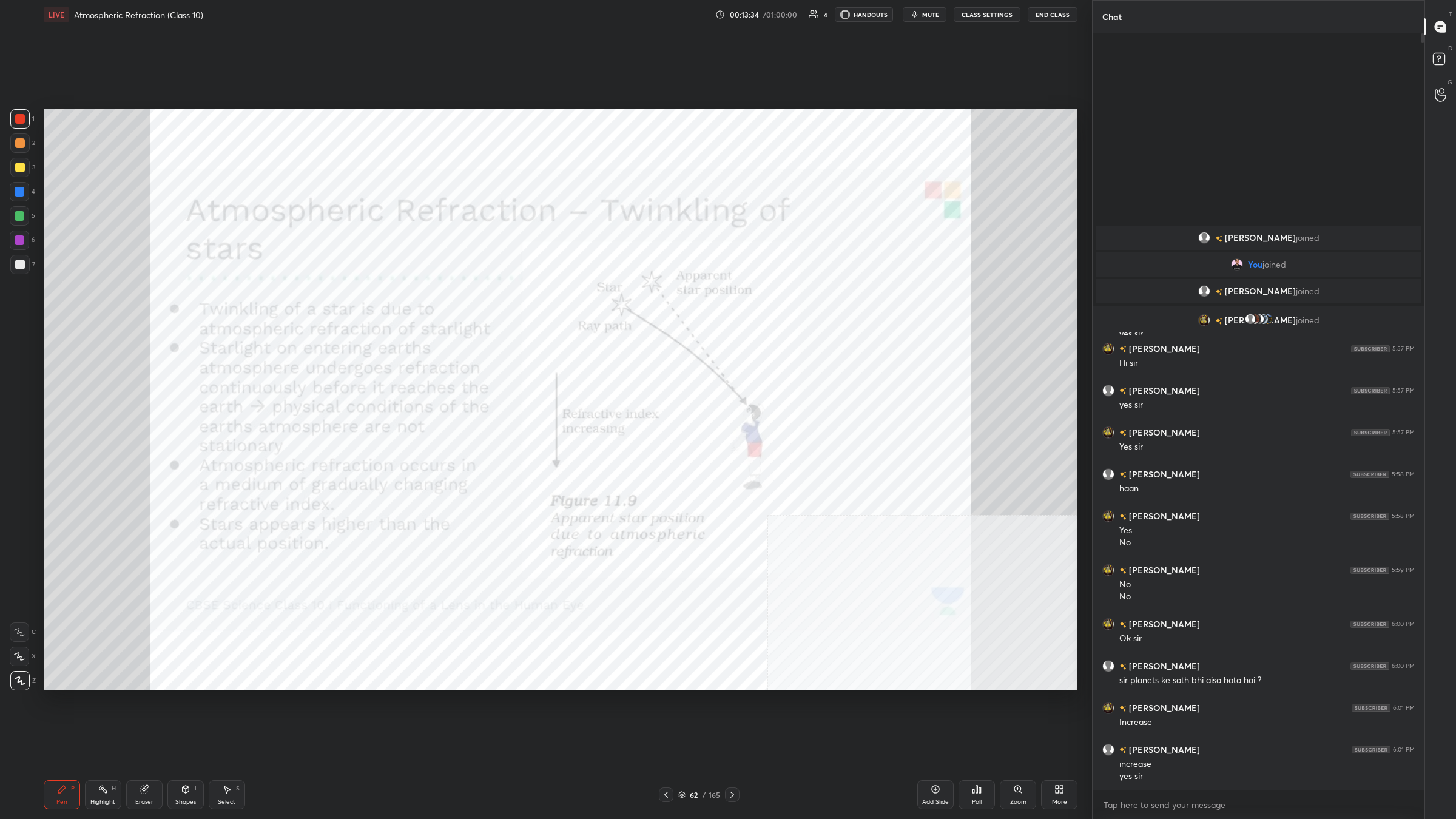 click 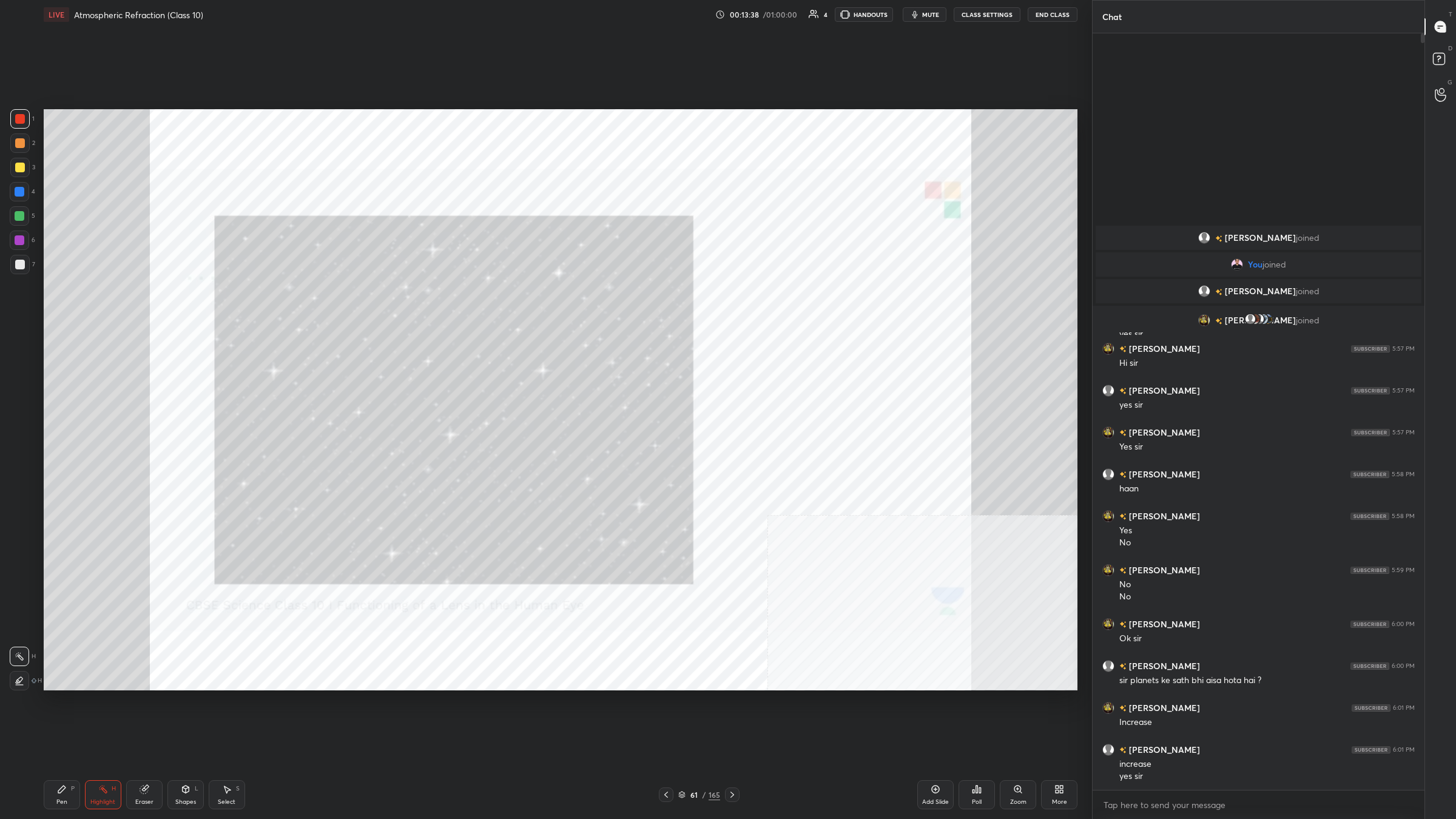 click on "Pen P" at bounding box center (62, 795) 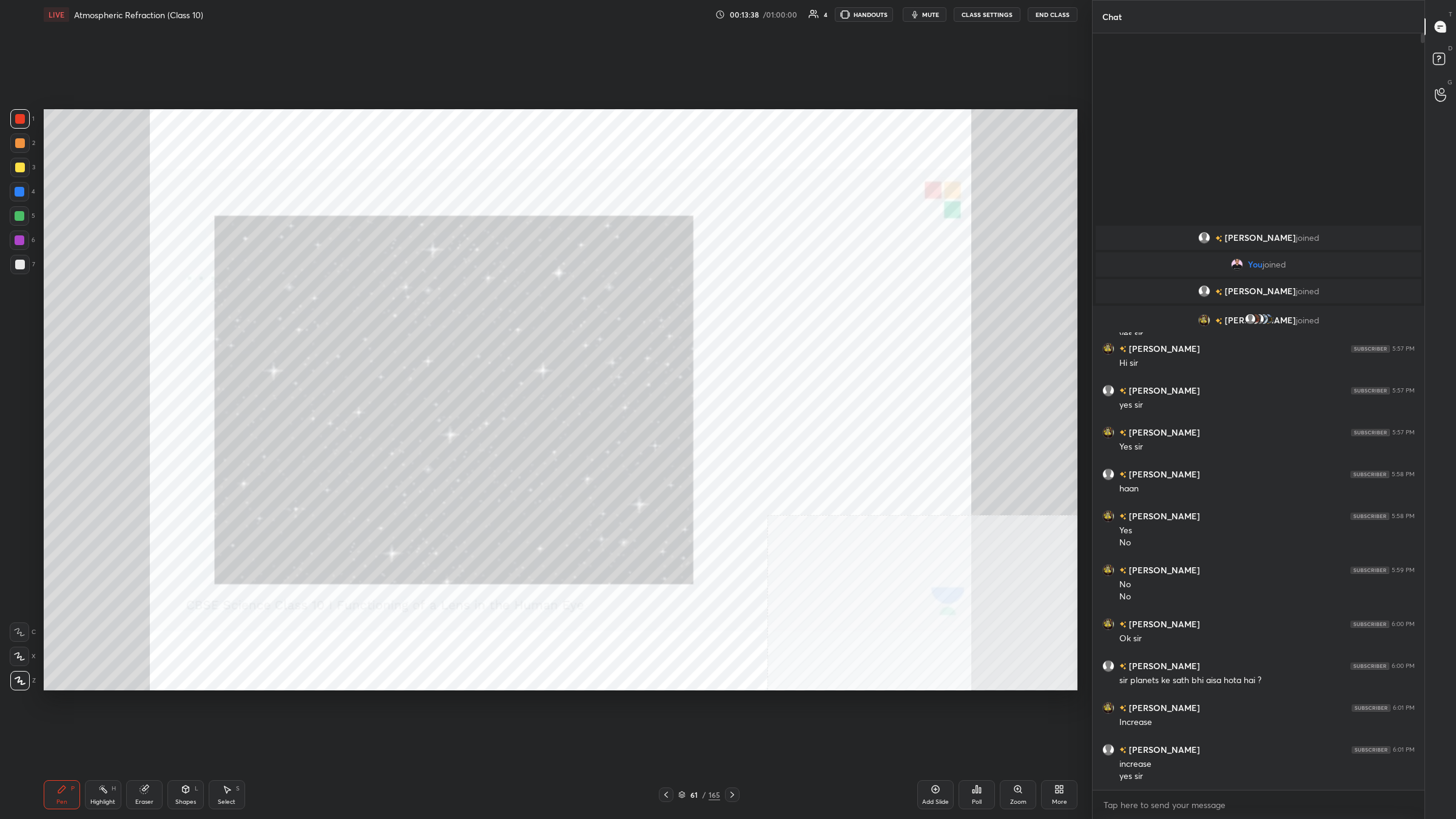 click on "P" at bounding box center (73, 789) 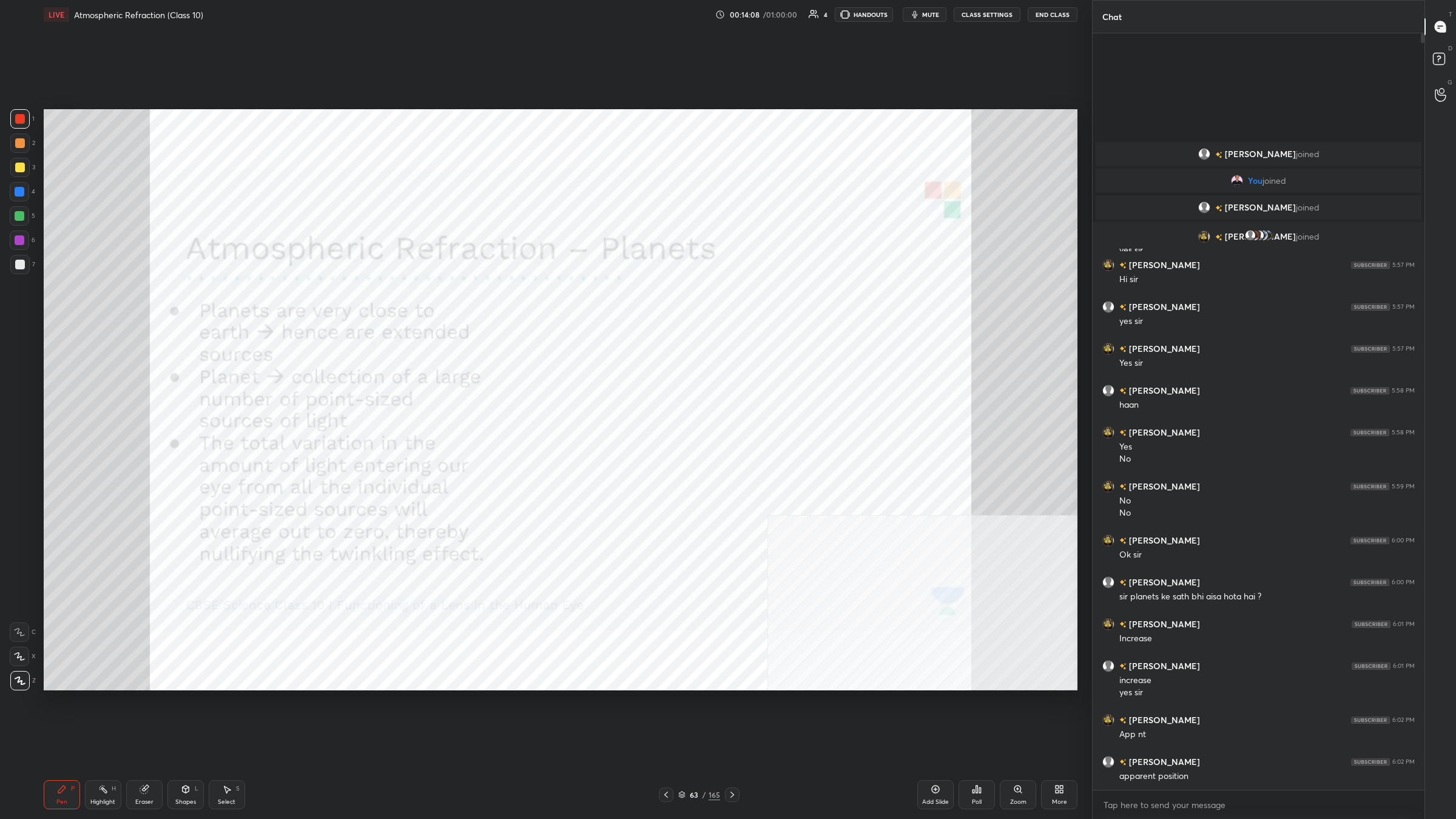 click on "1" at bounding box center [22, 121] 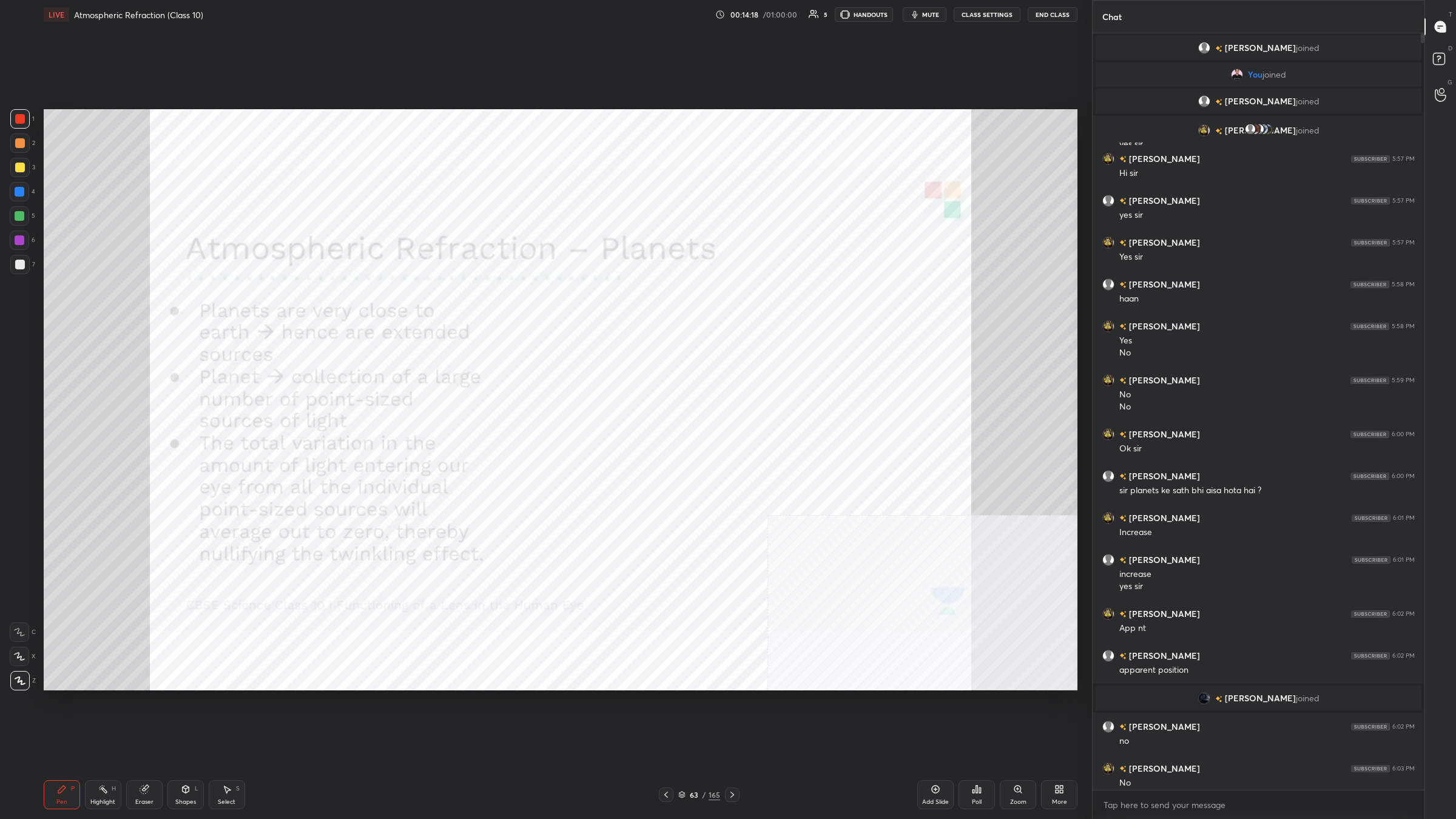 click on "Shapes L" at bounding box center (186, 795) 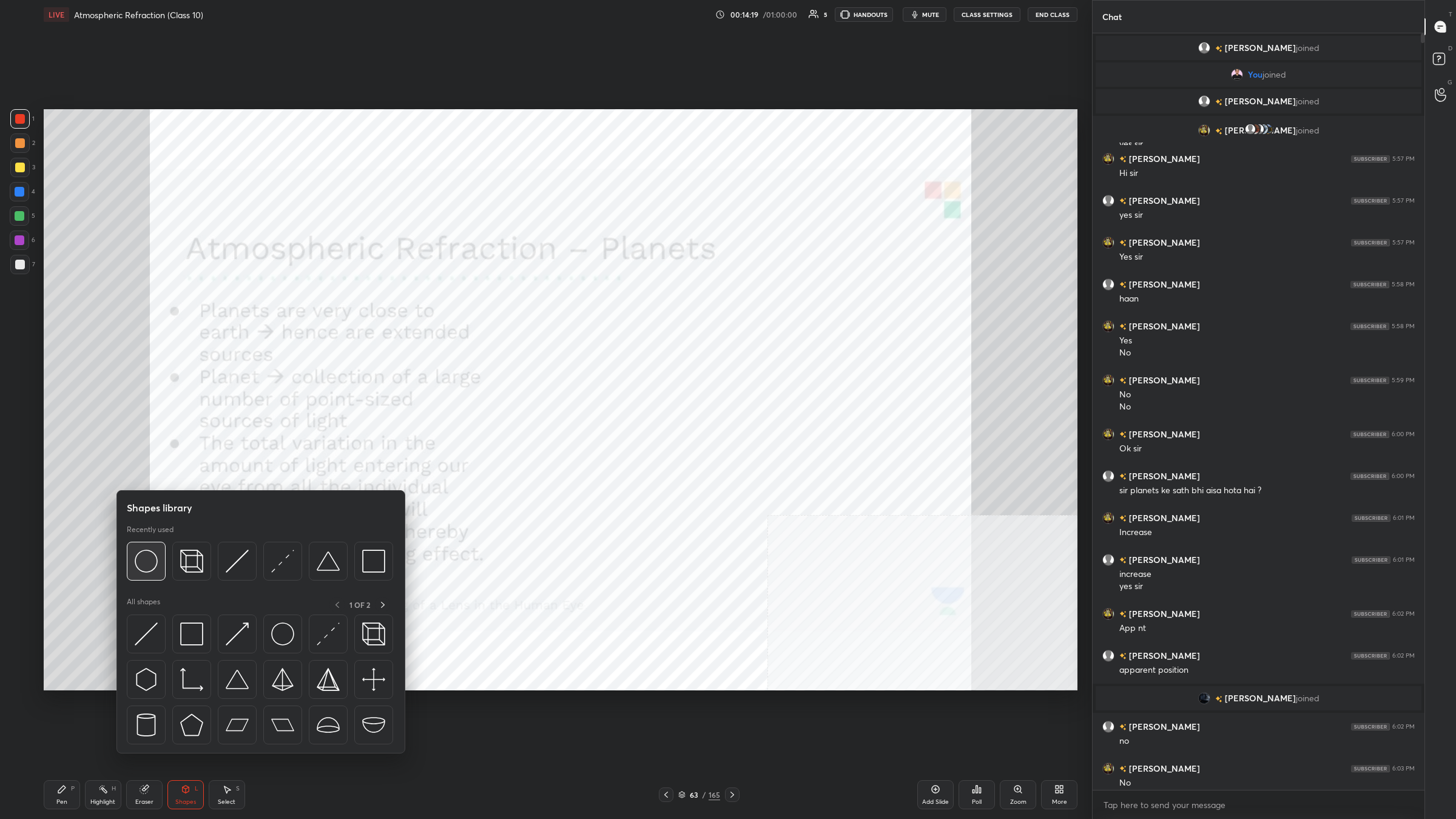 click at bounding box center [146, 561] 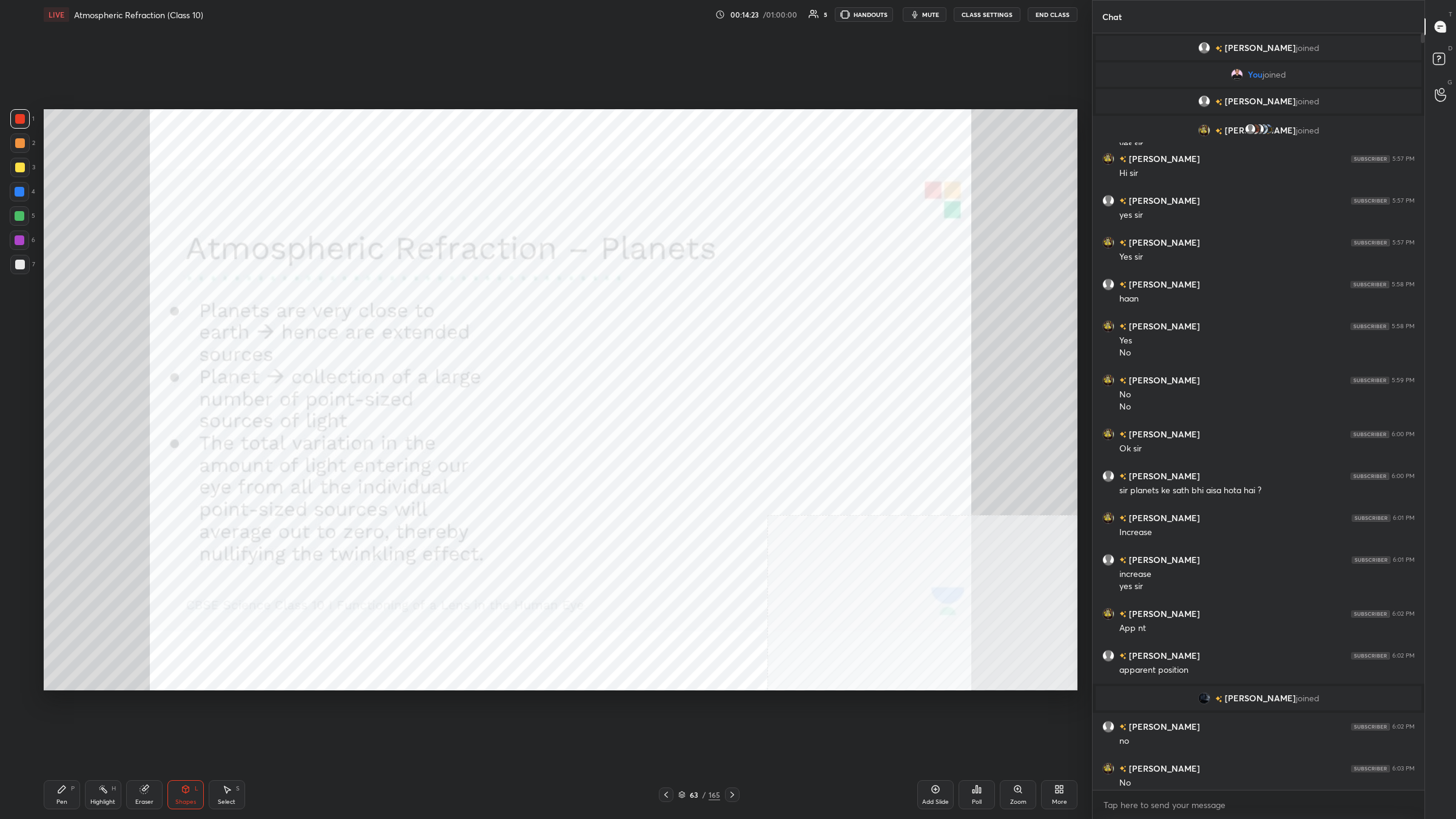 click on "Pen P" at bounding box center [62, 795] 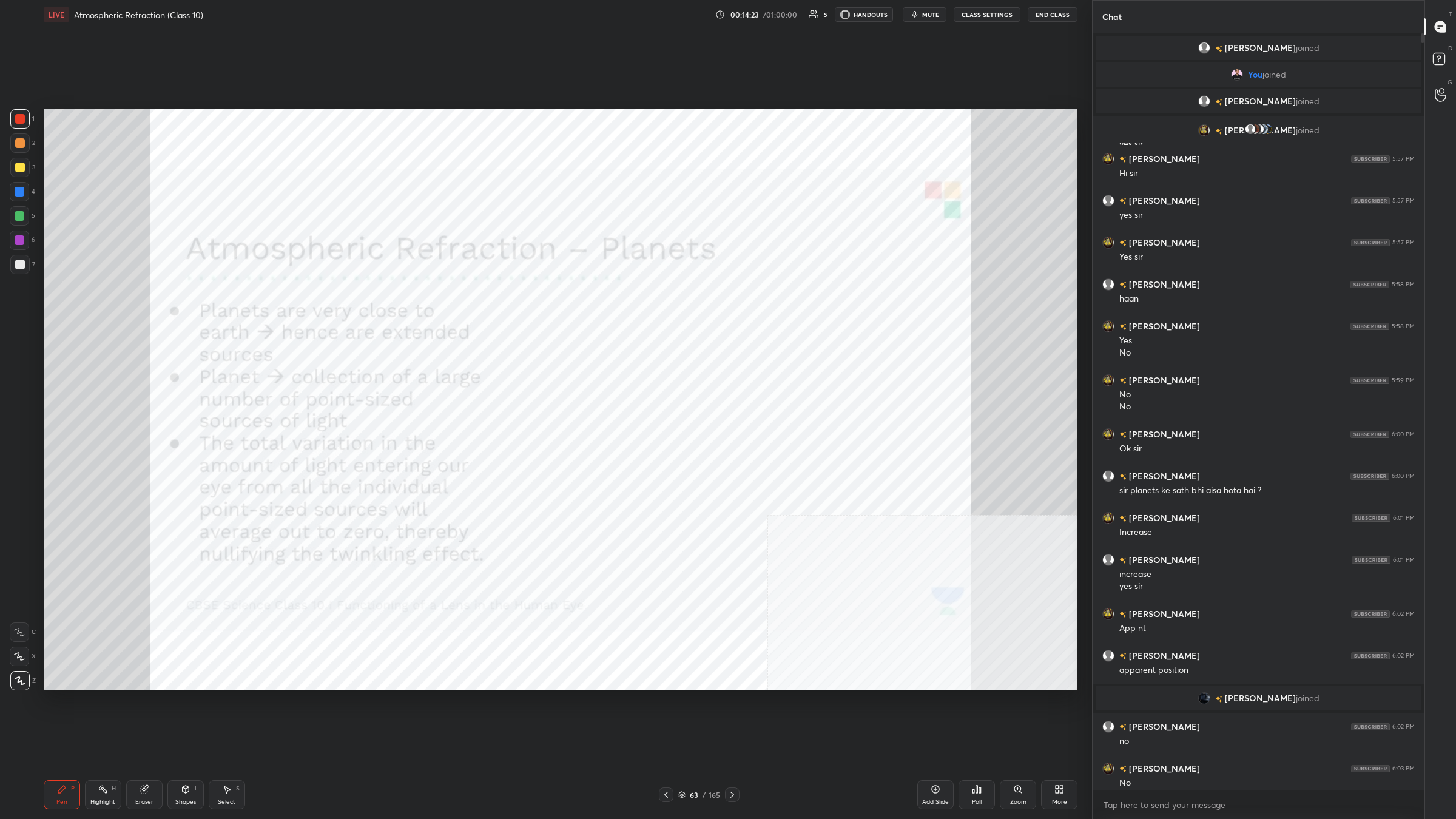 click 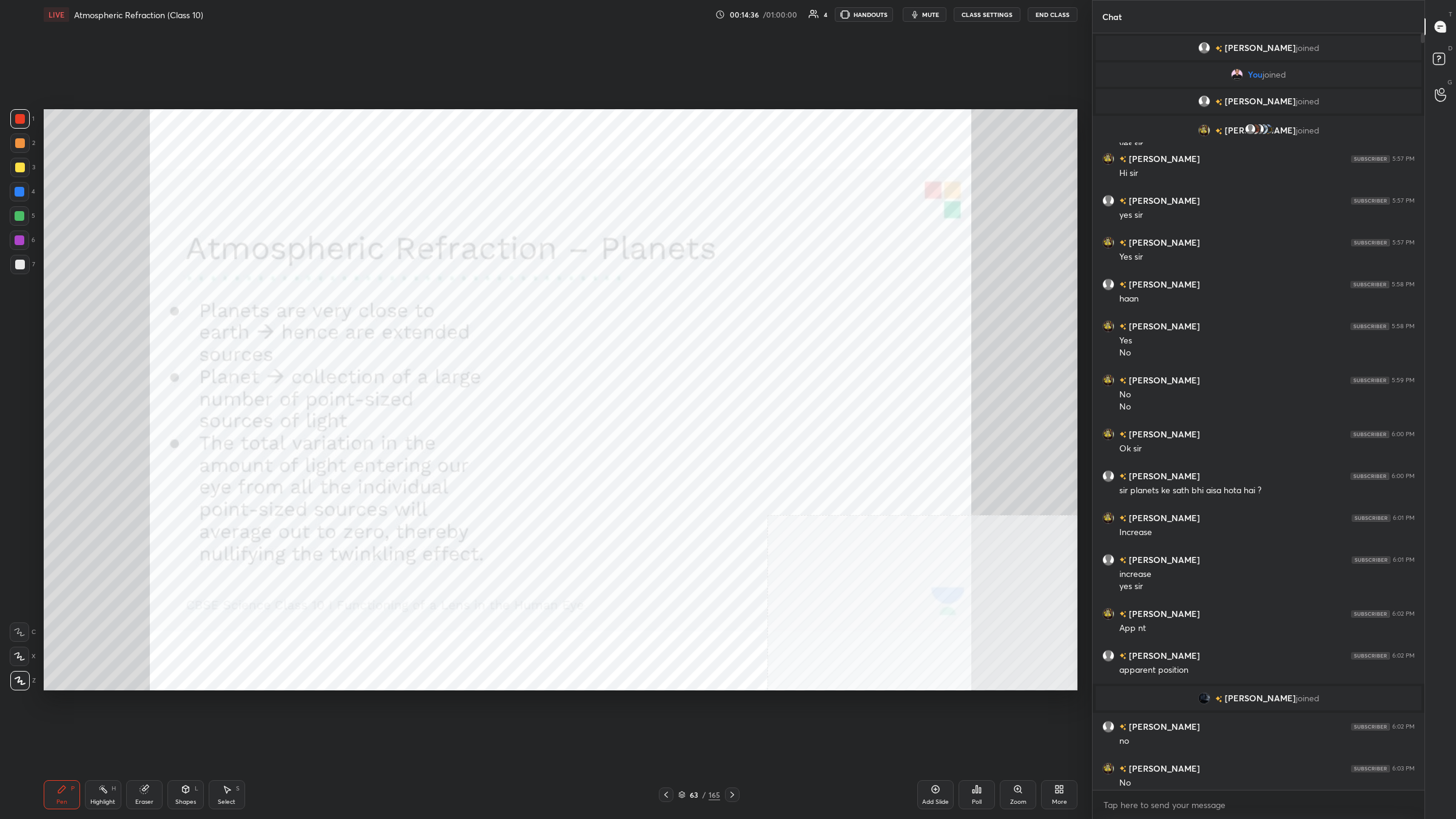 click 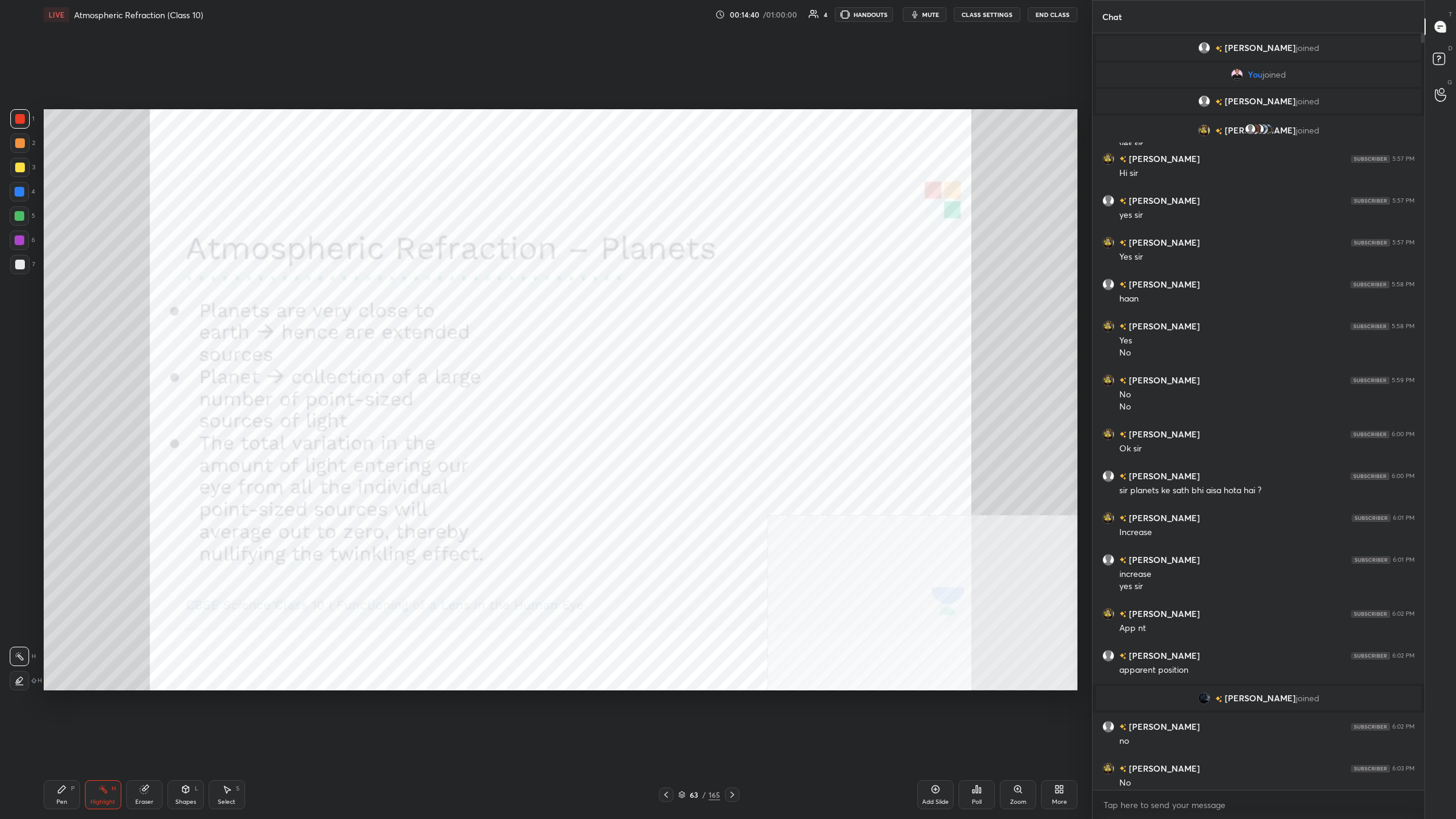 click on "Shapes" at bounding box center (186, 802) 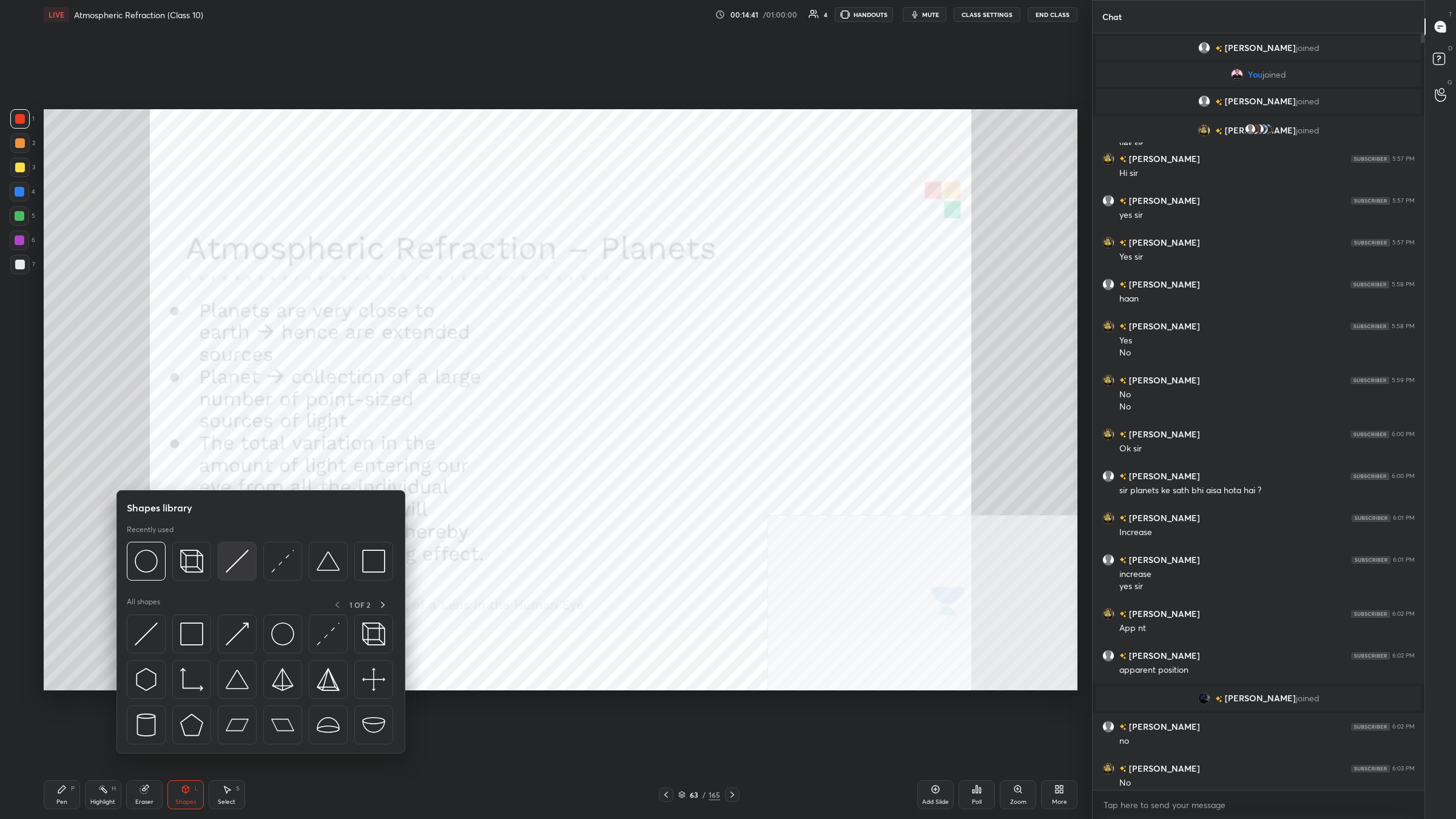 click at bounding box center [237, 561] 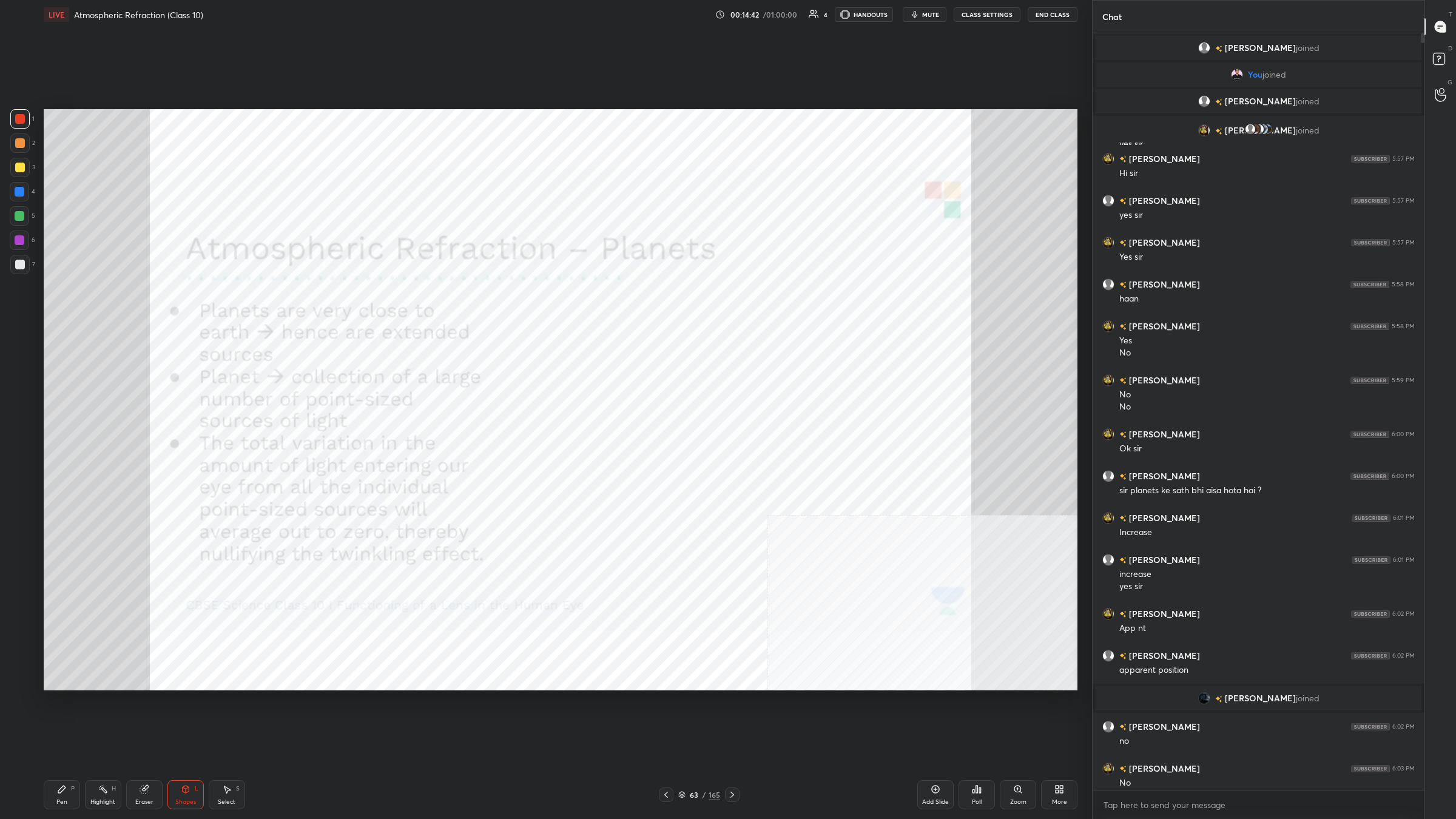 click at bounding box center [19, 216] 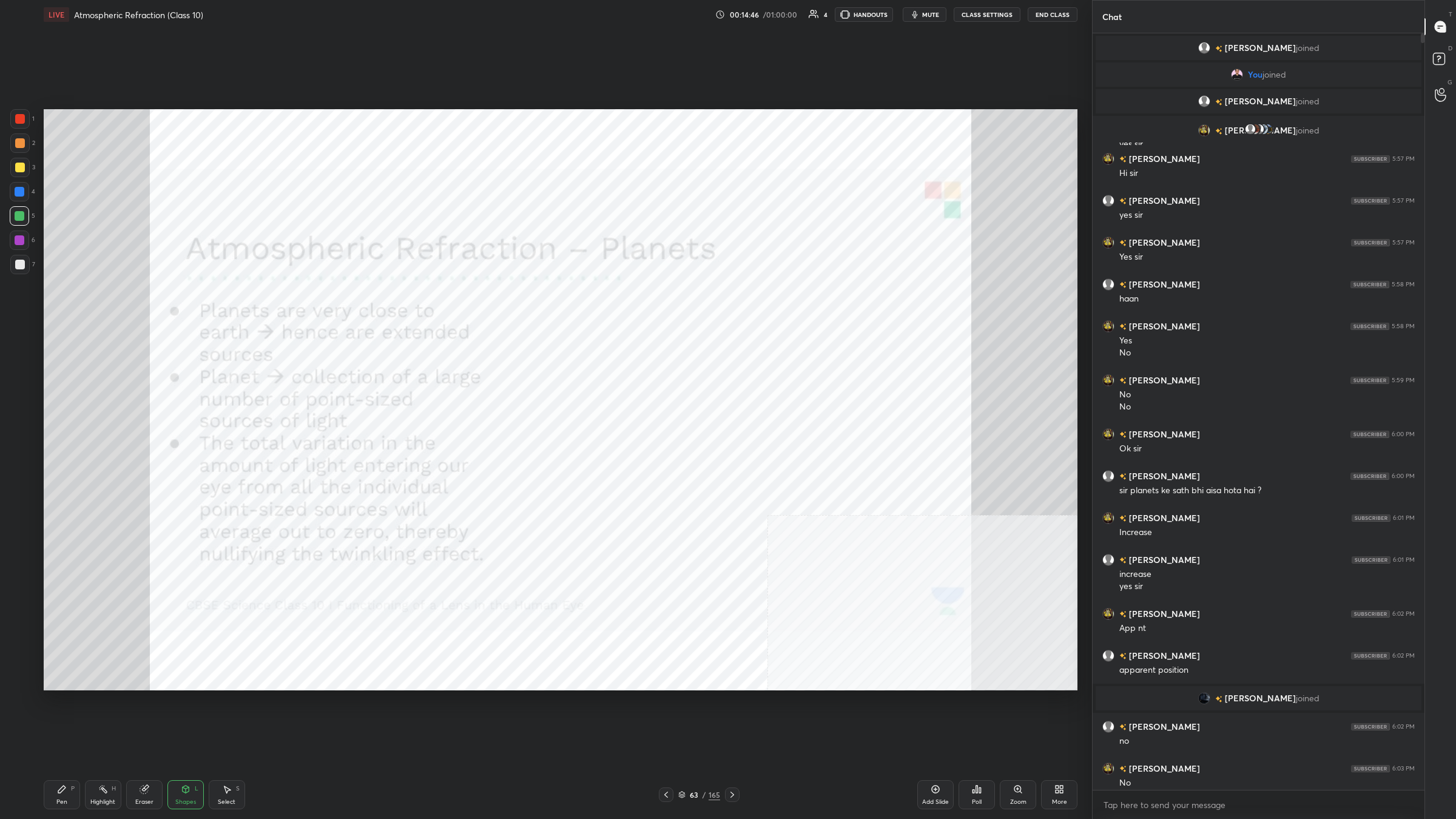 click on "Pen P" at bounding box center [62, 795] 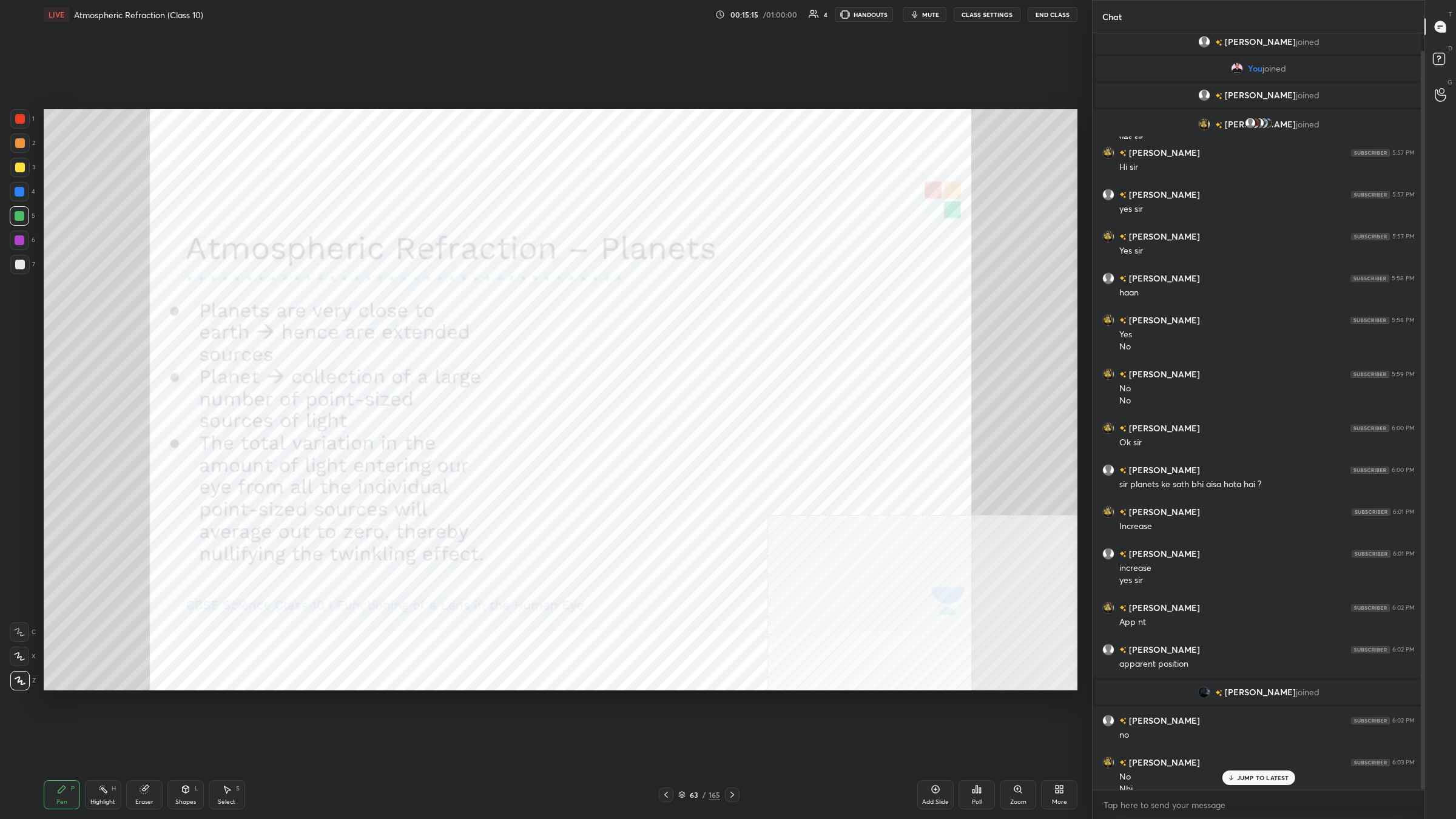 scroll, scrollTop: 18, scrollLeft: 0, axis: vertical 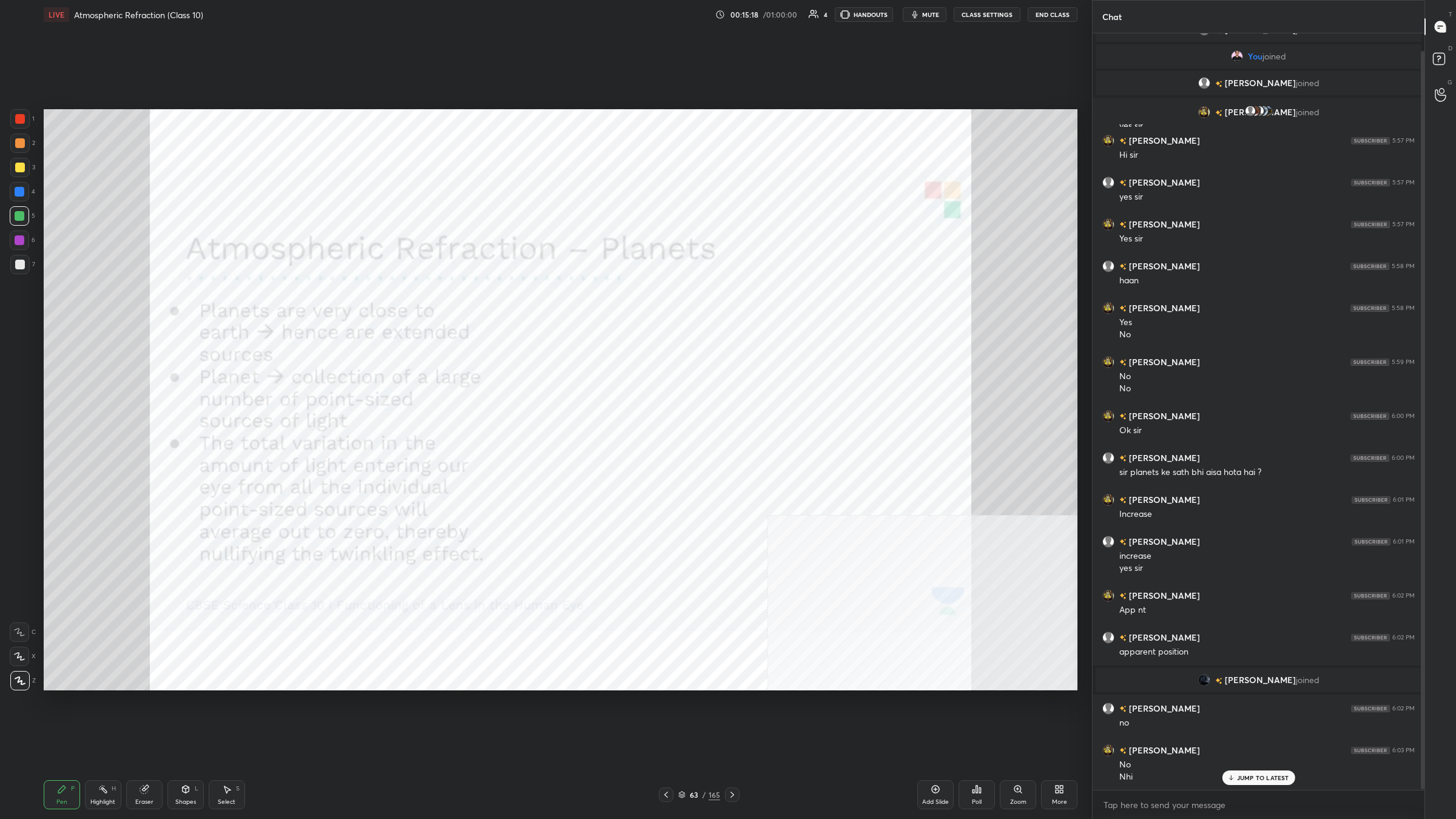 click on "Pen P Highlight H Eraser Shapes L Select S" at bounding box center [262, 795] 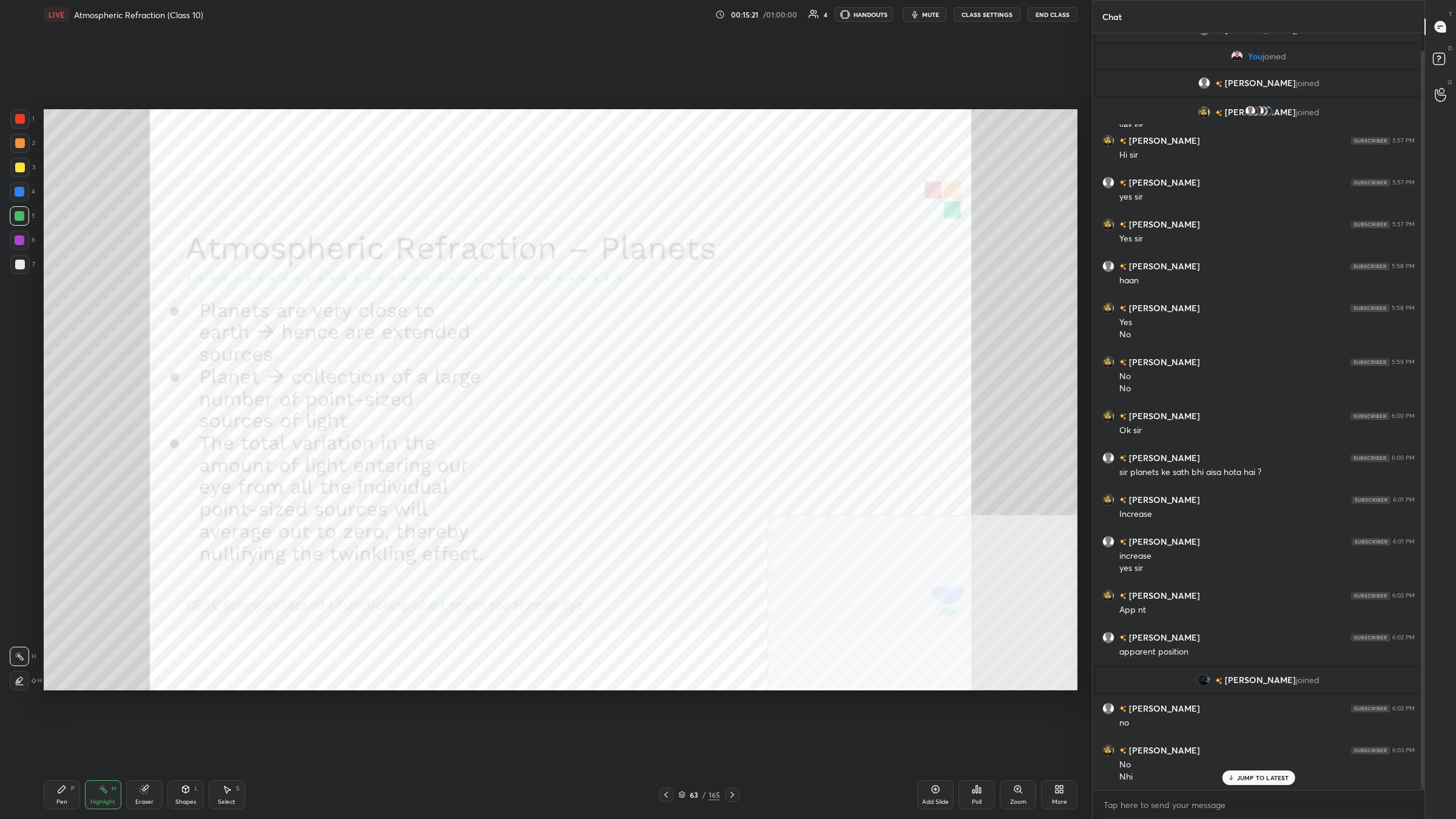 click on "Pen P" at bounding box center [62, 795] 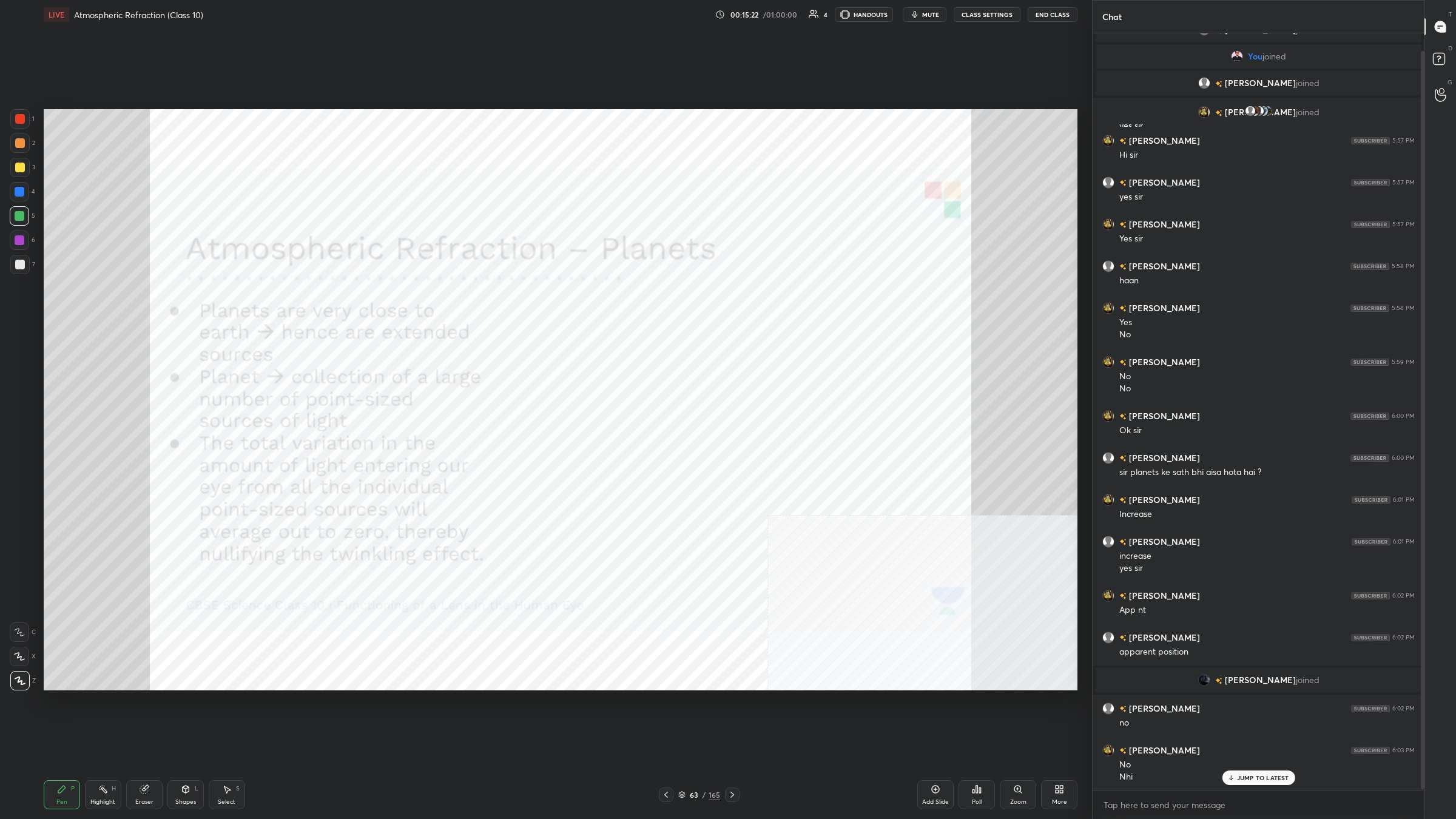 click on "1" at bounding box center [22, 121] 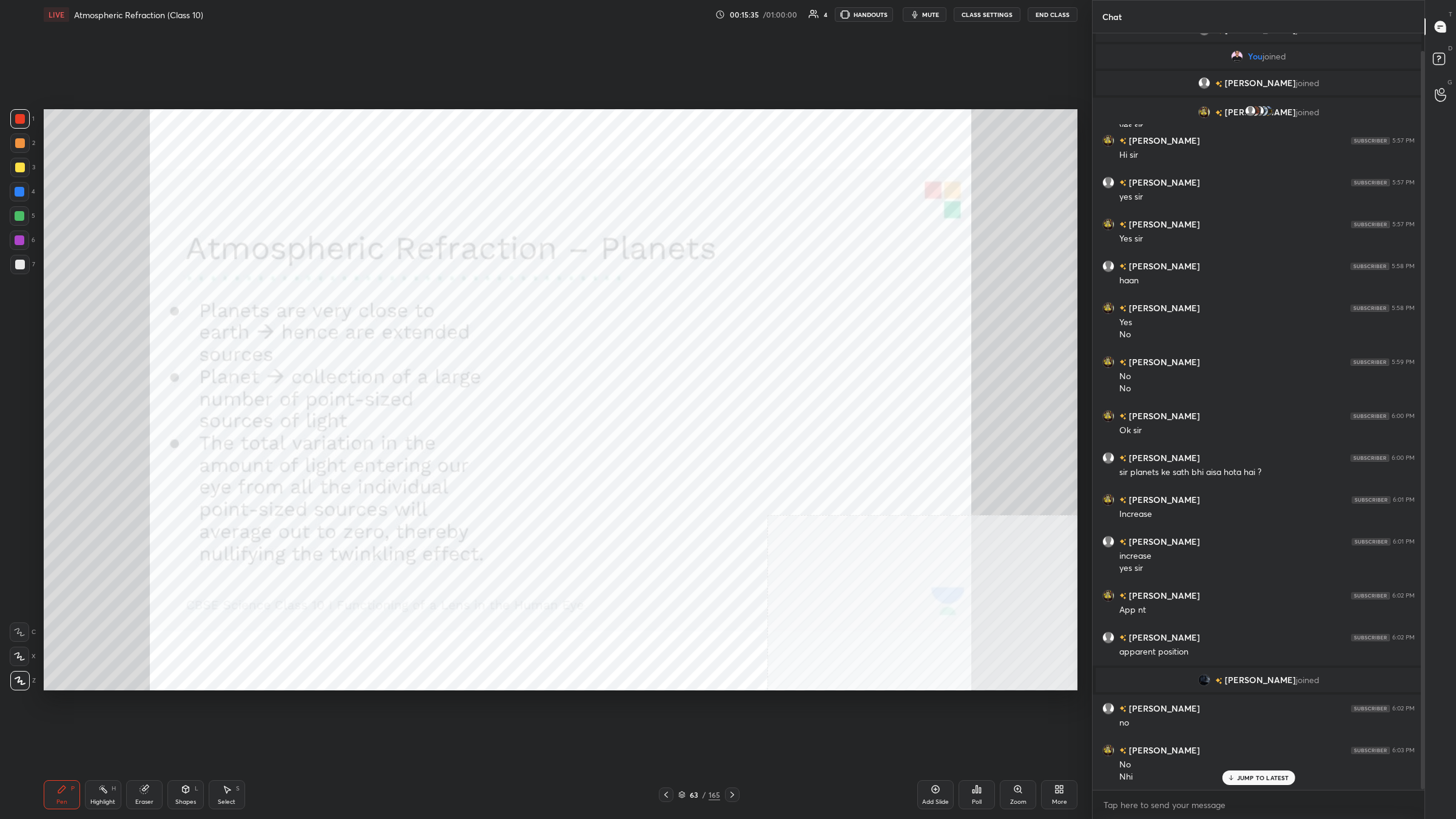 scroll, scrollTop: 61, scrollLeft: 0, axis: vertical 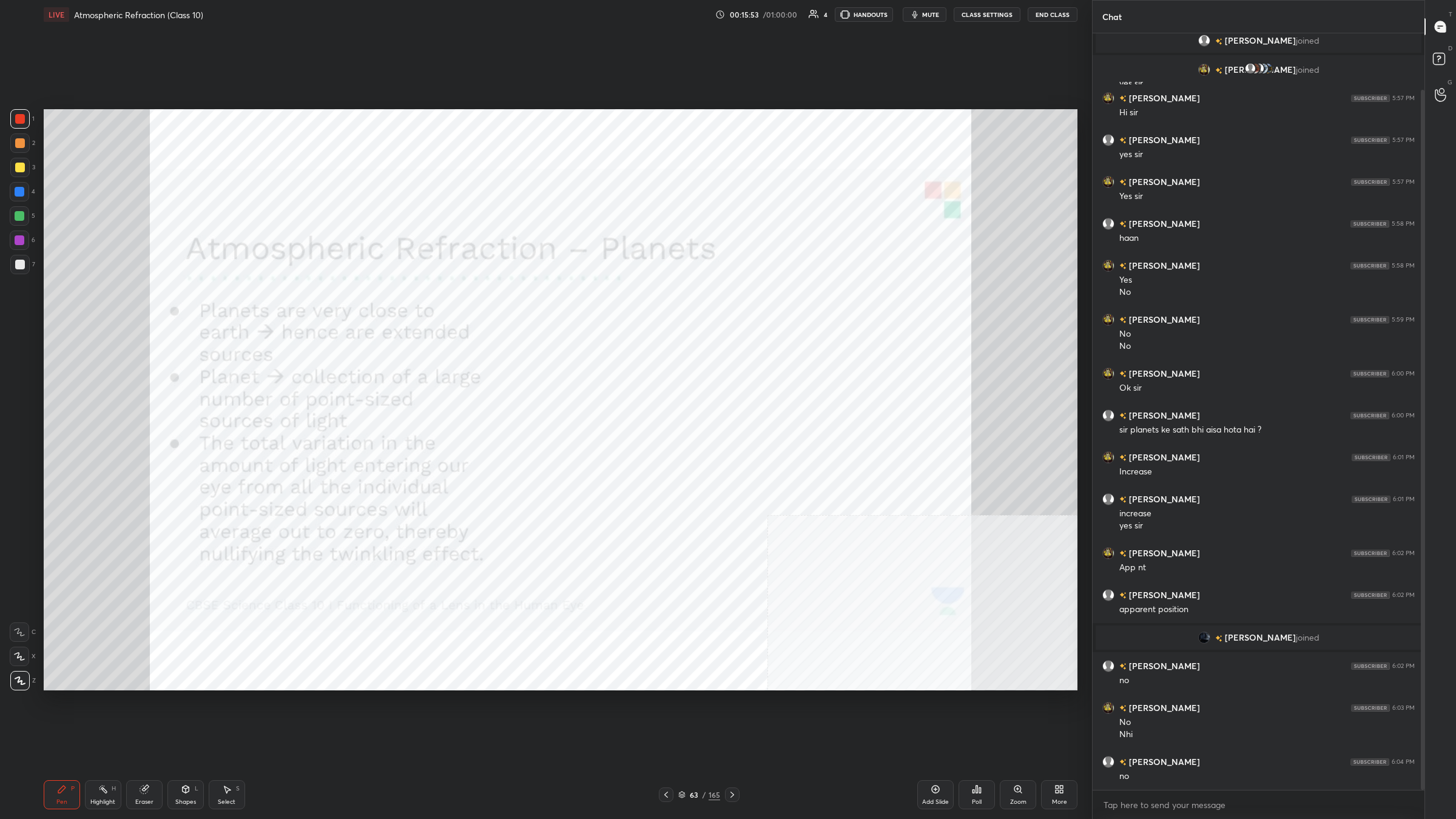 click at bounding box center (19, 216) 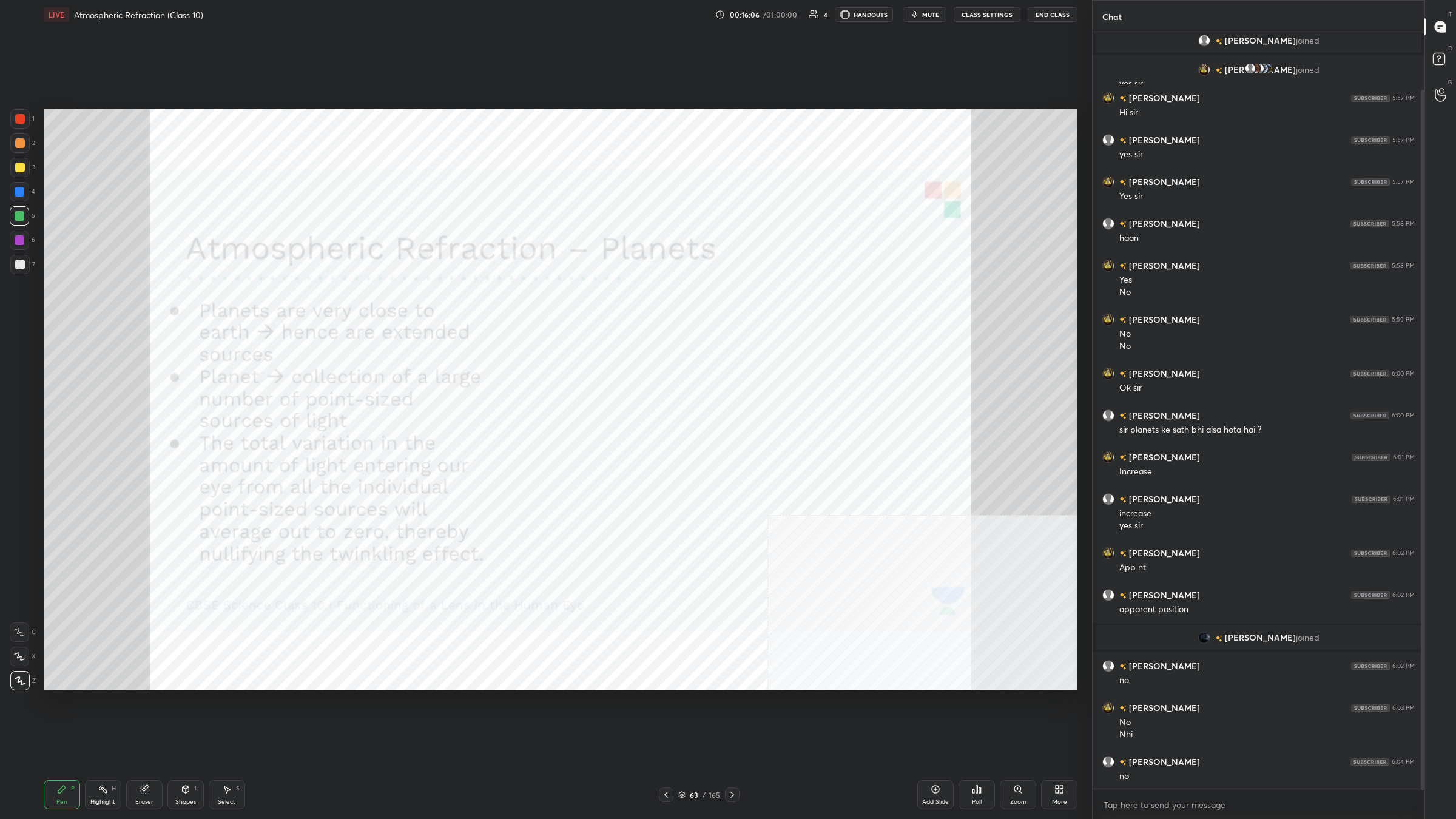 click on "Highlight H" at bounding box center (103, 795) 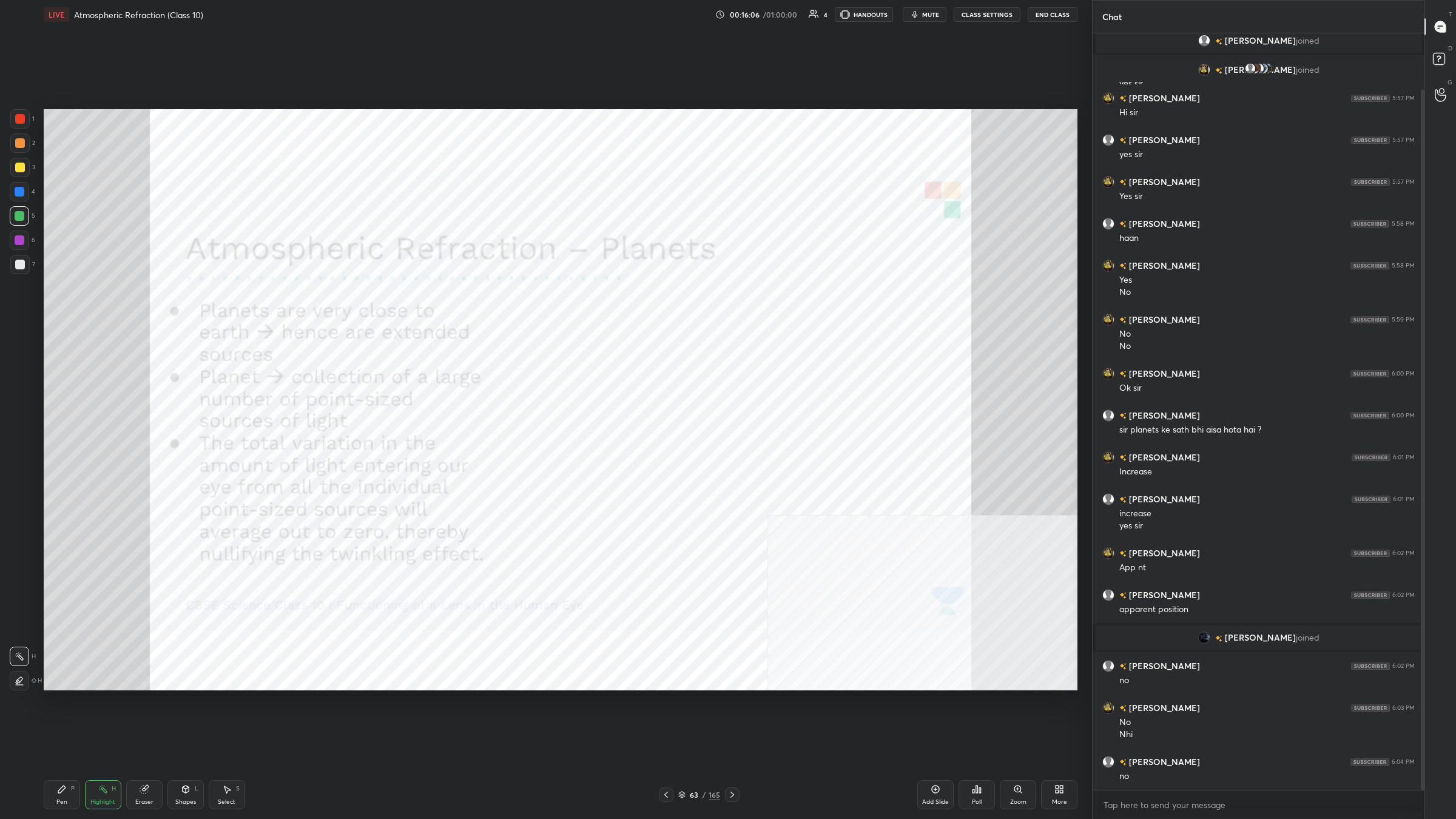 click 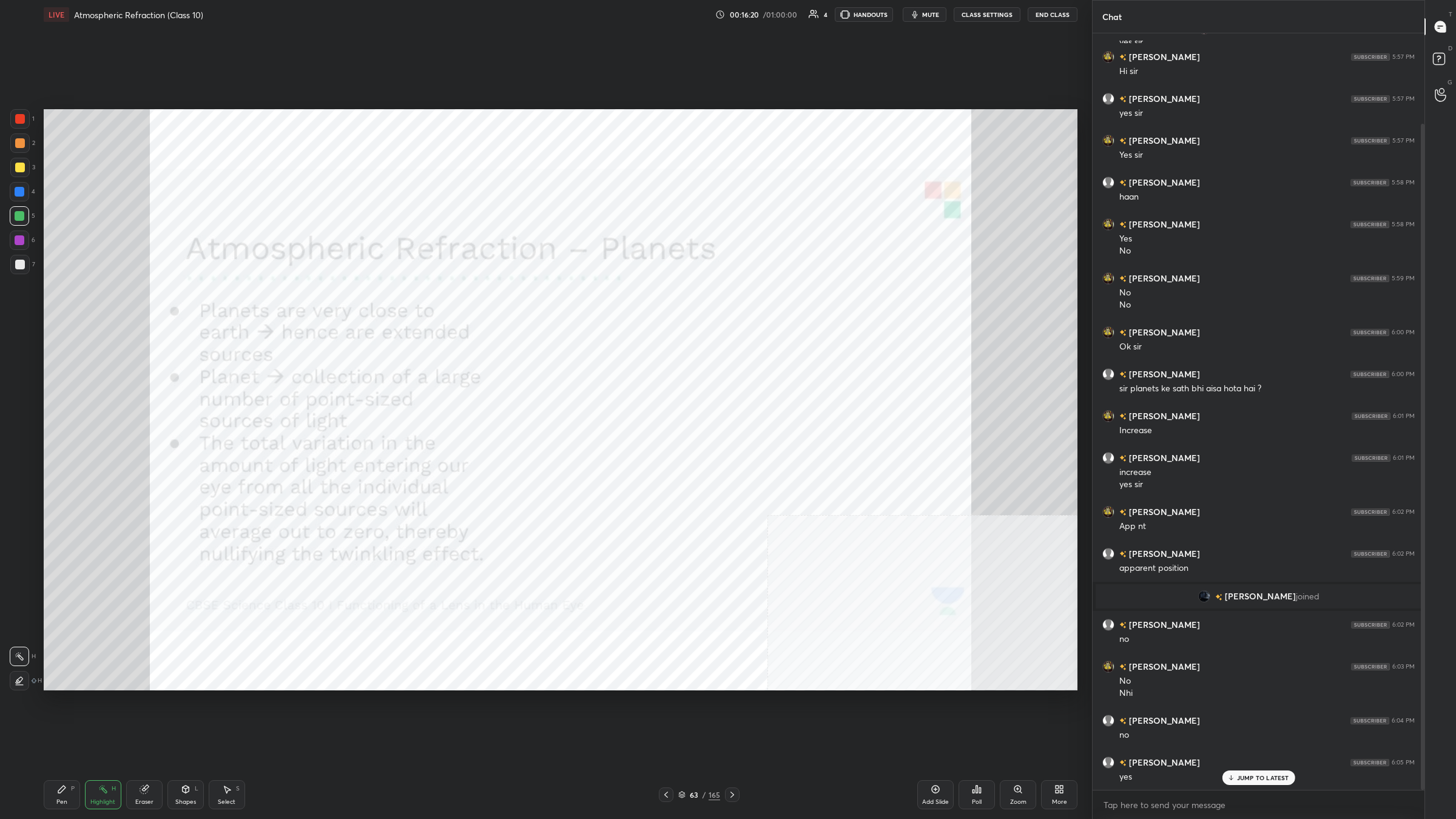 scroll, scrollTop: 144, scrollLeft: 0, axis: vertical 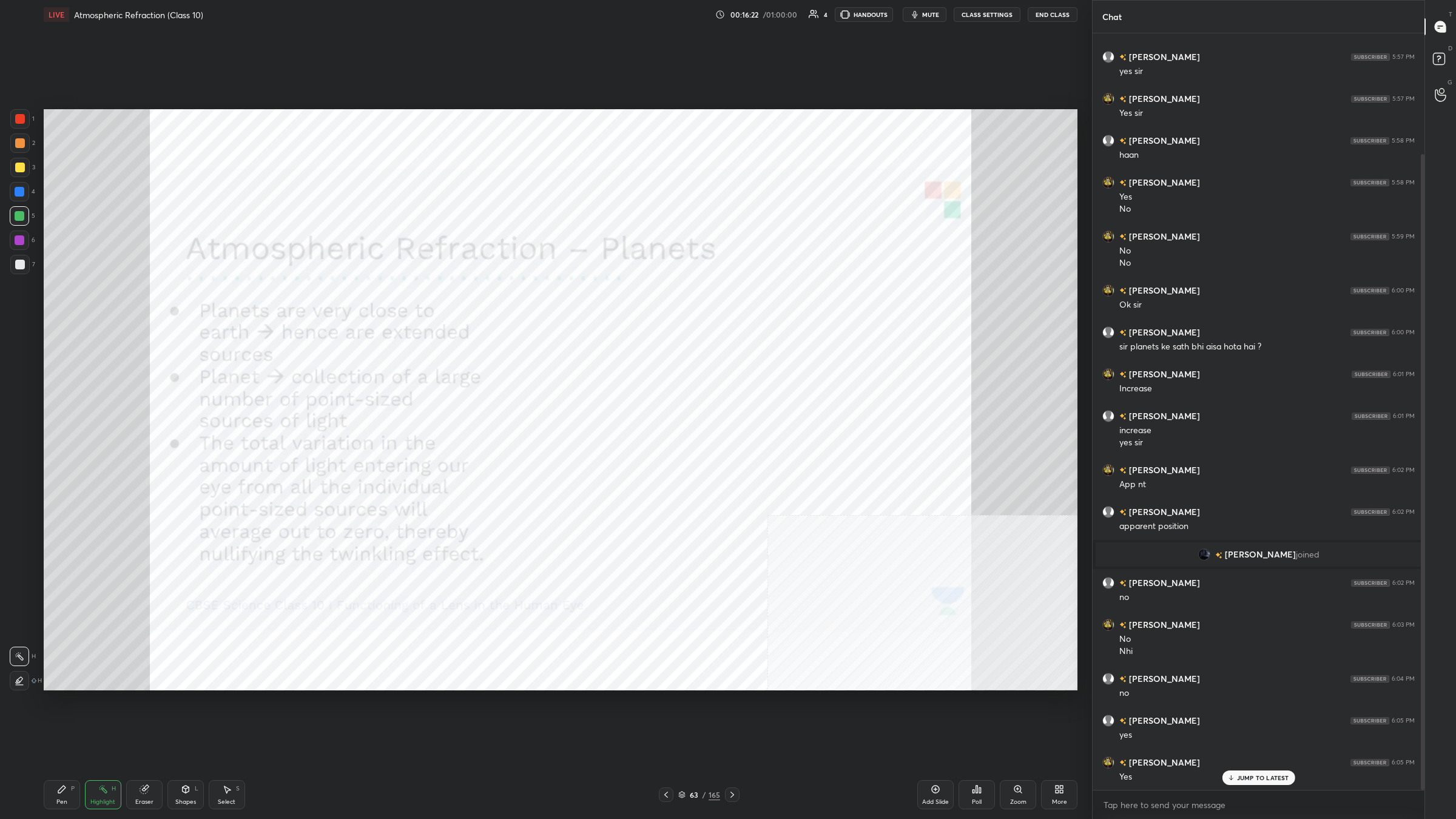 click on "Shapes L" at bounding box center [186, 795] 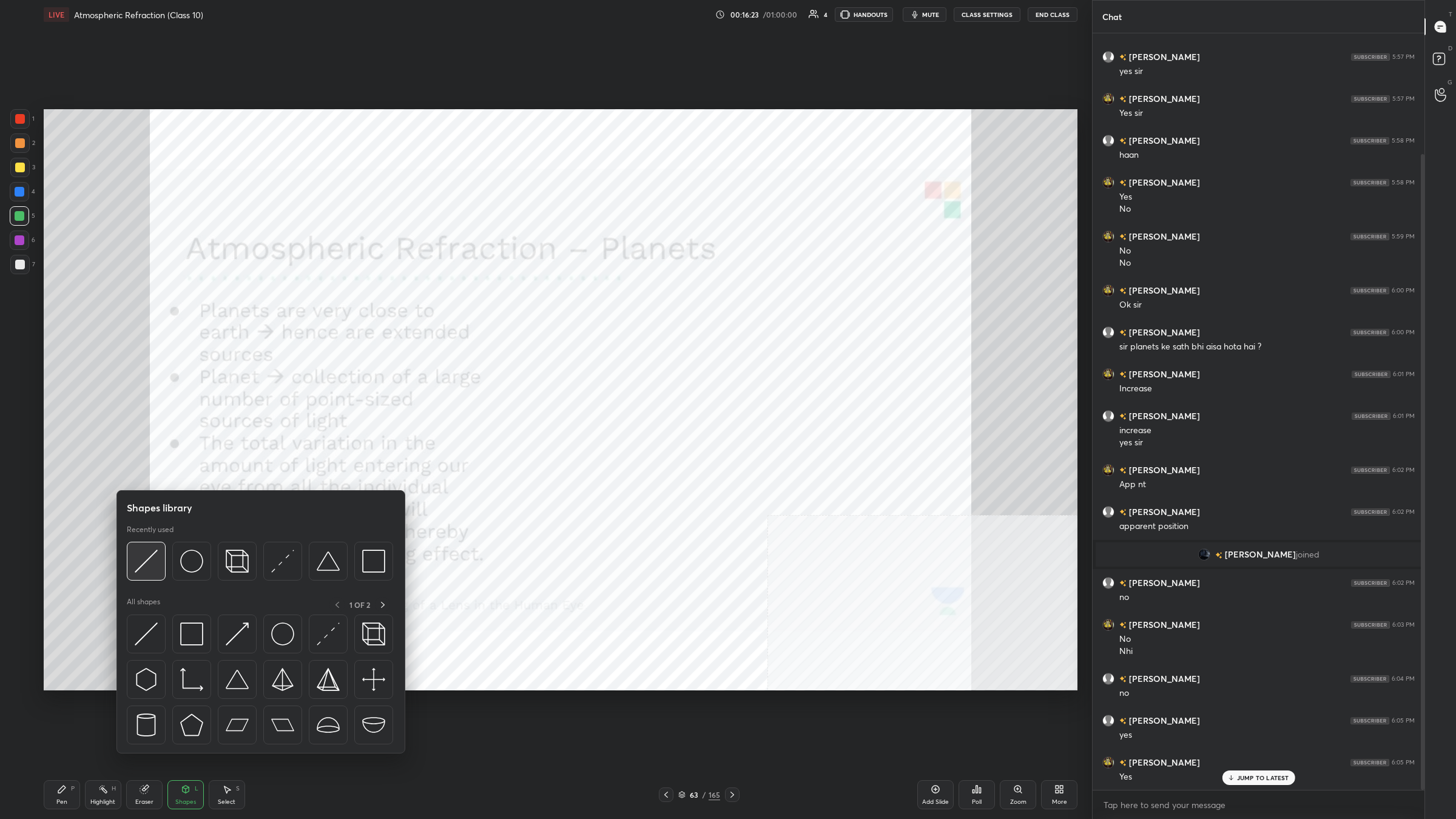 click at bounding box center (146, 561) 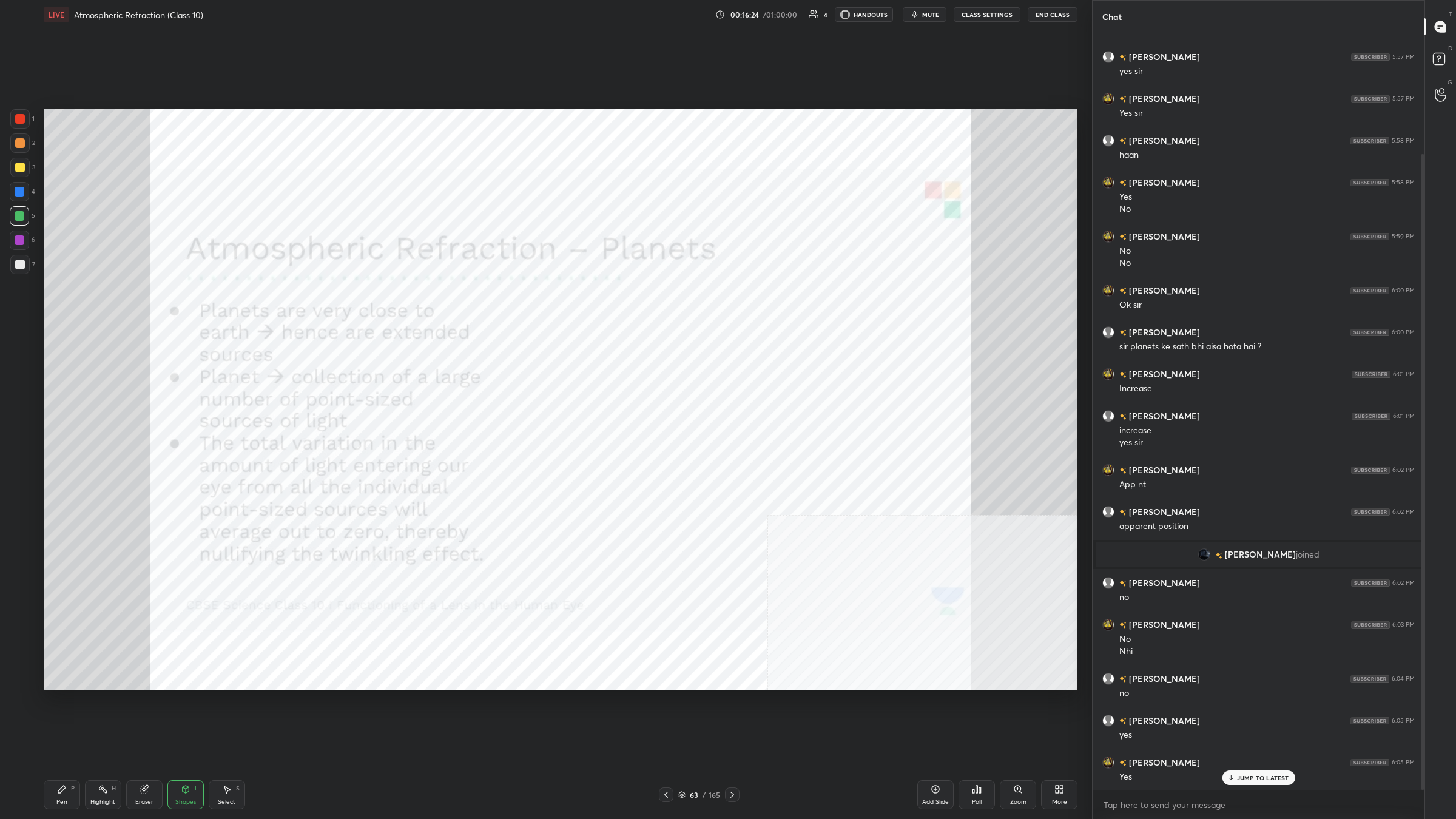 click at bounding box center [19, 192] 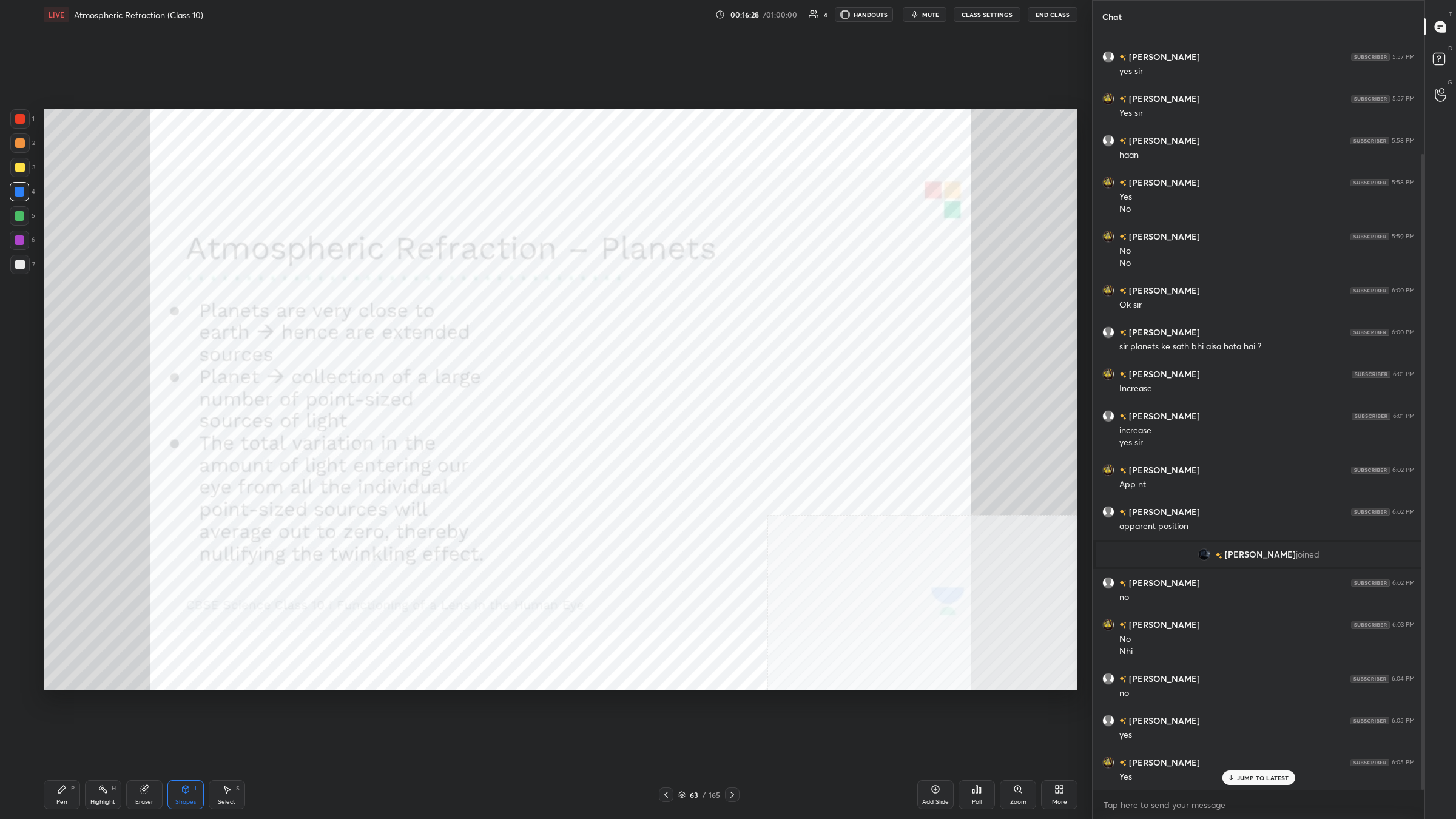 click on "P" at bounding box center (73, 789) 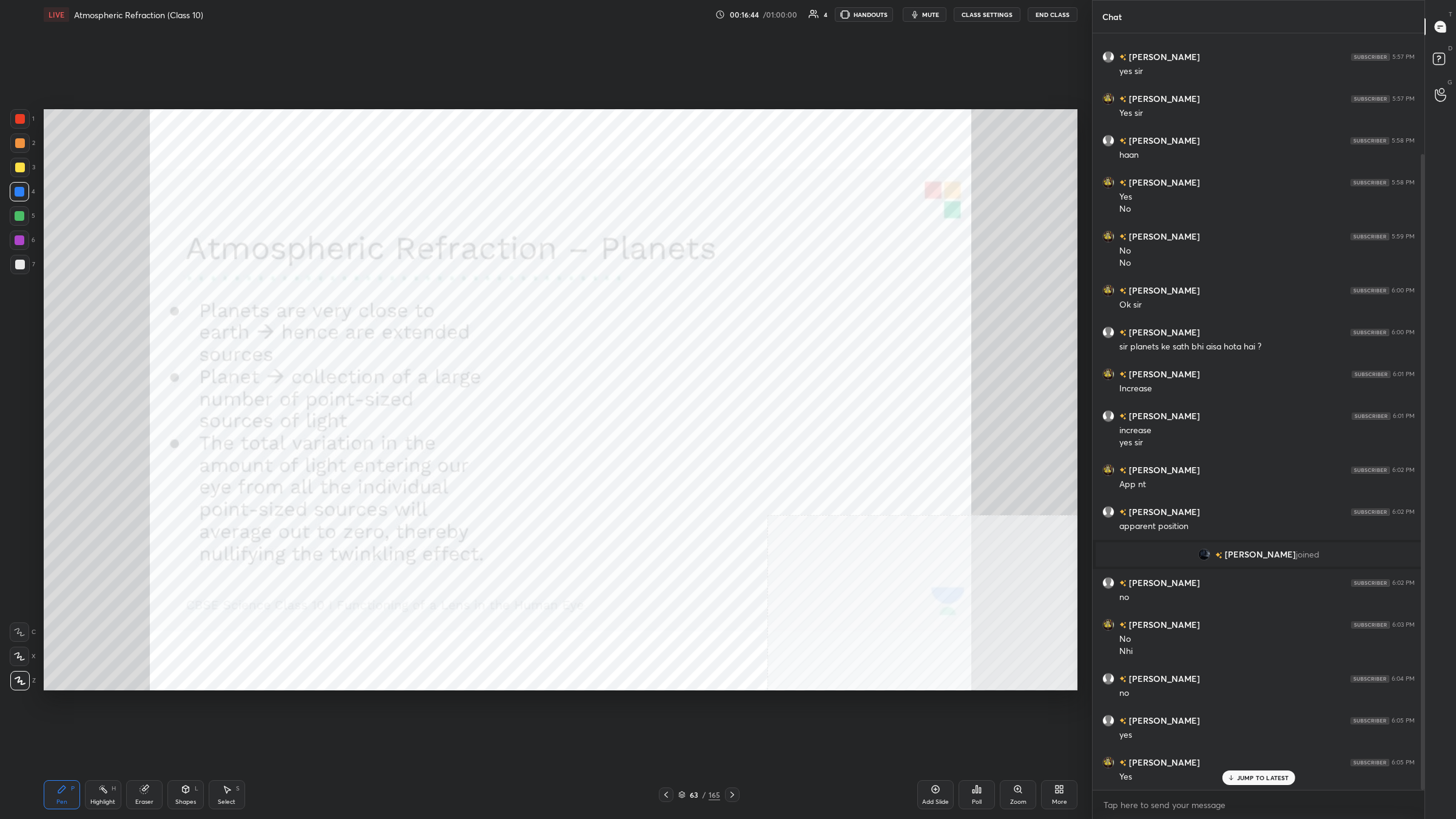 click at bounding box center (20, 143) 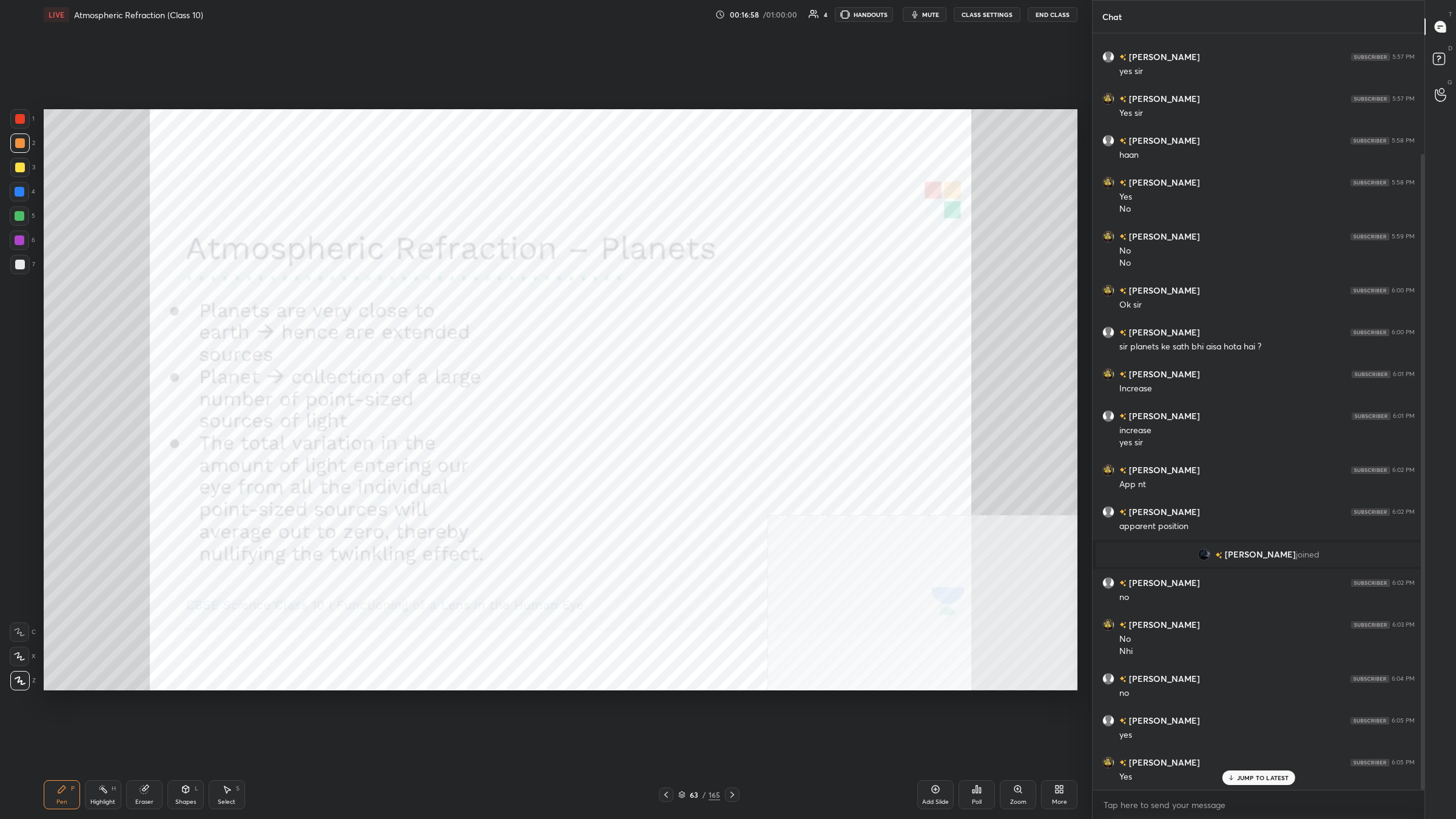 click on "Shapes" at bounding box center [186, 802] 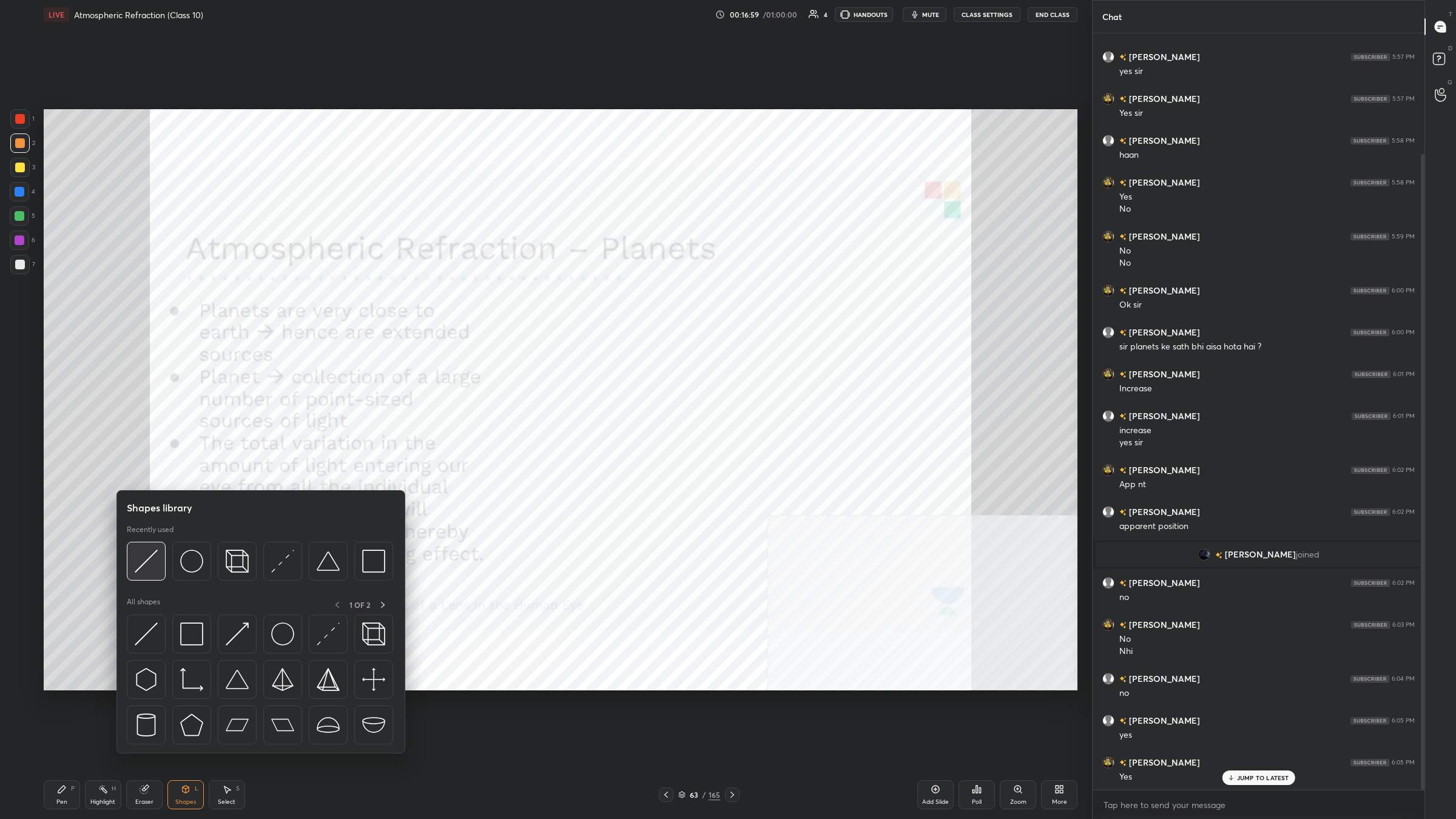 click at bounding box center [146, 561] 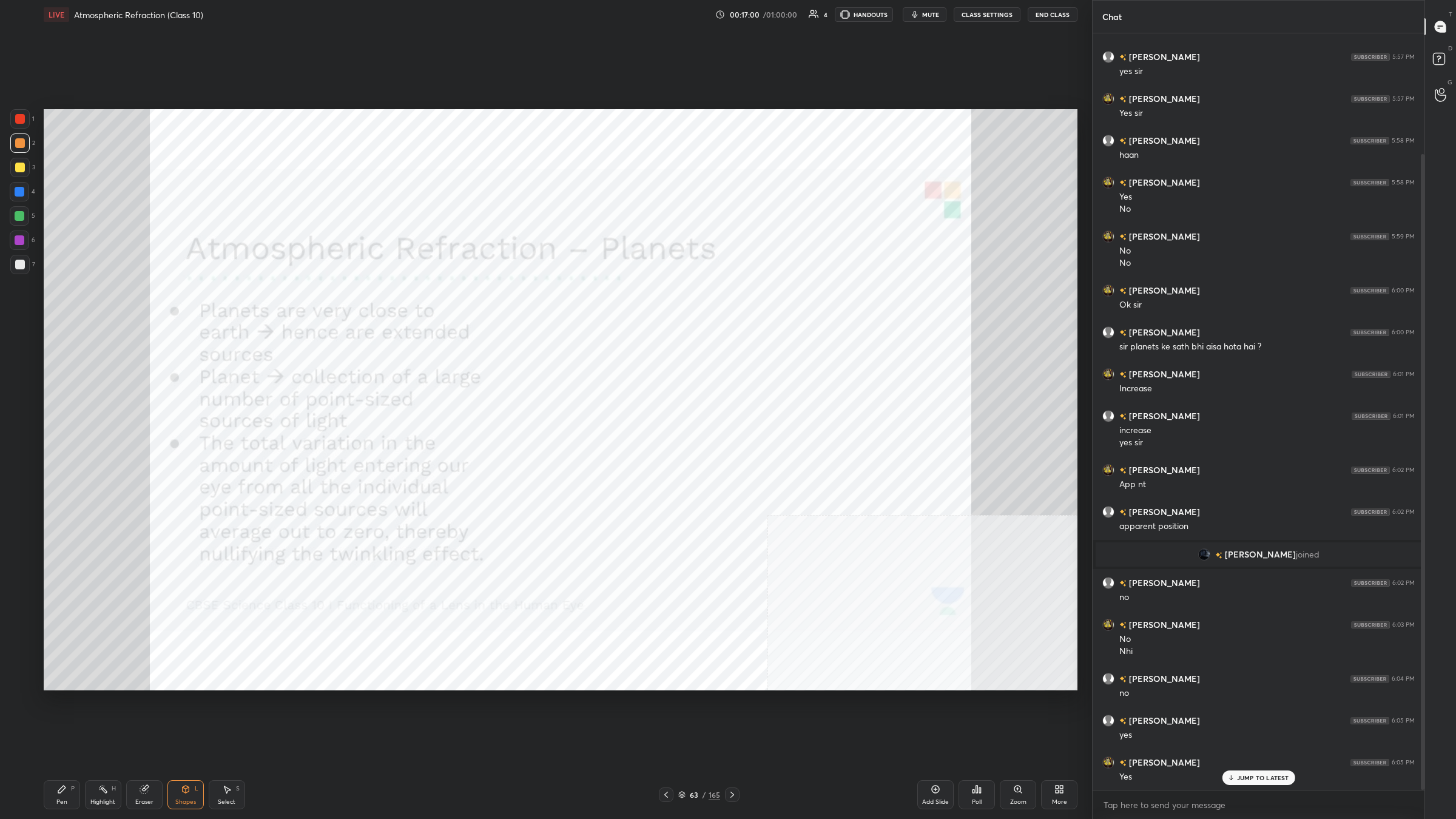 click at bounding box center [19, 192] 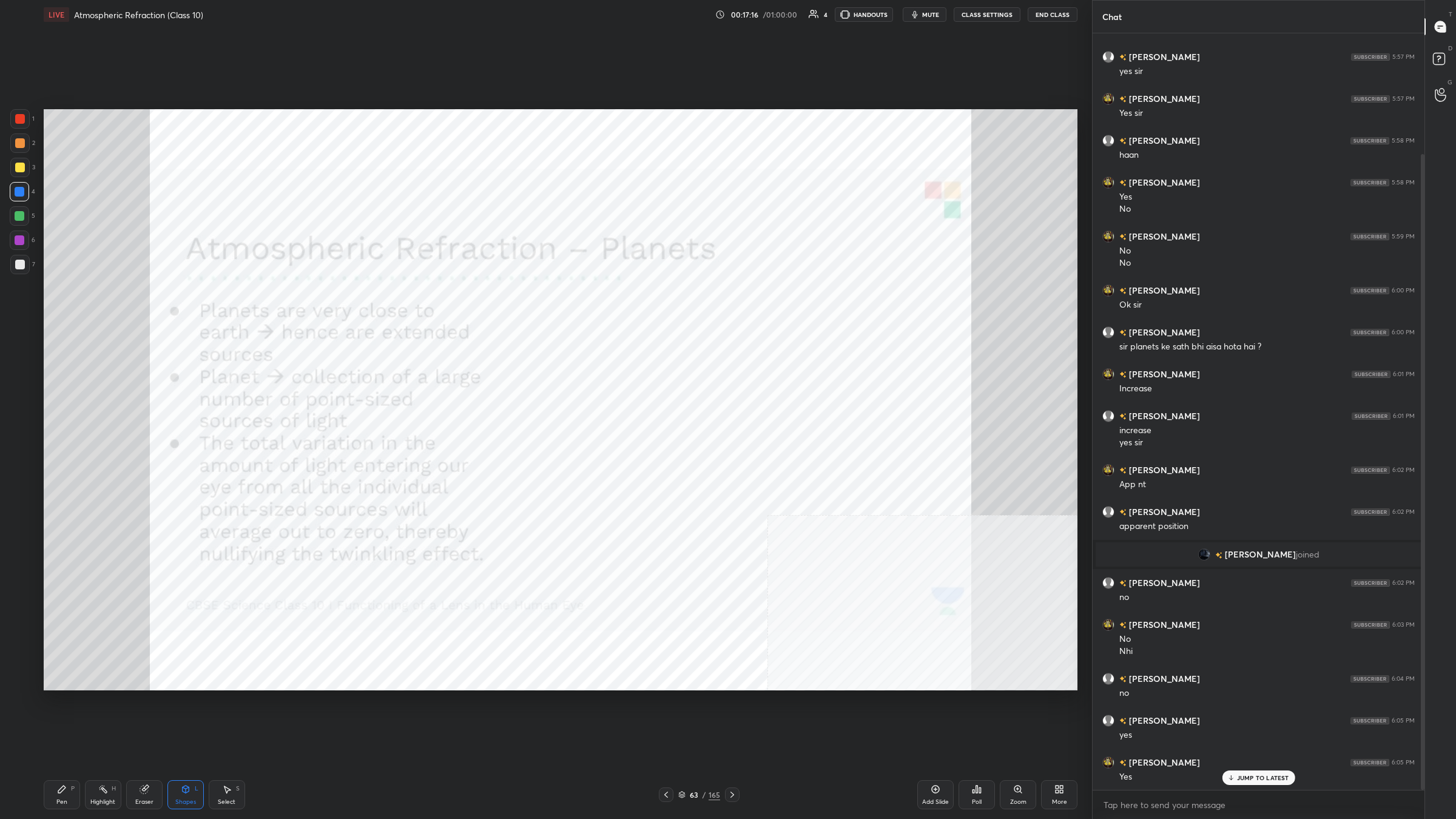 click on "Pen P Highlight H Eraser Shapes L Select S 63 / 165 Add Slide Poll Zoom More" at bounding box center [561, 795] 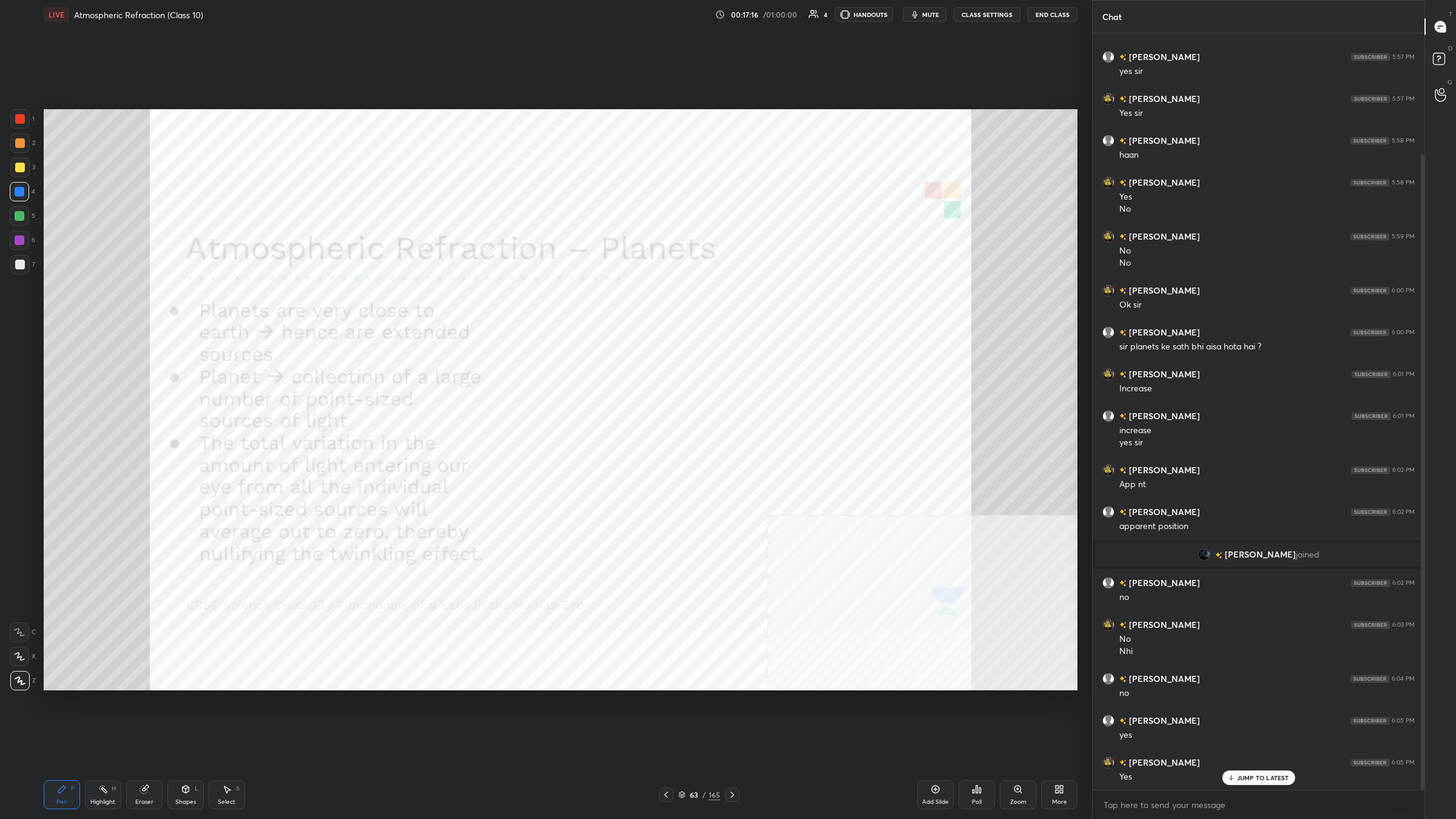click on "Pen P" at bounding box center [62, 795] 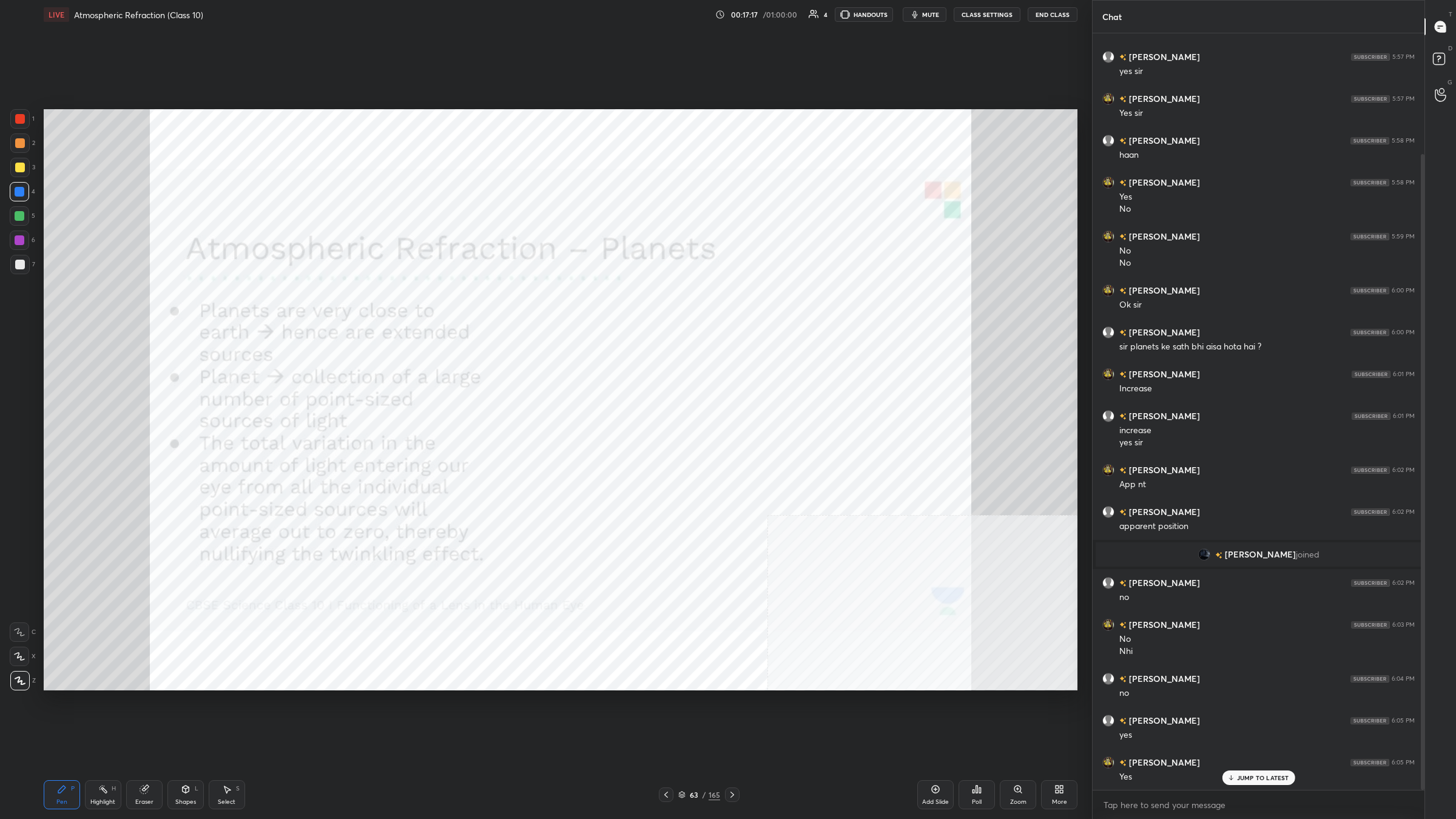 click on "1 2 3 4 5 6 7 C X Z C X Z E E Erase all   H H" at bounding box center (19, 400) 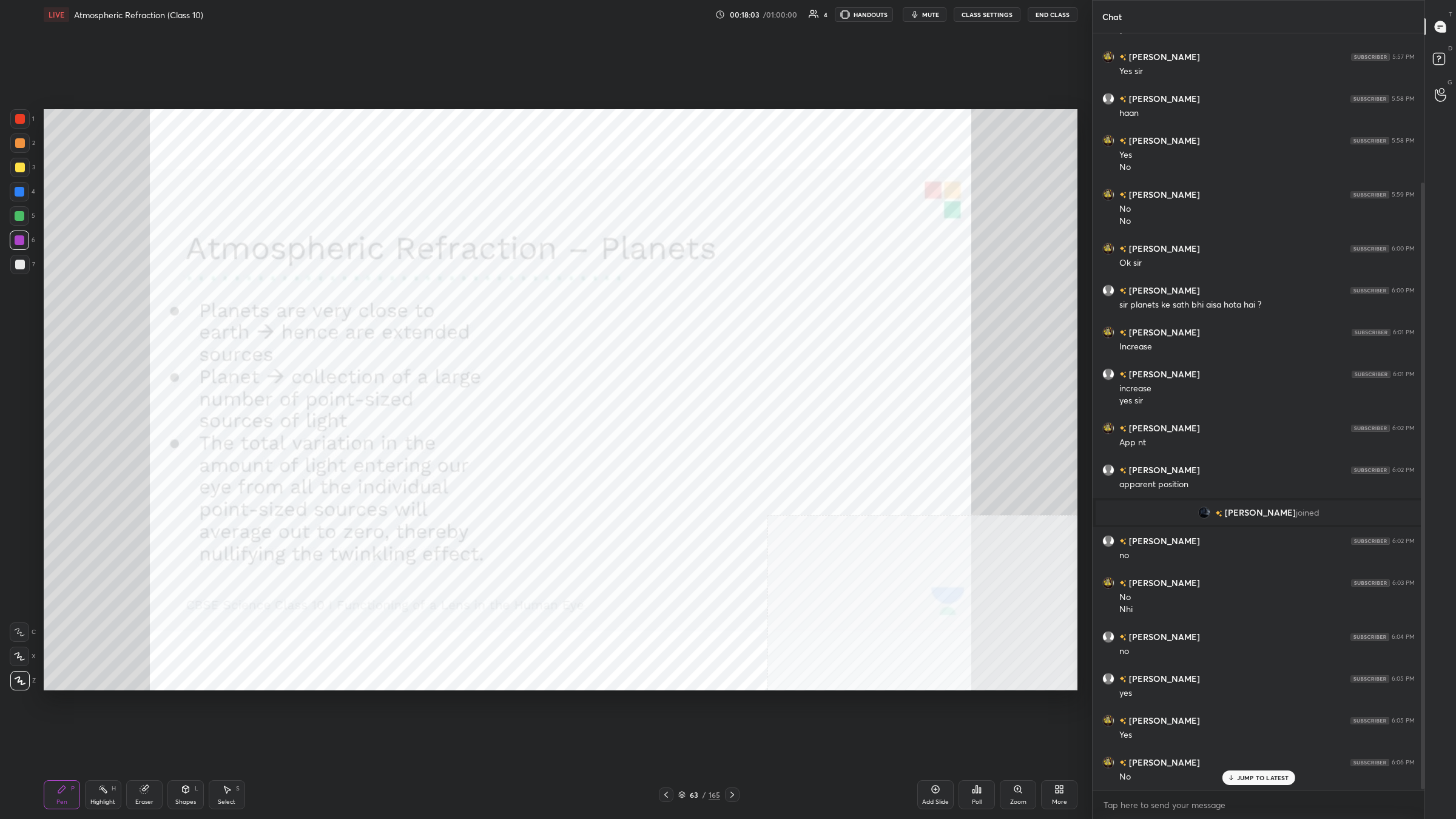 scroll, scrollTop: 198, scrollLeft: 0, axis: vertical 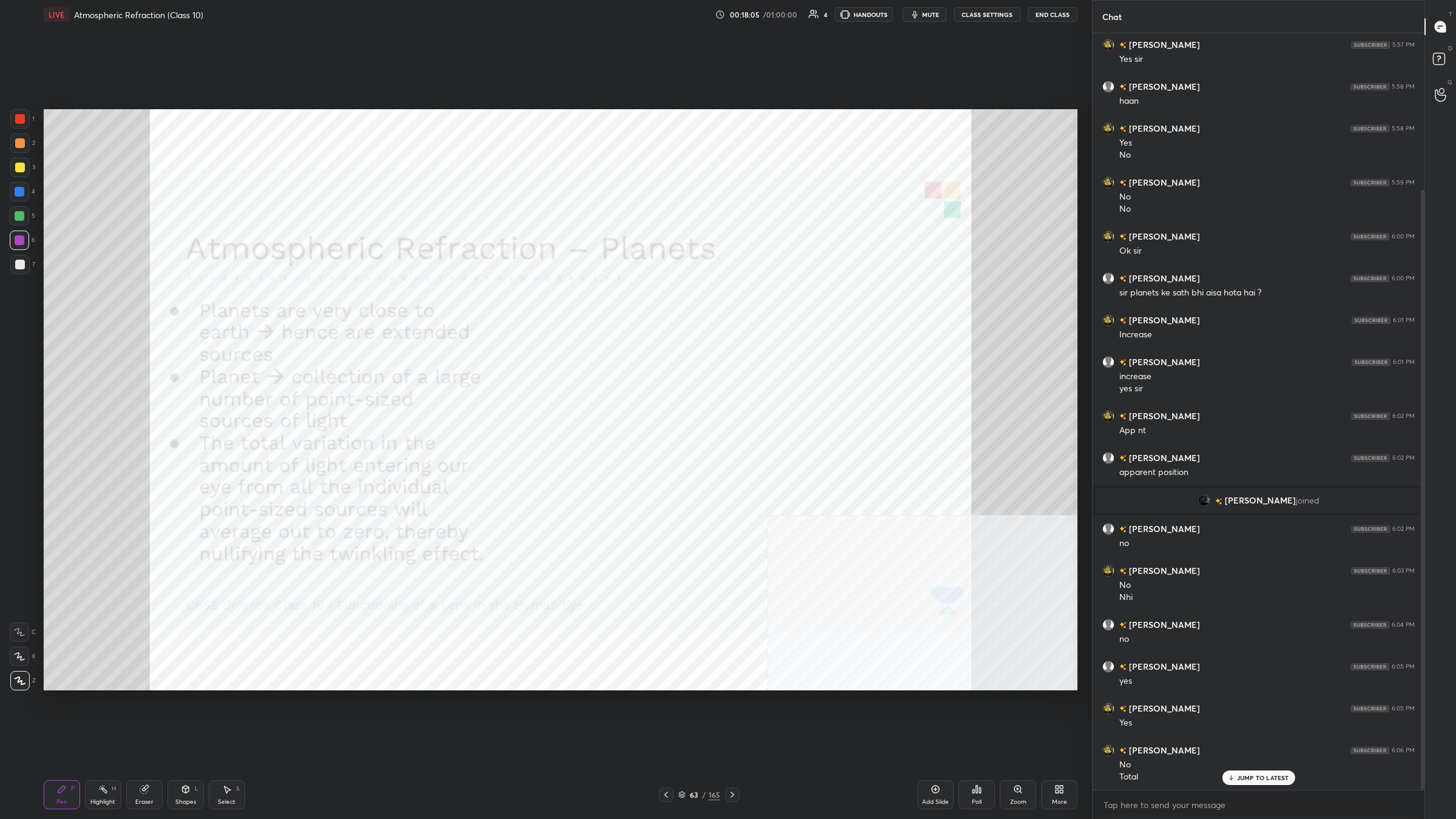 click on "Highlight H" at bounding box center [103, 795] 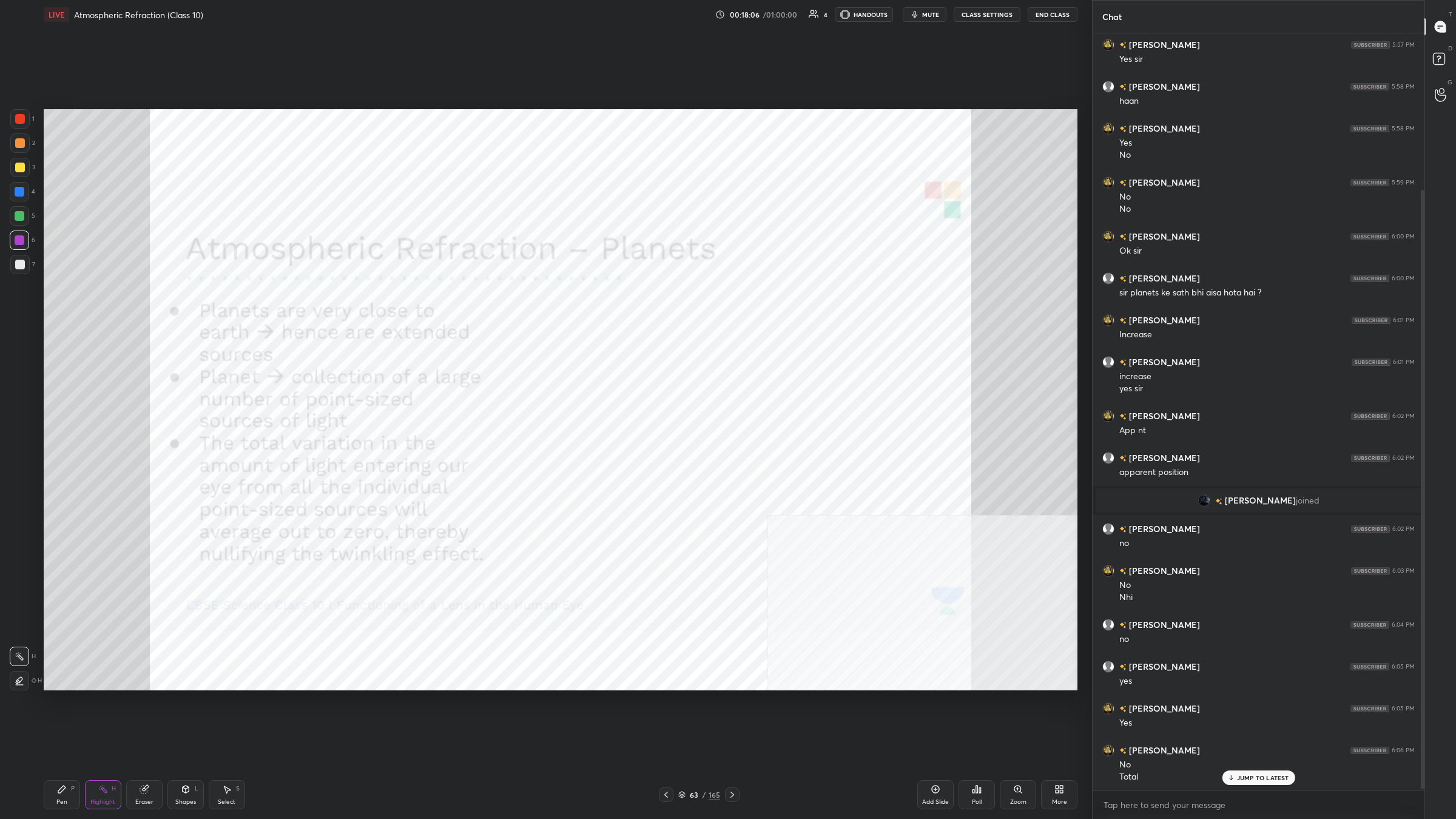 click on "H" at bounding box center (113, 789) 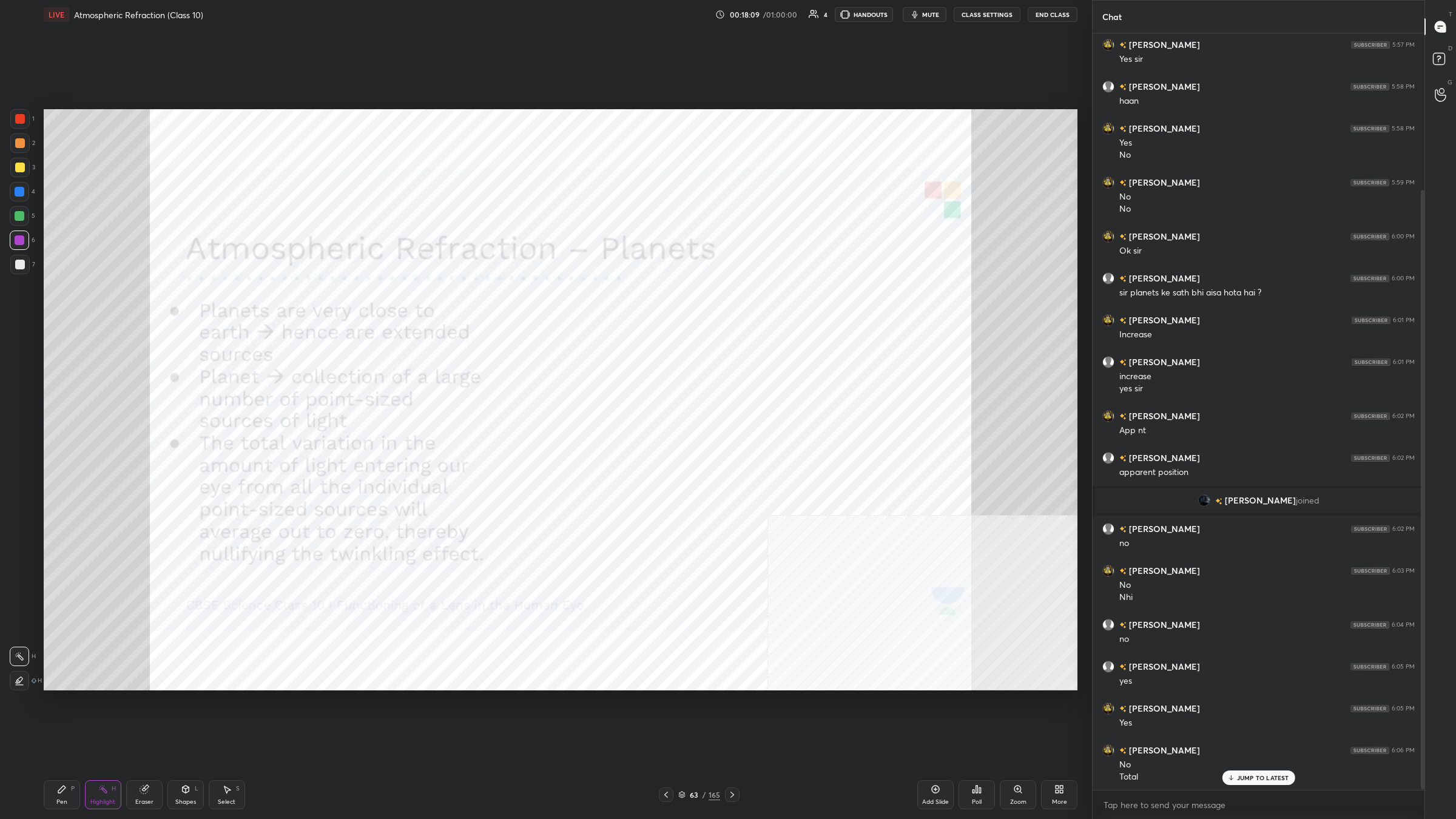 click on "Pen" at bounding box center (62, 802) 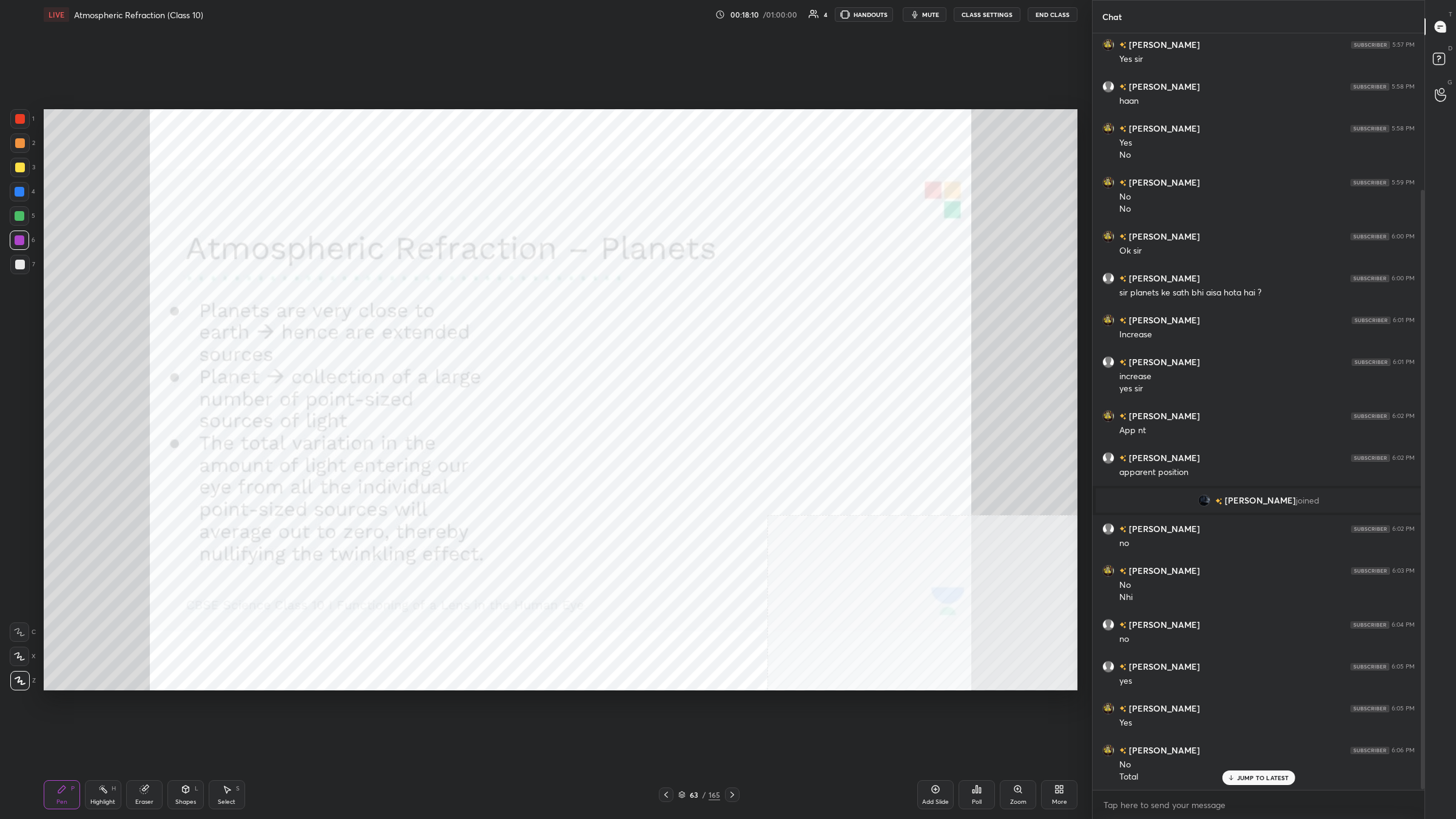 click on "Highlight H" at bounding box center [103, 795] 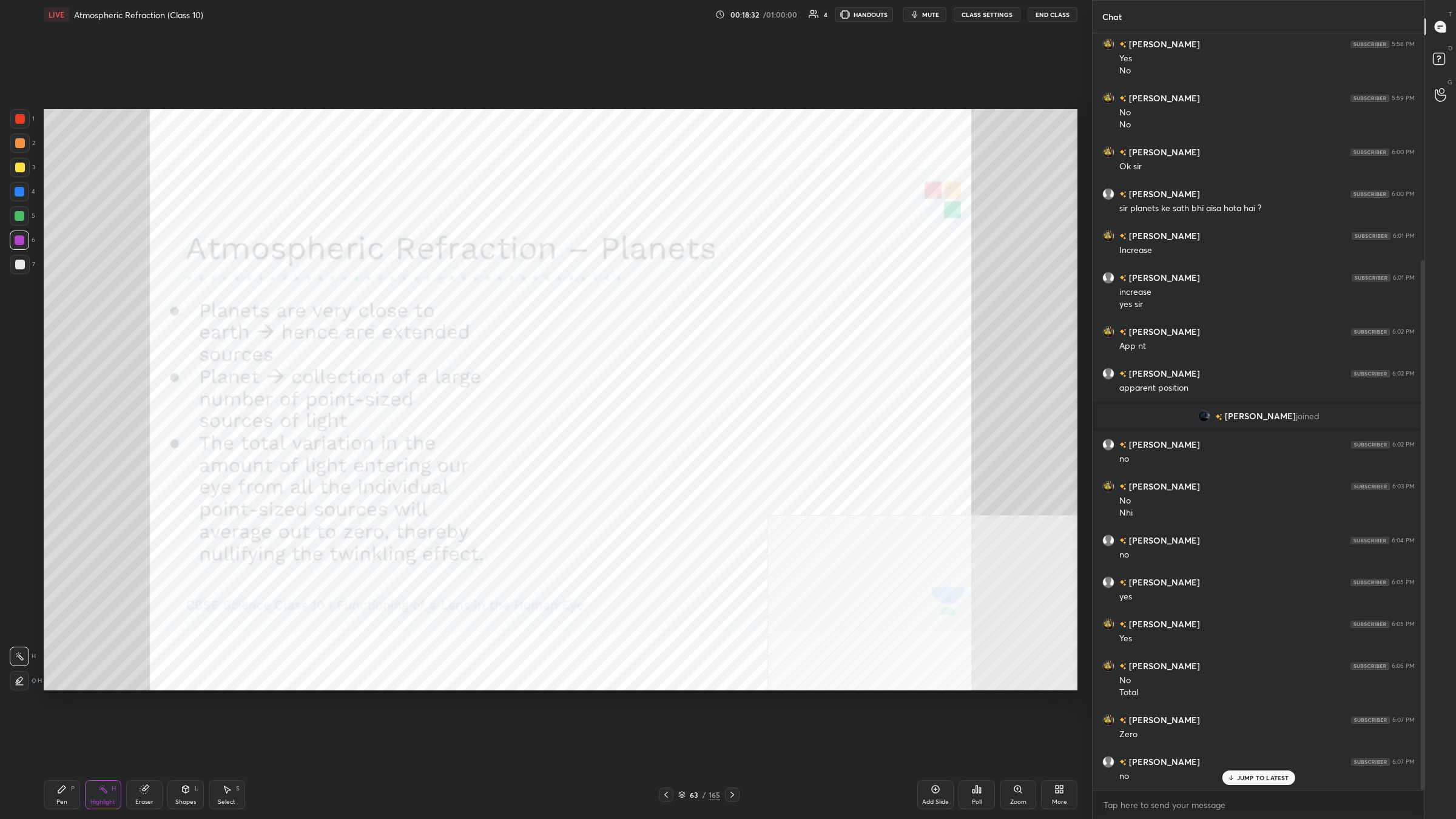 scroll, scrollTop: 323, scrollLeft: 0, axis: vertical 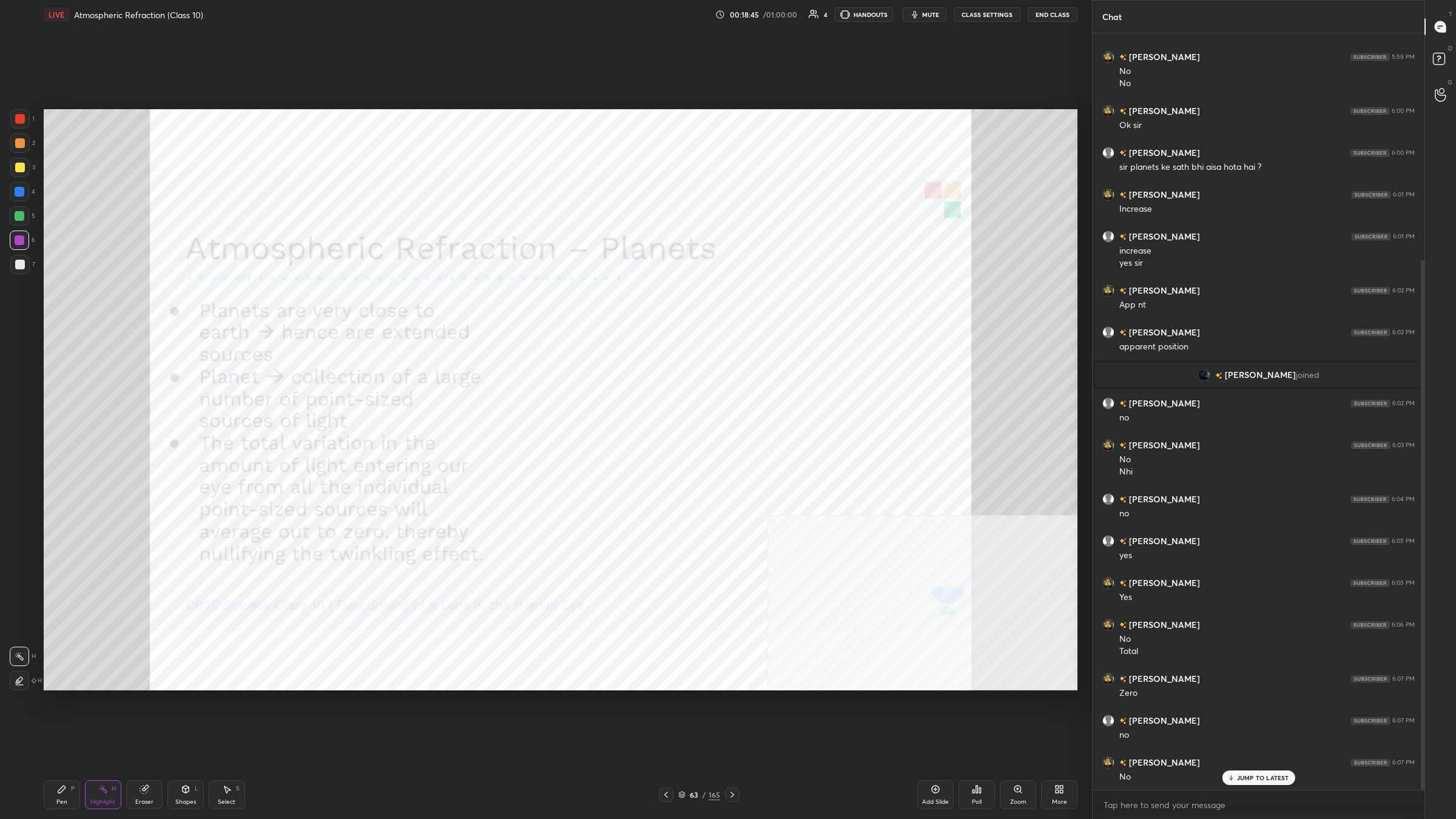 click at bounding box center [19, 681] 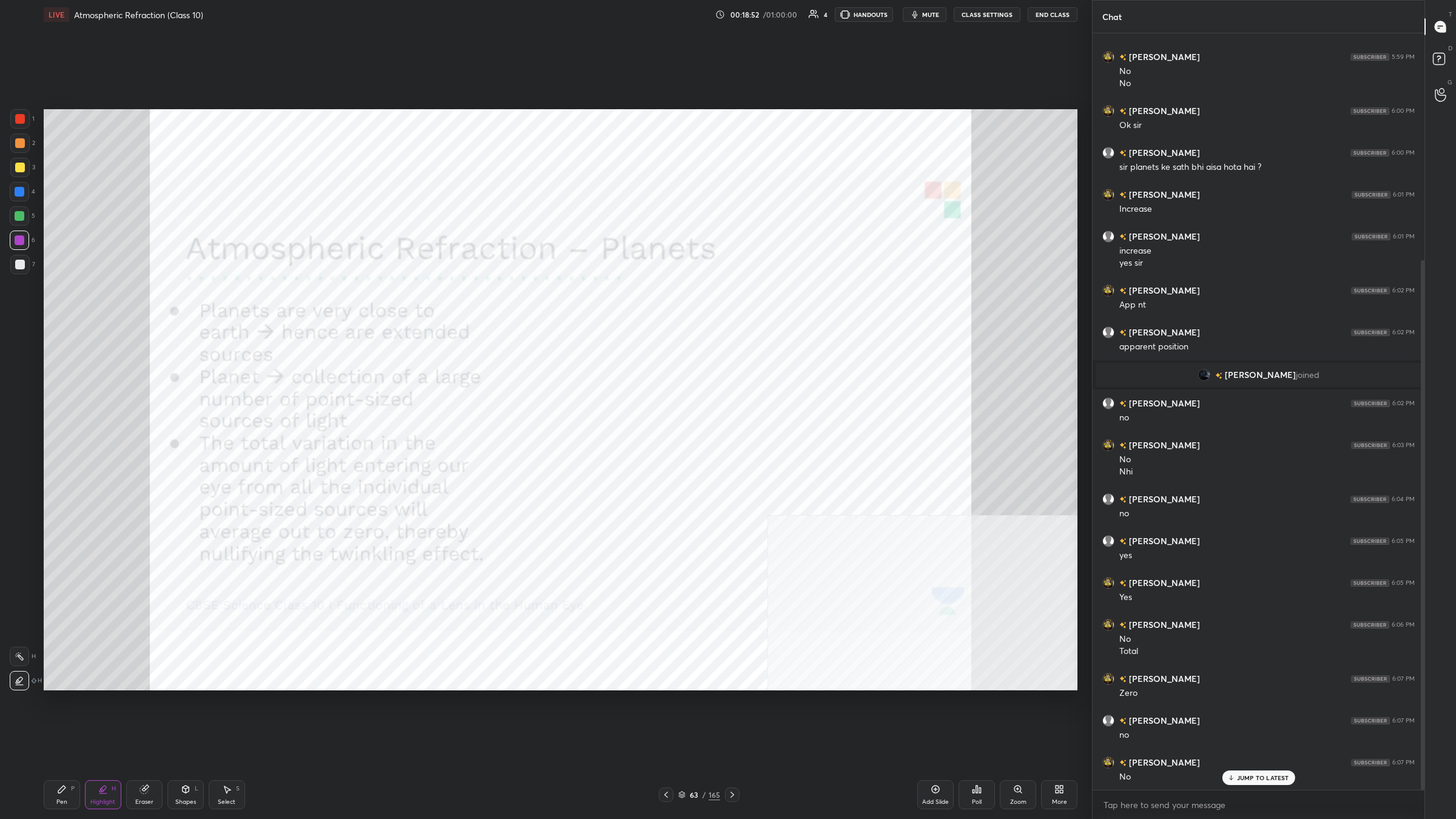 click on "Pen P" at bounding box center (62, 795) 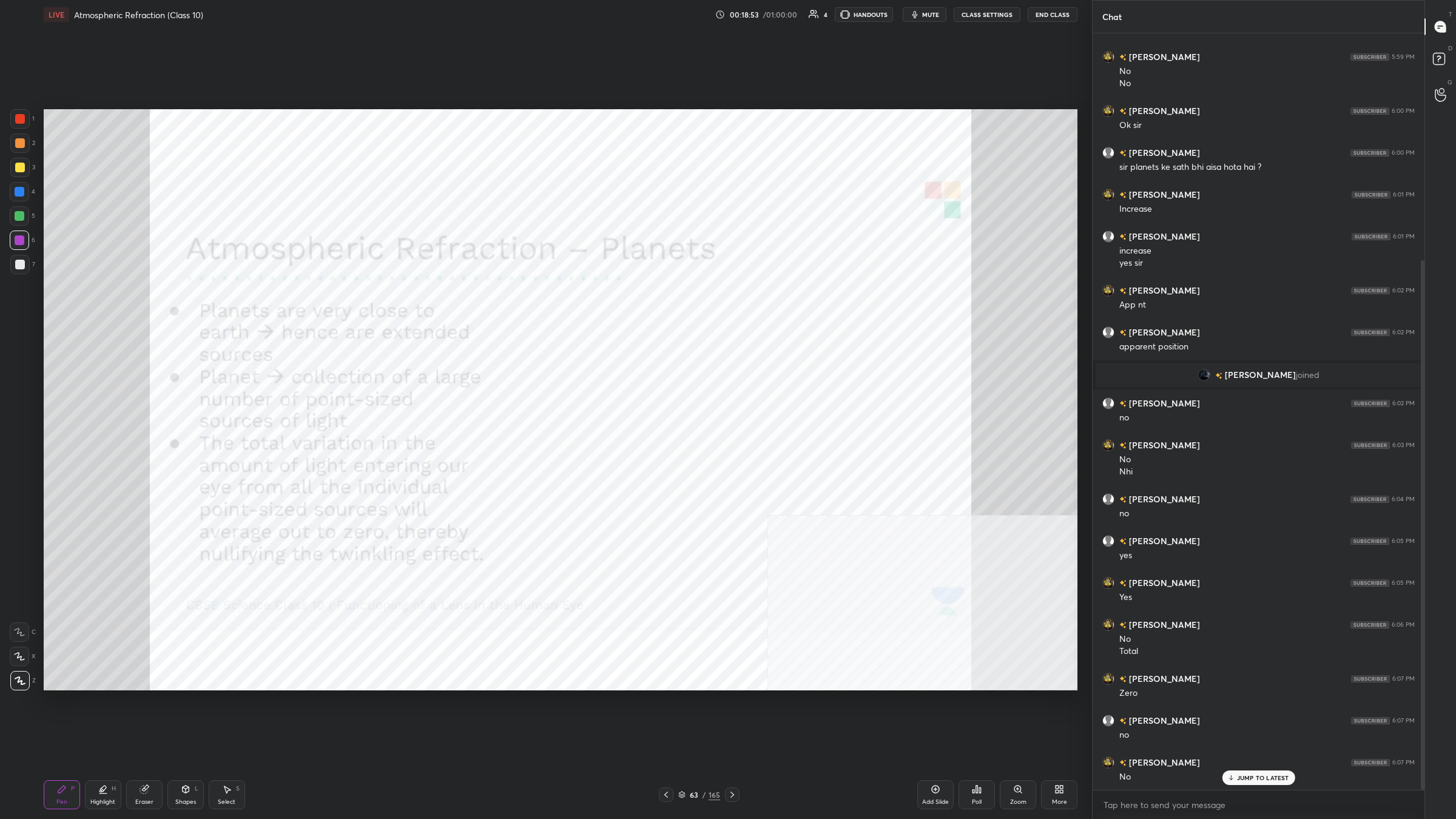 scroll, scrollTop: 365, scrollLeft: 0, axis: vertical 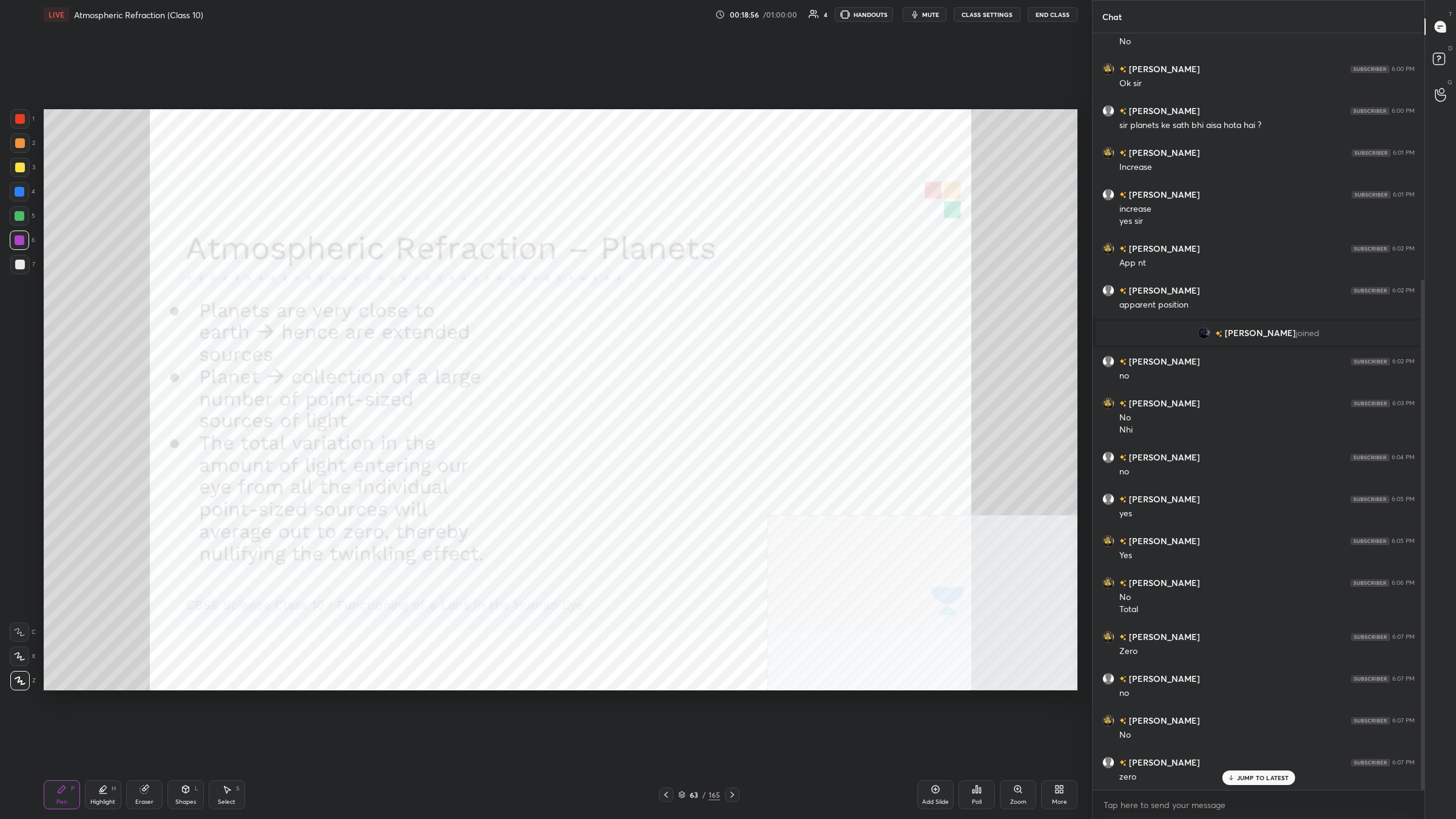 click on "Highlight H" at bounding box center (103, 795) 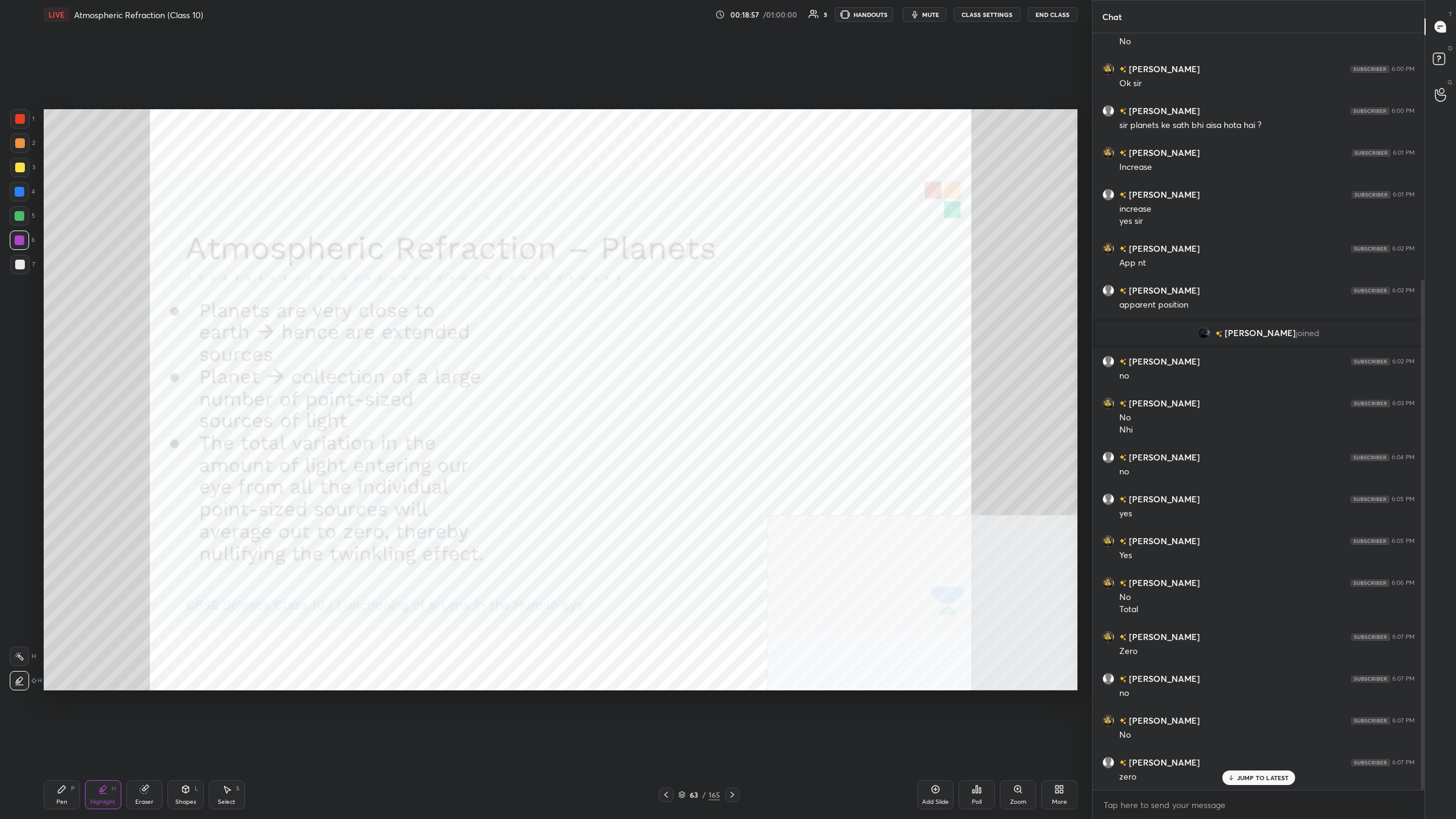 click at bounding box center [19, 656] 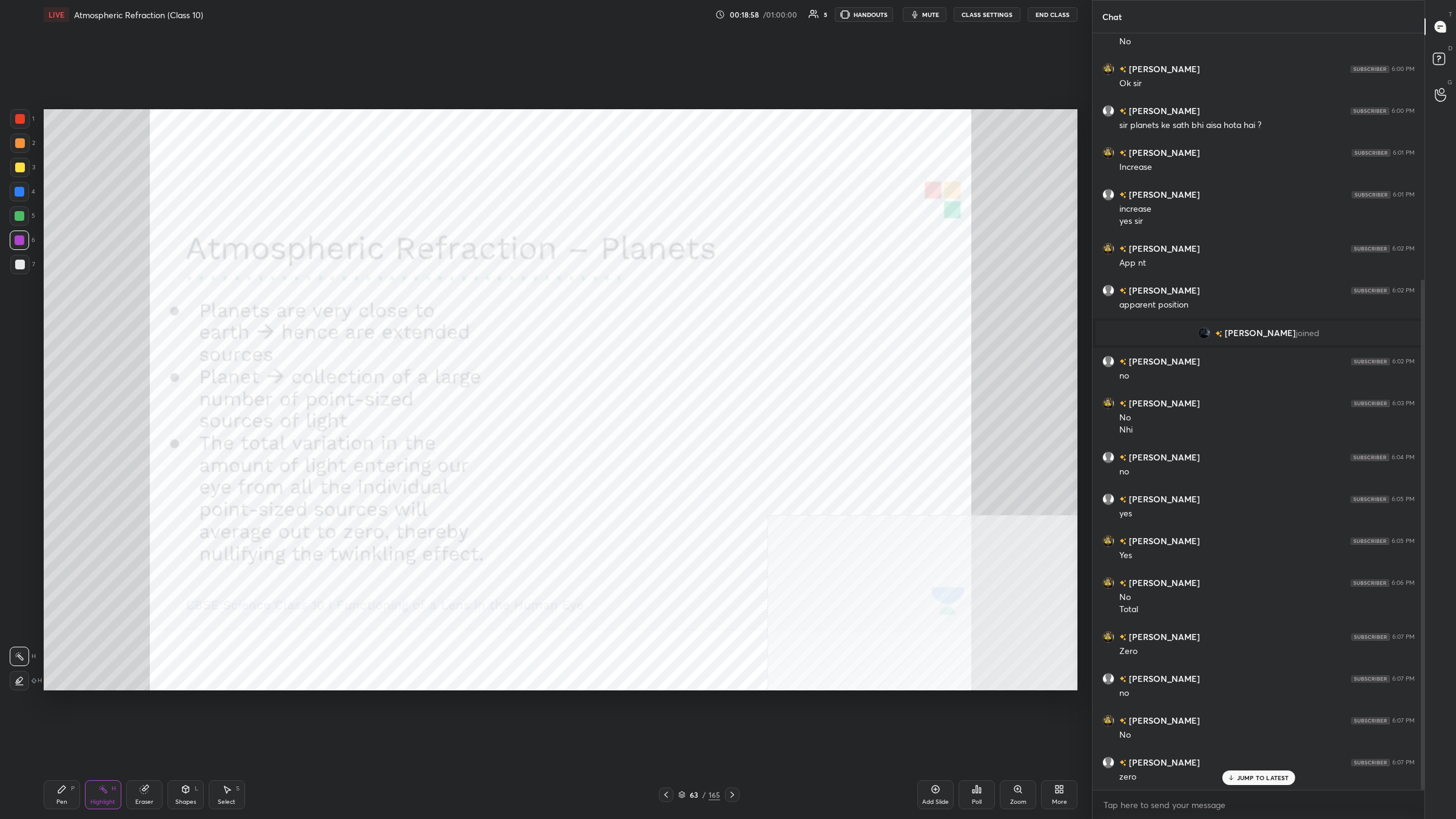 click 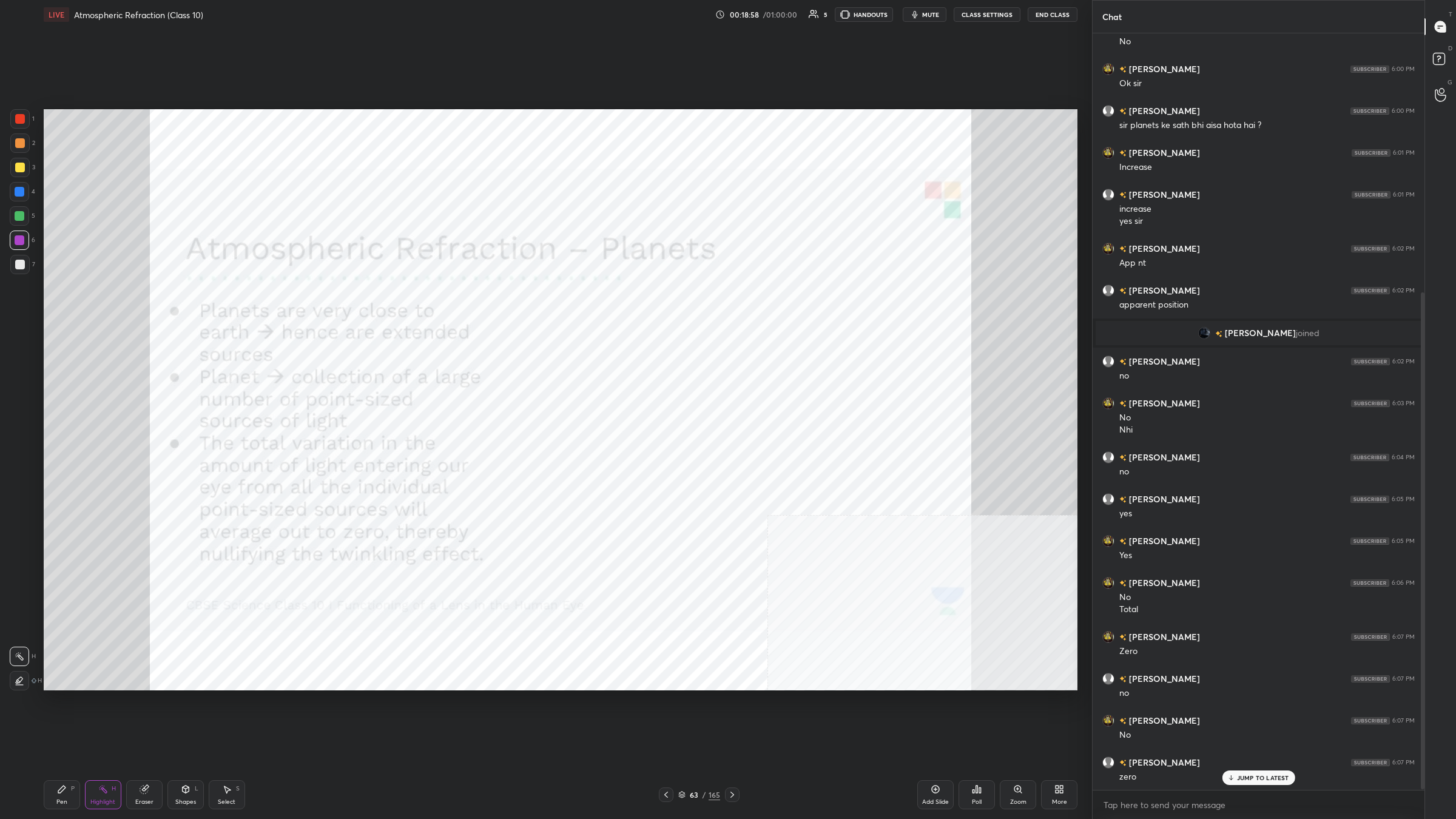 scroll, scrollTop: 394, scrollLeft: 0, axis: vertical 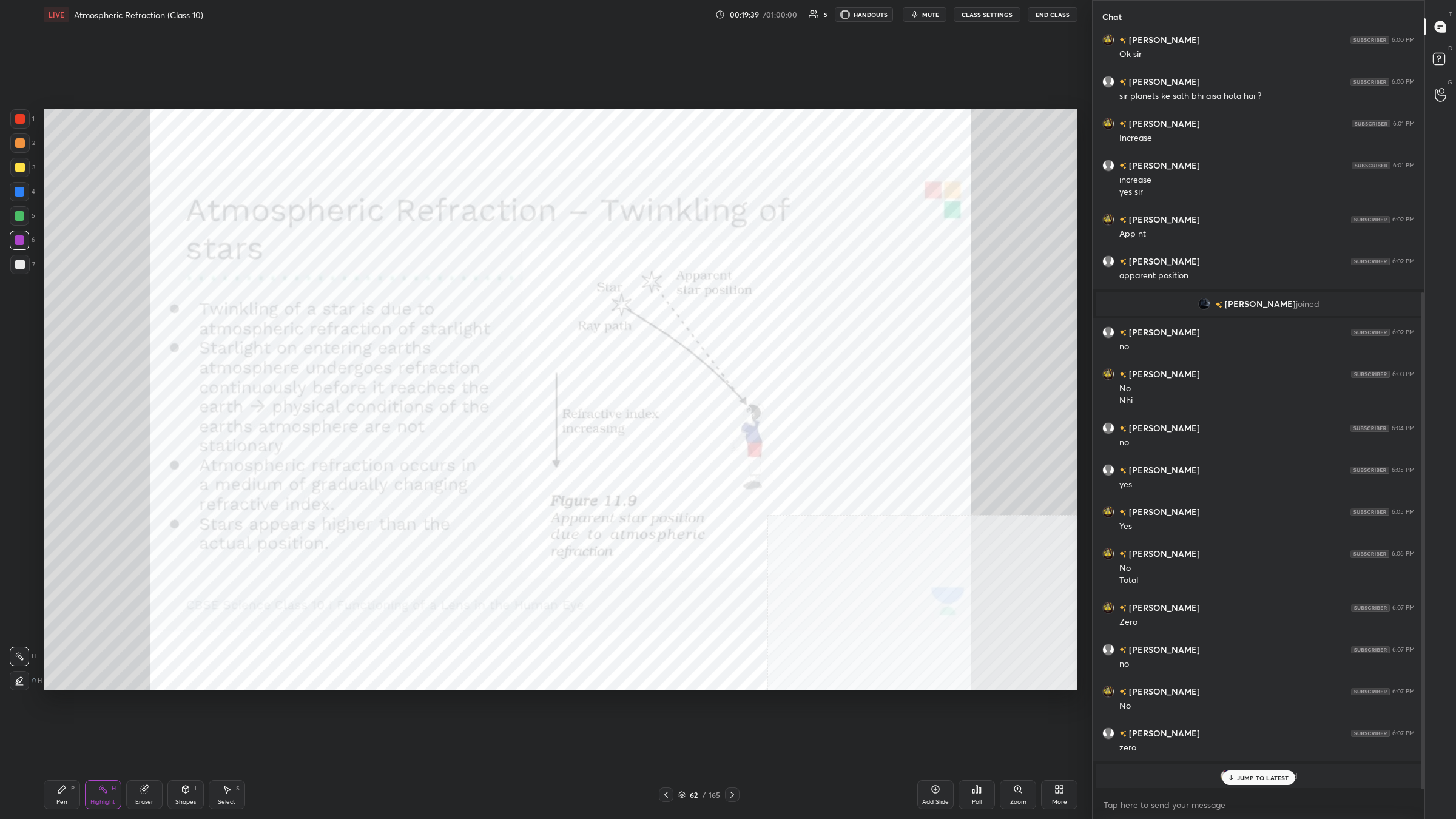 click on "Pen P Highlight H Eraser Shapes L Select S 62 / 165 Add Slide Poll Zoom More" at bounding box center [561, 795] 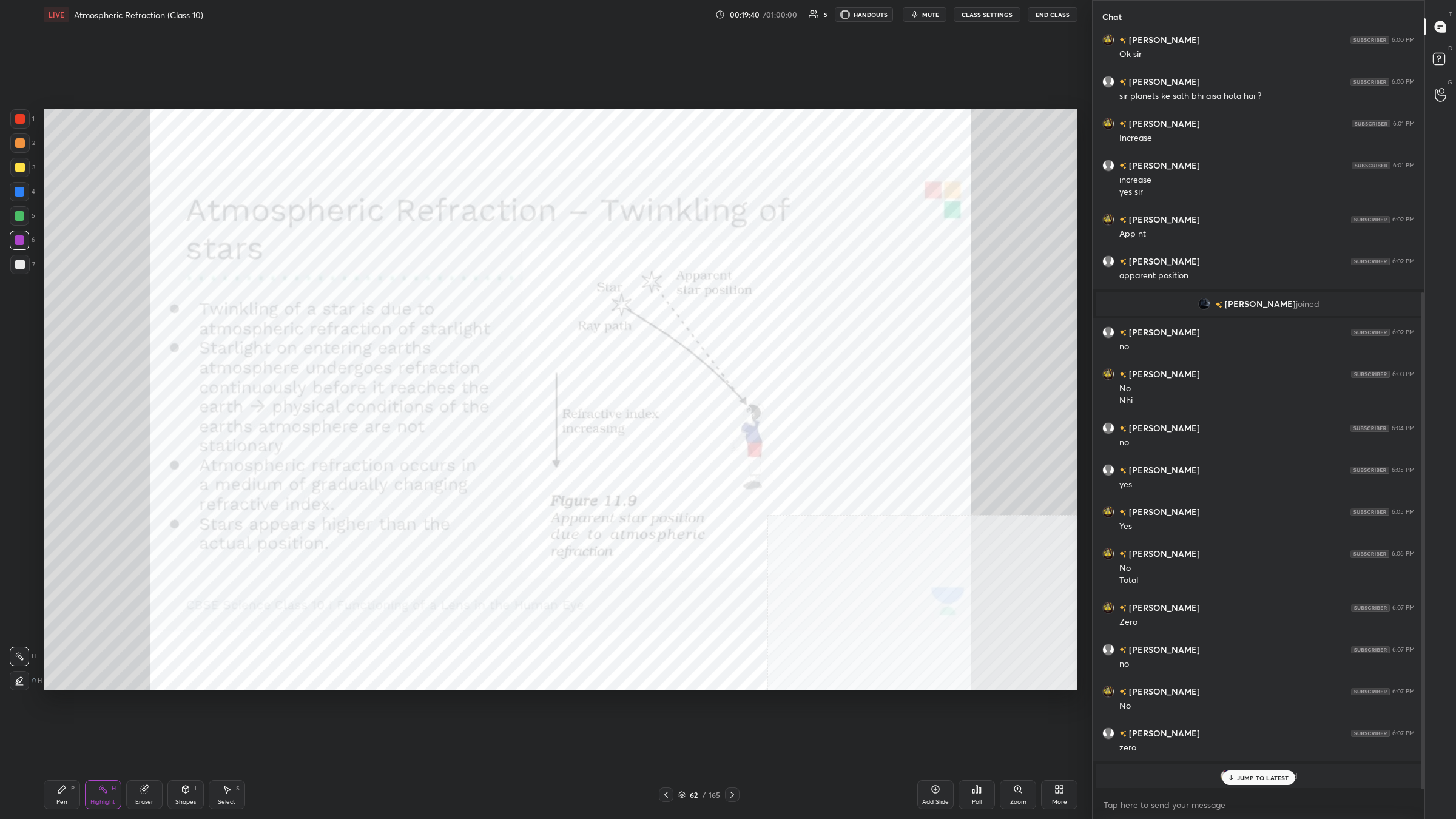 click on "165" at bounding box center (714, 795) 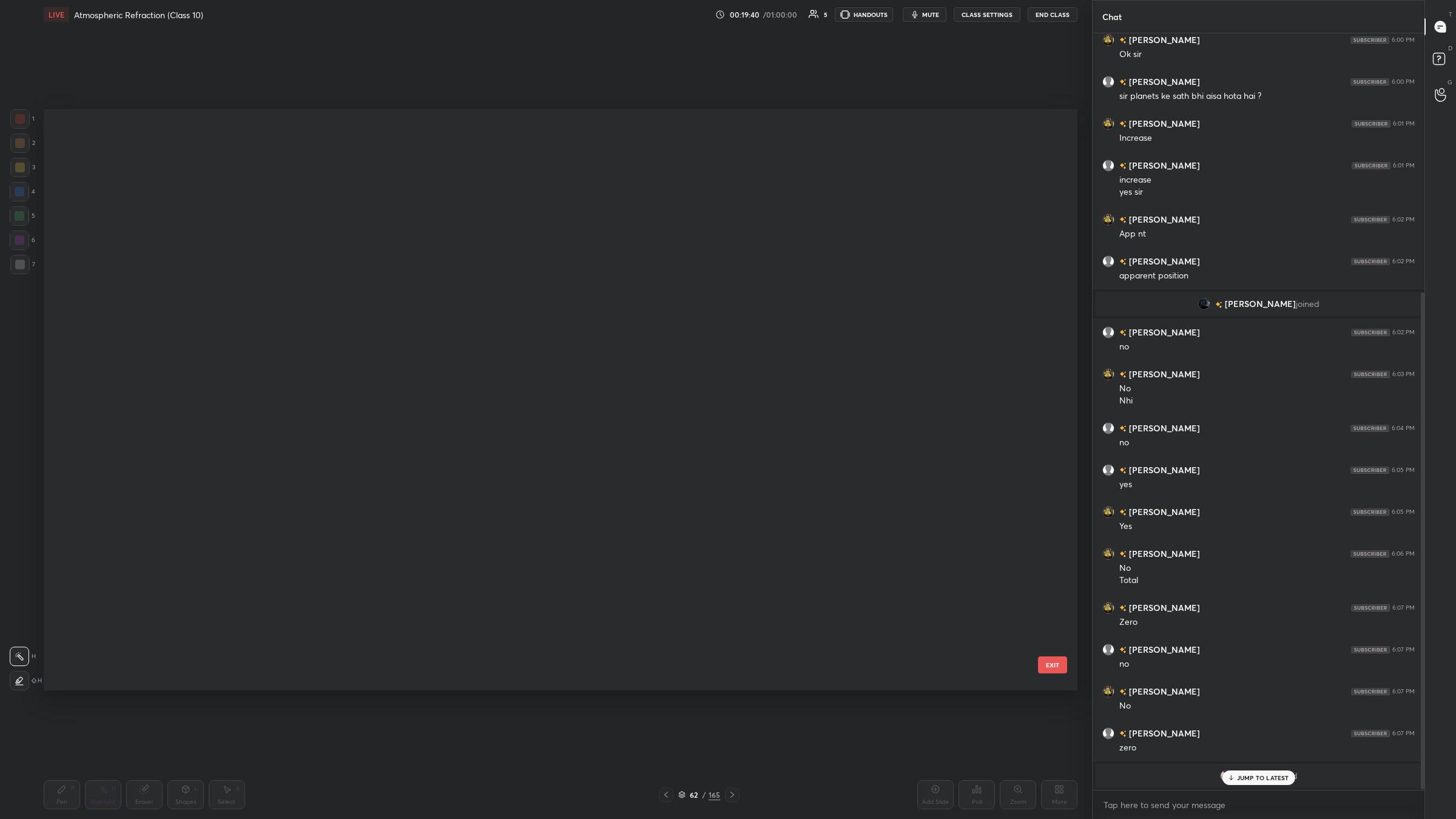 scroll, scrollTop: 3298, scrollLeft: 0, axis: vertical 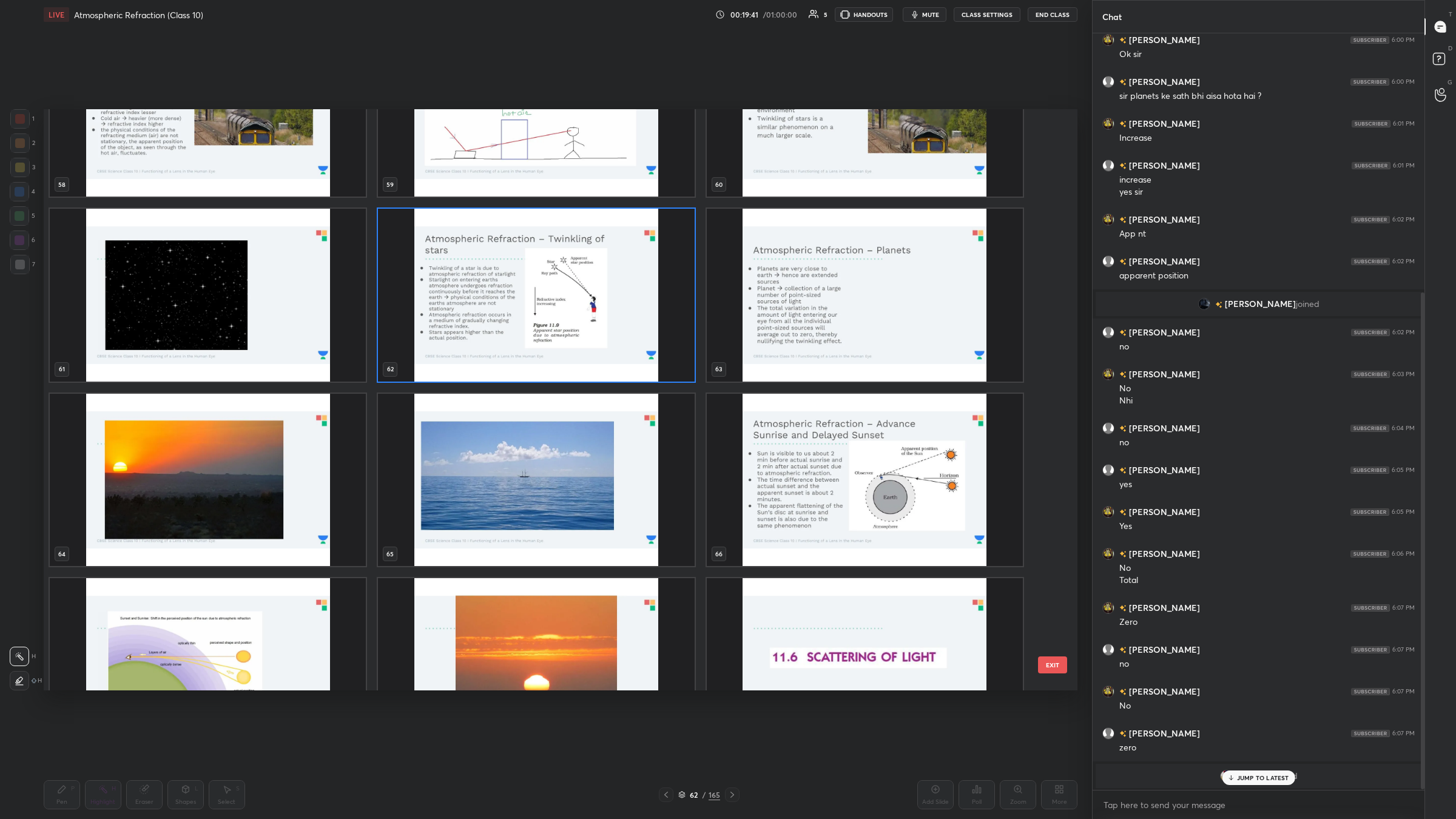 click at bounding box center (207, 479) 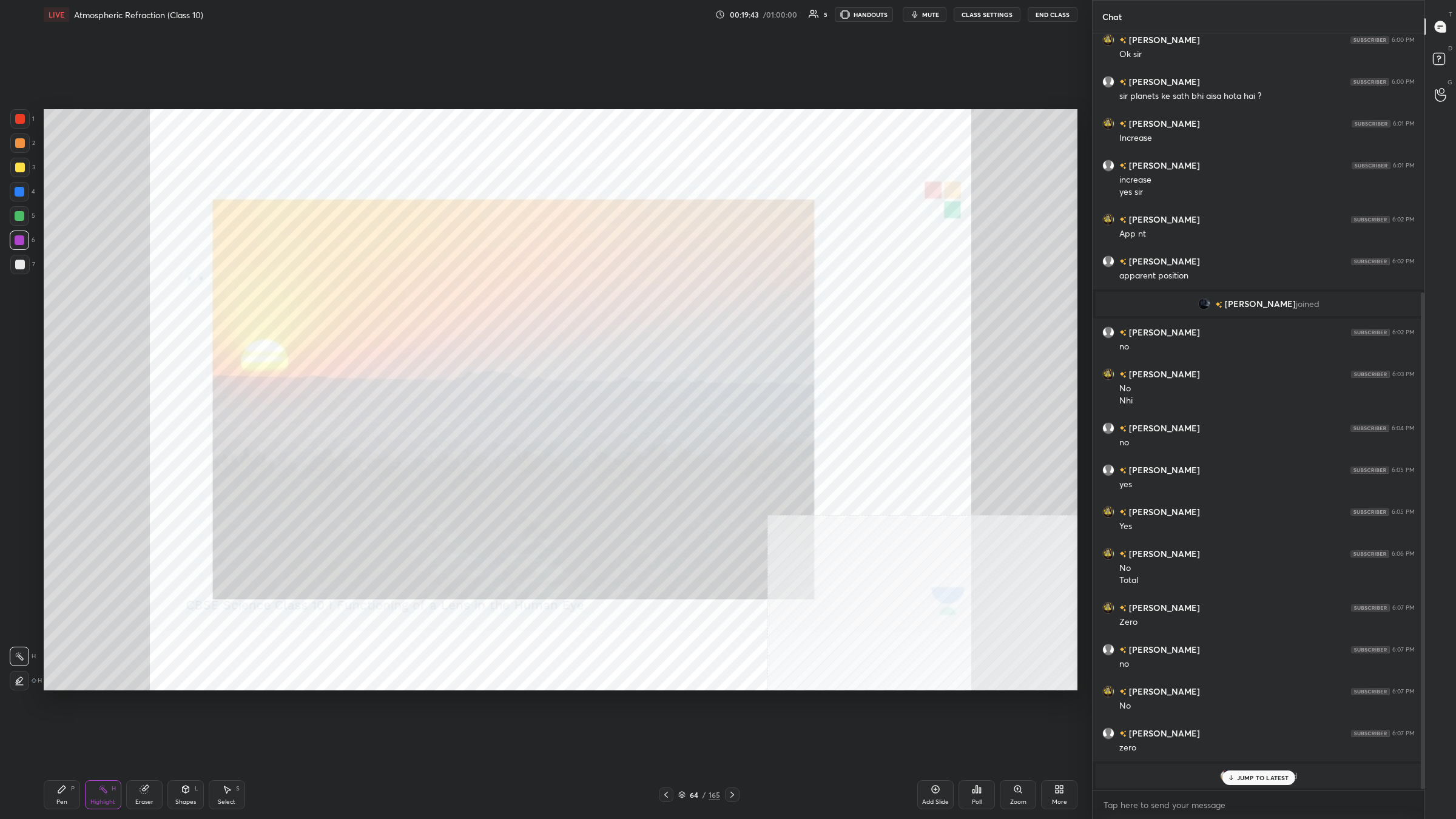 click on "P" at bounding box center (73, 789) 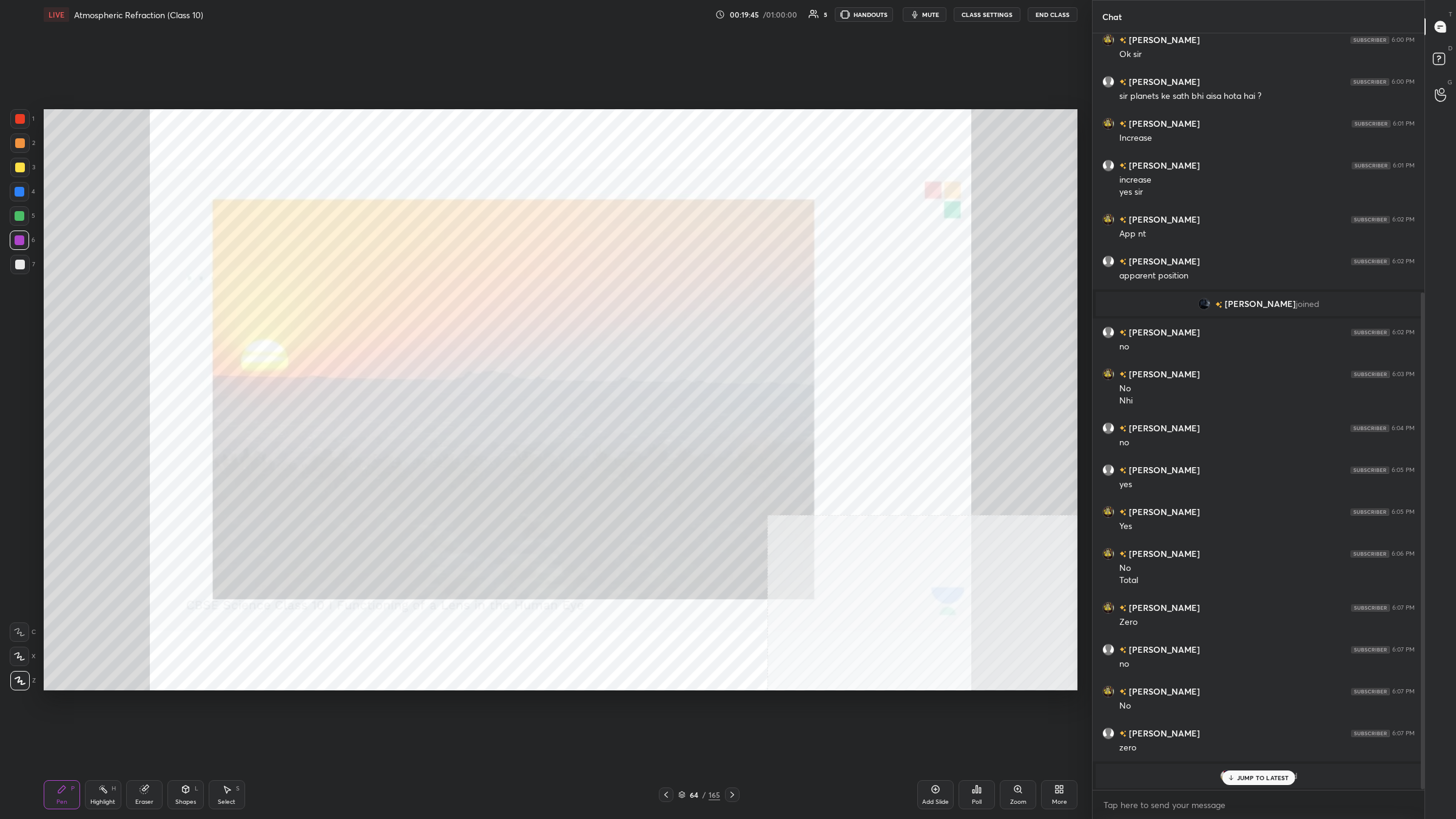 click at bounding box center (20, 265) 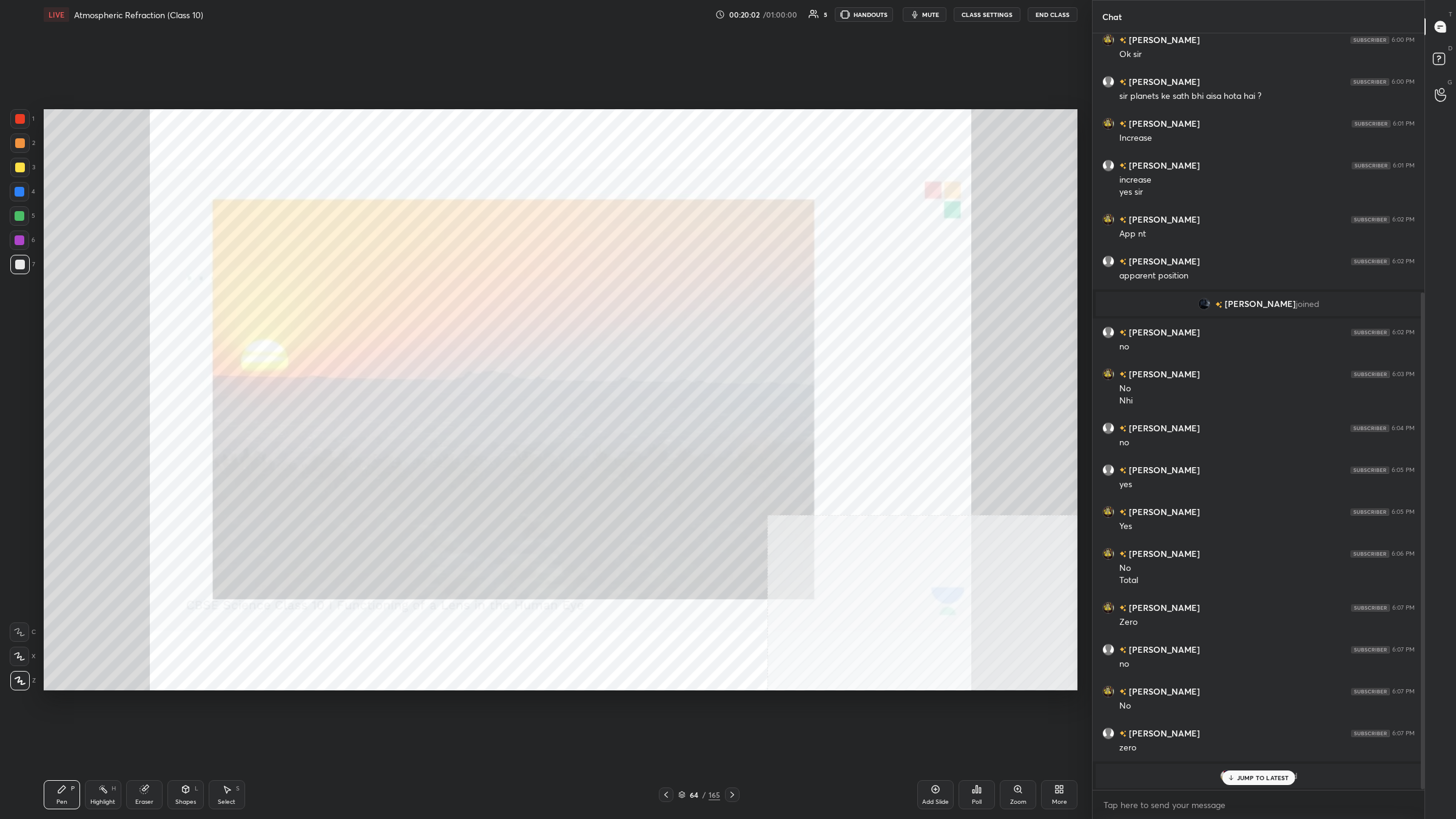 scroll, scrollTop: 437, scrollLeft: 0, axis: vertical 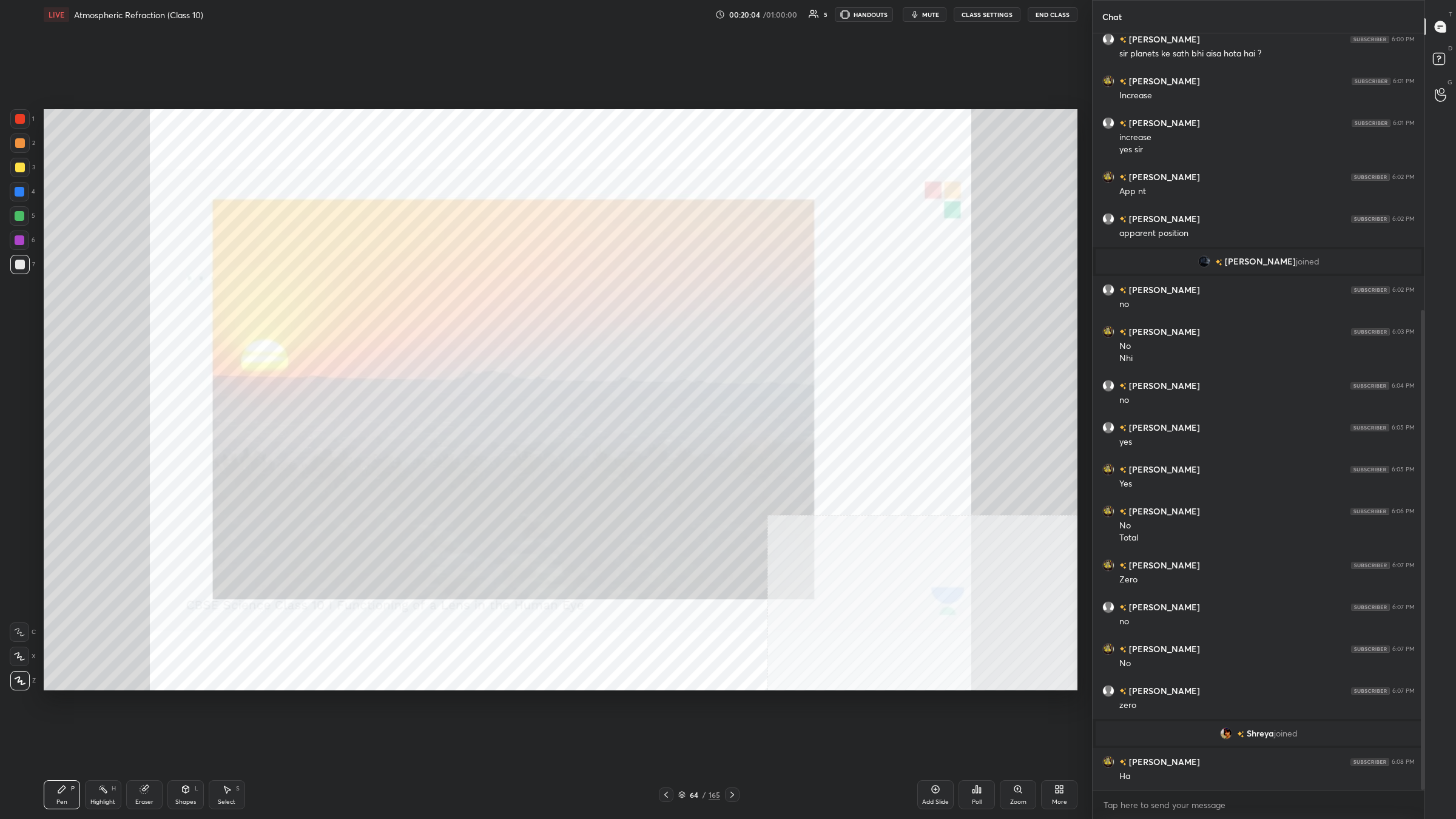 click on "1" at bounding box center [22, 119] 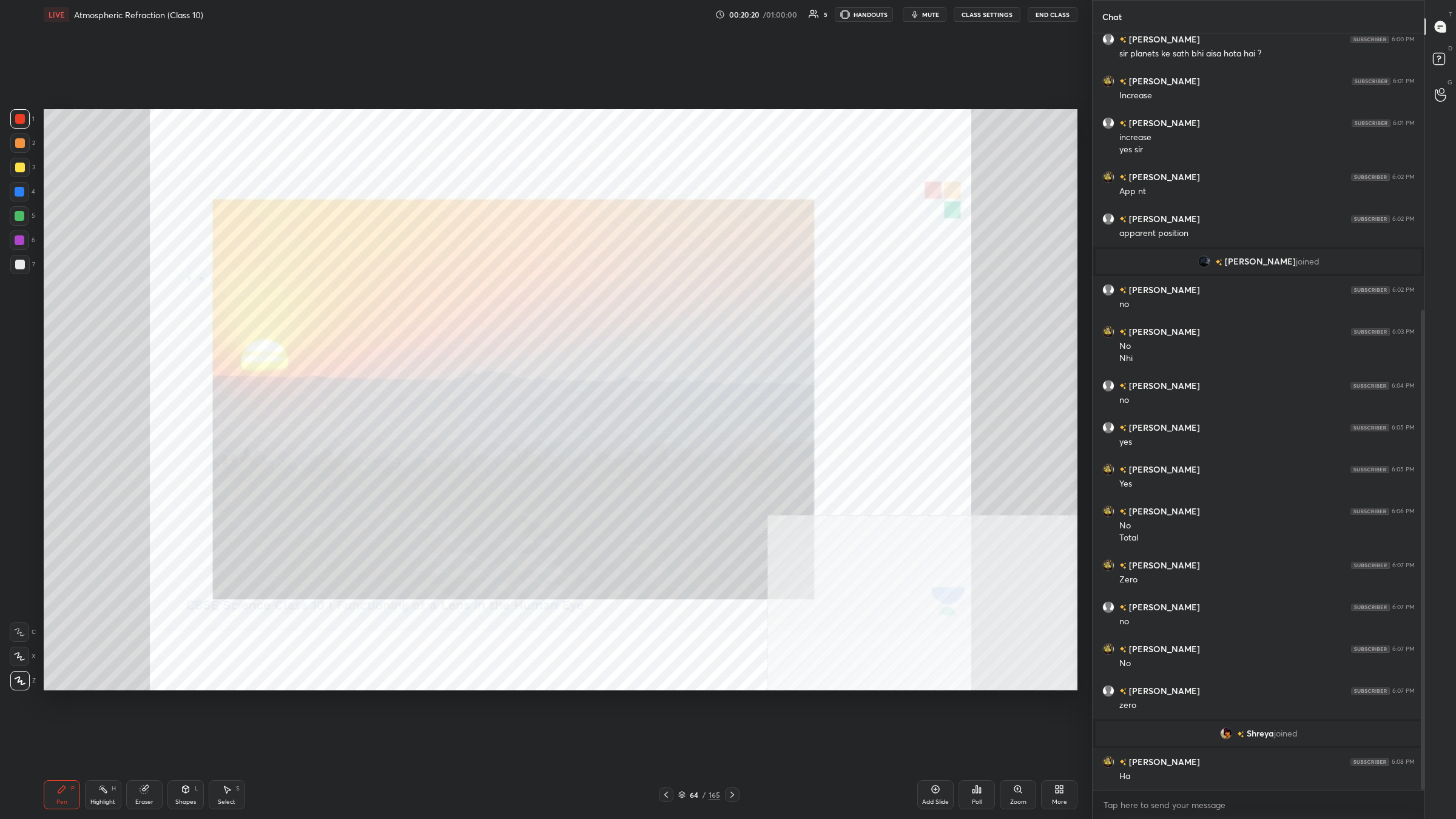 scroll, scrollTop: 478, scrollLeft: 0, axis: vertical 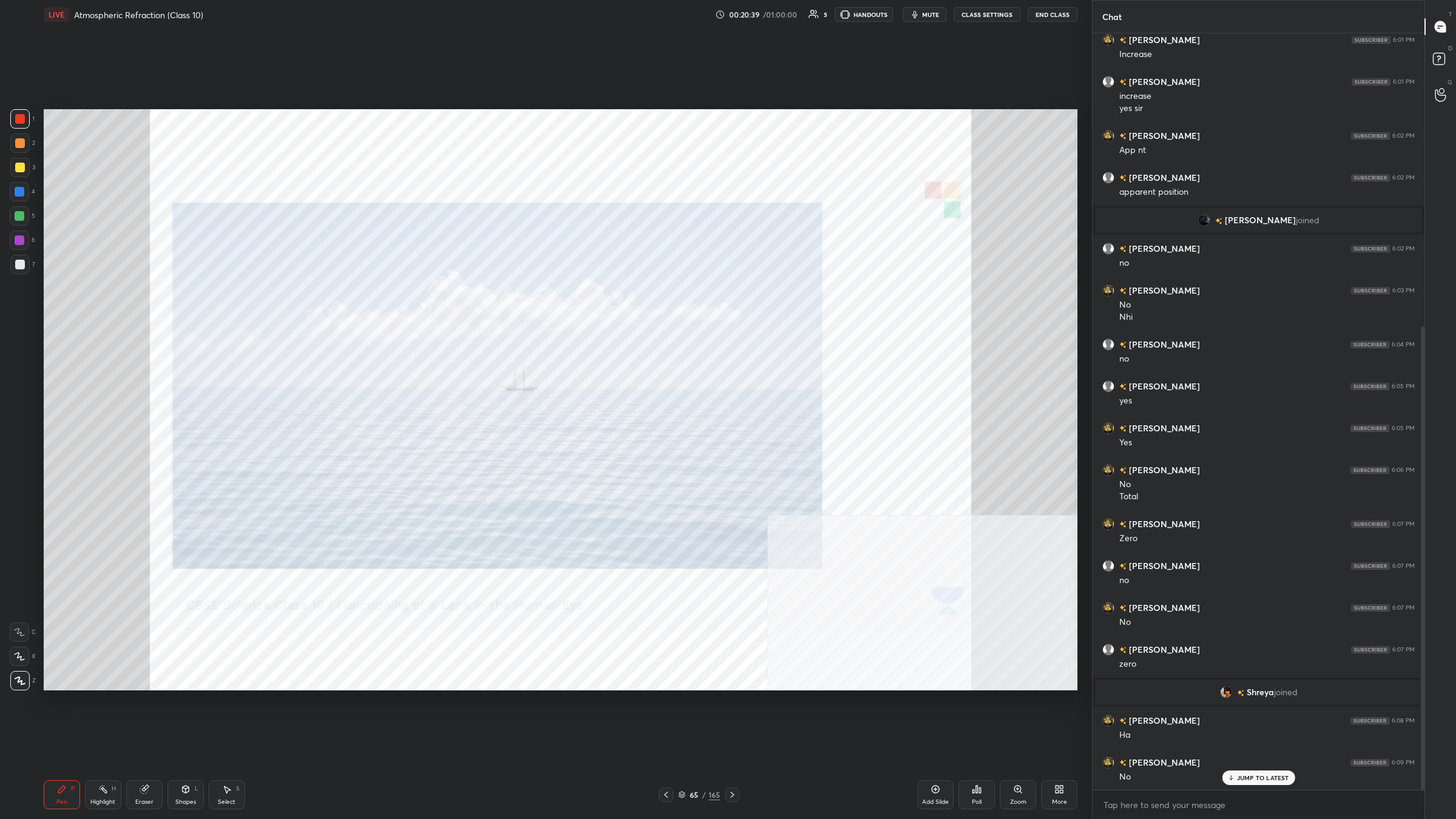 click on "Setting up your live class Poll for   secs No correct answer Start poll" at bounding box center (561, 400) 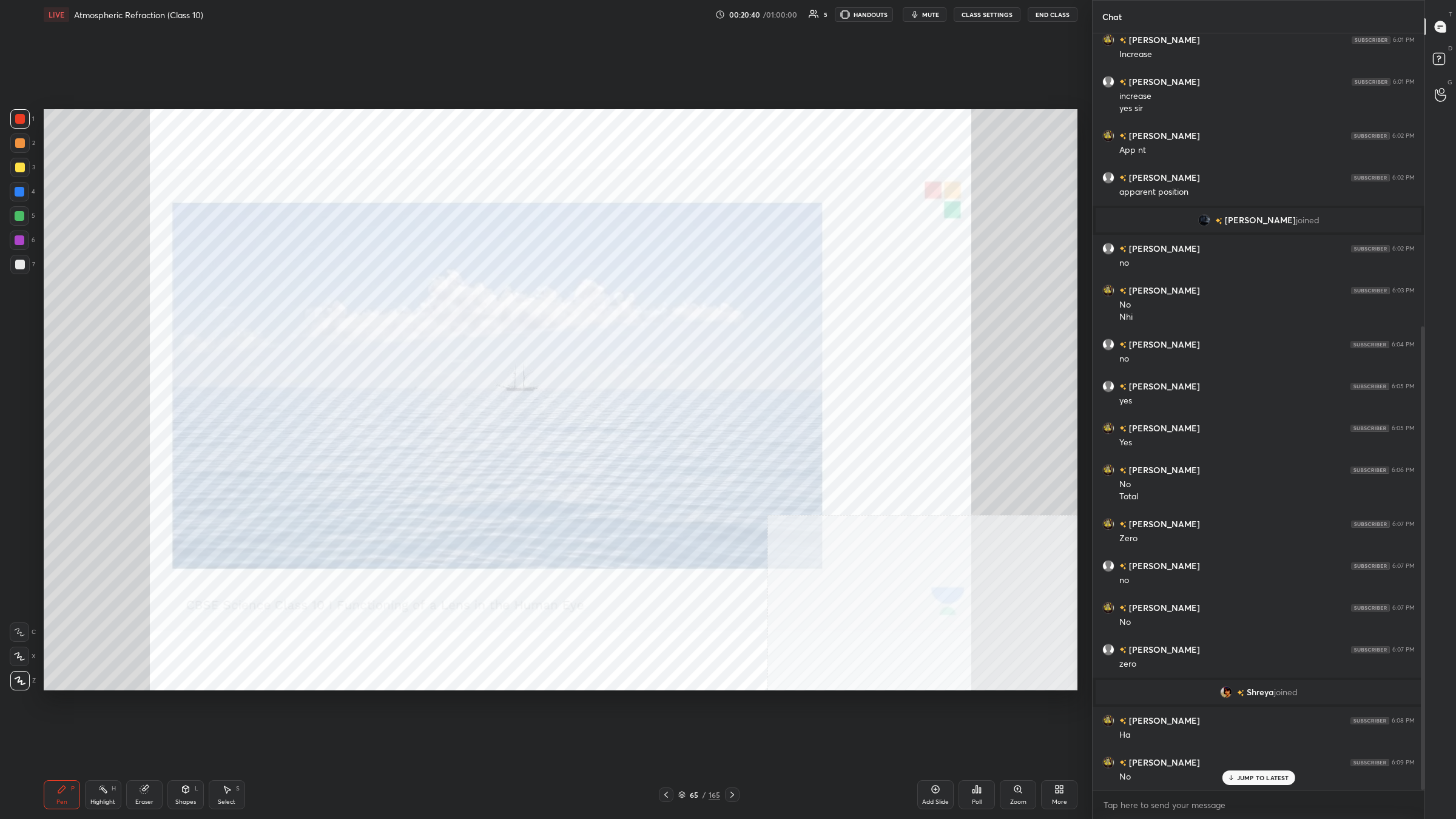 click at bounding box center [20, 119] 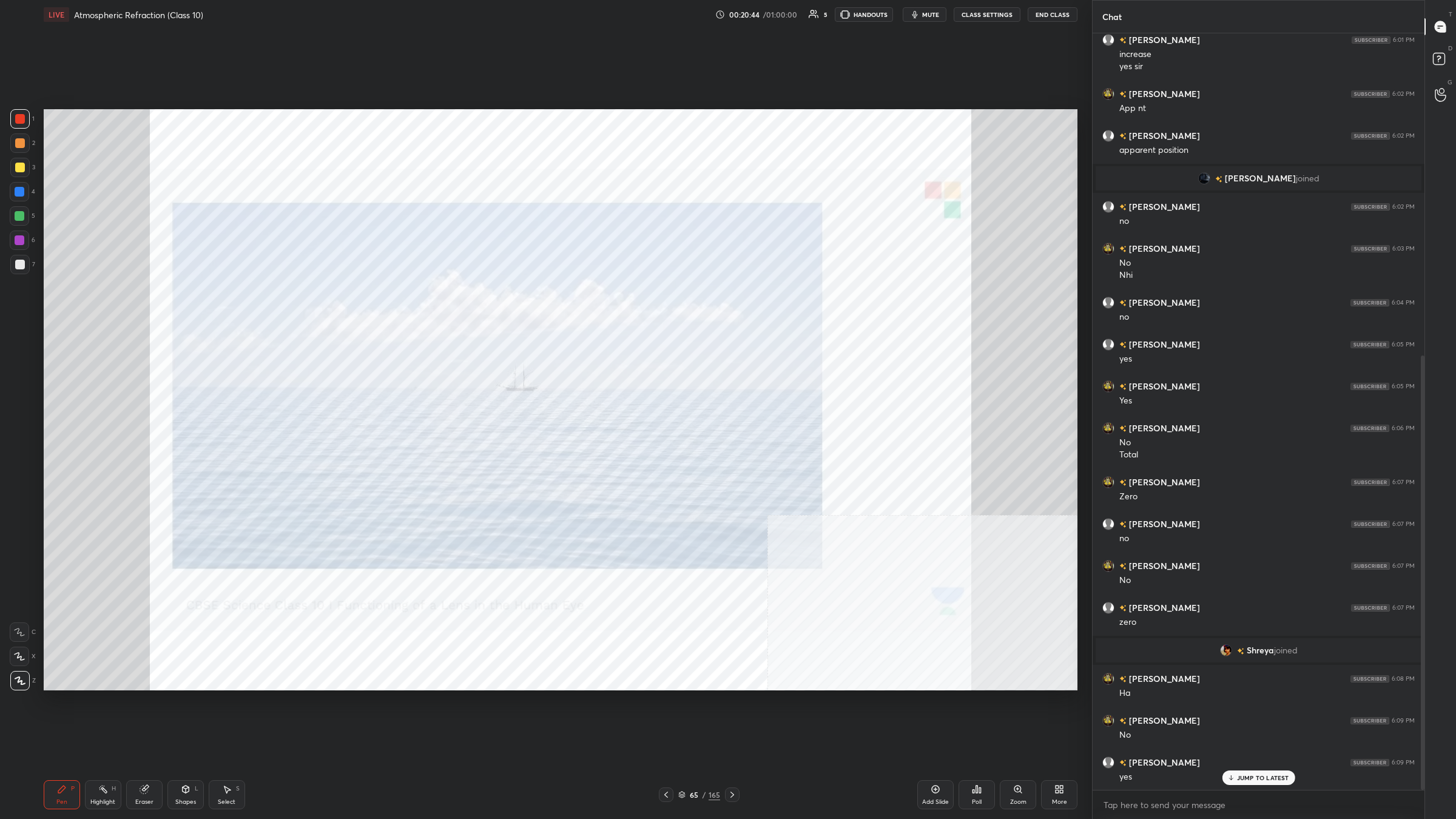 scroll, scrollTop: 562, scrollLeft: 0, axis: vertical 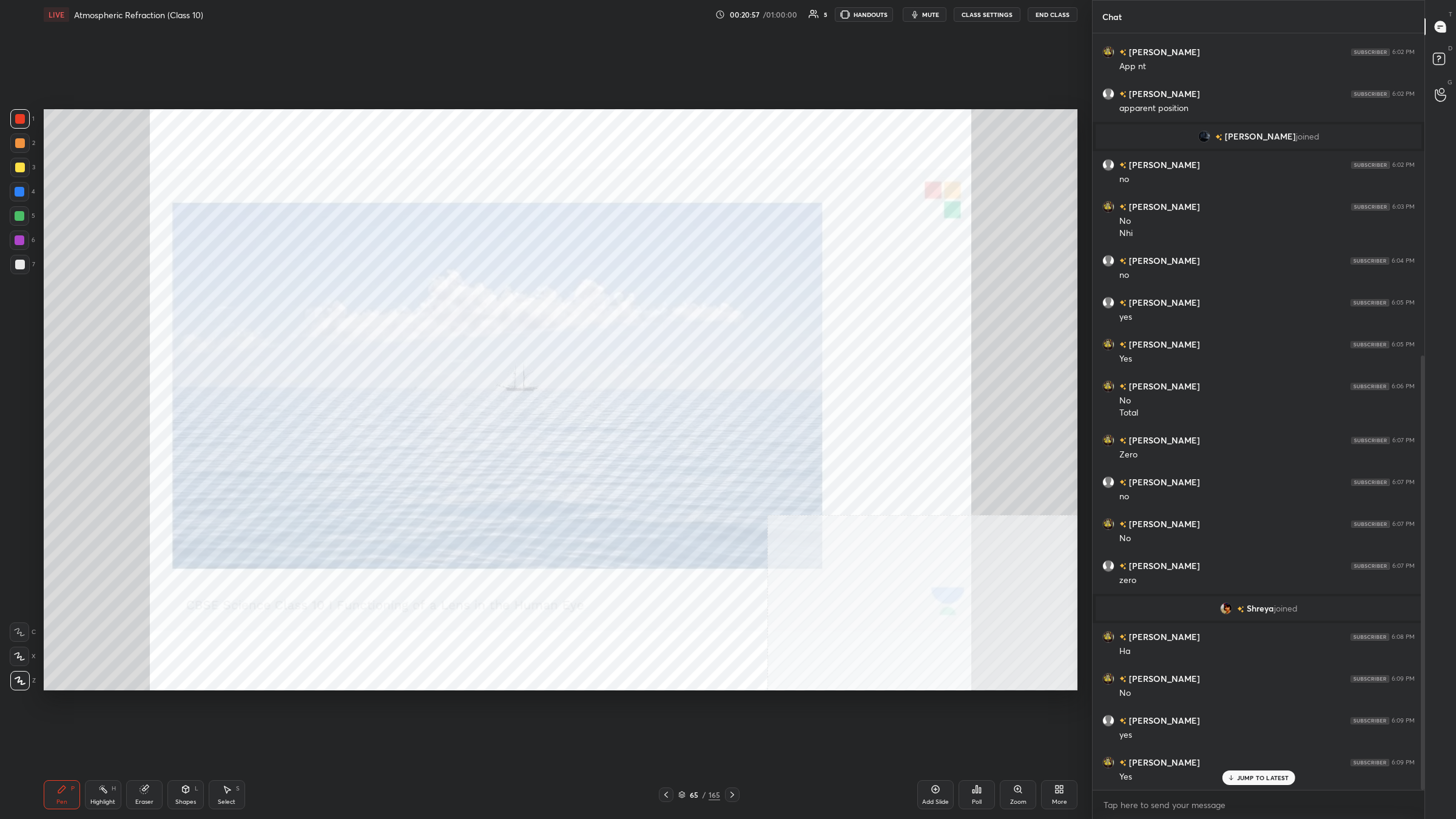 click on "Add Slide" at bounding box center [935, 795] 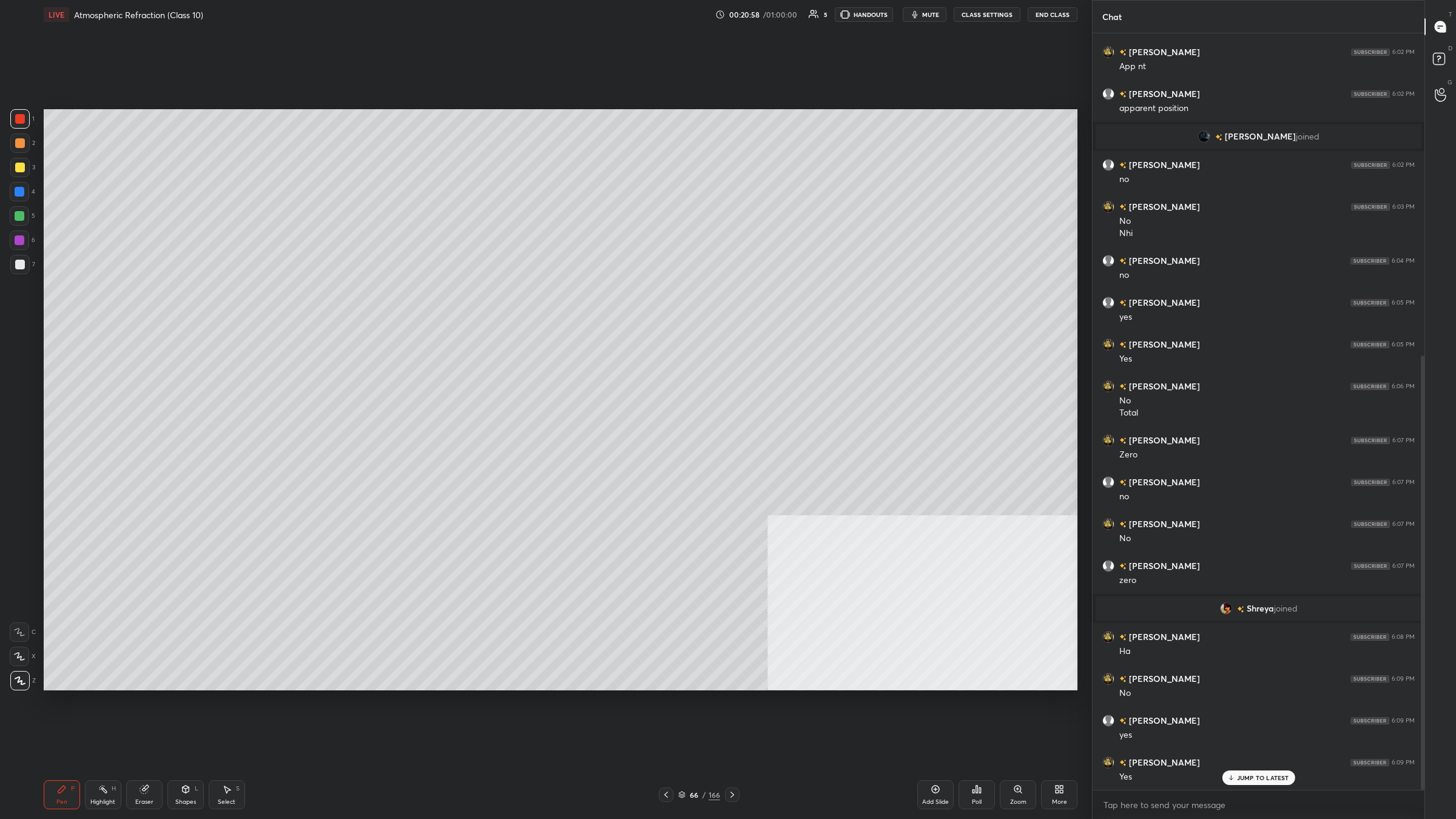 click on "4" at bounding box center [22, 192] 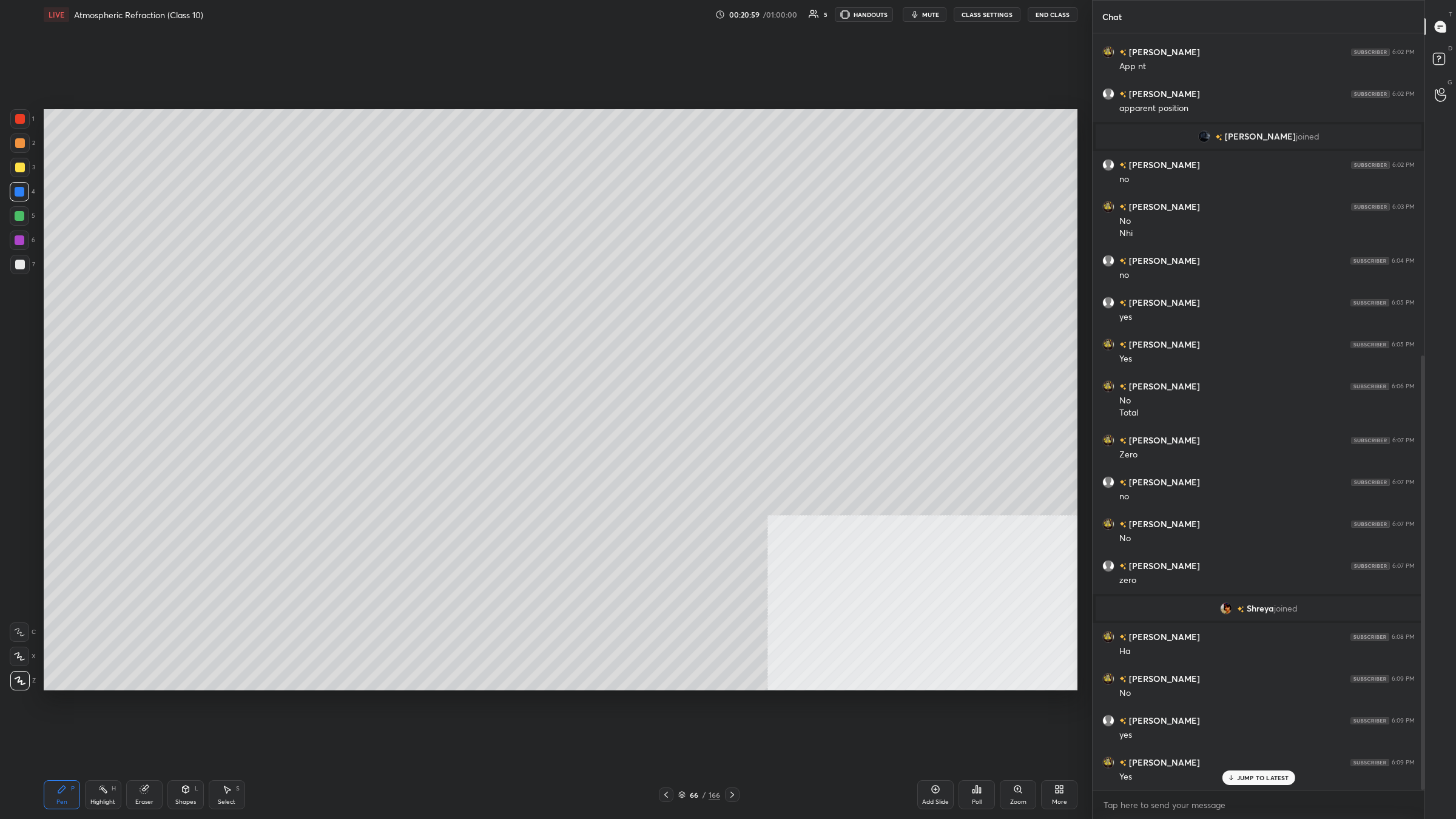 click at bounding box center [20, 167] 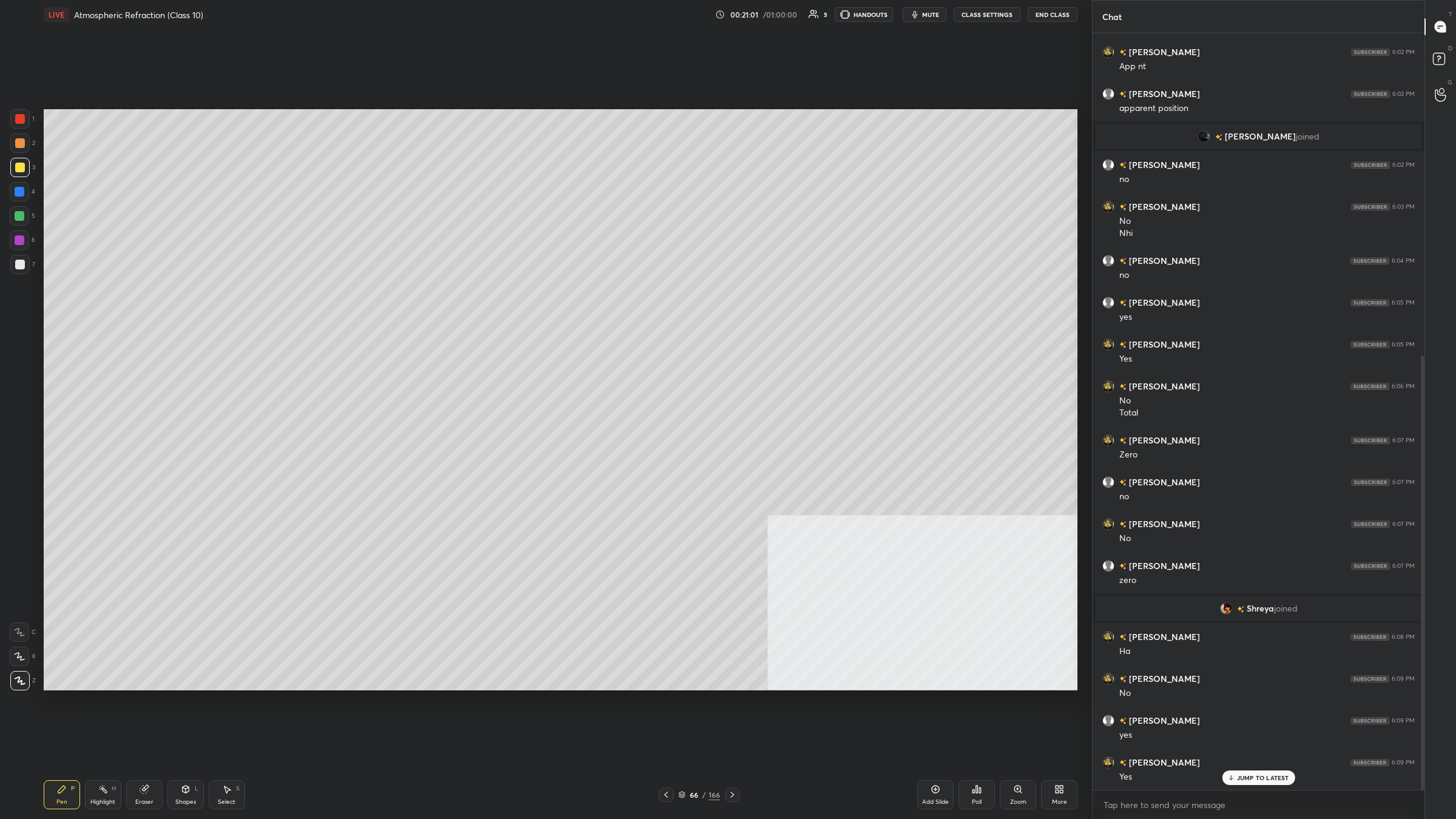 click at bounding box center [19, 240] 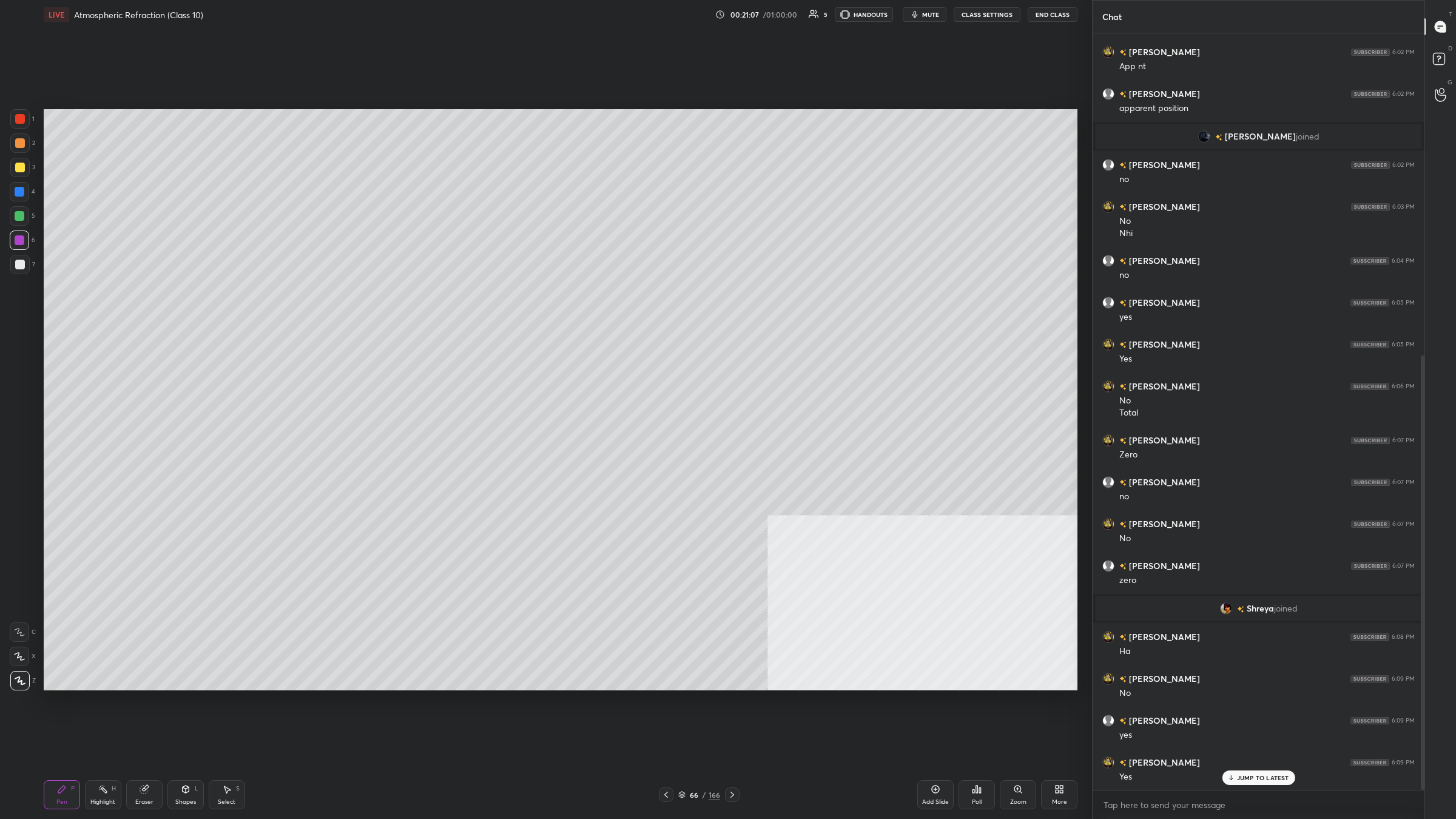 click on "1 2 3 4 5 6 7" at bounding box center [22, 194] 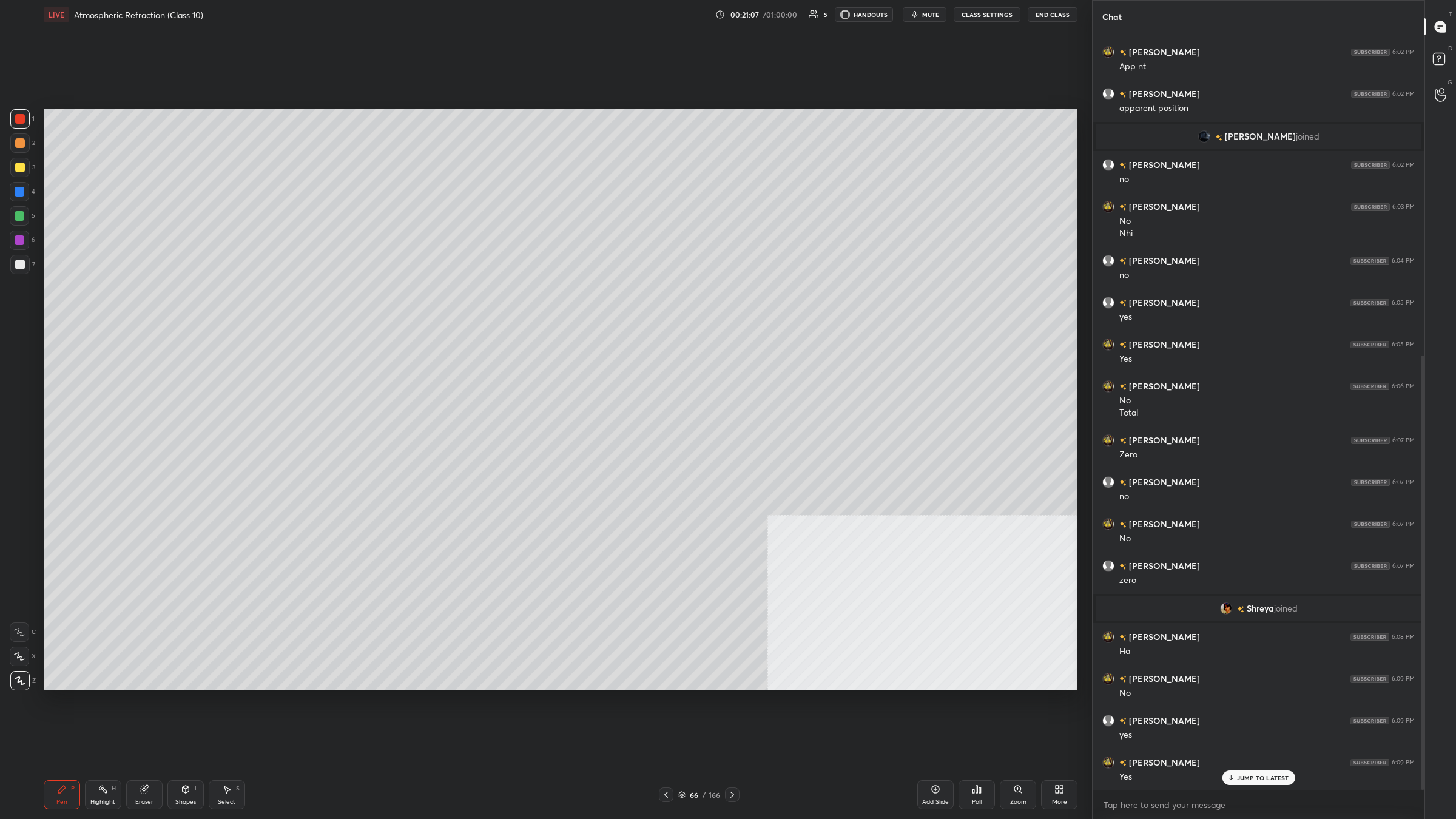 click at bounding box center (20, 119) 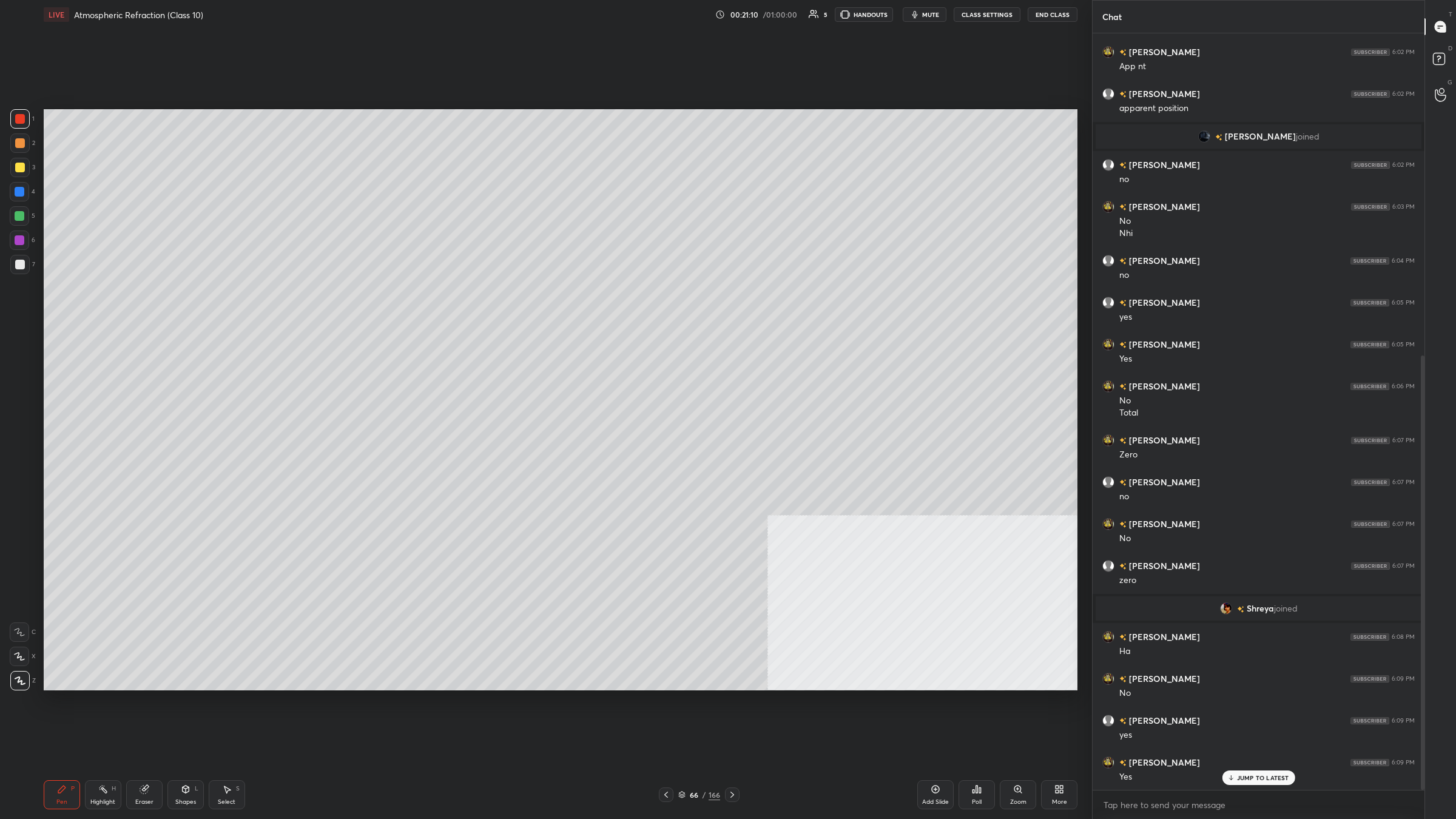 click at bounding box center [19, 240] 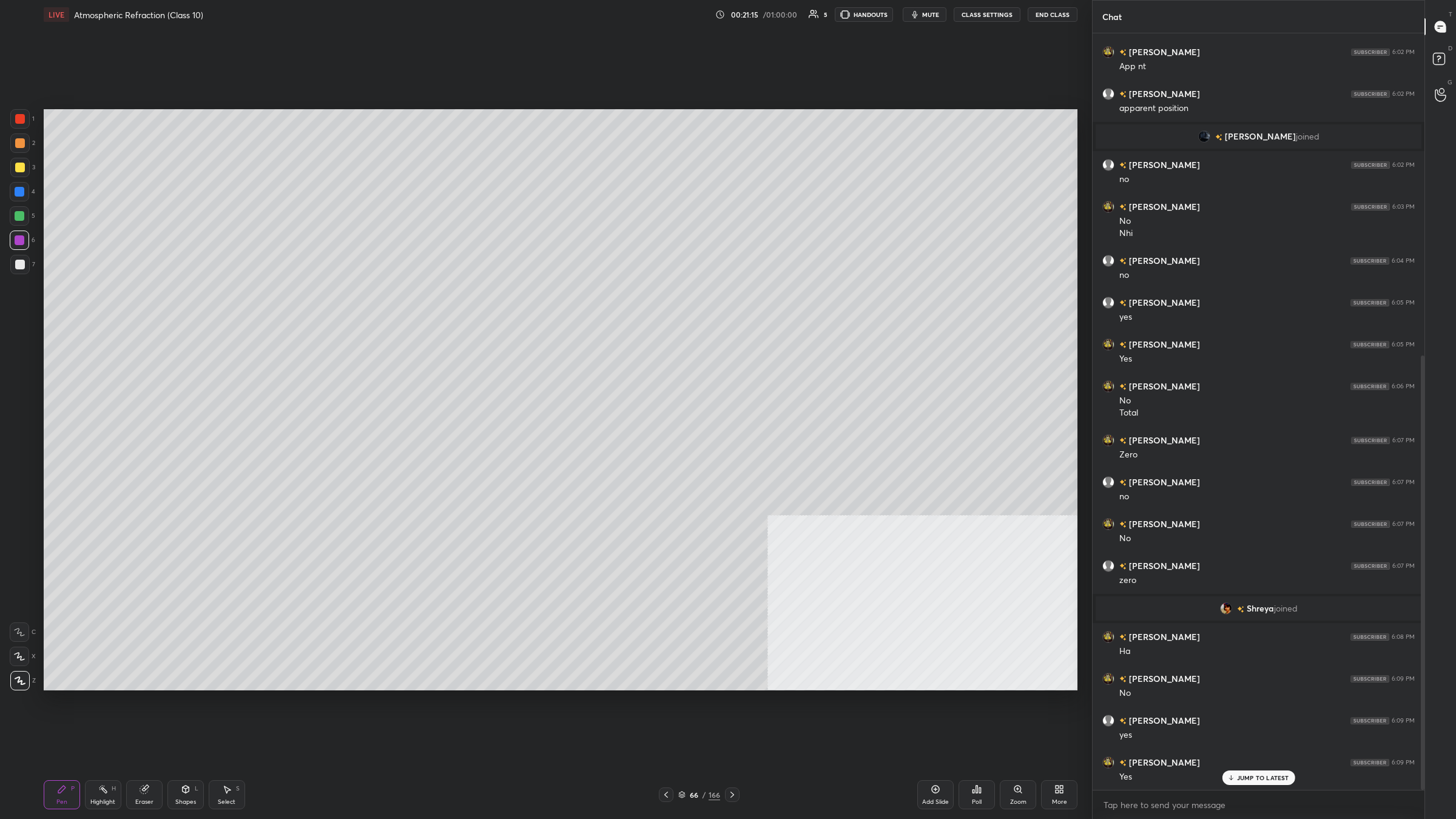 click at bounding box center (20, 119) 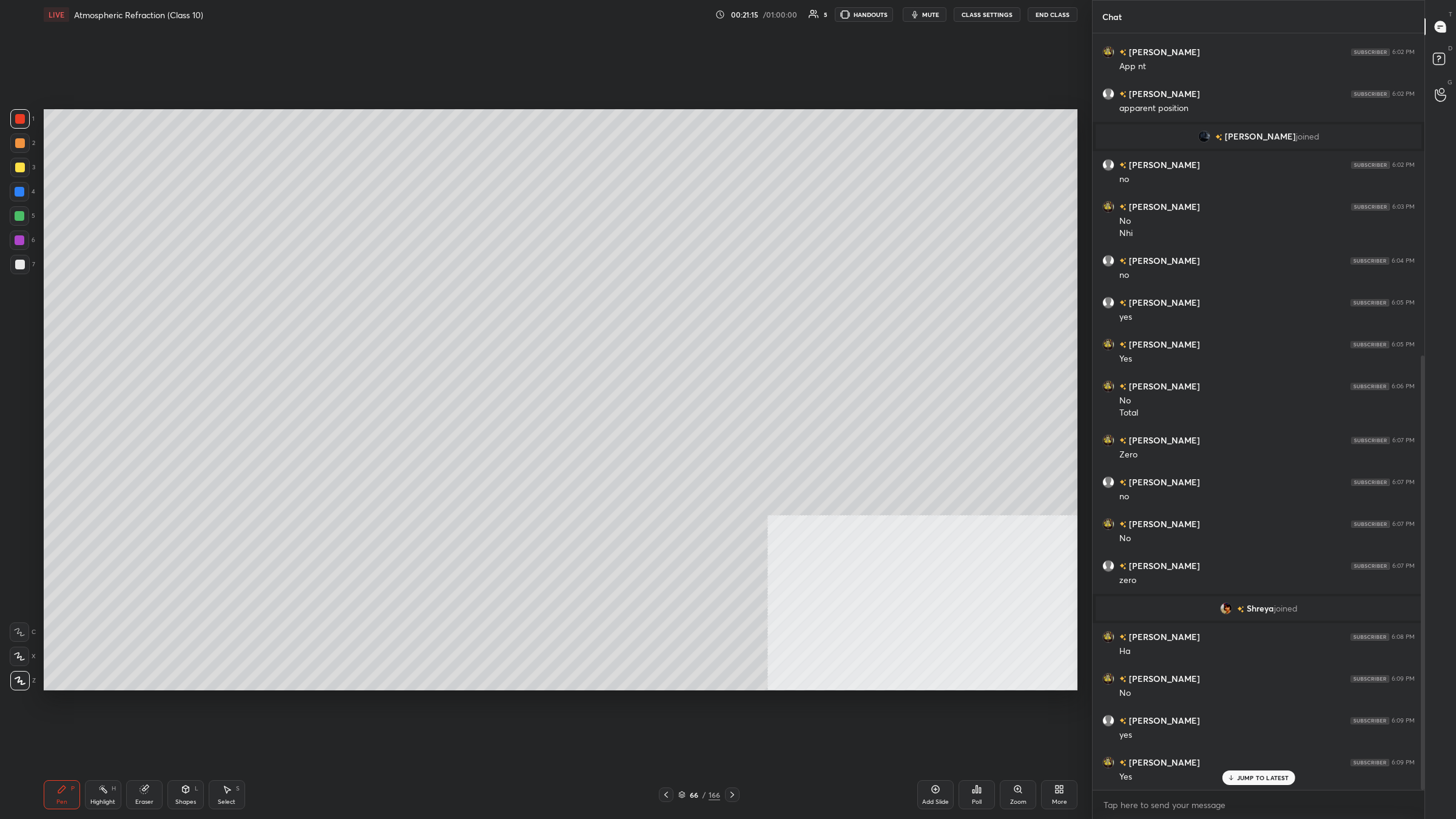 click at bounding box center (20, 119) 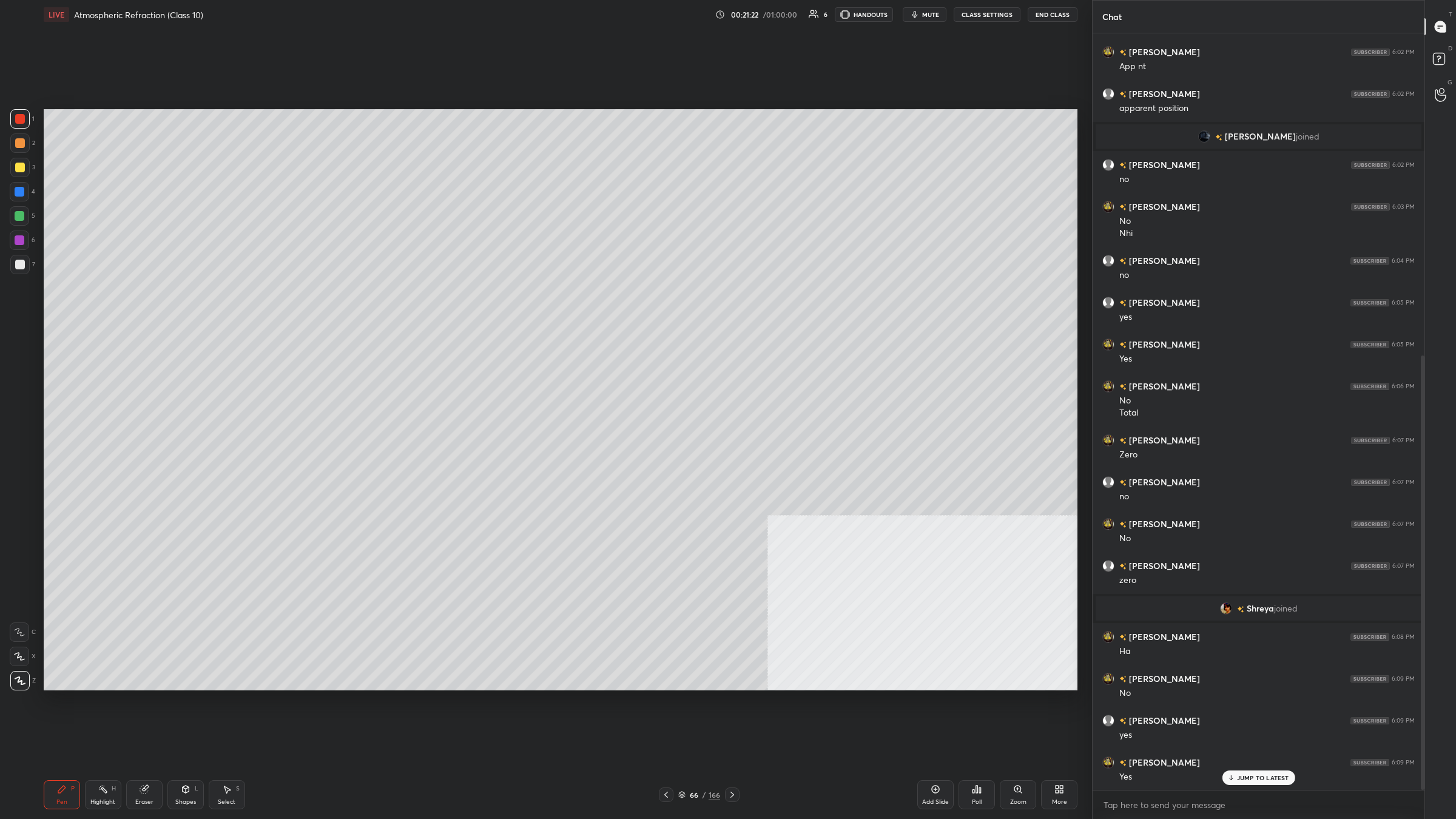 click on "Pen P Highlight H Eraser Shapes L Select S" at bounding box center [262, 795] 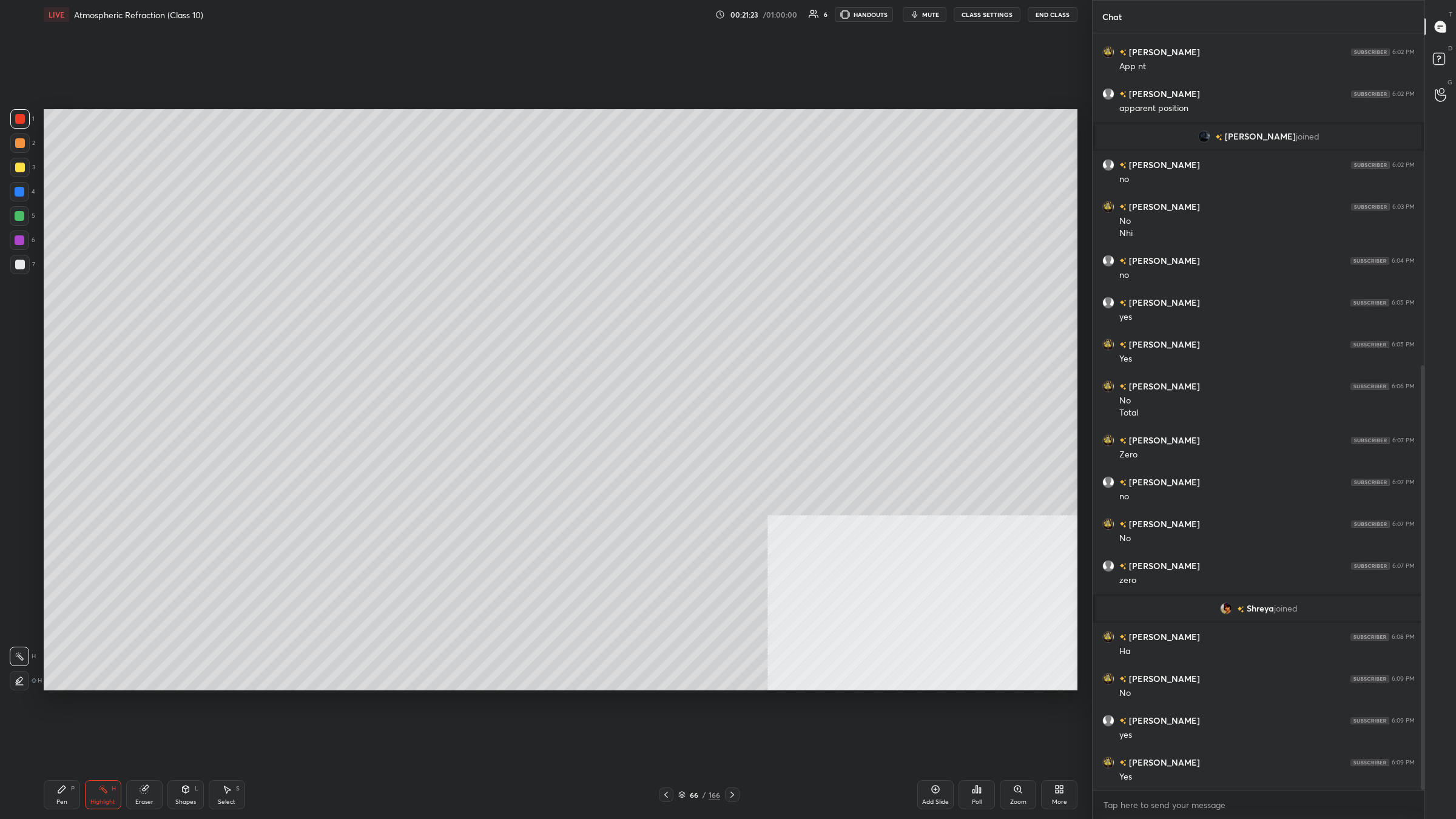 scroll, scrollTop: 592, scrollLeft: 0, axis: vertical 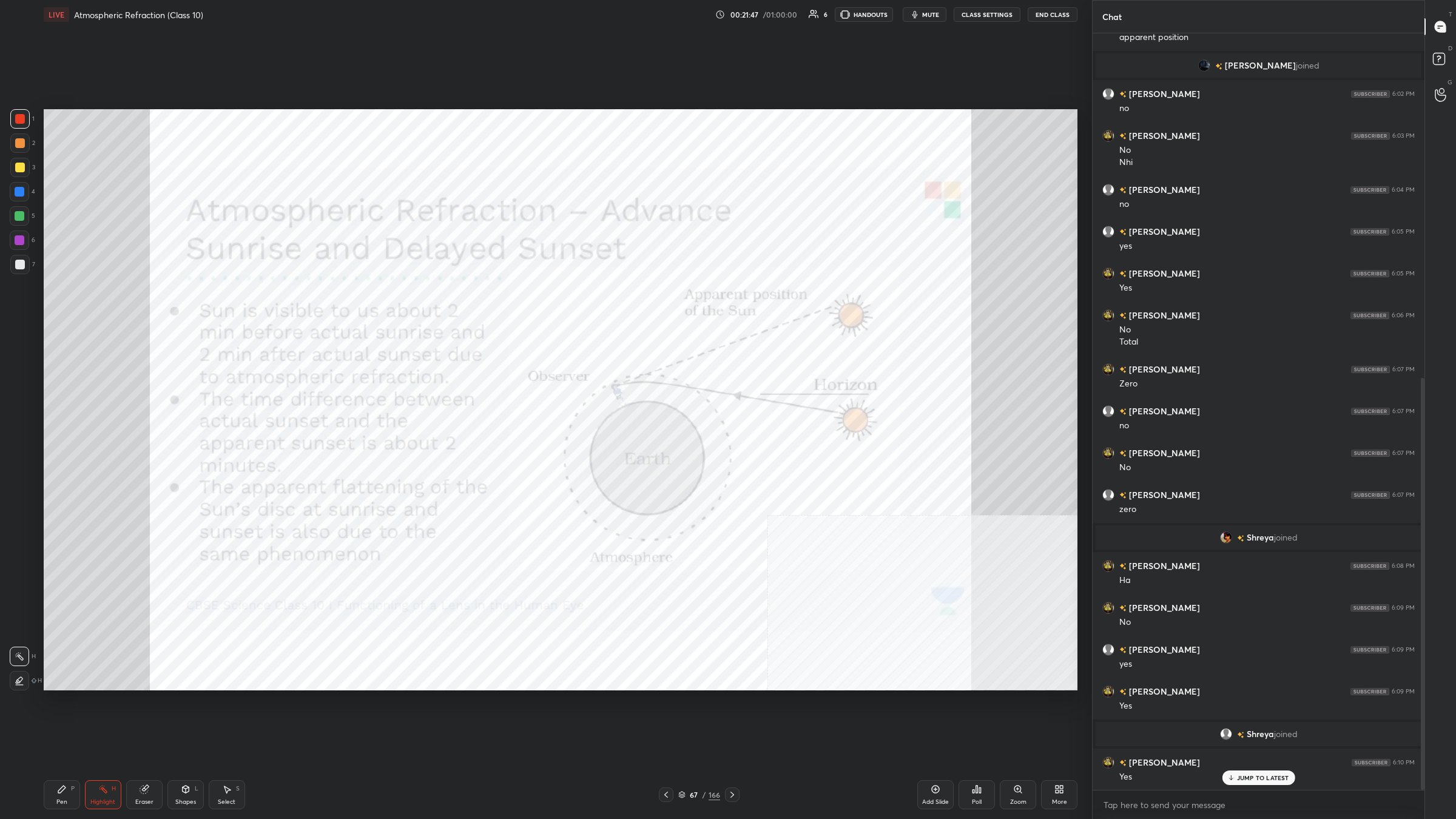 click on "Pen P" at bounding box center (62, 795) 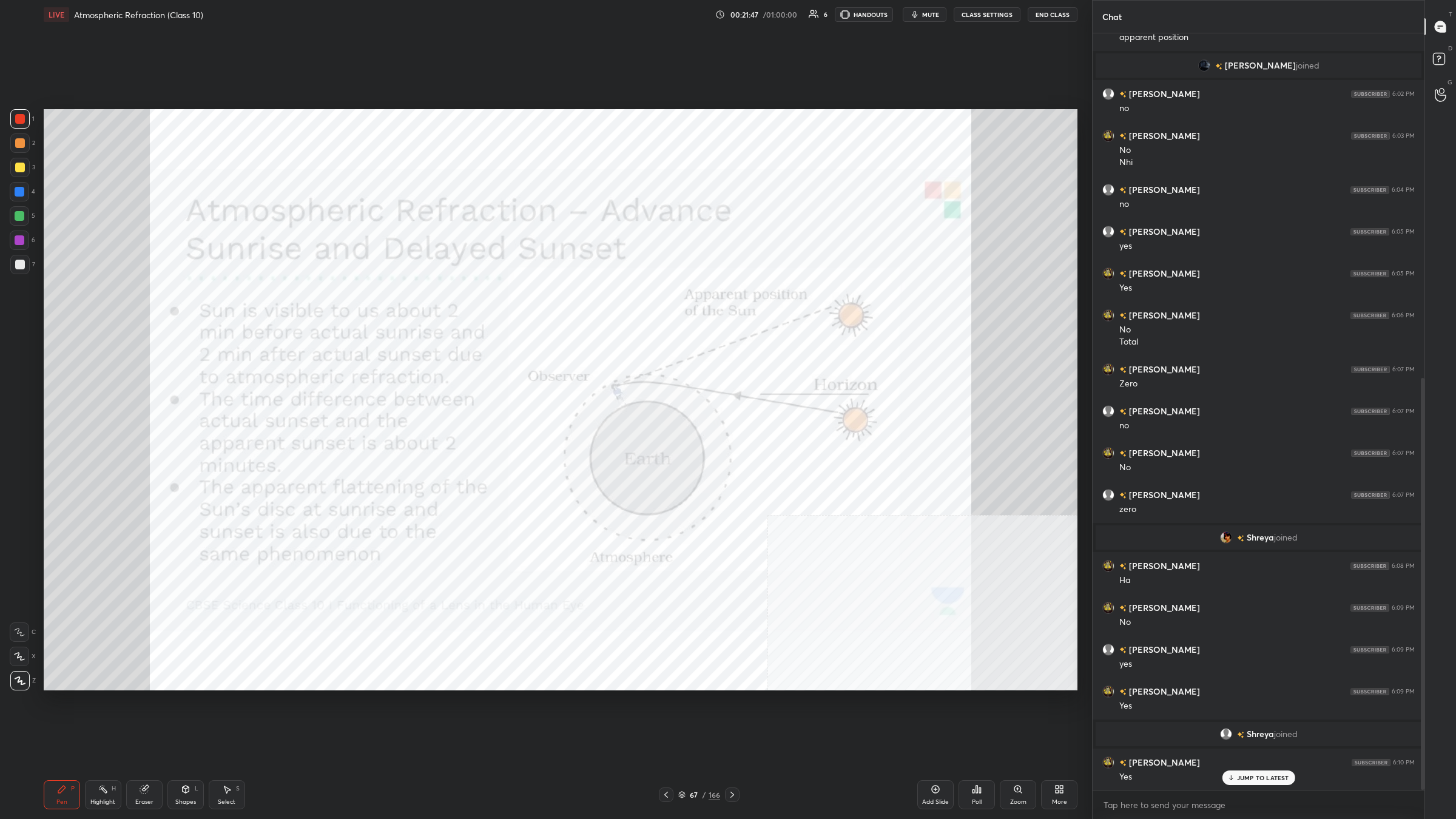 click 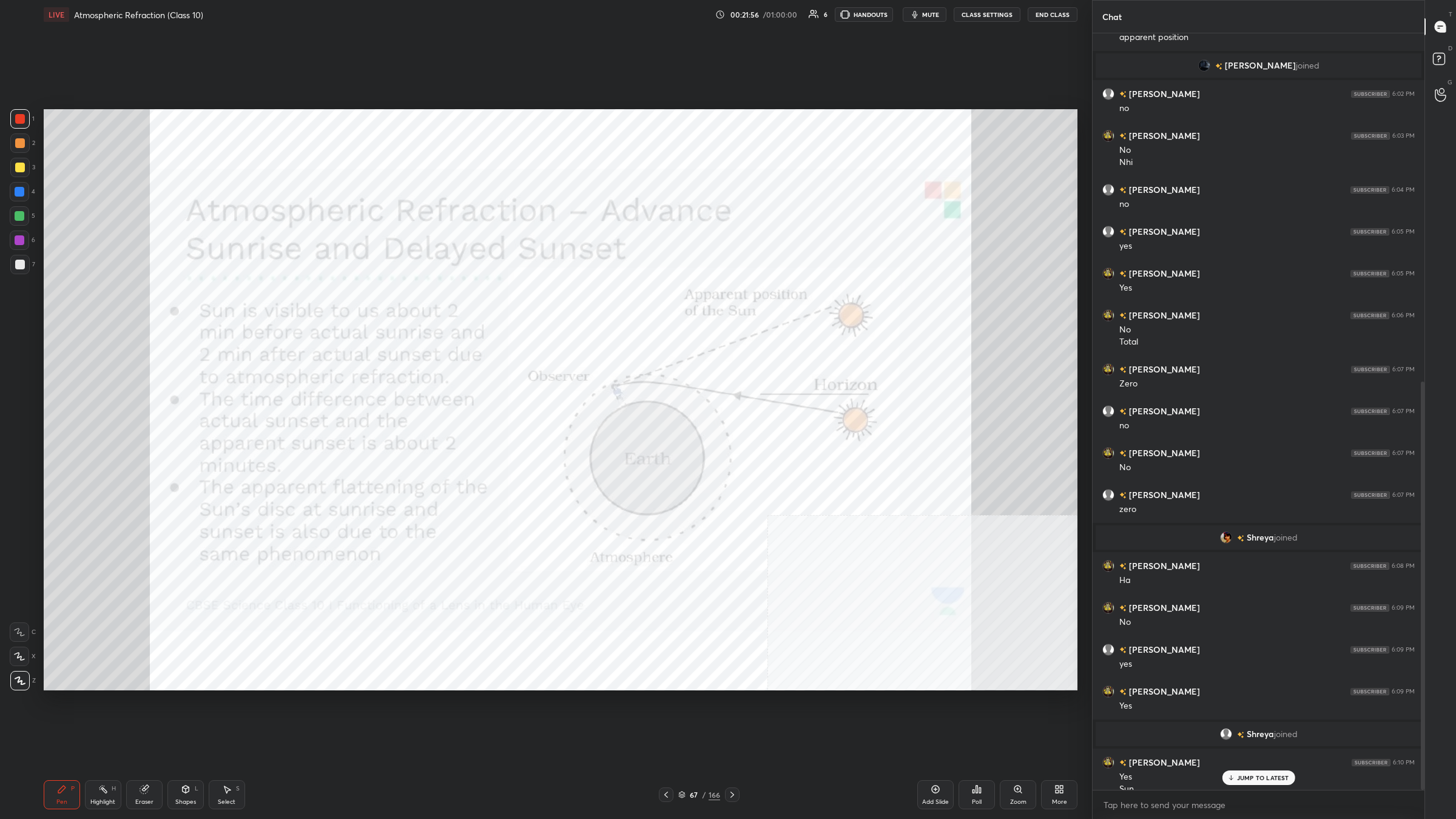 scroll, scrollTop: 645, scrollLeft: 0, axis: vertical 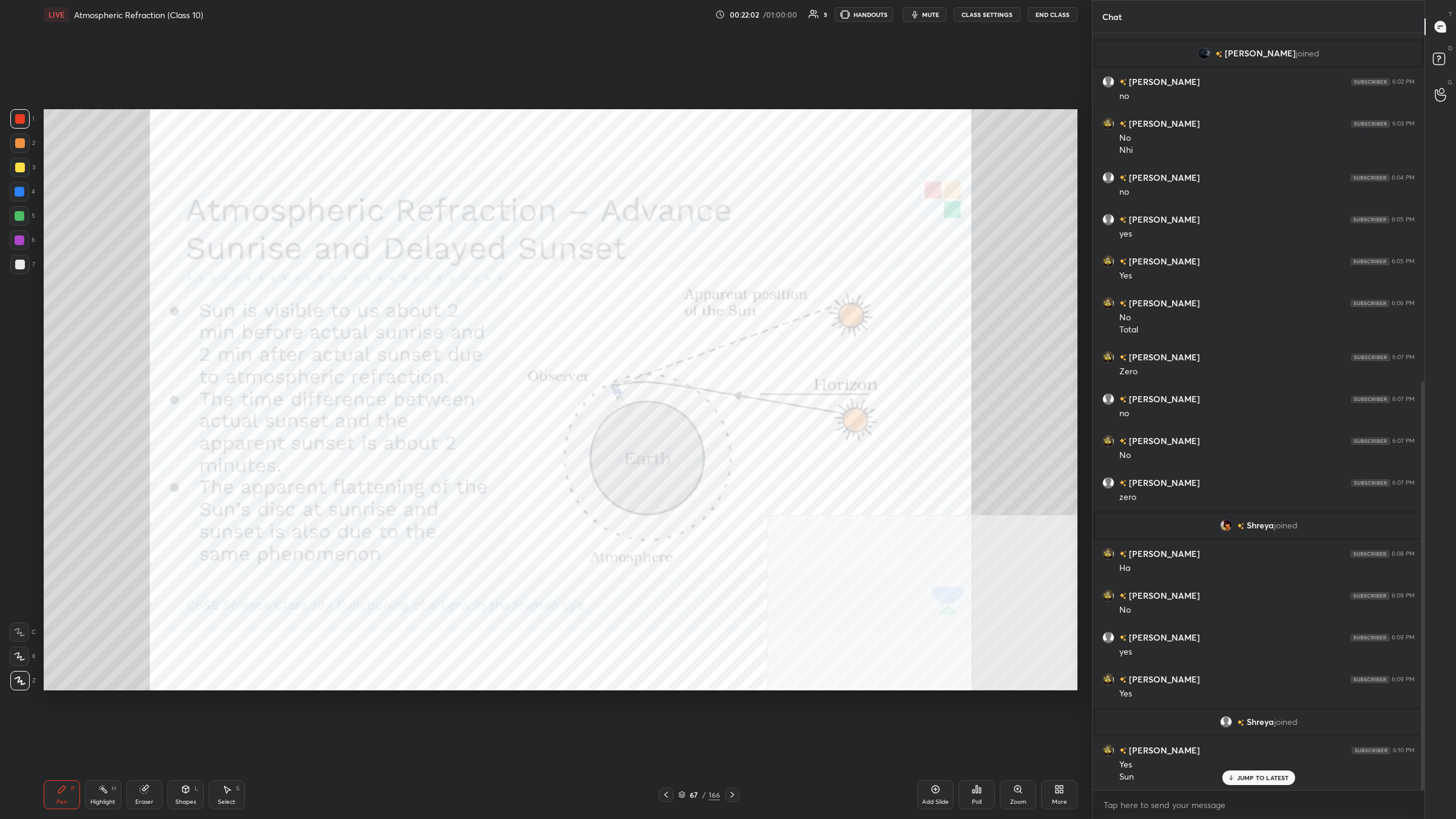click on "H" at bounding box center [113, 789] 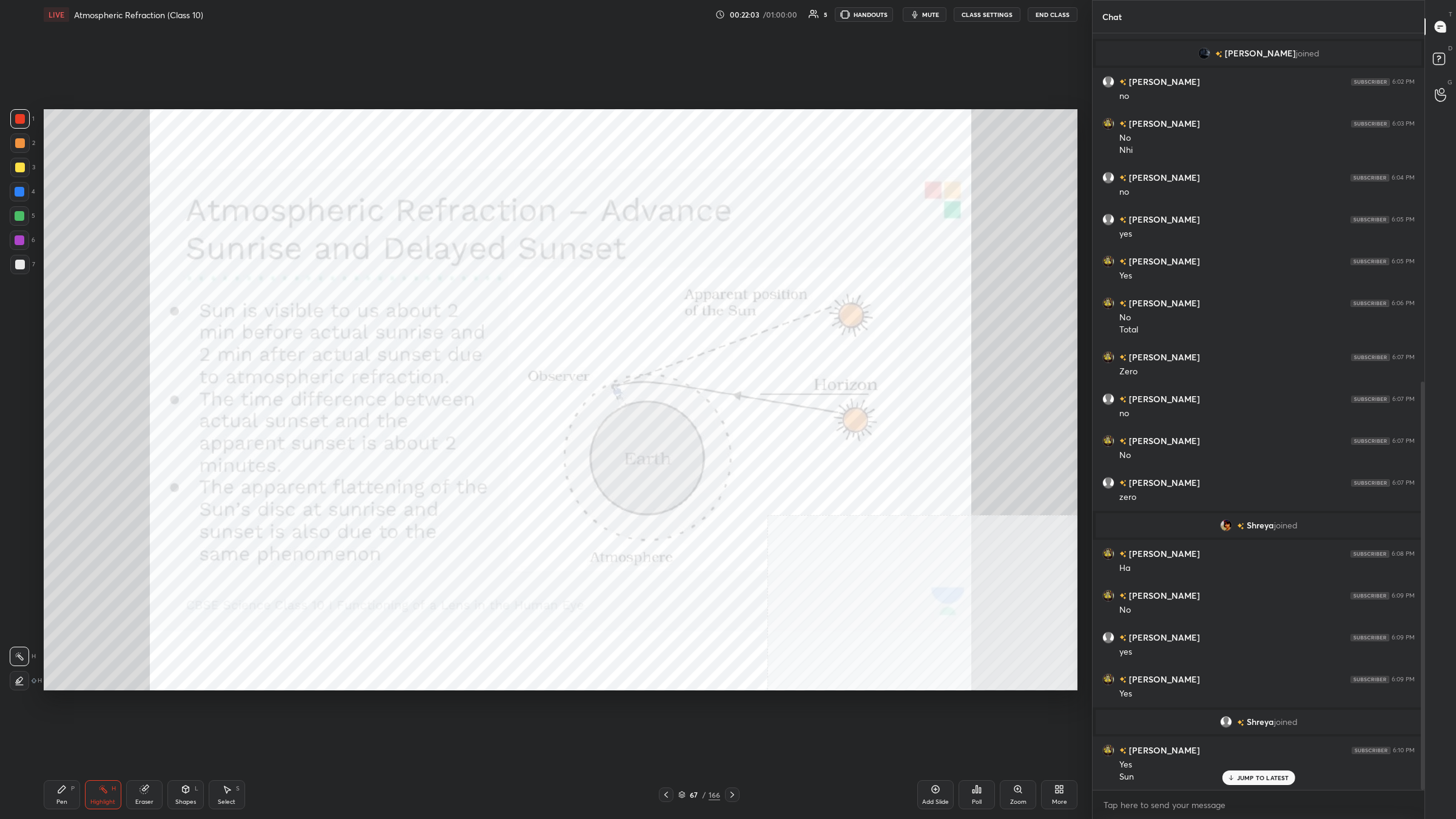 click 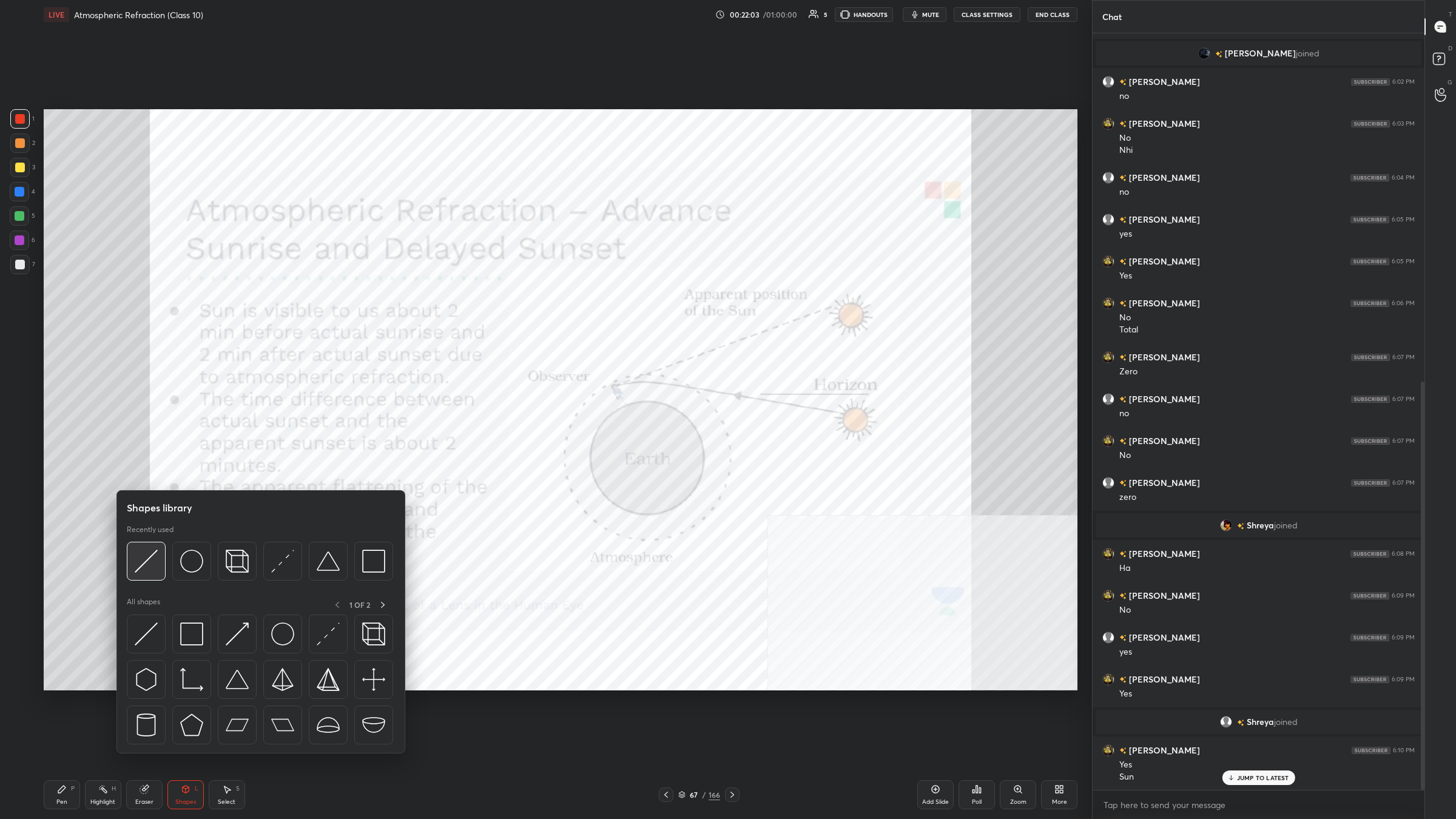 click at bounding box center [146, 561] 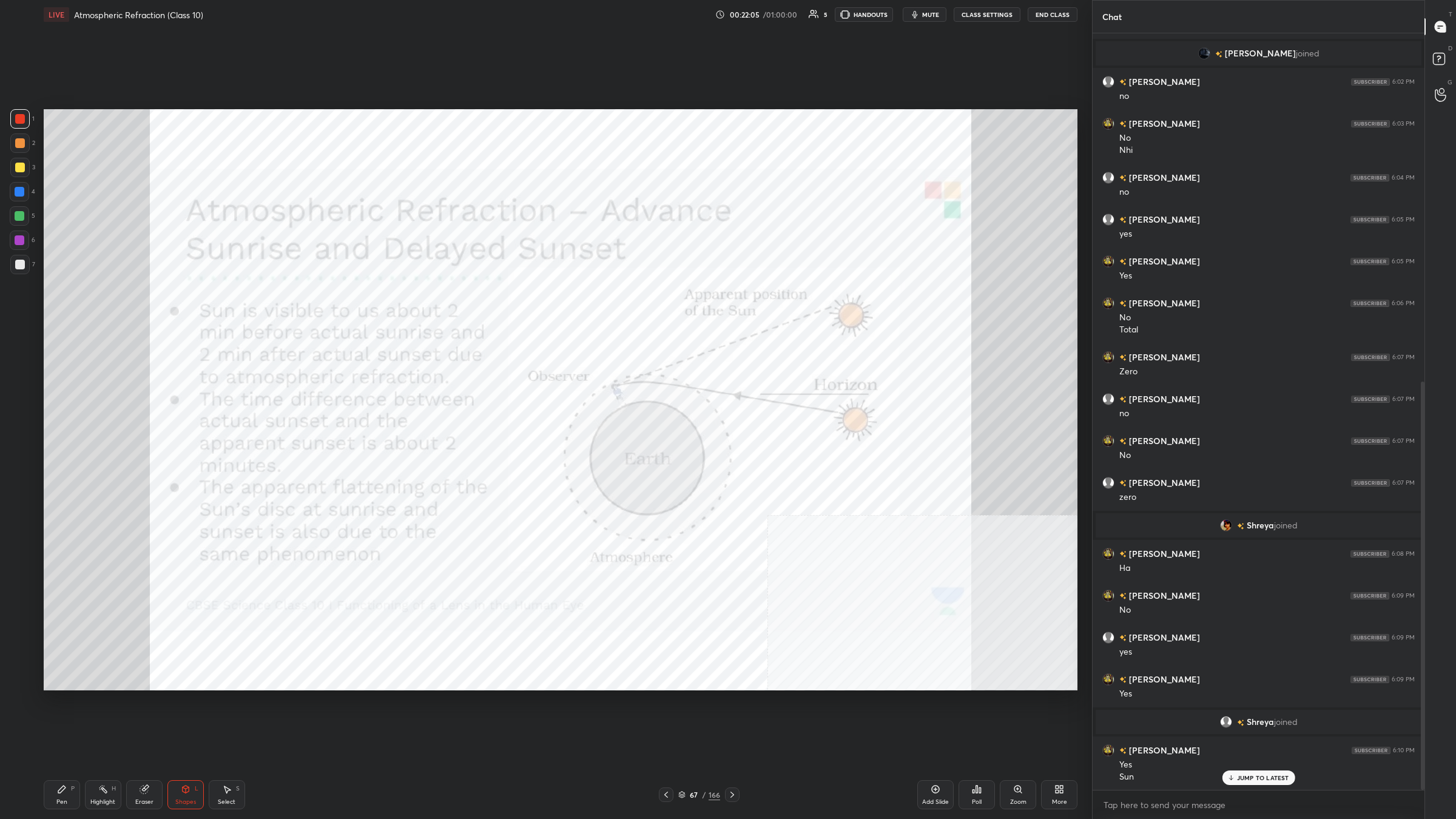 click on "Shapes L" at bounding box center [186, 795] 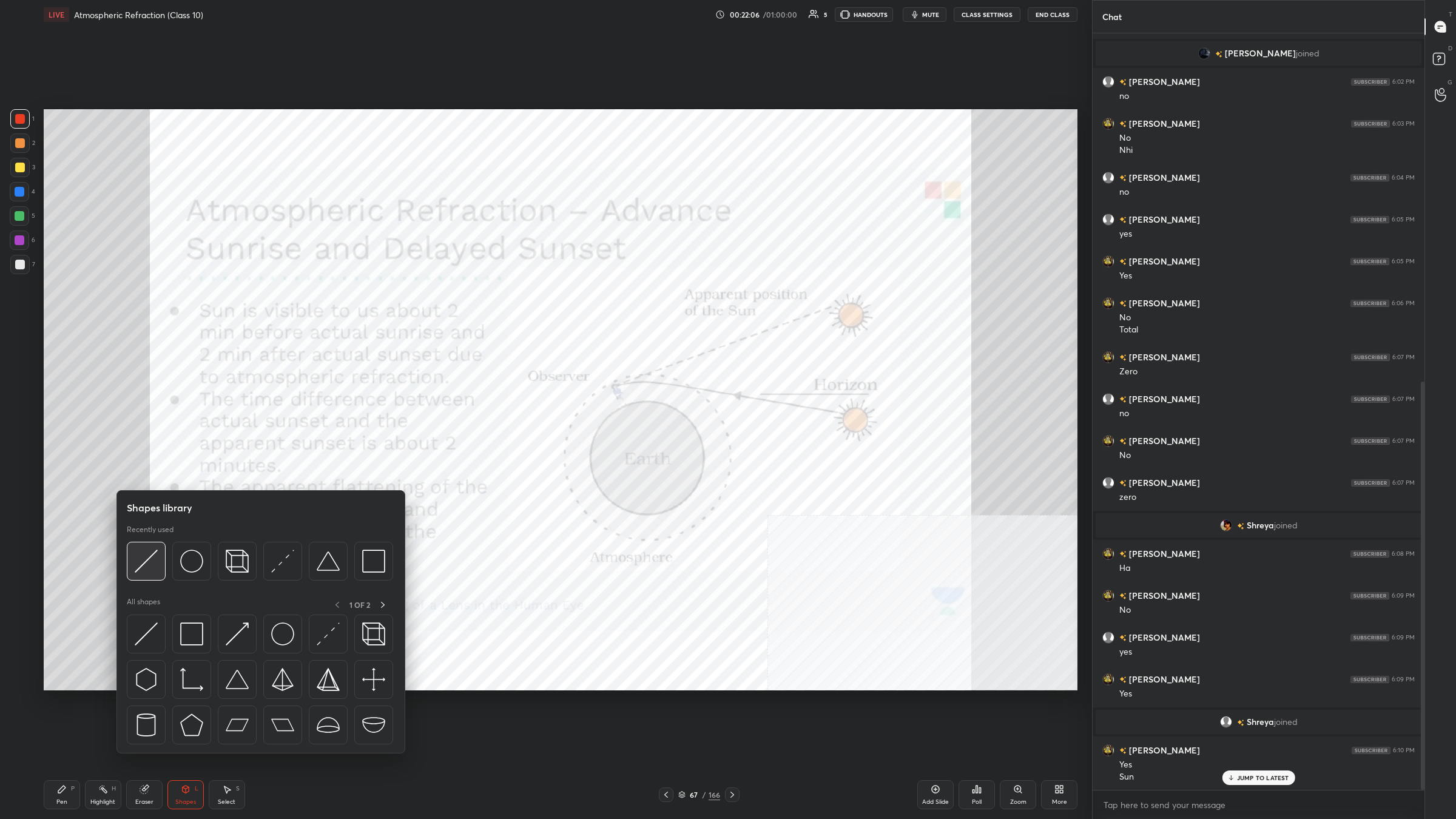 click at bounding box center [146, 561] 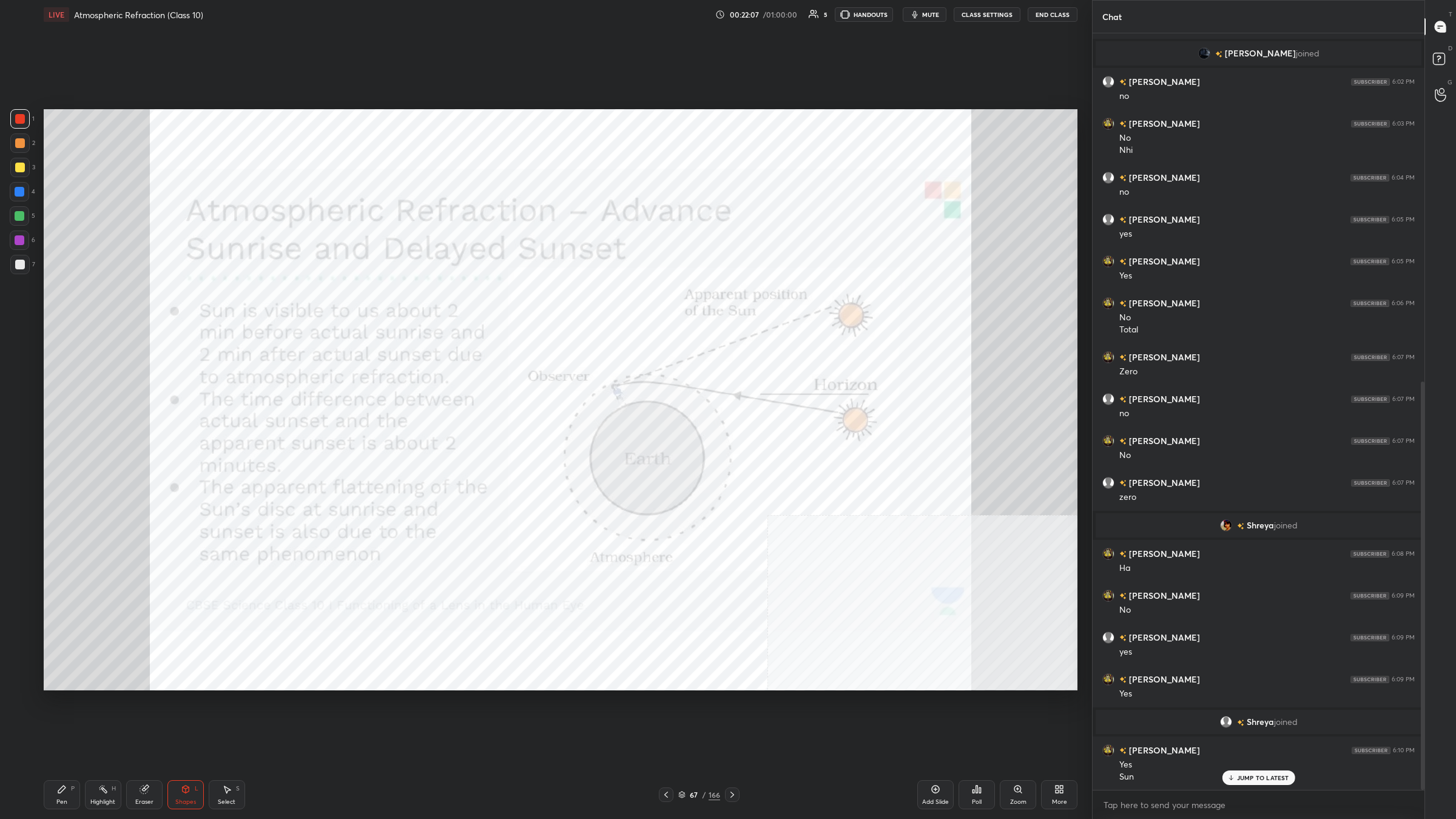 click on "Pen P" at bounding box center (62, 795) 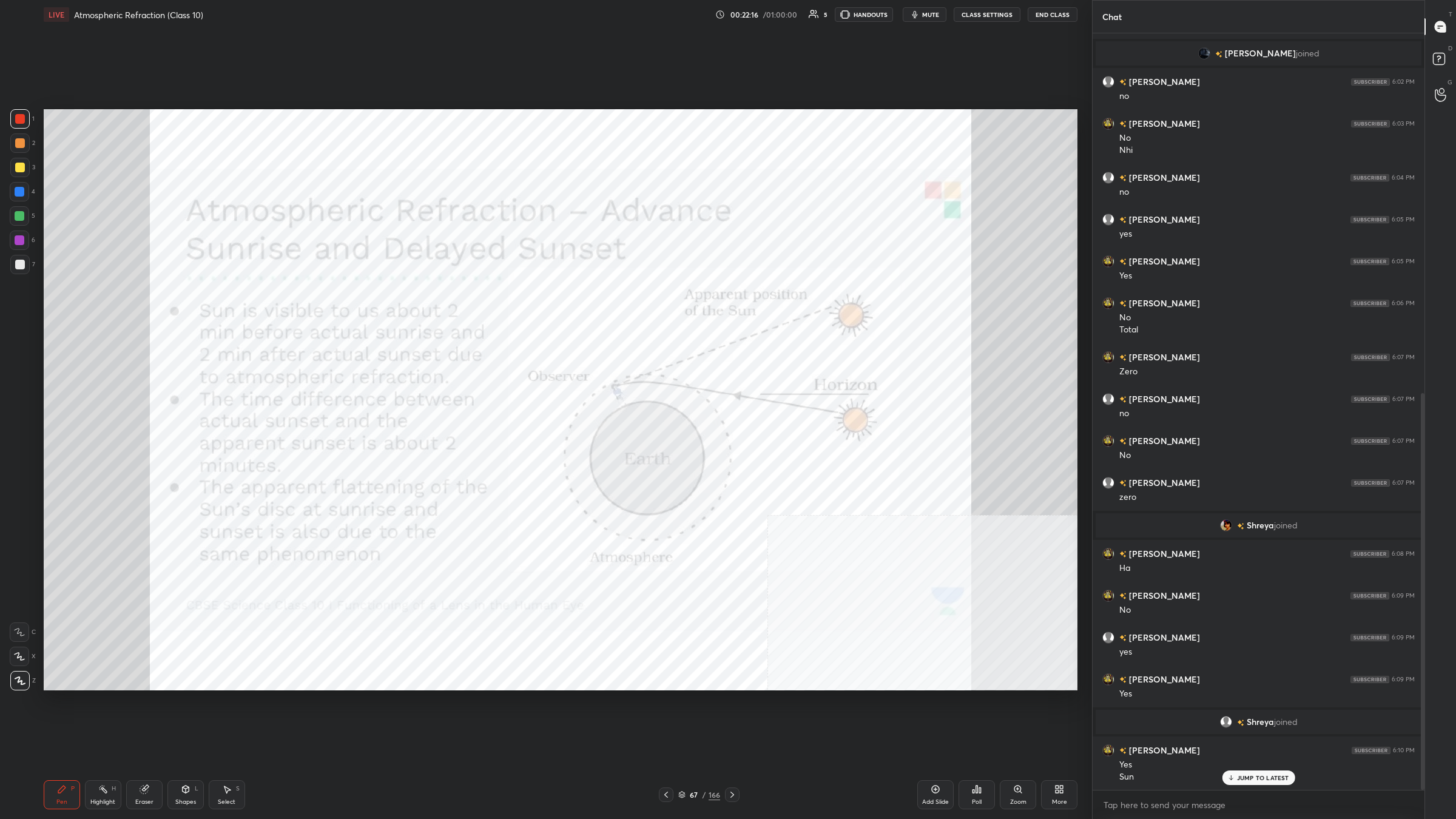 scroll, scrollTop: 687, scrollLeft: 0, axis: vertical 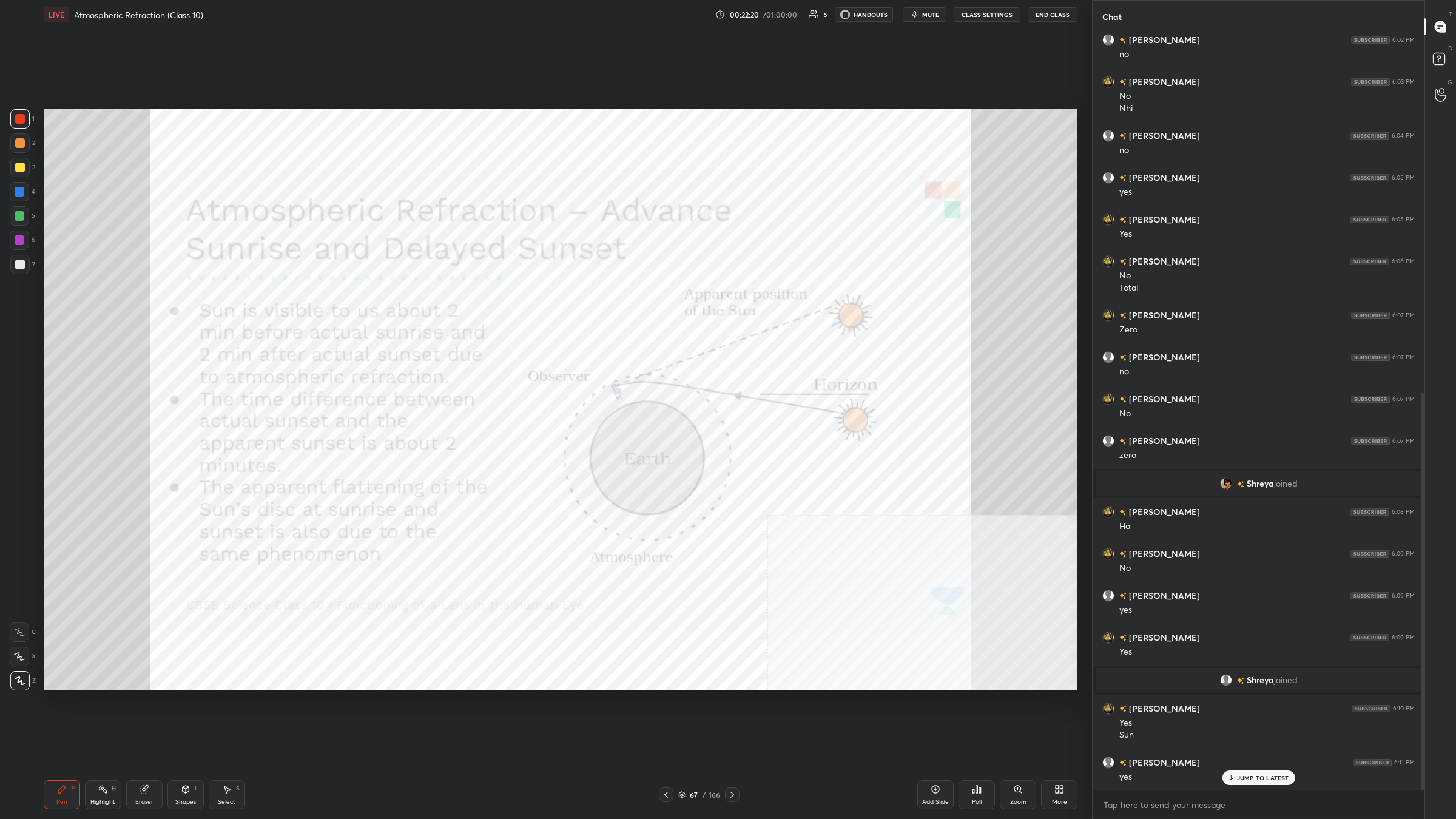 click on "Shapes L" at bounding box center (186, 795) 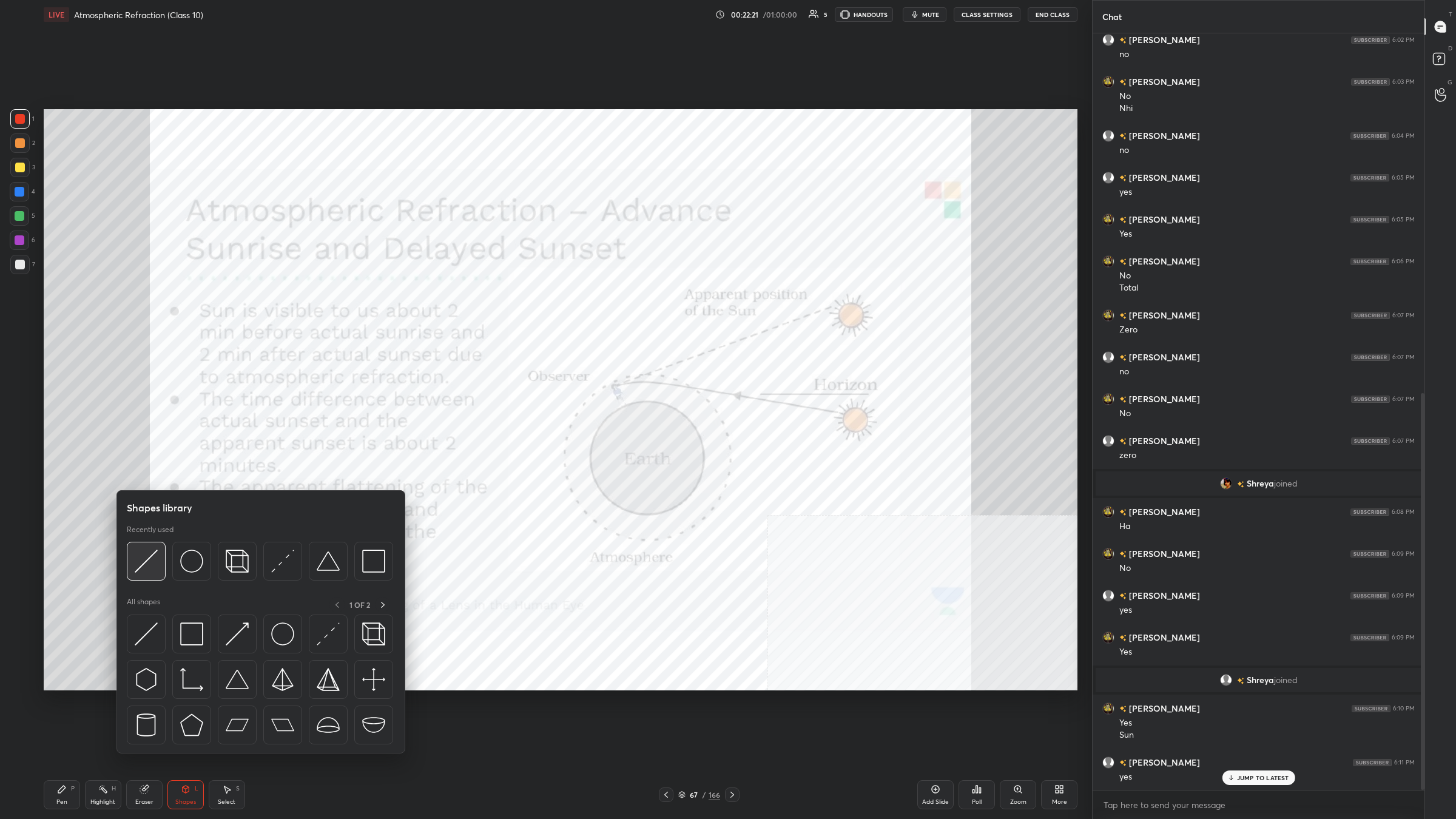 click at bounding box center [146, 561] 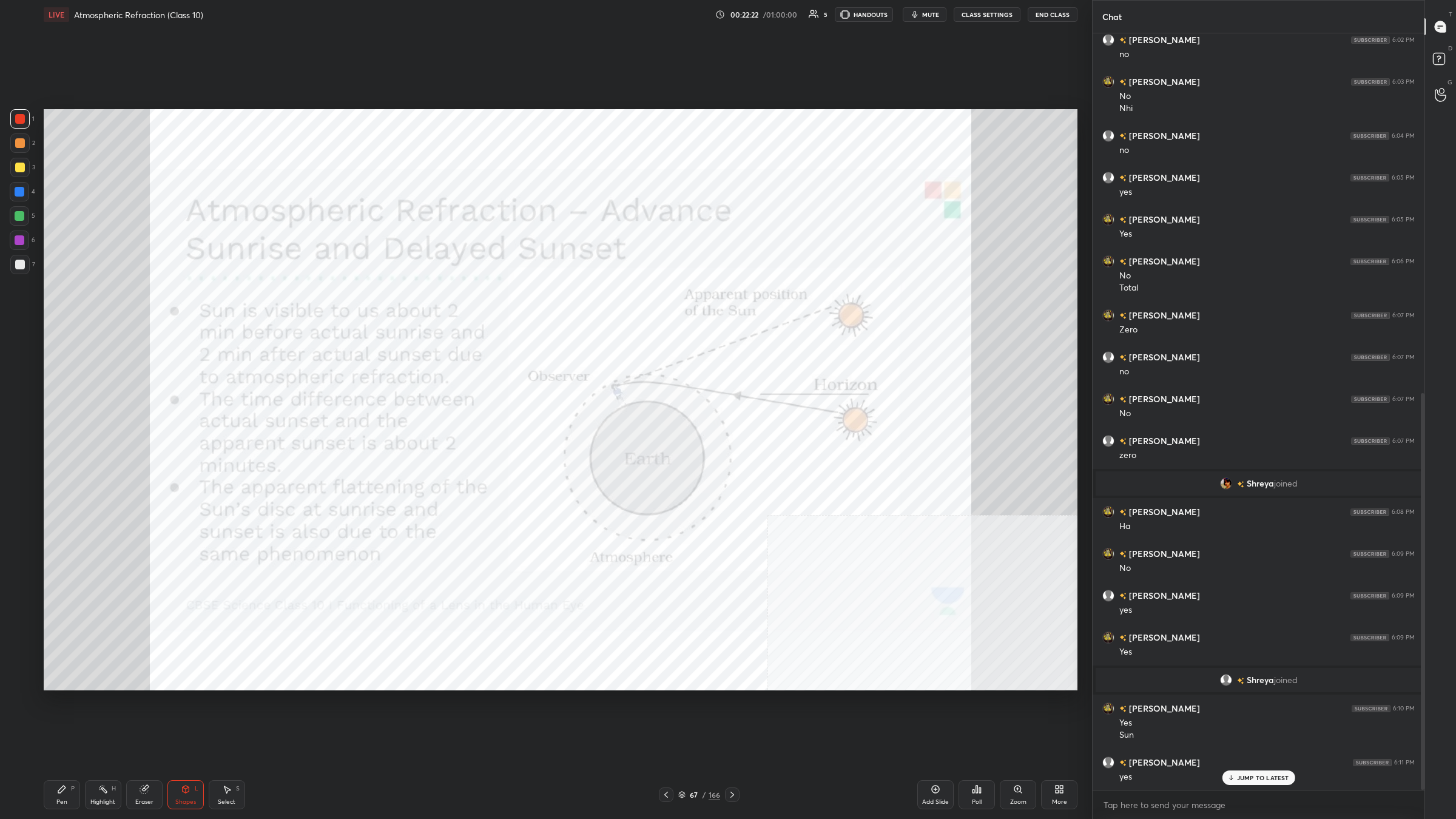 click on "Shapes L" at bounding box center [186, 795] 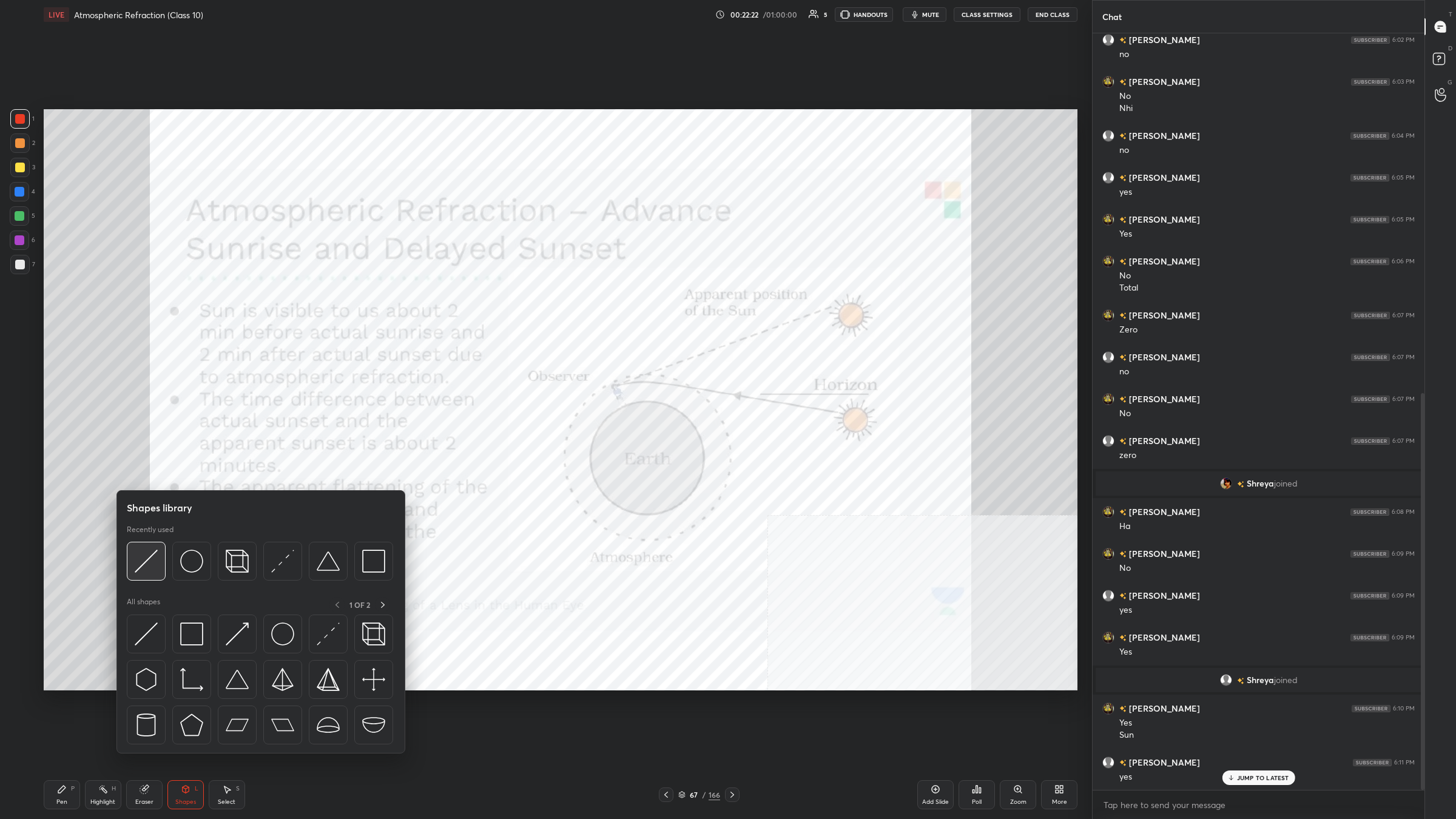 click at bounding box center (146, 561) 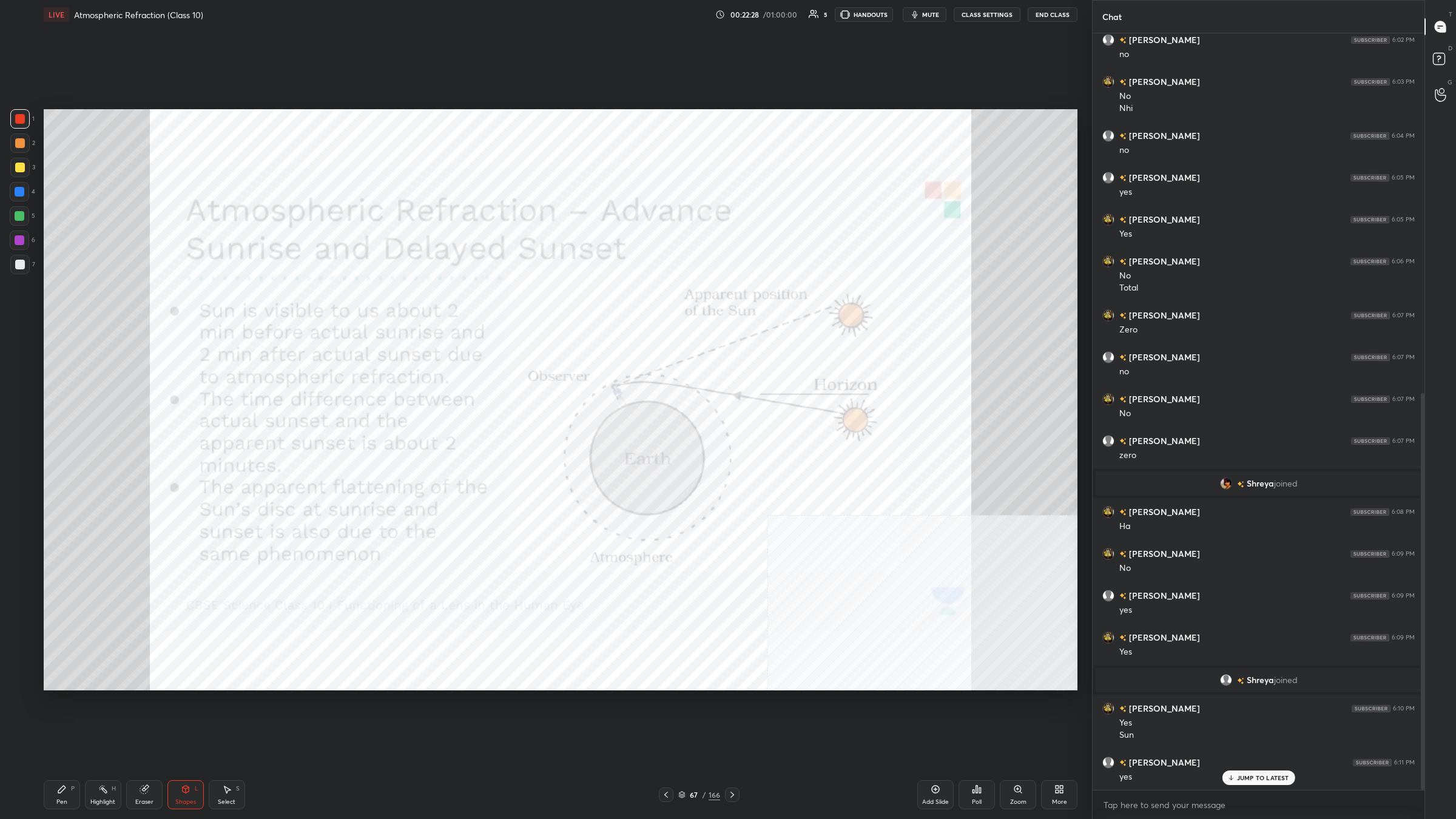 click on "P" at bounding box center [73, 789] 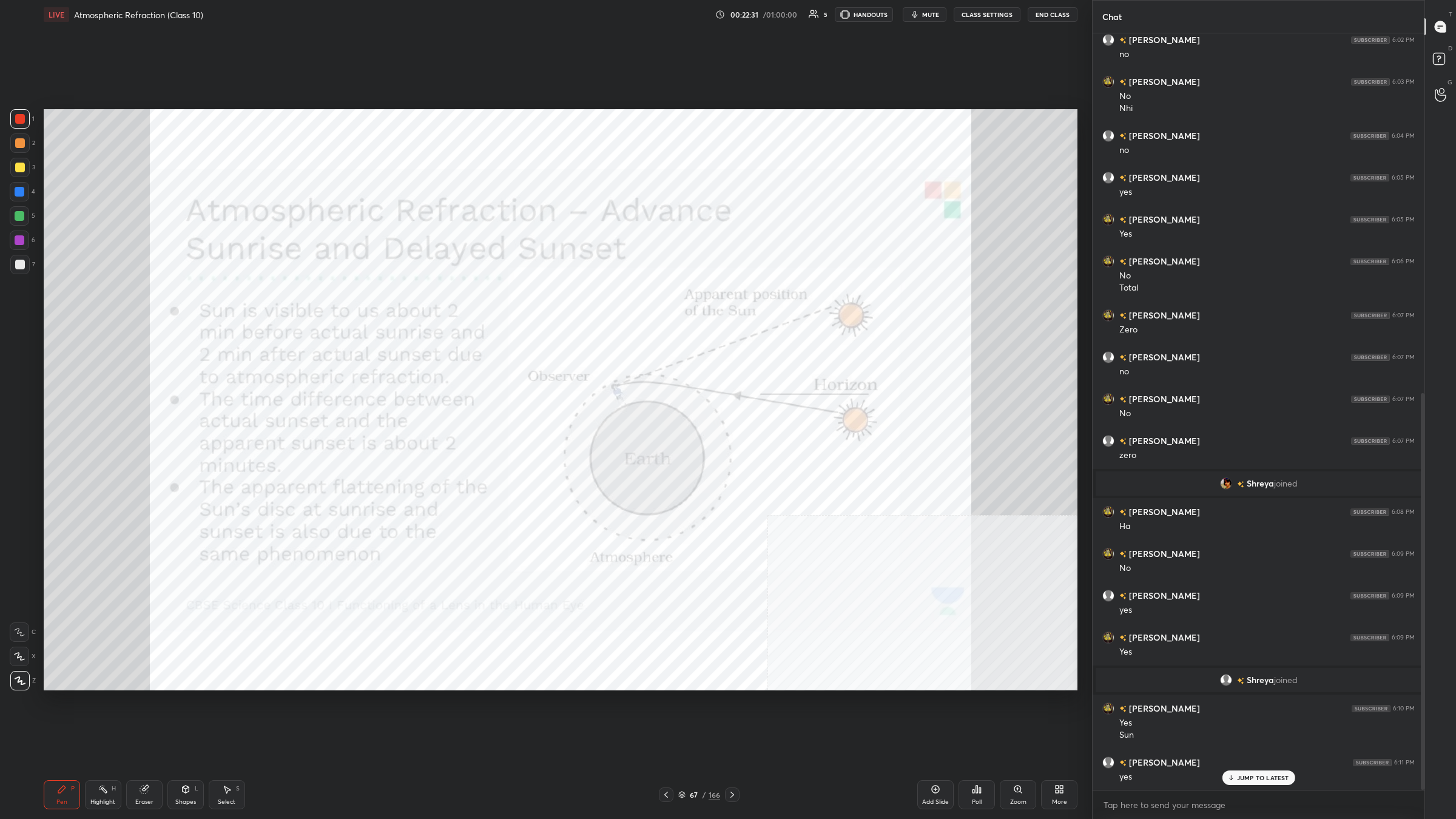 scroll, scrollTop: 729, scrollLeft: 0, axis: vertical 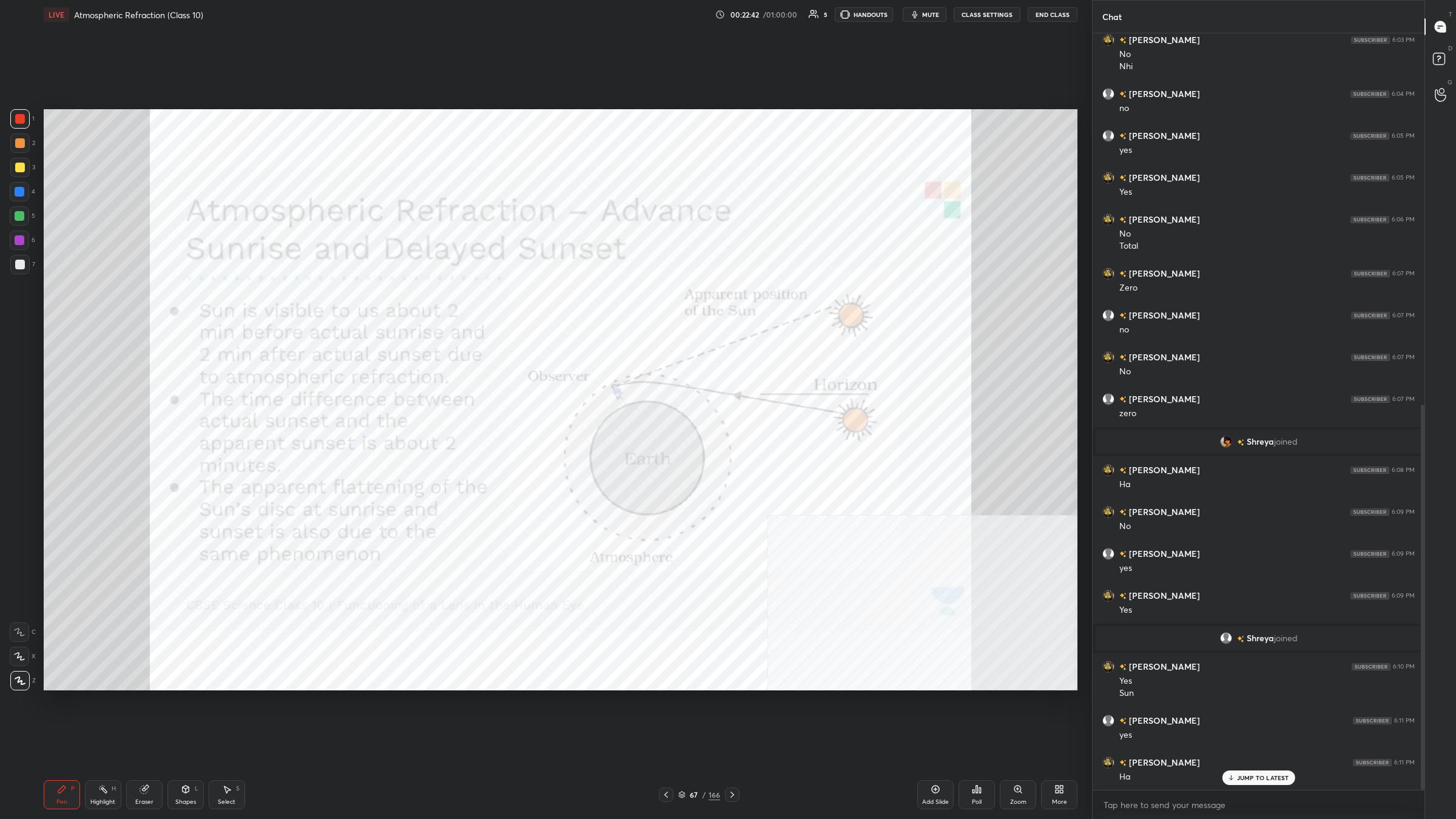 click on "Eraser" at bounding box center (144, 795) 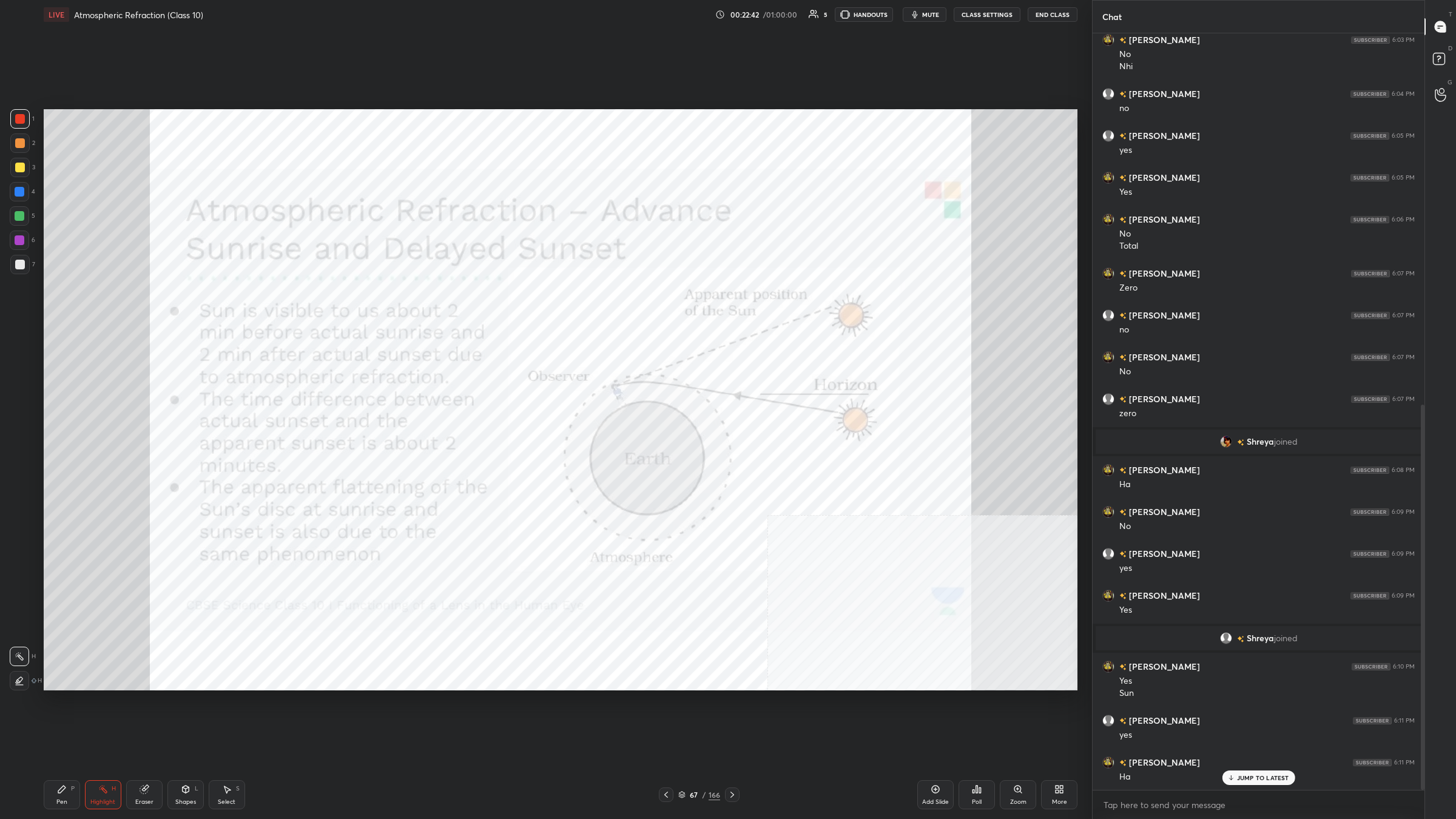 click on "H" at bounding box center [113, 789] 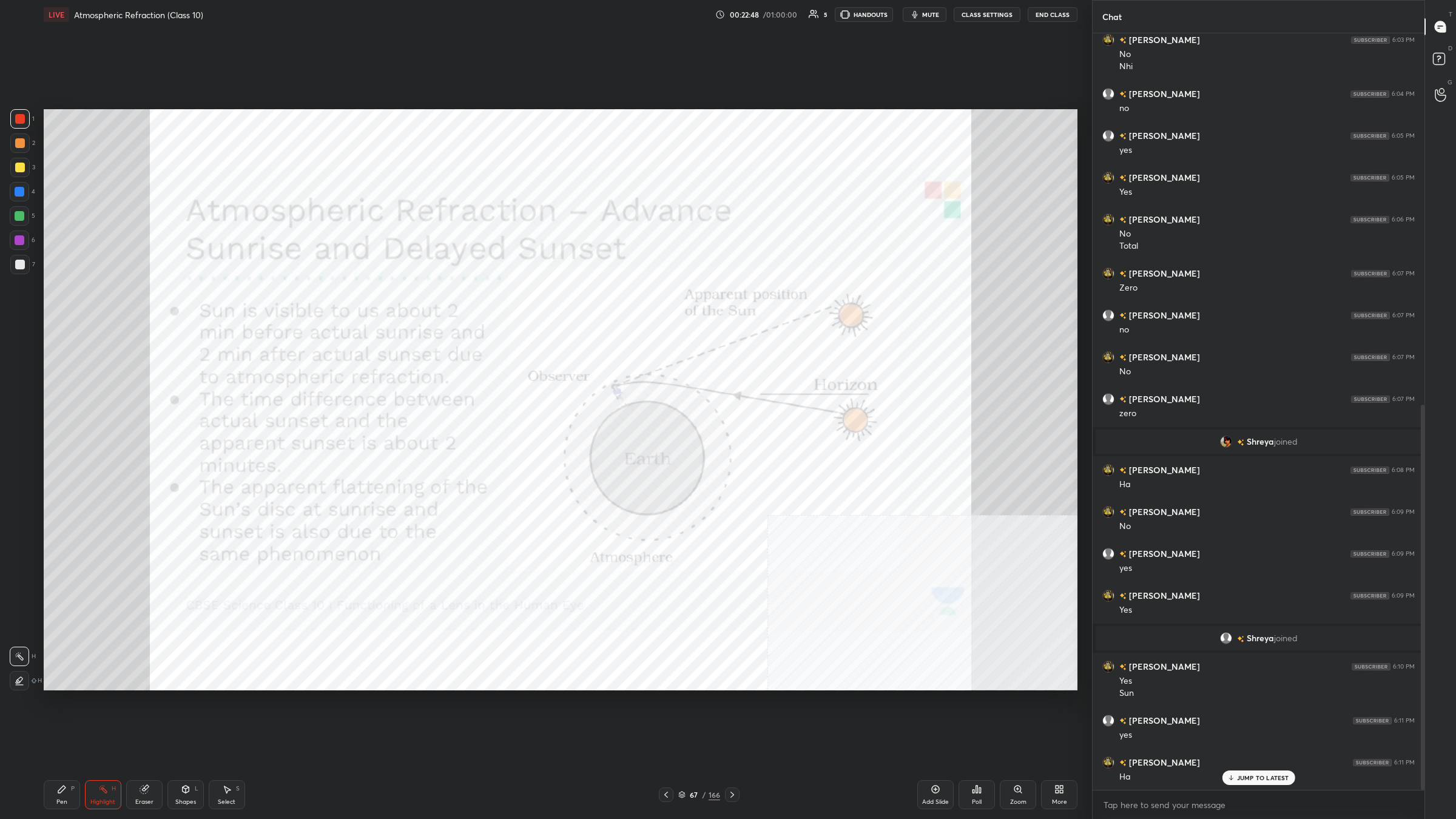 scroll, scrollTop: 741, scrollLeft: 0, axis: vertical 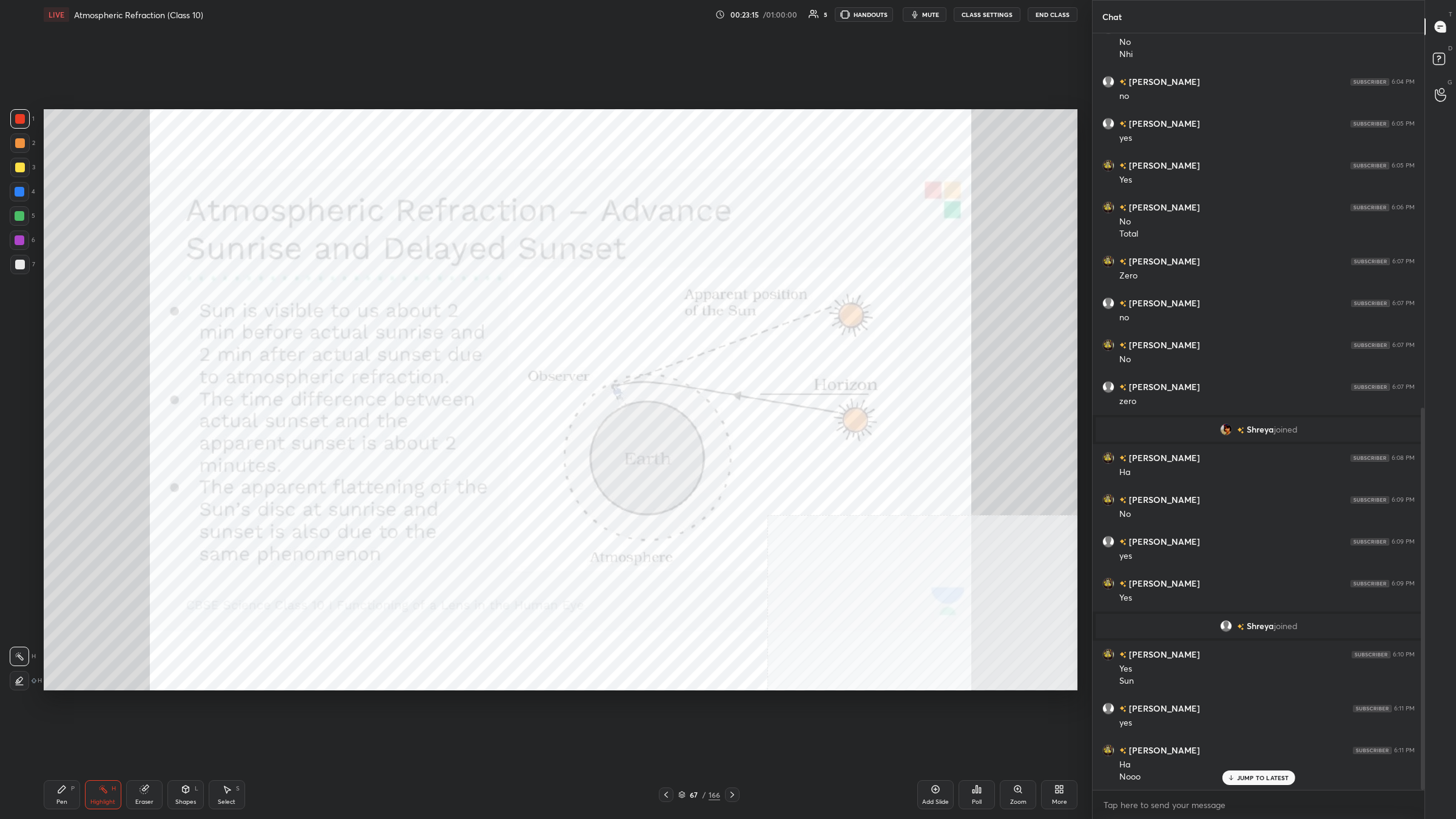 click 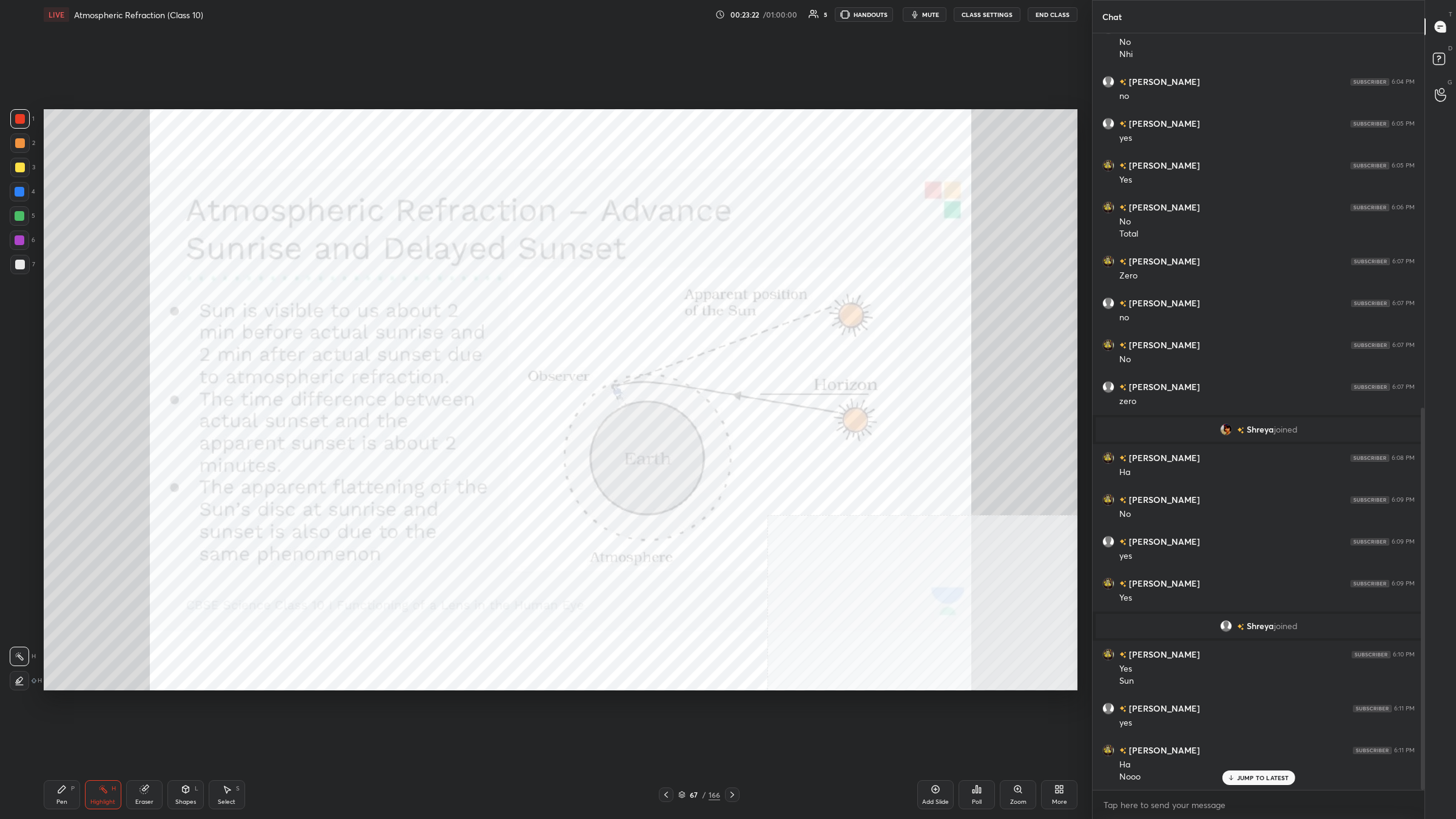 scroll, scrollTop: 783, scrollLeft: 0, axis: vertical 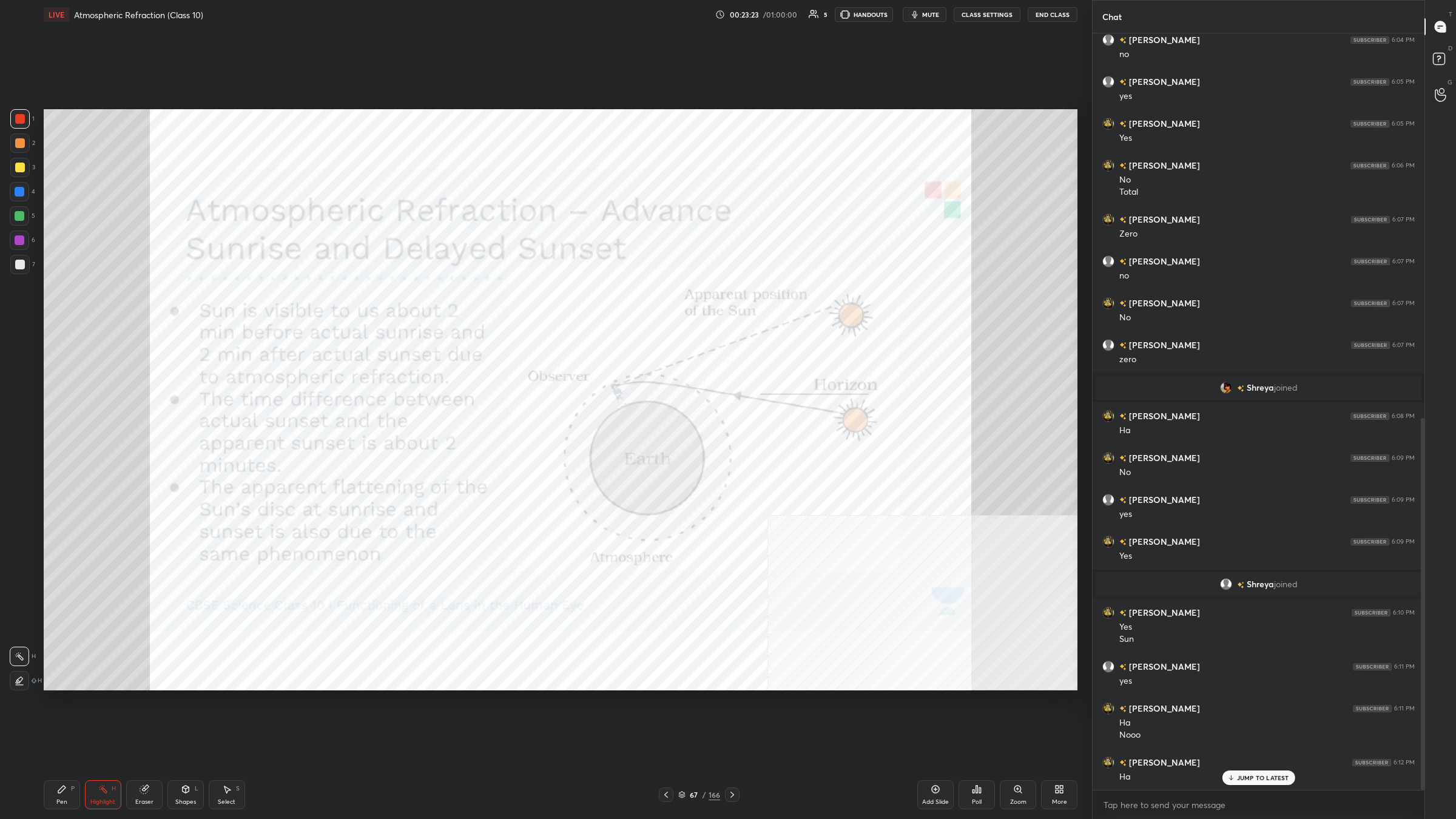 click 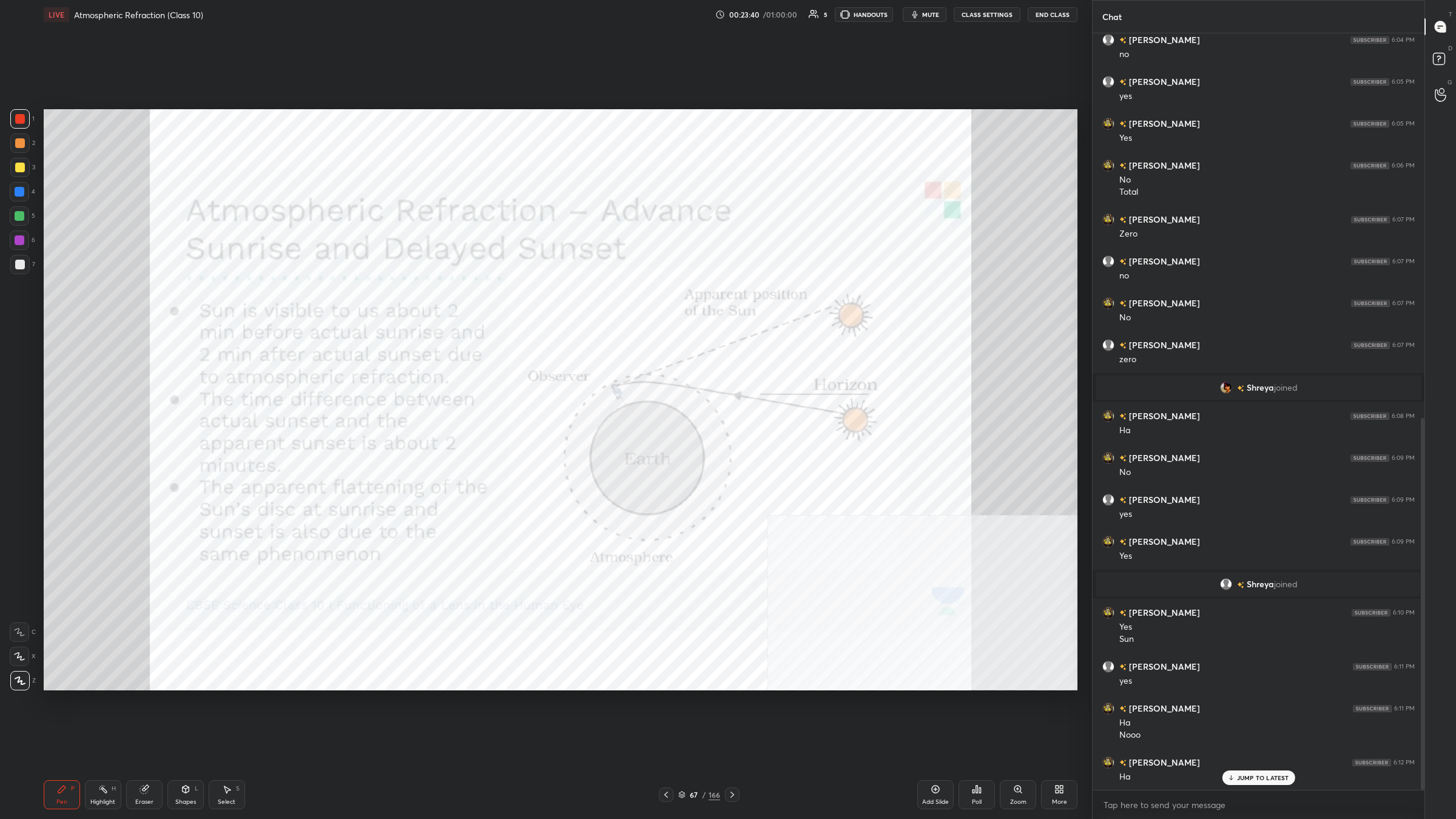 click at bounding box center [19, 192] 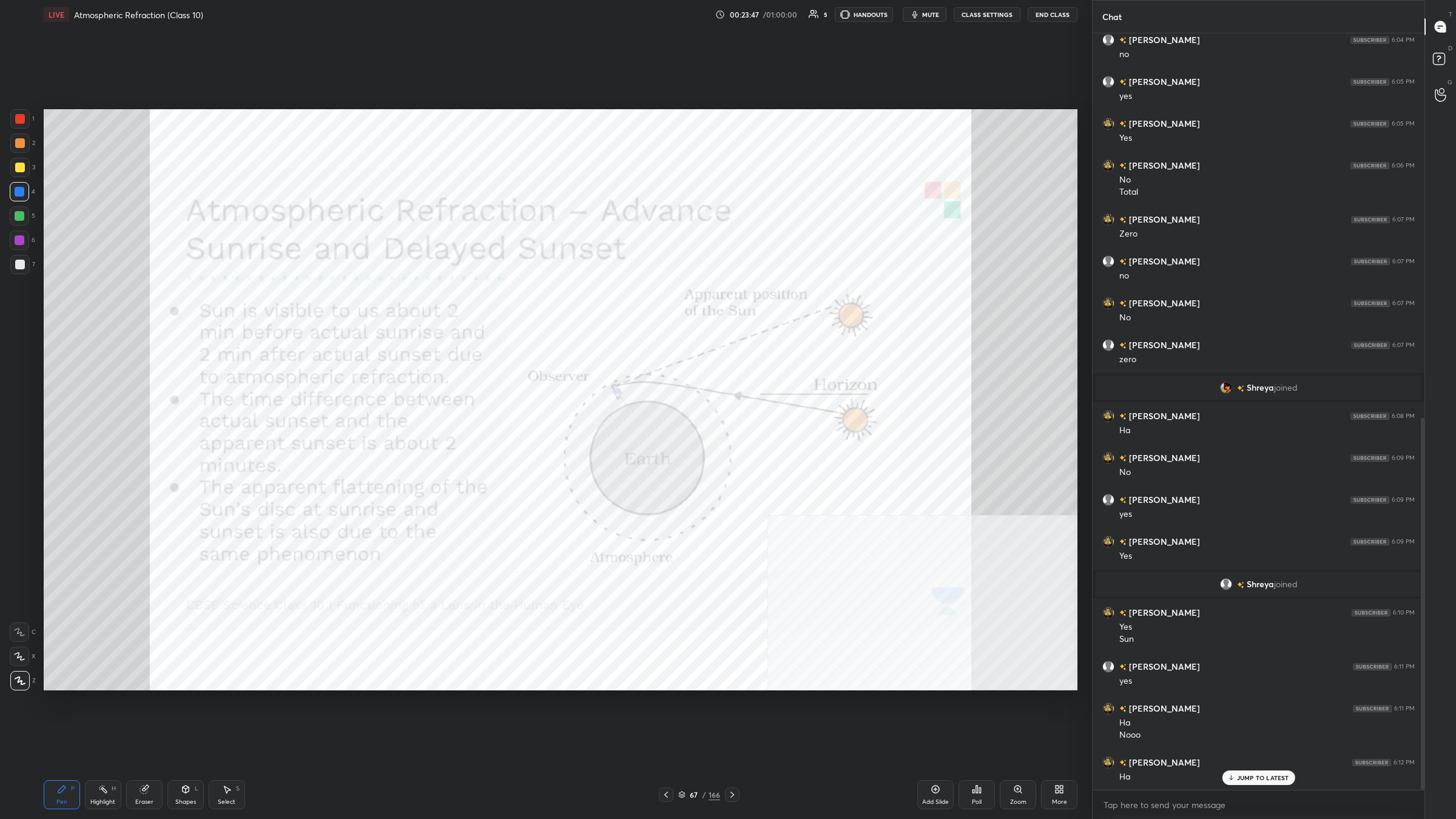 click on "1 2 3 4 5 6 7 C X Z C X Z E E Erase all   H H" at bounding box center (19, 400) 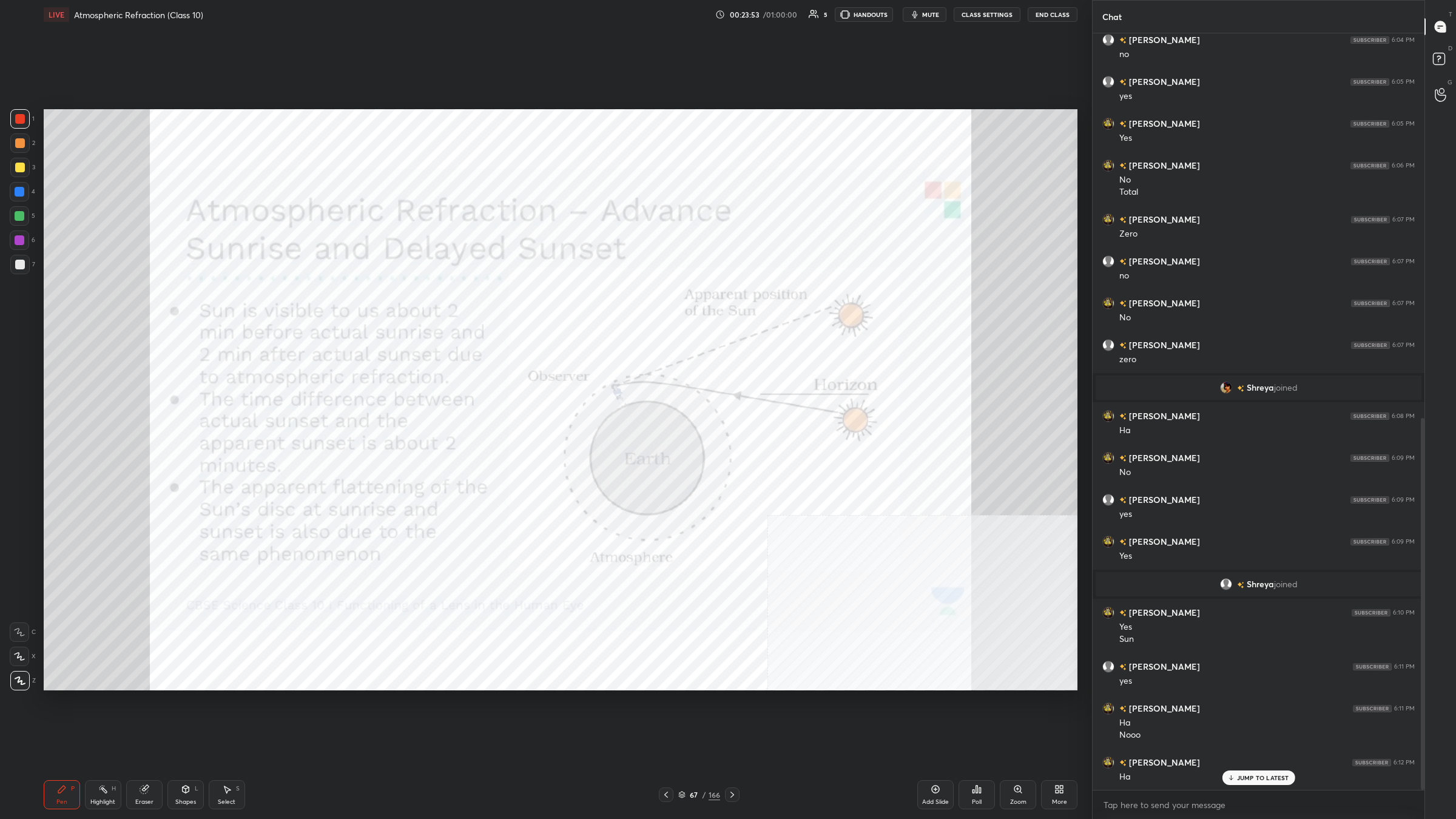 scroll, scrollTop: 795, scrollLeft: 0, axis: vertical 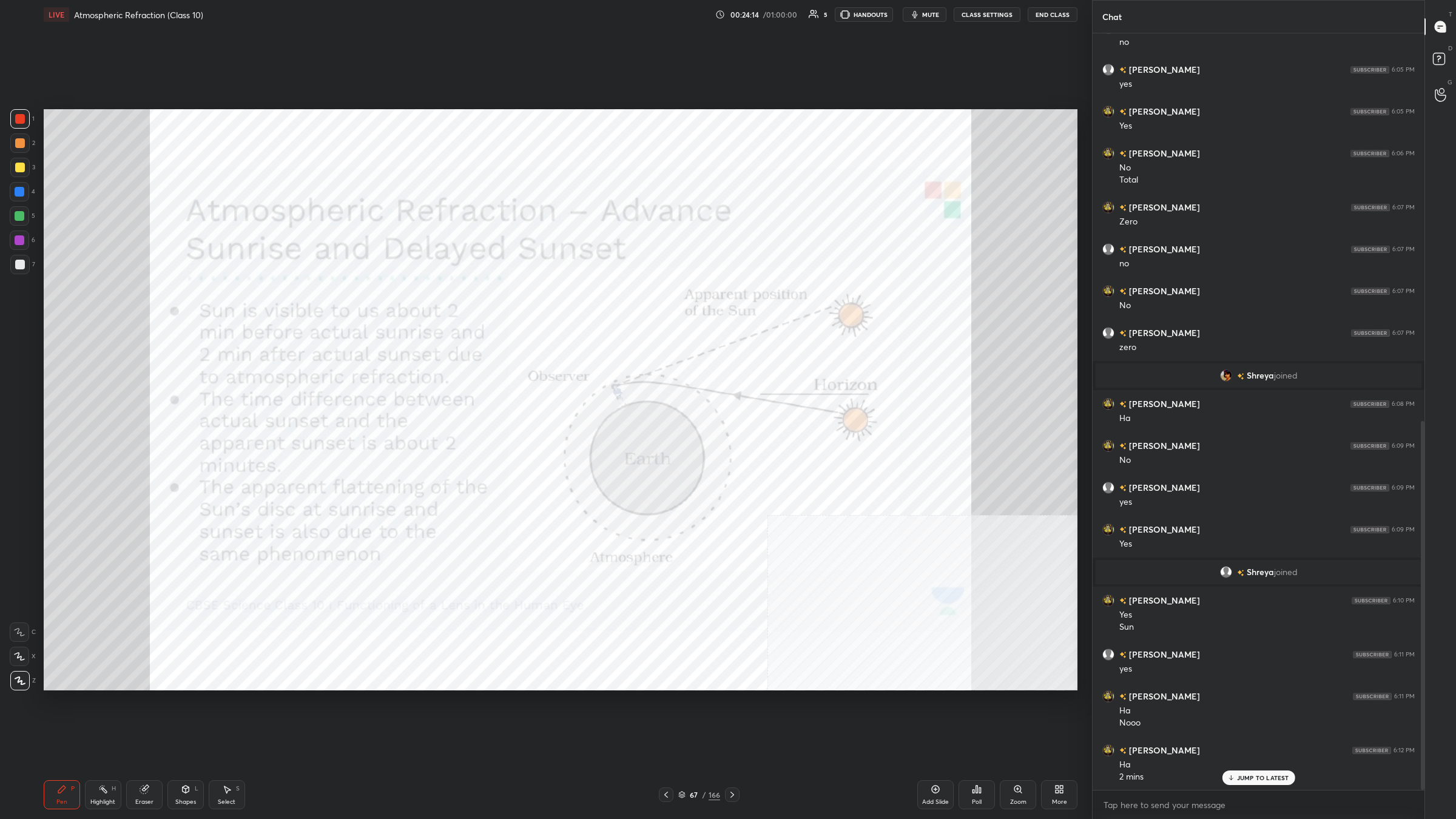 click at bounding box center (19, 240) 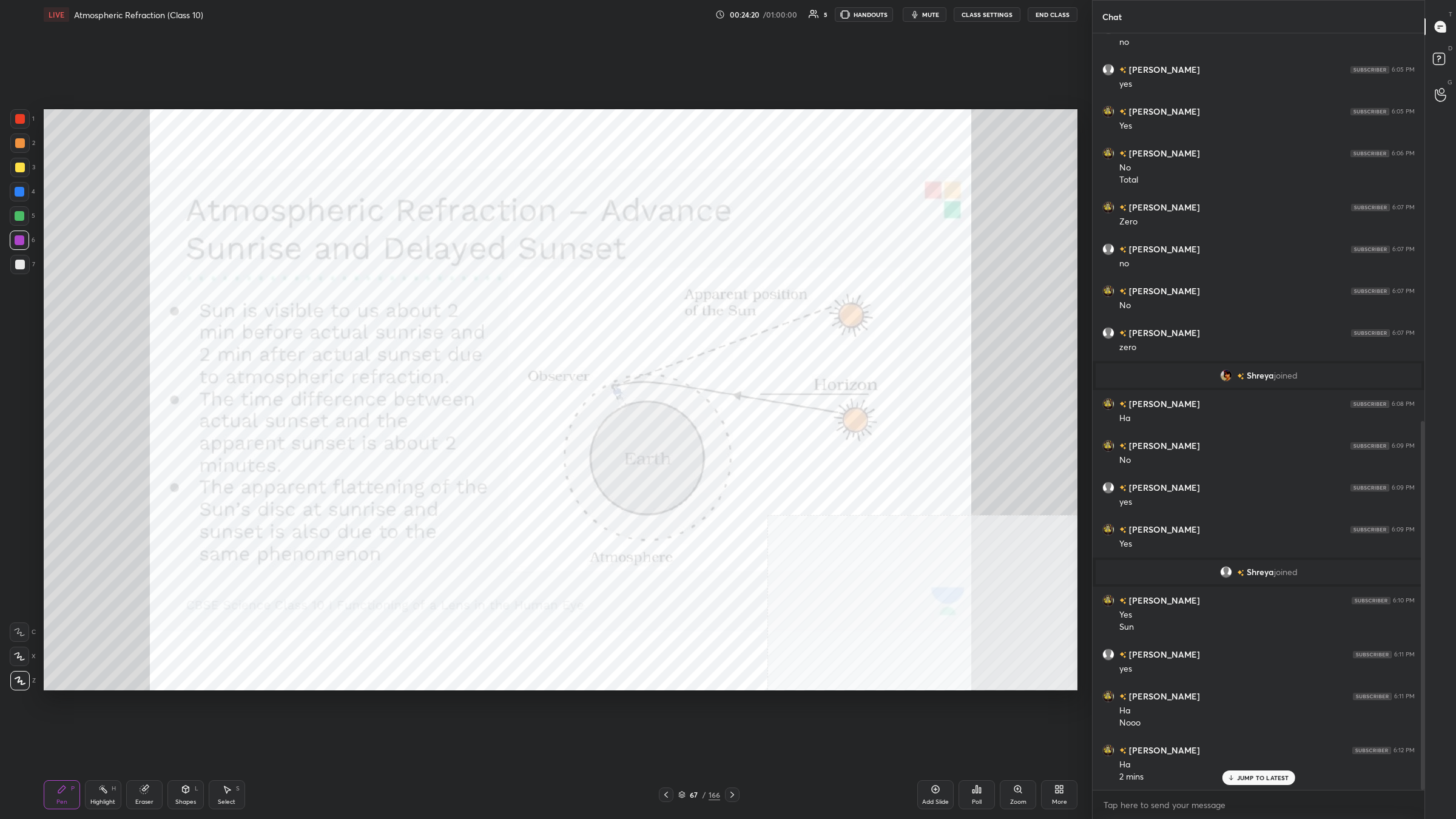 click at bounding box center [20, 119] 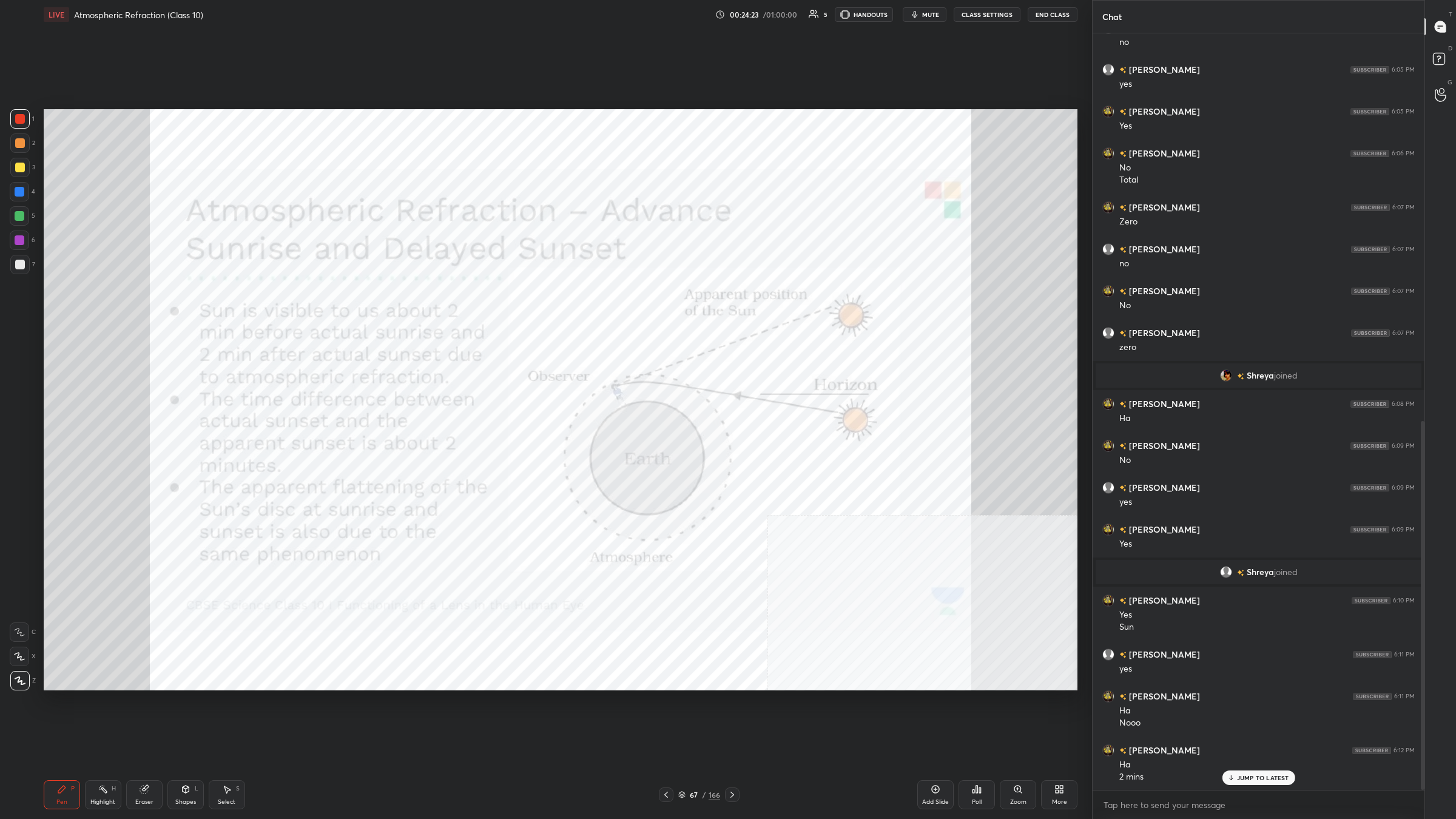click on "Pen P Highlight H Eraser Shapes L Select S" at bounding box center (262, 795) 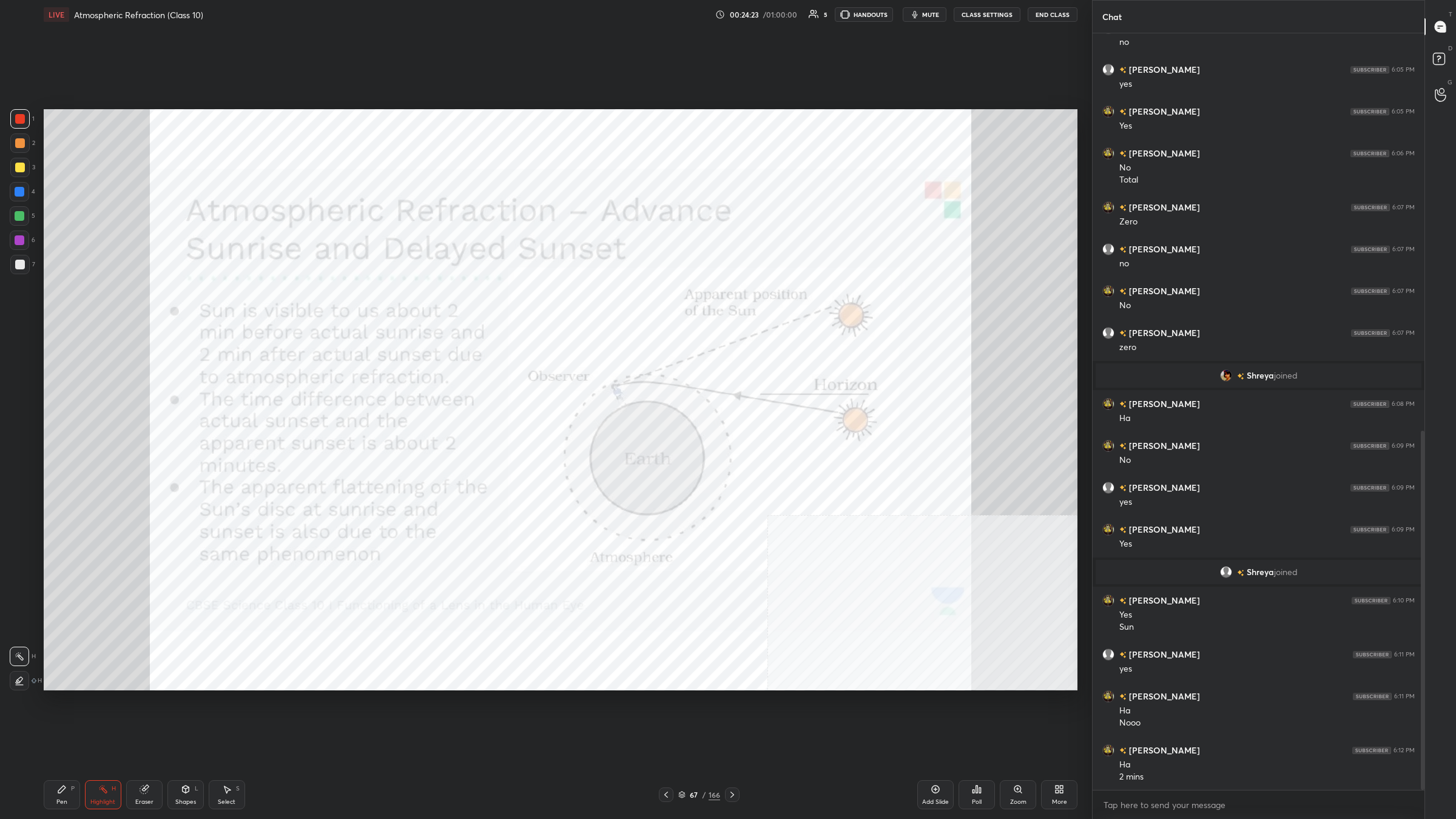 scroll, scrollTop: 837, scrollLeft: 0, axis: vertical 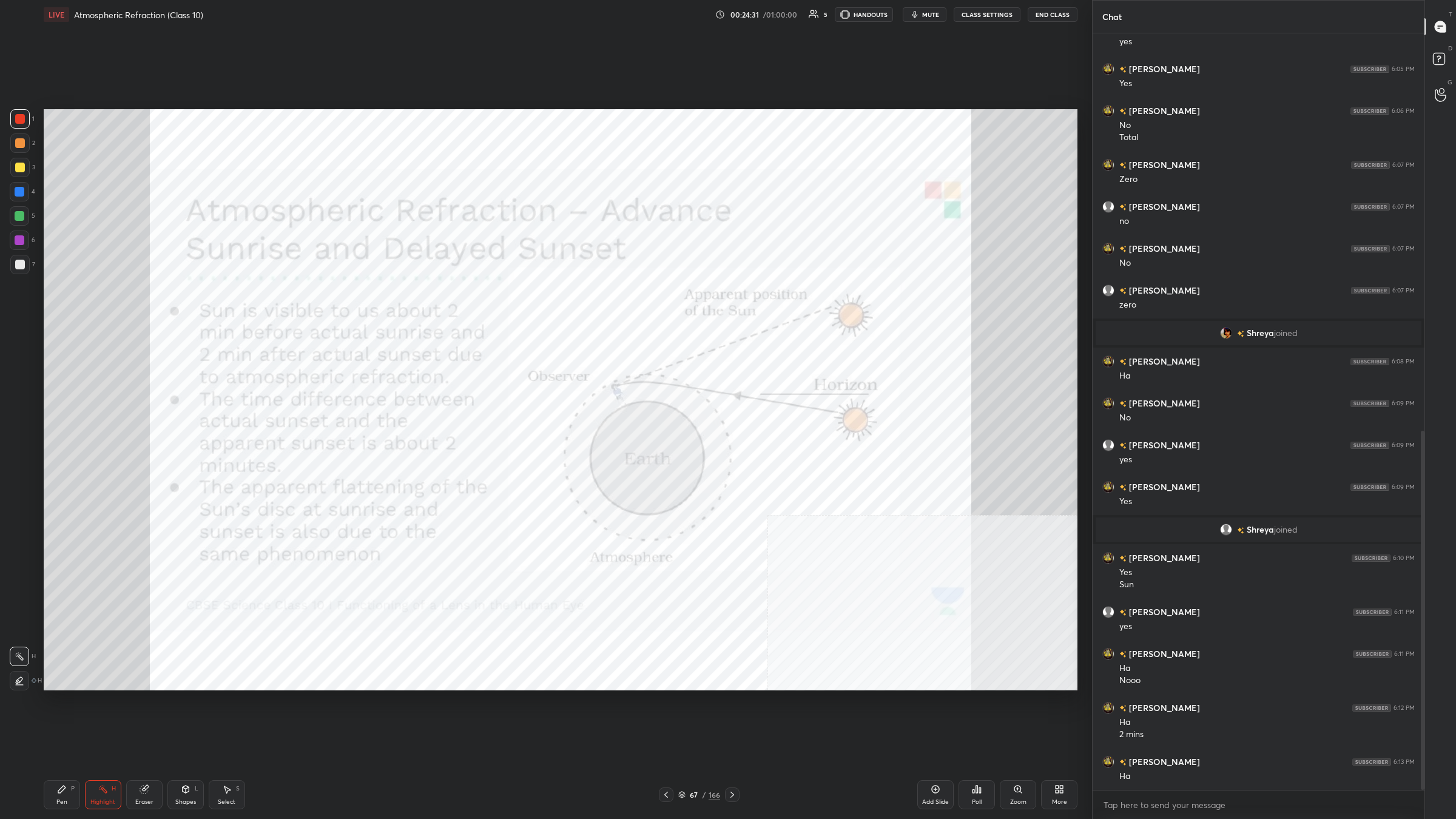click on "Pen P" at bounding box center (62, 795) 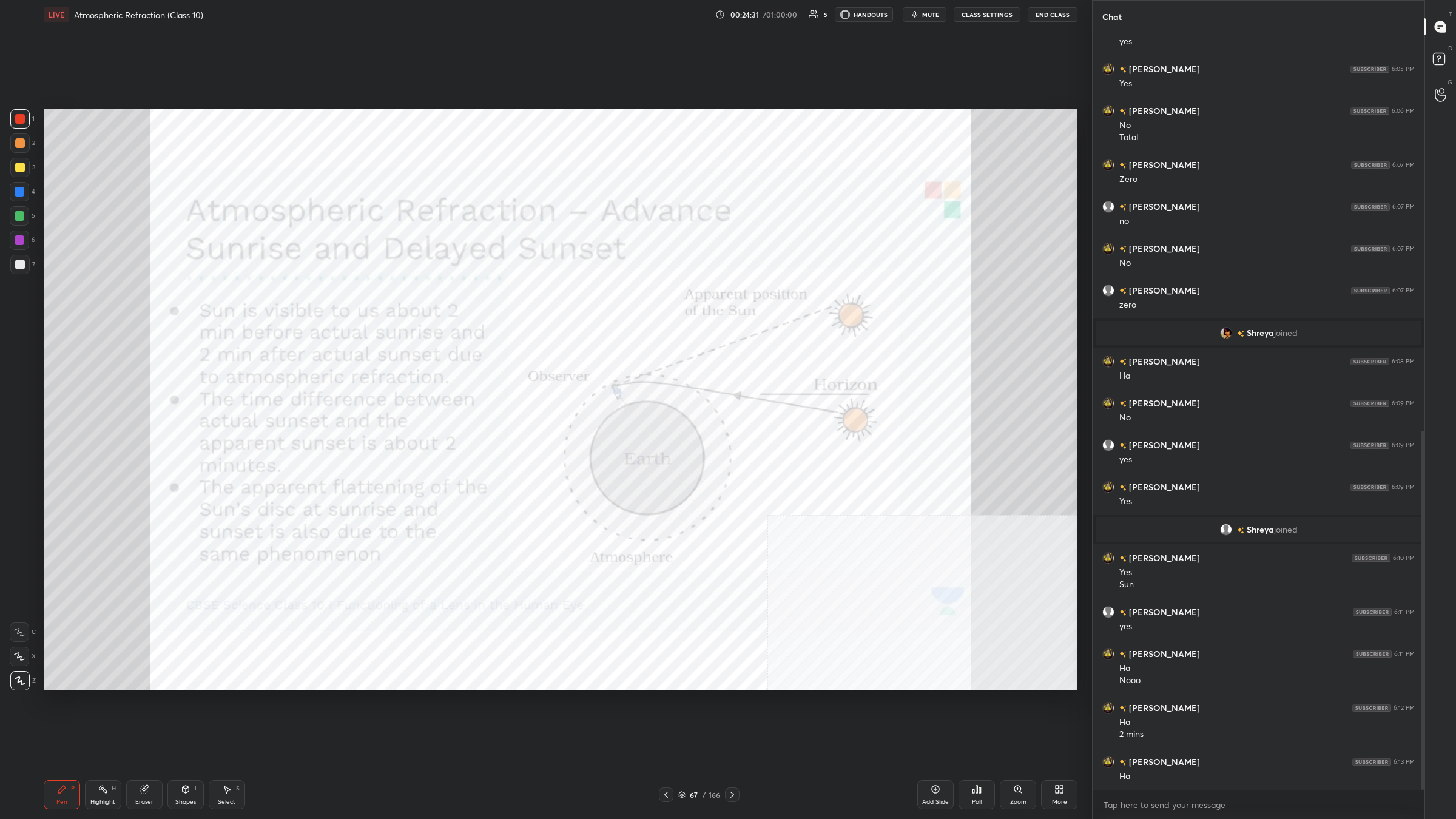 click on "Pen P" at bounding box center (62, 795) 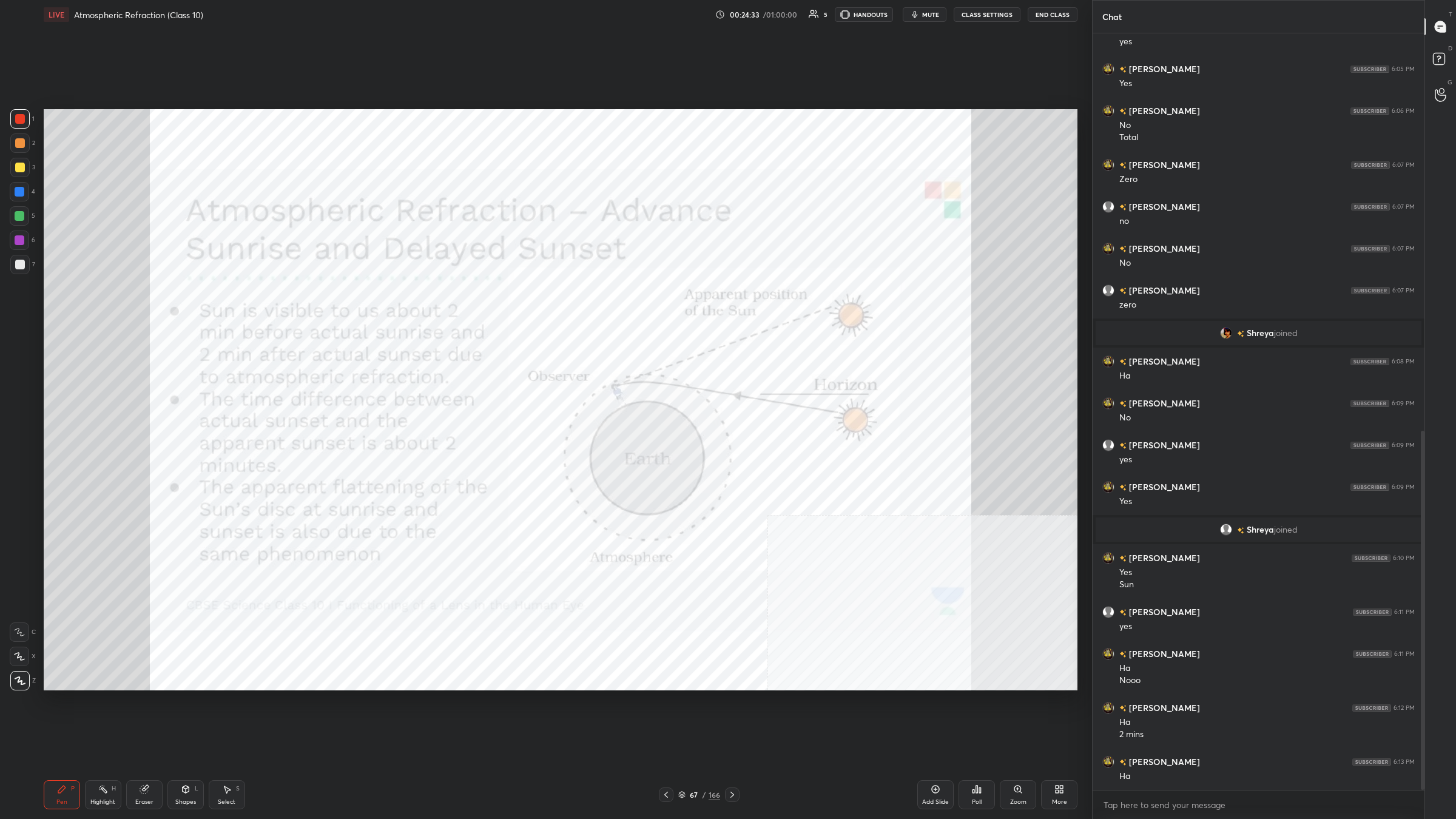 click on "Highlight H" at bounding box center [103, 795] 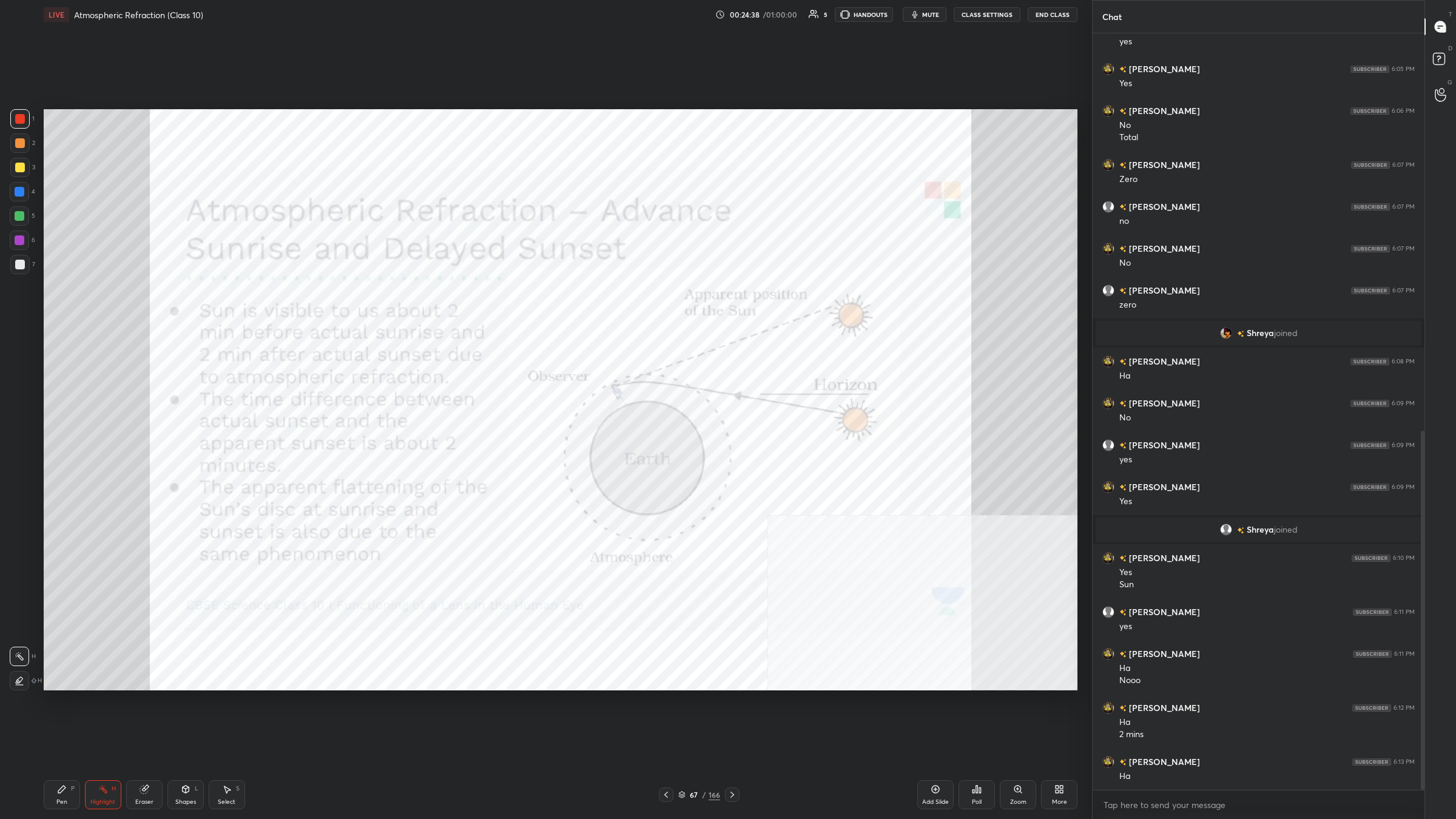 click on "LIVE Atmospheric Refraction (Class 10) 00:24:38 /  01:00:00 5 HANDOUTS mute CLASS SETTINGS End Class Setting up your live class Poll for   secs No correct answer Start poll Back Atmospheric Refraction (Class 10) [PERSON_NAME] Pen P Highlight H Eraser Shapes L Select S 67 / 166 Add Slide Poll Zoom More" at bounding box center (561, 410) 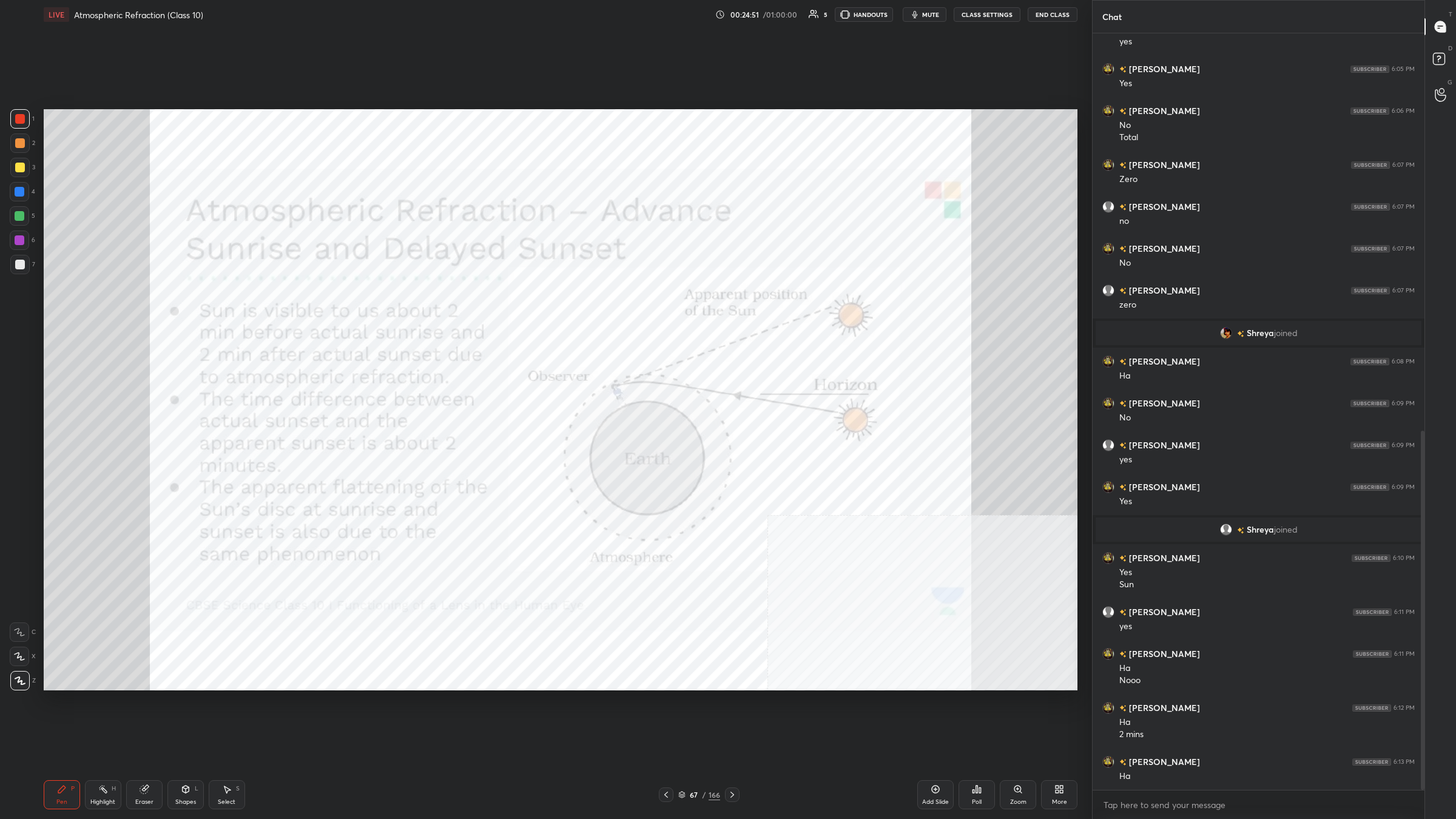 click on "Highlight H" at bounding box center [103, 795] 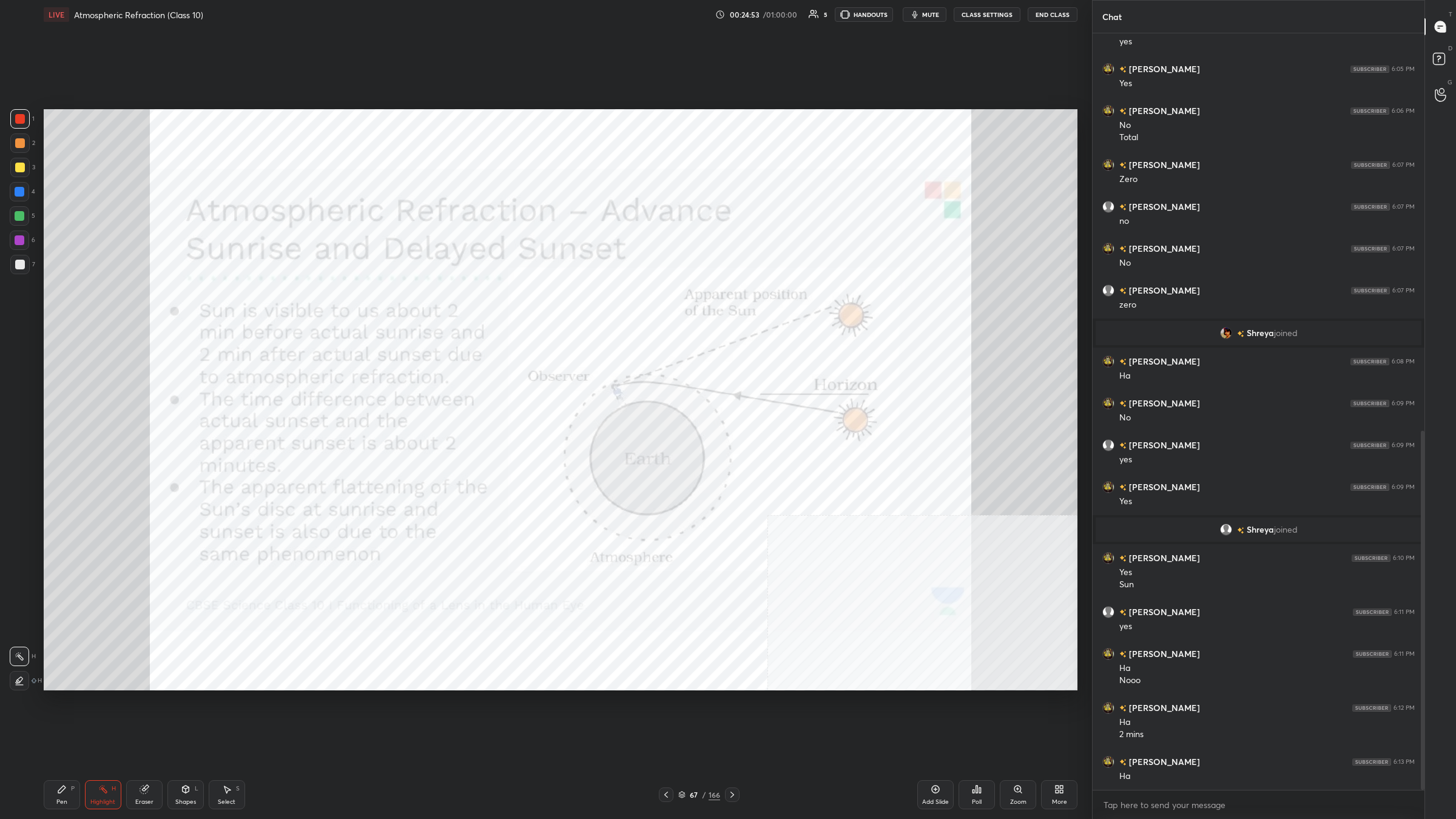click on "Pen" at bounding box center [62, 802] 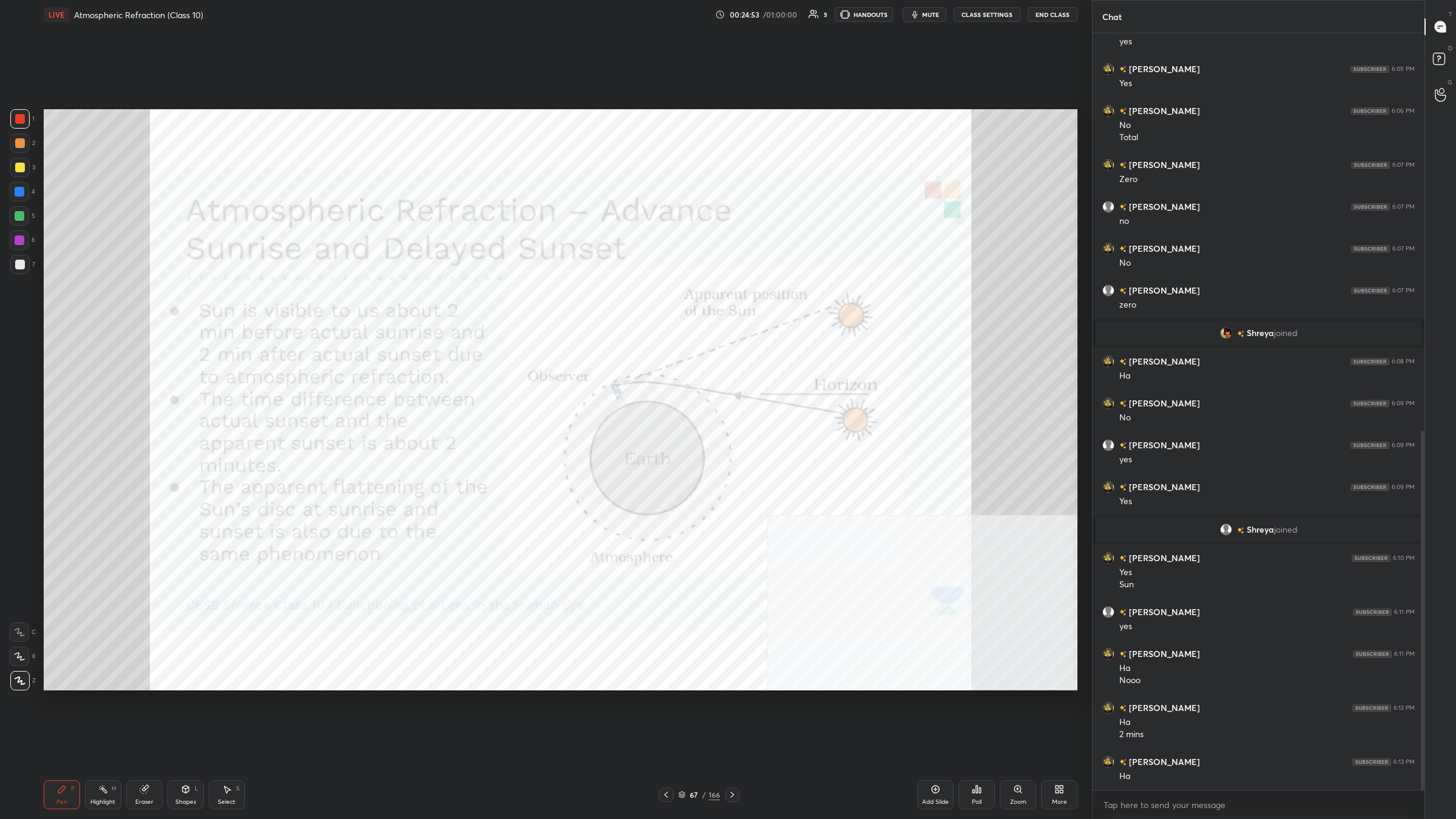 click 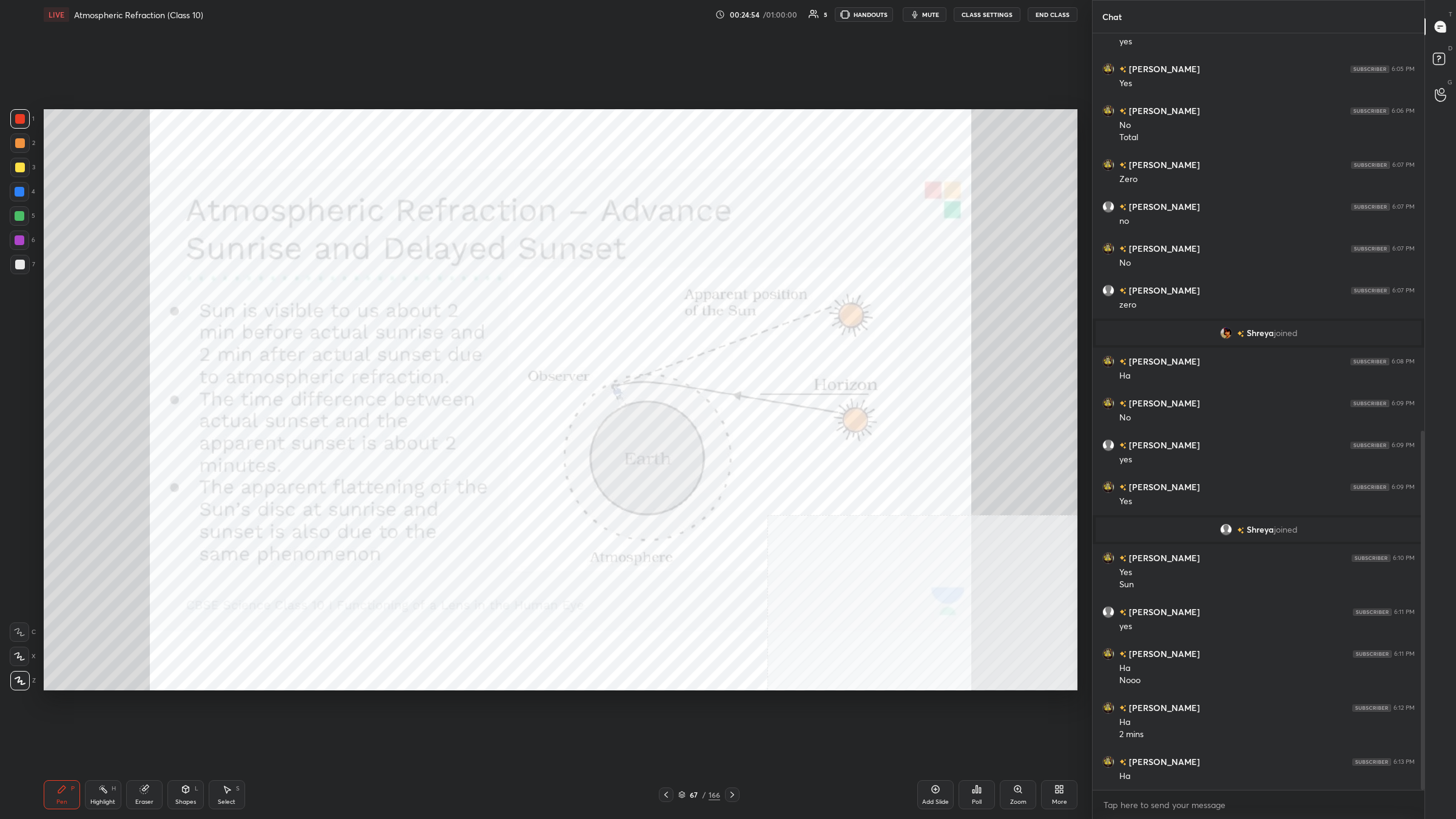 click at bounding box center [19, 192] 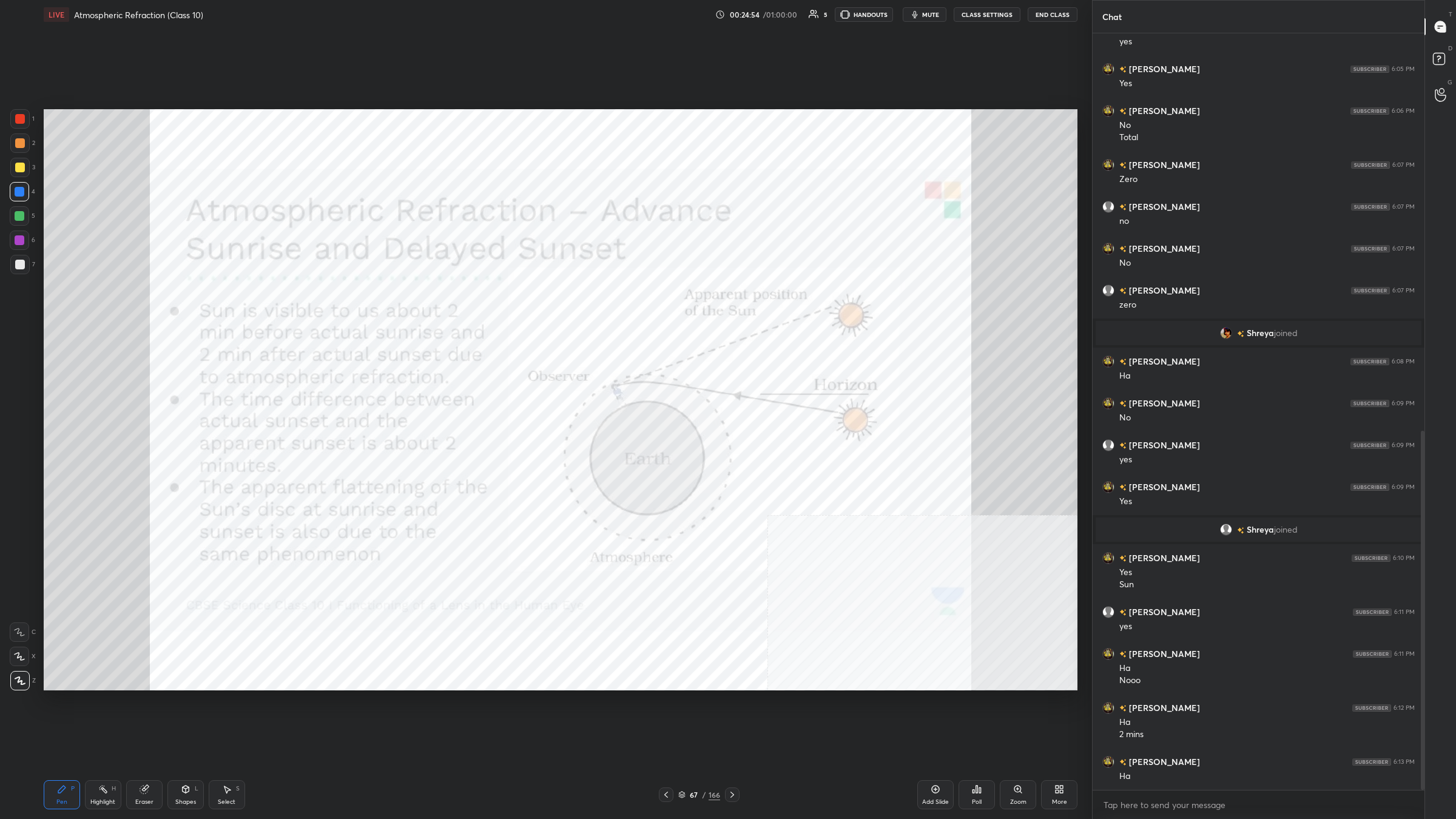 click at bounding box center [19, 192] 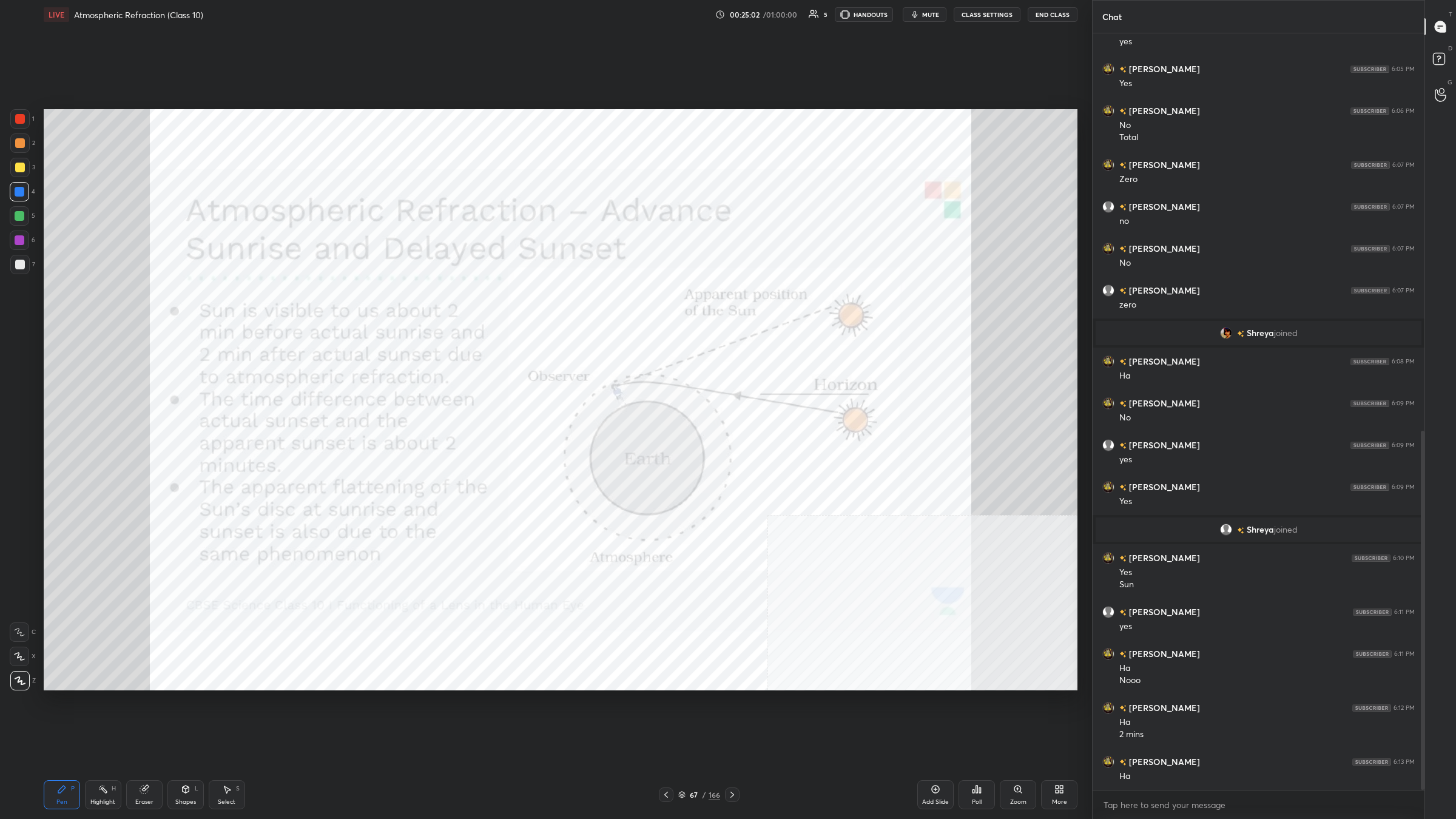 click at bounding box center [20, 119] 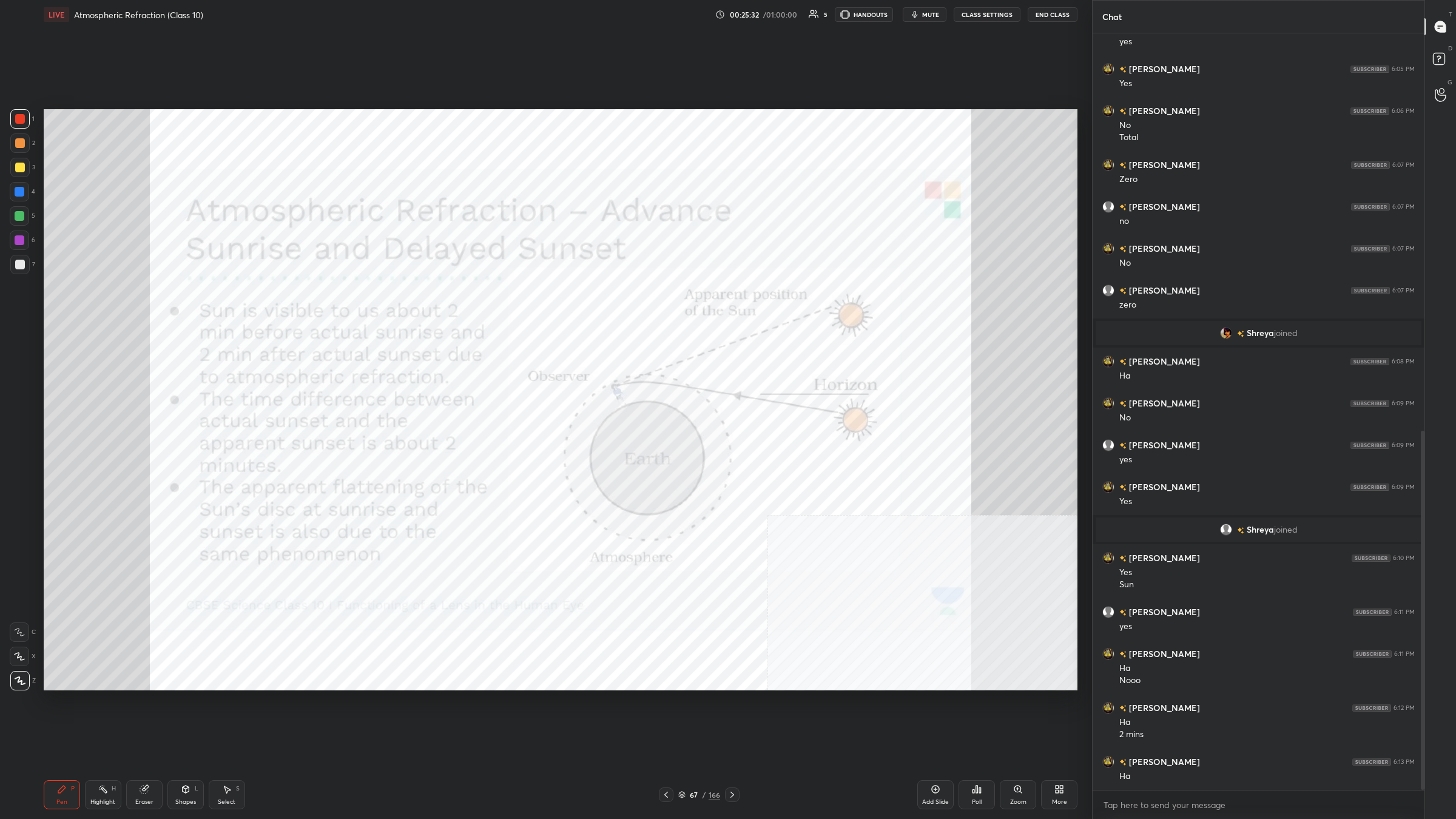 click on "Add Slide" at bounding box center [935, 795] 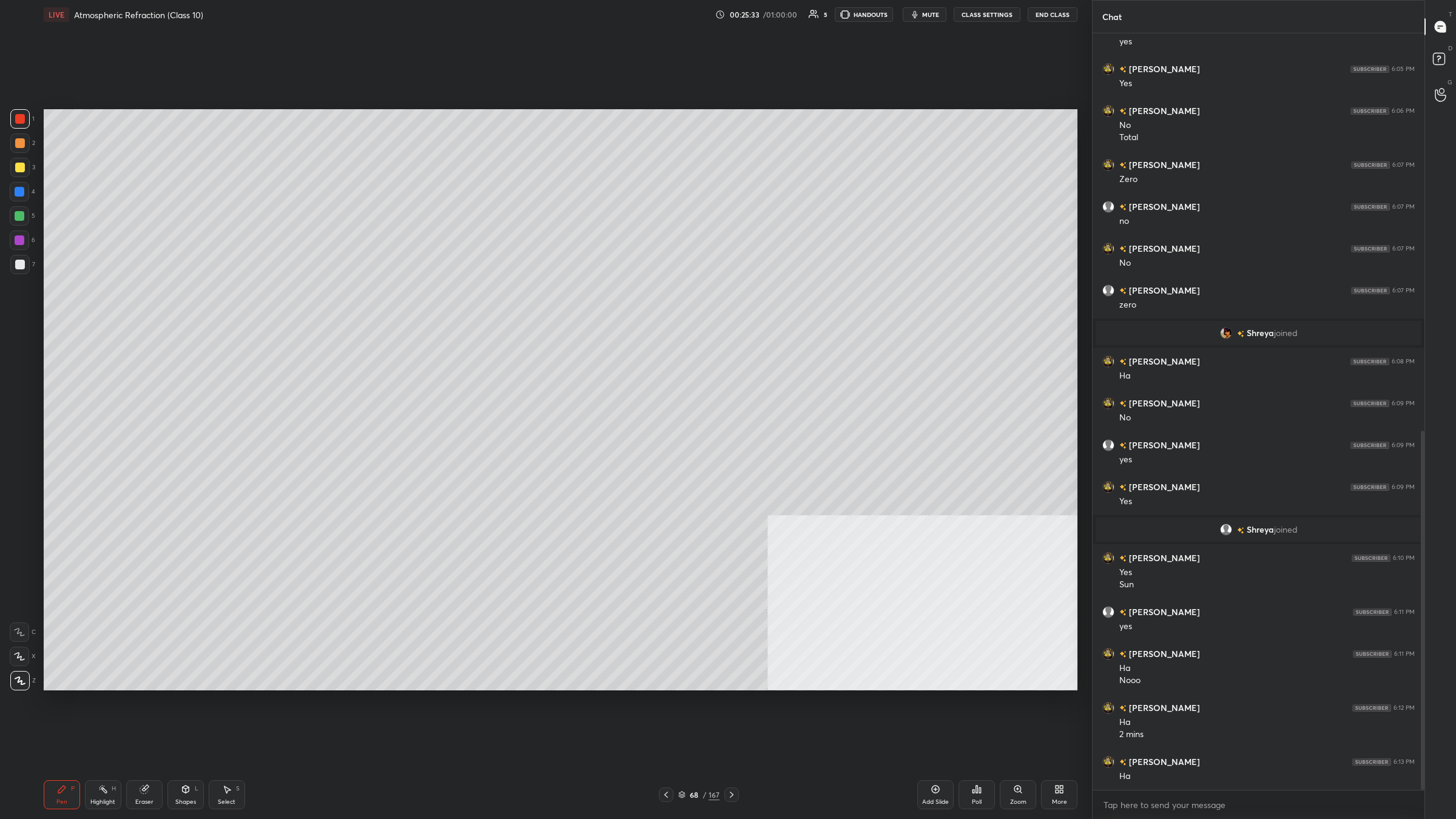 click at bounding box center [19, 192] 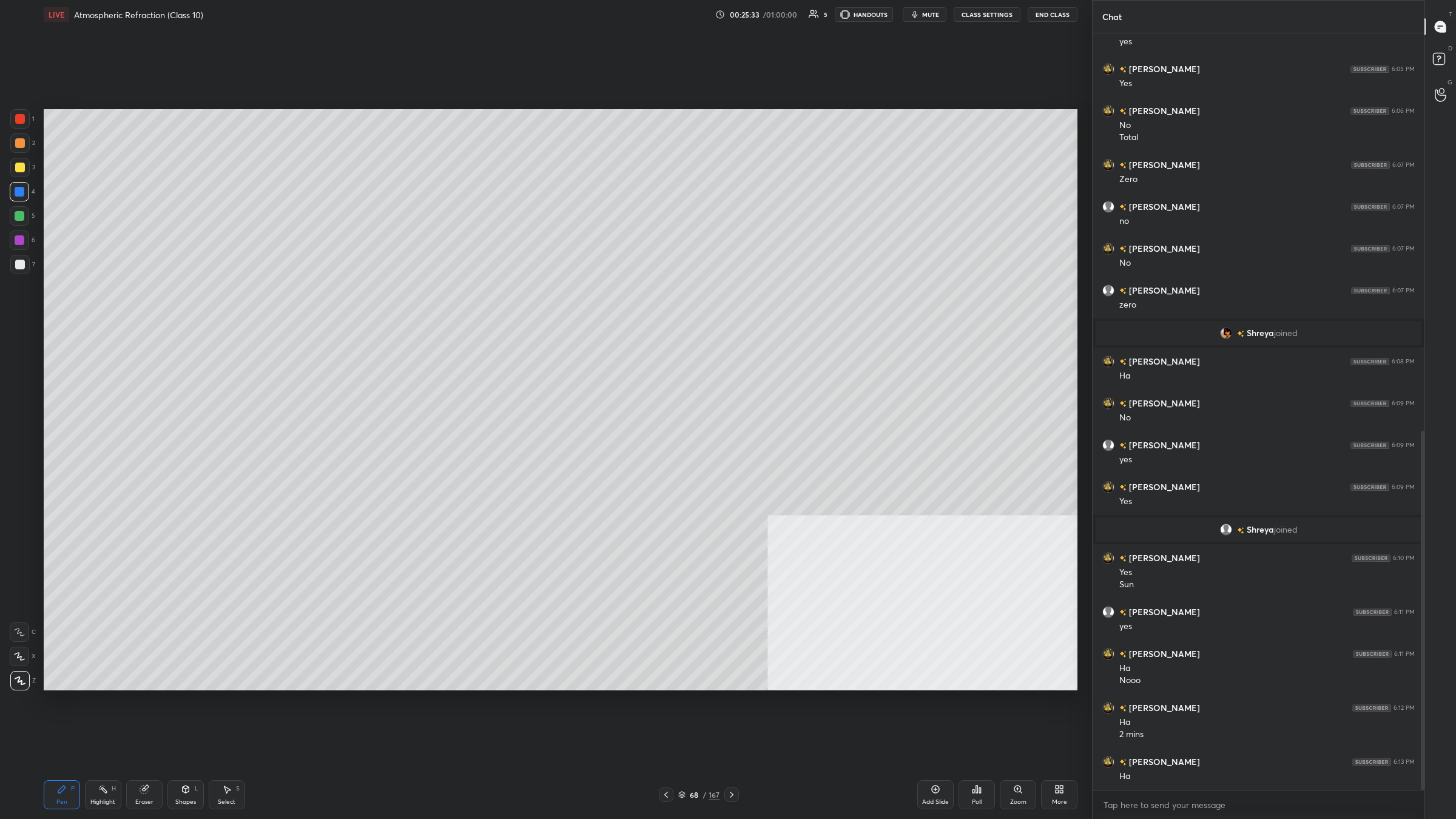 click at bounding box center [19, 192] 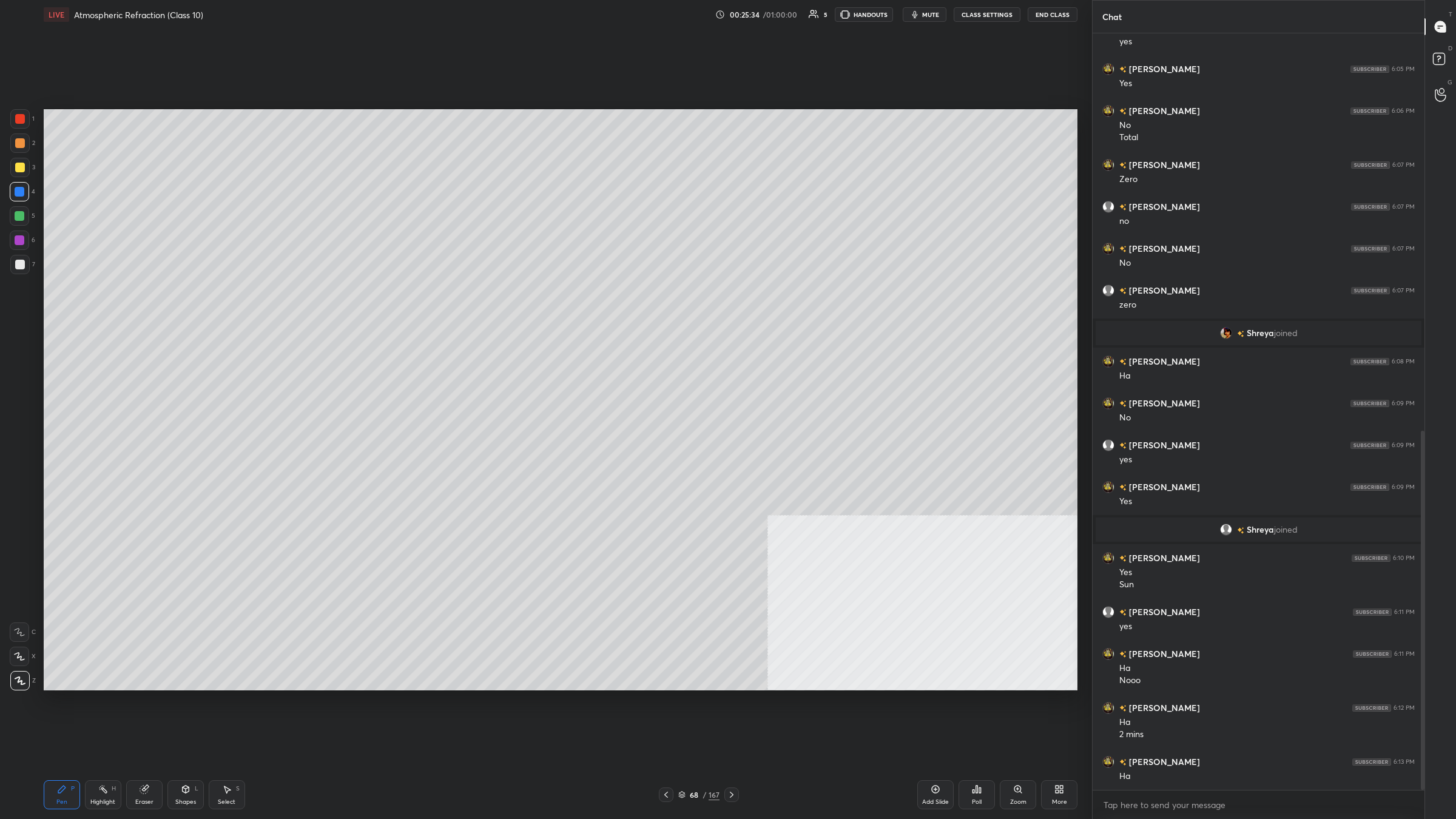 click at bounding box center (20, 167) 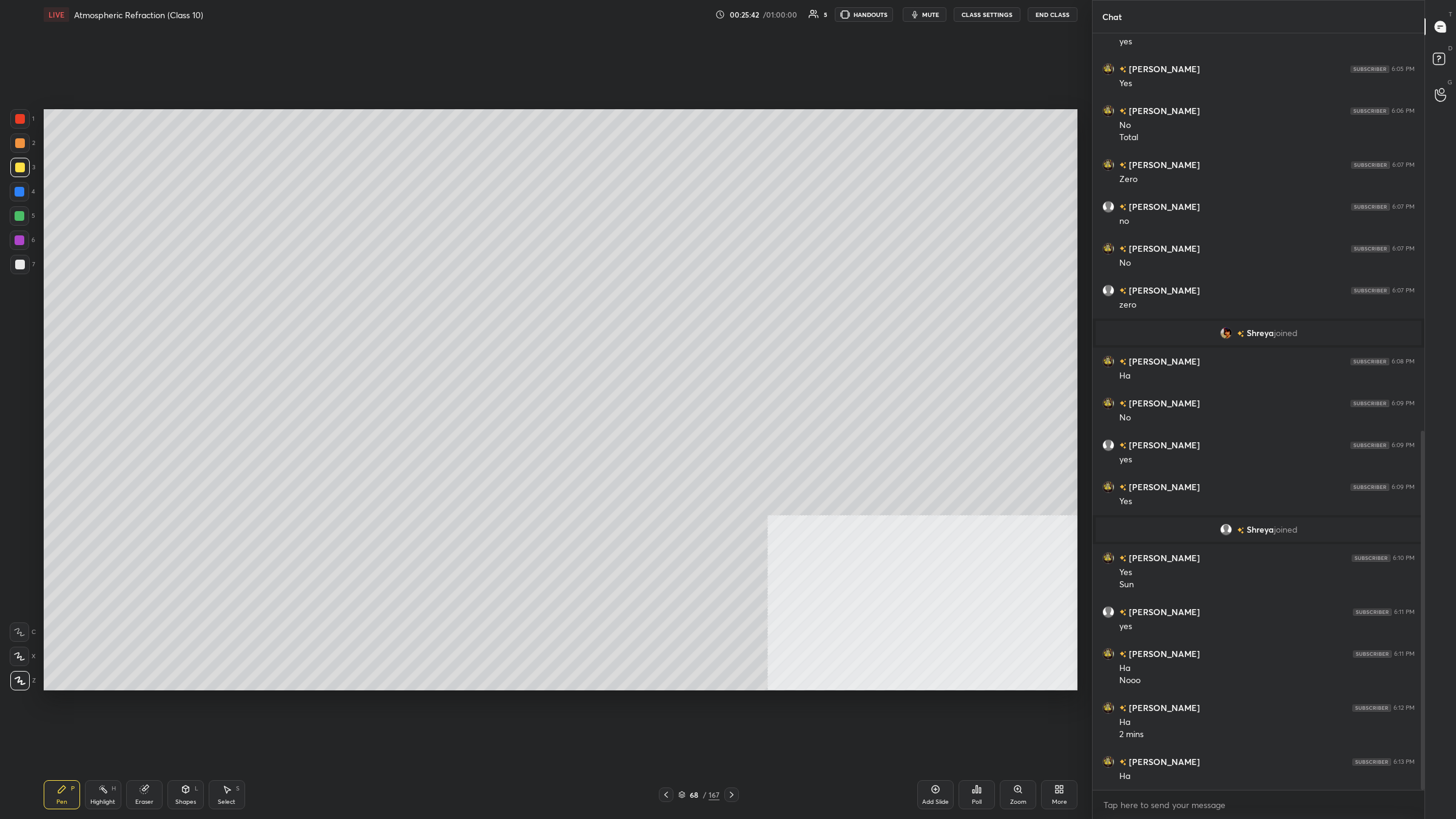 click on "1 2 3 4 5 6 7 C X Z C X Z E E Erase all   H H" at bounding box center [19, 400] 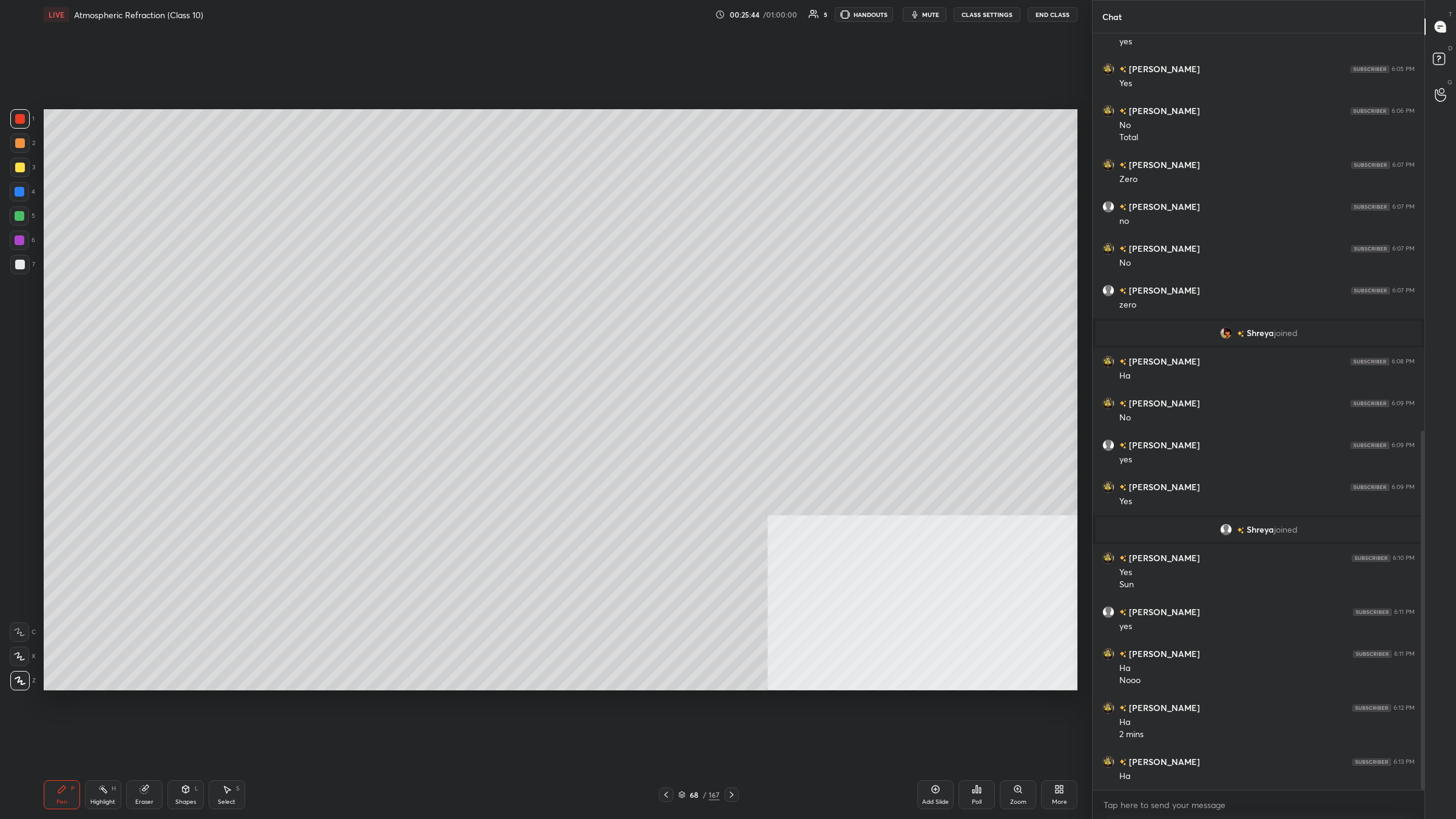 click at bounding box center [20, 265] 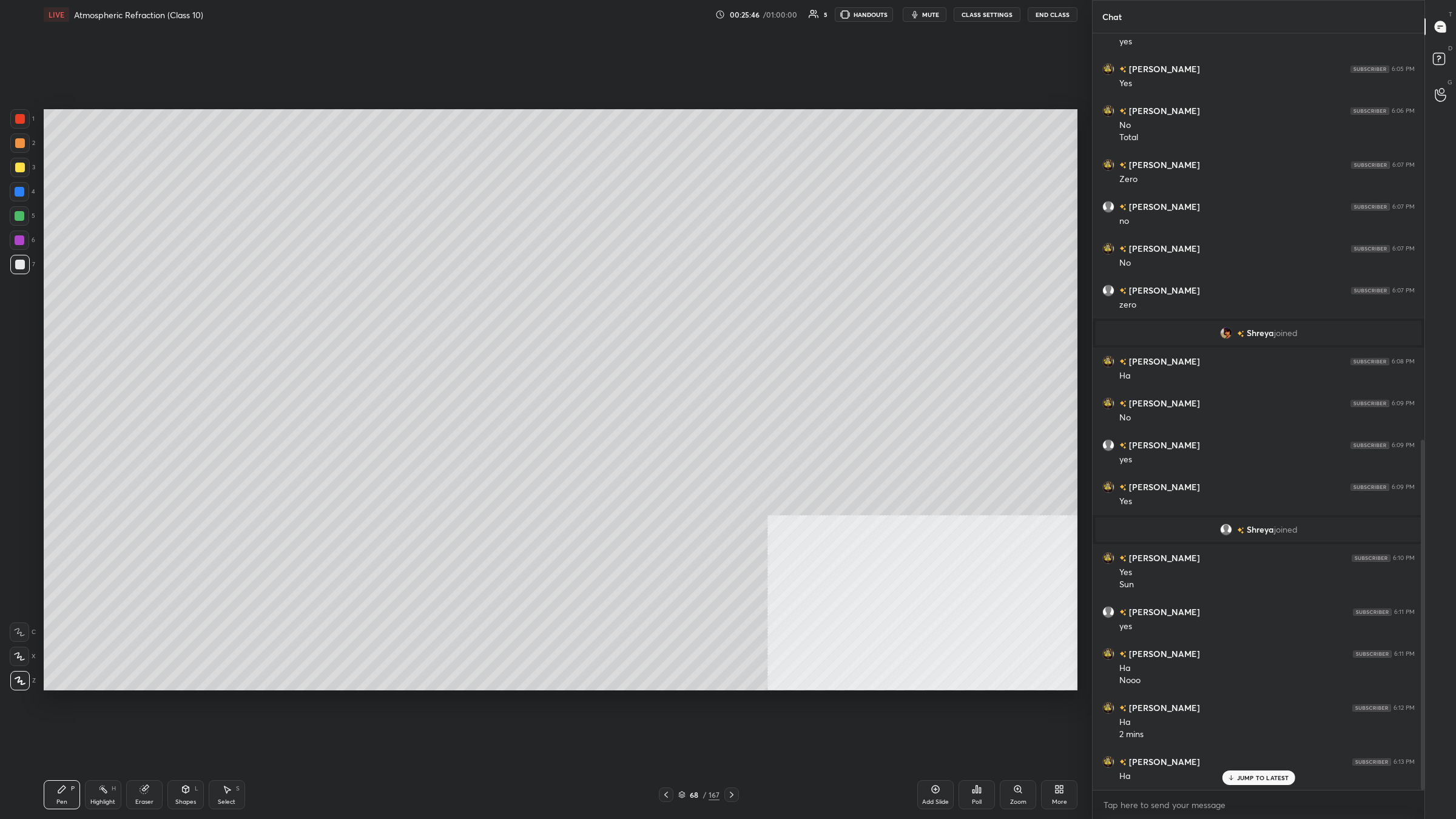 scroll, scrollTop: 878, scrollLeft: 0, axis: vertical 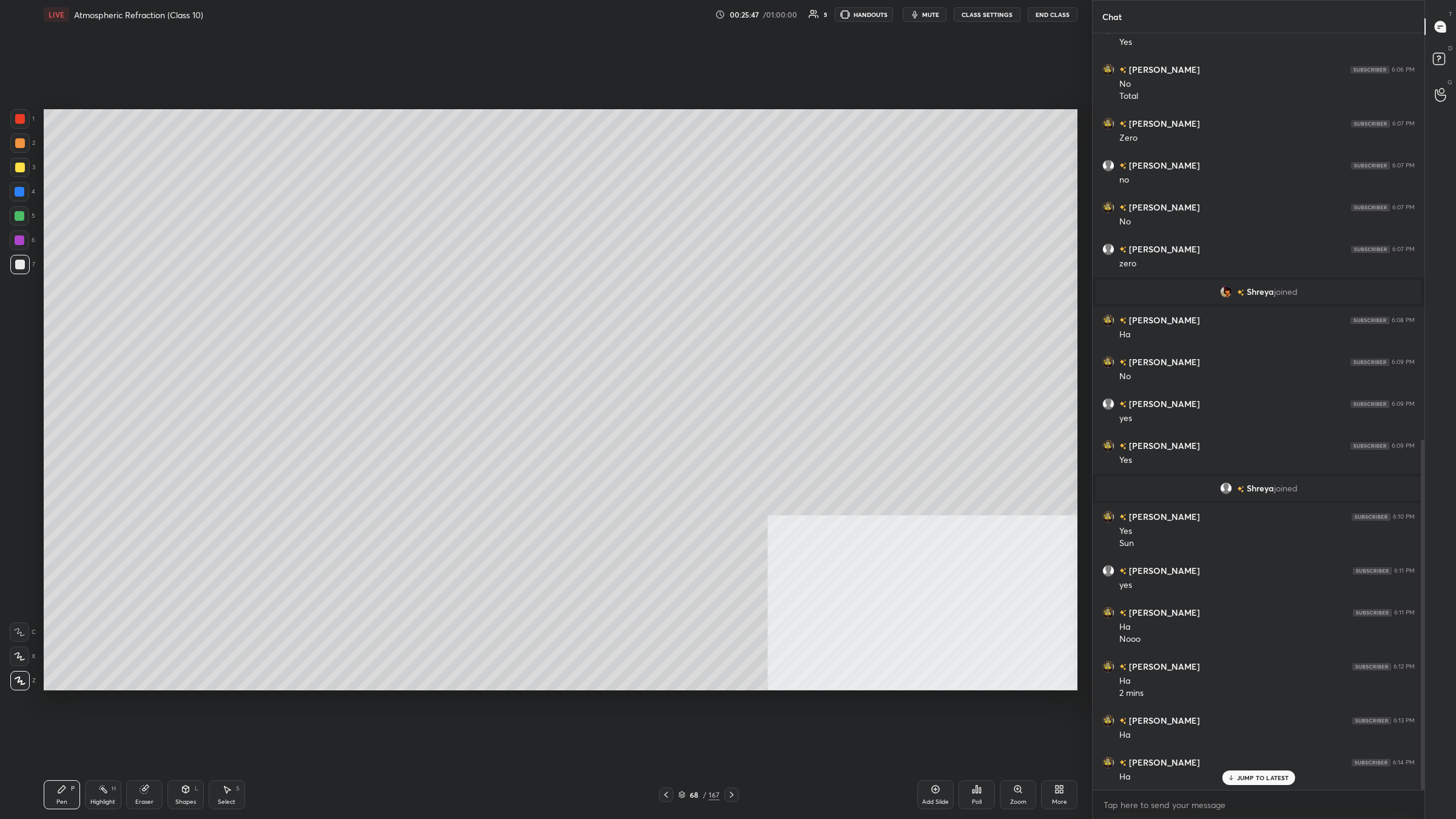 click at bounding box center [20, 119] 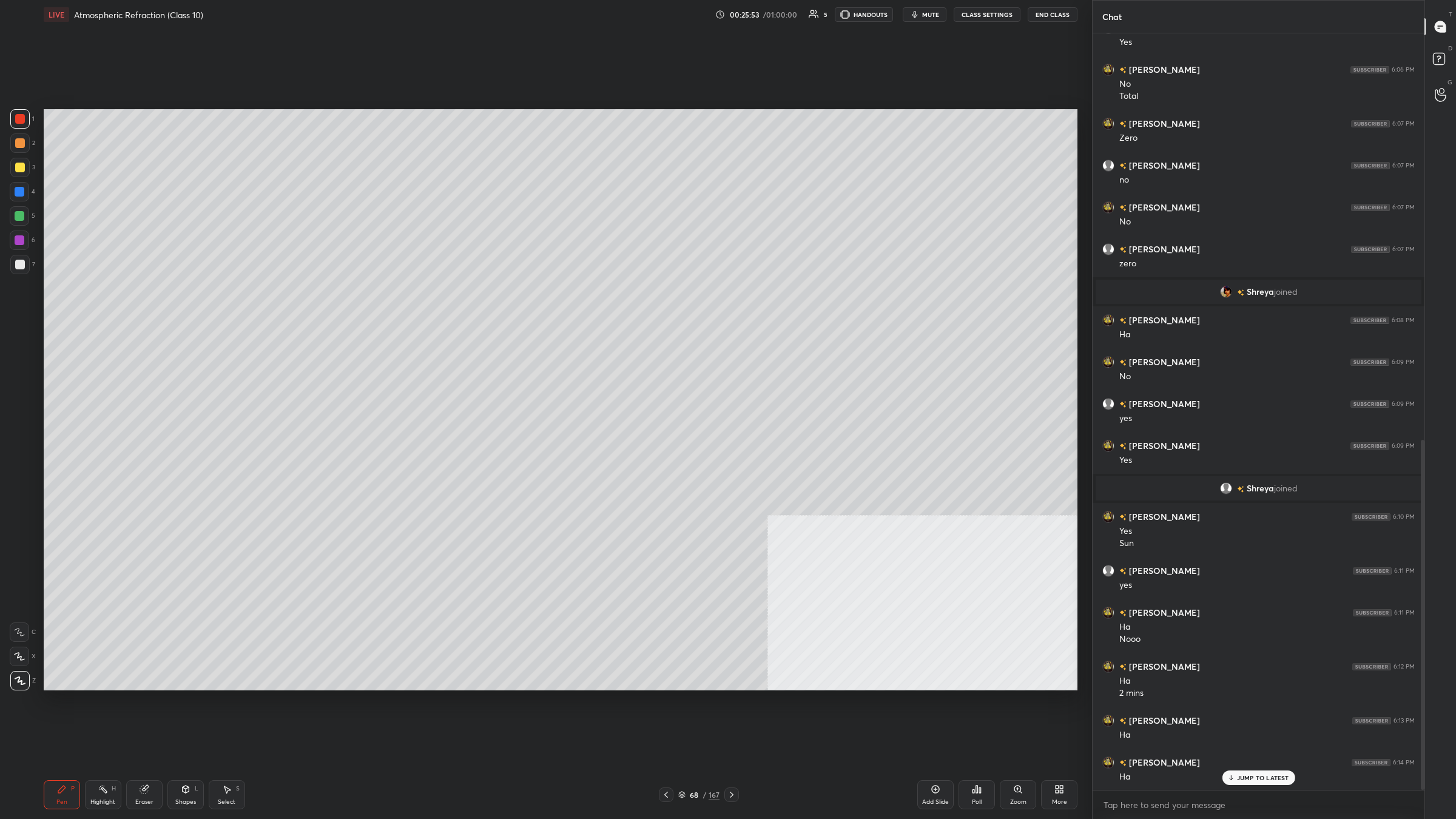click on "4" at bounding box center (22, 194) 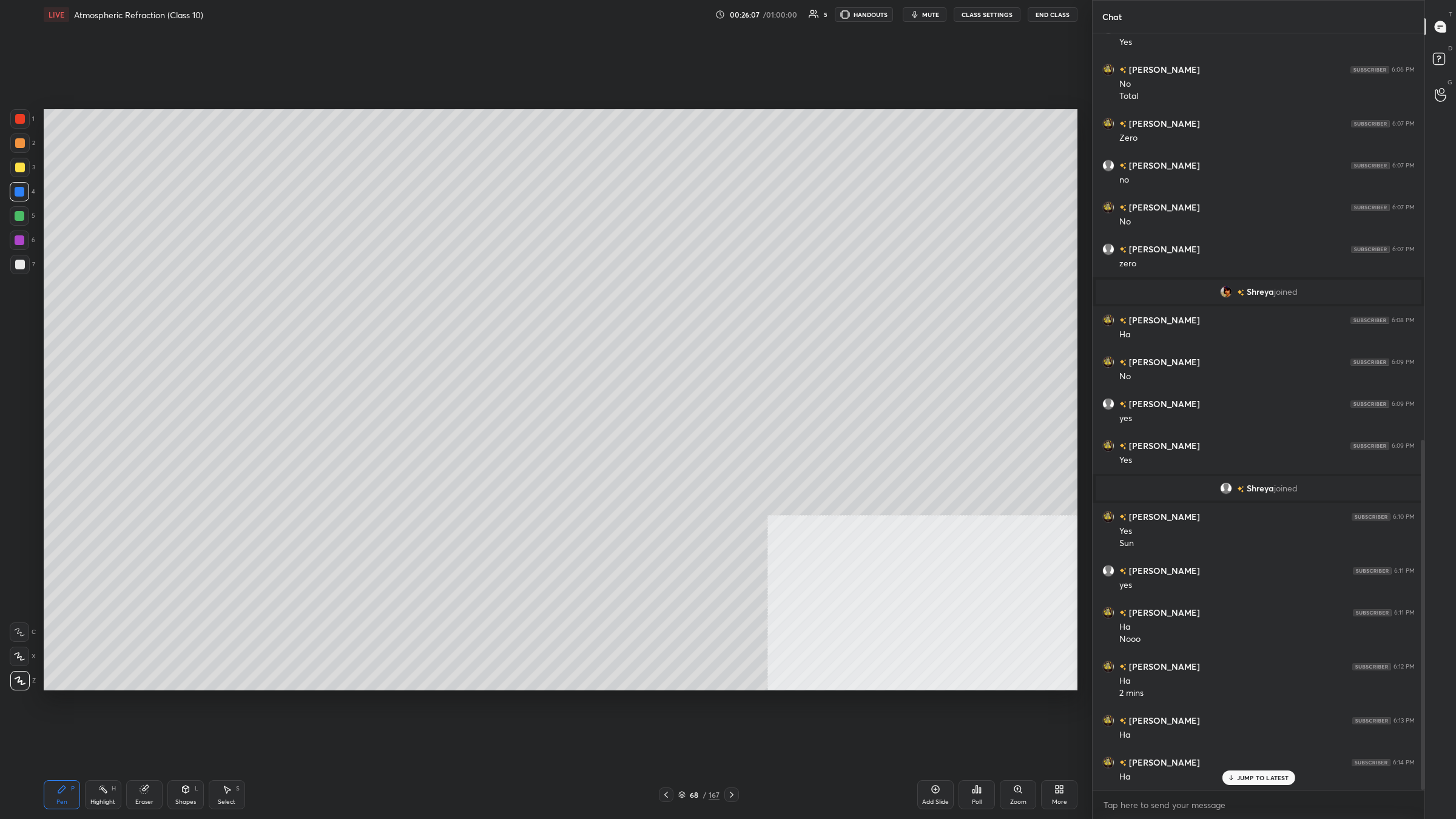 click at bounding box center (19, 240) 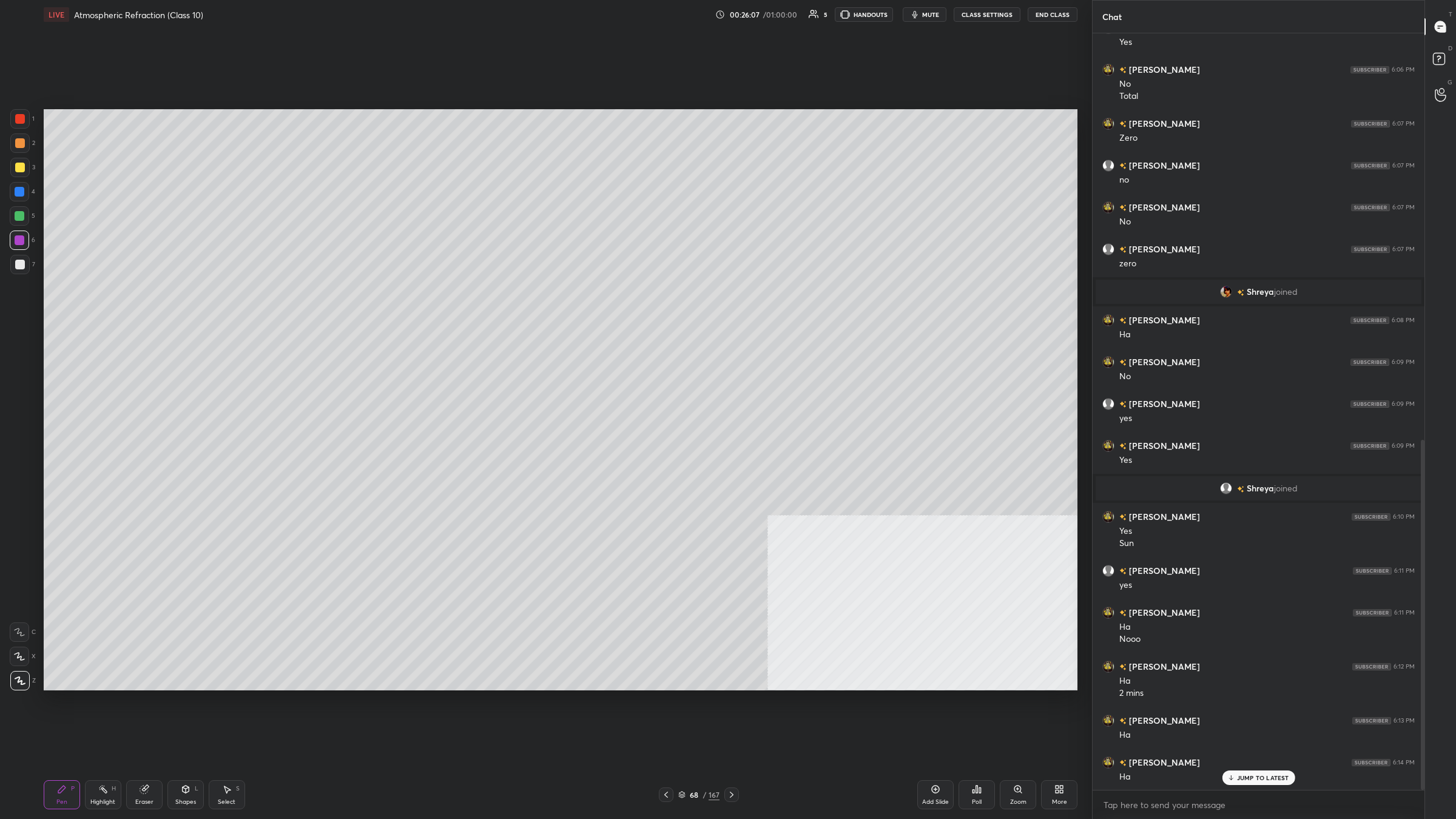 click on "1 2 3 4 5 6 7 C X Z C X Z E E Erase all   H H" at bounding box center (19, 400) 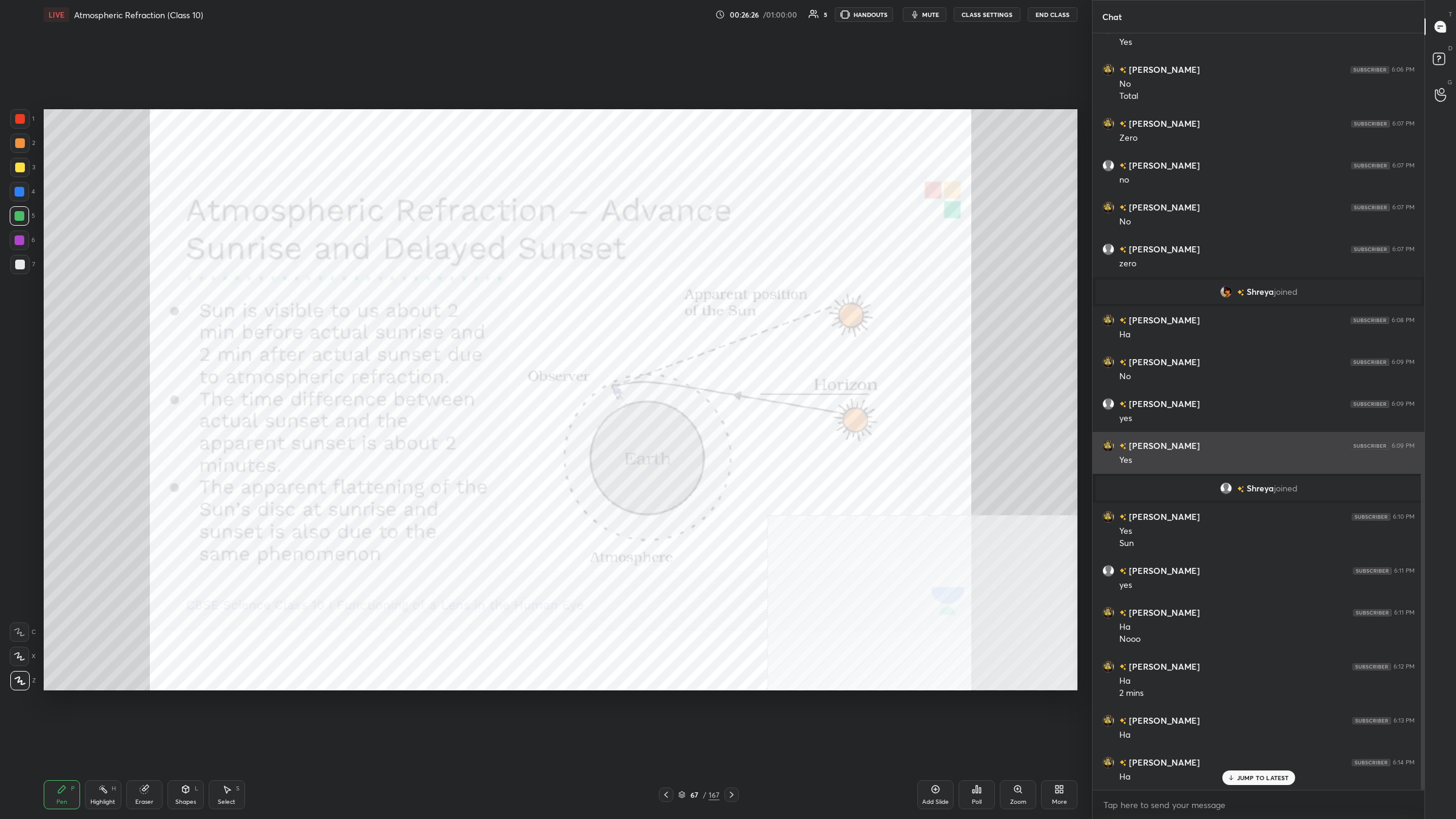 scroll, scrollTop: 920, scrollLeft: 0, axis: vertical 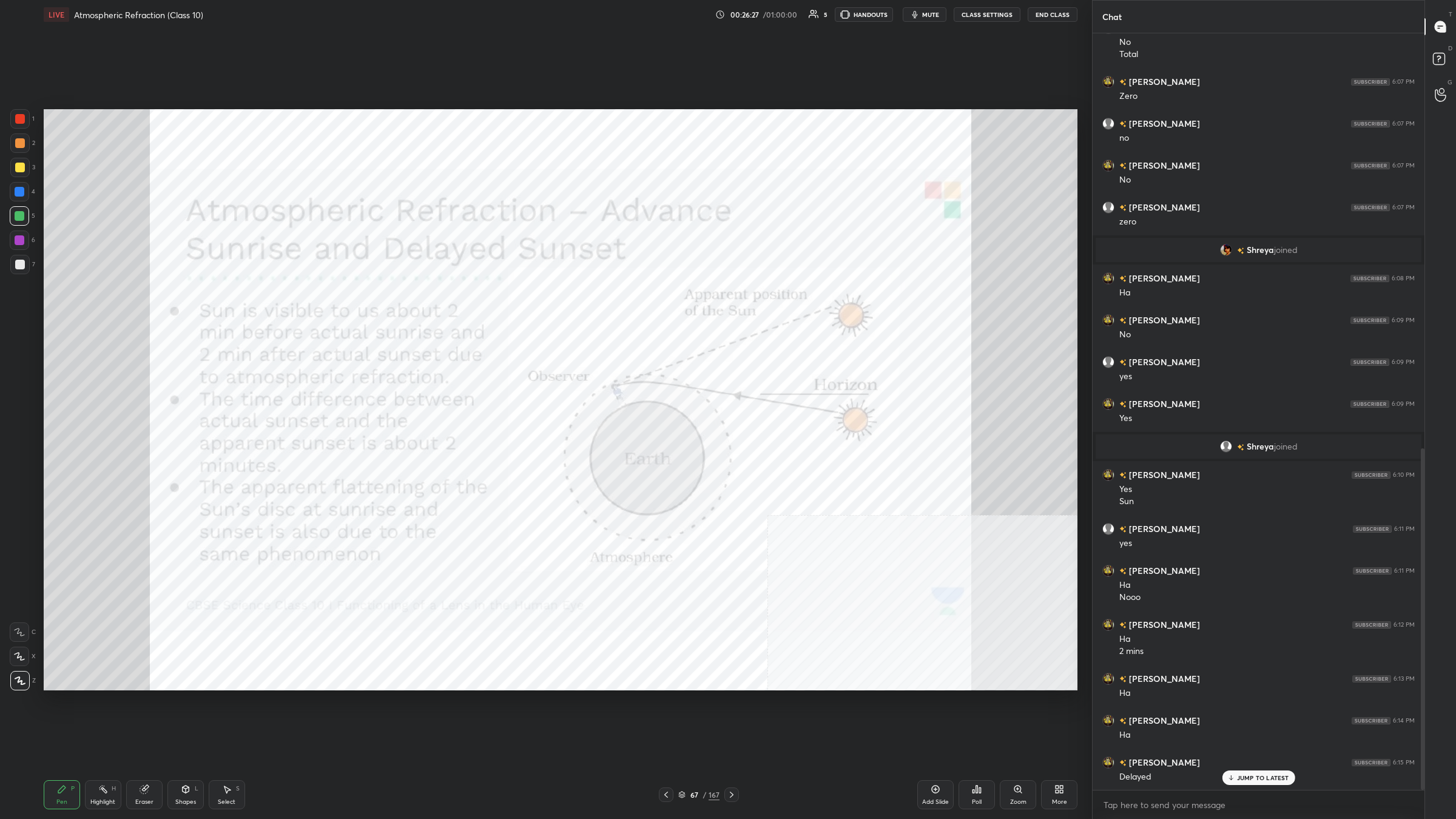click on "Pen P" at bounding box center [62, 795] 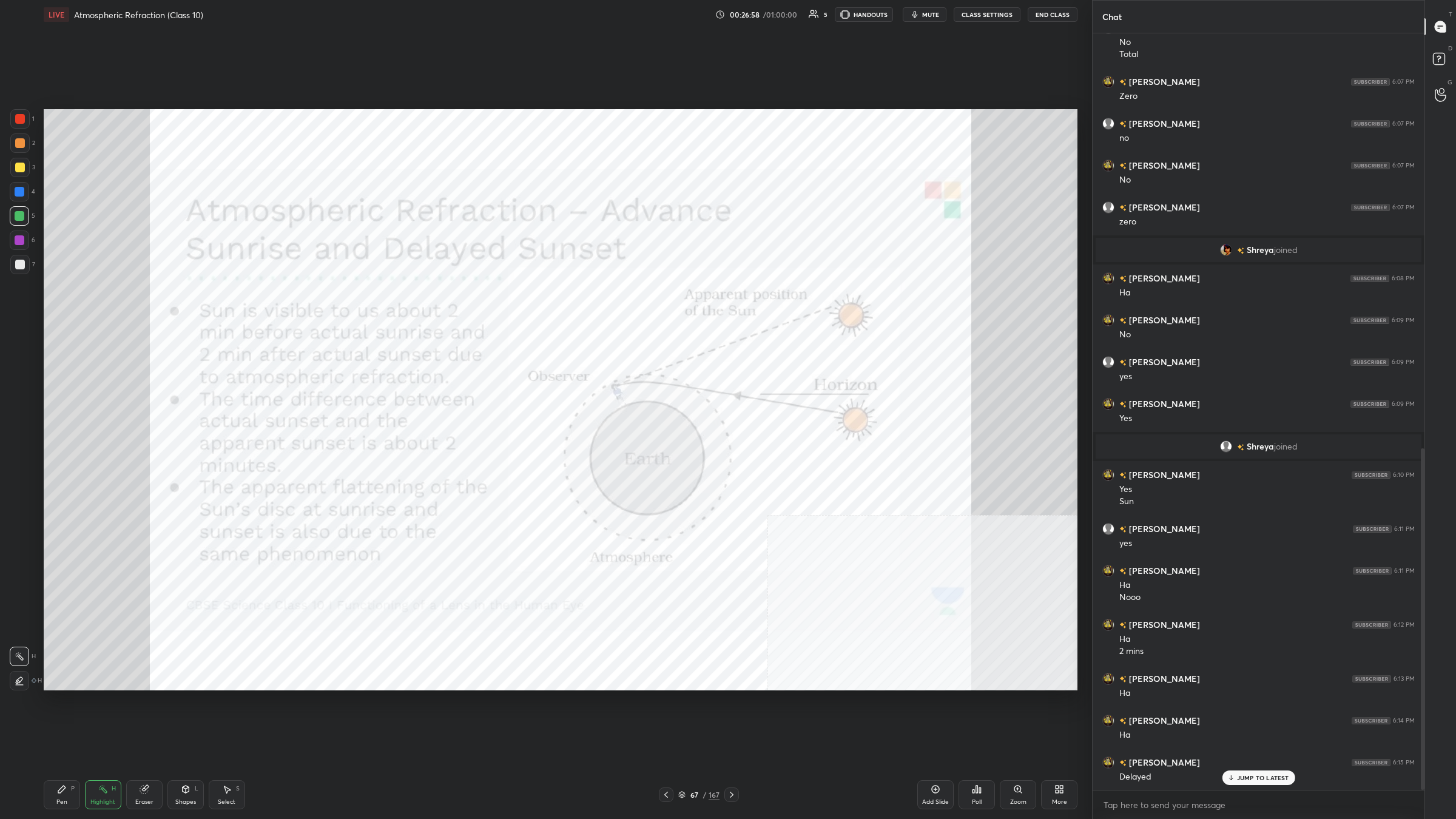 click on "Highlight H" at bounding box center [103, 795] 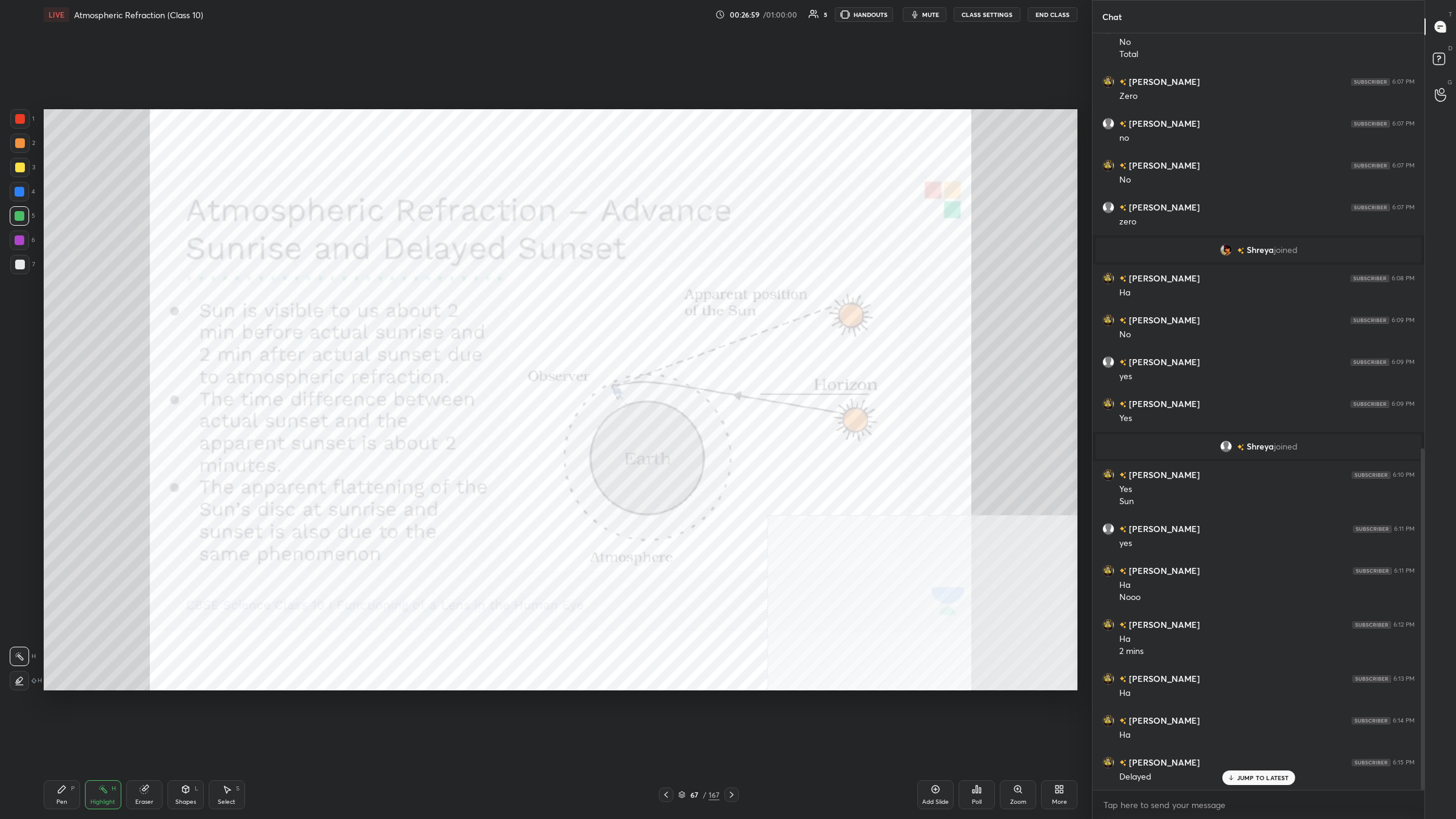 click on "Pen P" at bounding box center (62, 795) 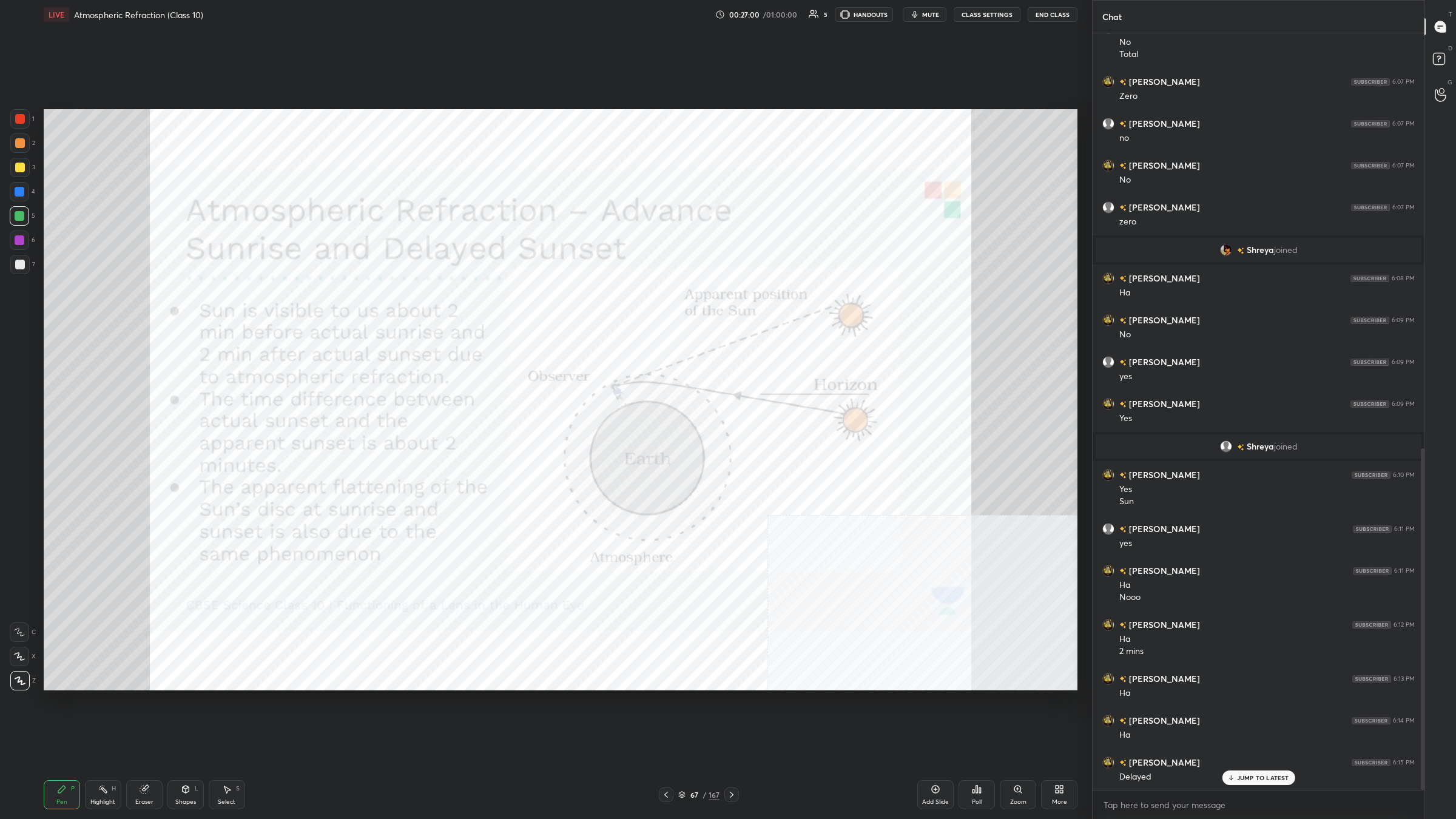 click on "Add Slide" at bounding box center (935, 795) 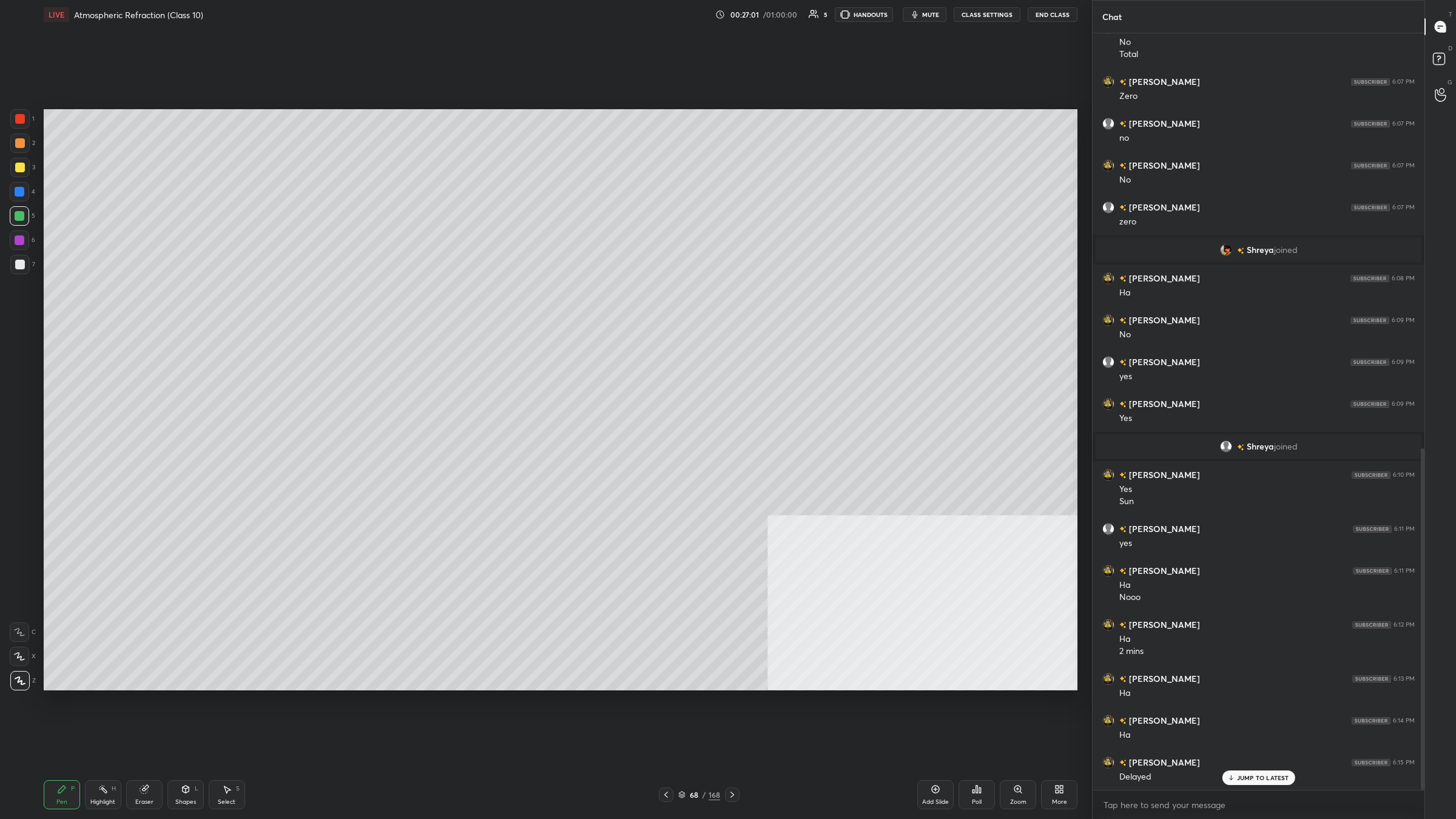 click at bounding box center [19, 192] 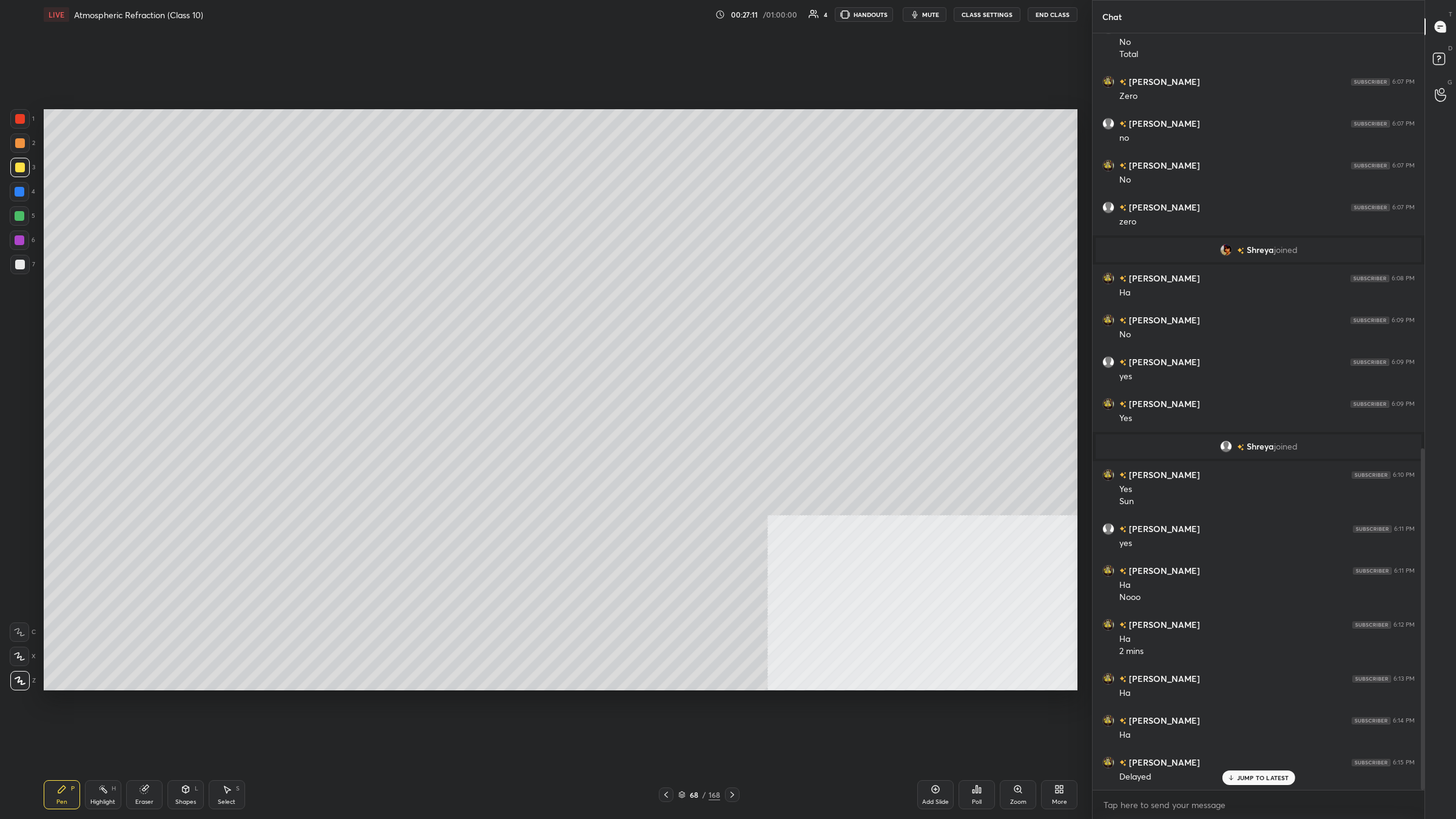 click on "1 2 3 4 5 6 7 C X Z C X Z E E Erase all   H H" at bounding box center (19, 400) 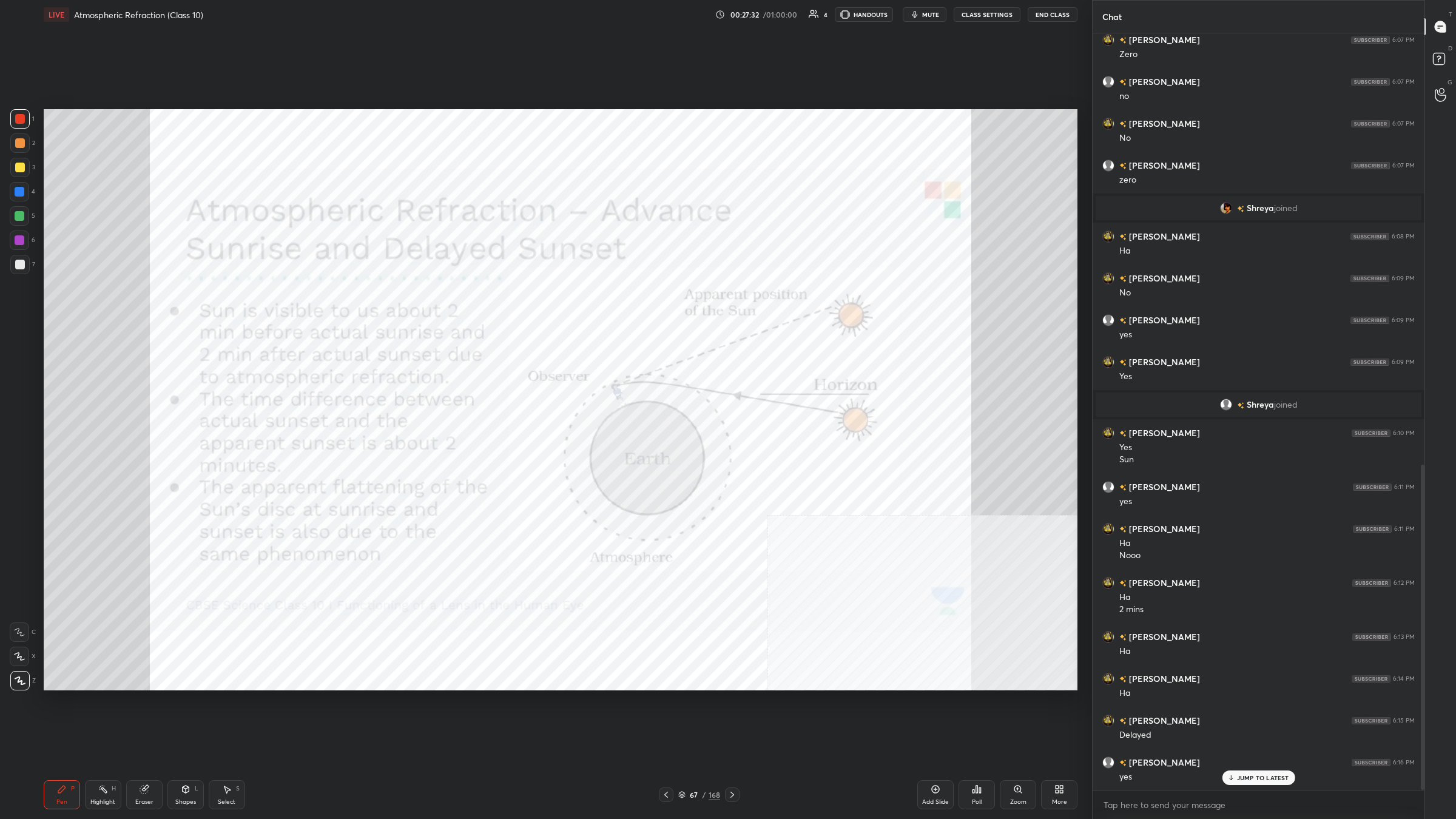 scroll, scrollTop: 1004, scrollLeft: 0, axis: vertical 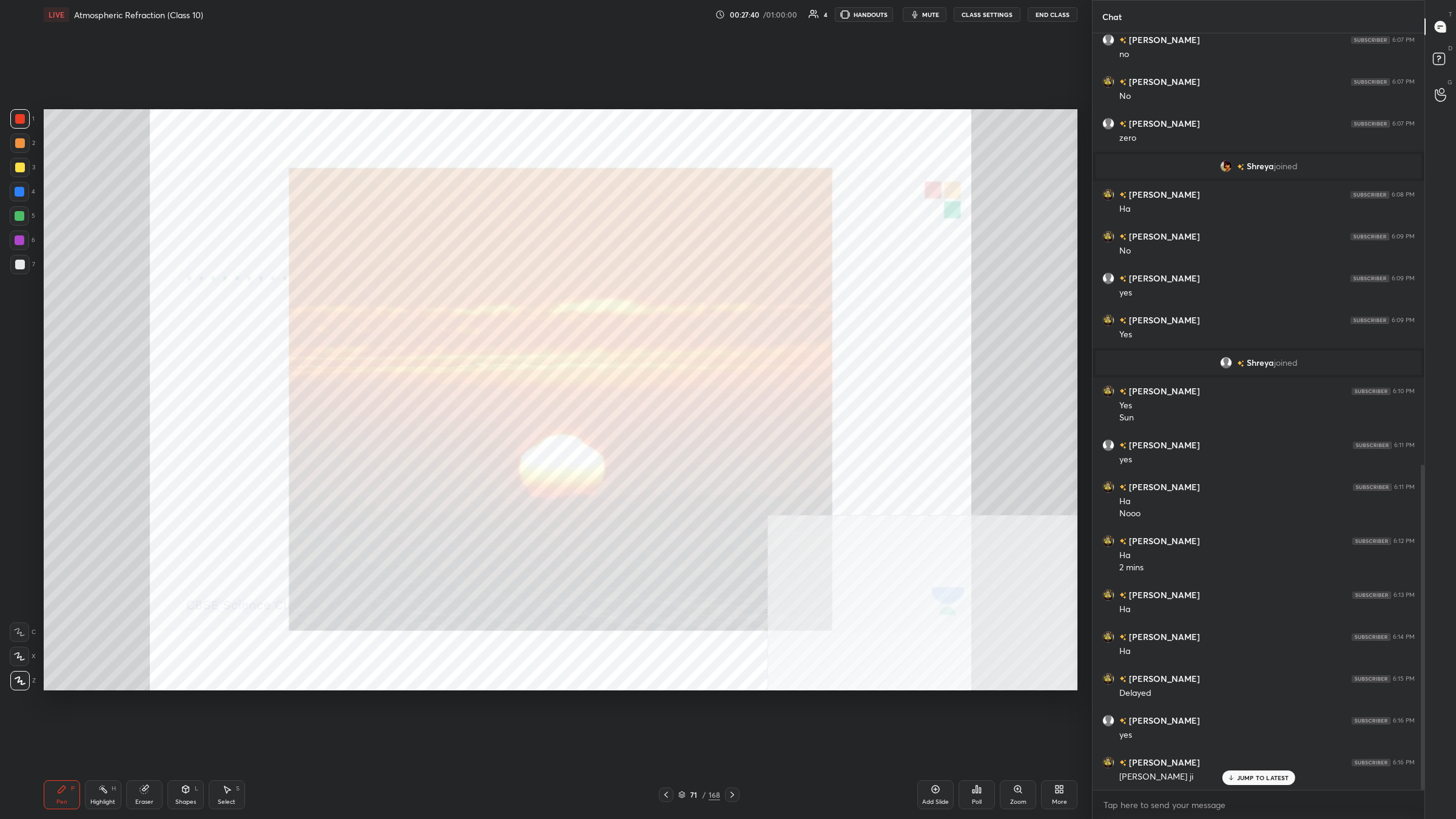 click on "3" at bounding box center [22, 167] 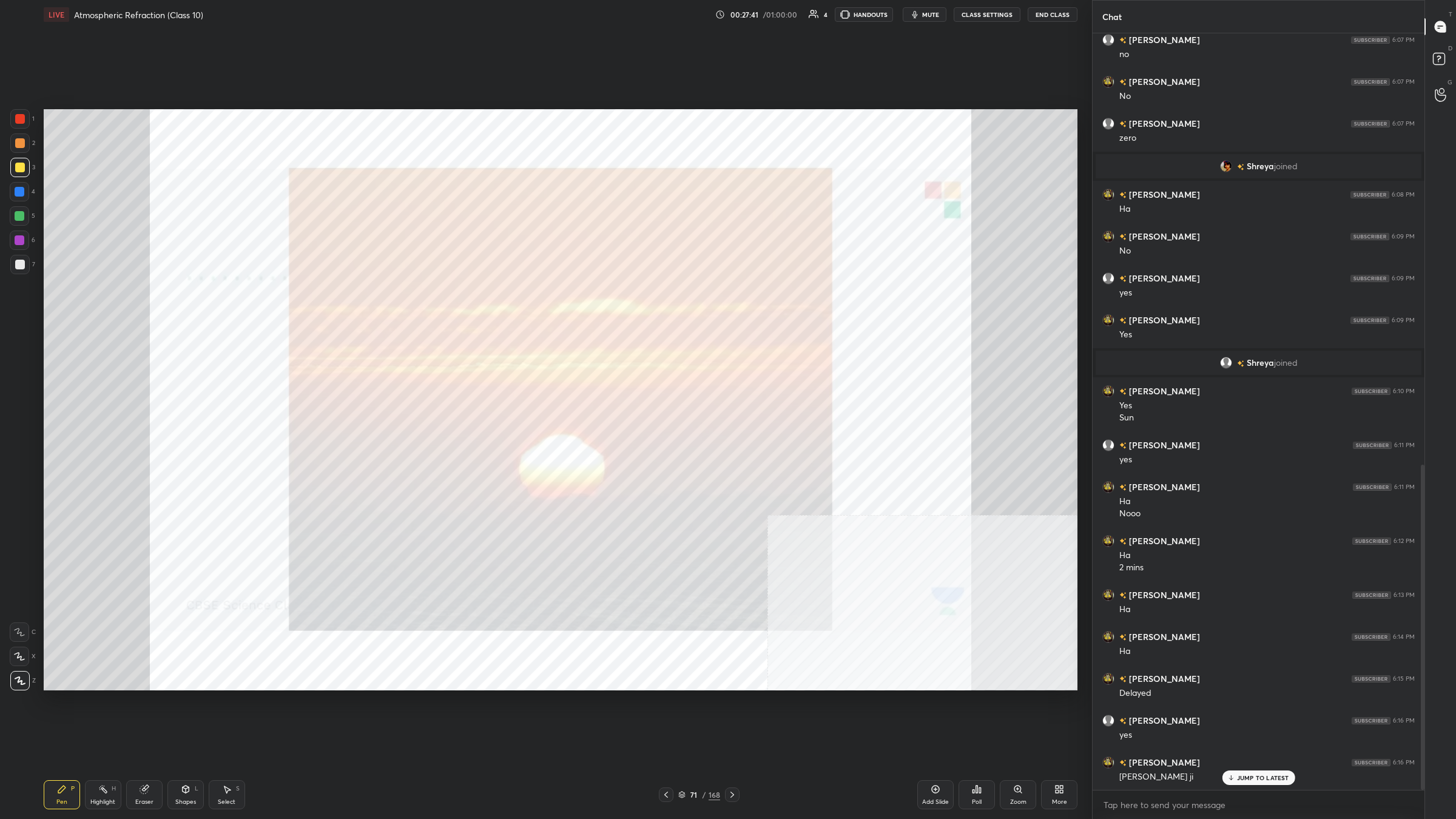 click at bounding box center (20, 265) 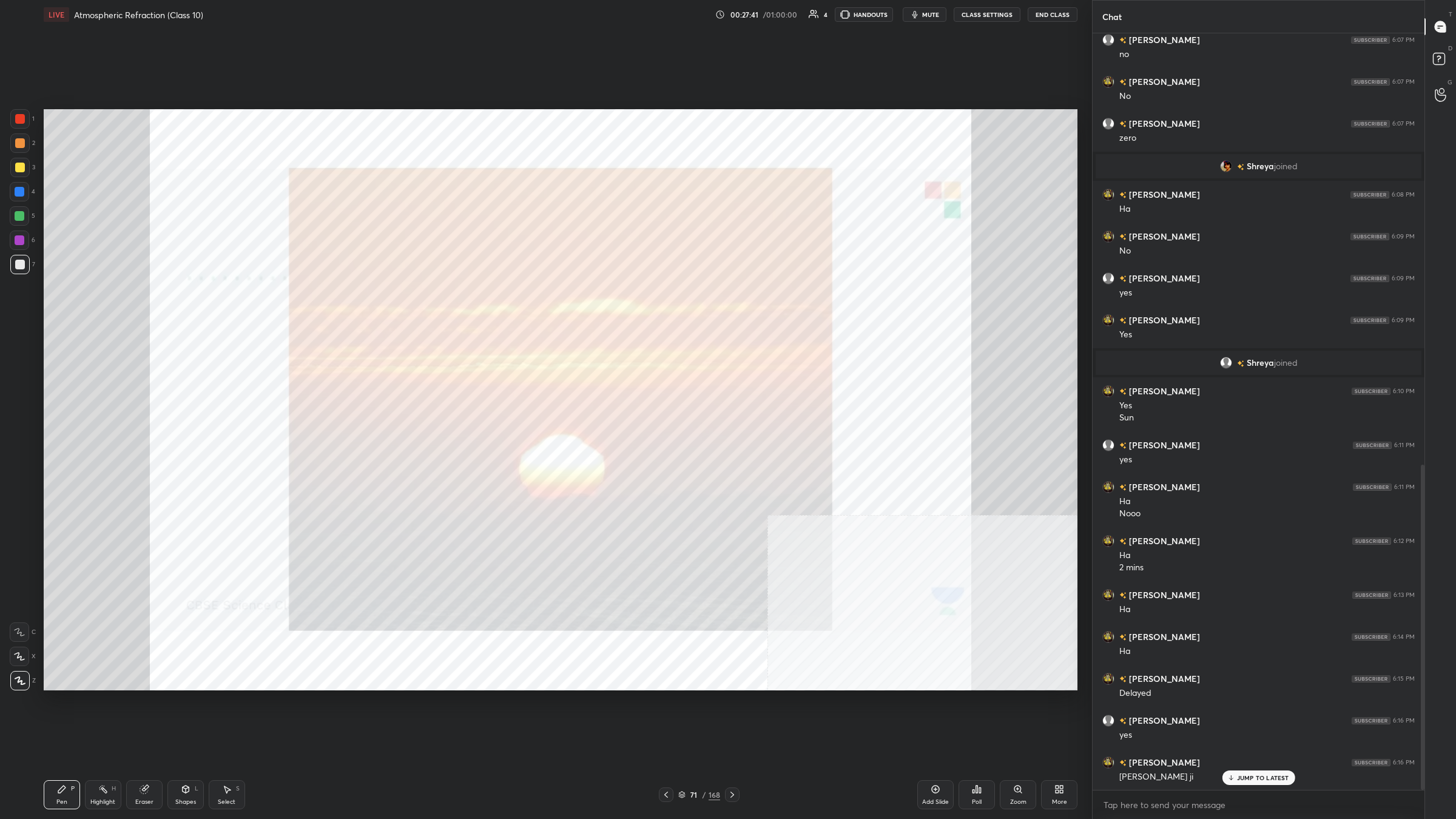 click at bounding box center (20, 265) 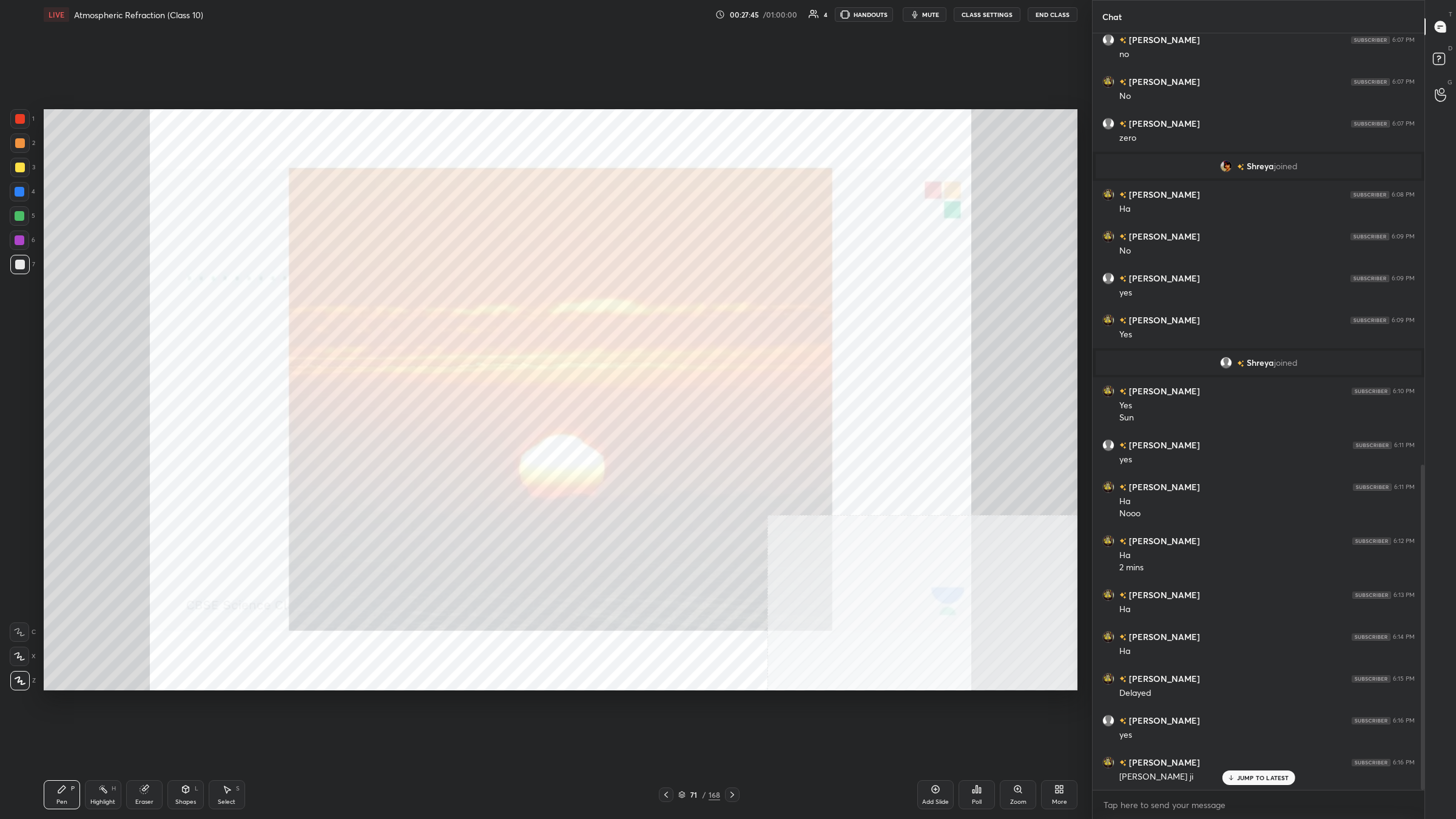 click at bounding box center [20, 119] 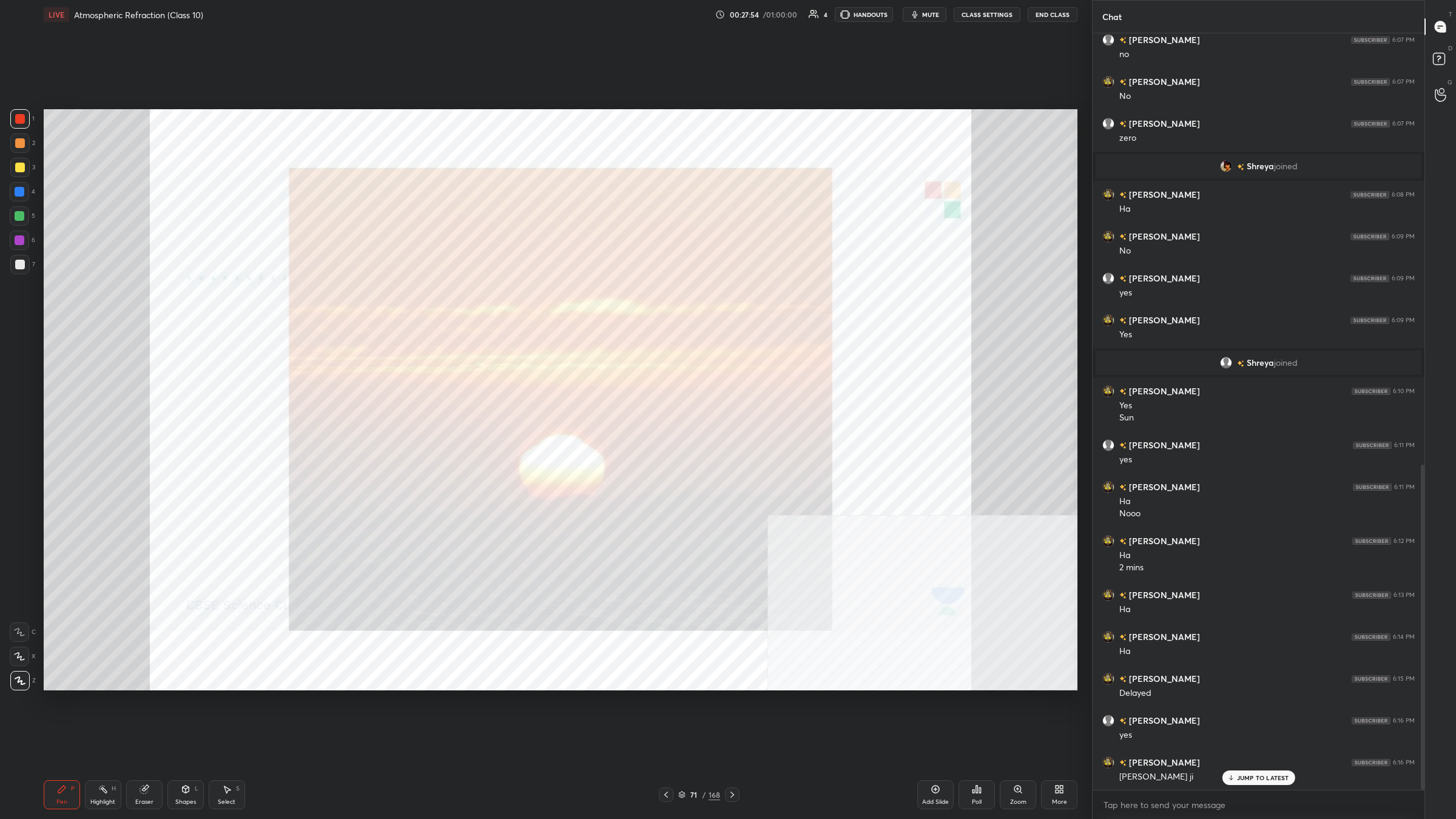 click on "7" at bounding box center [22, 265] 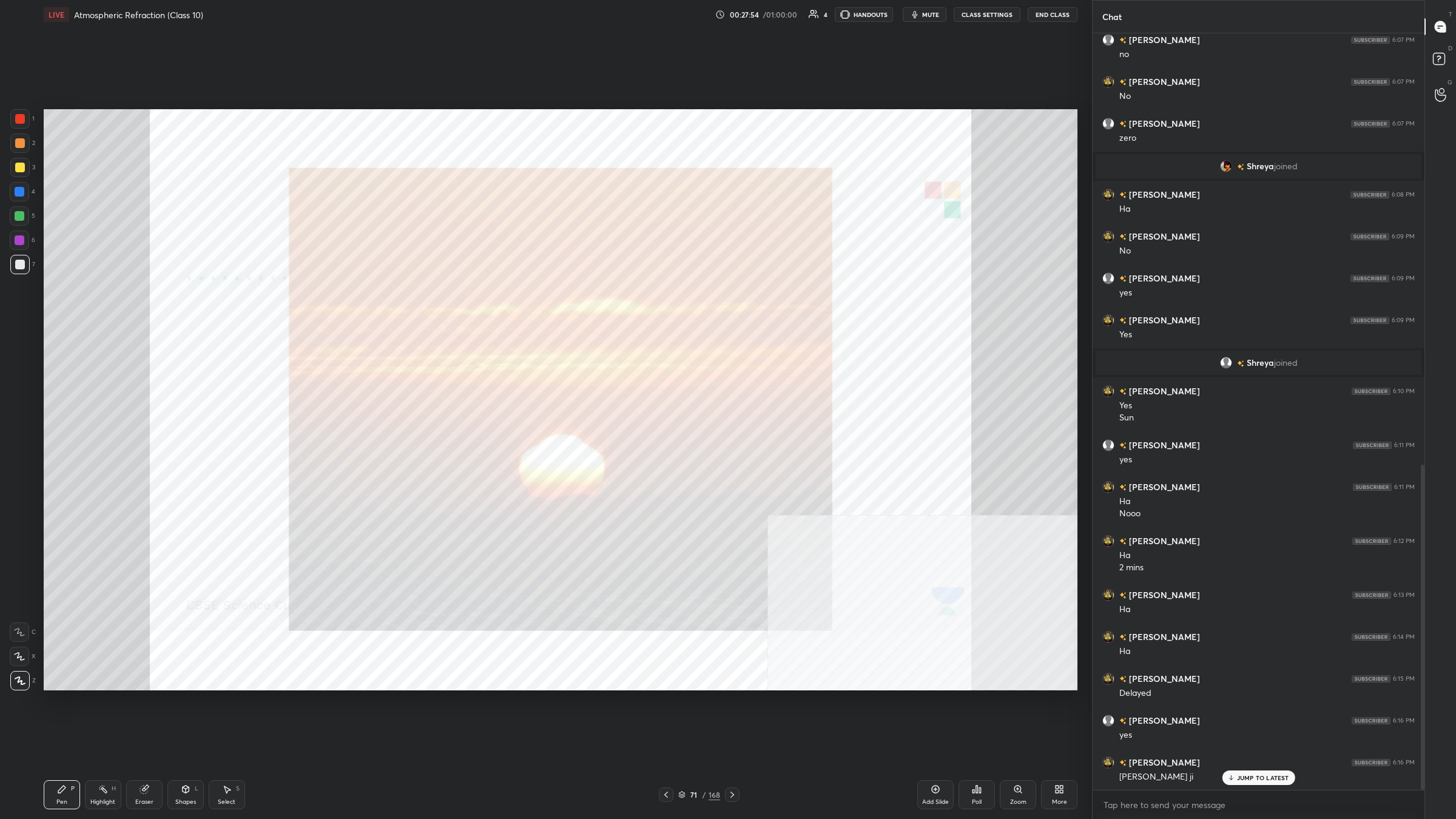 click on "7" at bounding box center (22, 265) 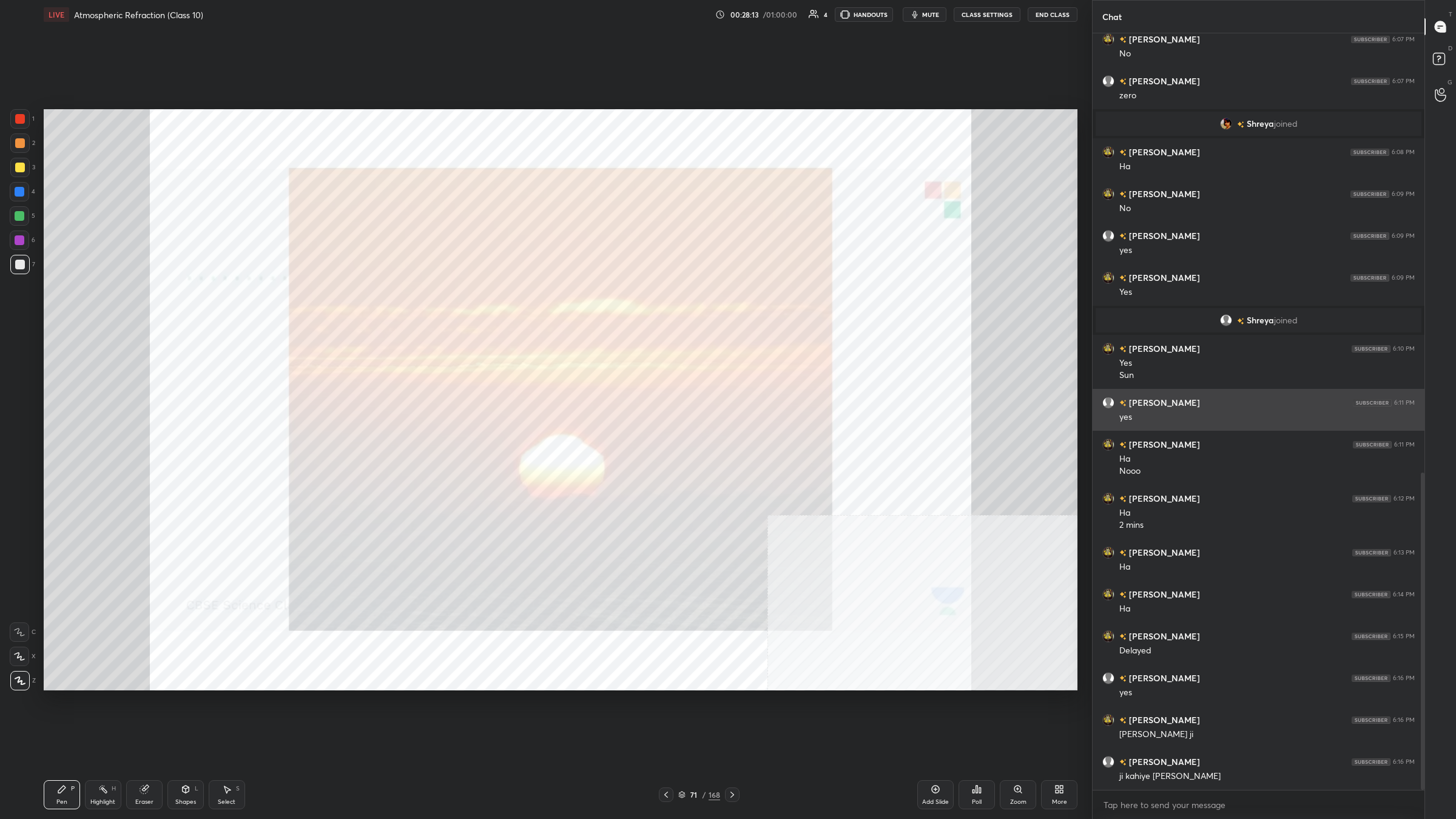 scroll, scrollTop: 1088, scrollLeft: 0, axis: vertical 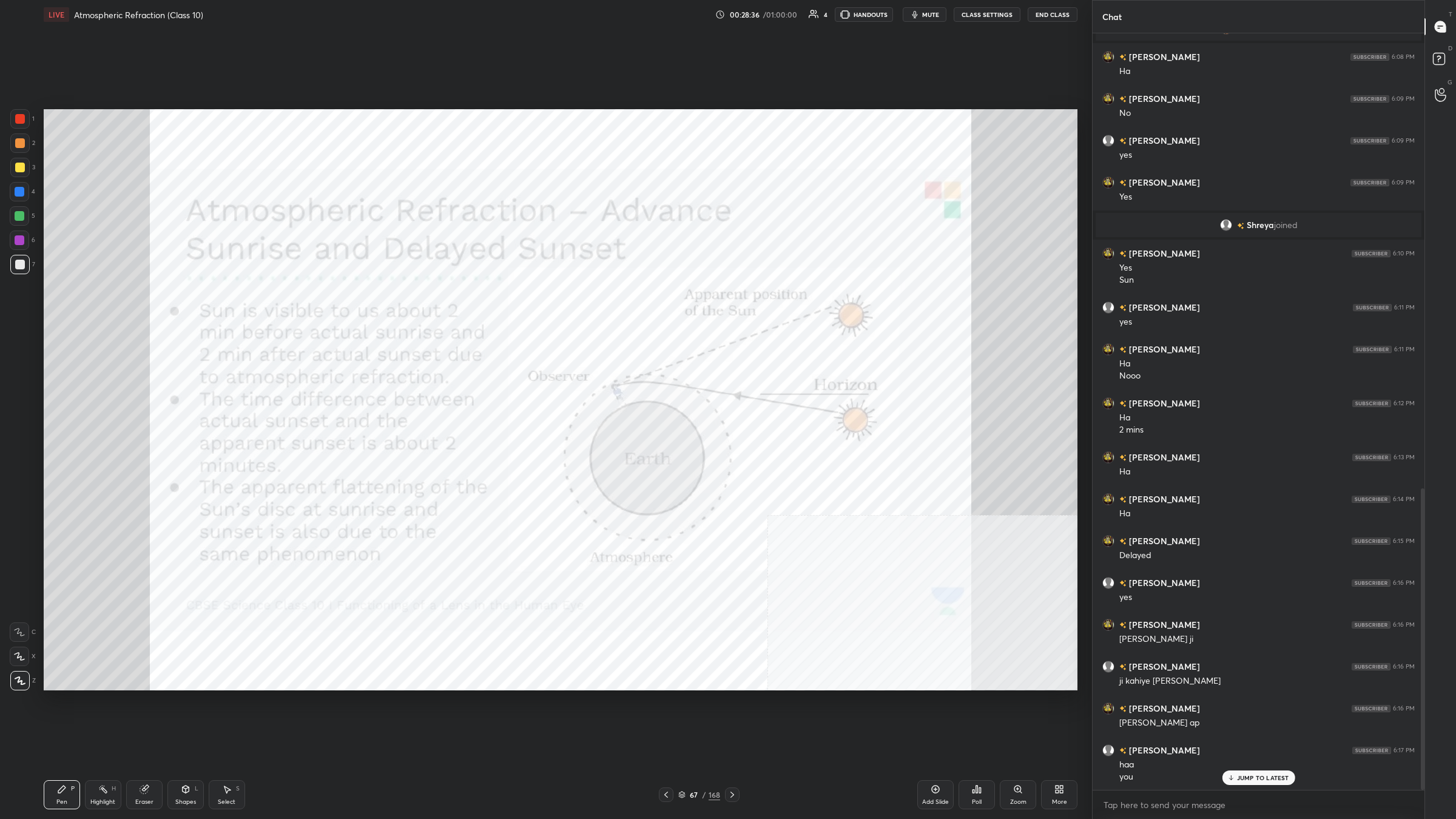 click on "Highlight" at bounding box center (103, 802) 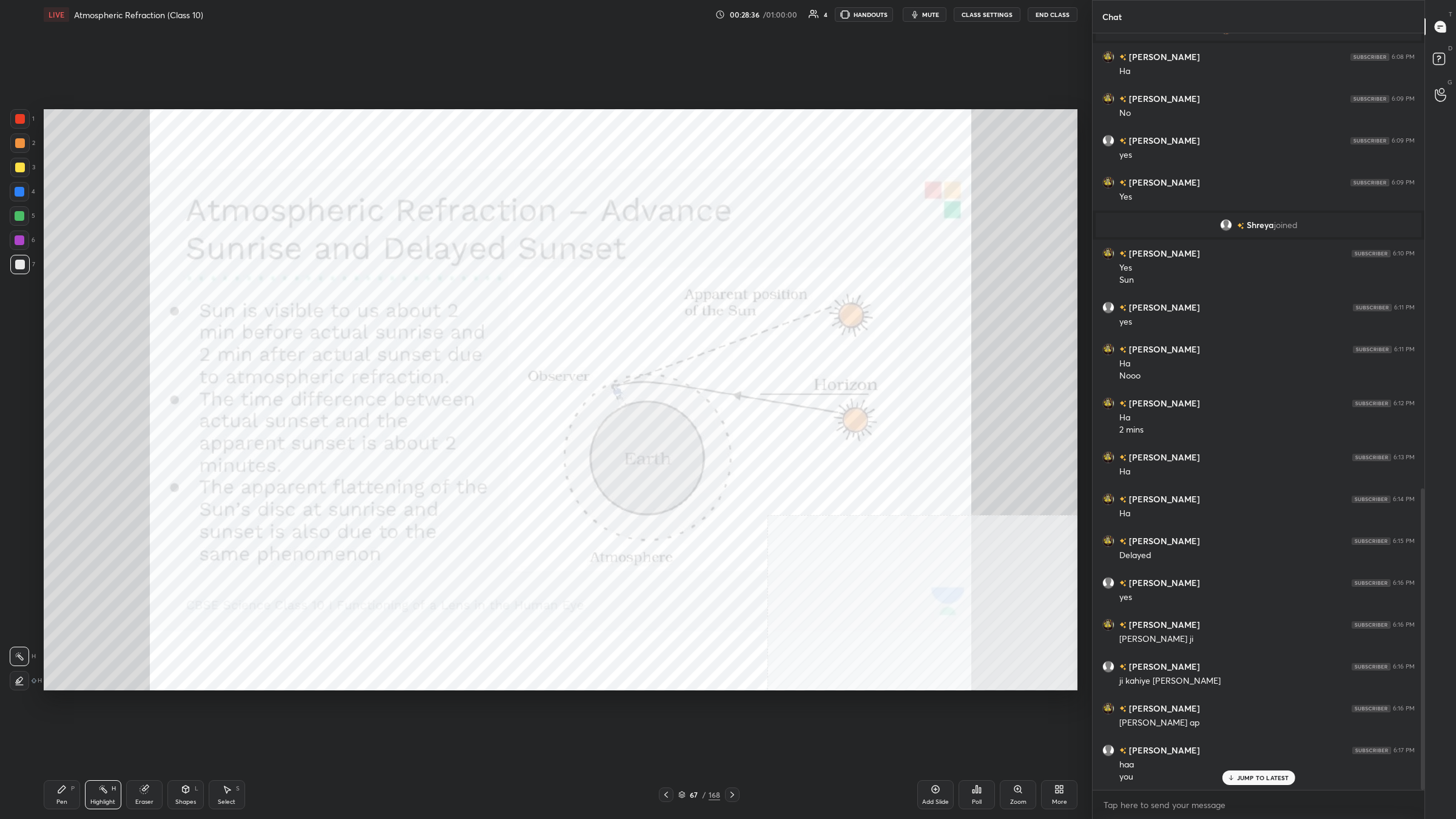 click on "Highlight H" at bounding box center (103, 795) 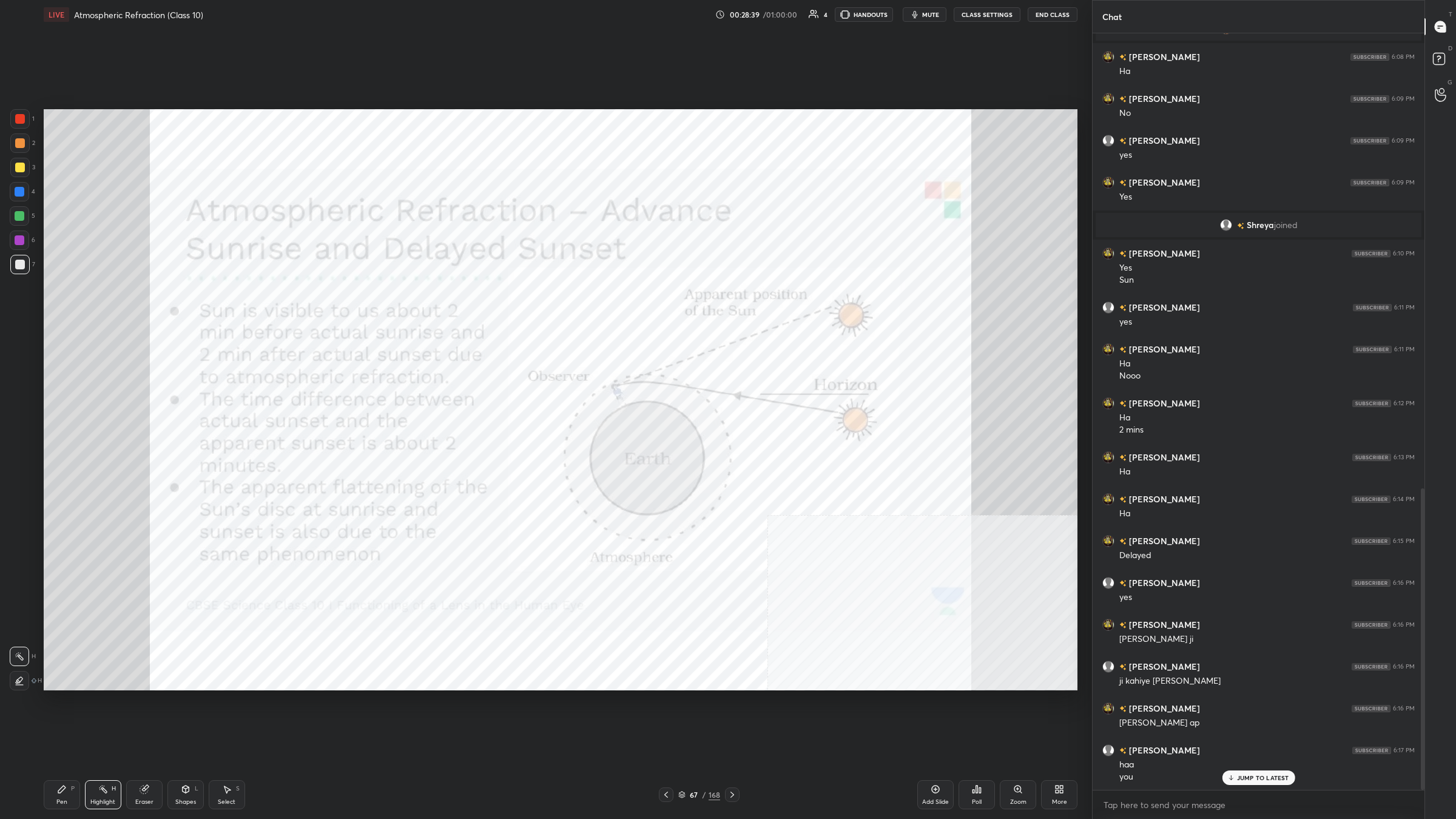 click on "1" at bounding box center (22, 121) 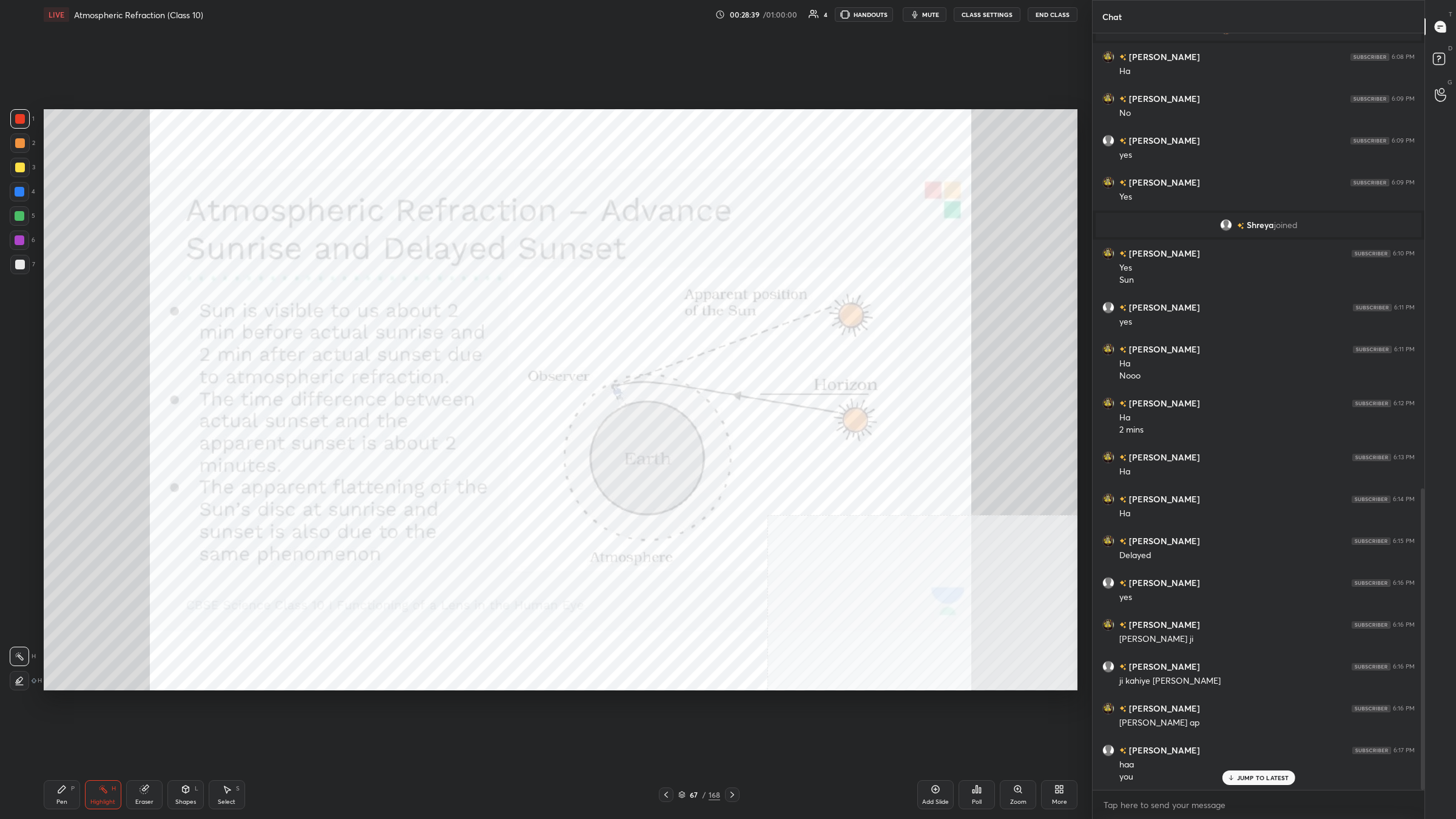click at bounding box center (20, 119) 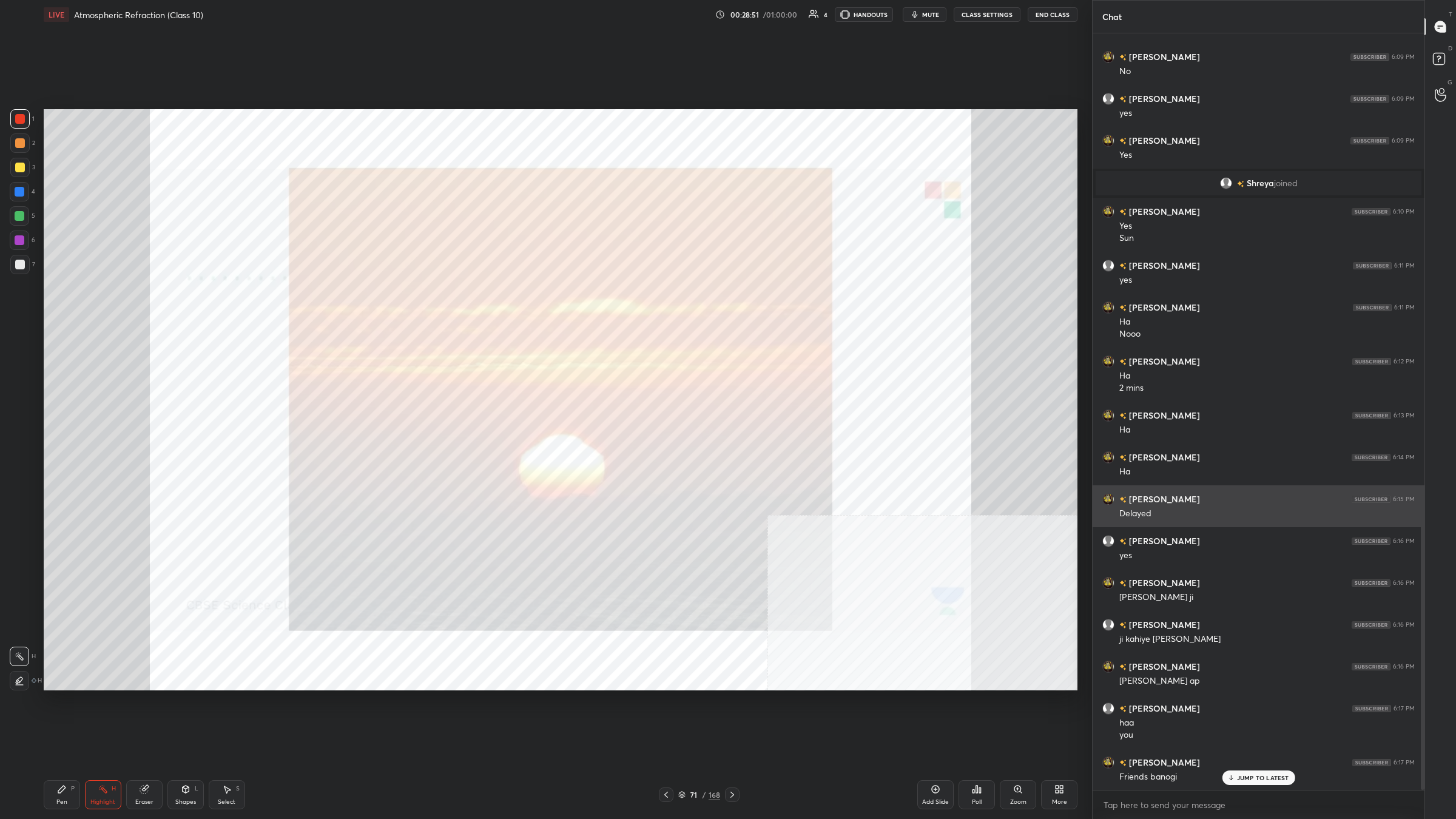 scroll, scrollTop: 1225, scrollLeft: 0, axis: vertical 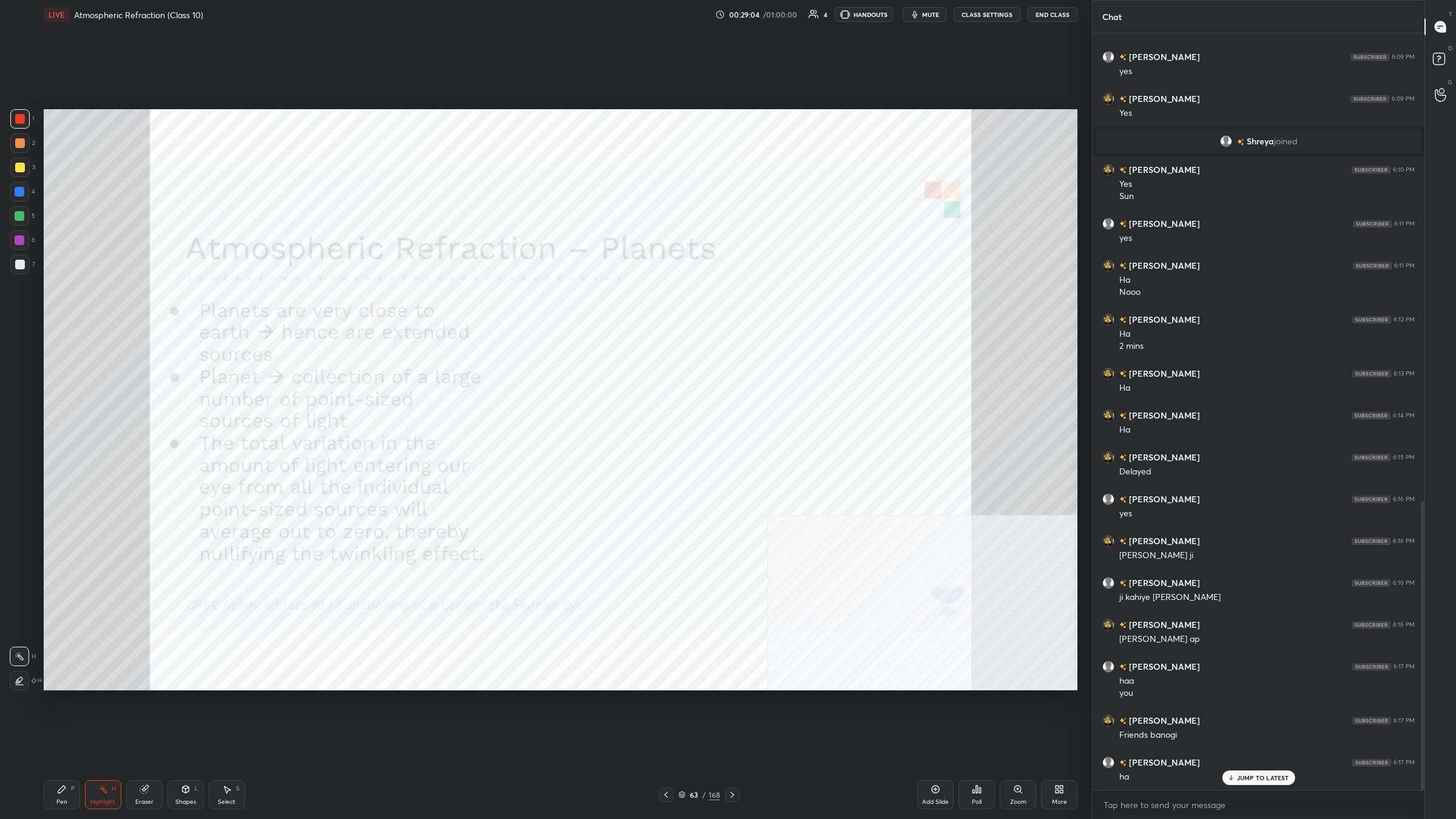 click 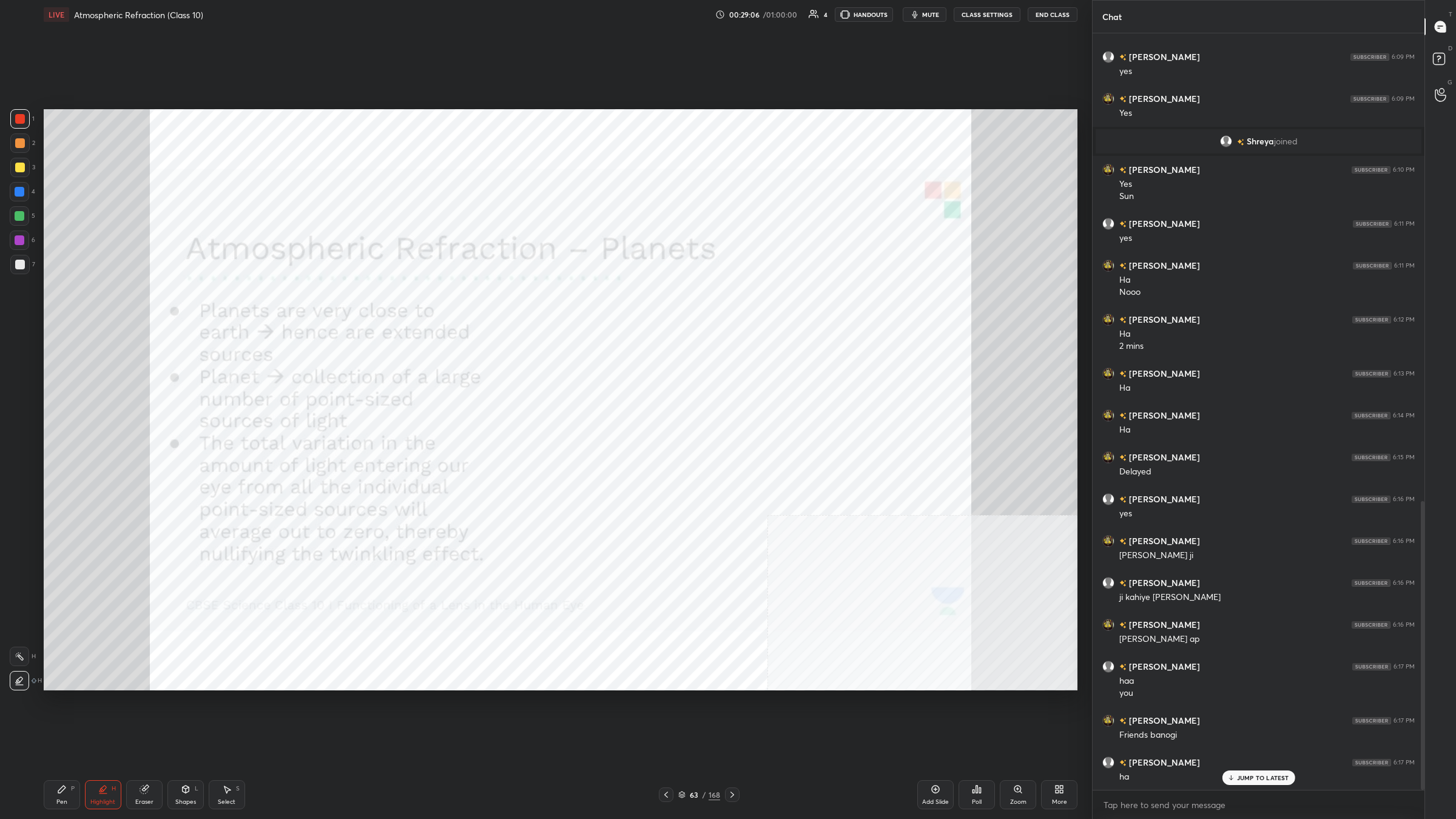 scroll, scrollTop: 1238, scrollLeft: 0, axis: vertical 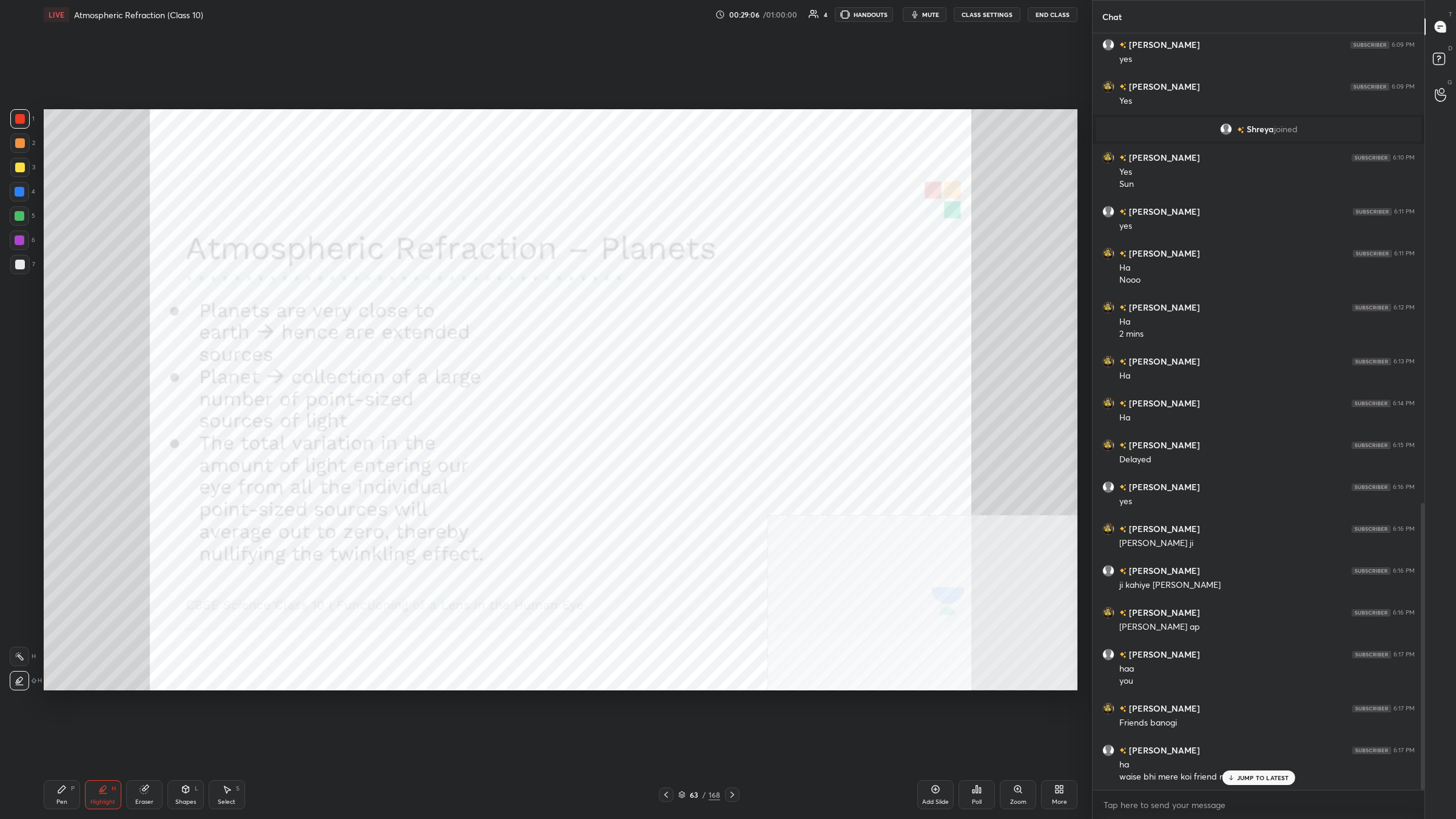 click on "H" at bounding box center [33, 656] 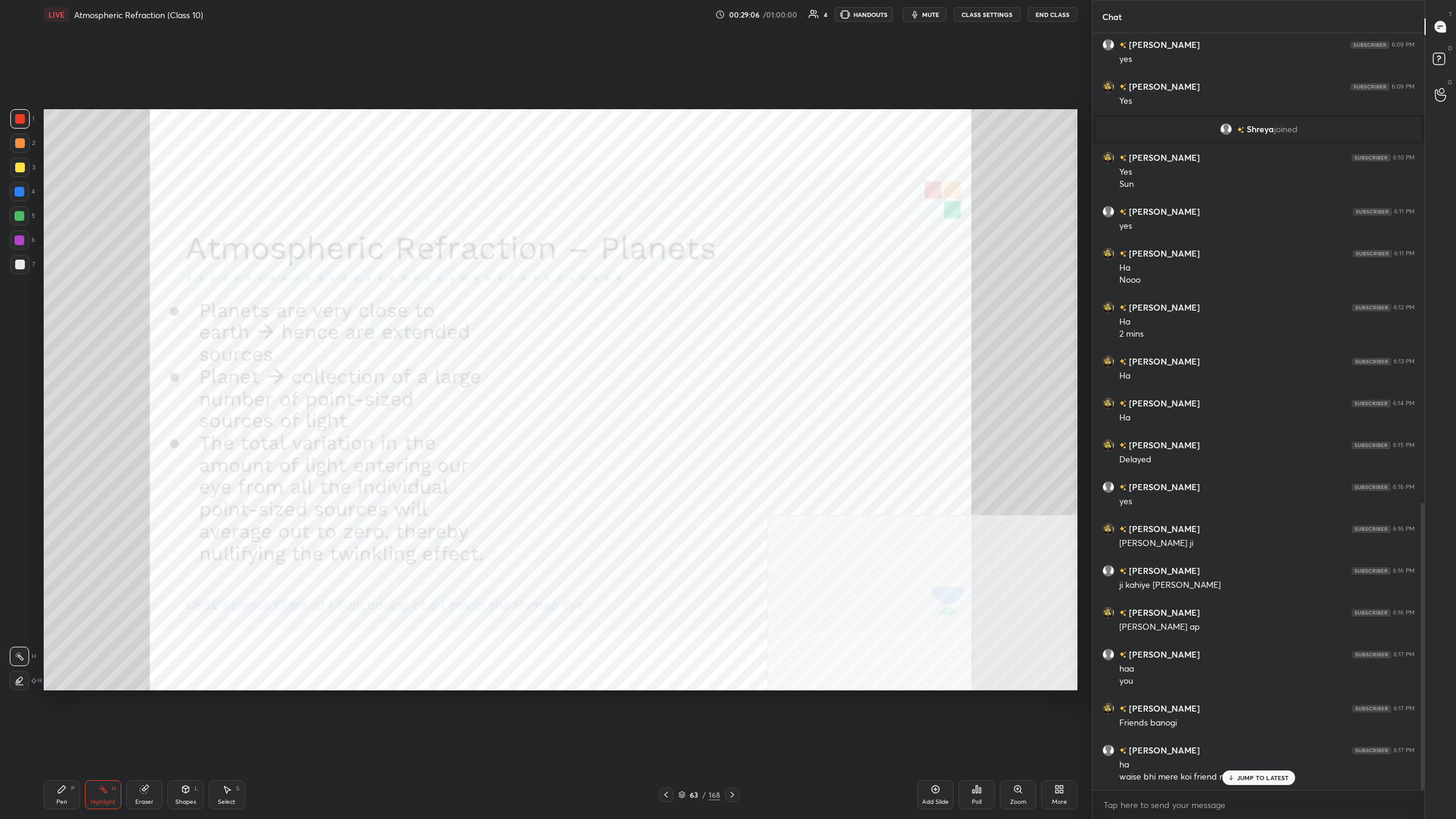 click 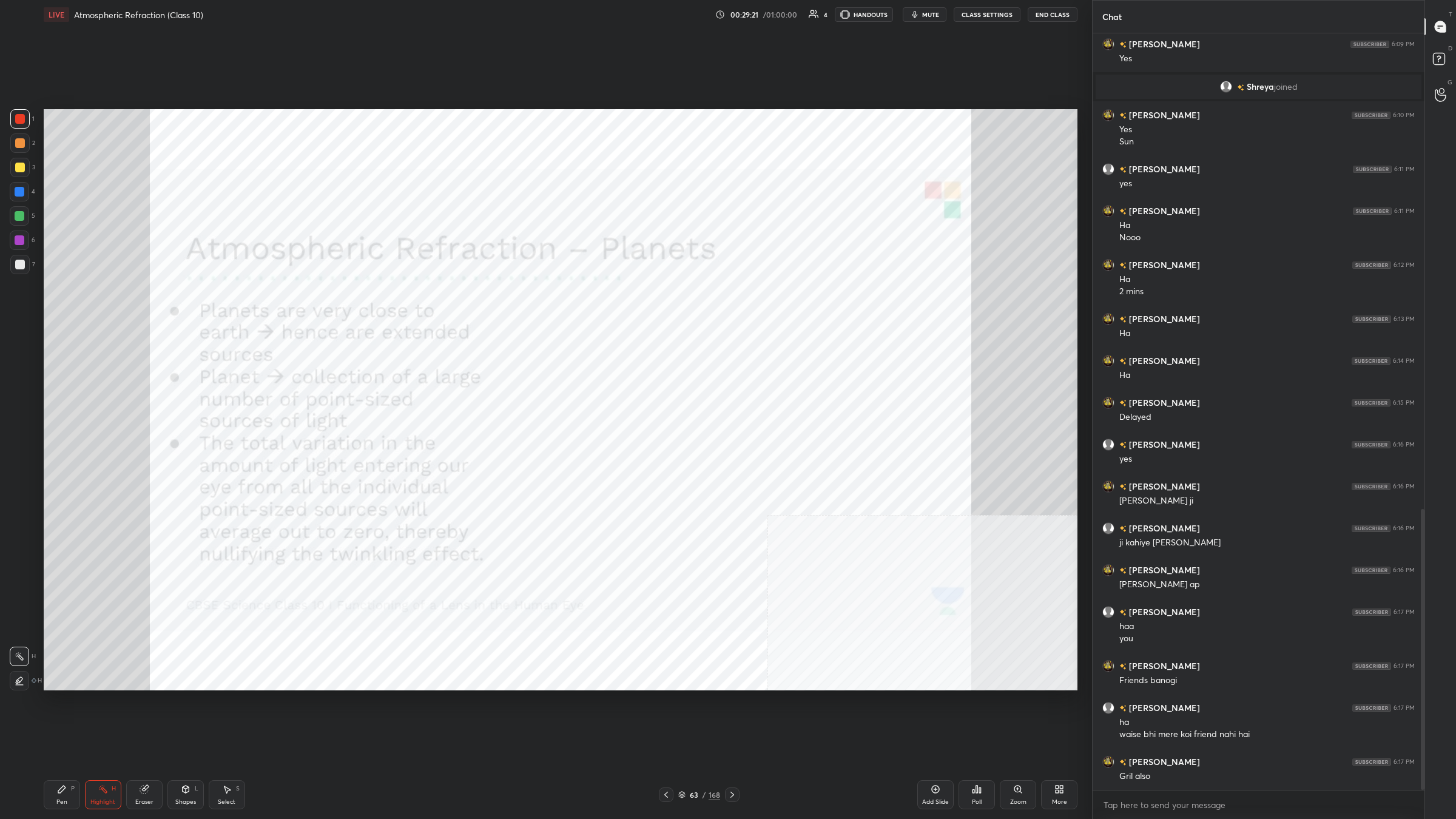 scroll, scrollTop: 1321, scrollLeft: 0, axis: vertical 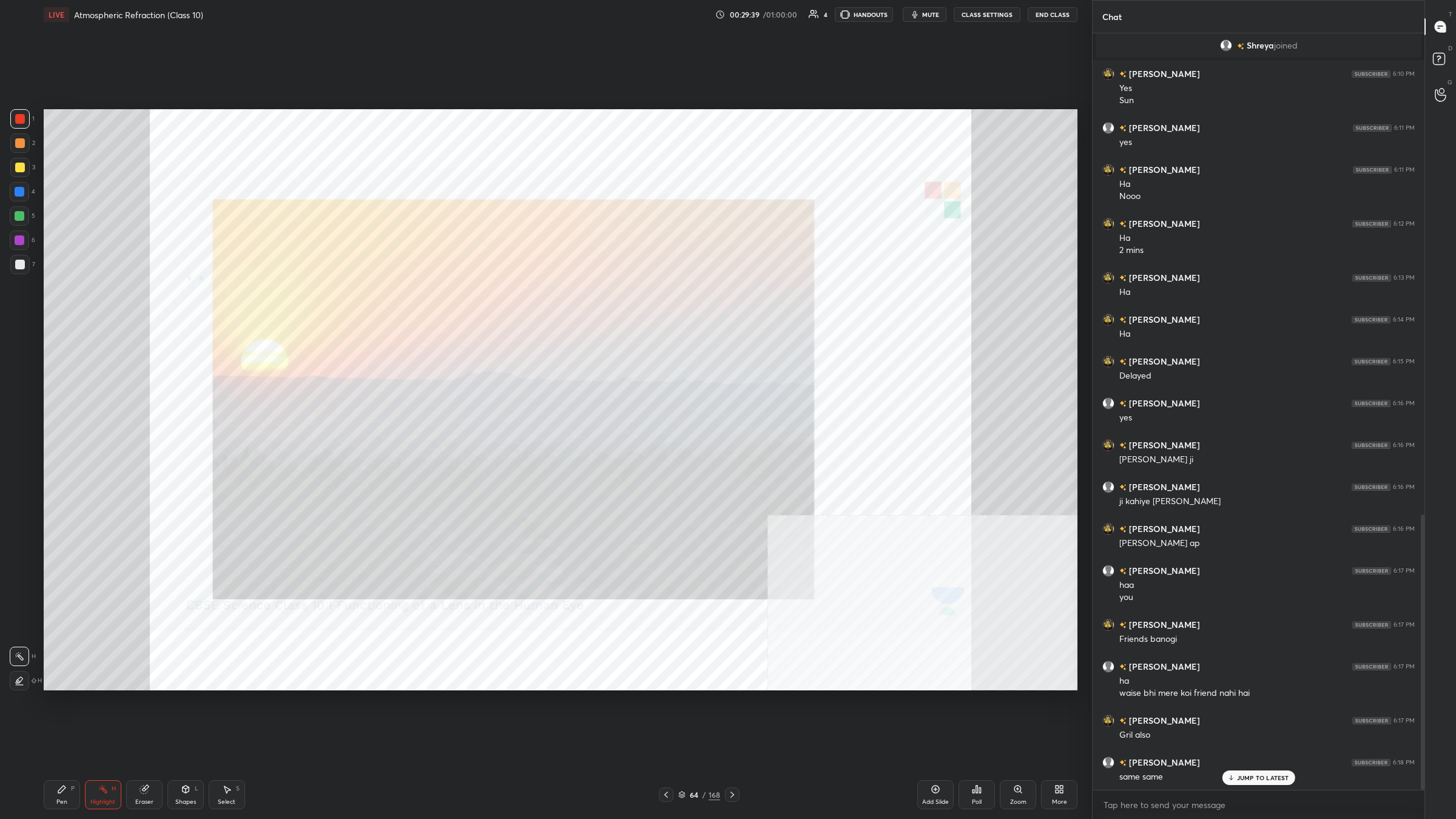 click on "Add Slide" at bounding box center [935, 795] 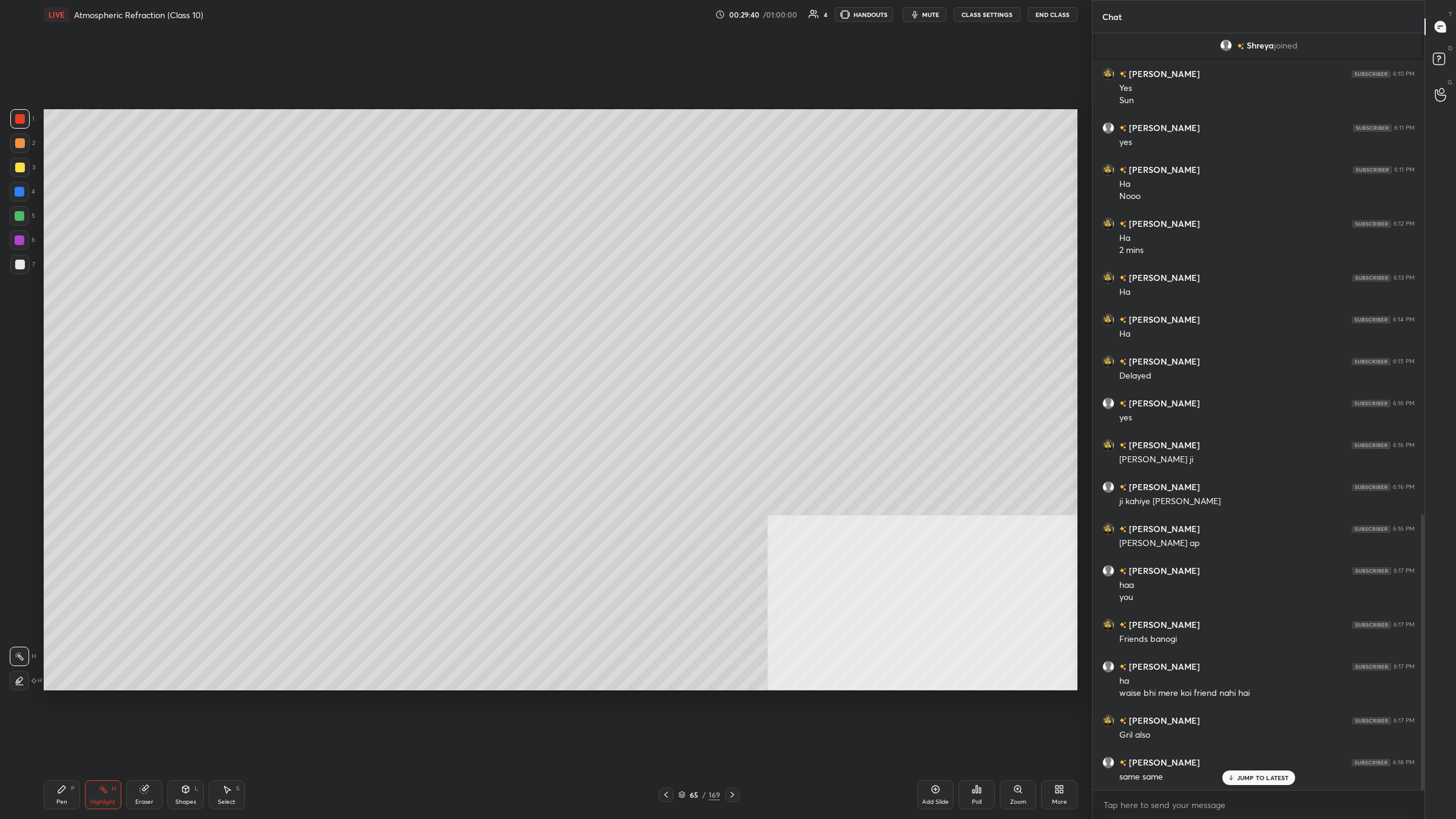 click on "Pen P" at bounding box center [62, 795] 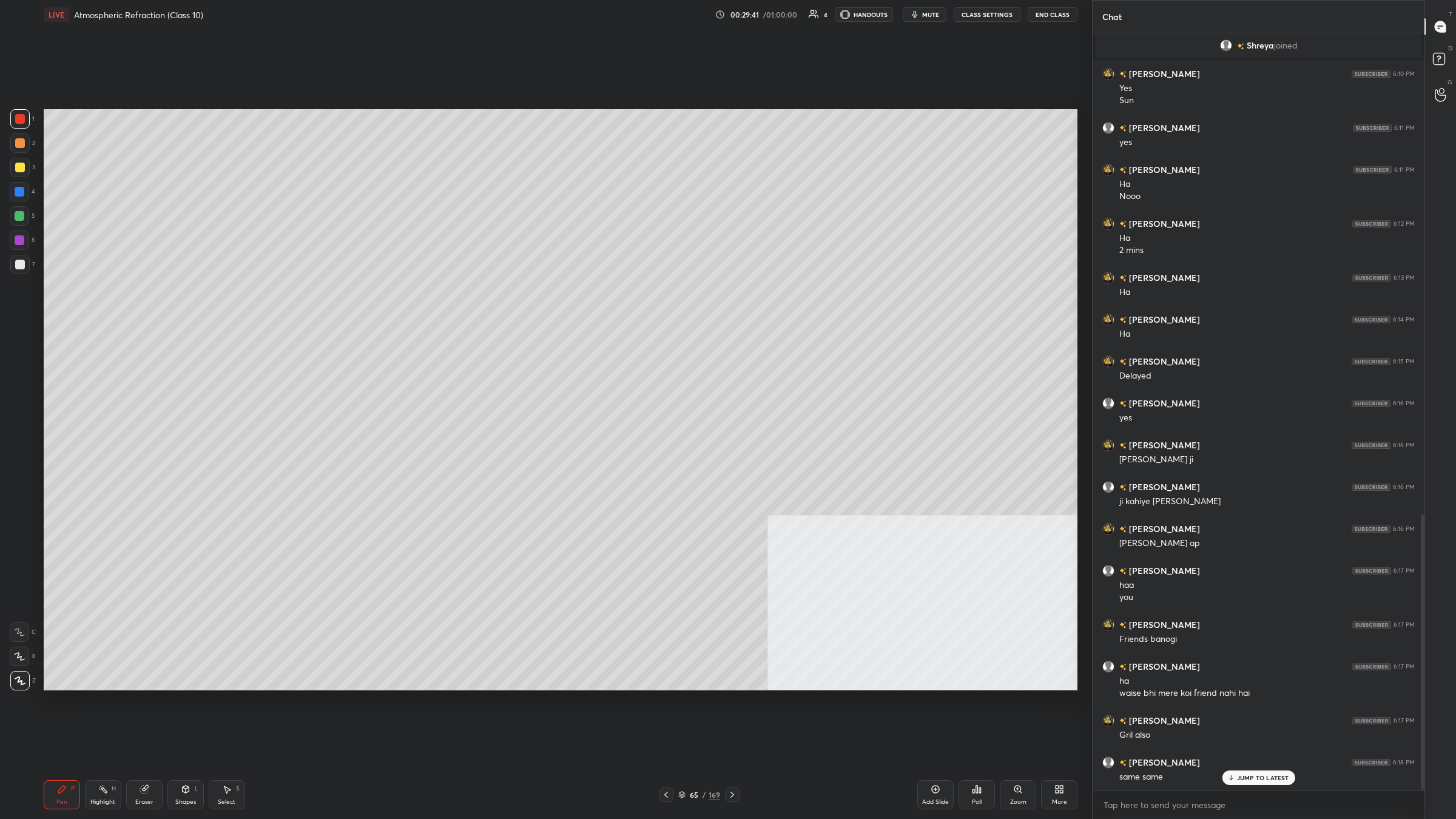 click on "7" at bounding box center [22, 265] 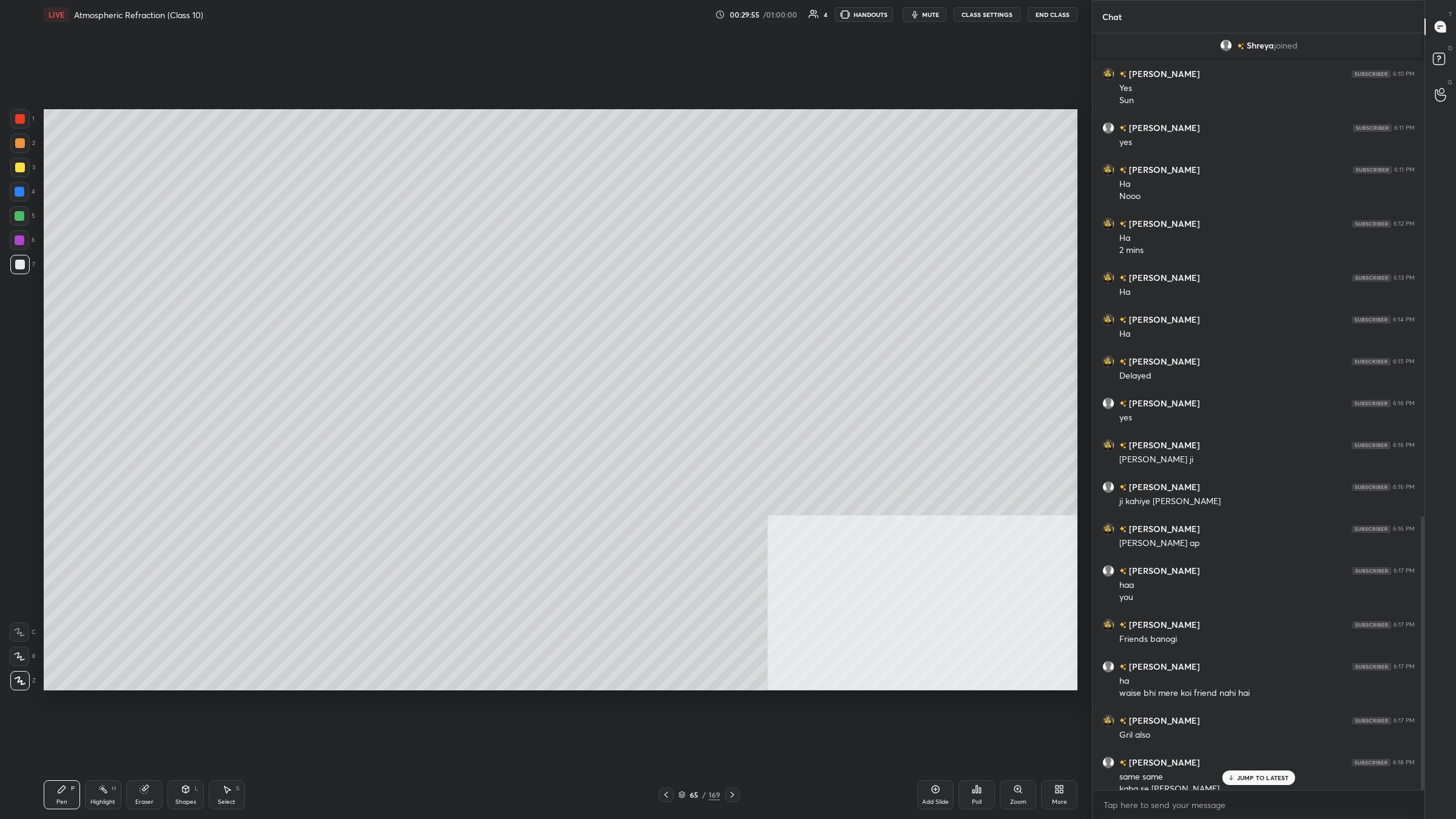 scroll, scrollTop: 1333, scrollLeft: 0, axis: vertical 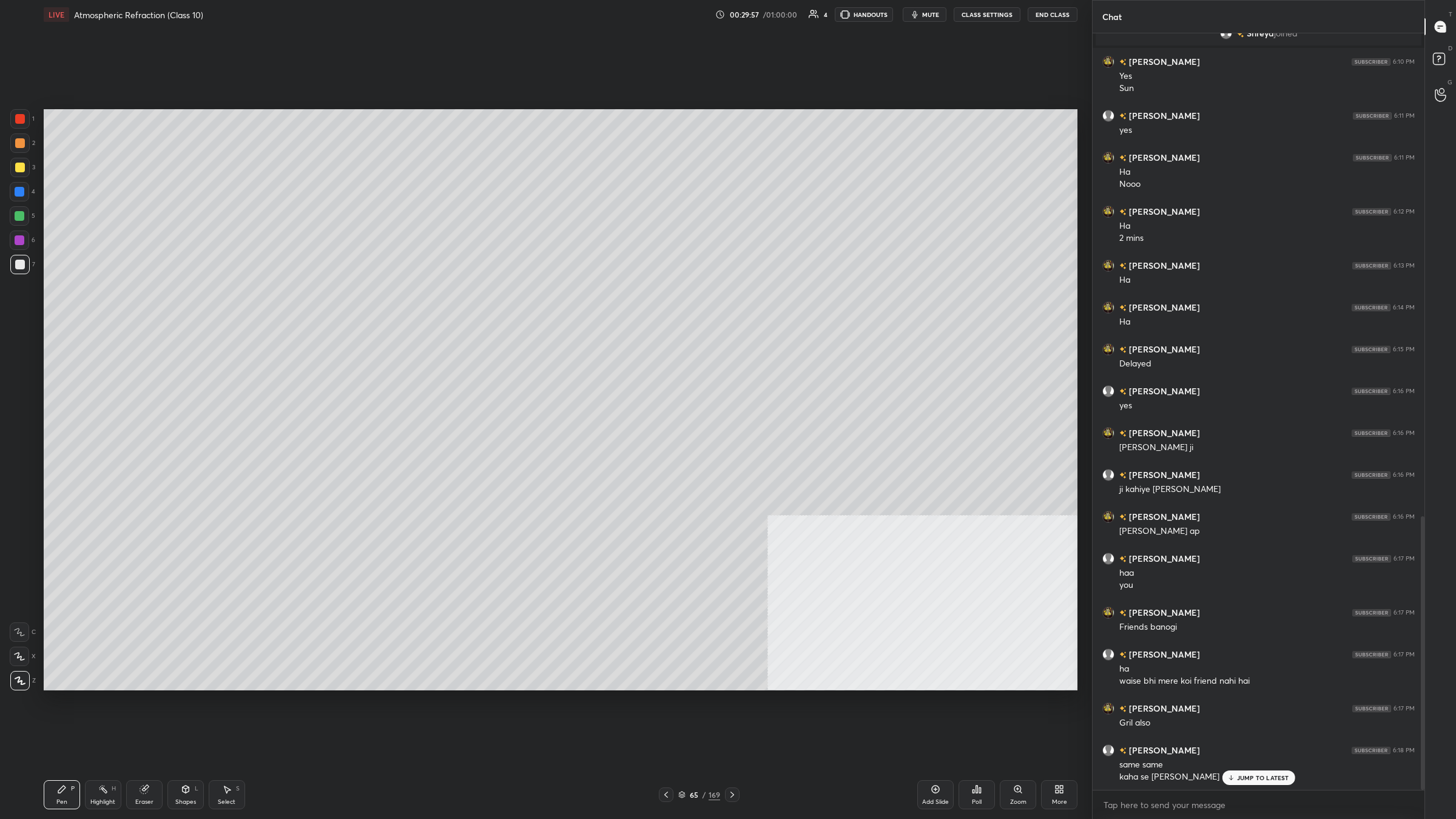 click on "Shapes L" at bounding box center [186, 795] 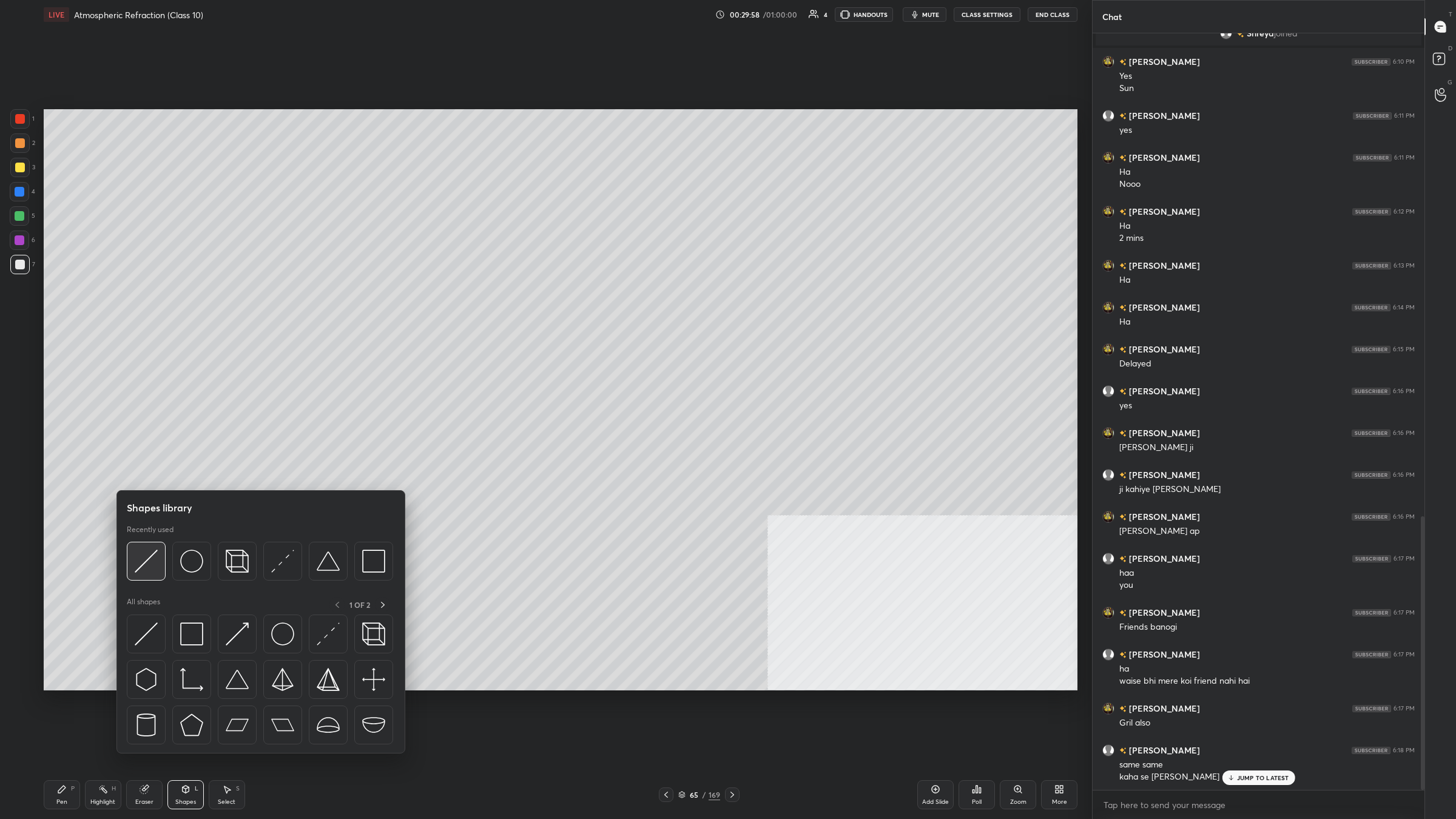 click at bounding box center (146, 561) 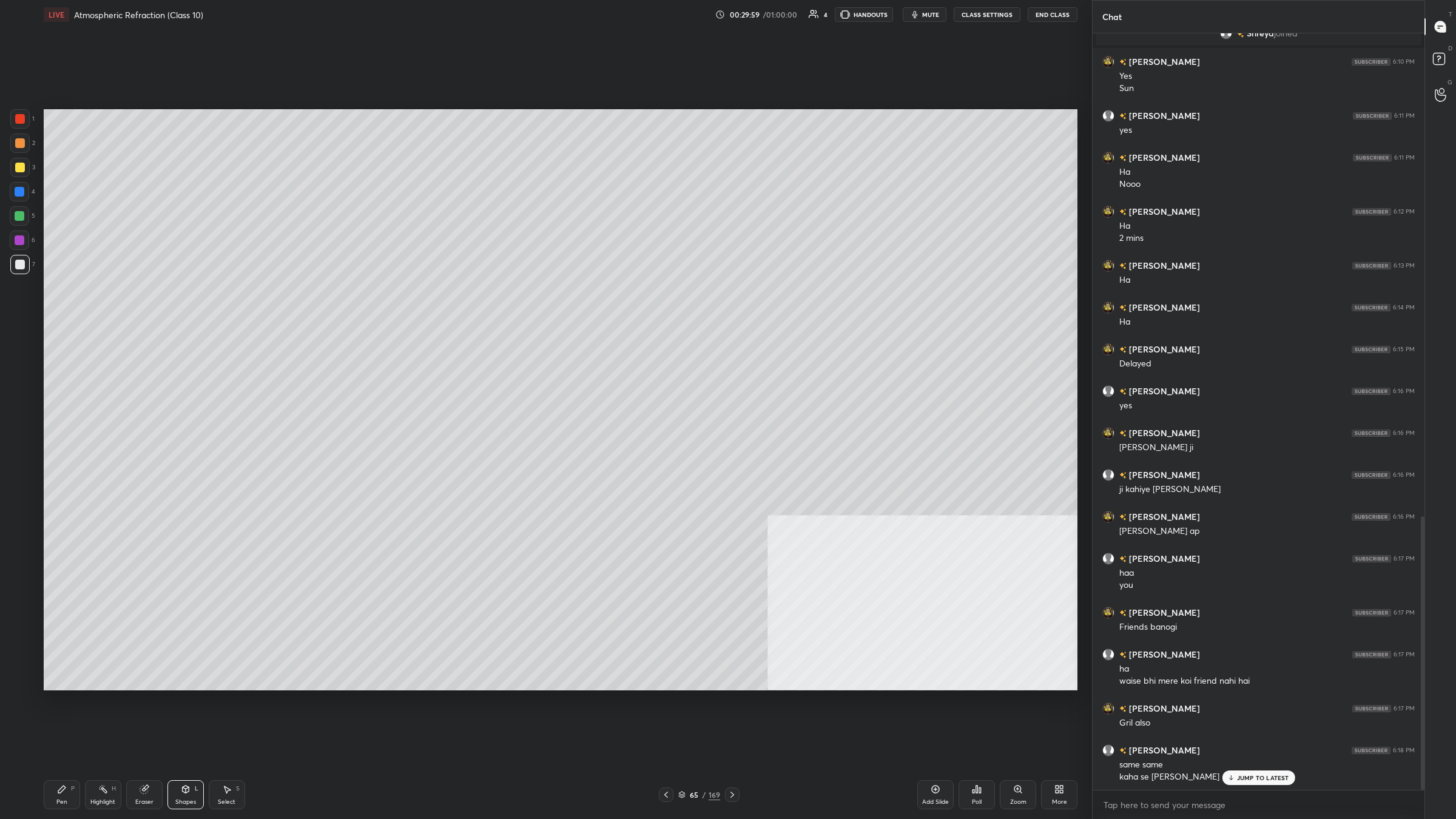 click on "4" at bounding box center [22, 194] 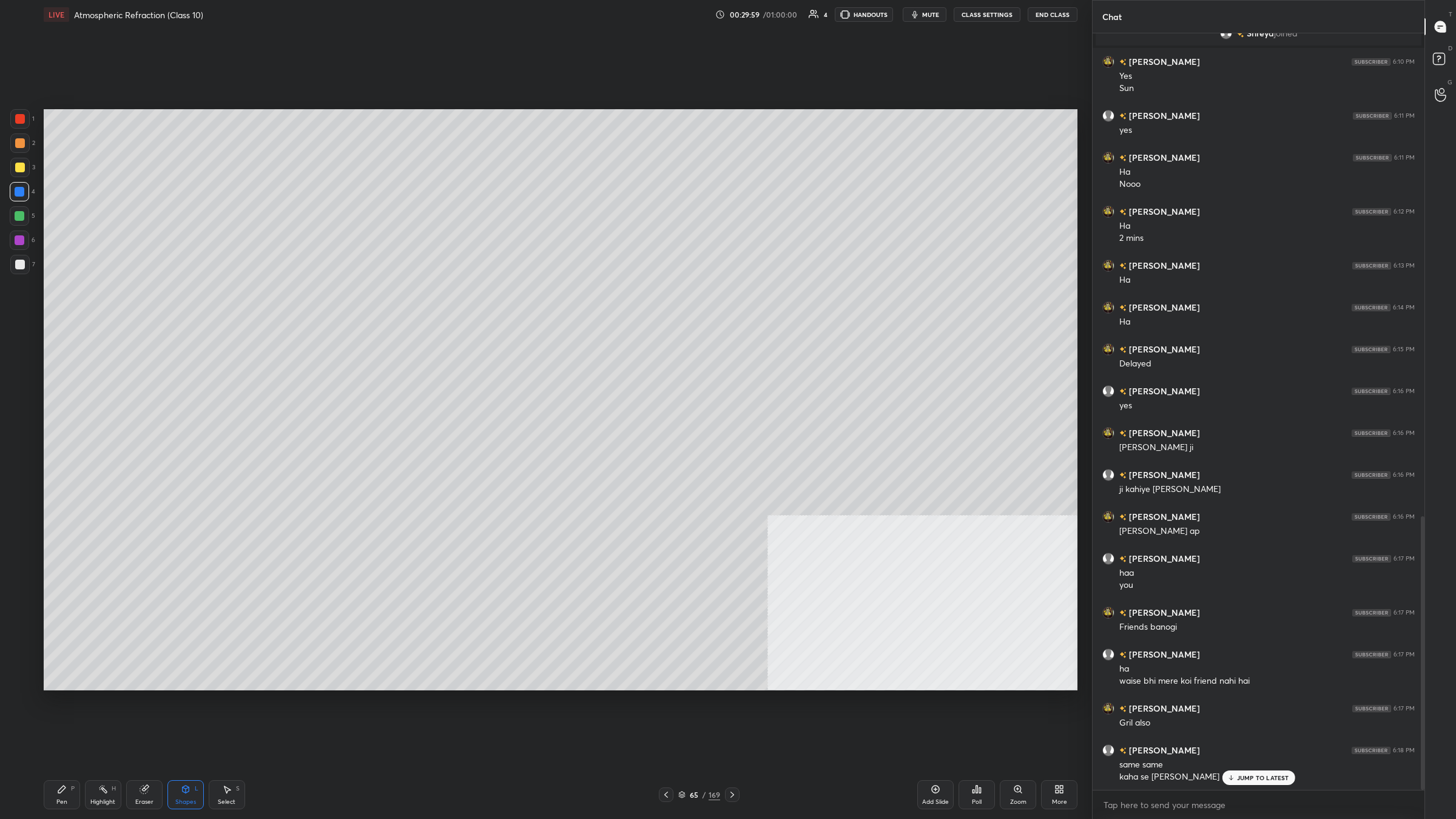 click at bounding box center [19, 192] 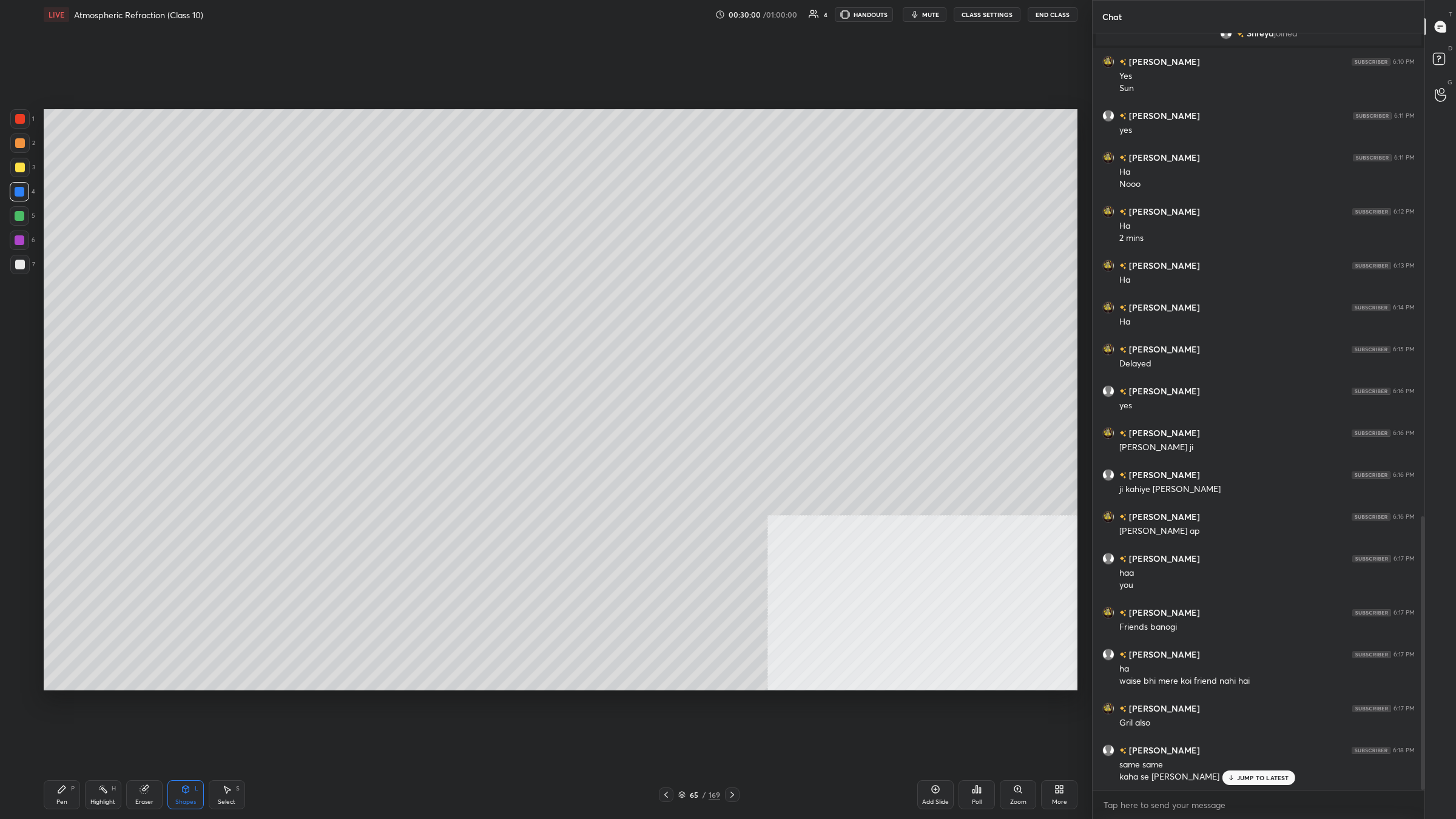 click on "Shapes" at bounding box center (186, 802) 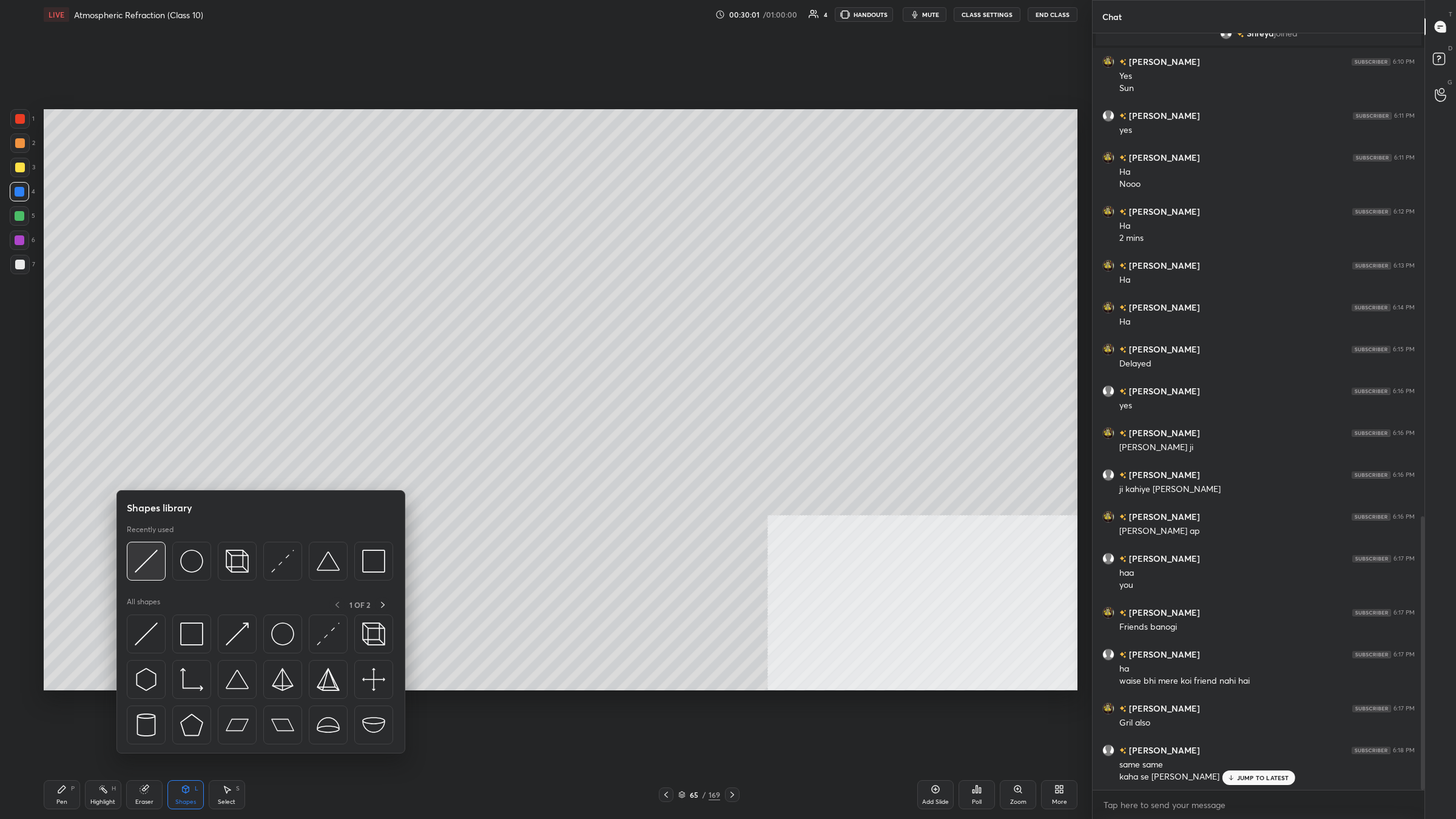 click at bounding box center [260, 564] 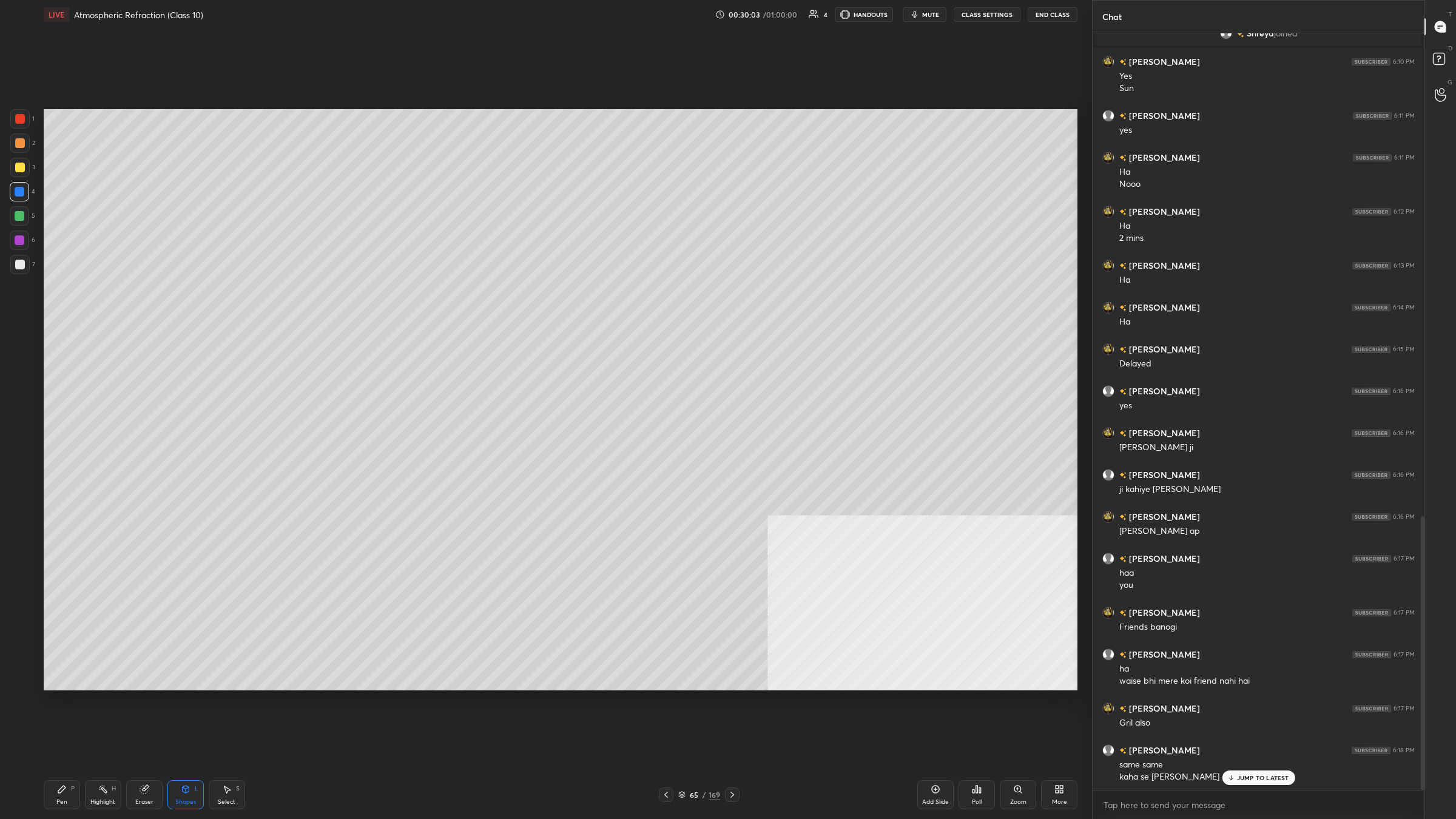 click on "Highlight H" at bounding box center (103, 795) 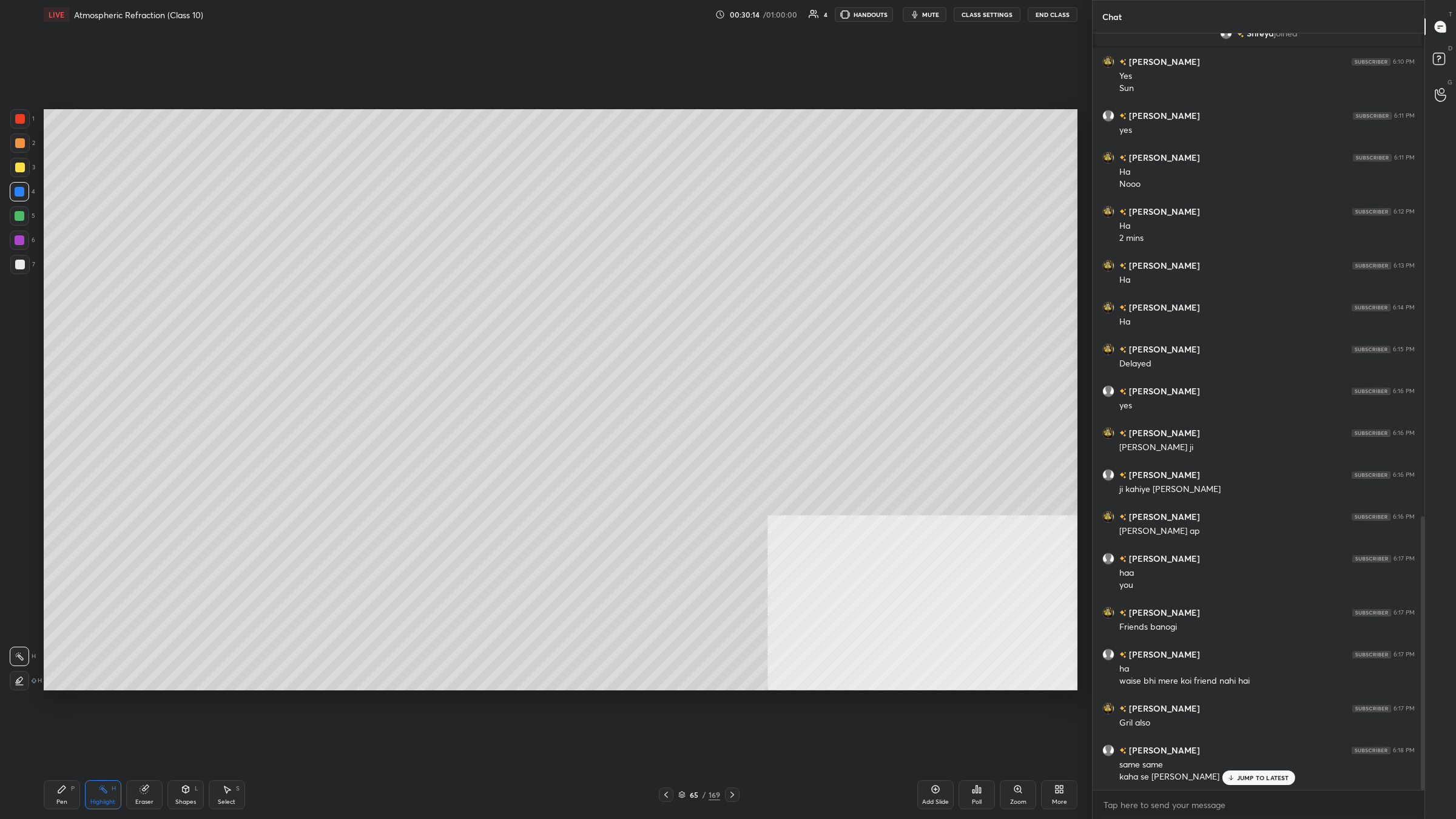 click 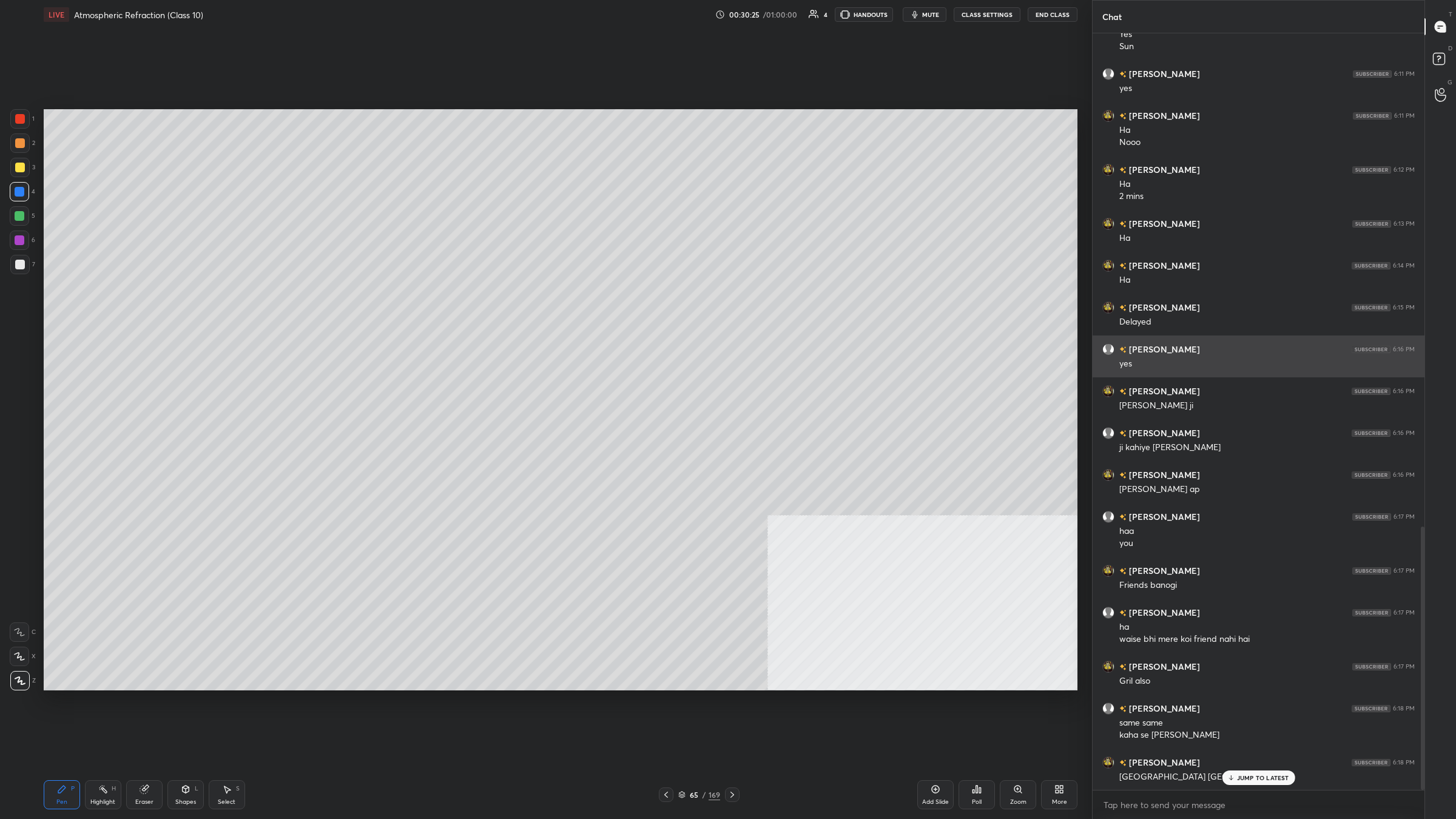 scroll, scrollTop: 1417, scrollLeft: 0, axis: vertical 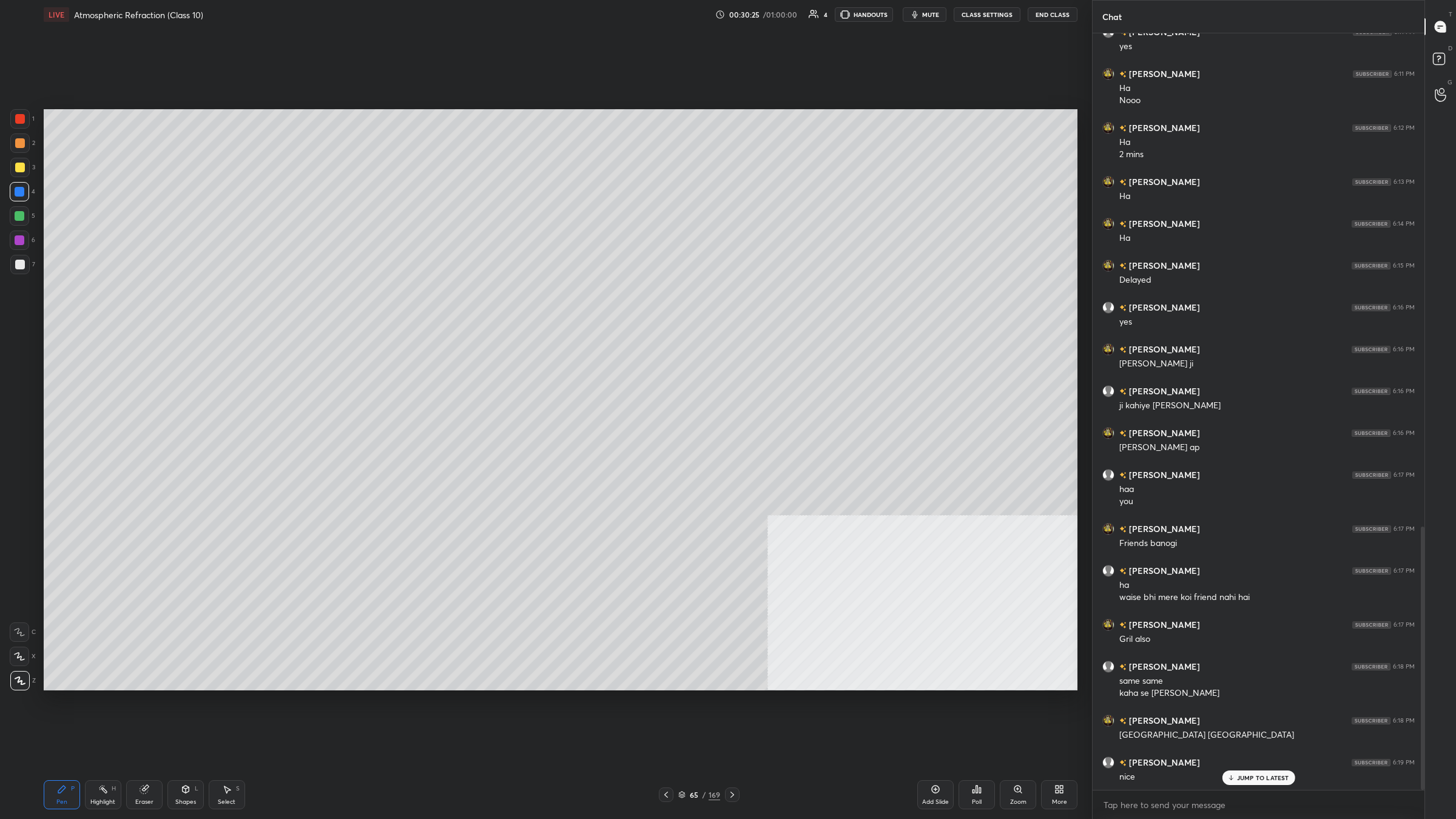 click on "Shapes" at bounding box center [186, 802] 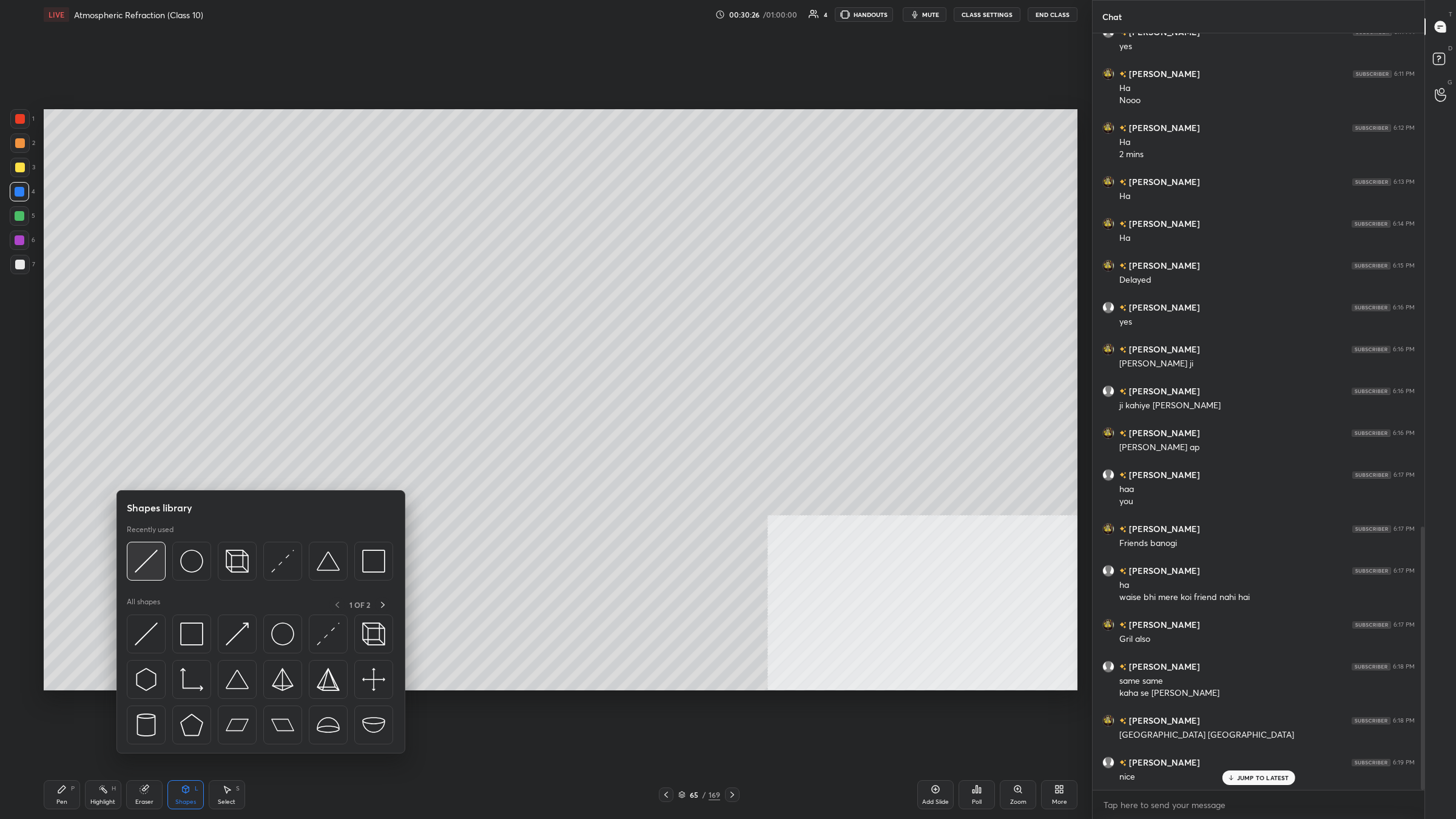 click at bounding box center [146, 561] 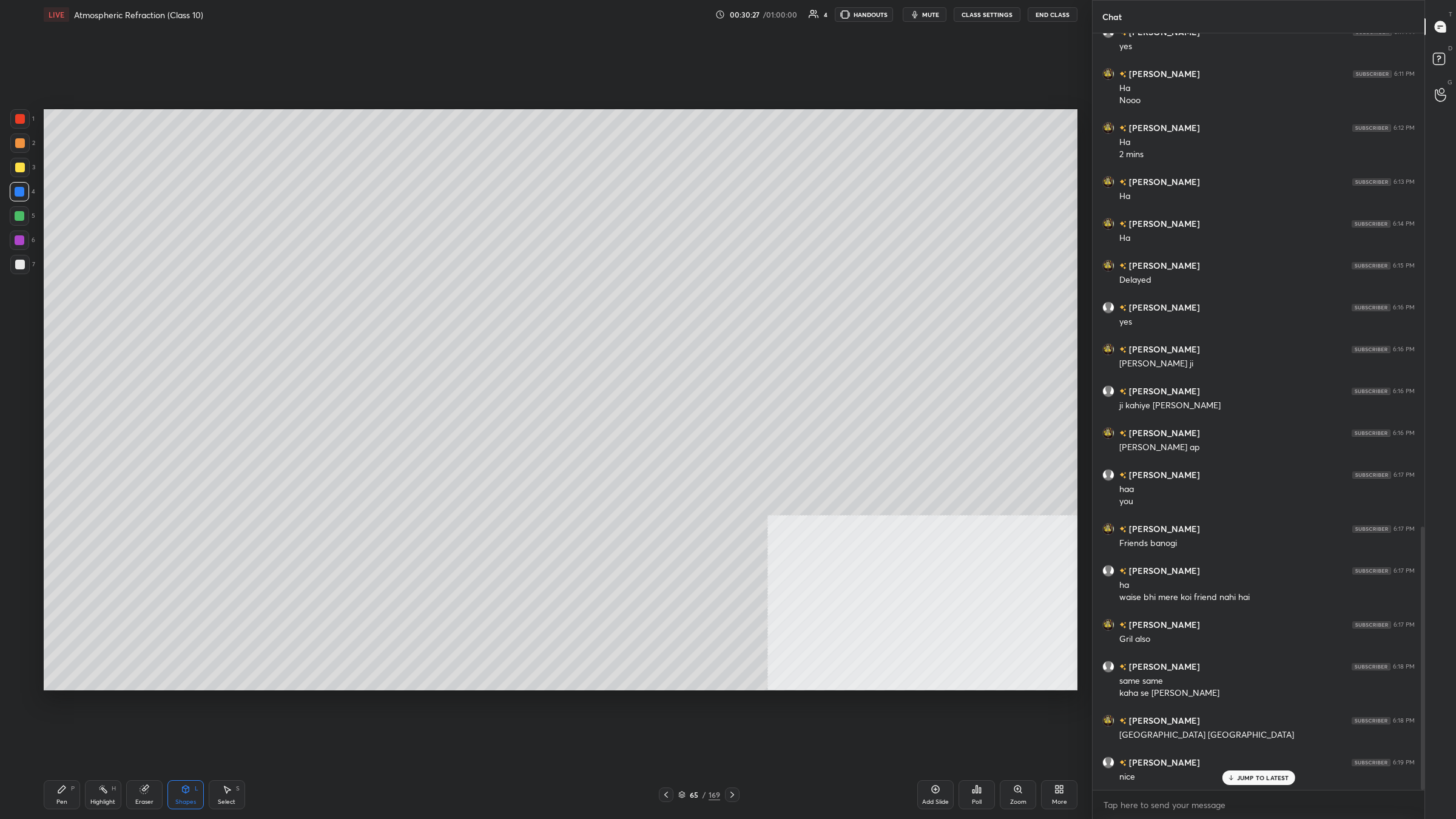 scroll, scrollTop: 1459, scrollLeft: 0, axis: vertical 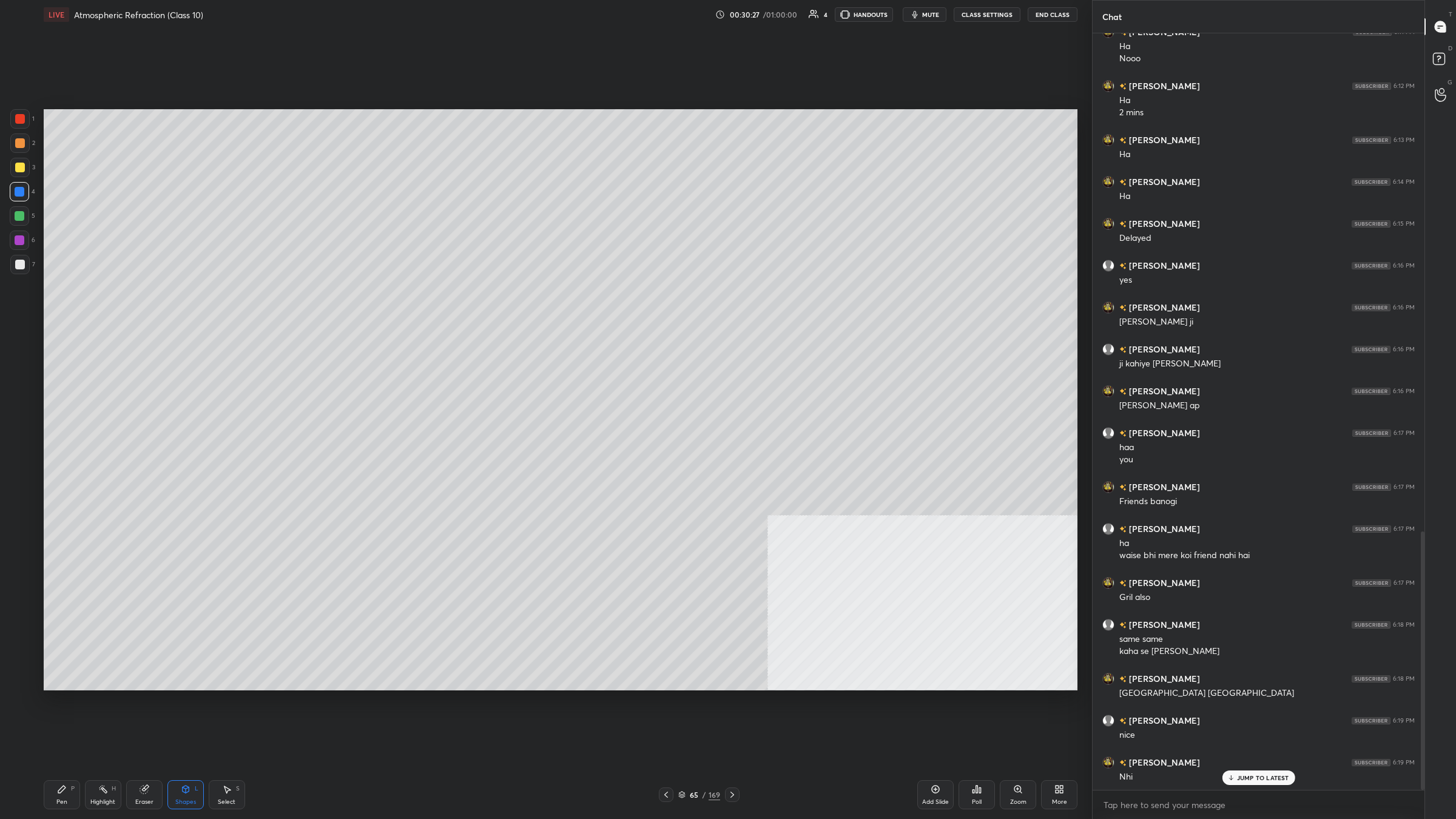 click on "Shapes L" at bounding box center (186, 795) 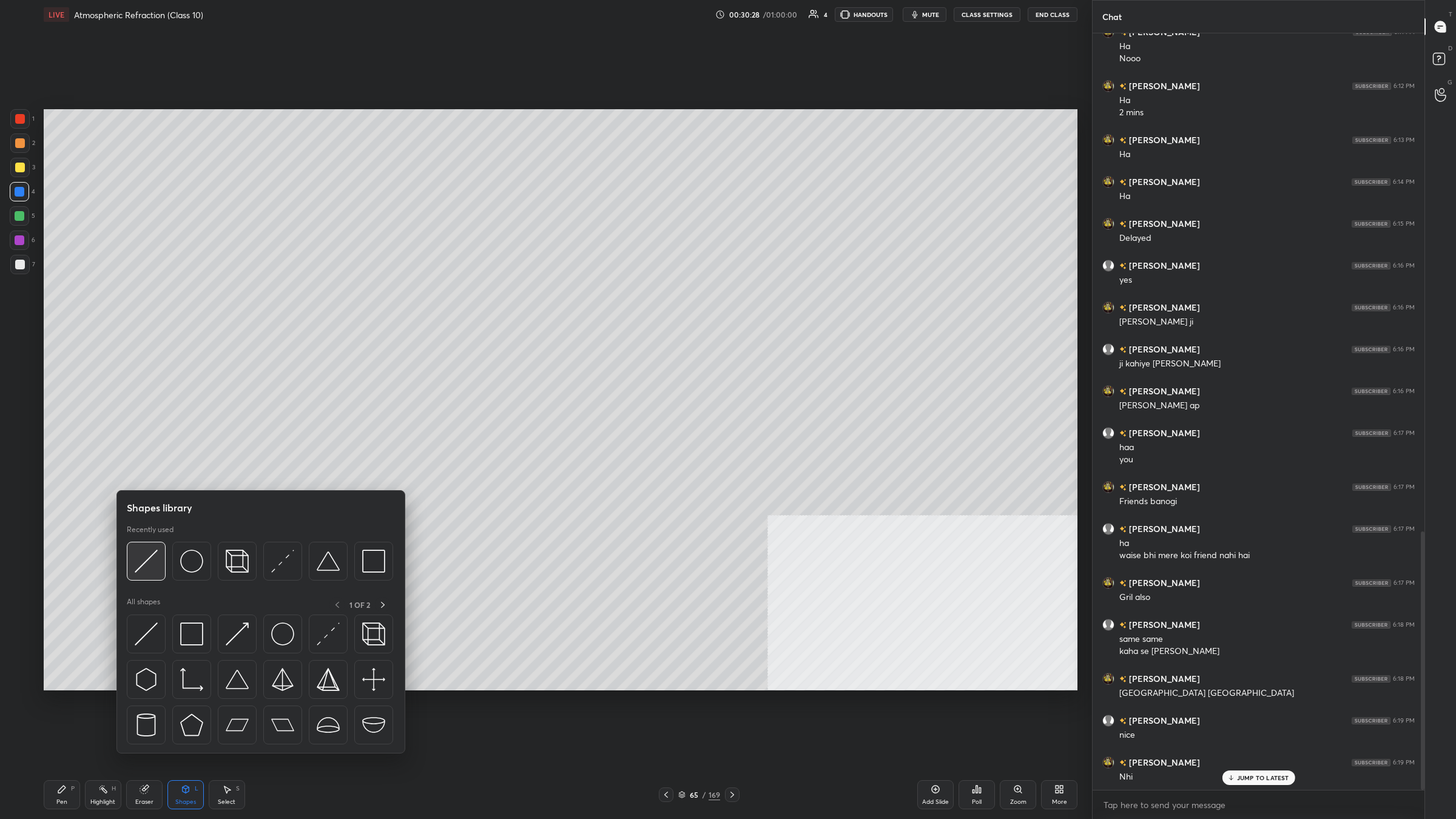 click at bounding box center [146, 561] 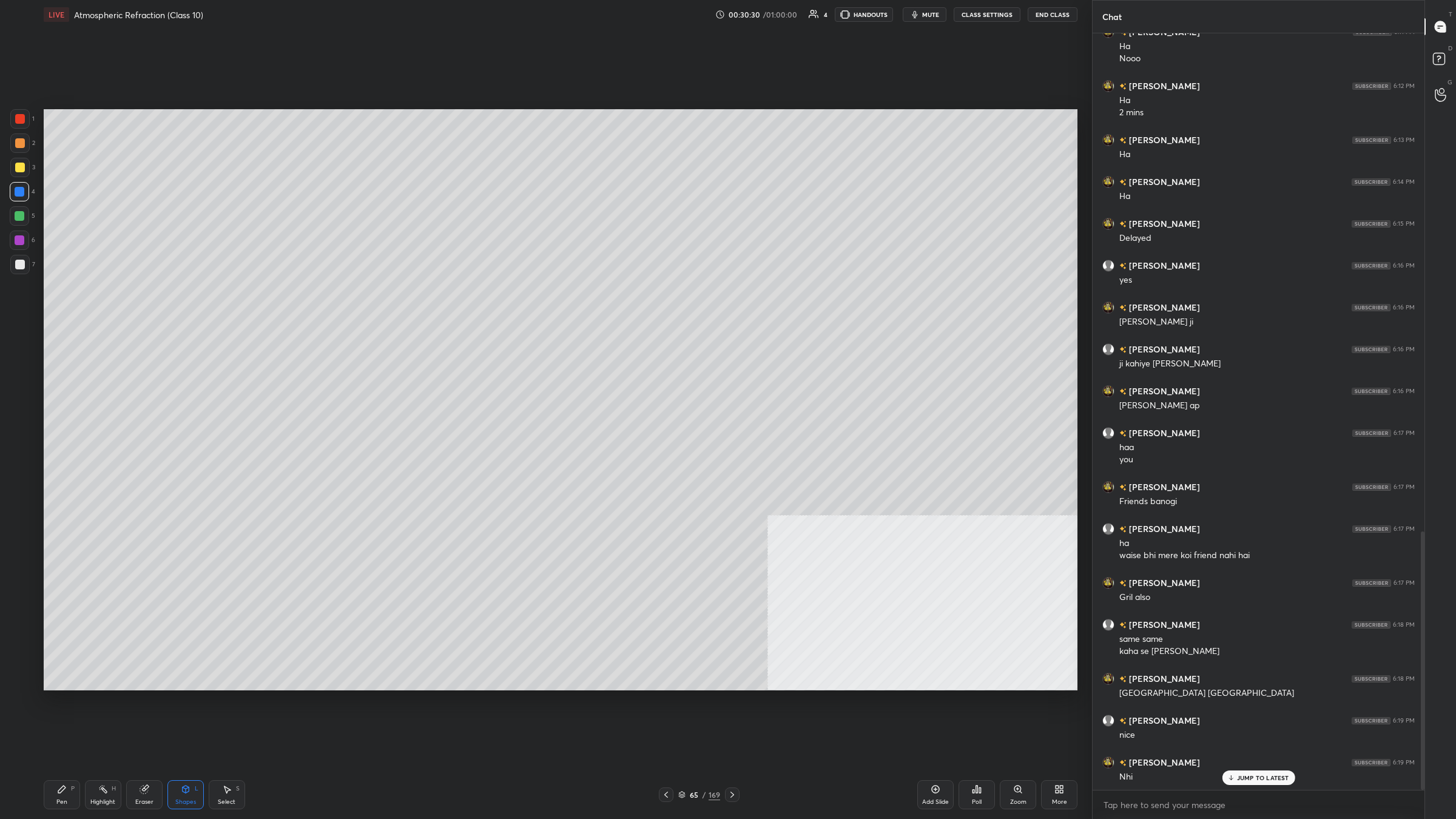 click on "Pen P" at bounding box center [62, 795] 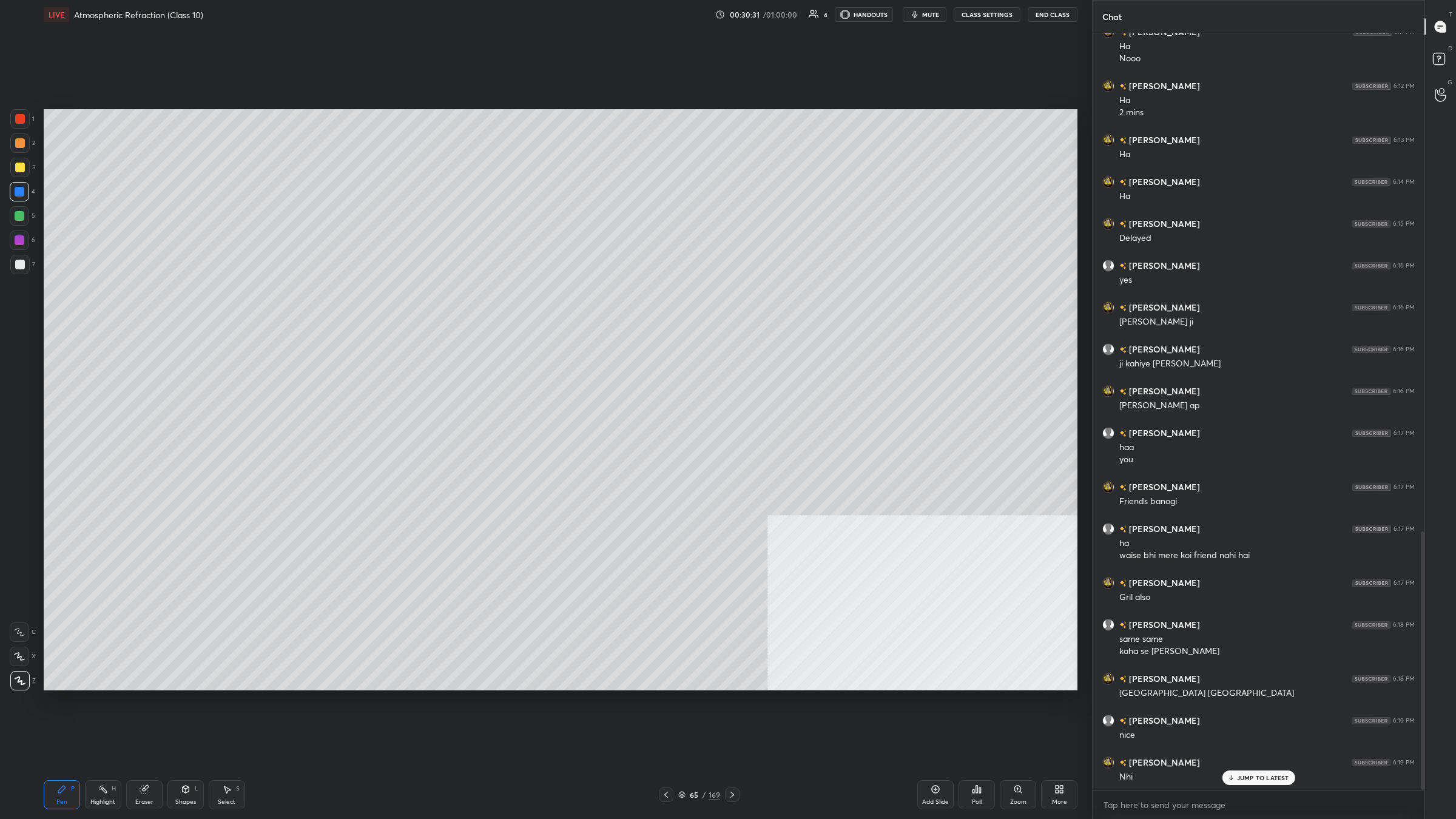 click at bounding box center [20, 119] 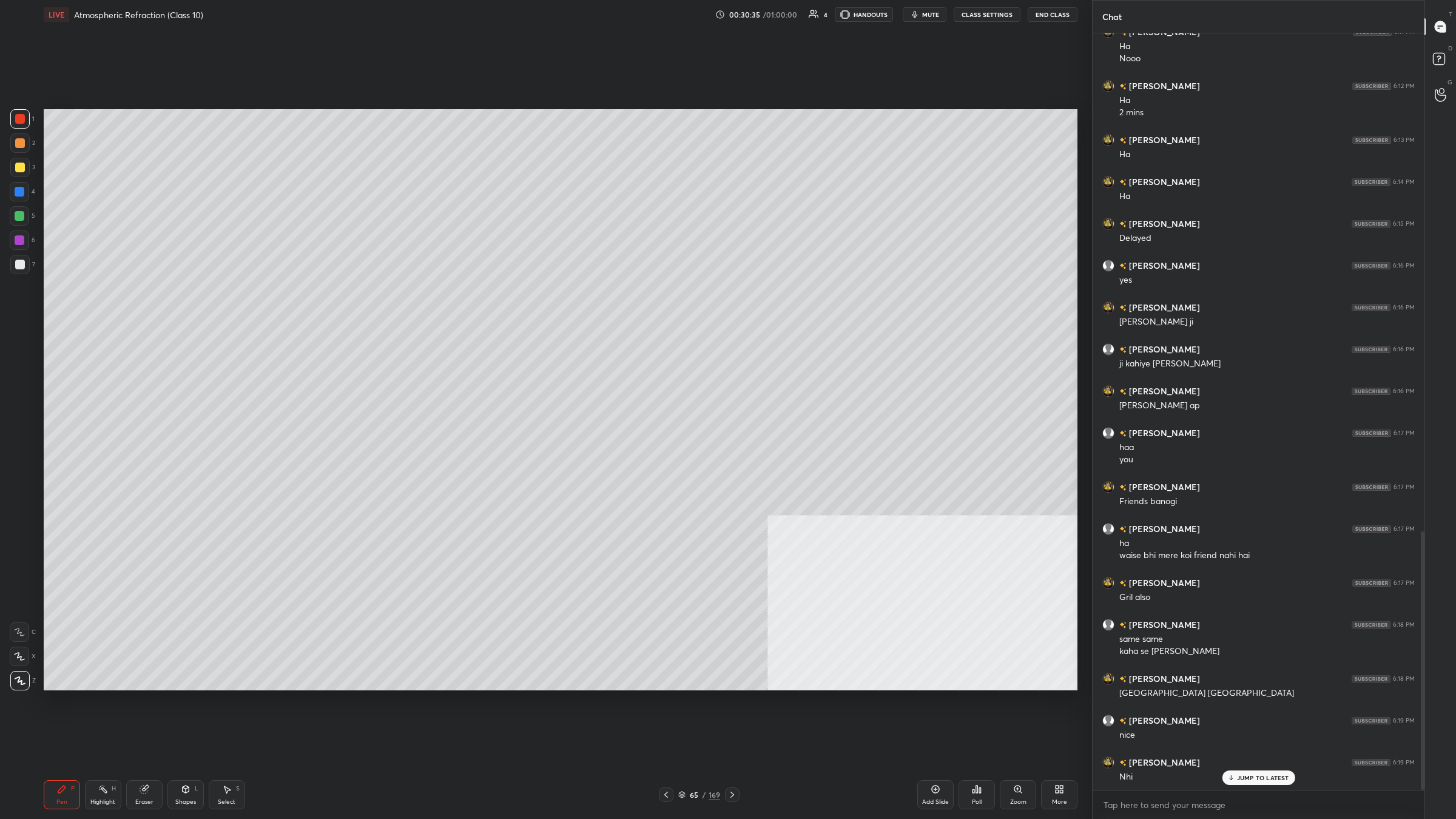 click on "Shapes L" at bounding box center [186, 795] 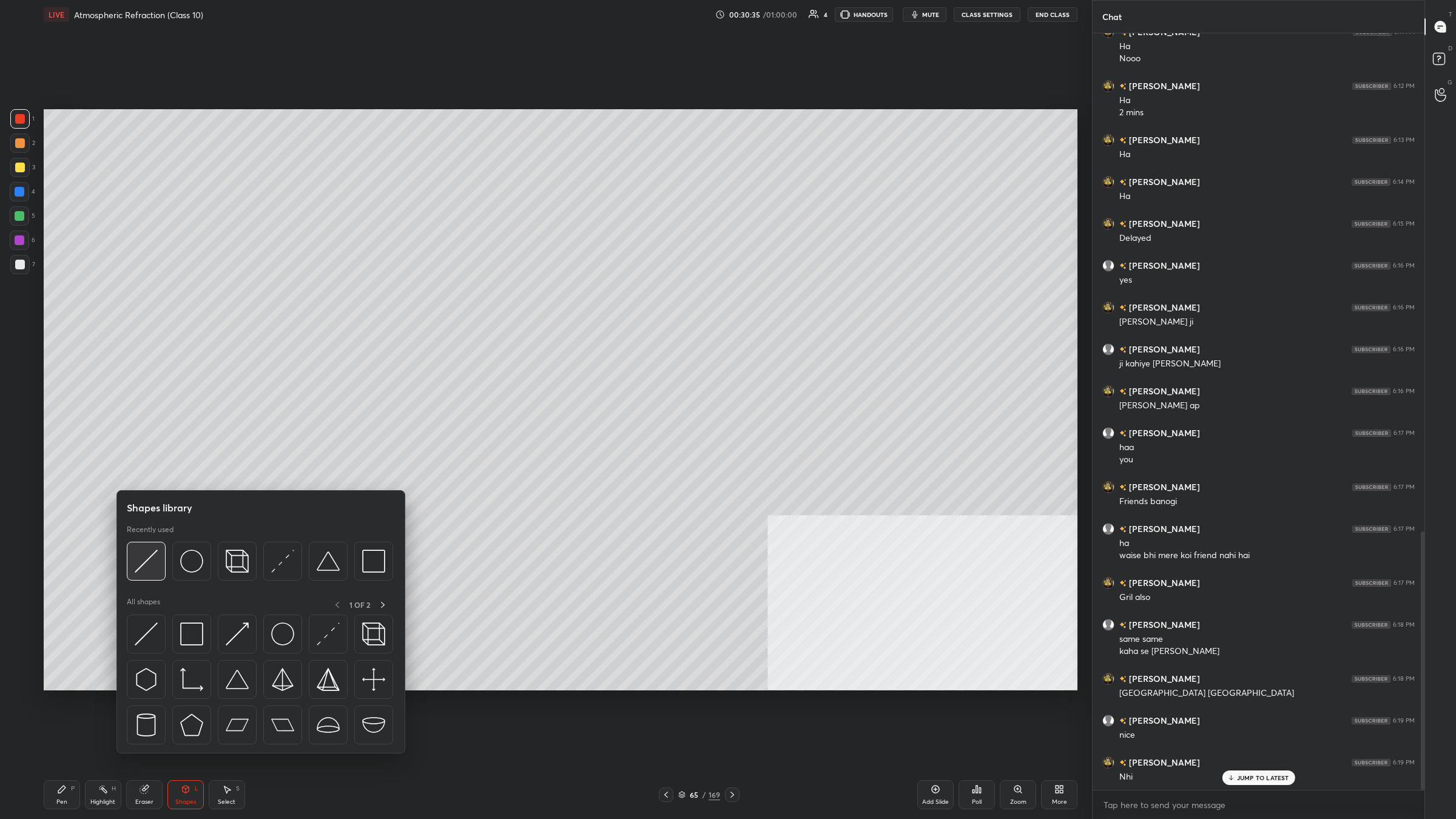 click at bounding box center [146, 561] 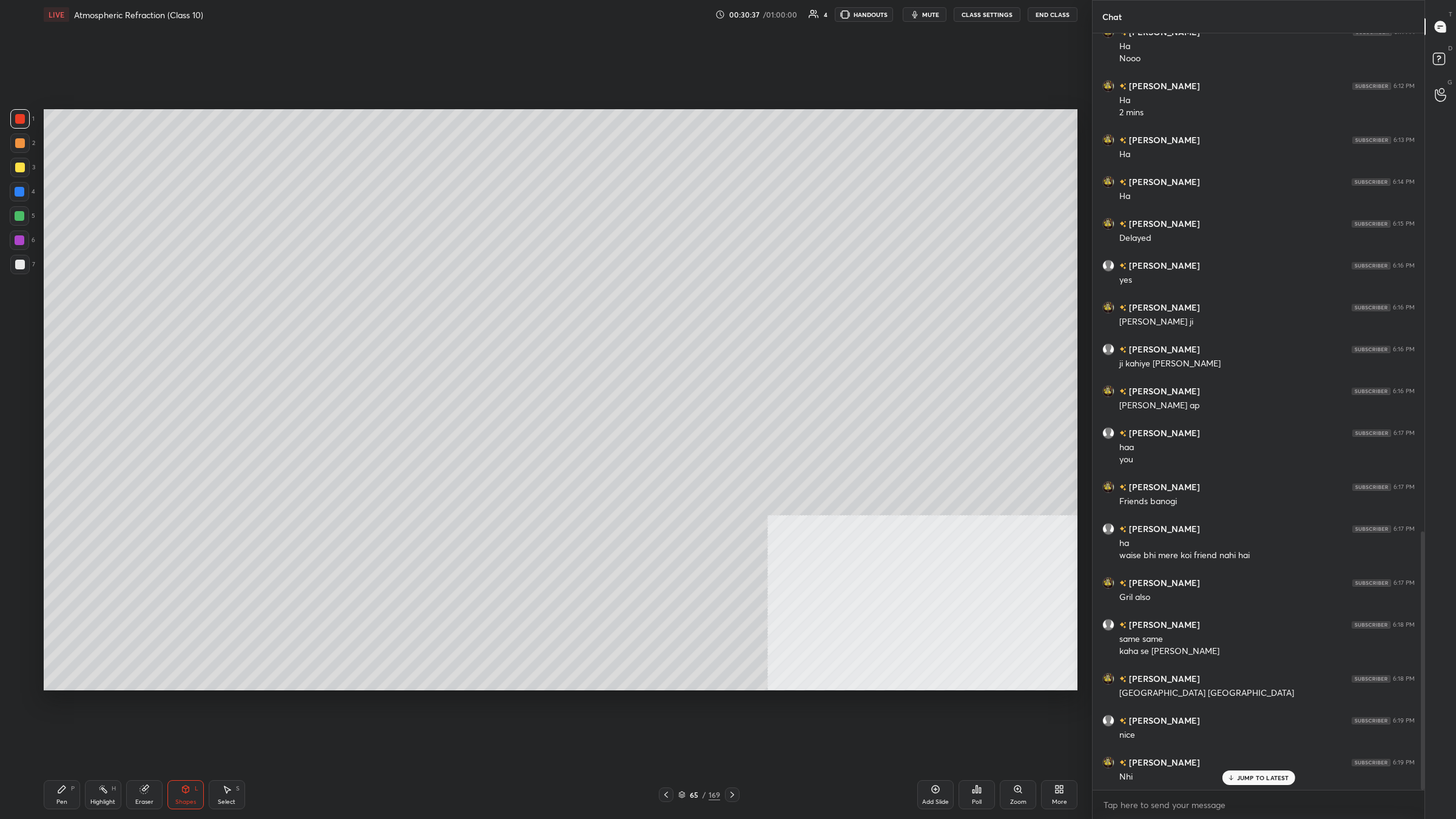 click at bounding box center [19, 192] 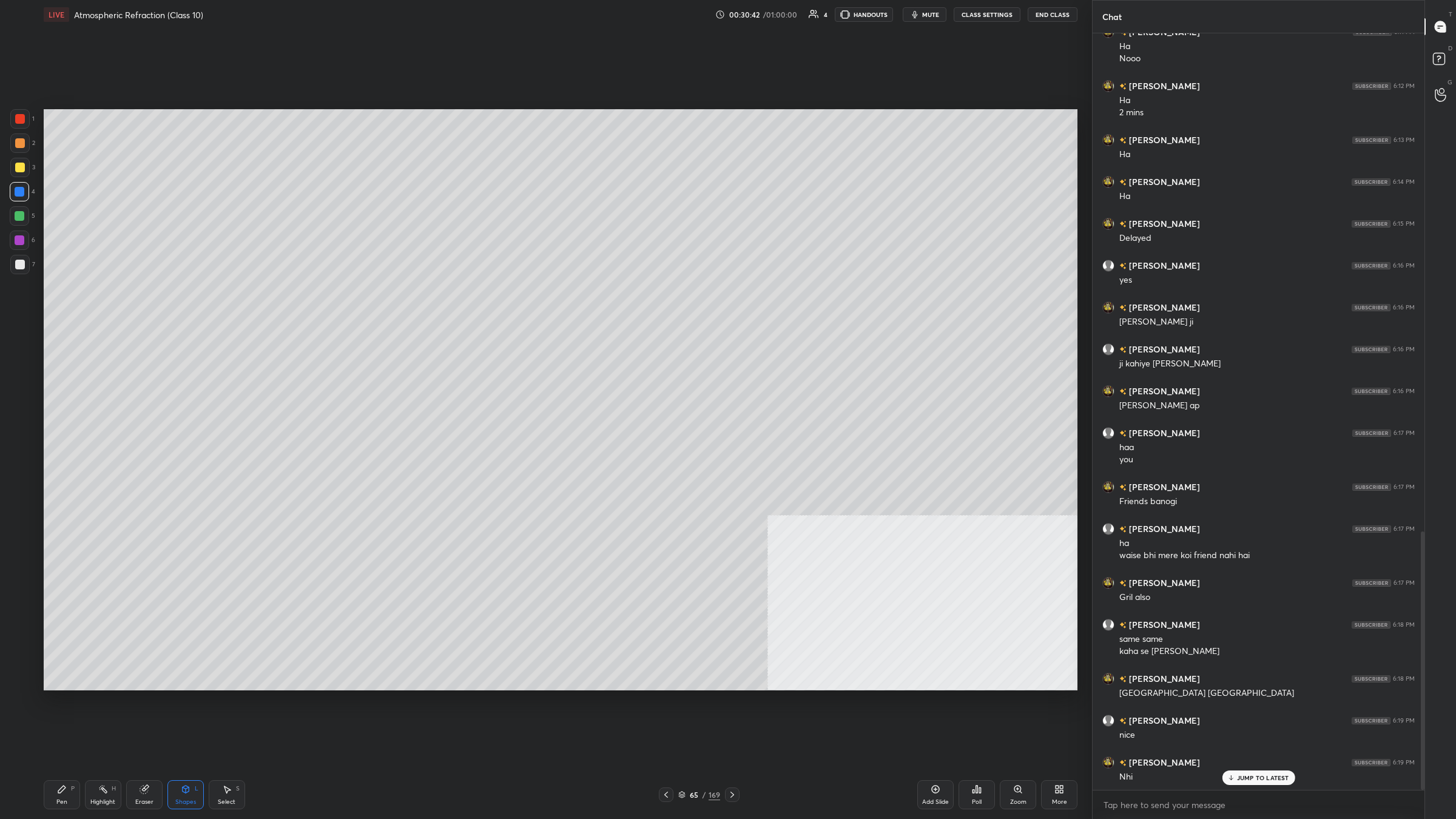 click on "Pen P" at bounding box center [62, 795] 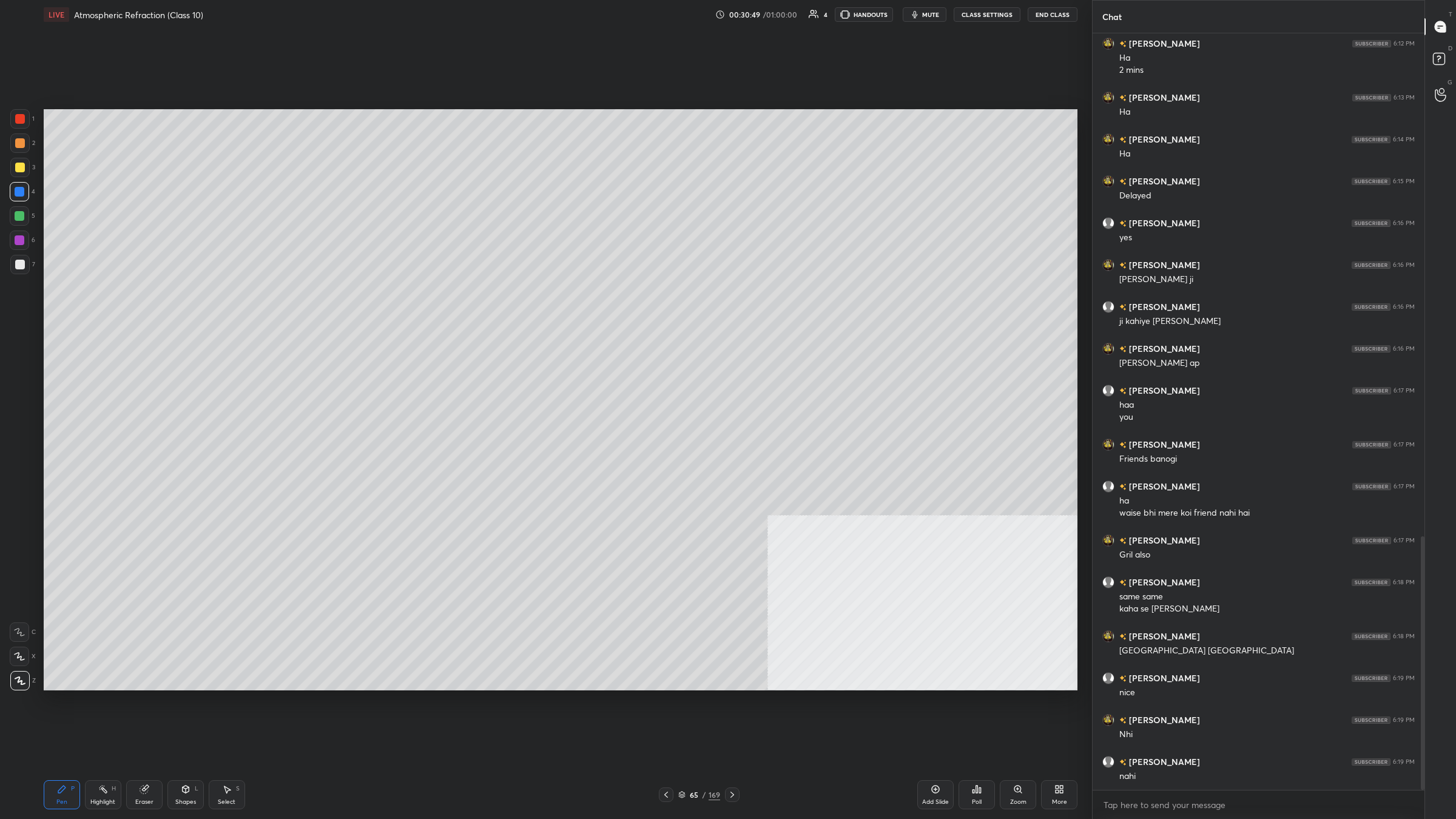 scroll, scrollTop: 1543, scrollLeft: 0, axis: vertical 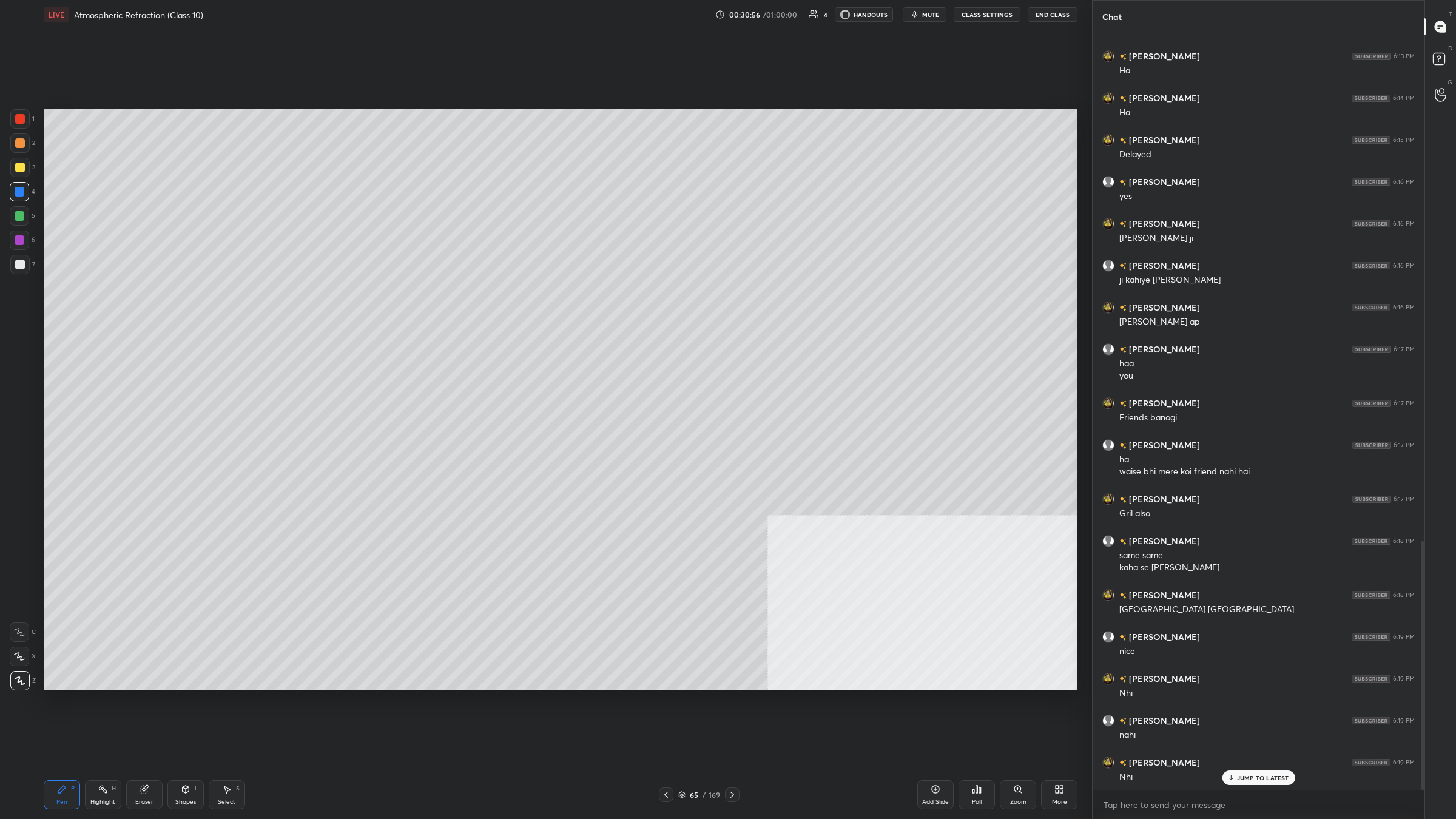 click at bounding box center [20, 119] 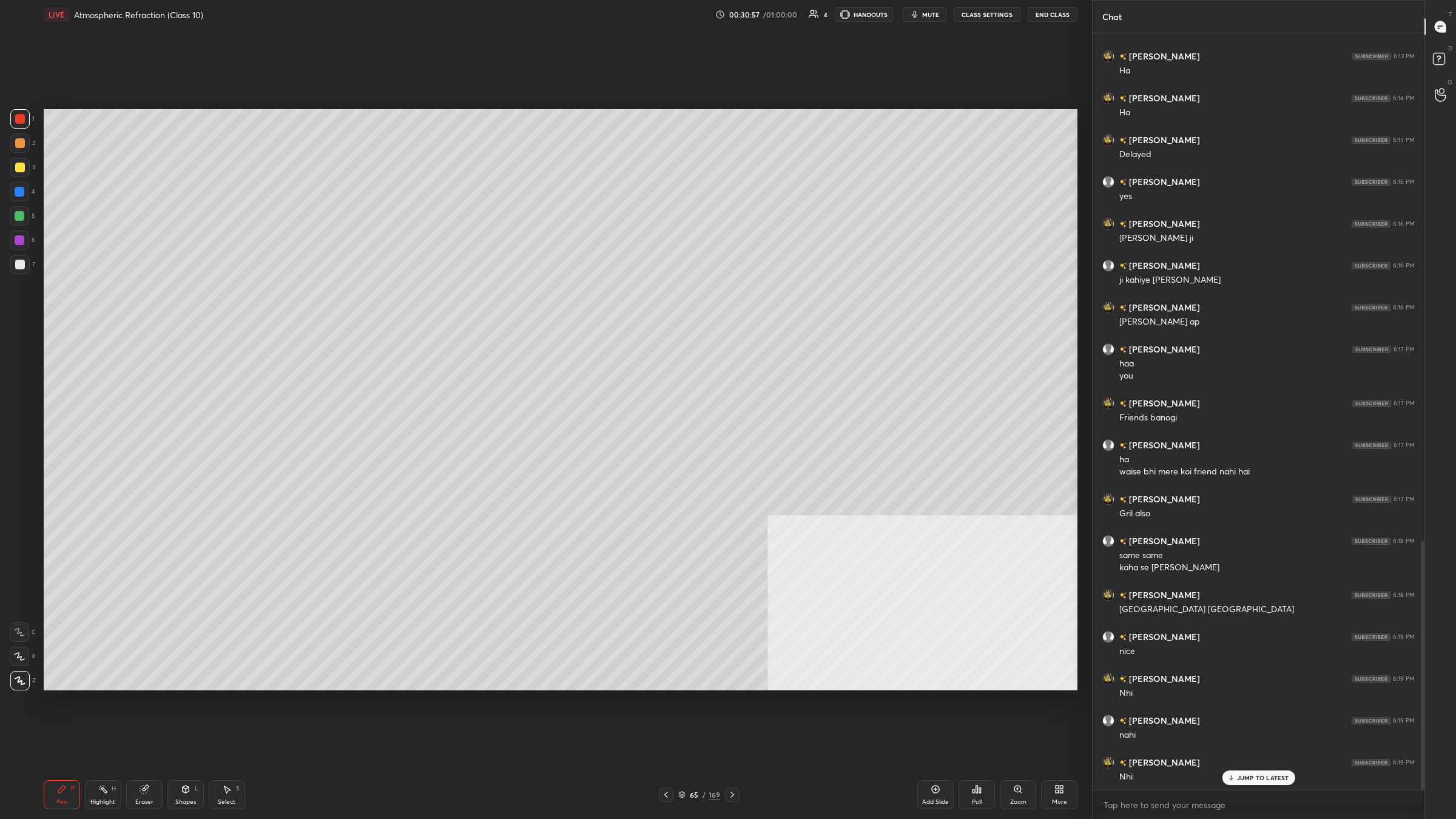 click at bounding box center (20, 265) 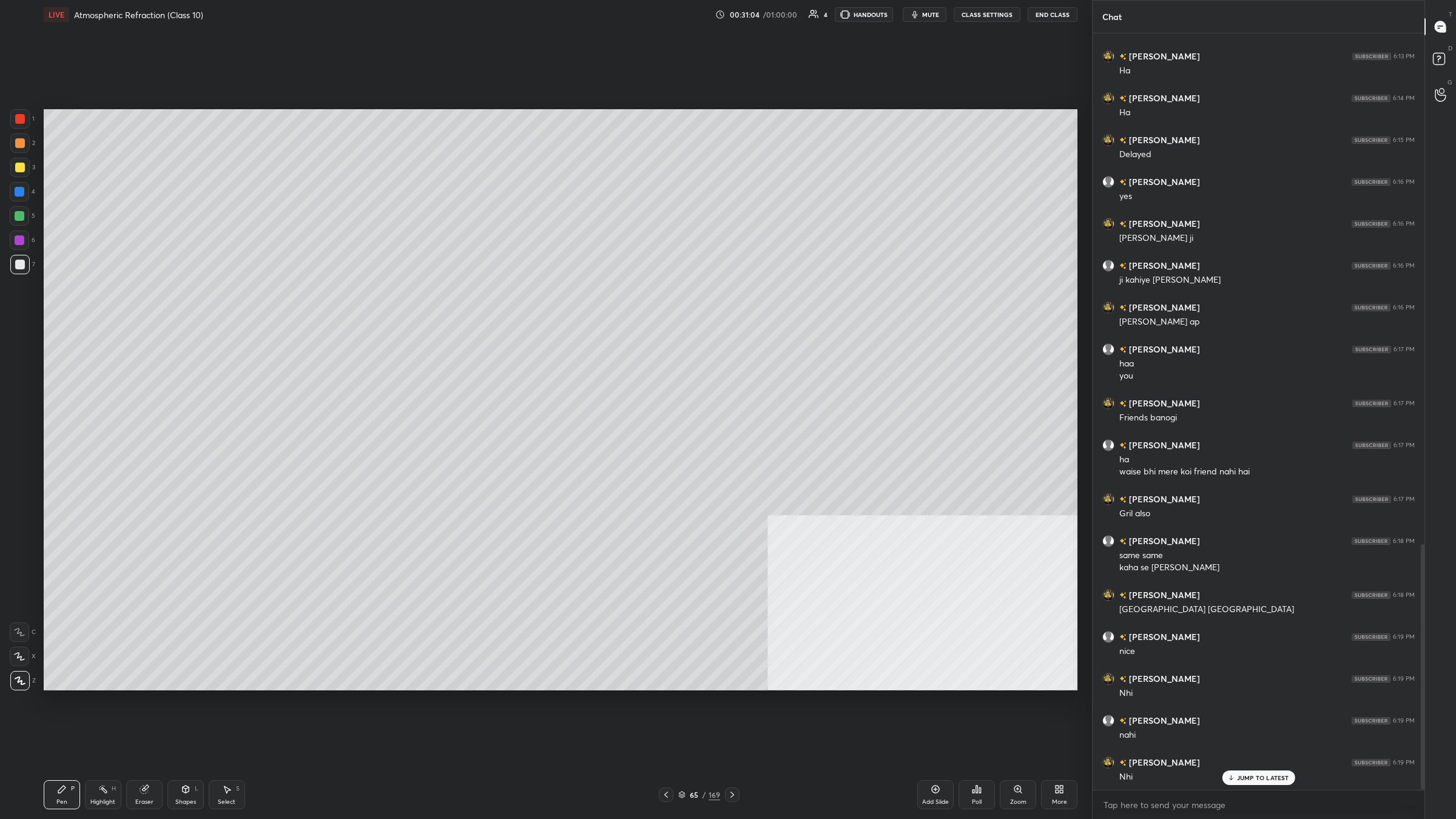 scroll, scrollTop: 1572, scrollLeft: 0, axis: vertical 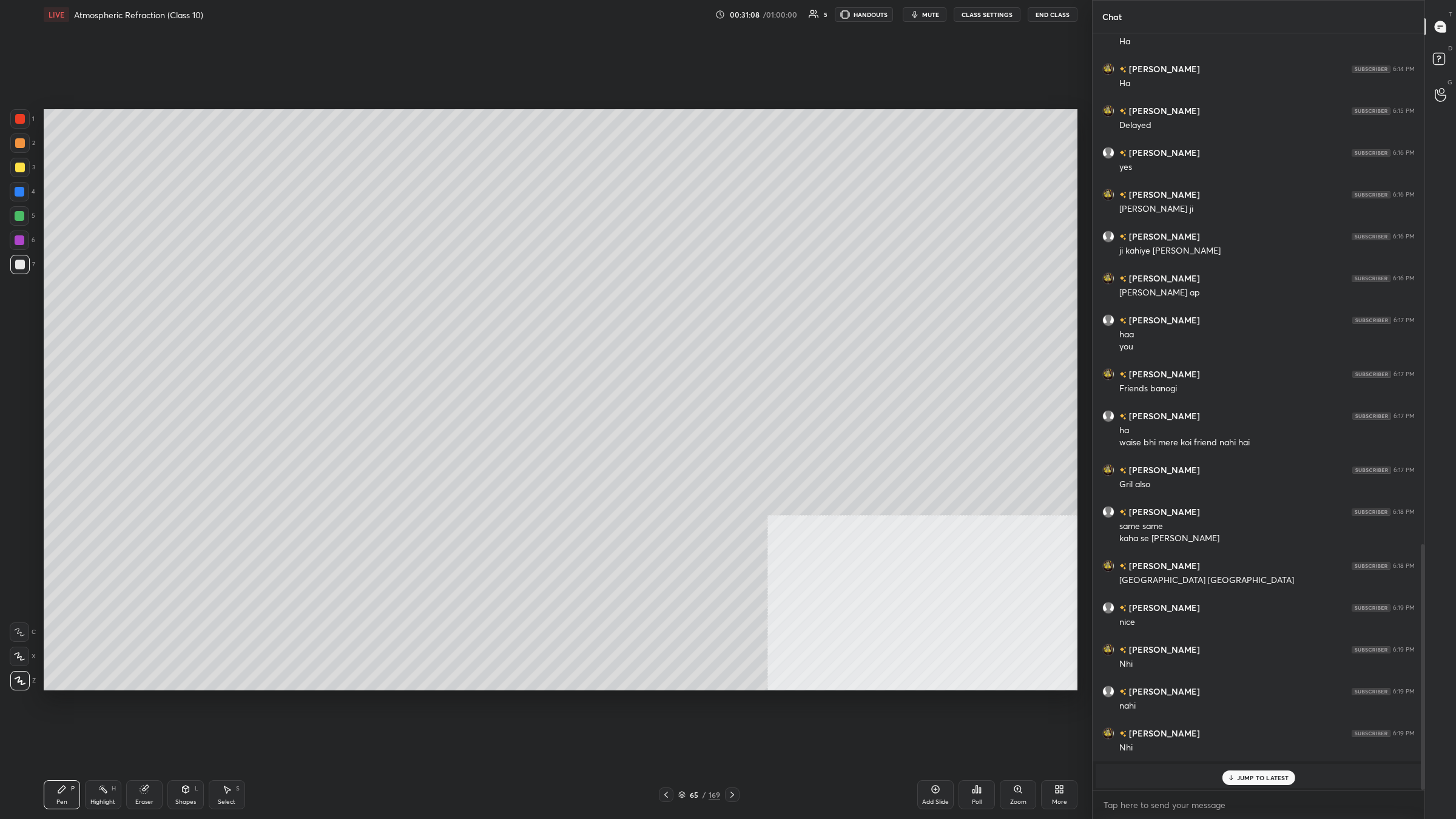 click on "Highlight H" at bounding box center [103, 795] 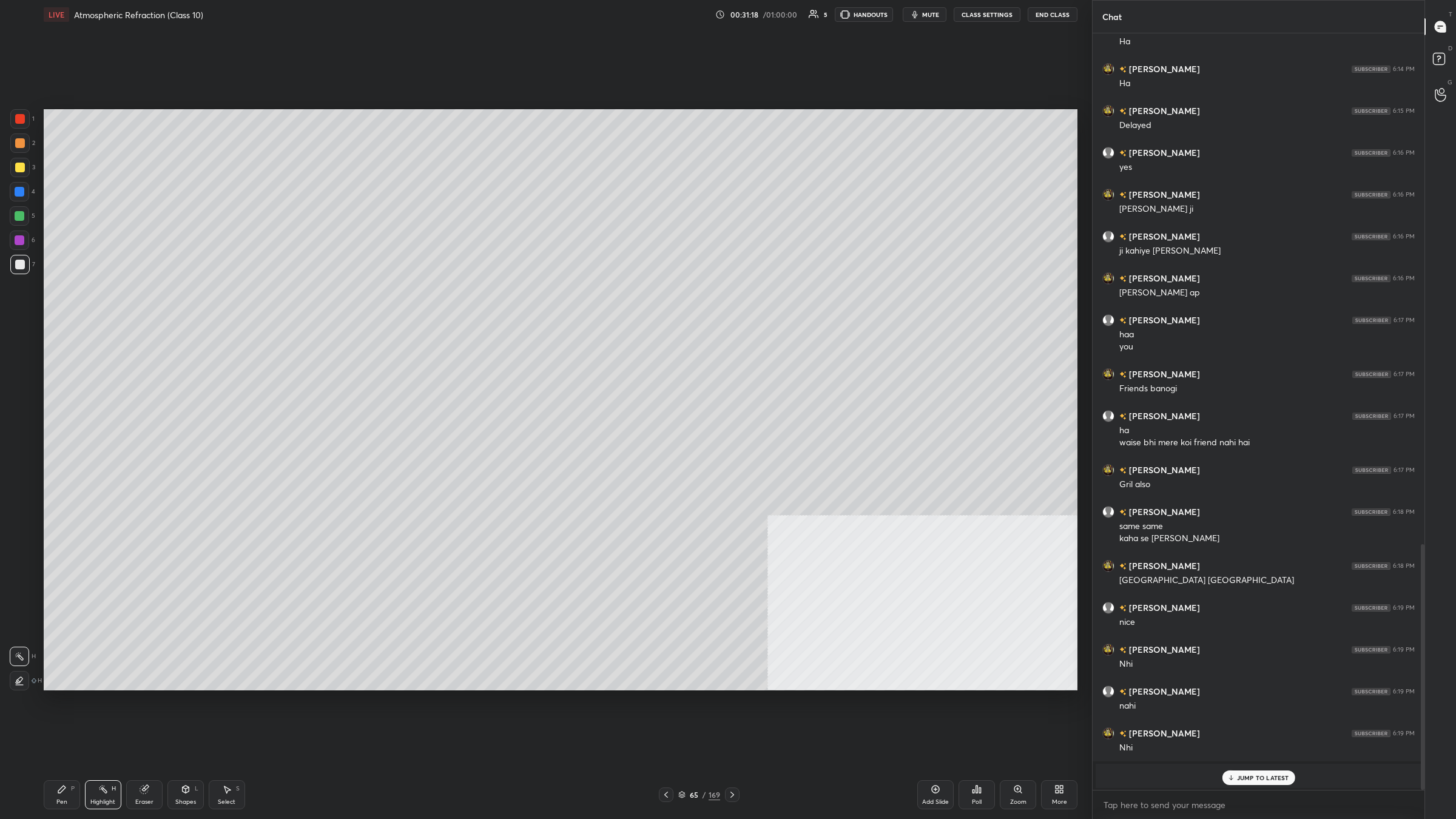 click on "1" at bounding box center (22, 119) 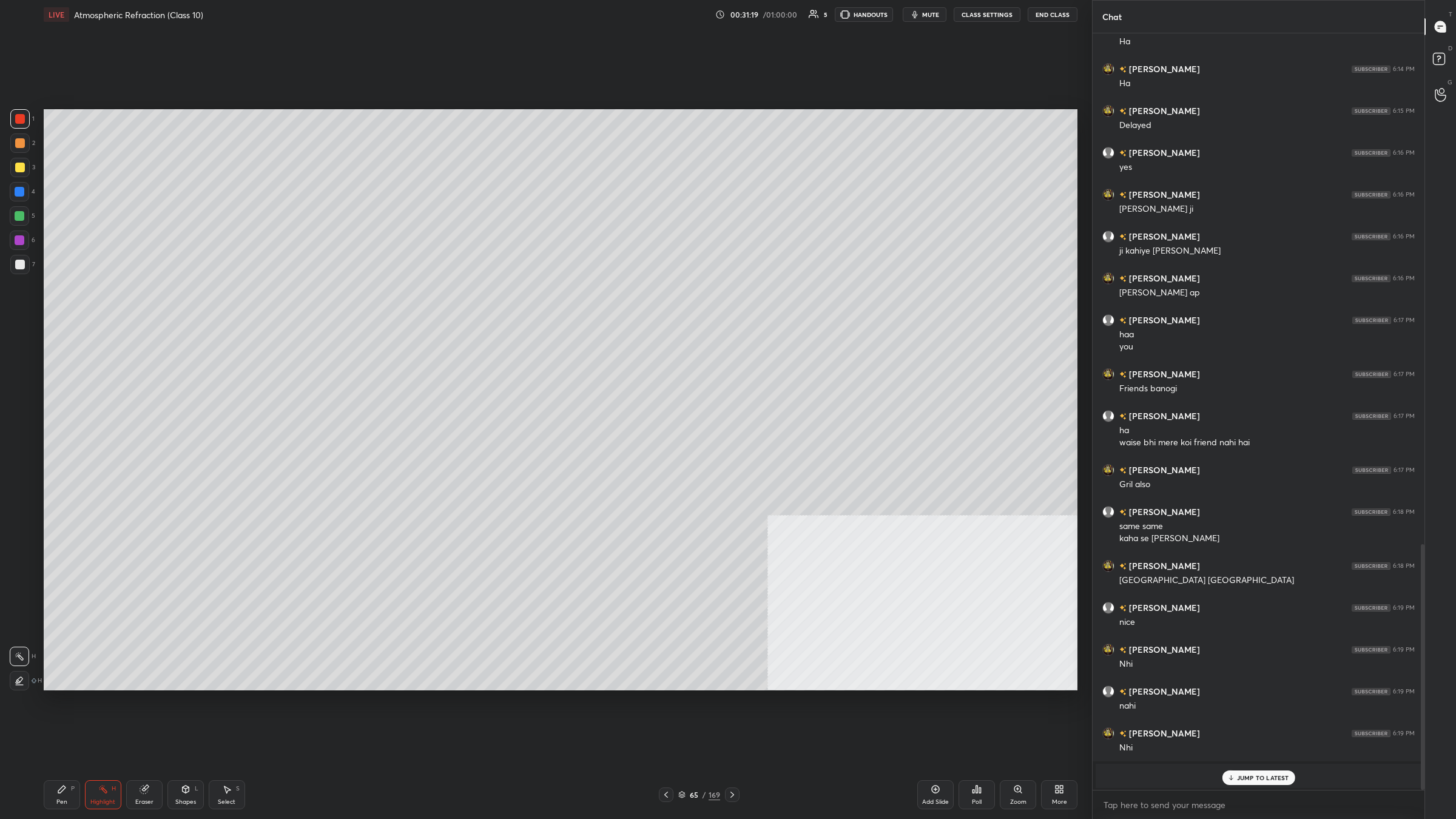 click on "1 2 3 4 5 6 7 C X Z C X Z E E Erase all   H H" at bounding box center [19, 400] 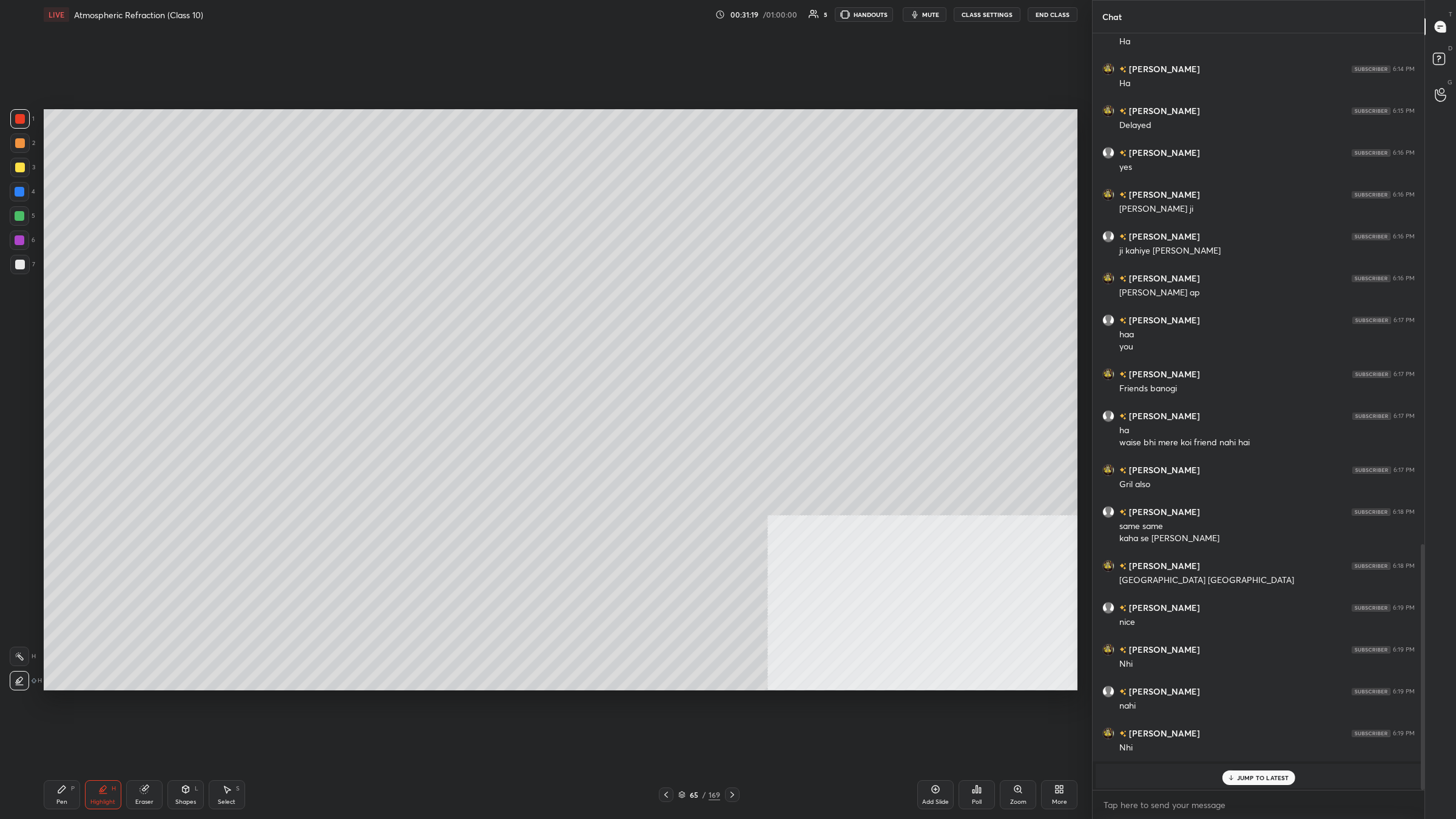 scroll, scrollTop: 1614, scrollLeft: 0, axis: vertical 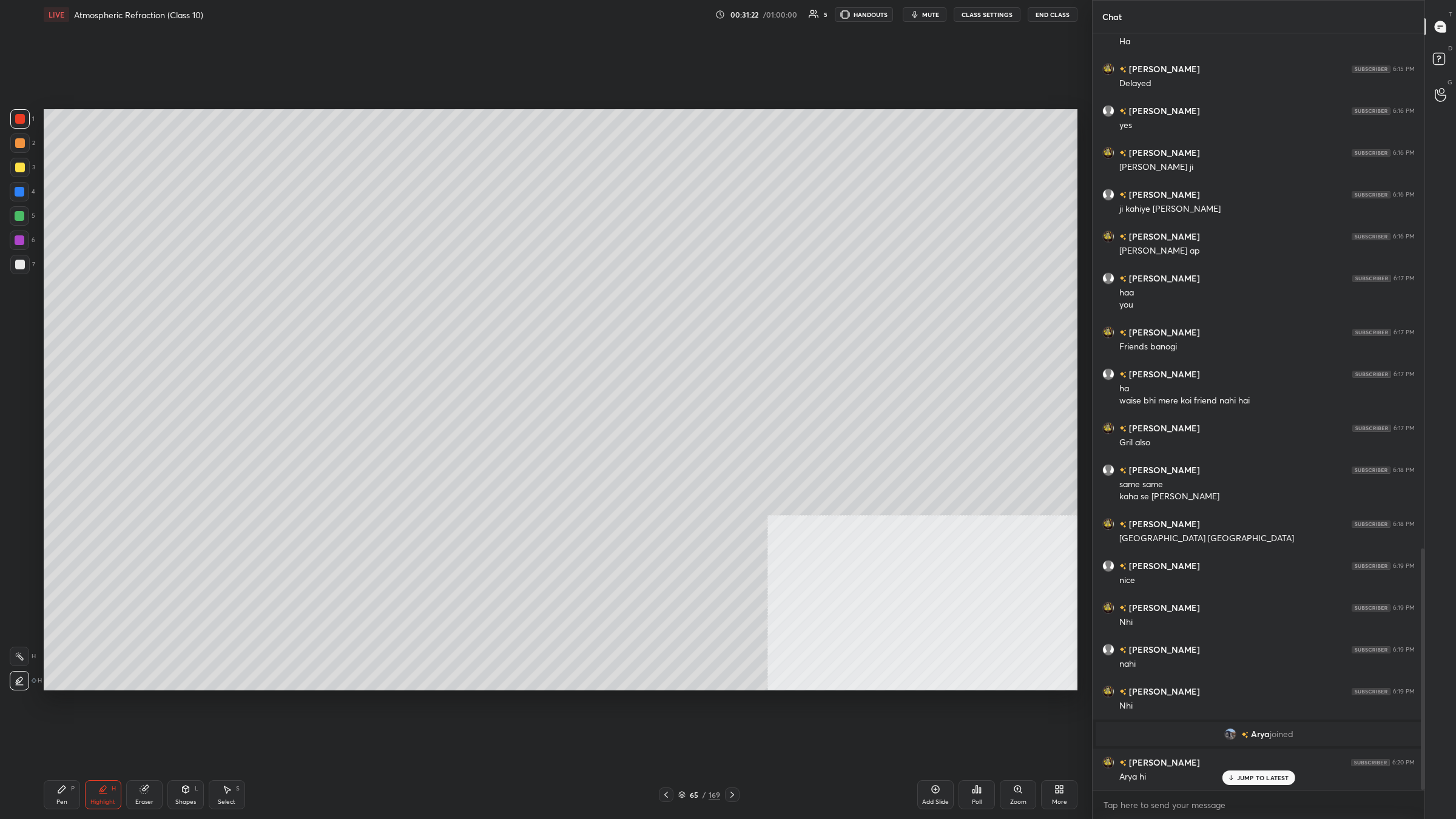 click on "Pen P" at bounding box center [62, 795] 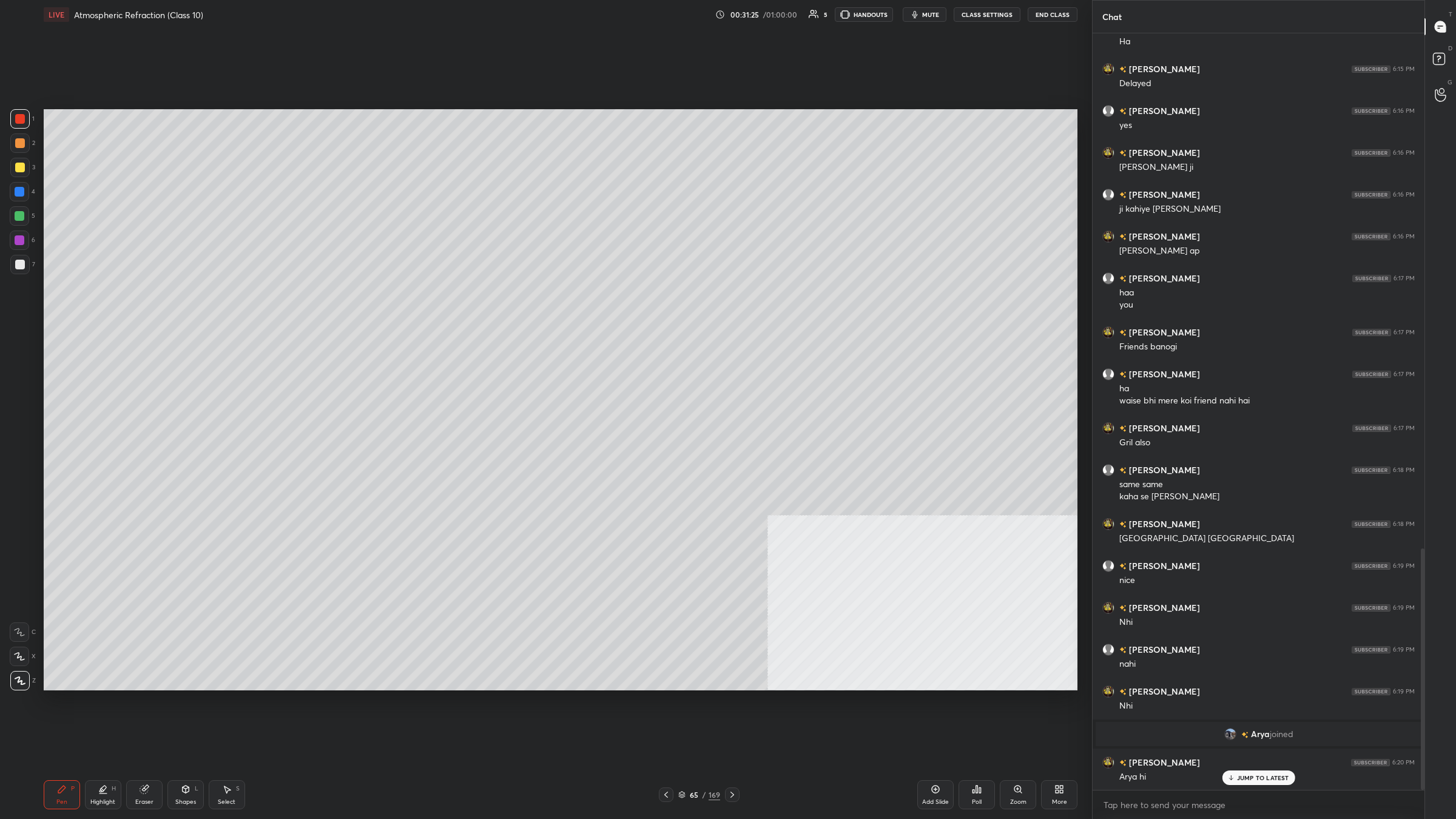 click on "Shapes L" at bounding box center (186, 795) 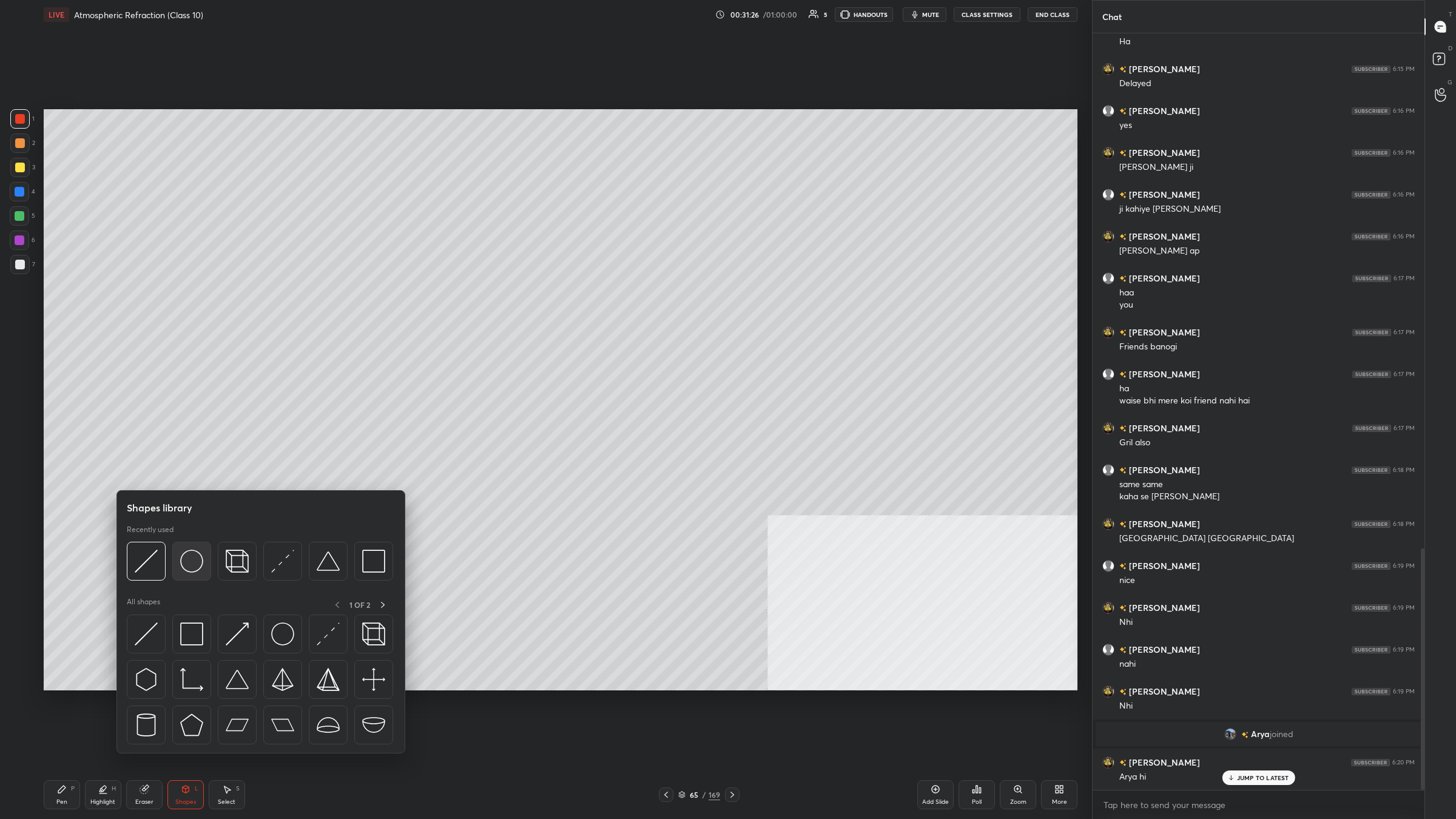 click at bounding box center (192, 561) 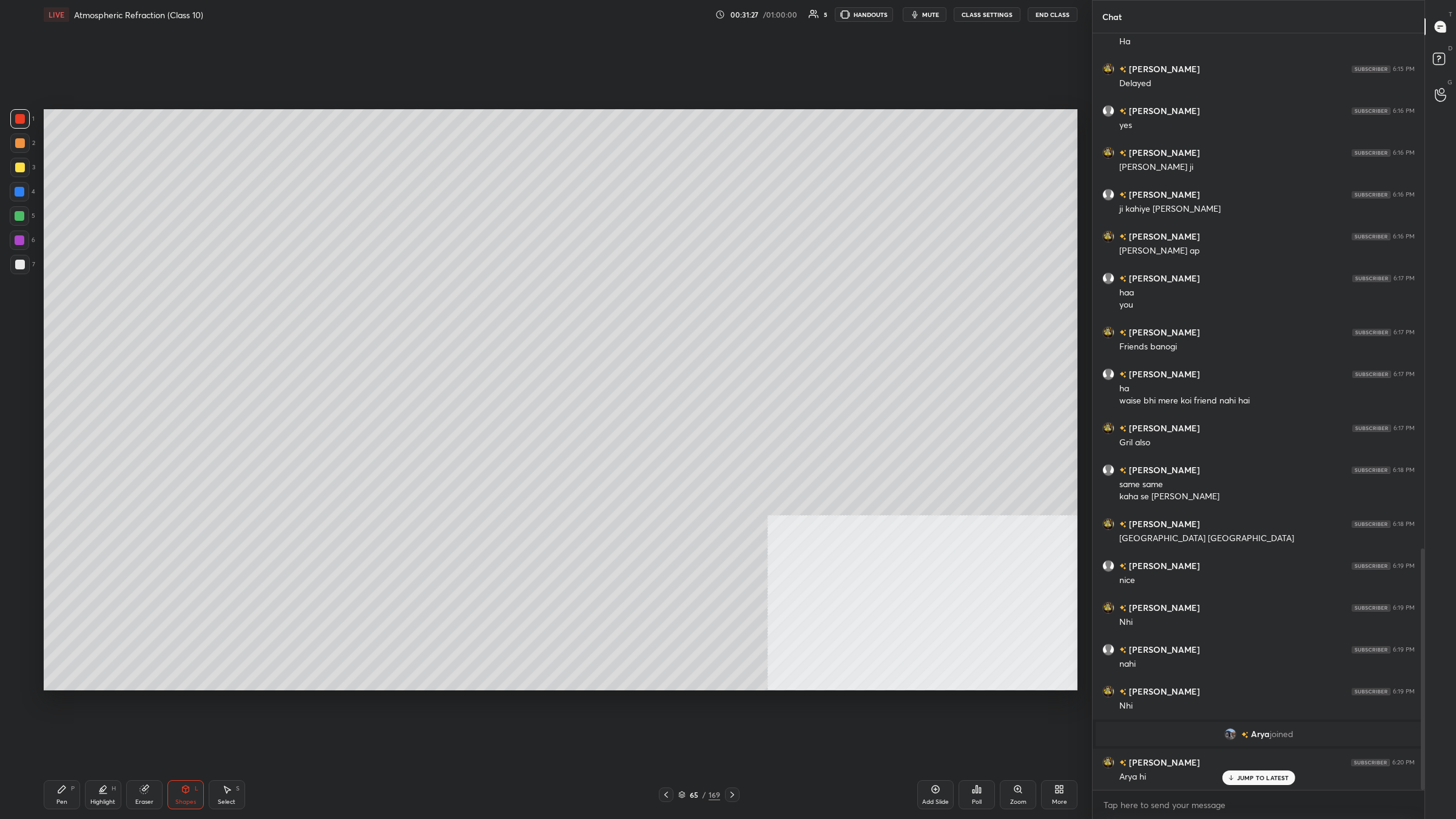 click at bounding box center [20, 167] 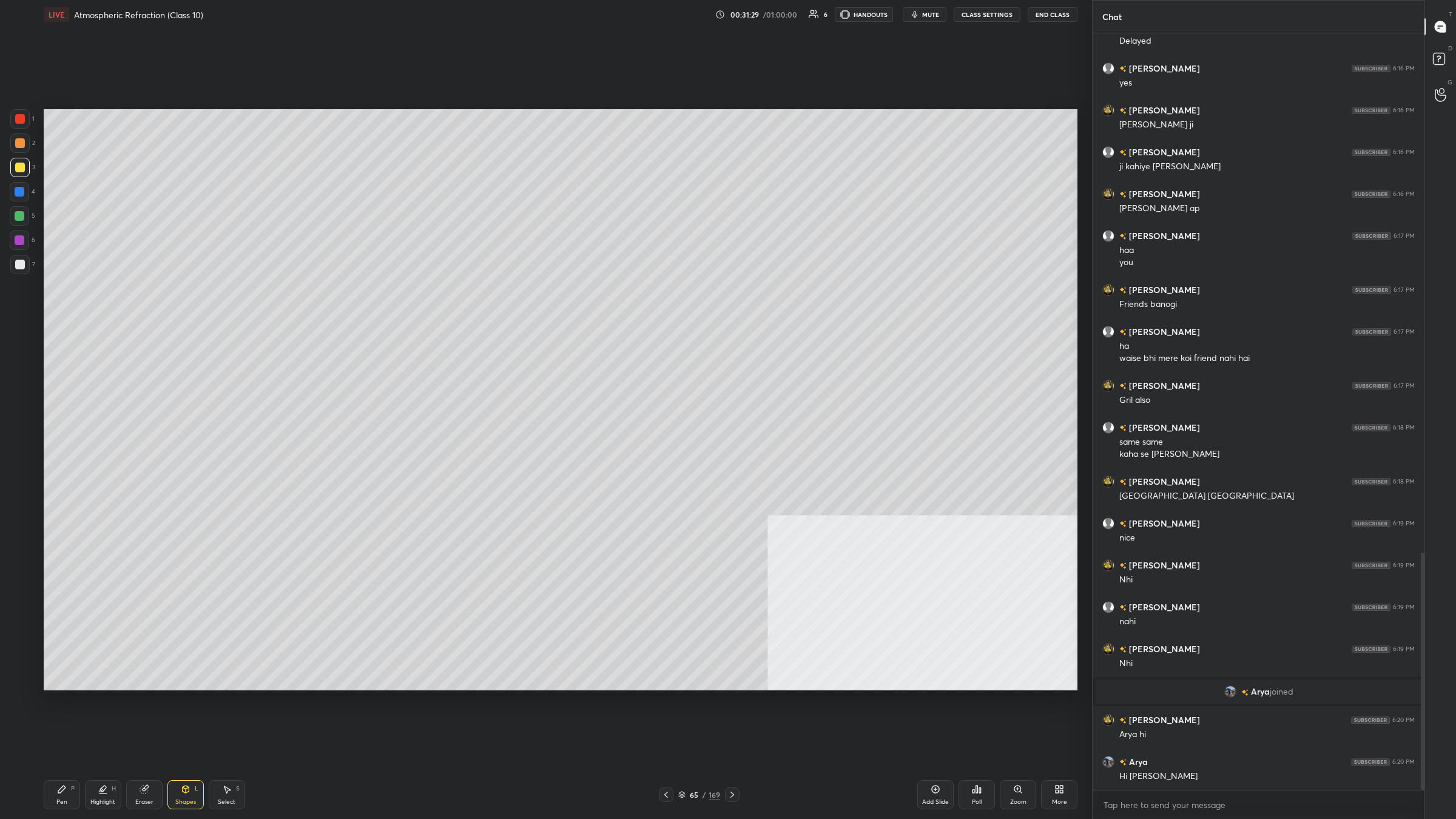 scroll, scrollTop: 1685, scrollLeft: 0, axis: vertical 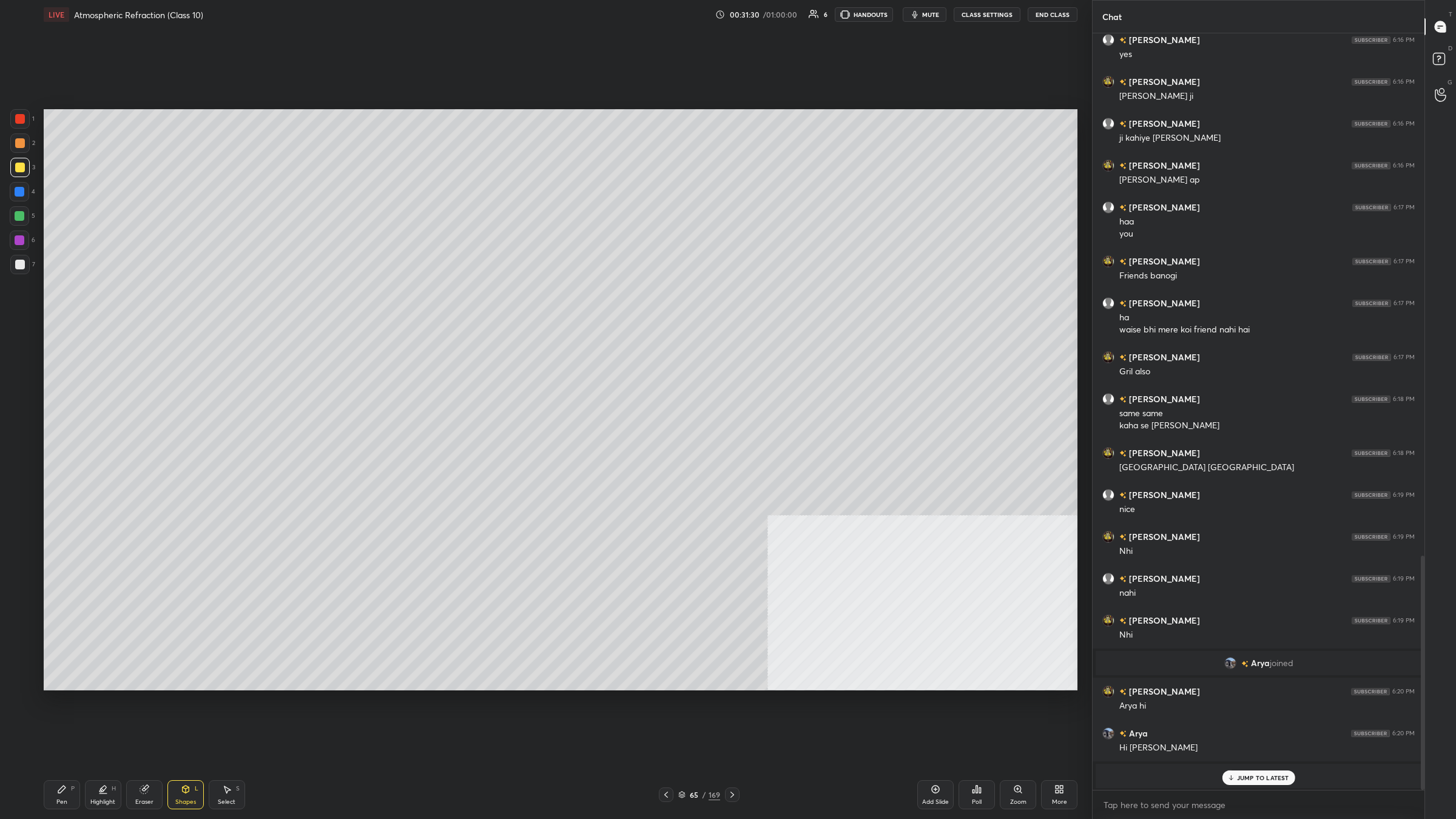 click on "Pen P" at bounding box center [62, 795] 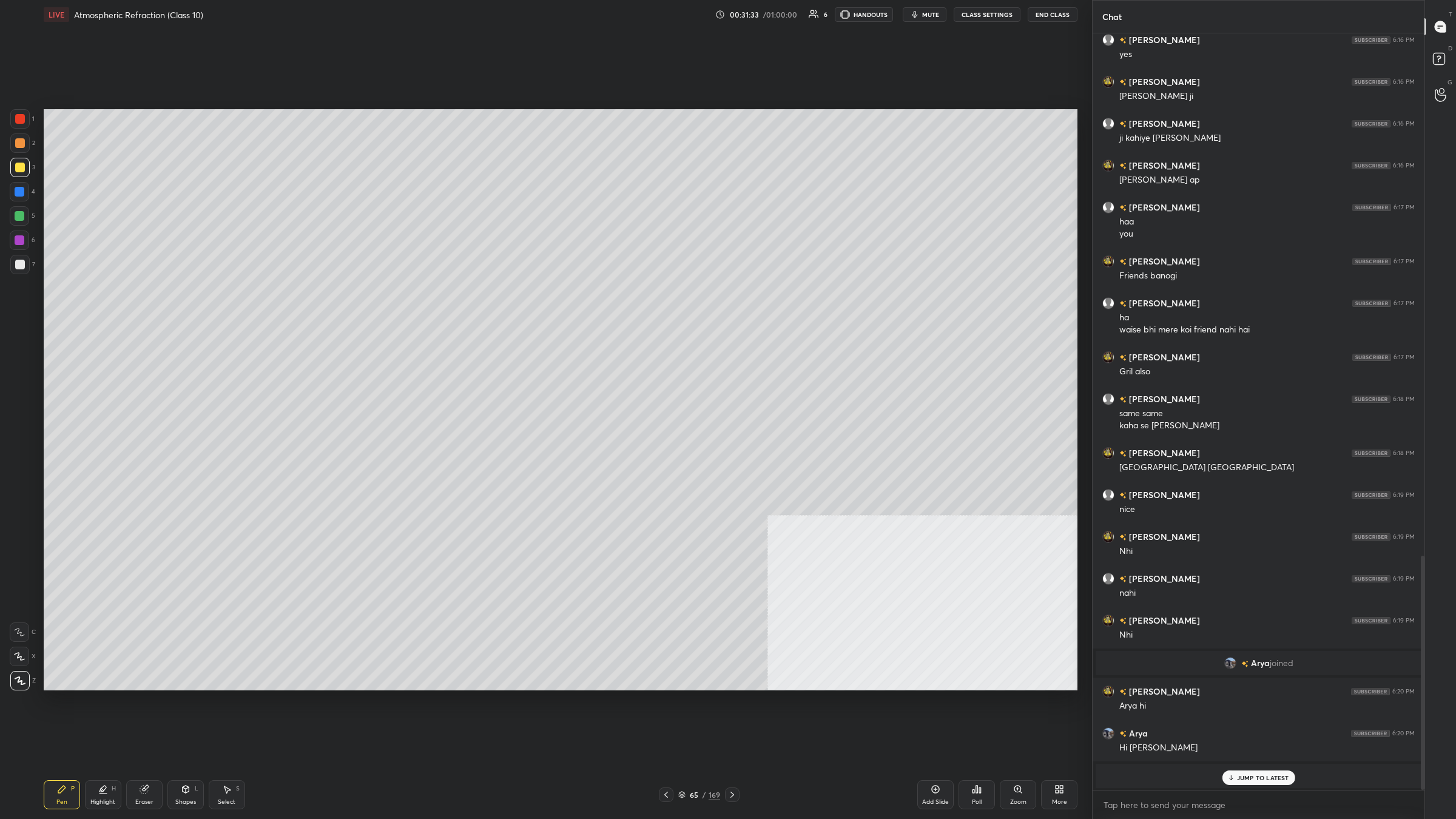 click at bounding box center (20, 119) 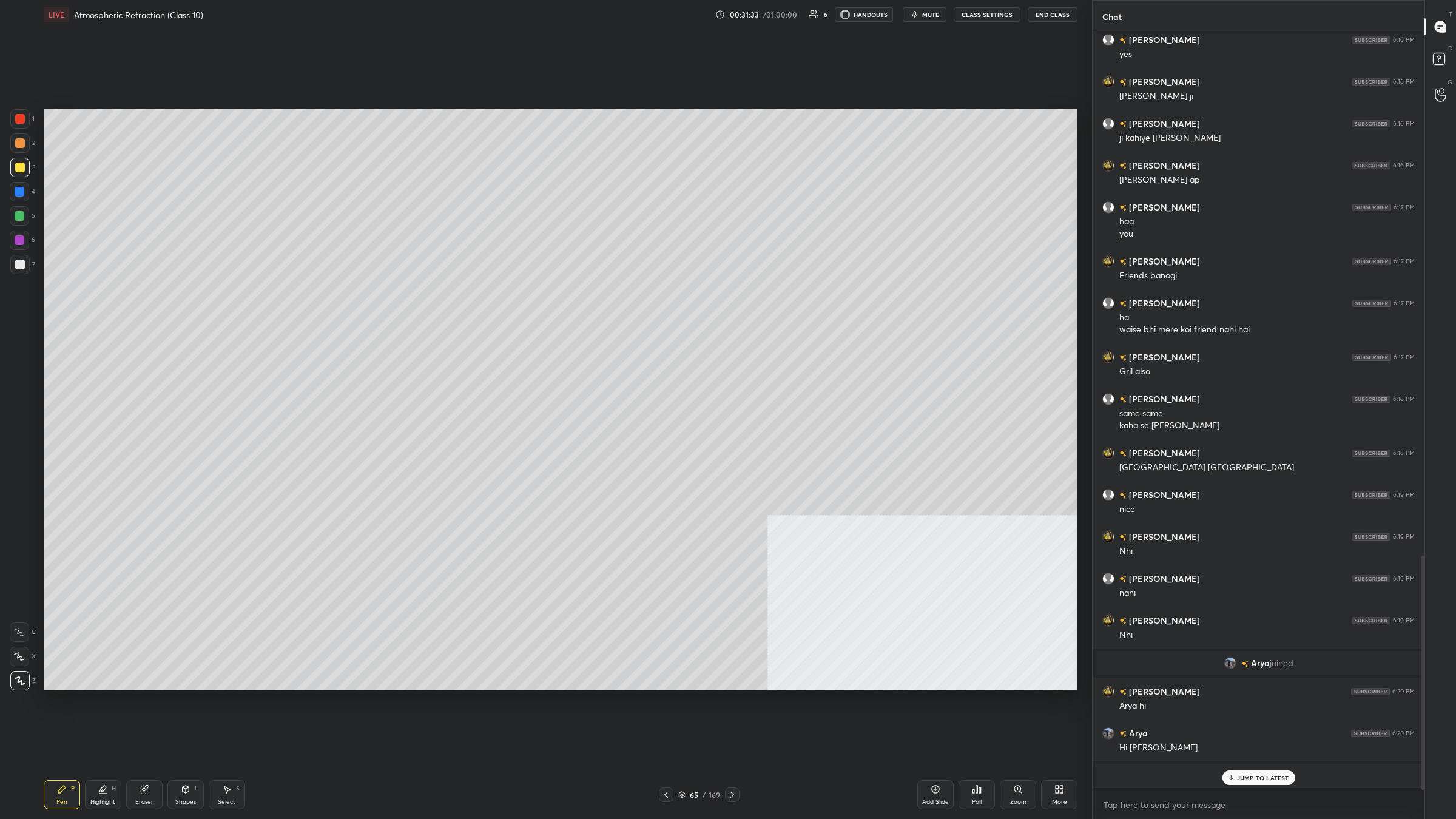 click at bounding box center (20, 119) 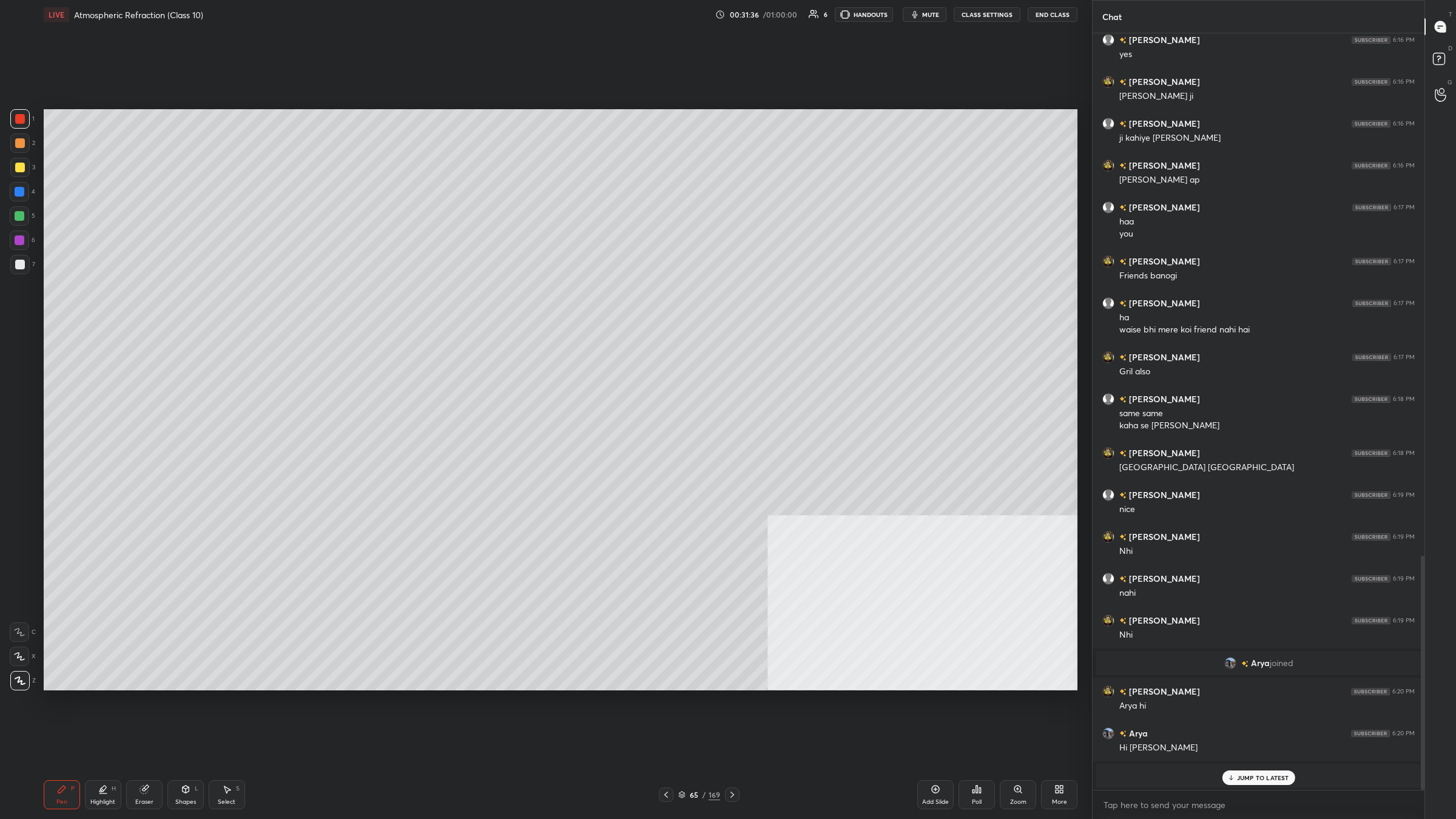 click on "4" at bounding box center [22, 192] 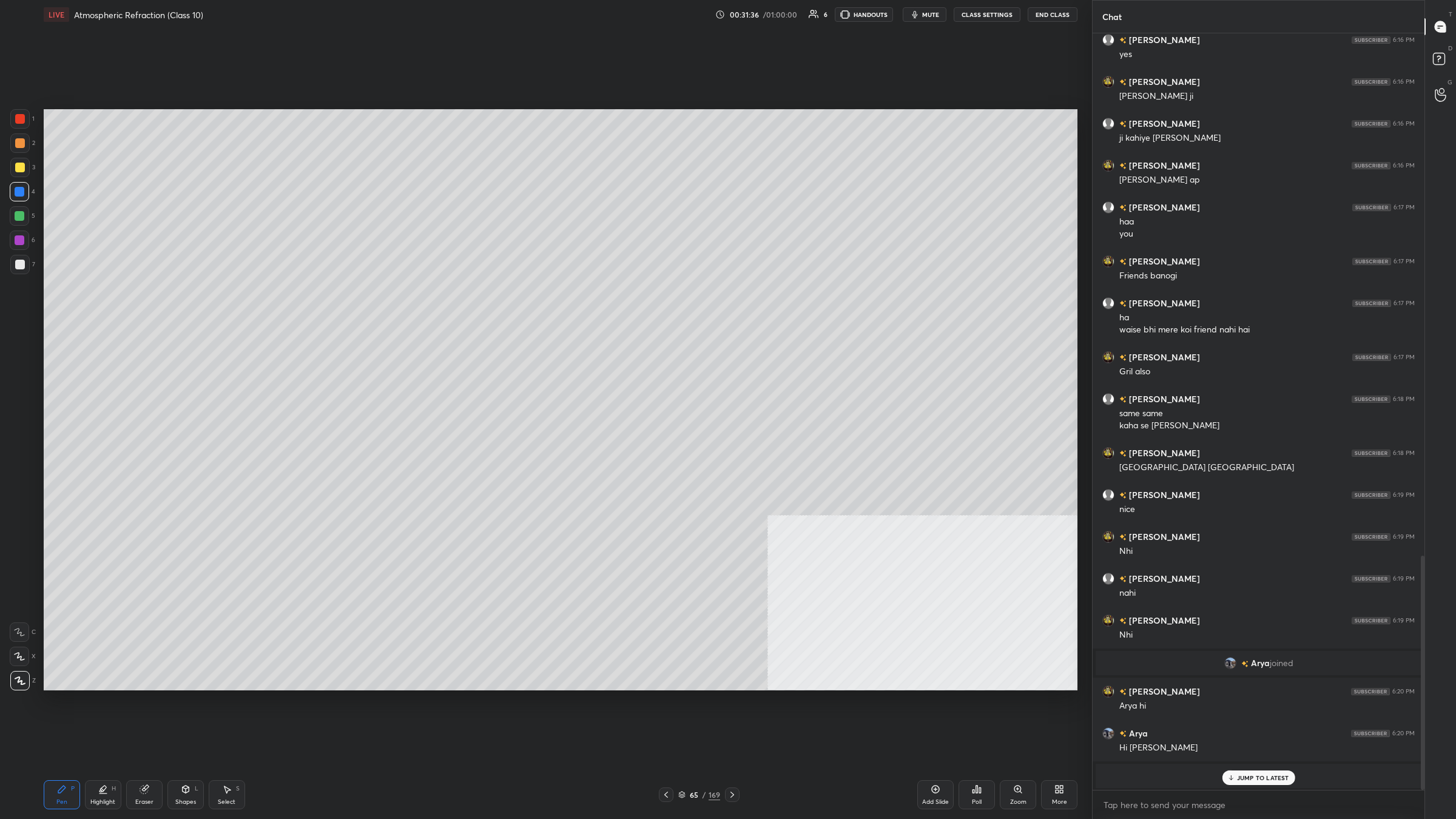 click at bounding box center [19, 192] 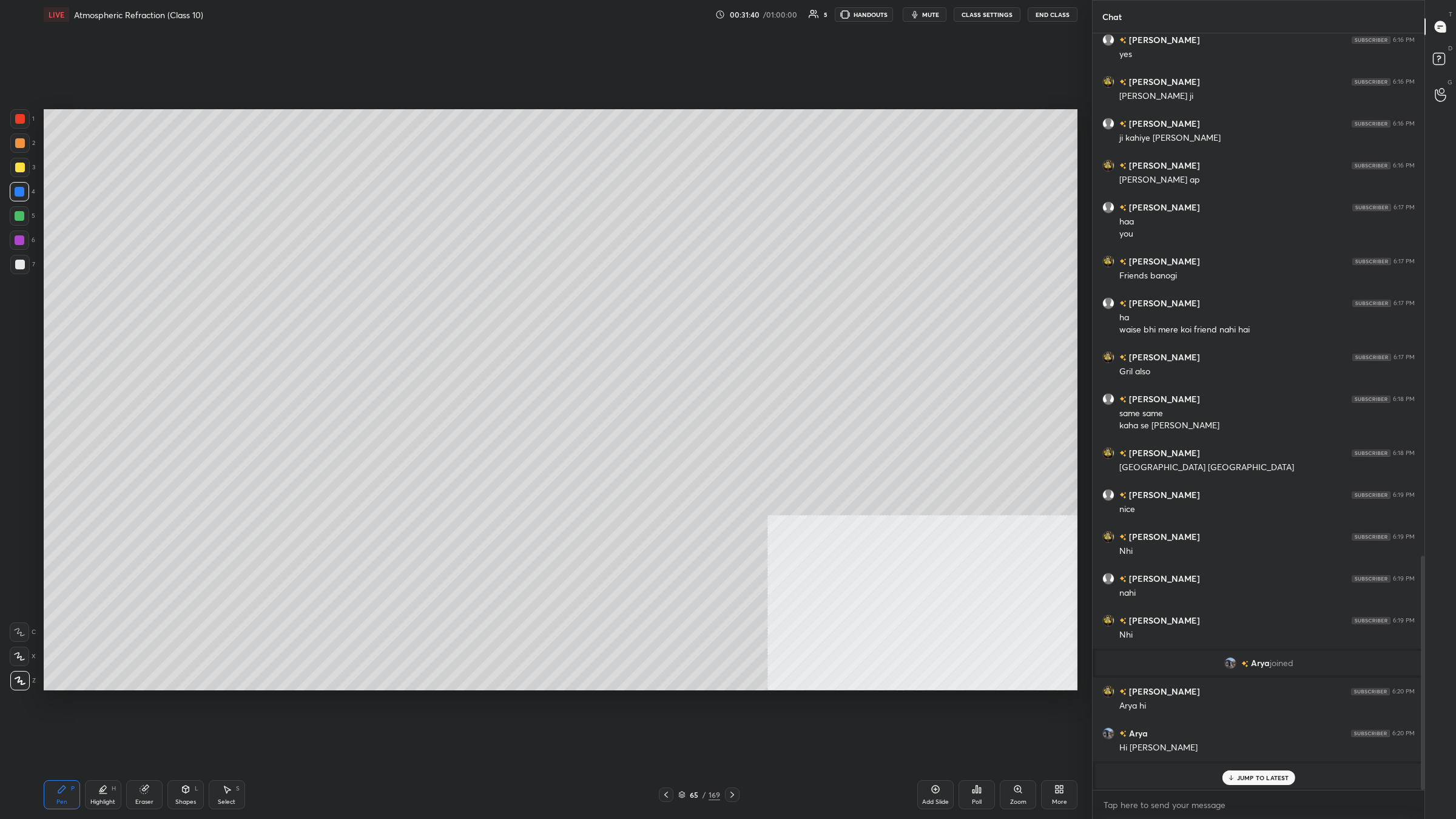 click at bounding box center [20, 167] 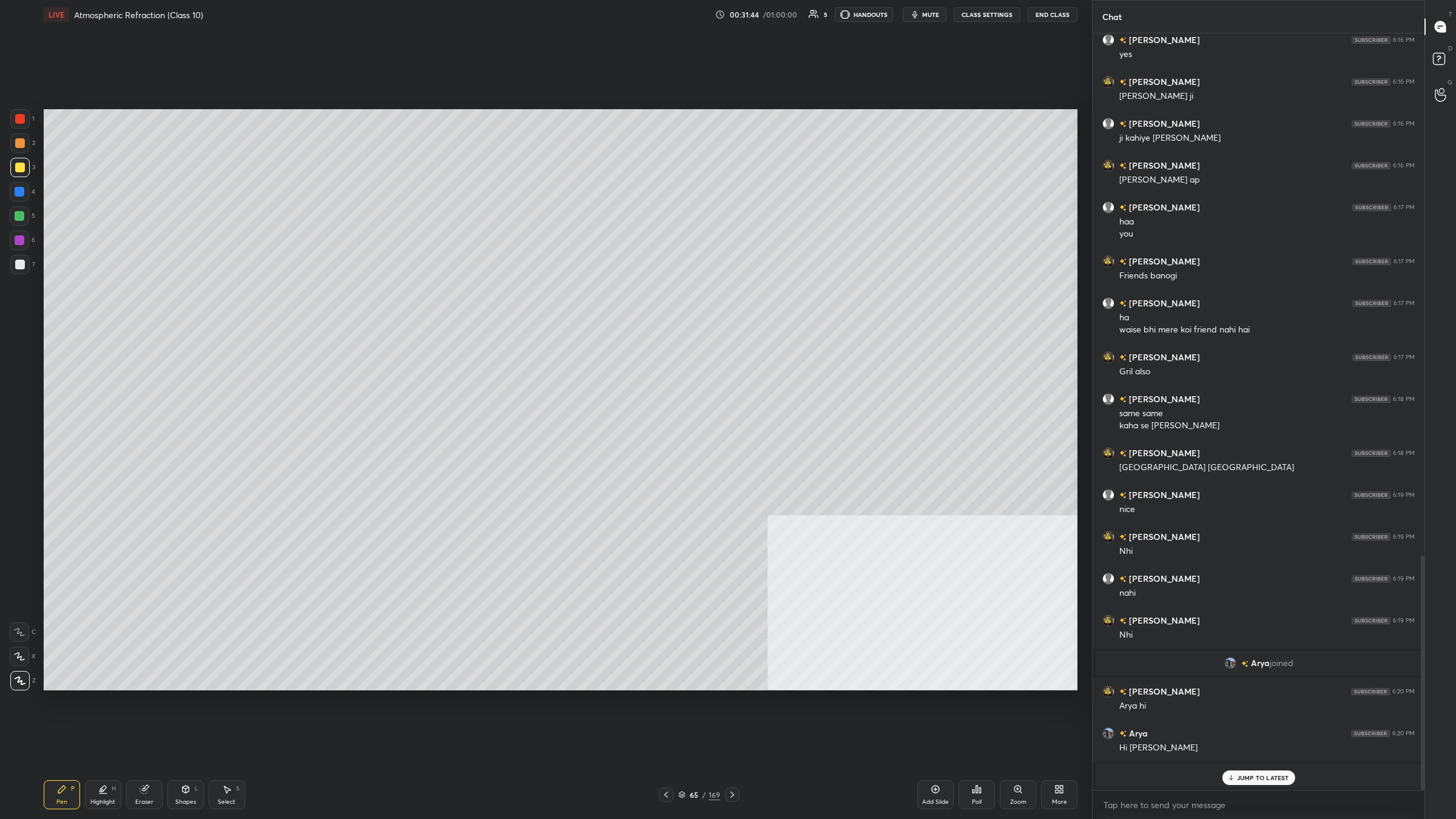 click at bounding box center (19, 192) 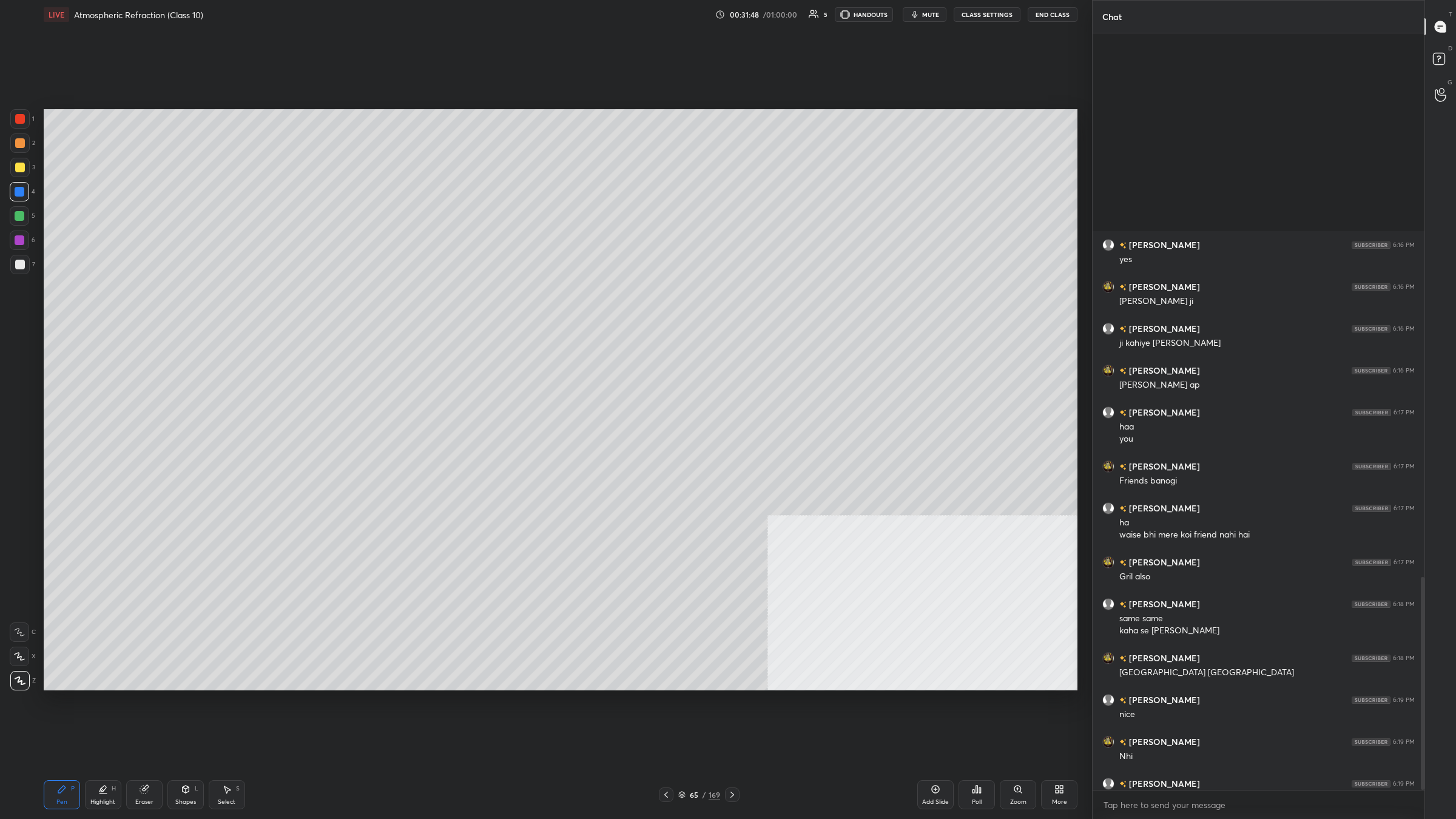 scroll, scrollTop: 1932, scrollLeft: 0, axis: vertical 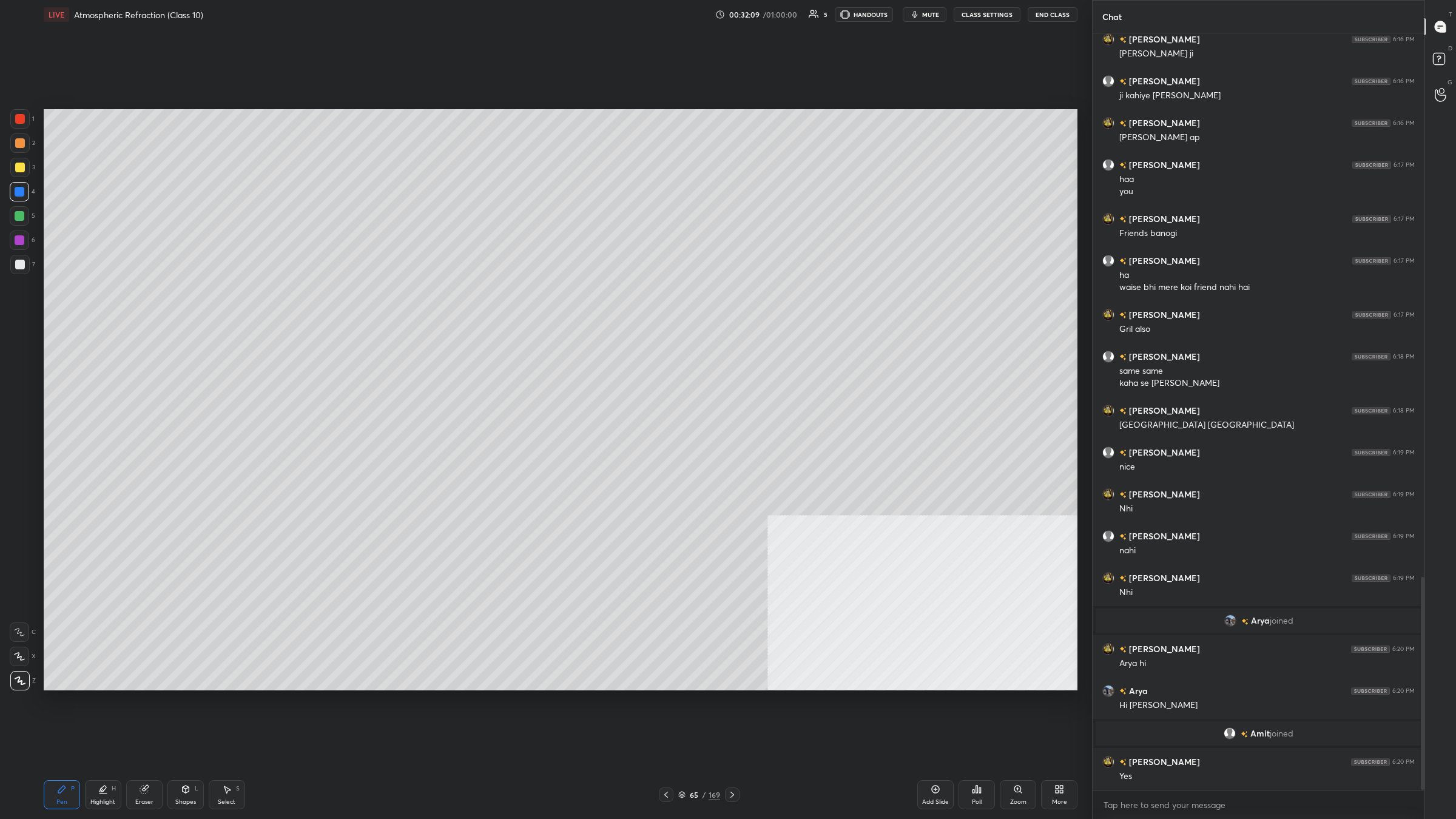 click at bounding box center [19, 240] 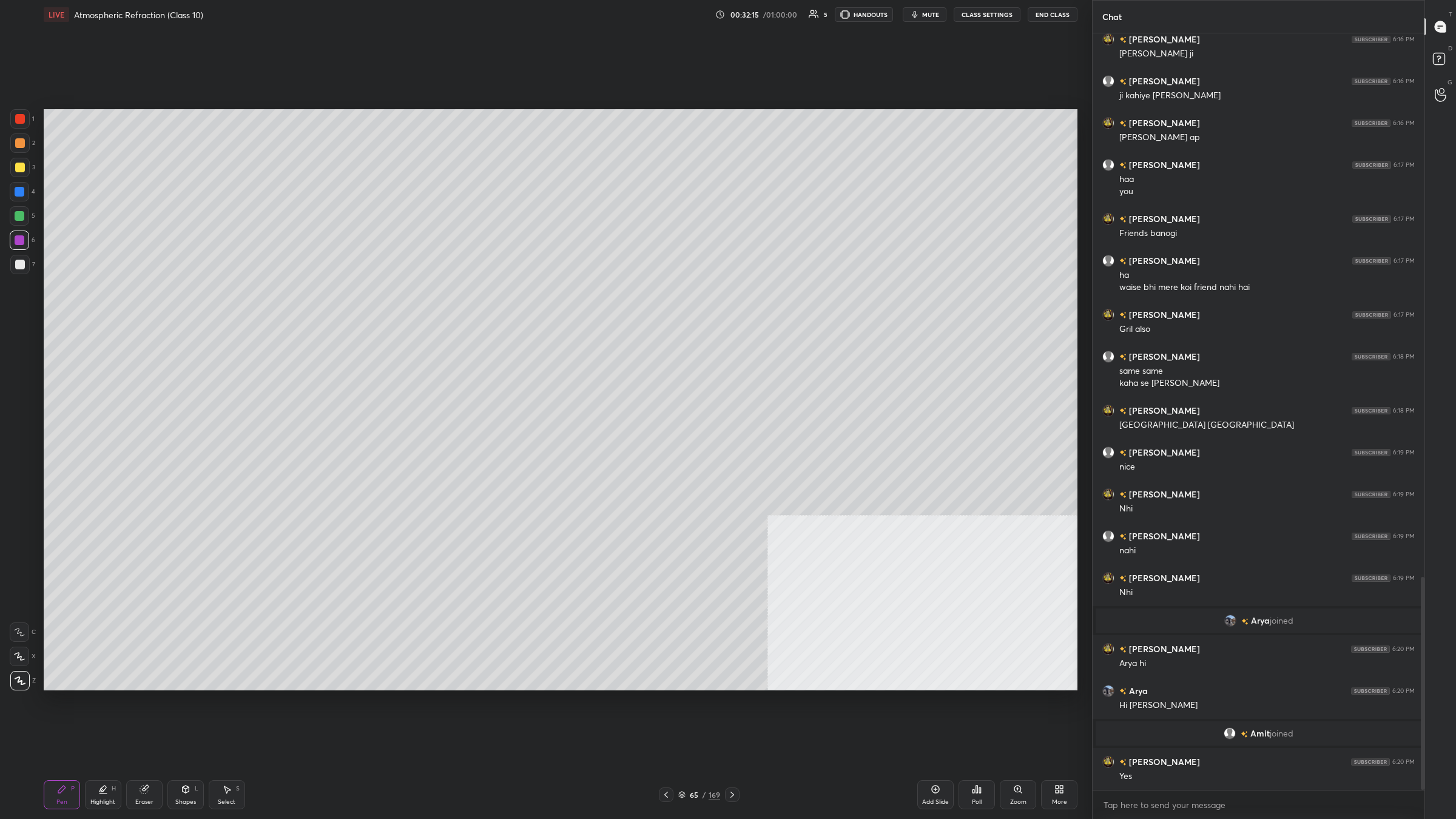 click at bounding box center [19, 216] 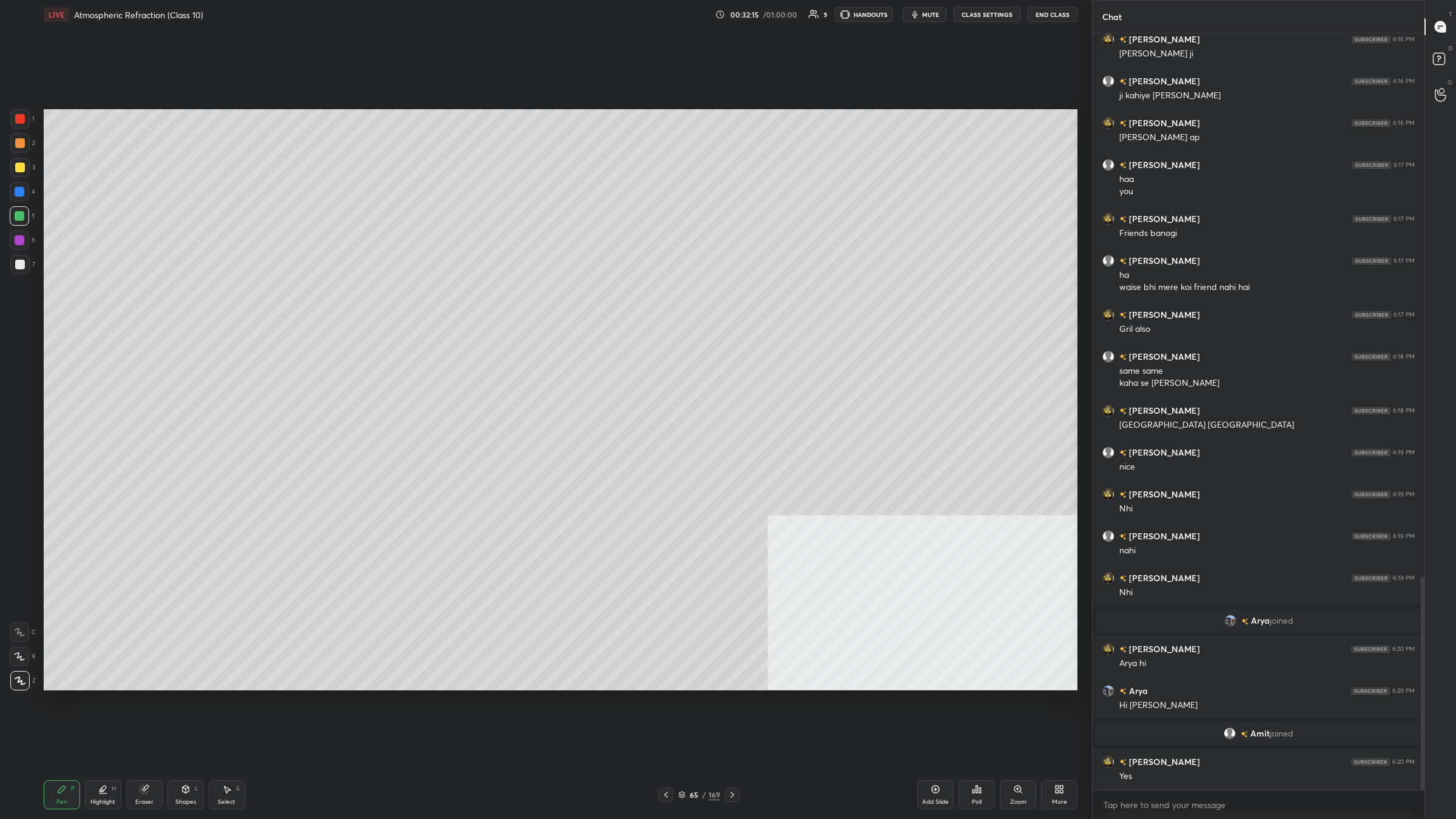 click at bounding box center [20, 167] 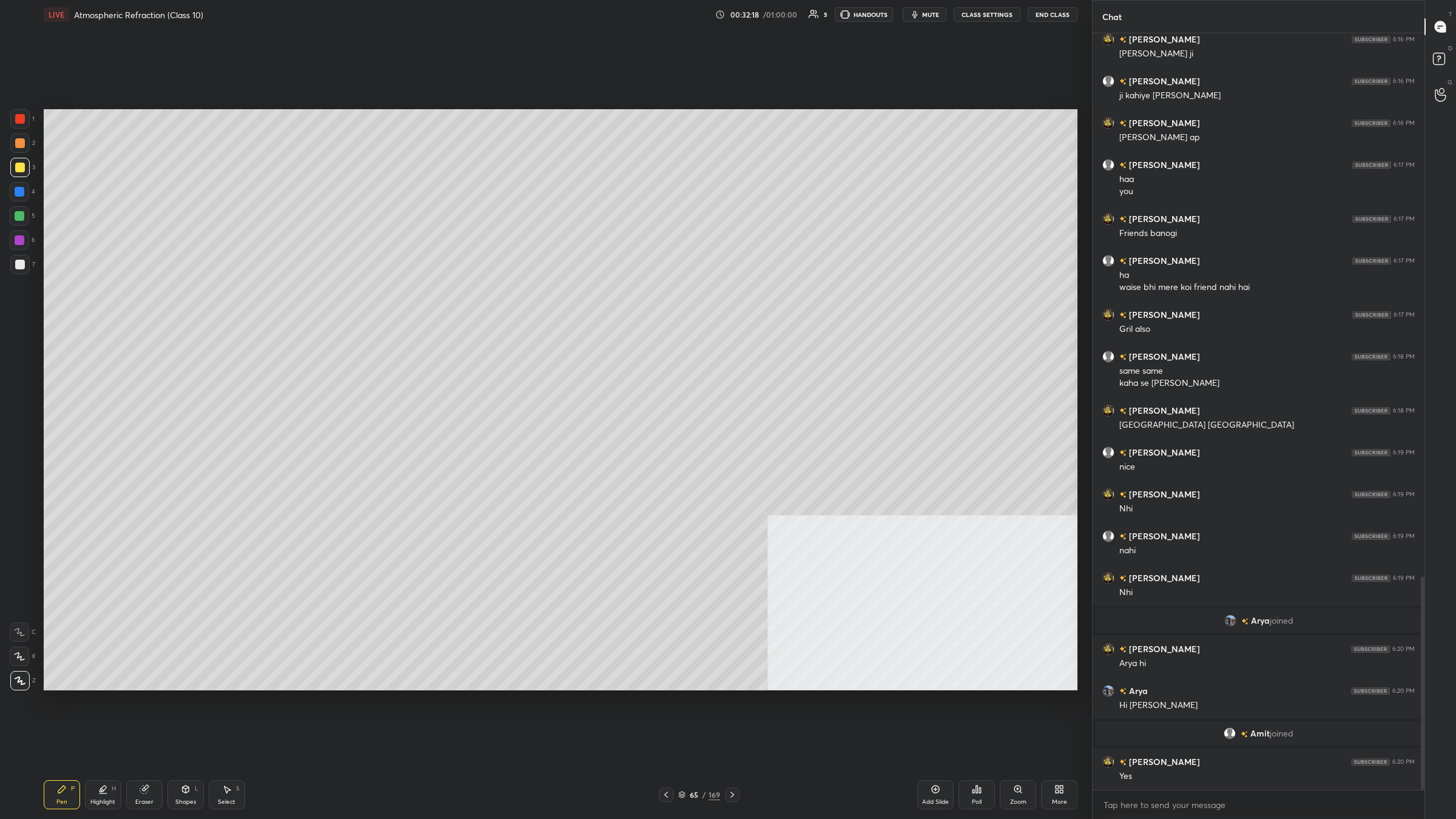 click on "5" at bounding box center (22, 216) 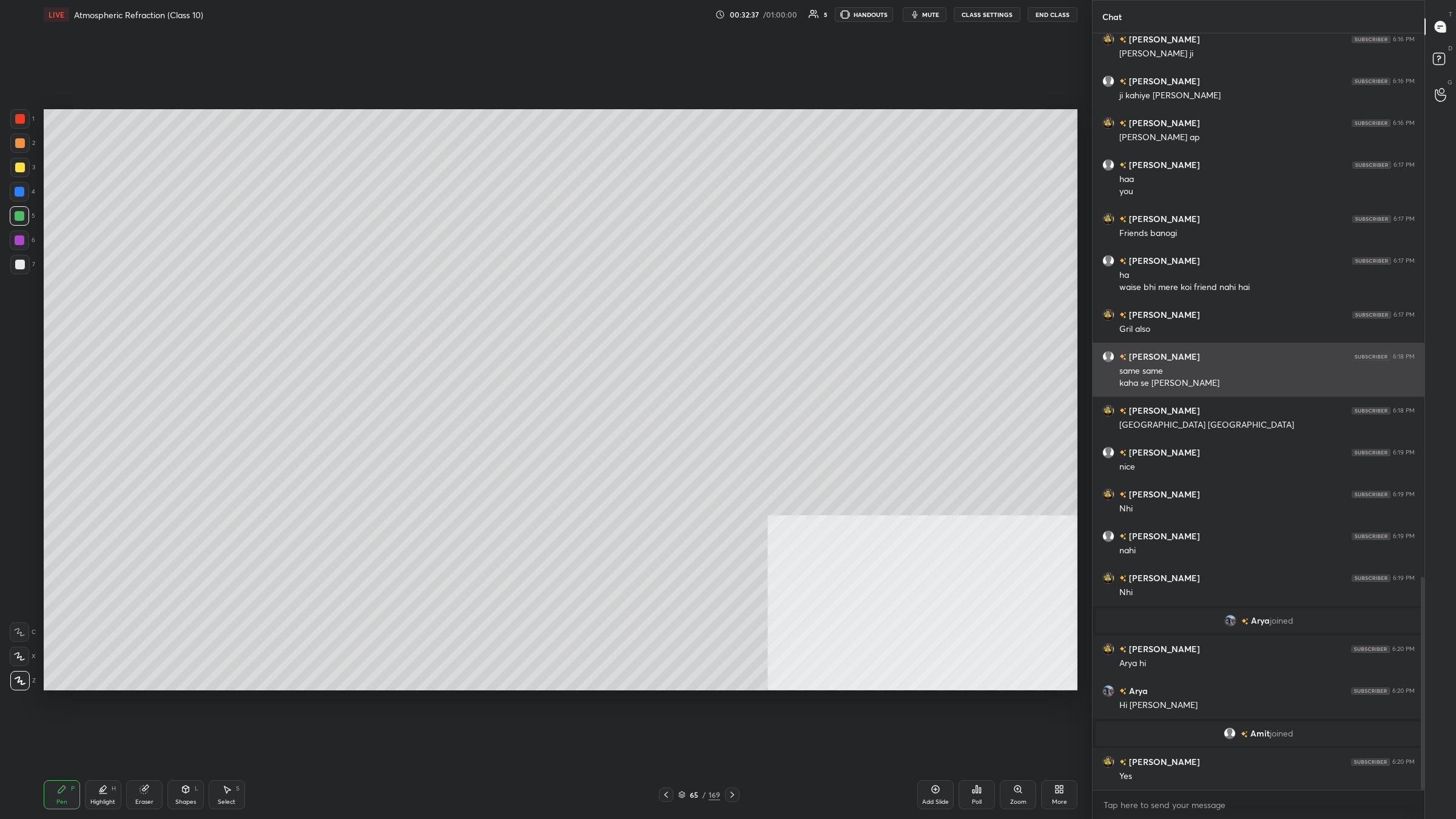 scroll, scrollTop: 1973, scrollLeft: 0, axis: vertical 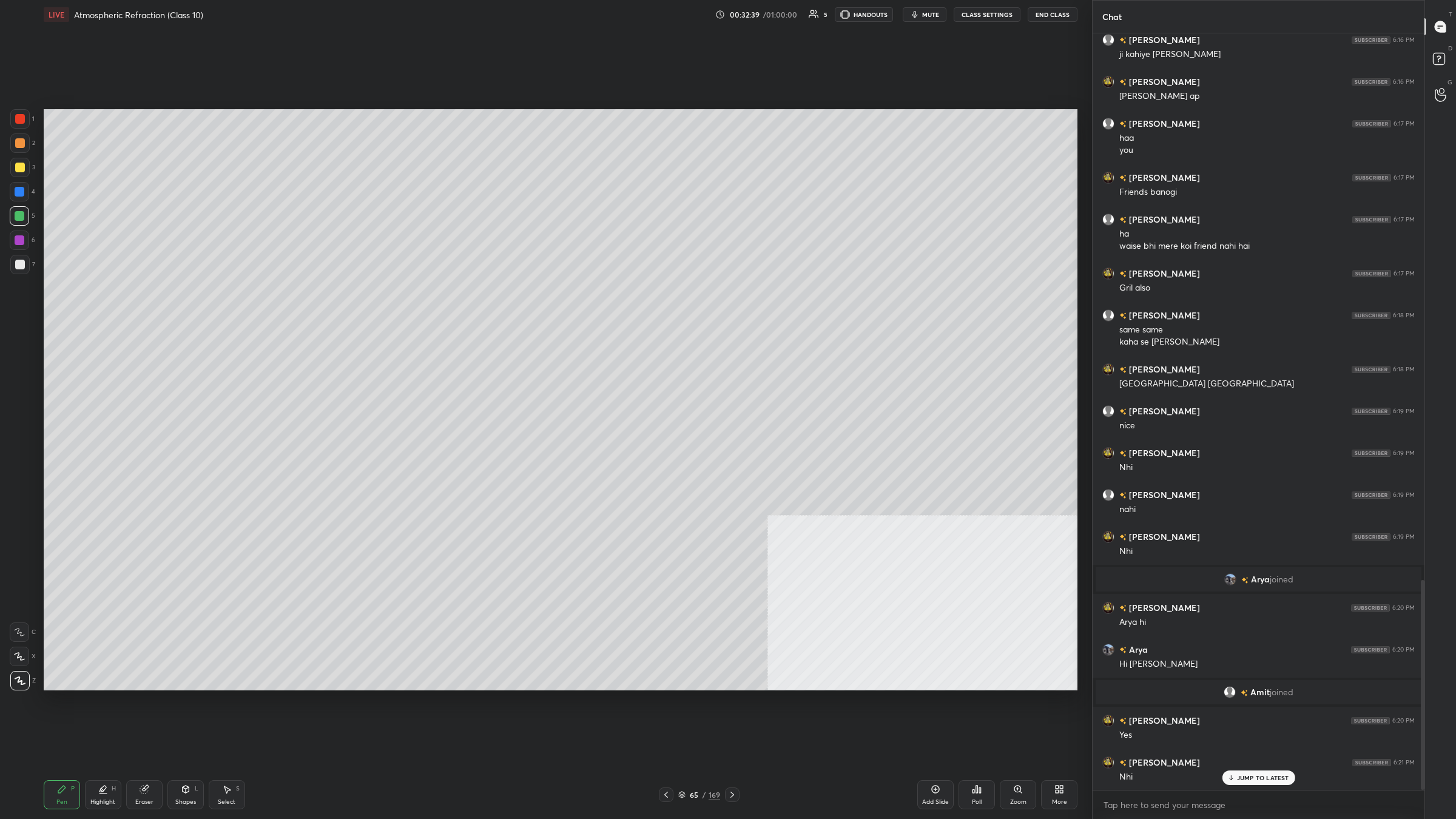 click 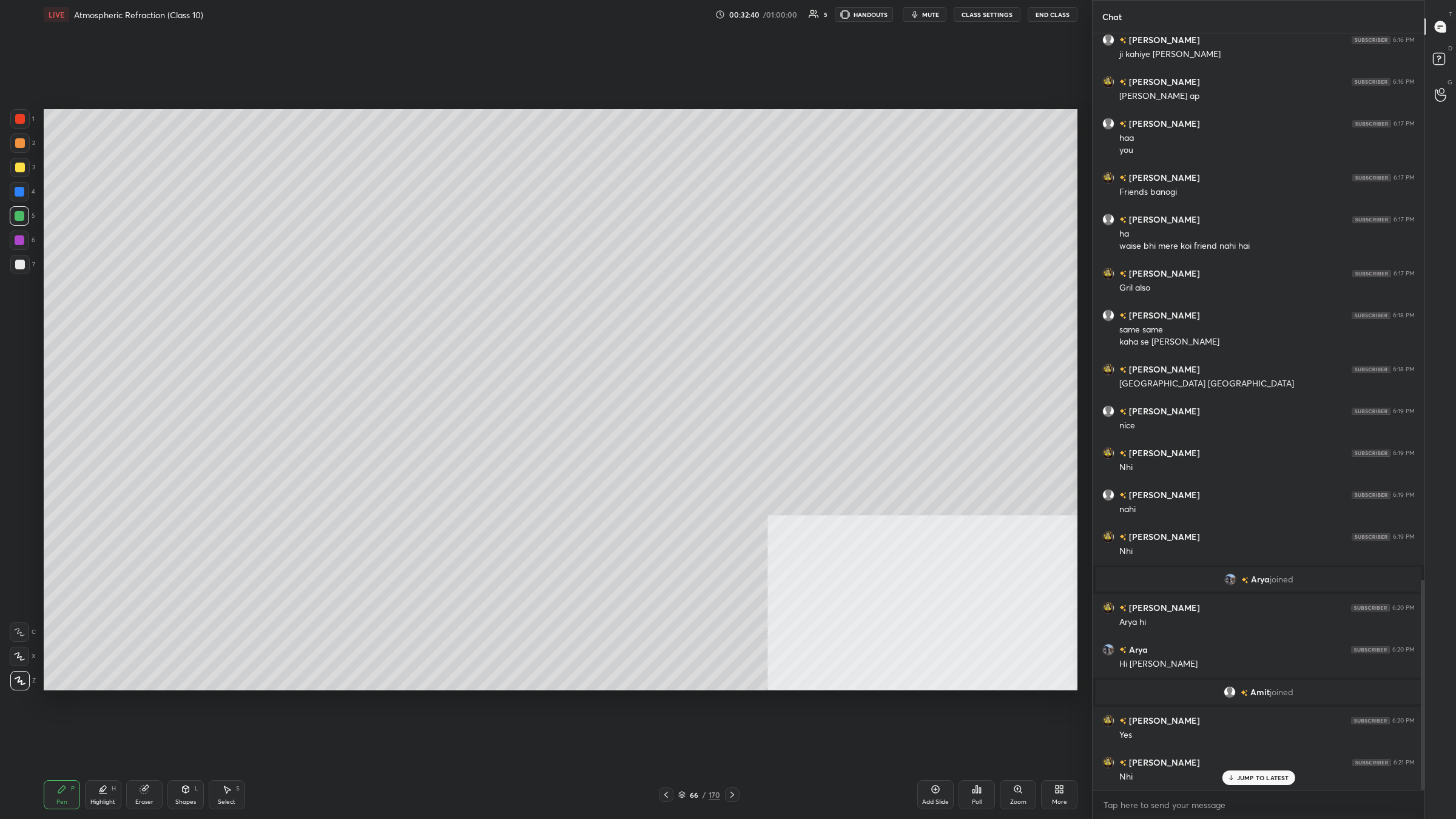 click at bounding box center [20, 167] 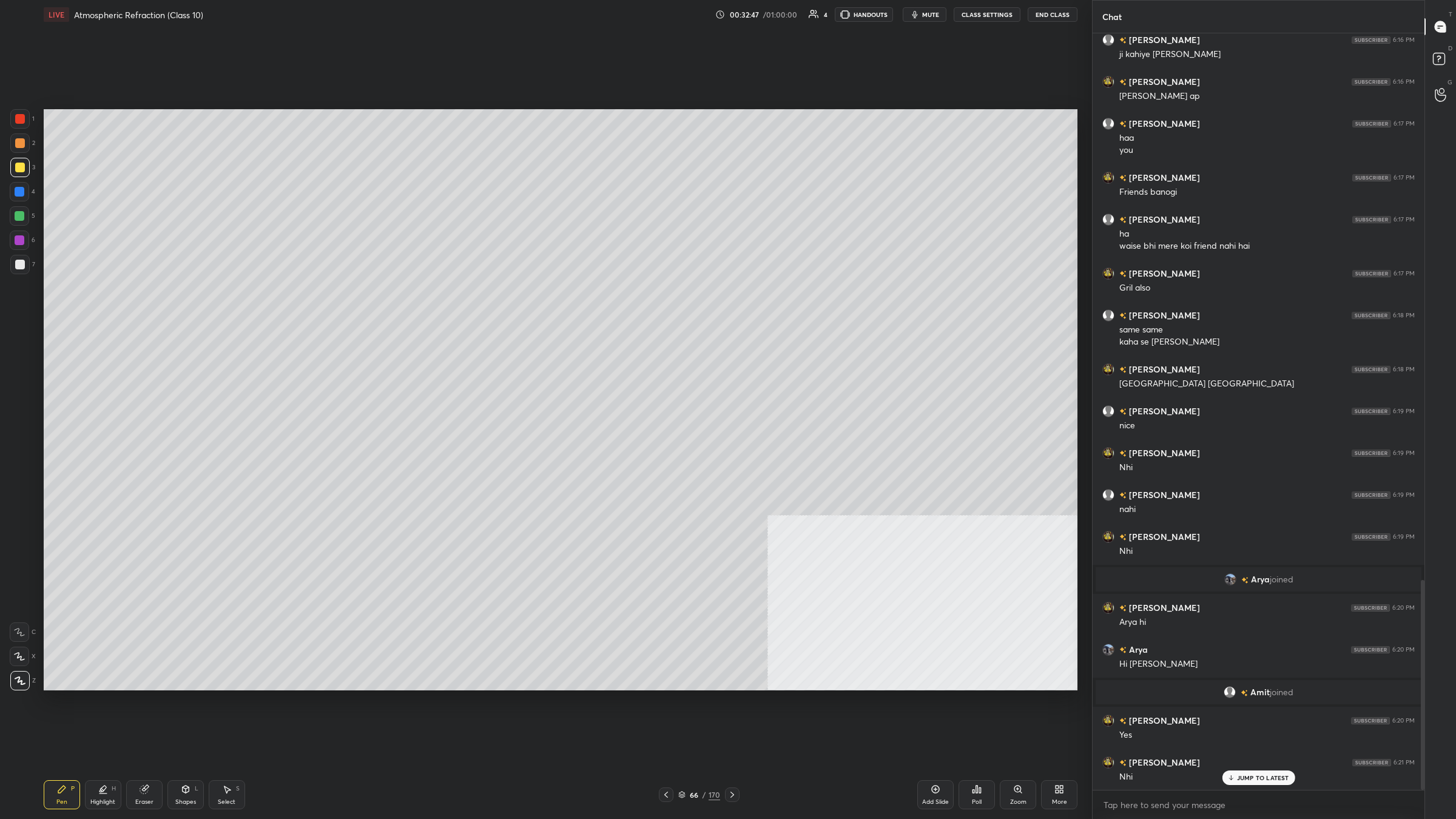click at bounding box center (20, 265) 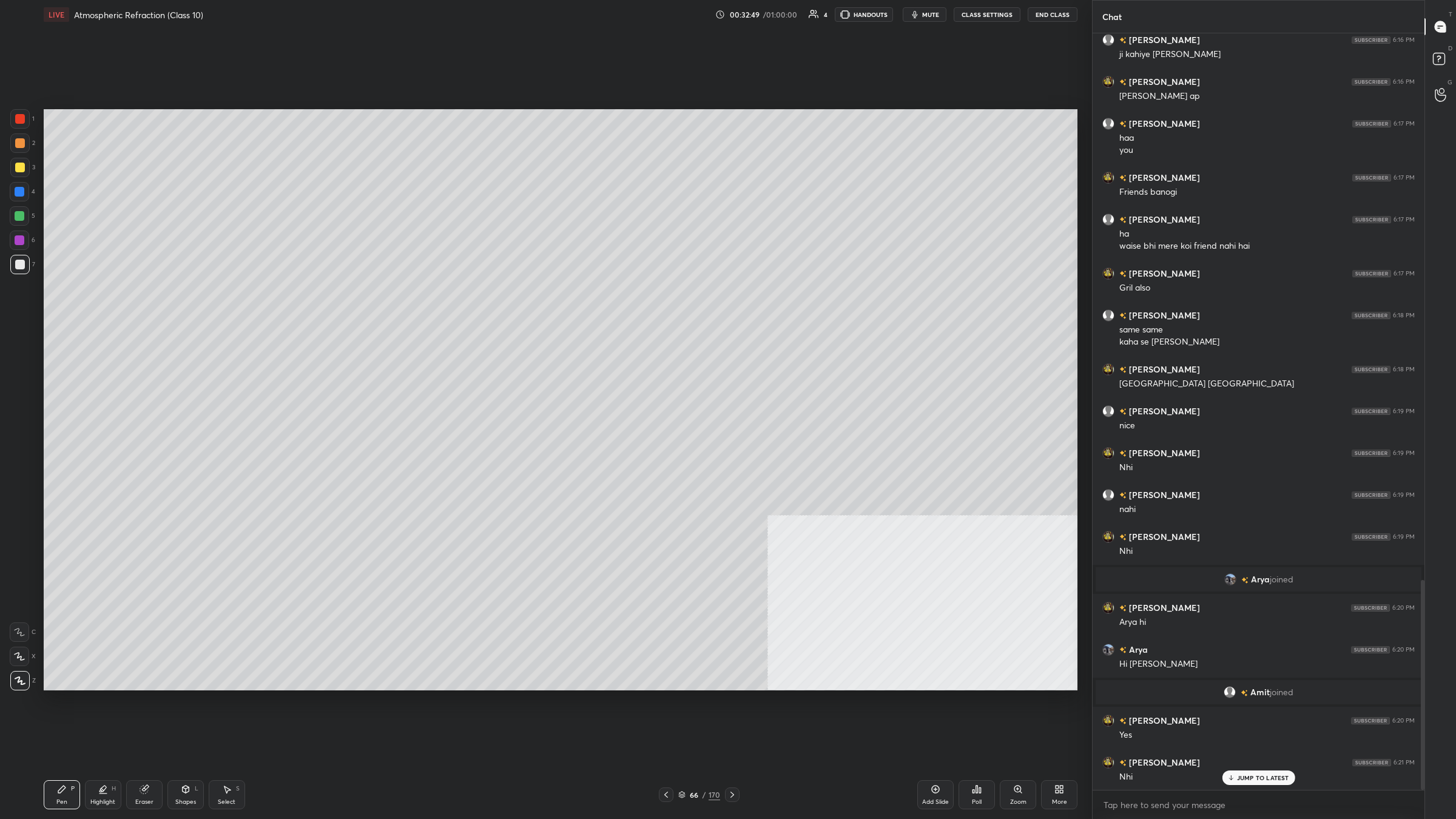 click at bounding box center (19, 240) 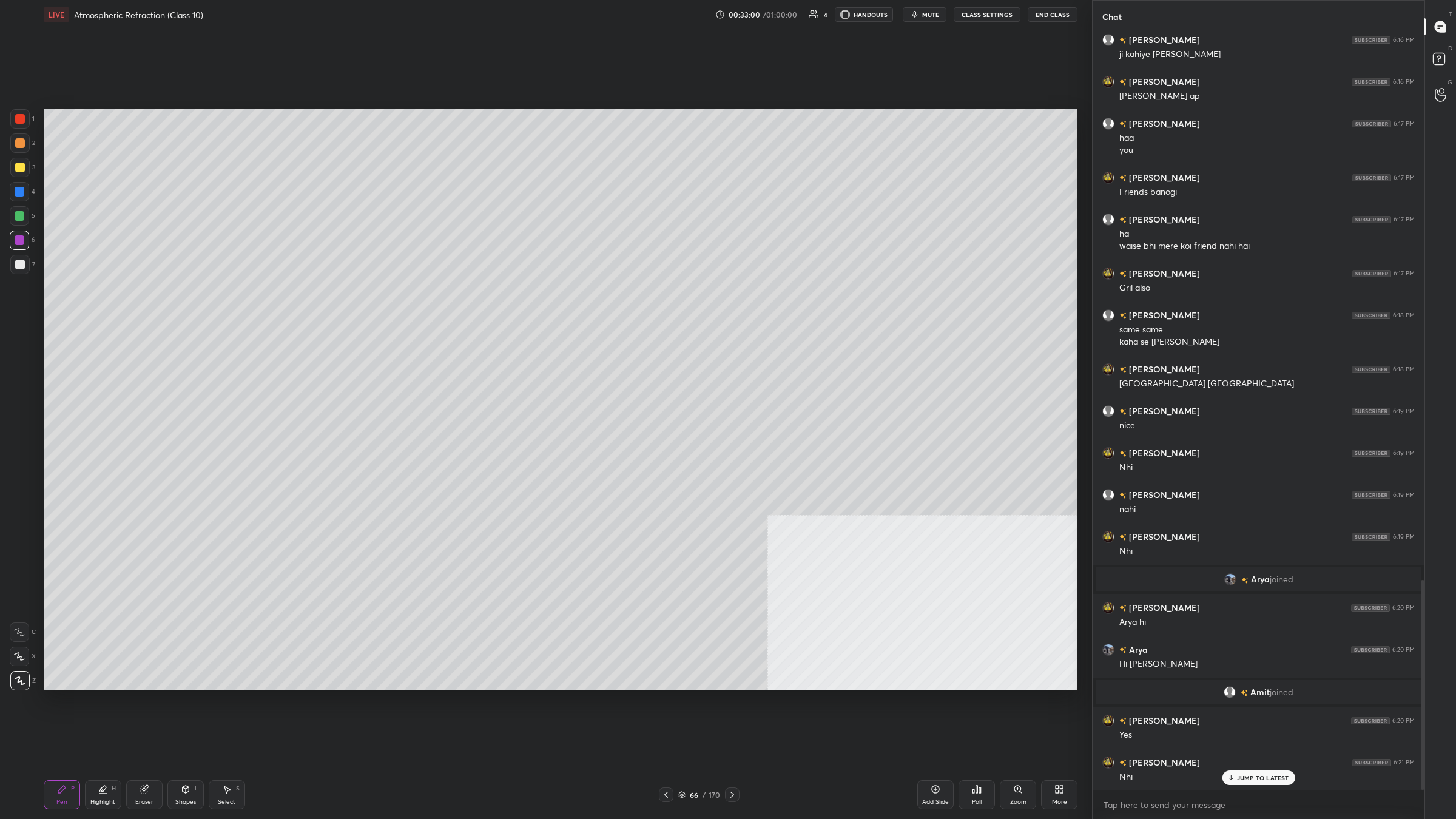scroll, scrollTop: 2003, scrollLeft: 0, axis: vertical 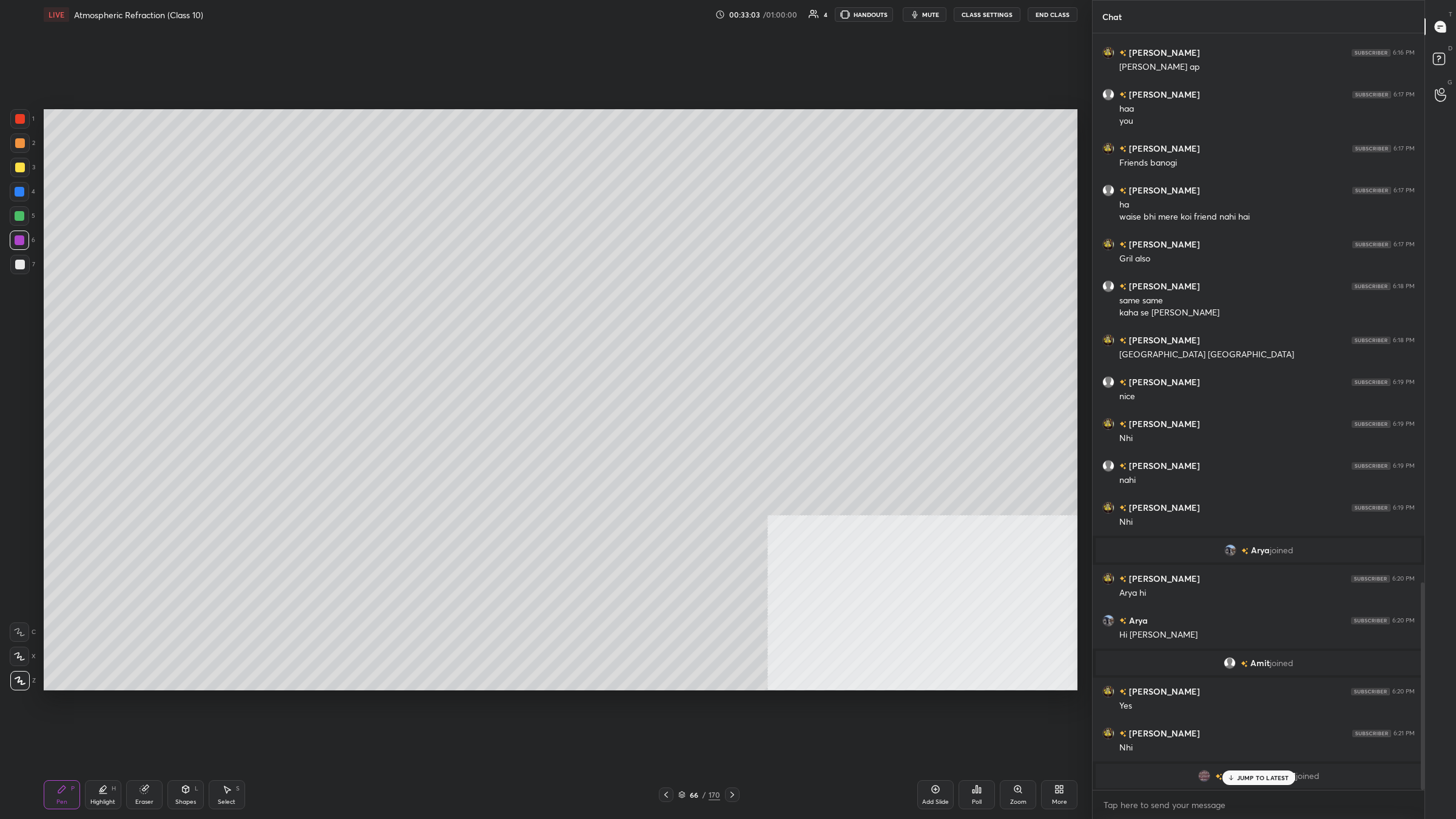 click on "1 2 3 4 5 6 7 C X Z C X Z E E Erase all   H H" at bounding box center (19, 400) 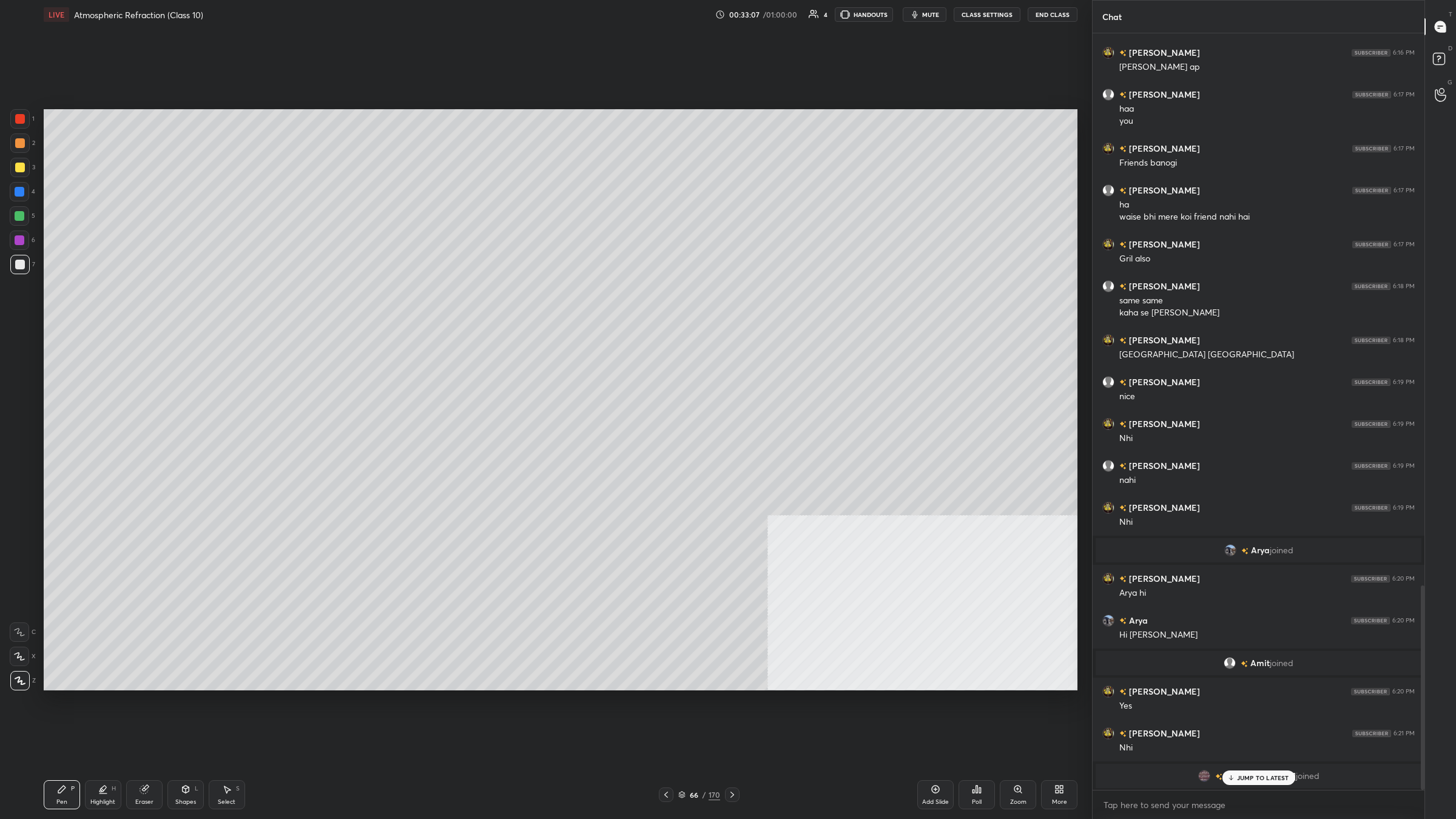 scroll, scrollTop: 2044, scrollLeft: 0, axis: vertical 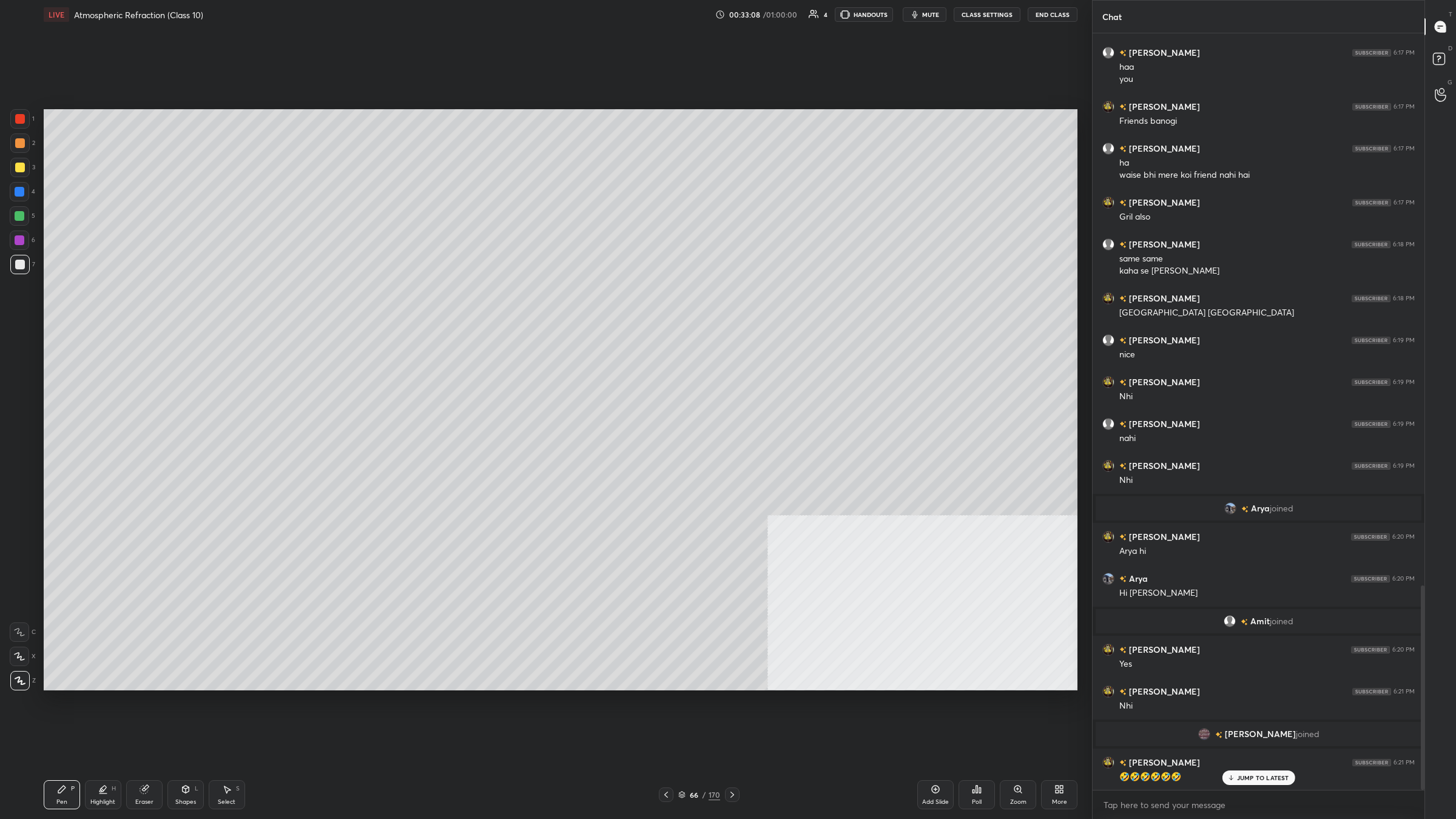 click on "6" at bounding box center (22, 240) 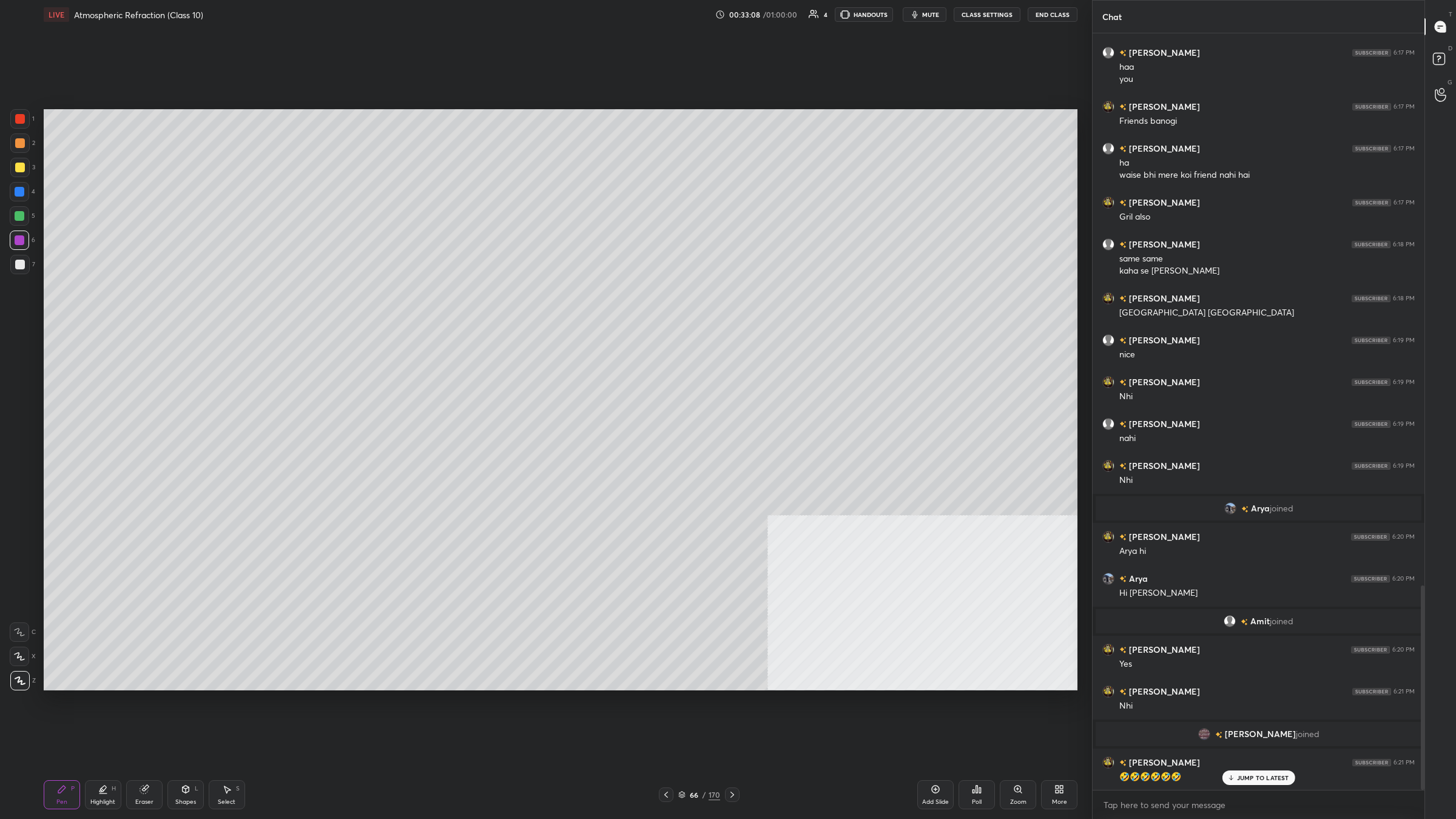 click at bounding box center (19, 240) 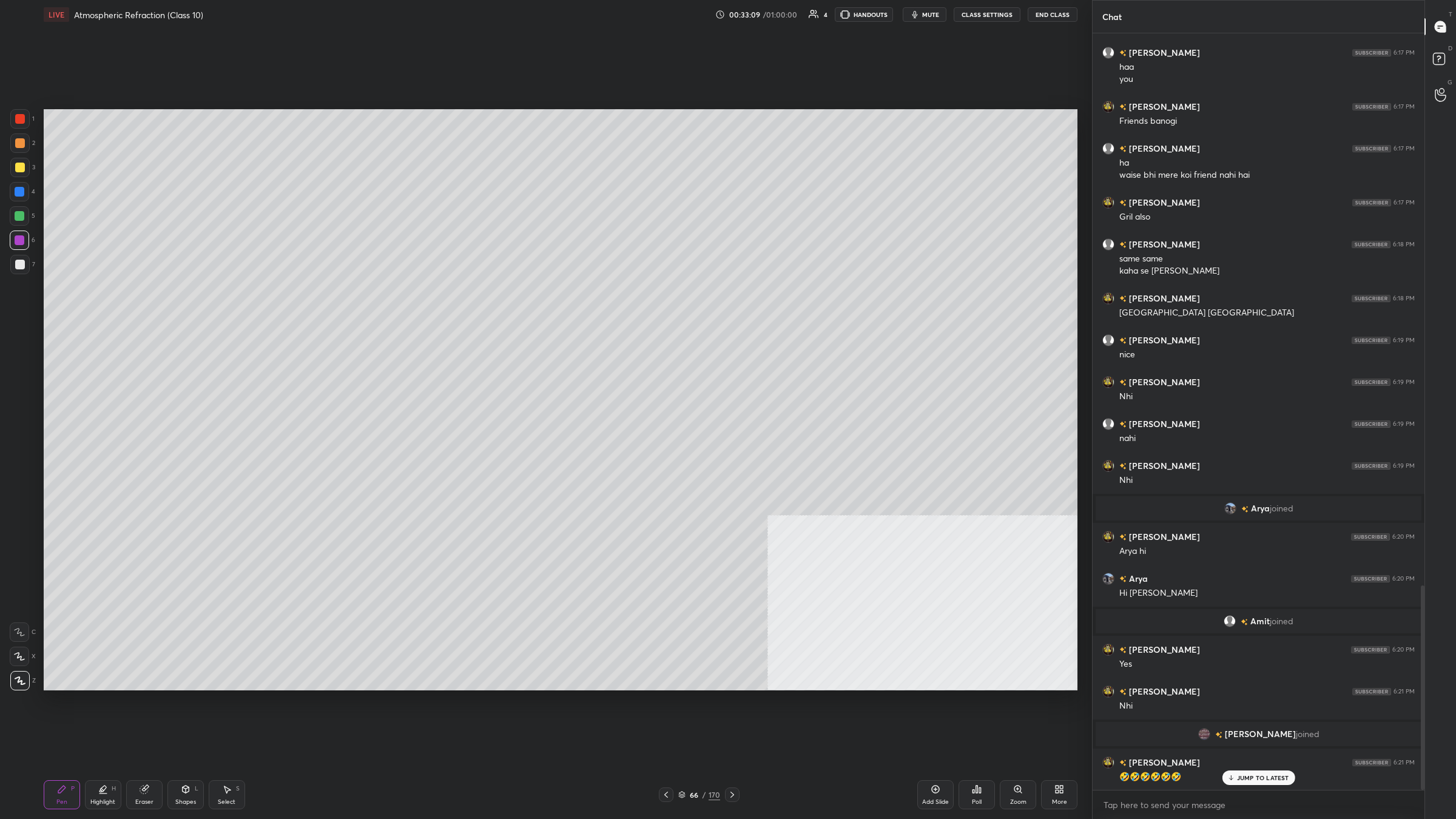 click on "2" at bounding box center (22, 146) 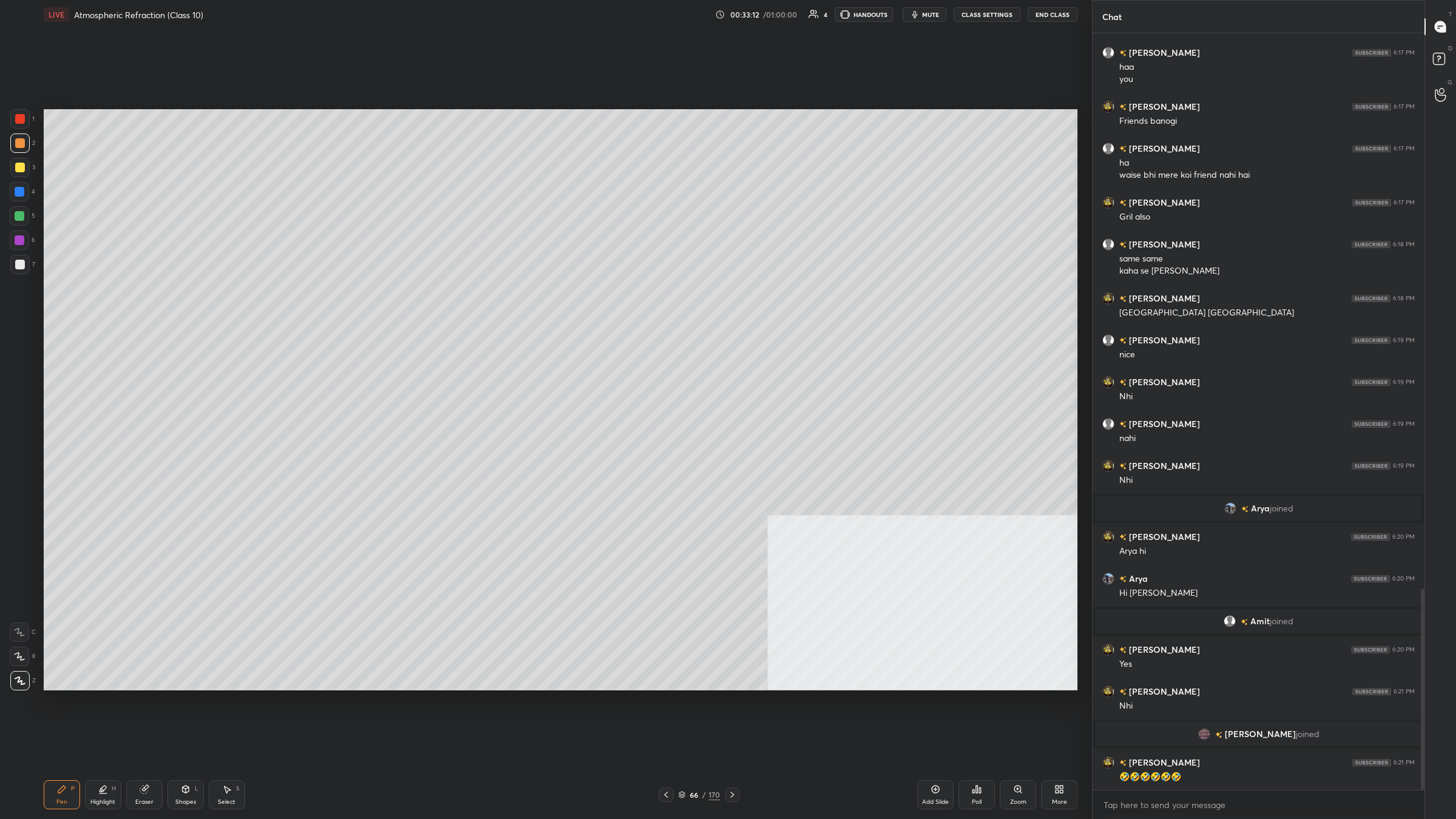 scroll, scrollTop: 2087, scrollLeft: 0, axis: vertical 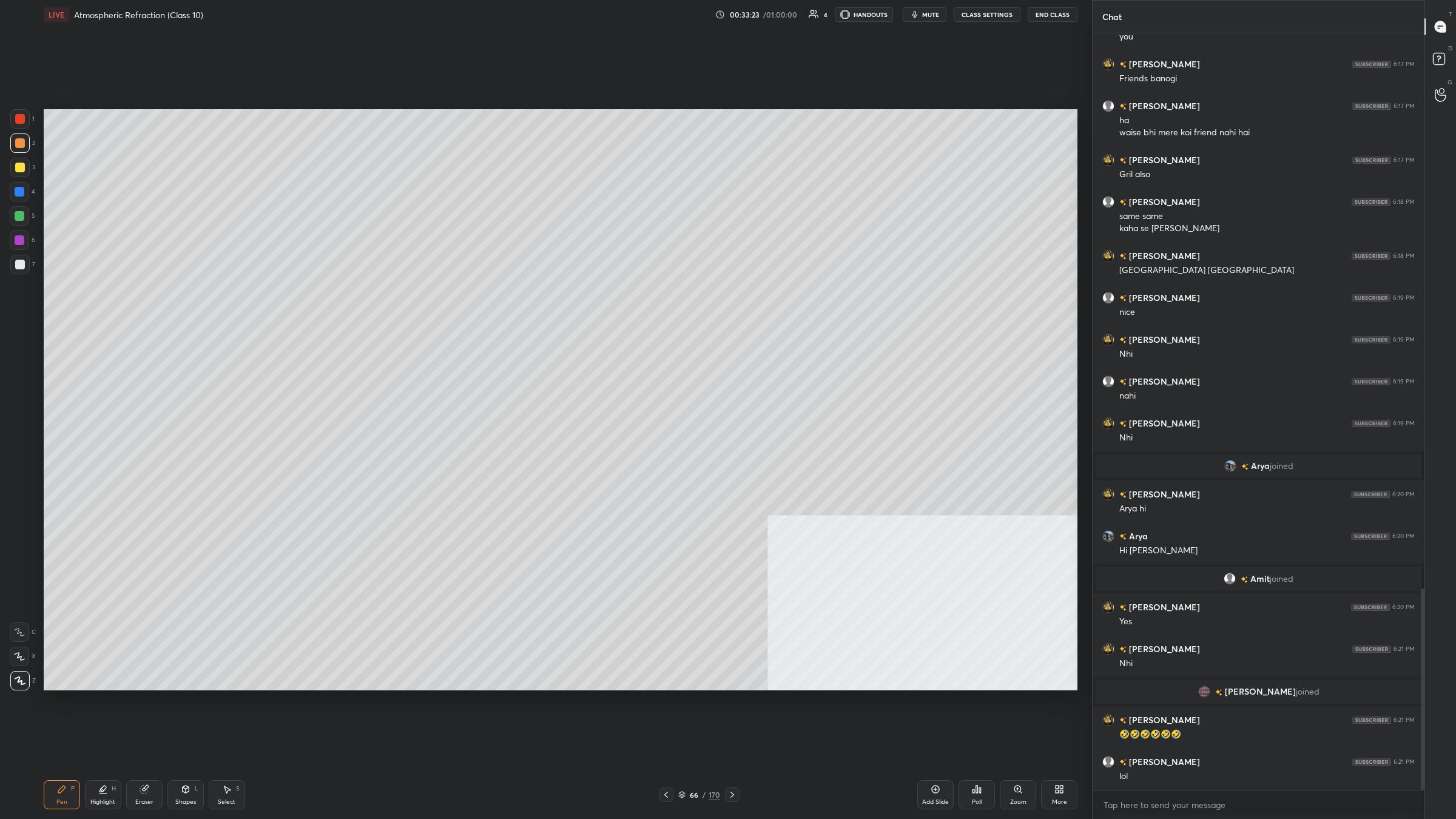 click on "3" at bounding box center (22, 167) 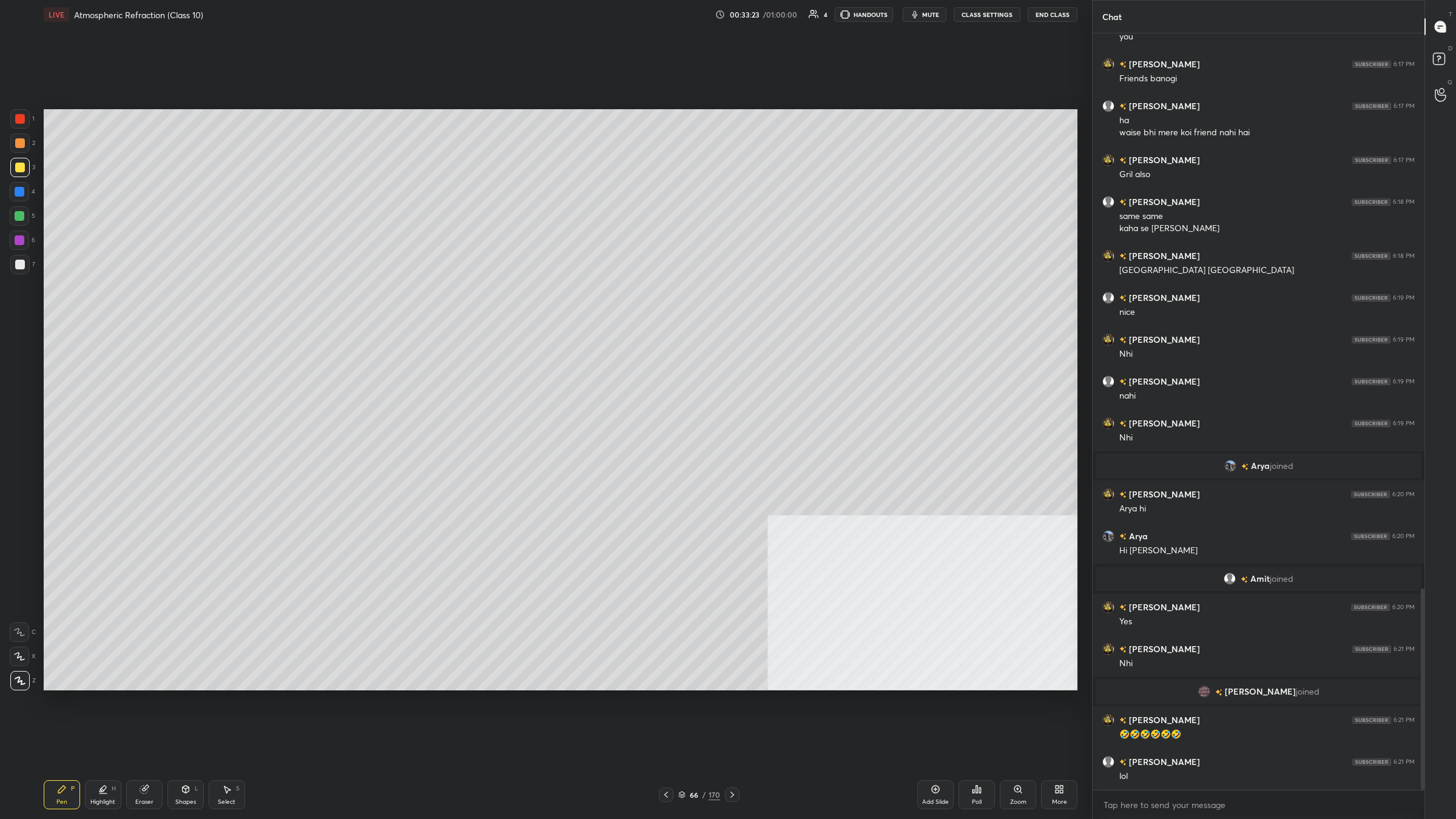 click at bounding box center (20, 143) 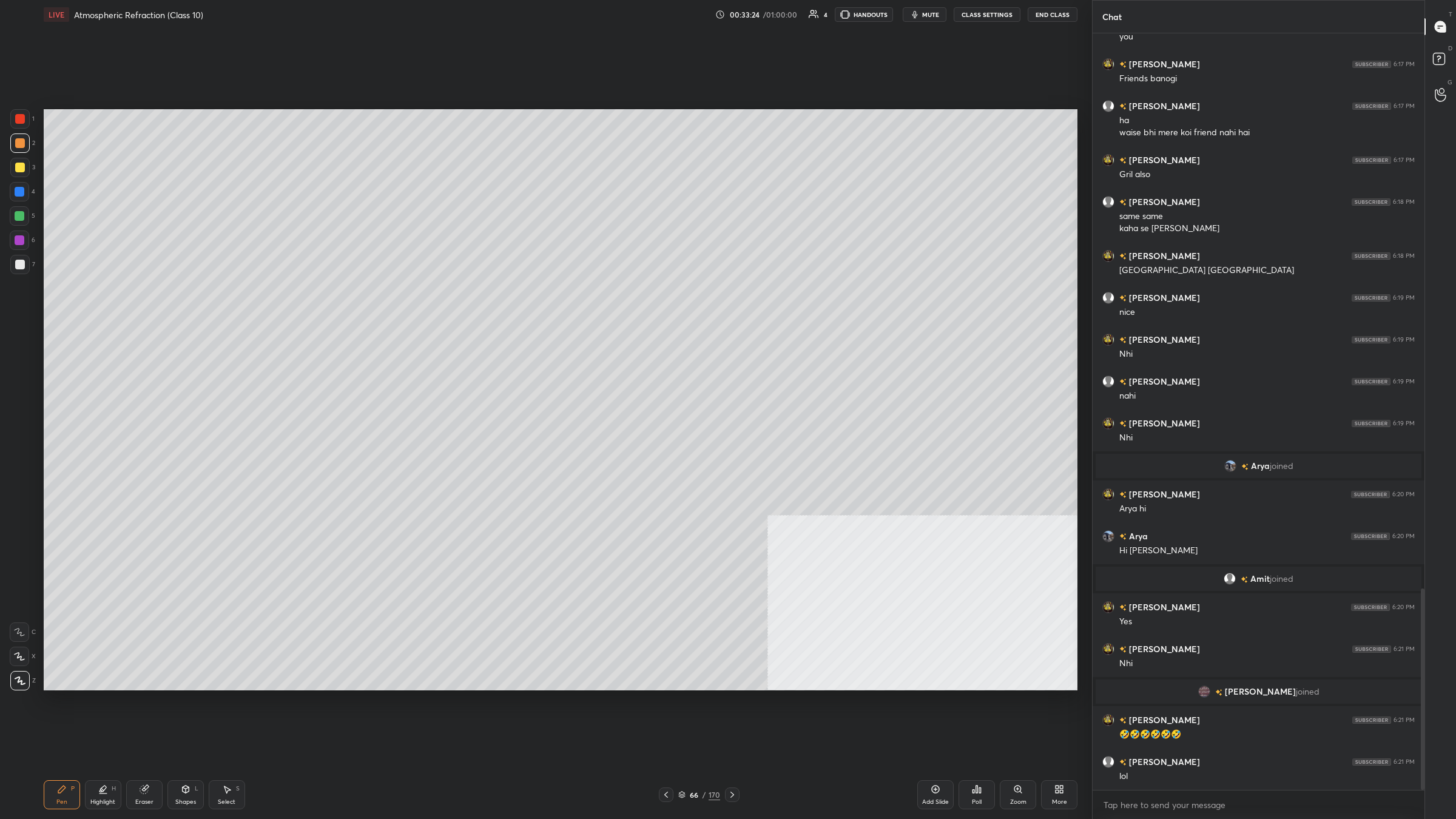 click on "1" at bounding box center (22, 121) 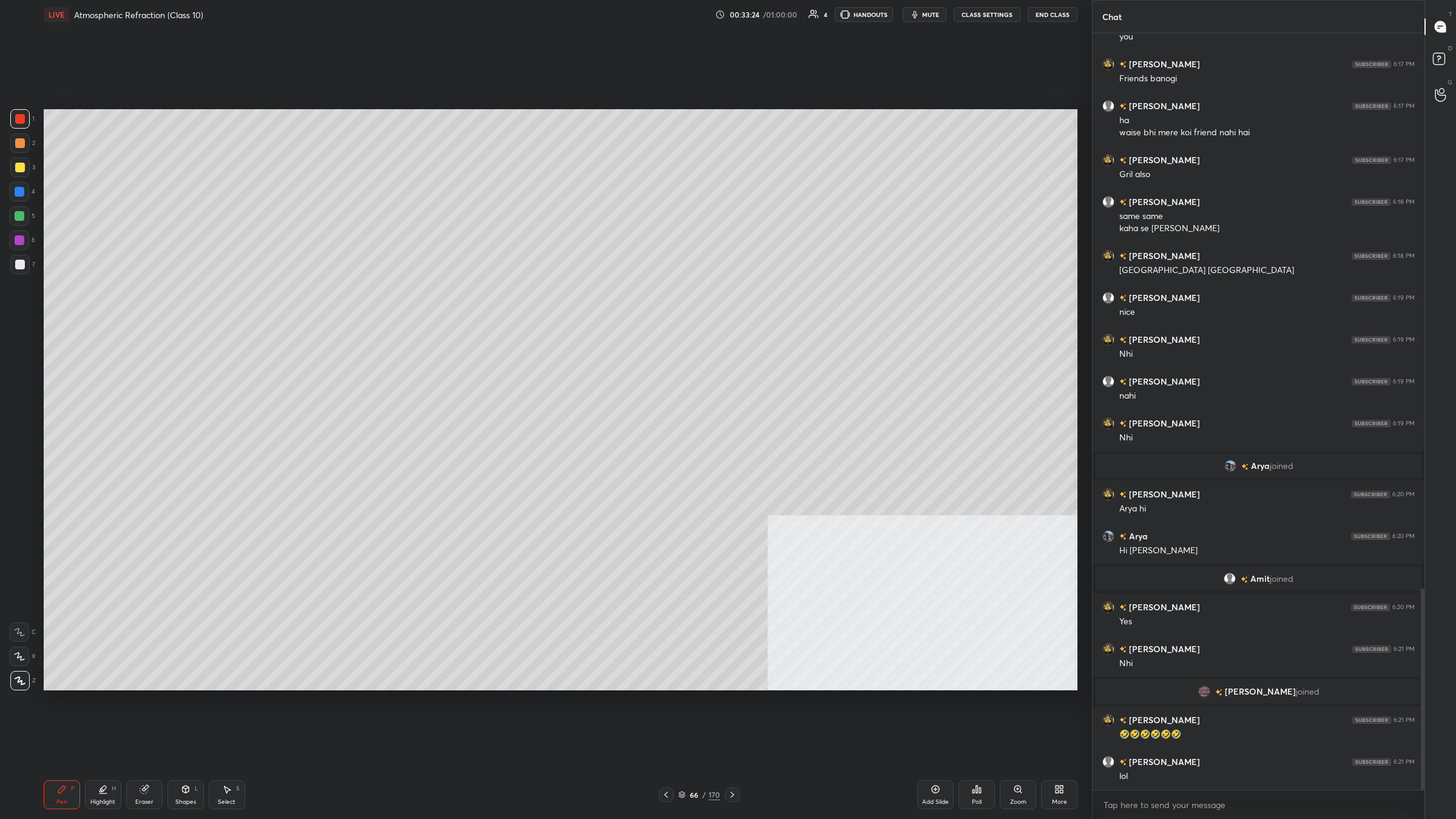 click on "7" at bounding box center (22, 267) 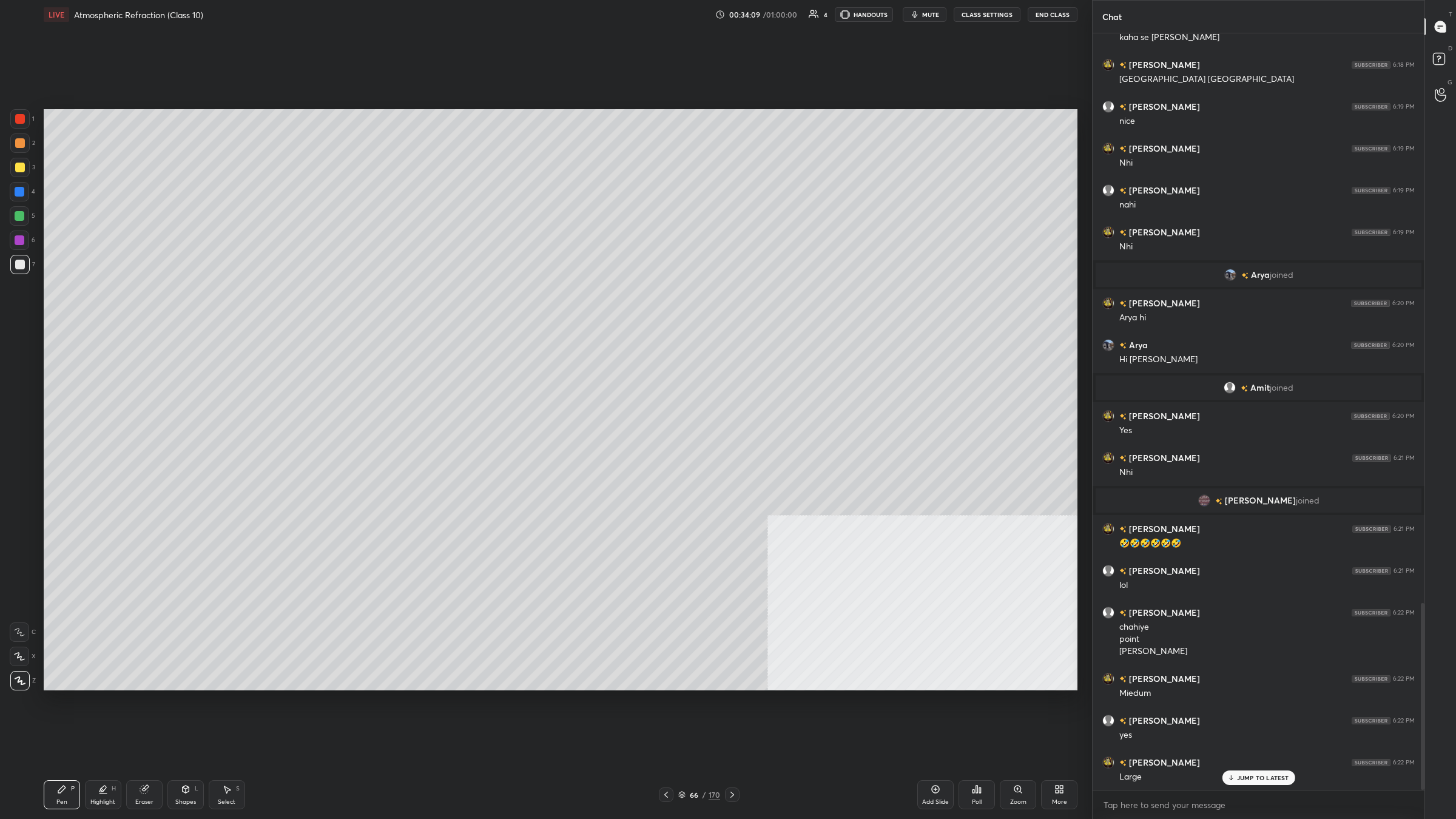 scroll, scrollTop: 2307, scrollLeft: 0, axis: vertical 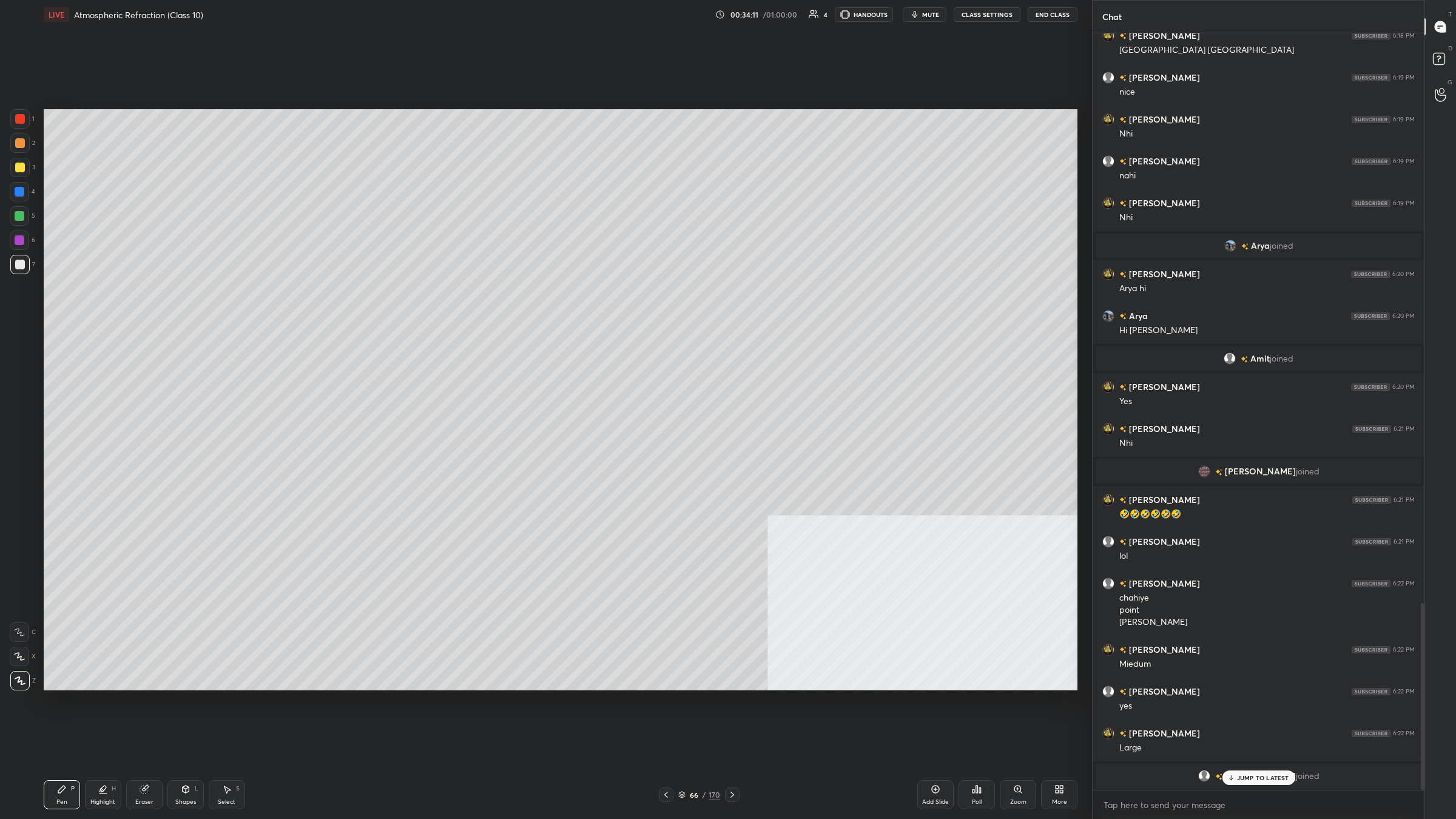 click on "/" at bounding box center [704, 795] 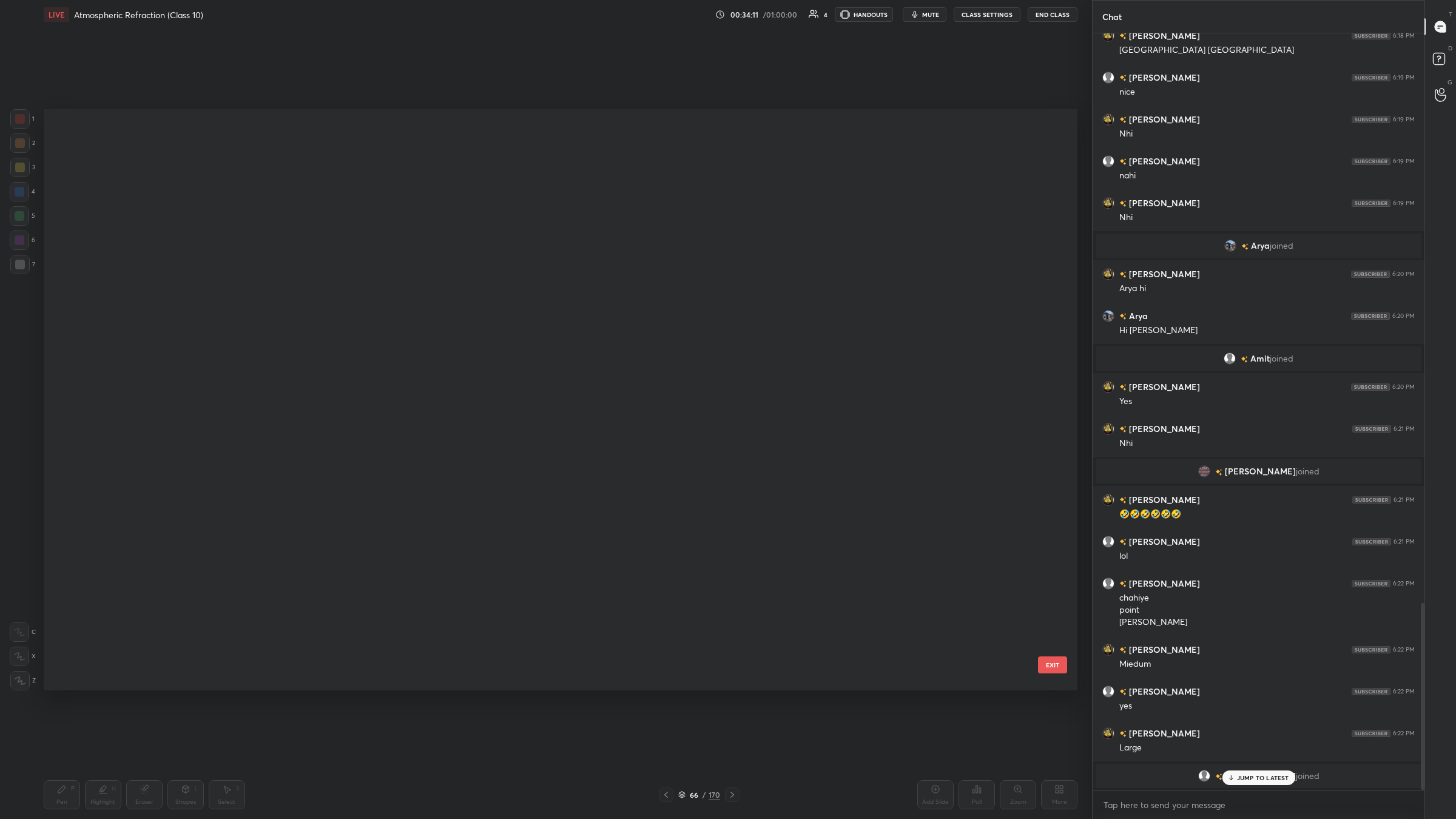 scroll, scrollTop: 3483, scrollLeft: 0, axis: vertical 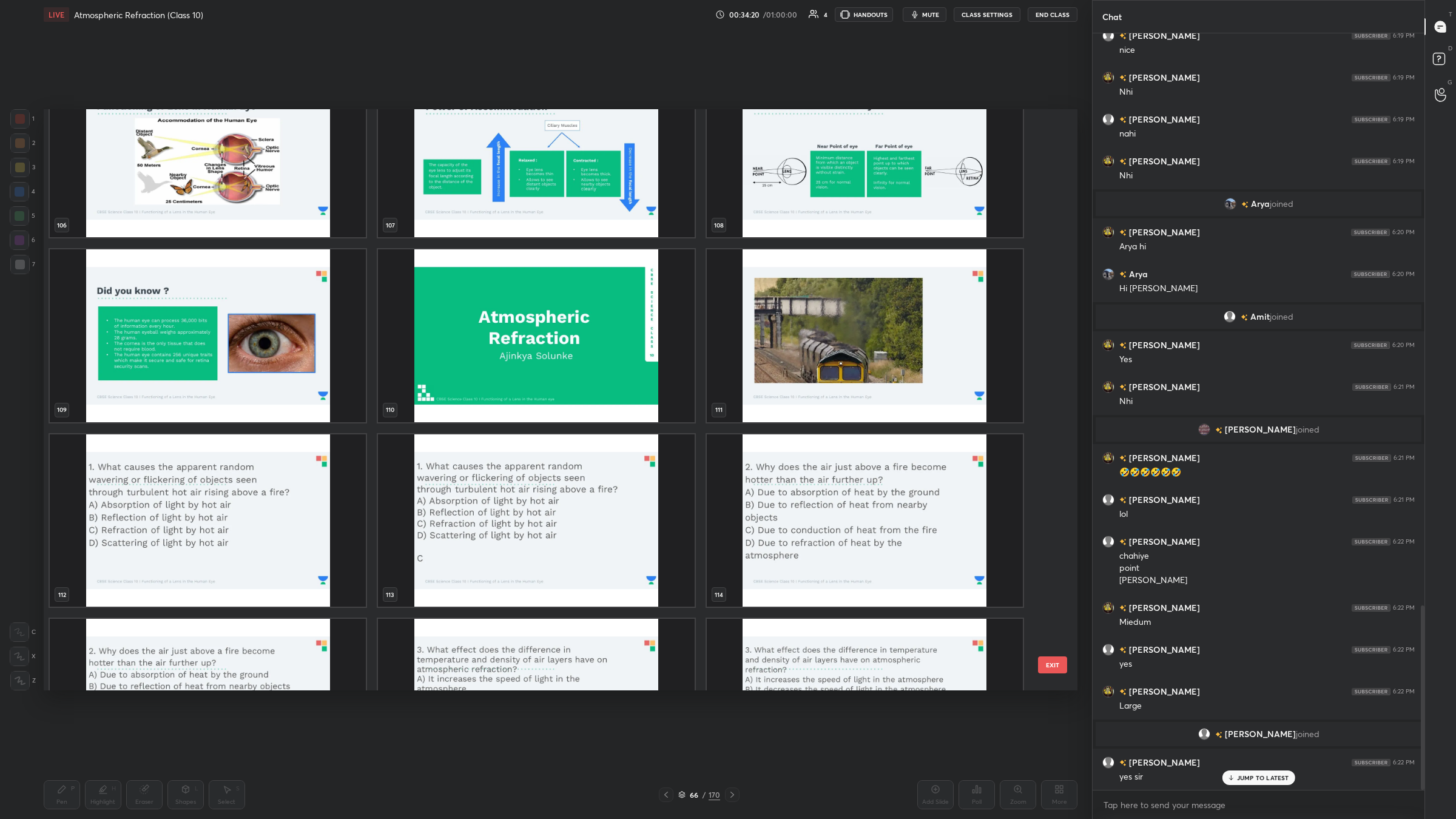 click at bounding box center [207, 520] 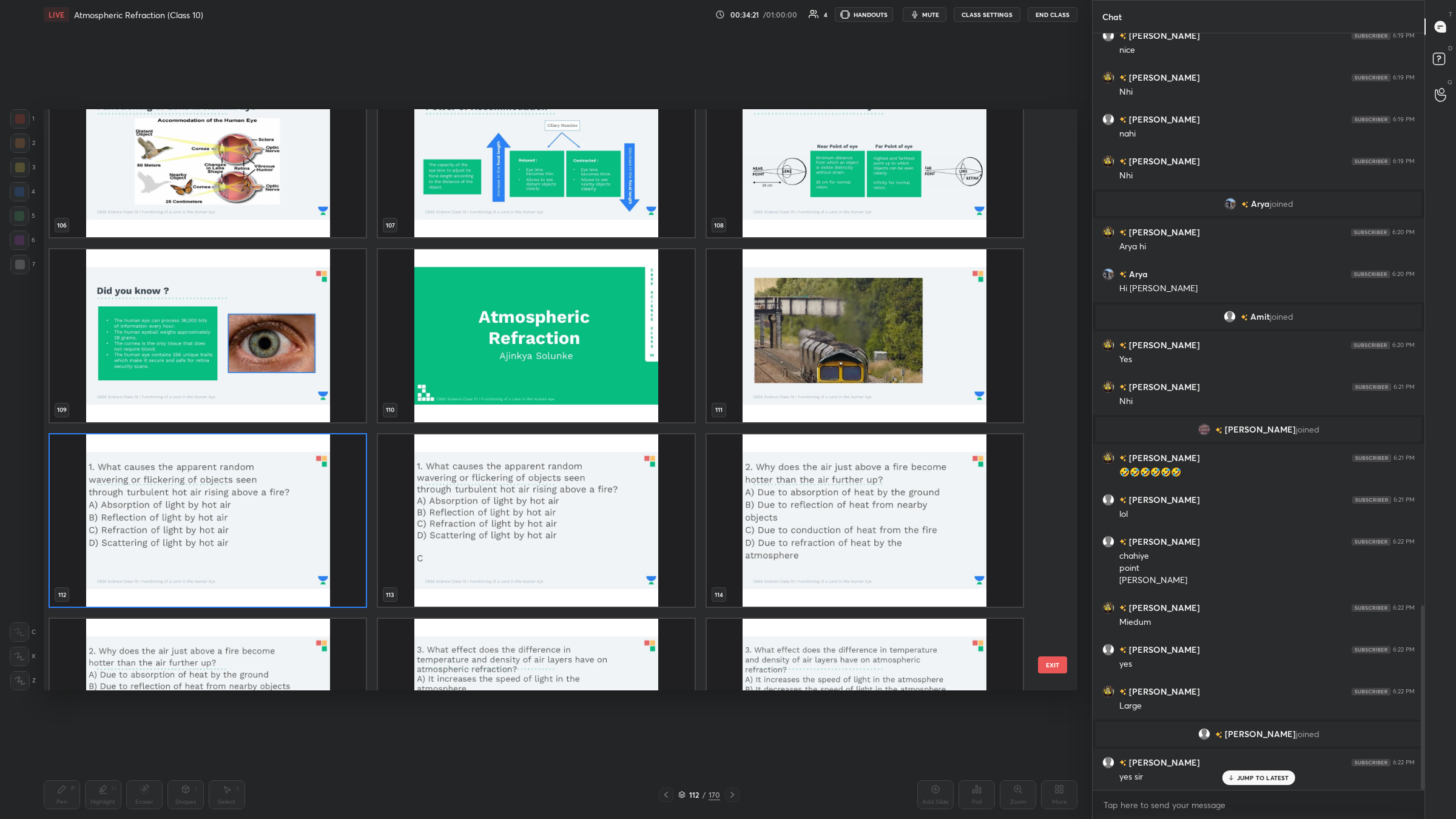 click at bounding box center (207, 520) 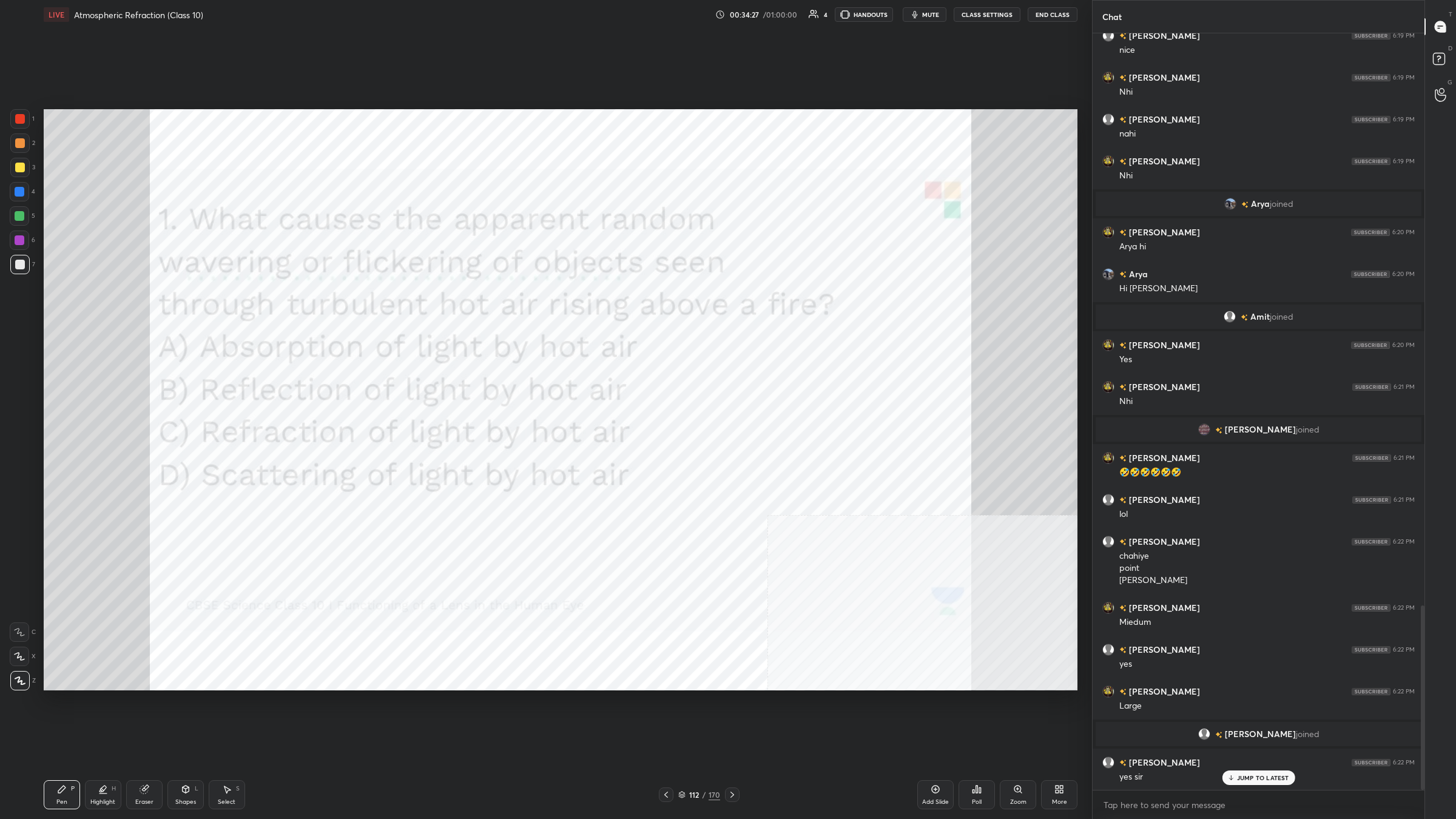 click on "112" at bounding box center (694, 795) 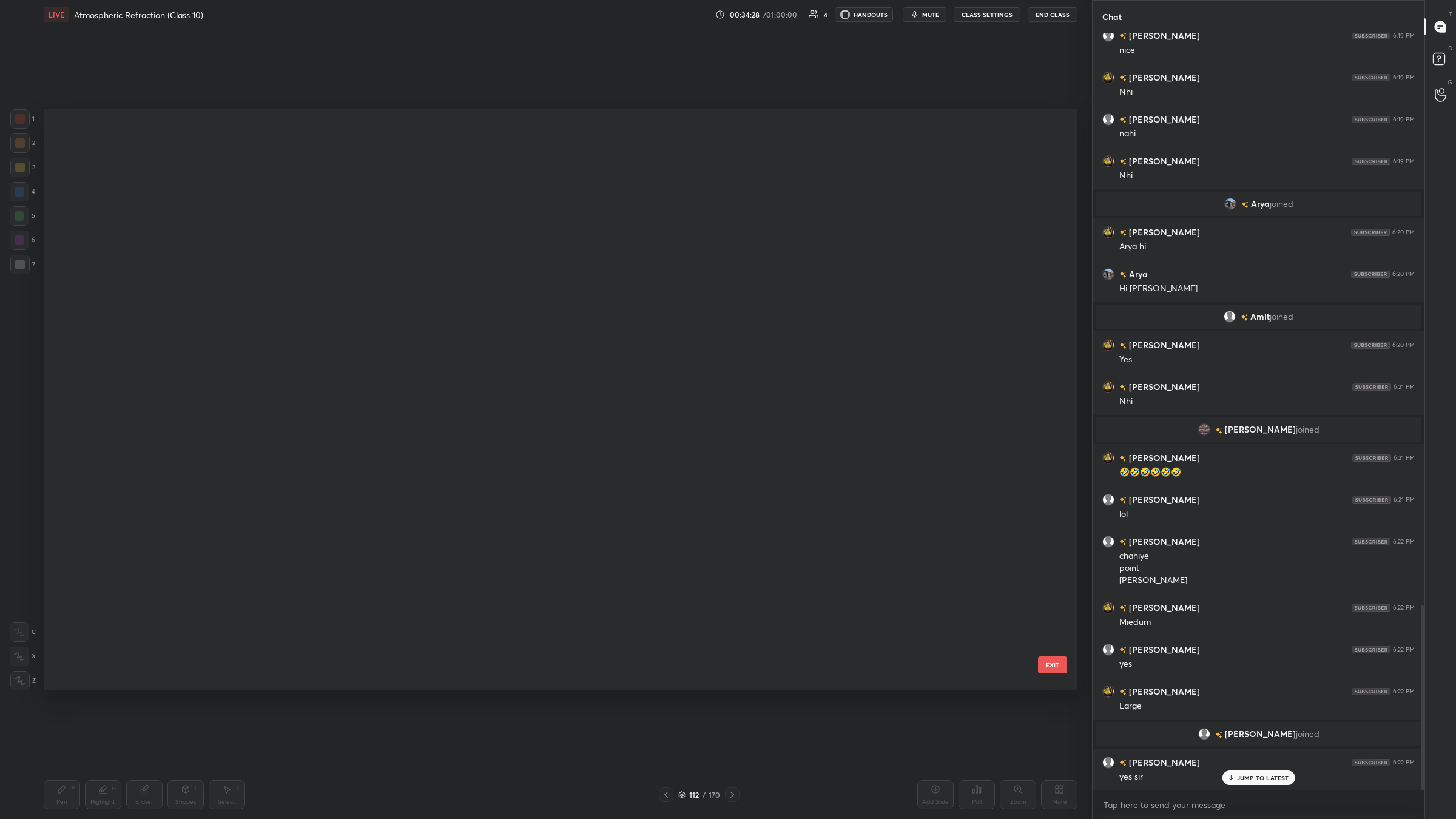 scroll, scrollTop: 578, scrollLeft: 1027, axis: both 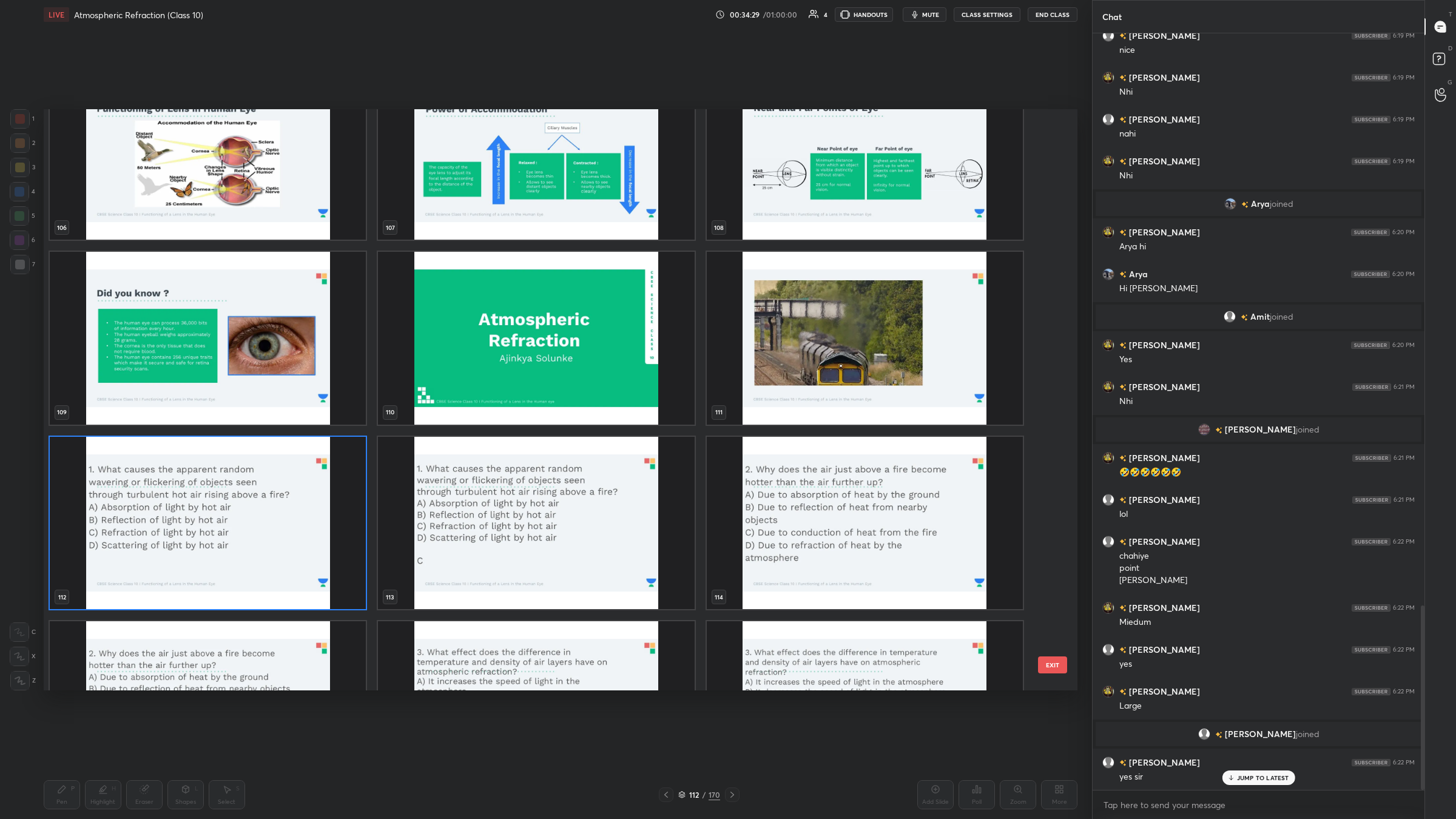 click at bounding box center [207, 522] 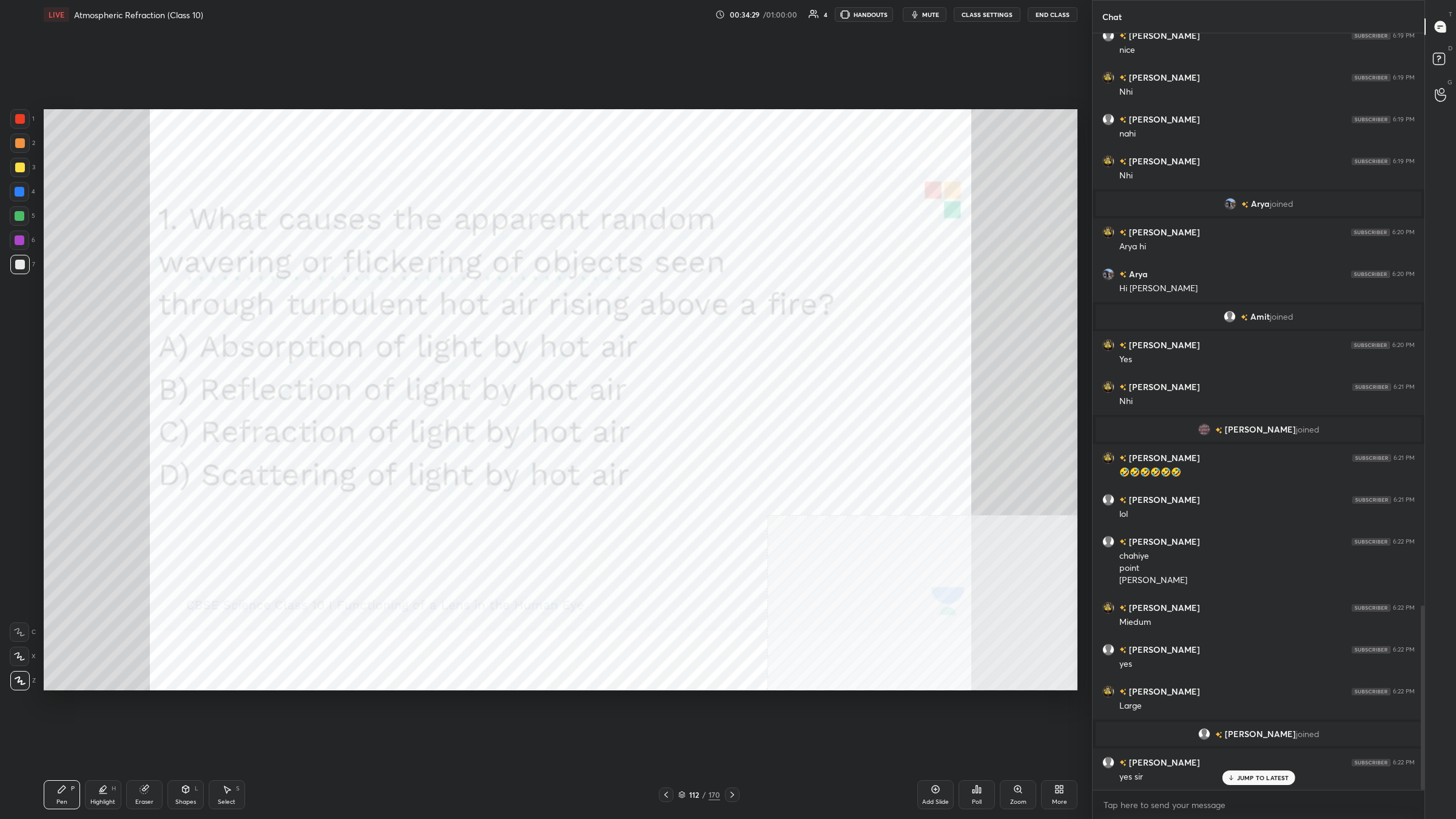 click at bounding box center (207, 522) 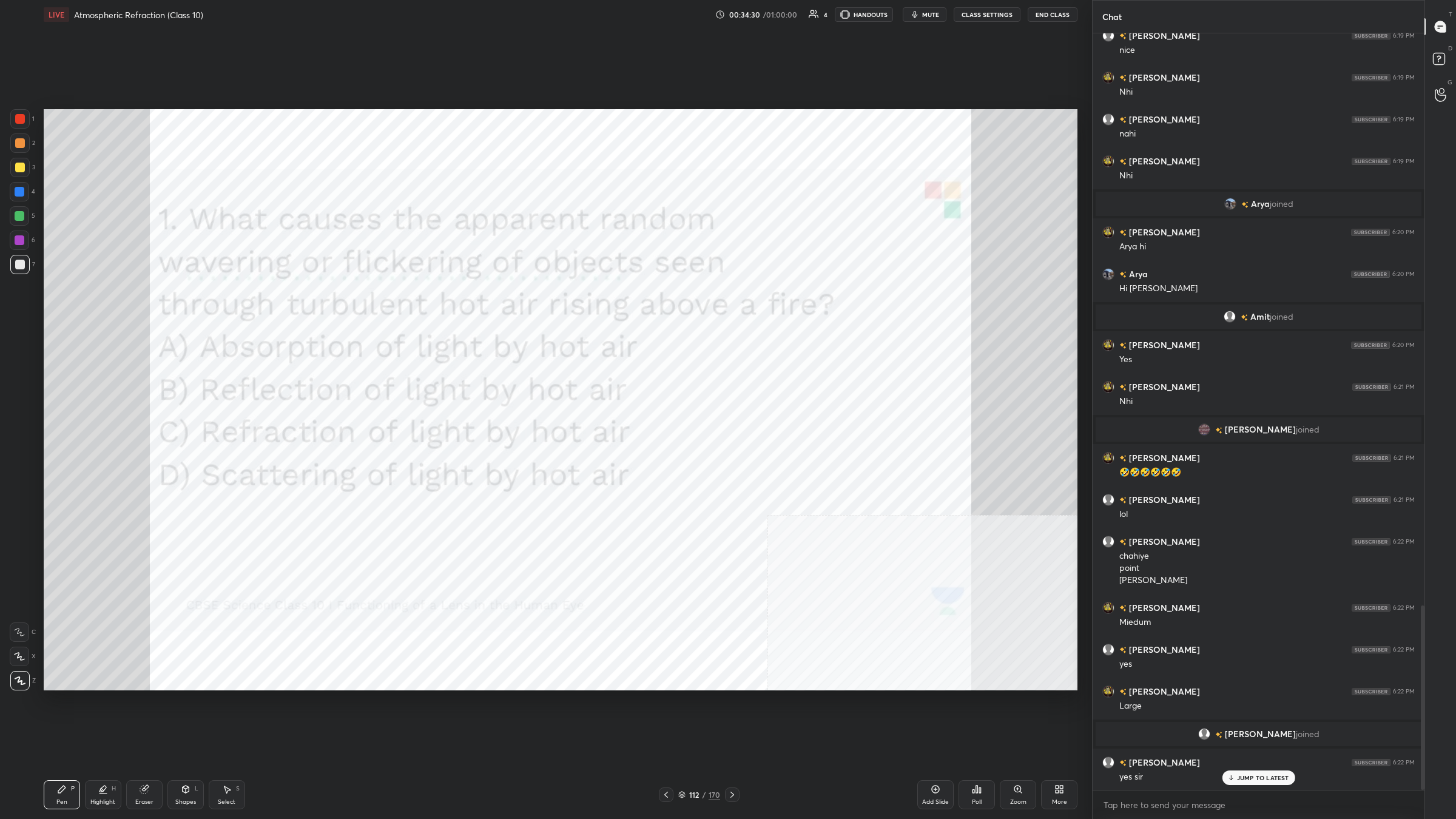 click on "Poll" at bounding box center (977, 795) 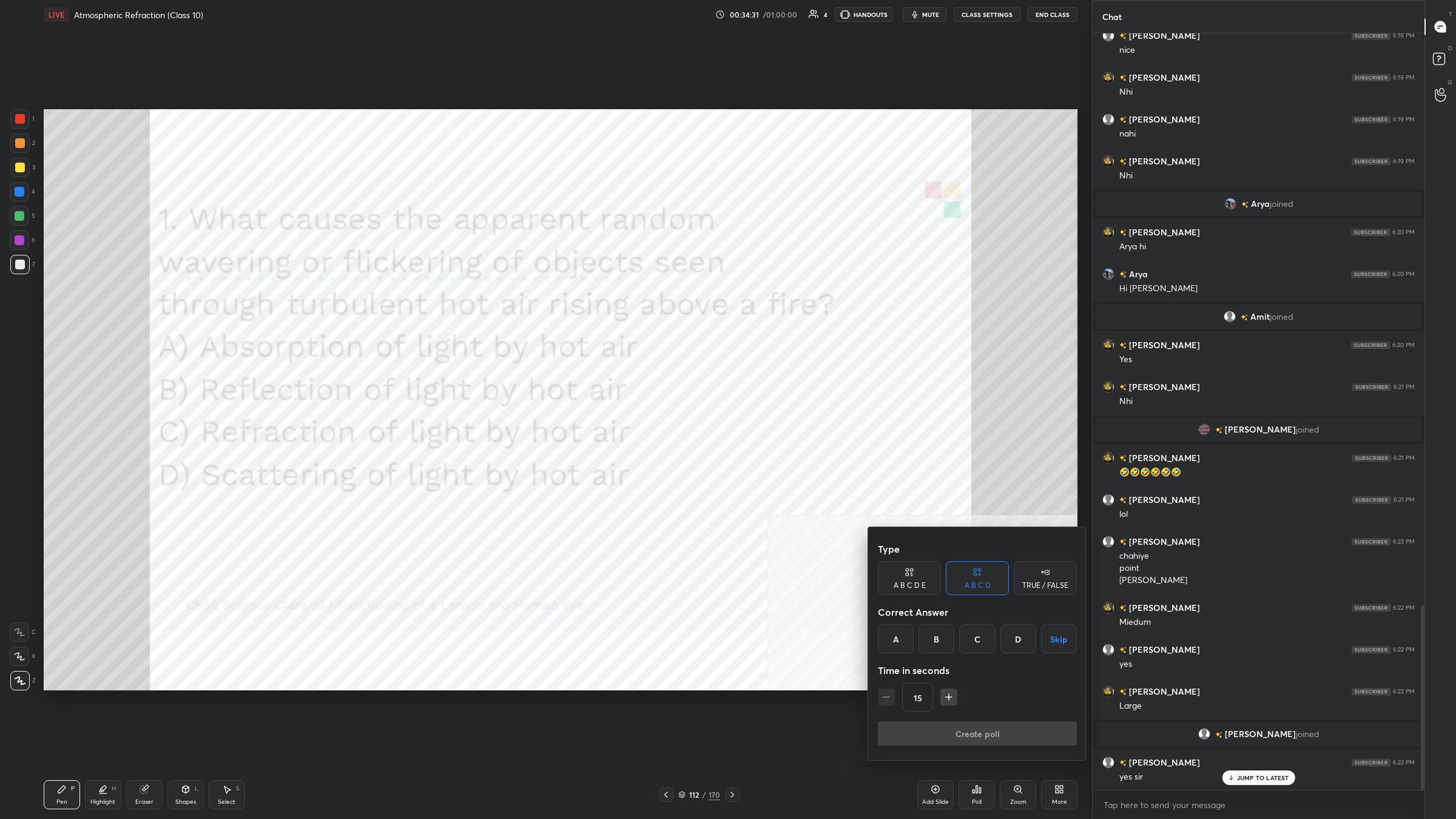 click on "C" at bounding box center (977, 639) 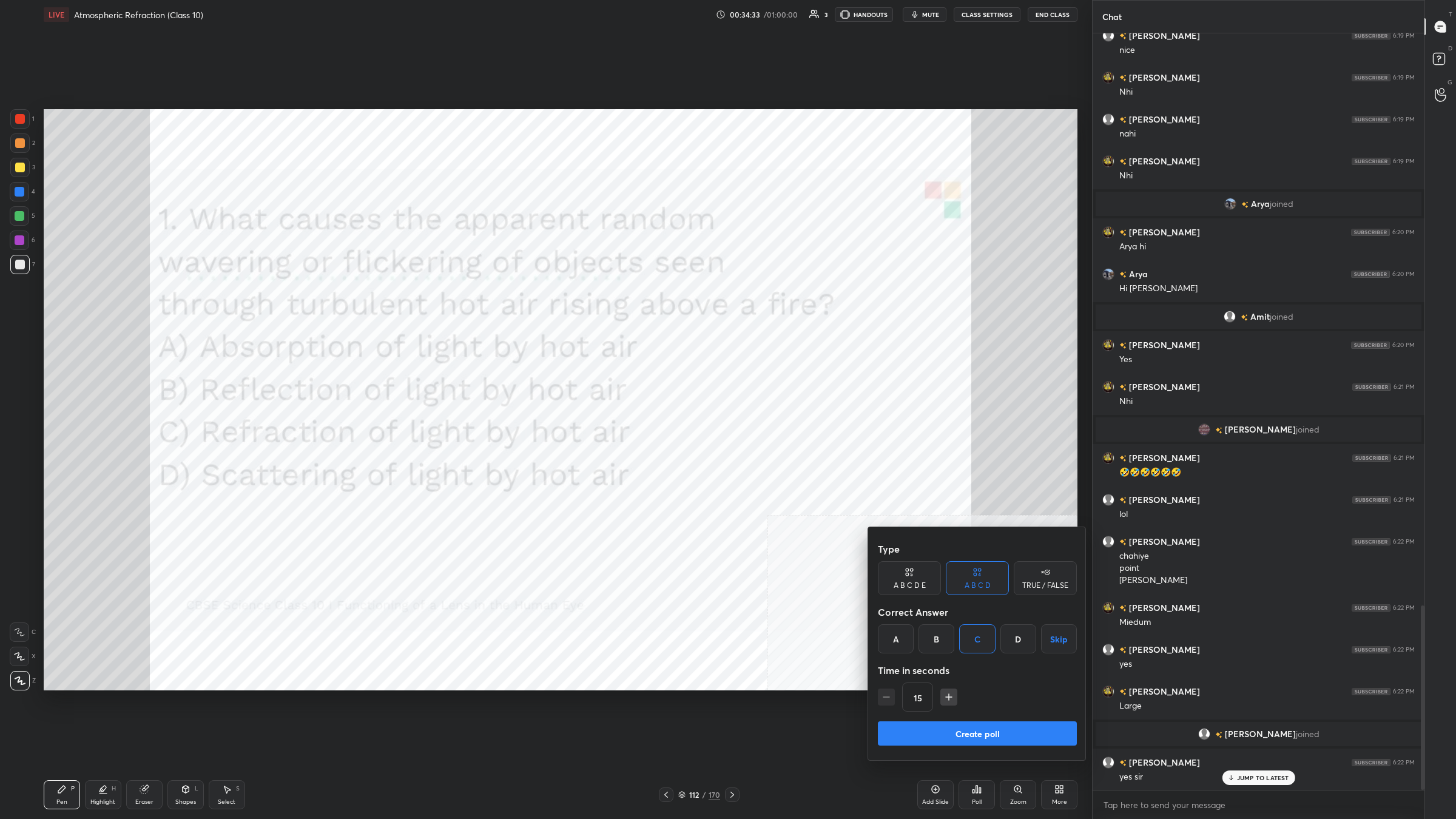 click on "Create poll" at bounding box center [977, 733] 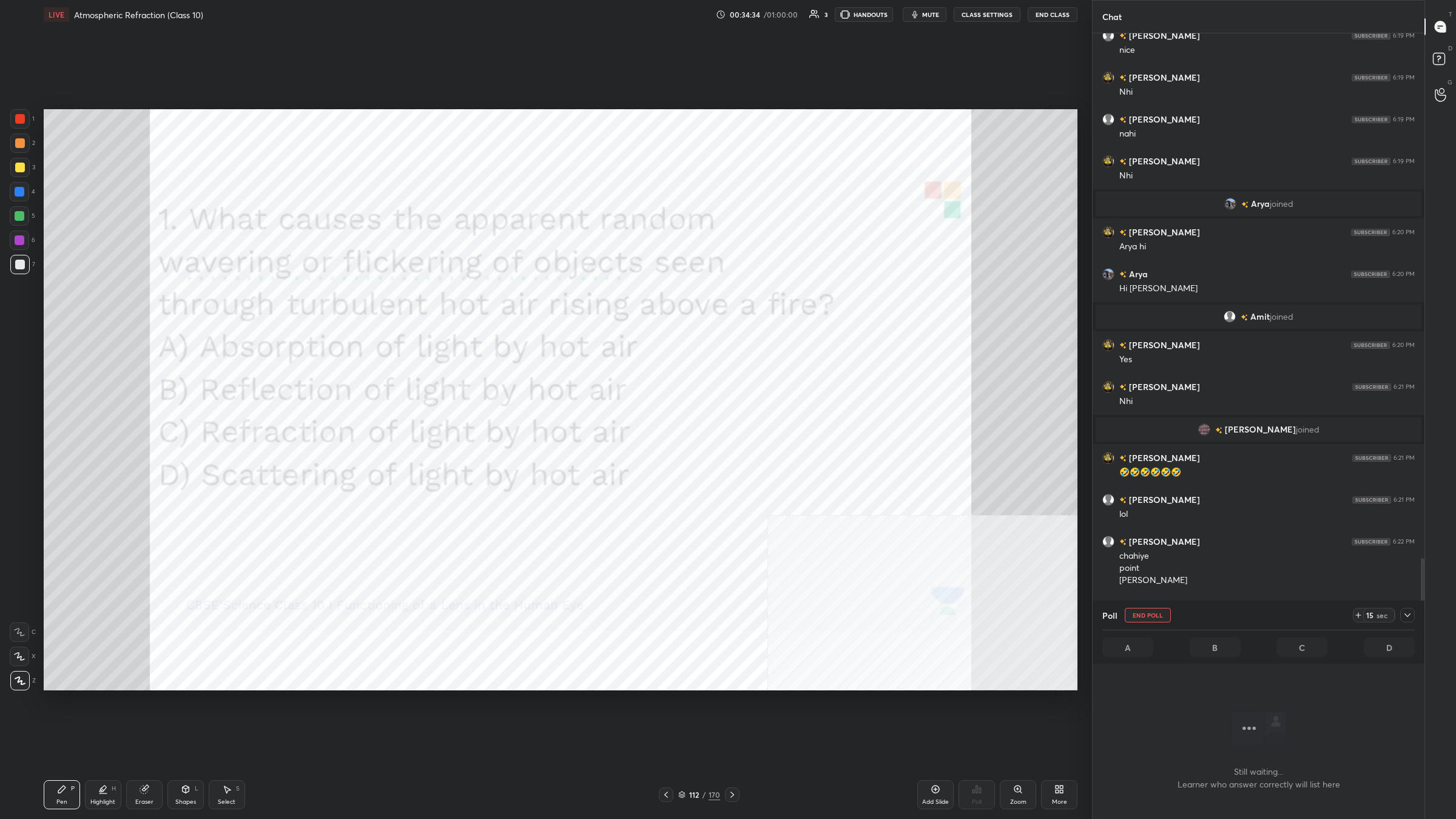 scroll, scrollTop: 728, scrollLeft: 329, axis: both 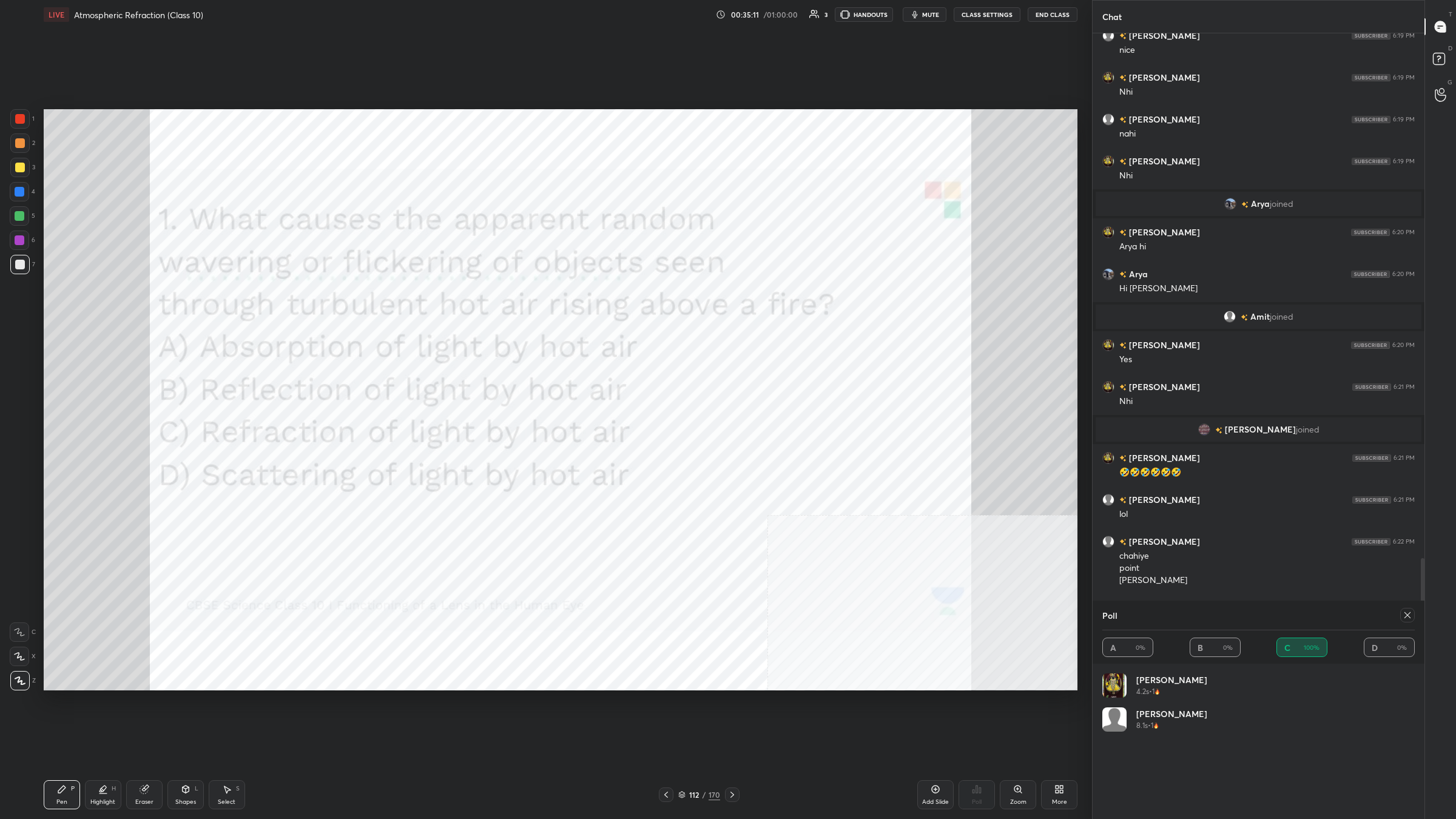 click on "112" at bounding box center [694, 795] 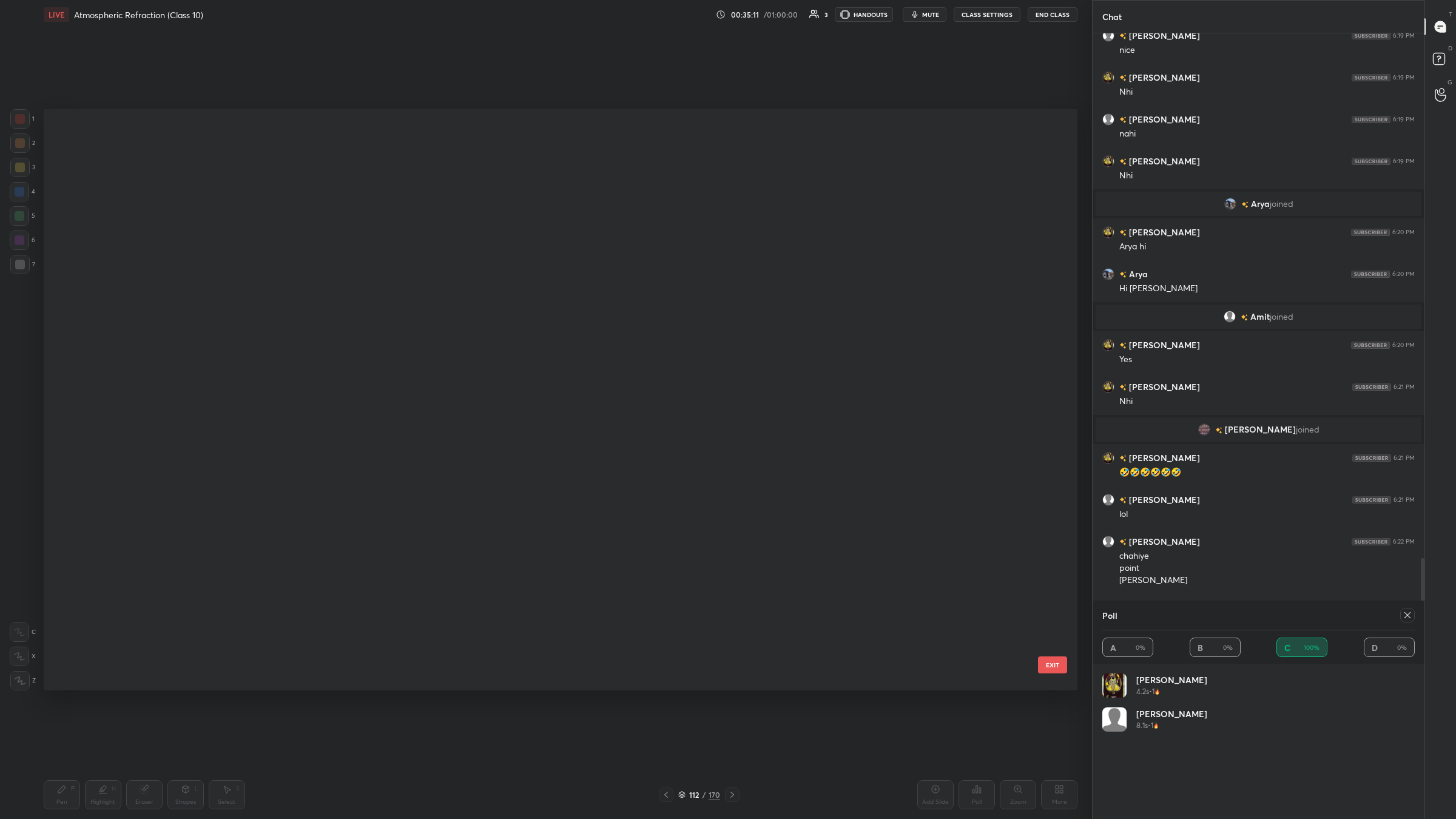 scroll, scrollTop: 6438, scrollLeft: 0, axis: vertical 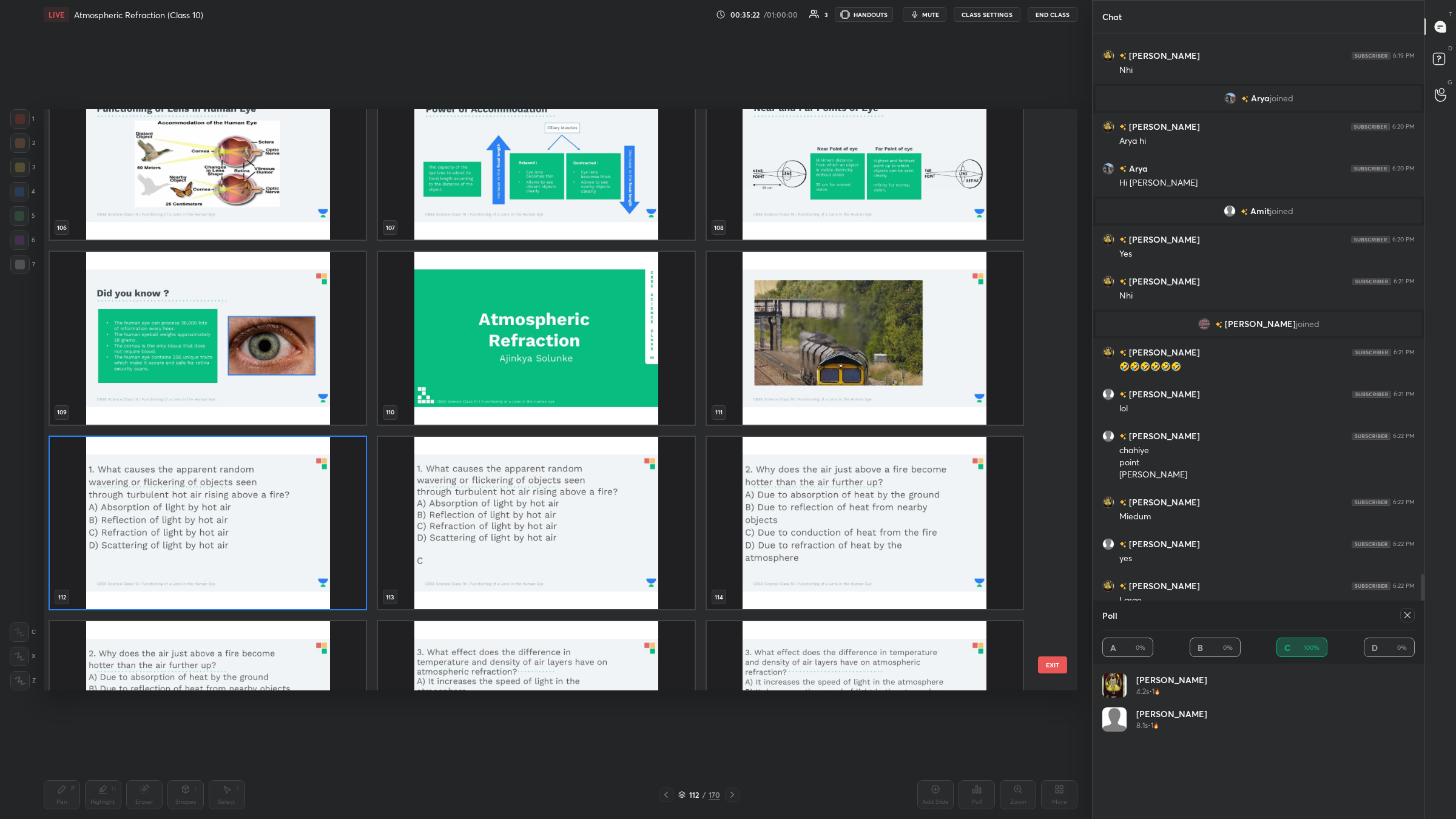 click at bounding box center (864, 522) 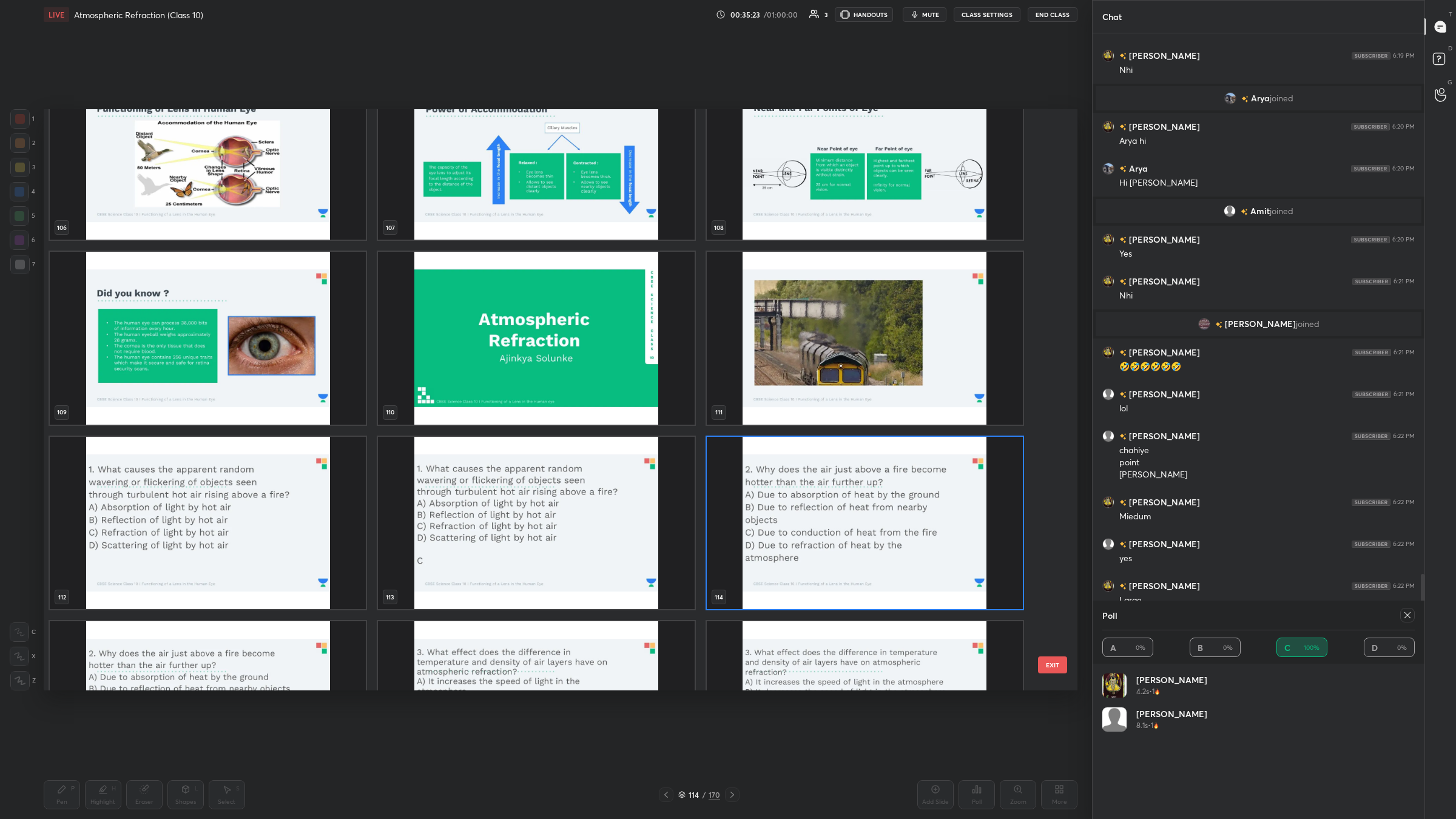 click at bounding box center [864, 522] 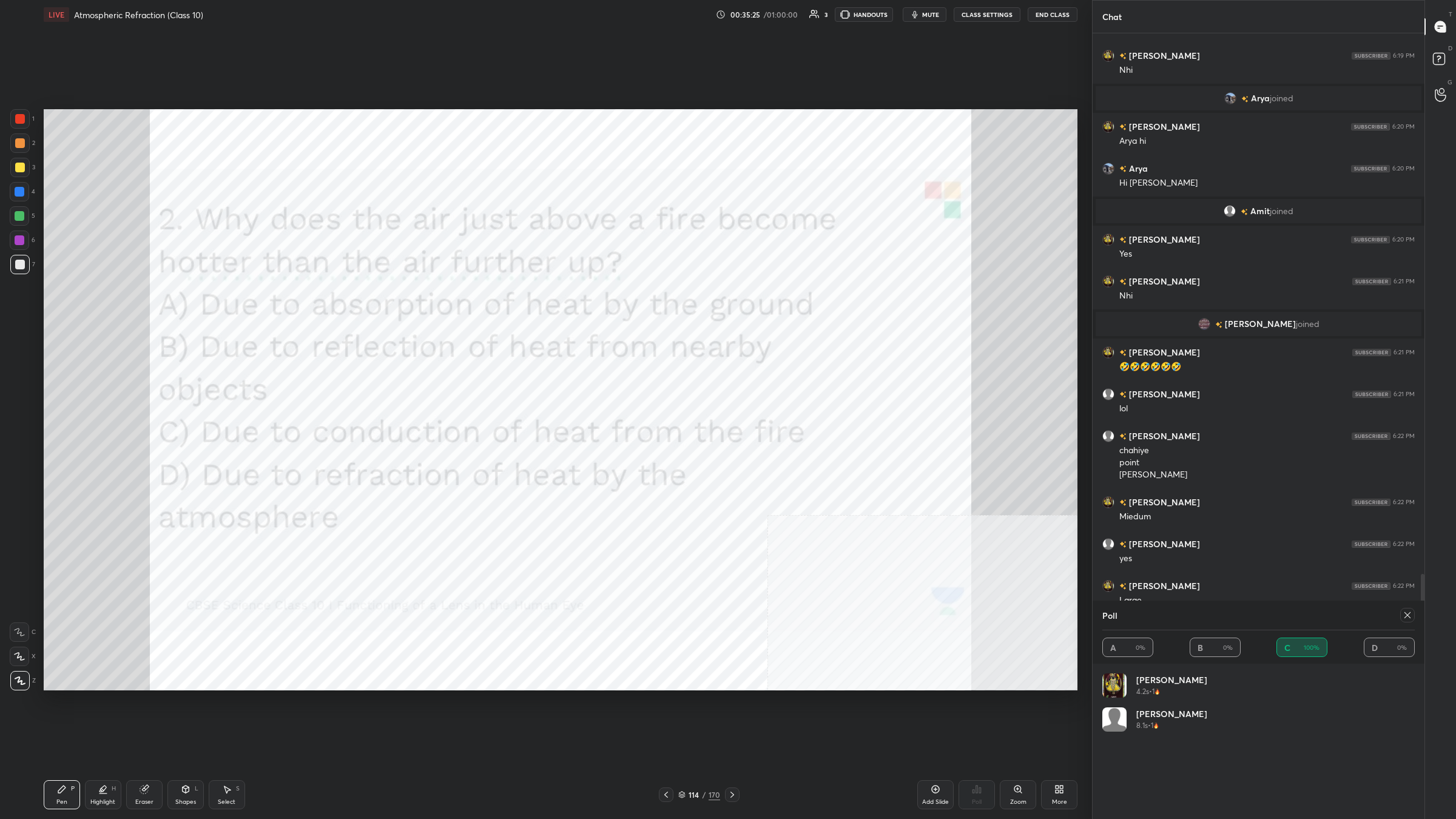 click on "114" at bounding box center (694, 795) 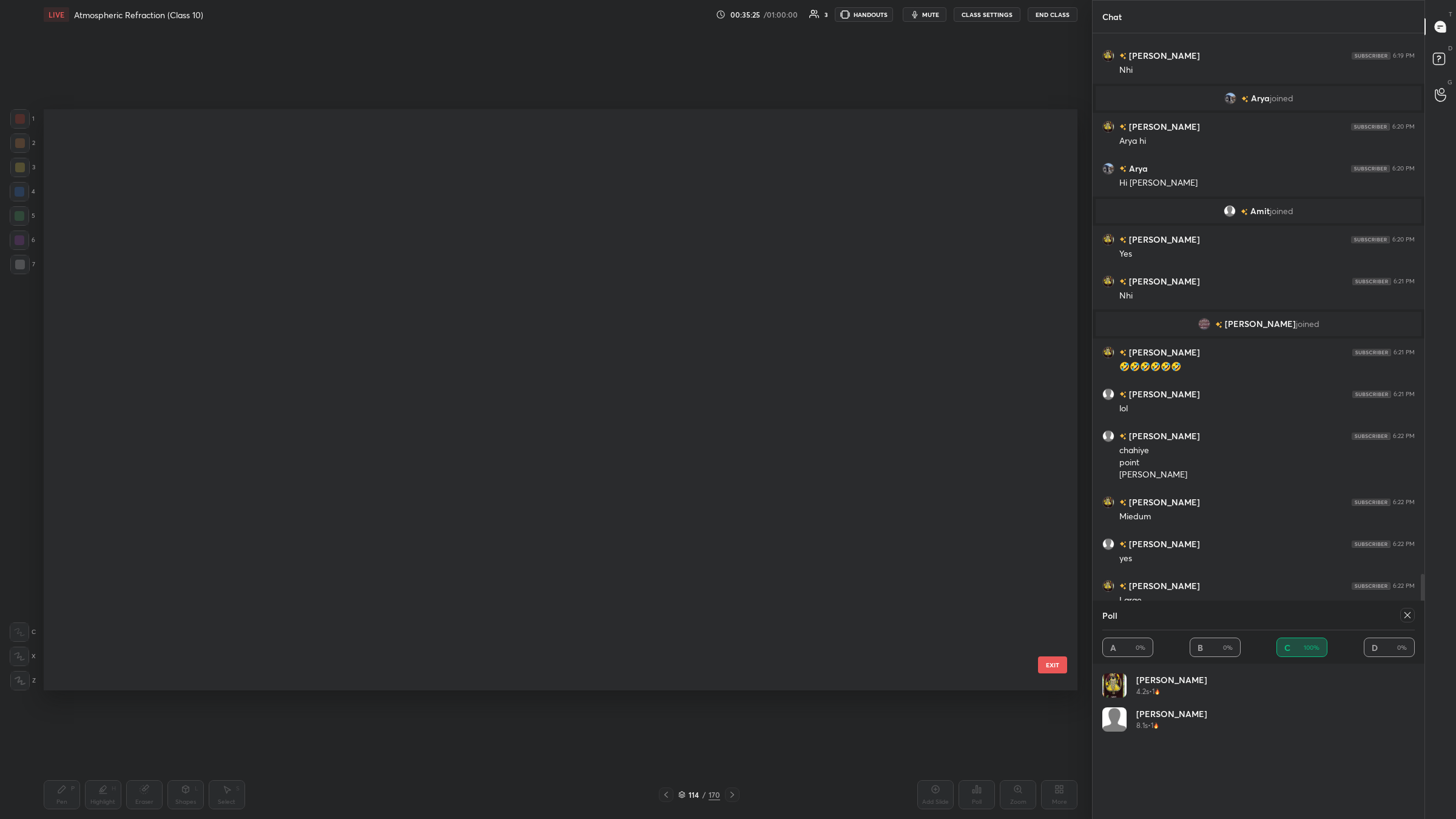 scroll, scrollTop: 6438, scrollLeft: 0, axis: vertical 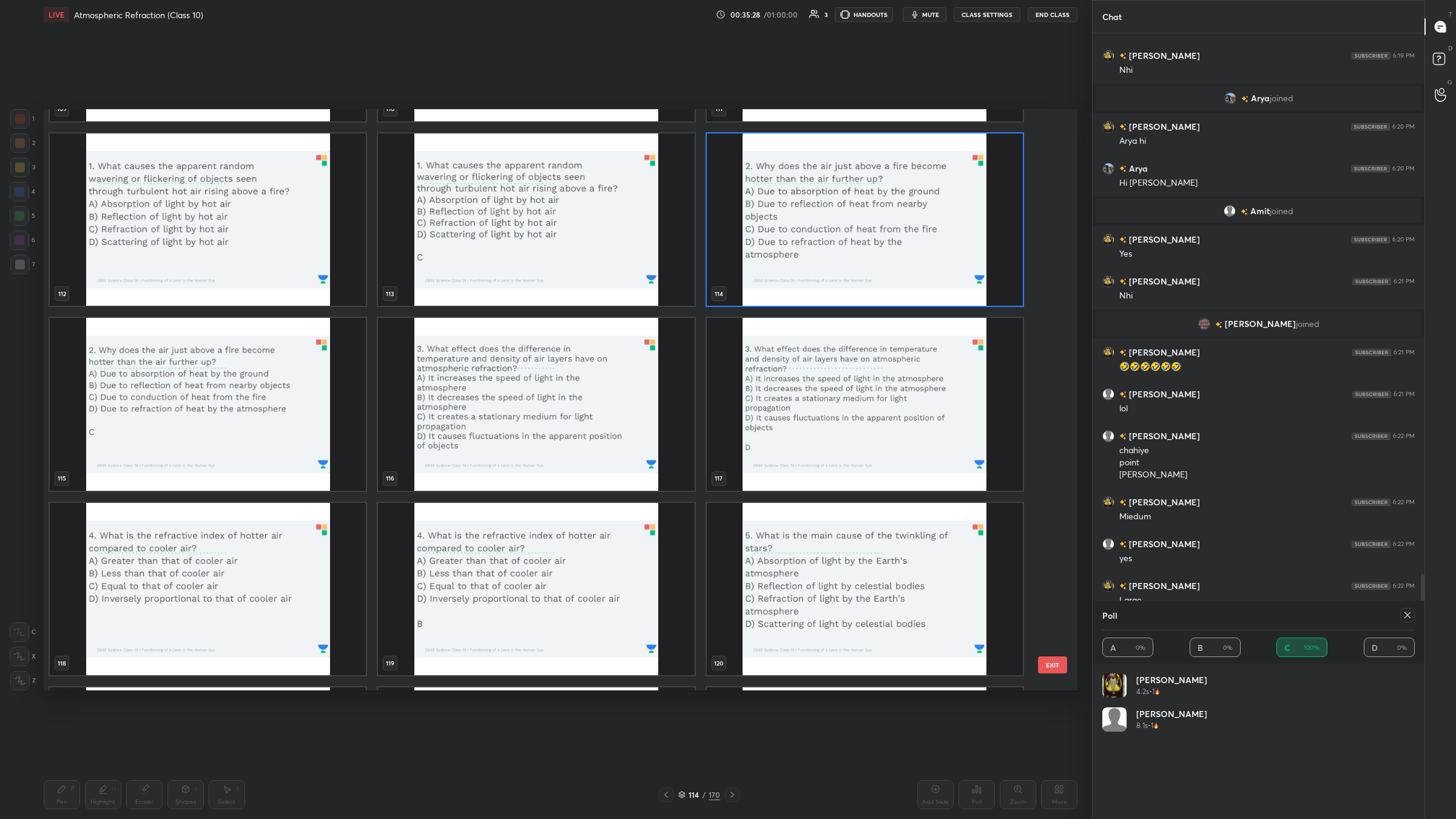 click at bounding box center [536, 404] 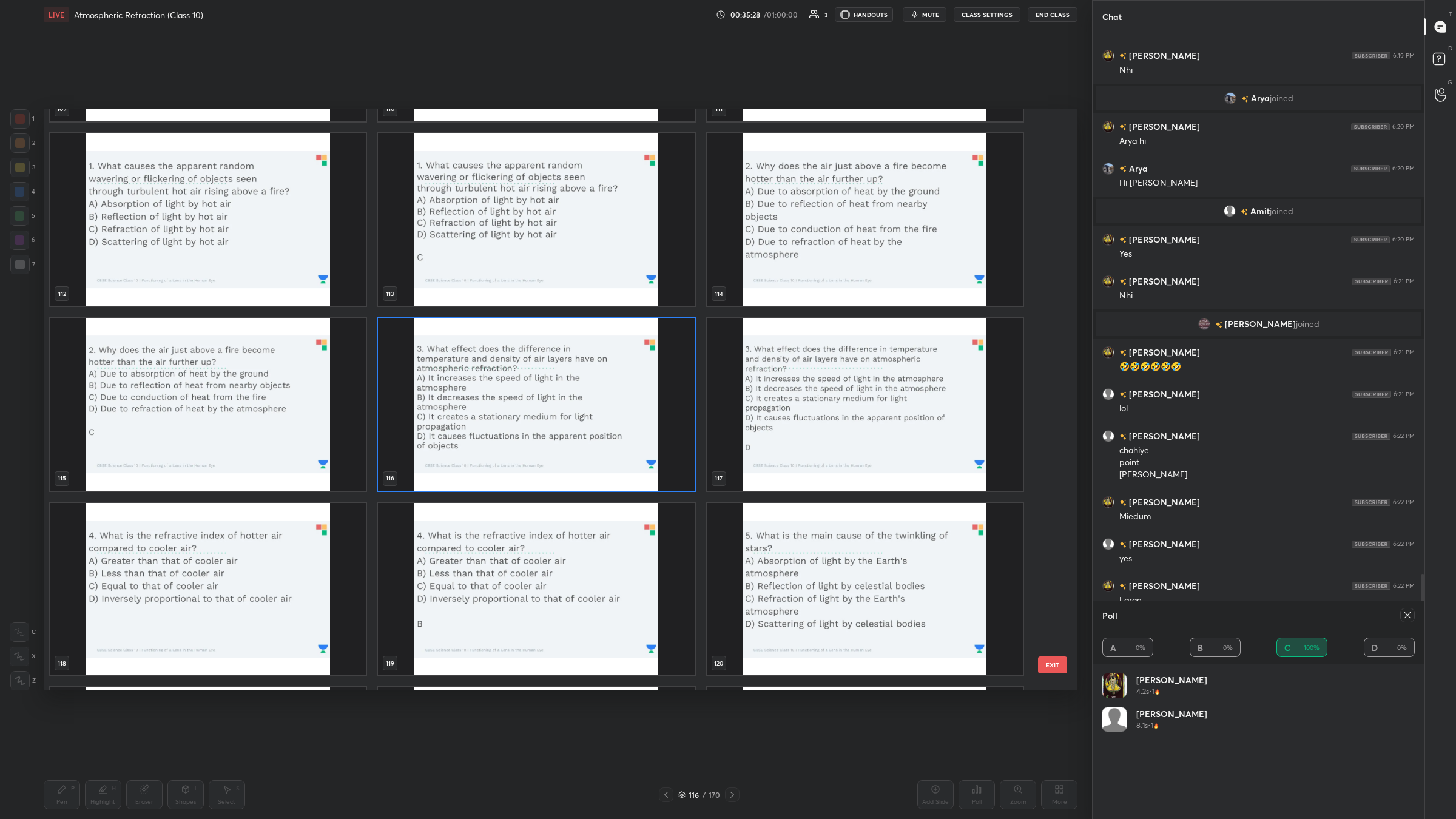 click at bounding box center (536, 404) 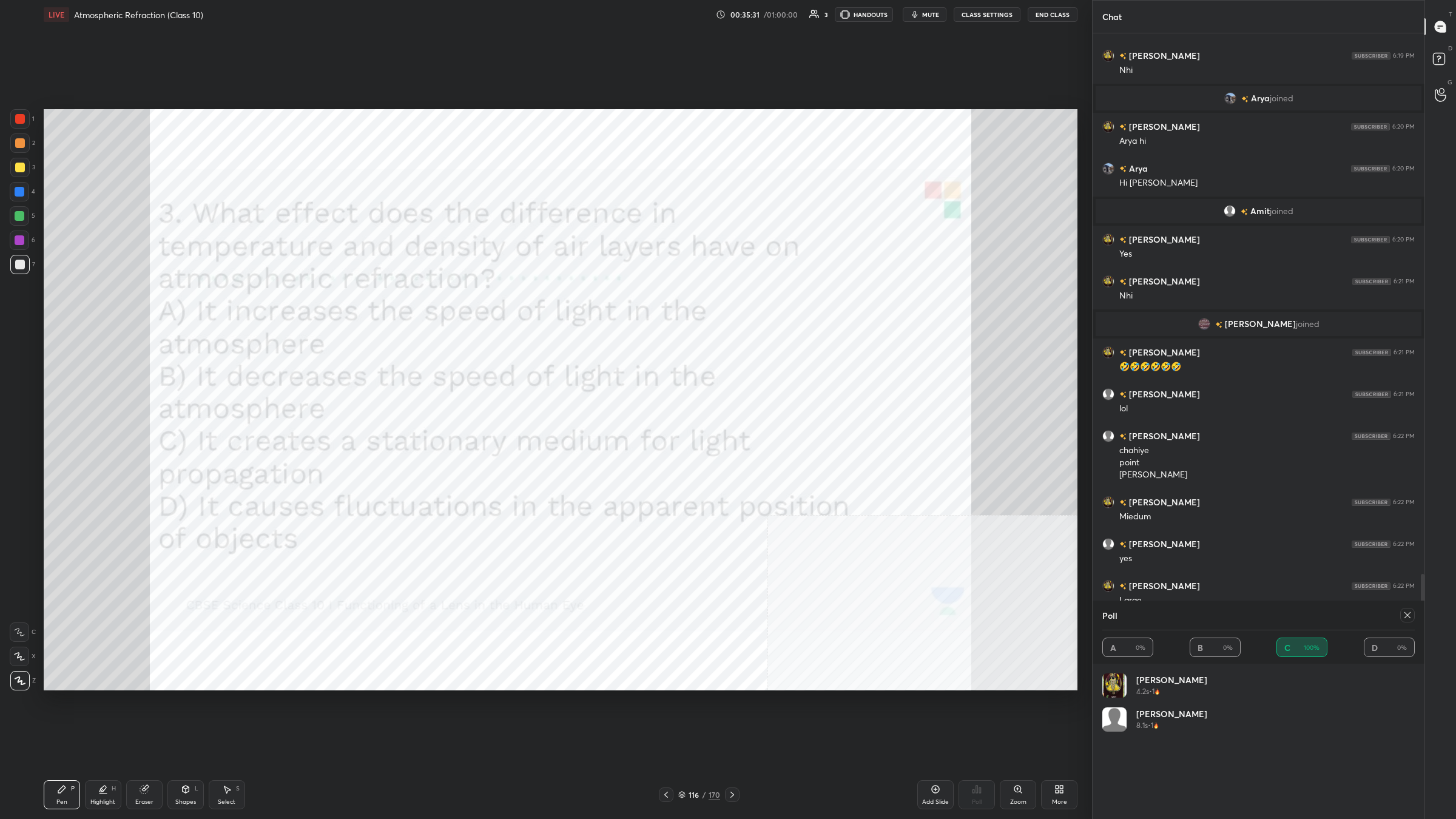 click at bounding box center (1405, 615) 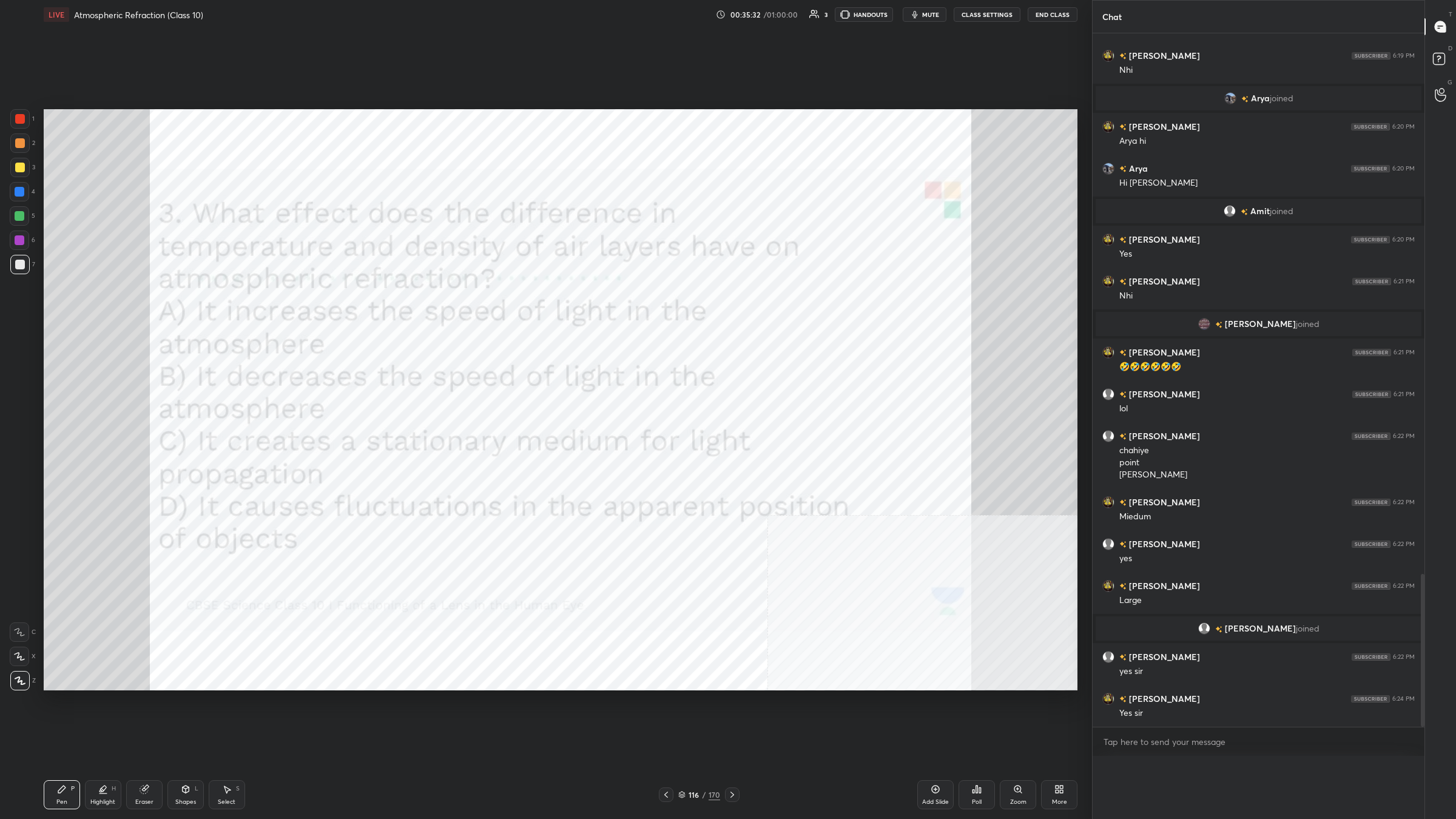 scroll, scrollTop: 0, scrollLeft: 0, axis: both 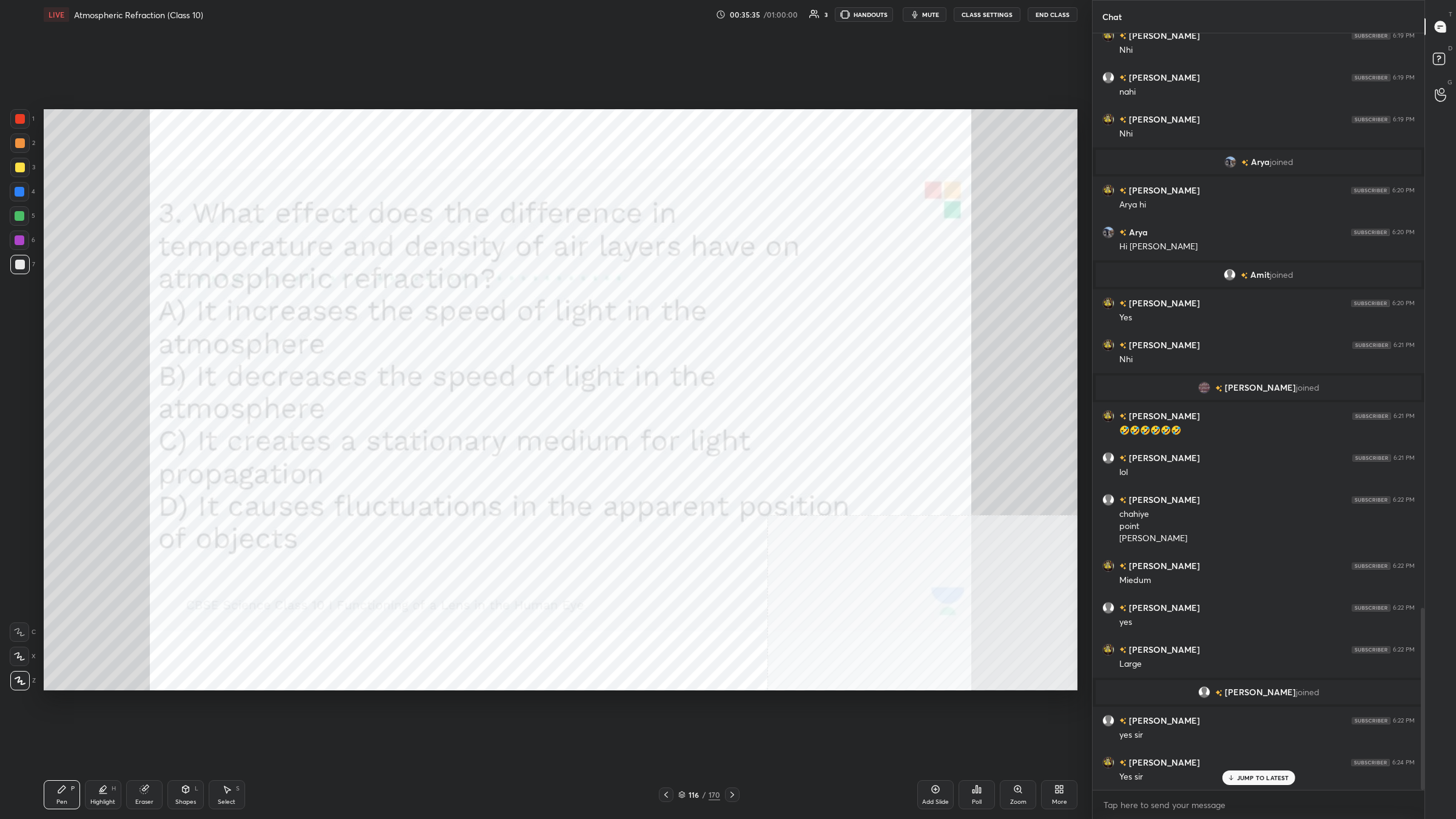 click on "116" at bounding box center [694, 795] 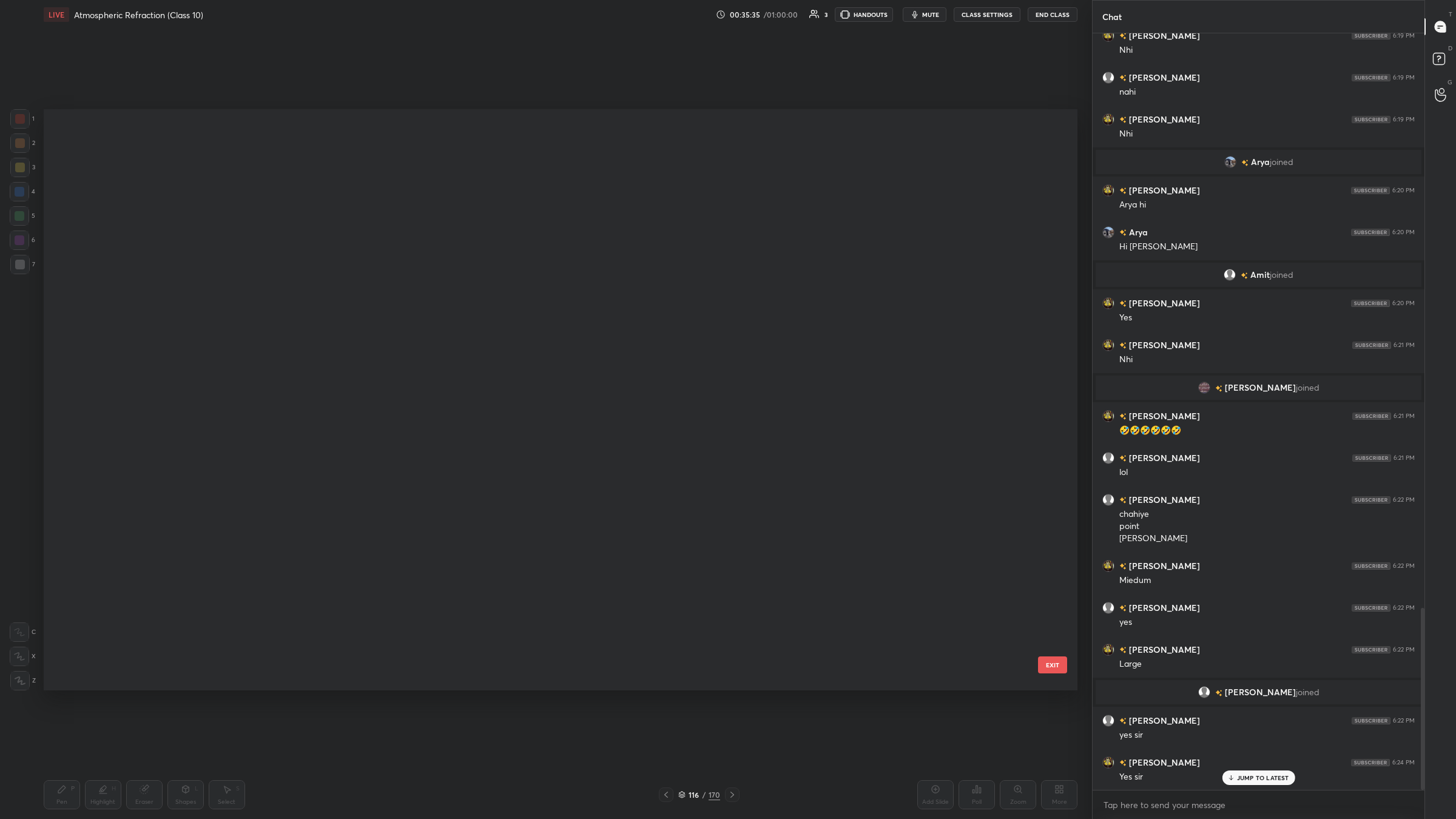 scroll, scrollTop: 6623, scrollLeft: 0, axis: vertical 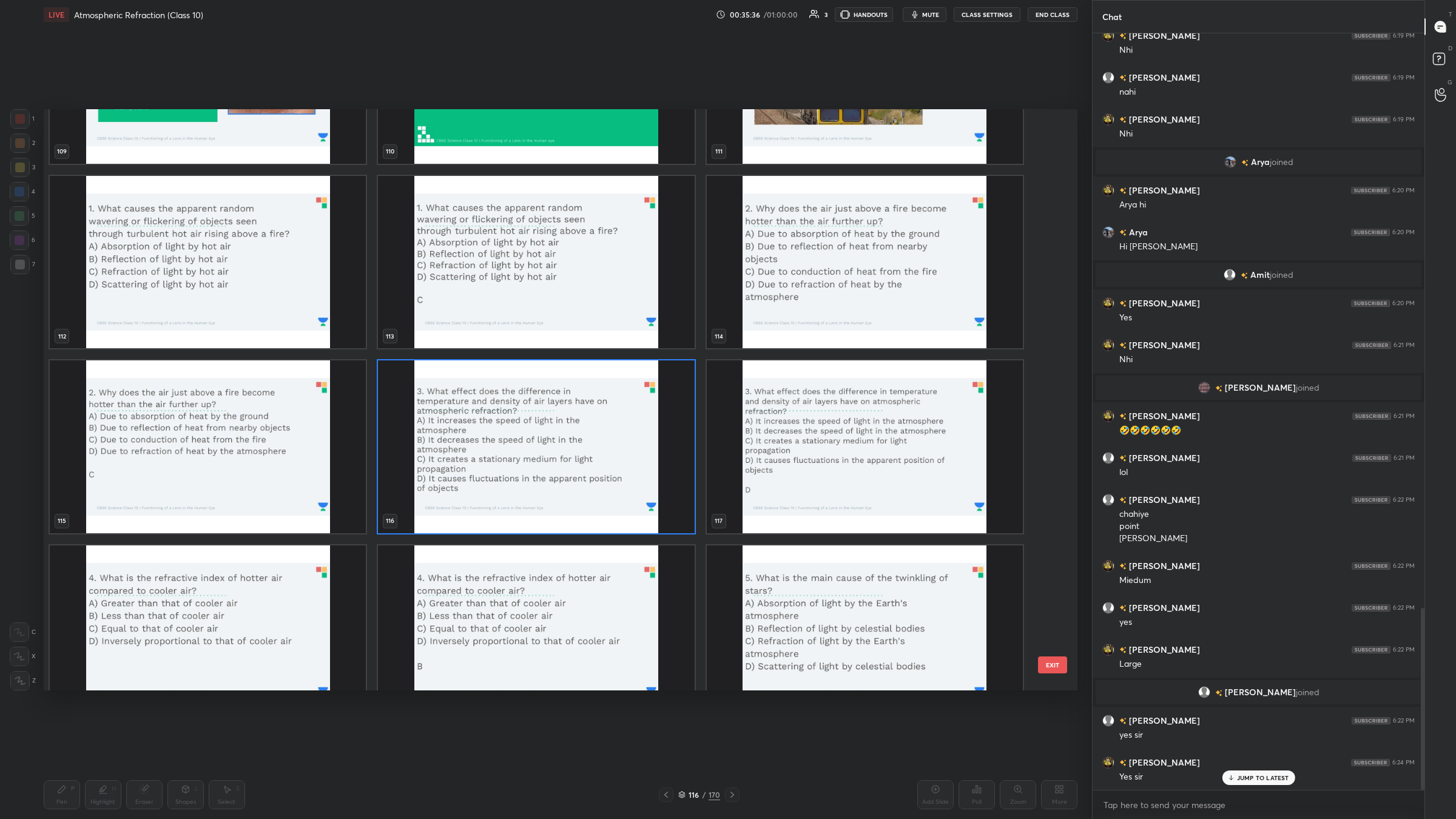 click at bounding box center (536, 447) 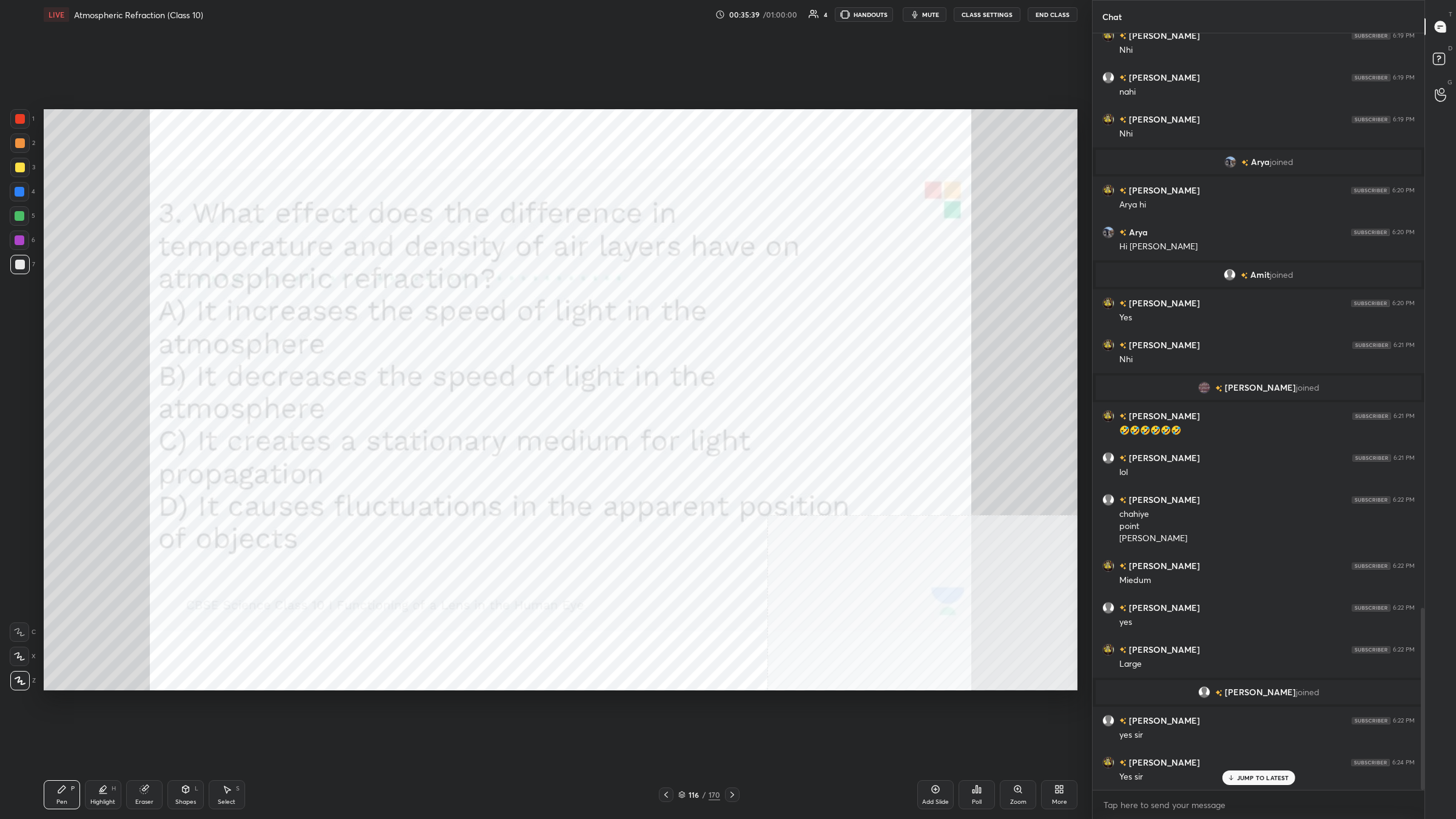 click 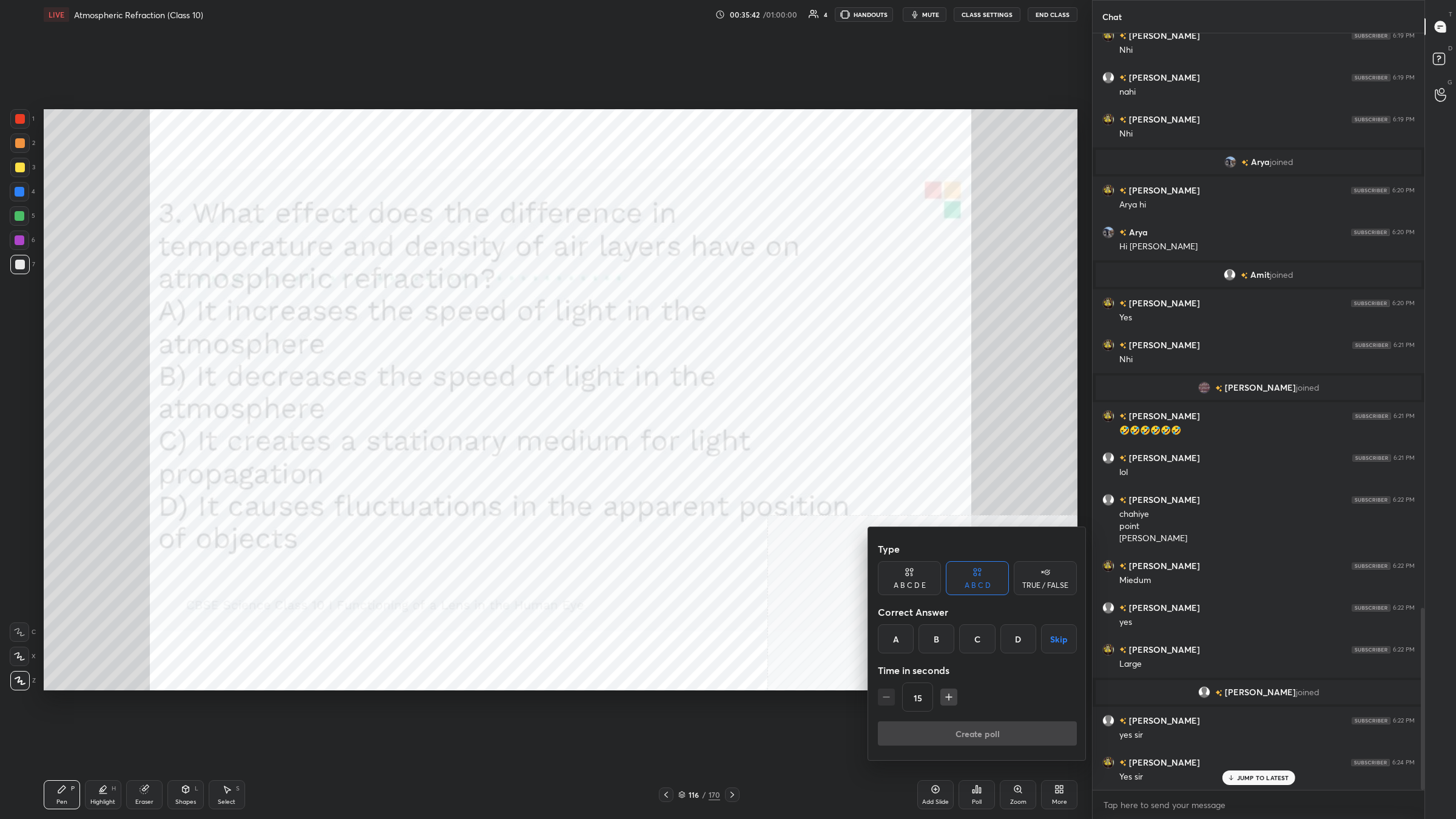 click at bounding box center [728, 410] 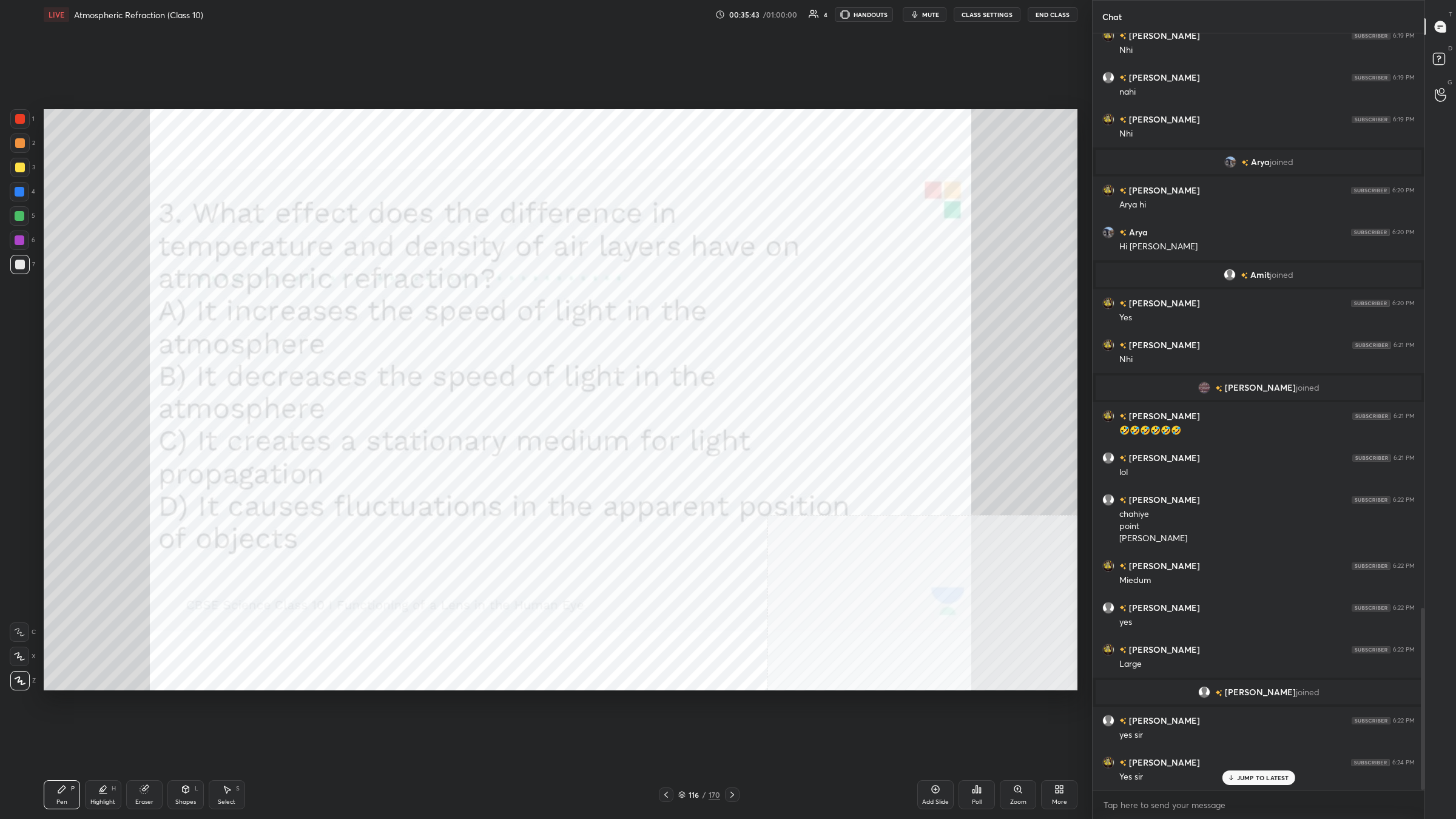 click at bounding box center (20, 119) 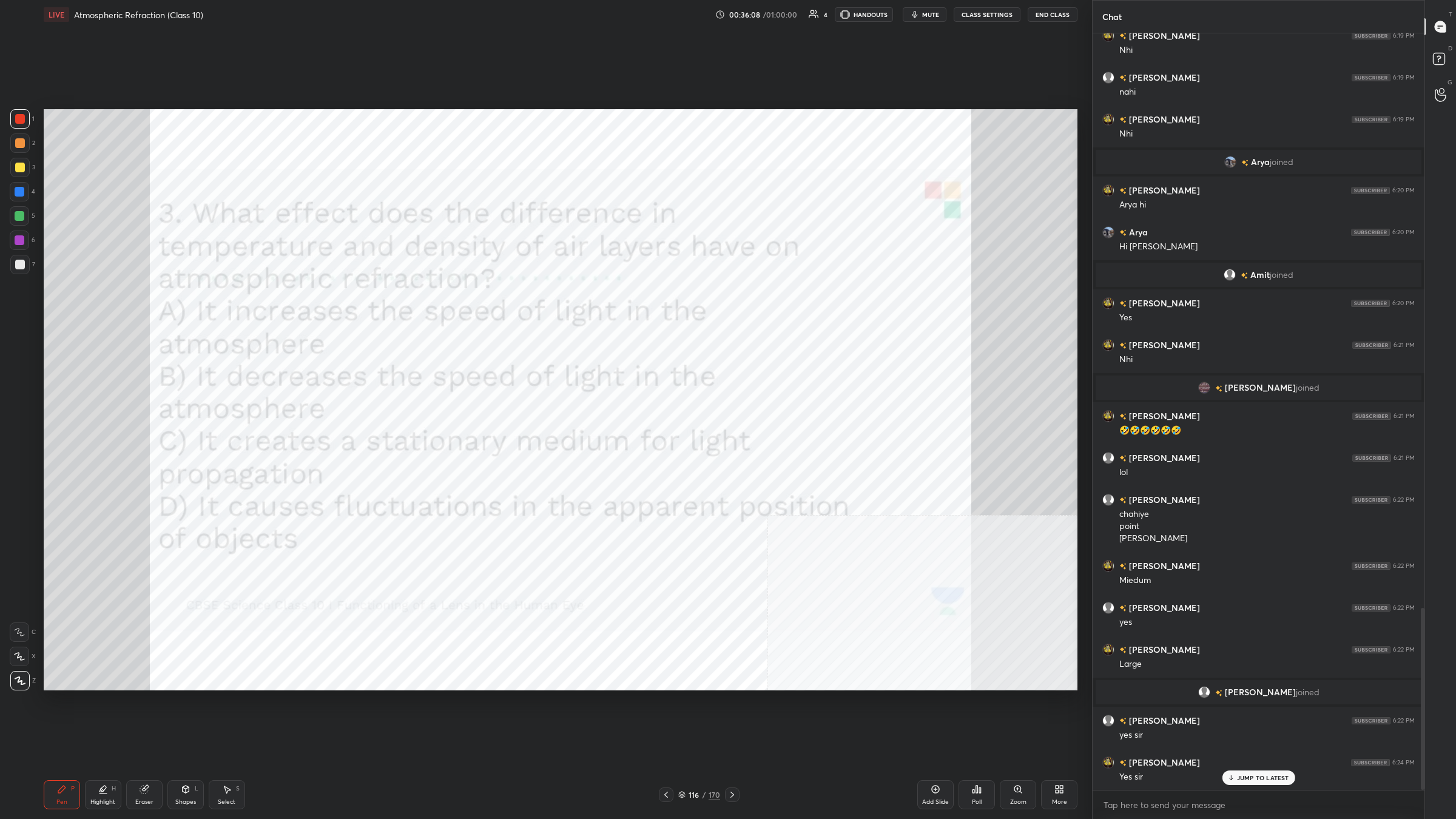 click on "Add Slide Poll Zoom More" at bounding box center (997, 795) 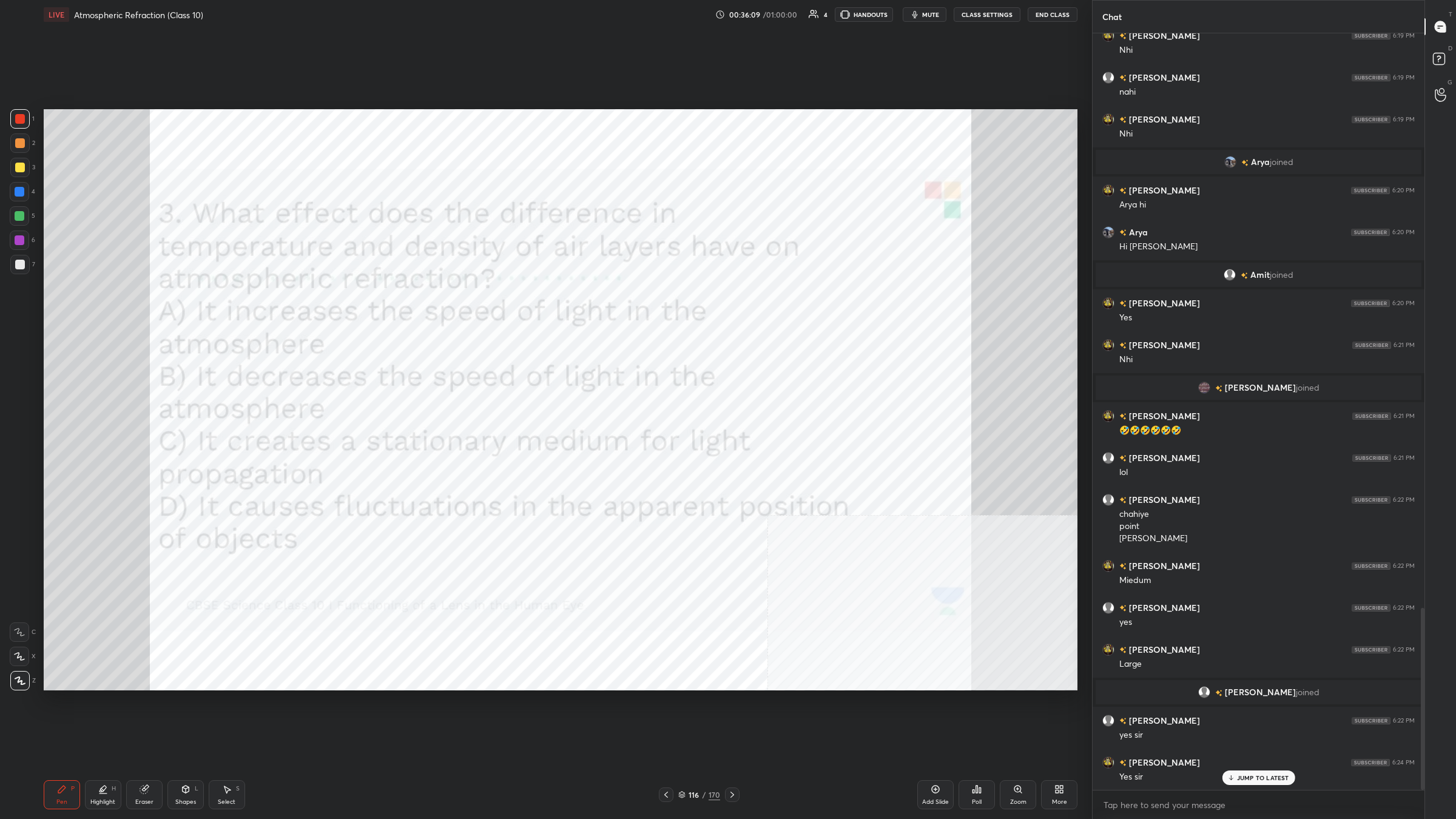 click on "Poll" at bounding box center [977, 795] 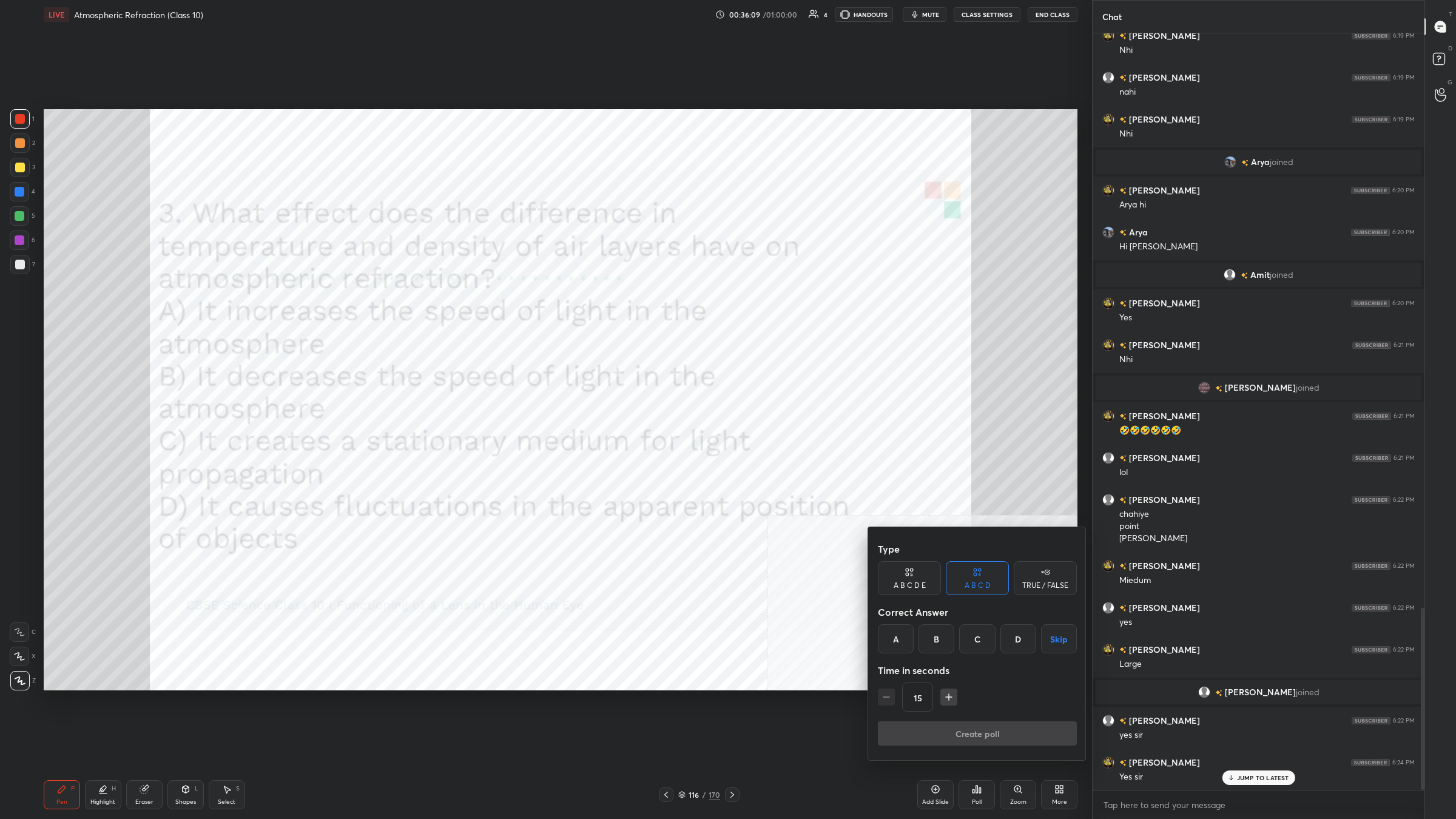 click on "D" at bounding box center (1018, 639) 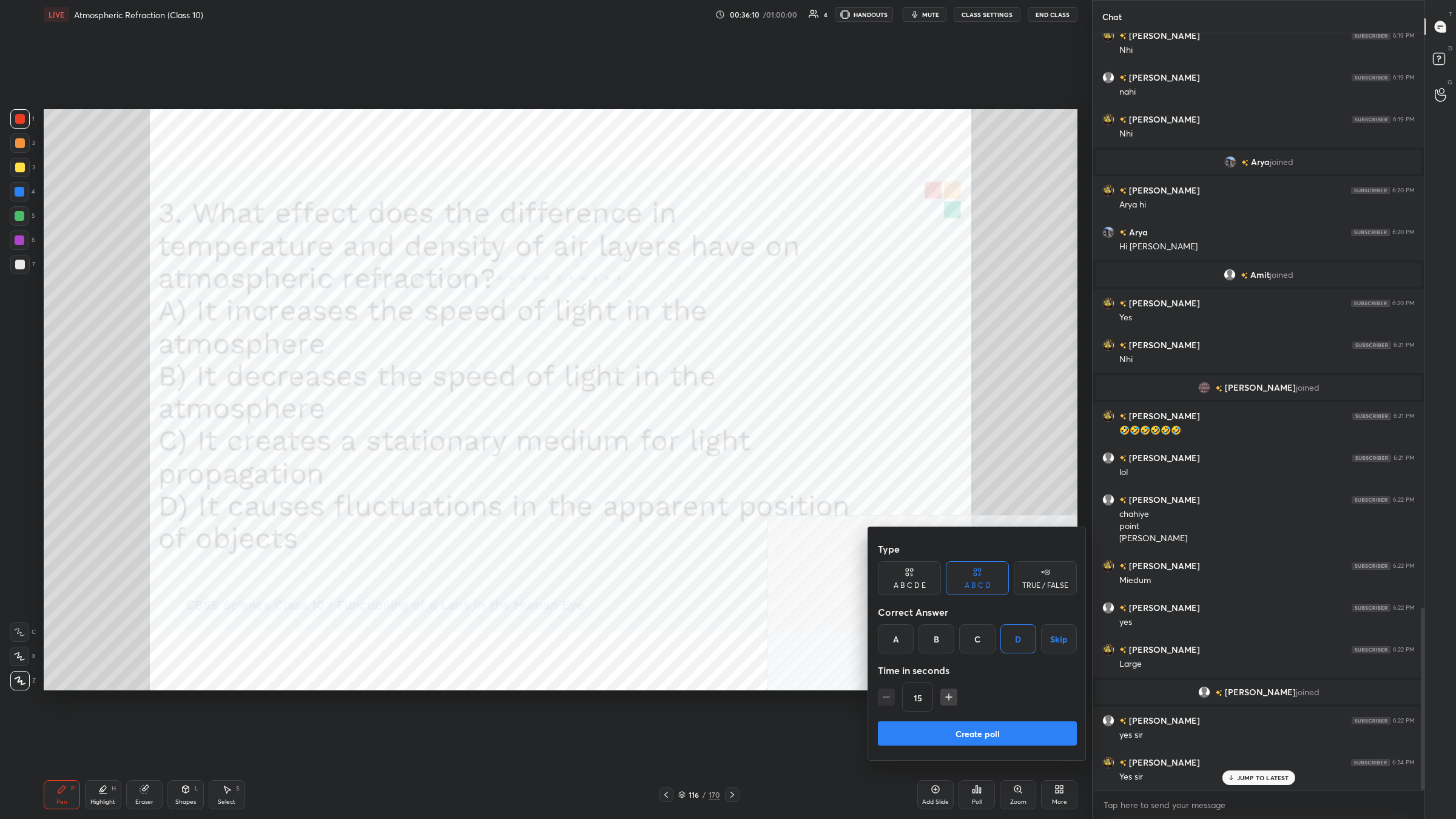 click on "Create poll" at bounding box center (977, 733) 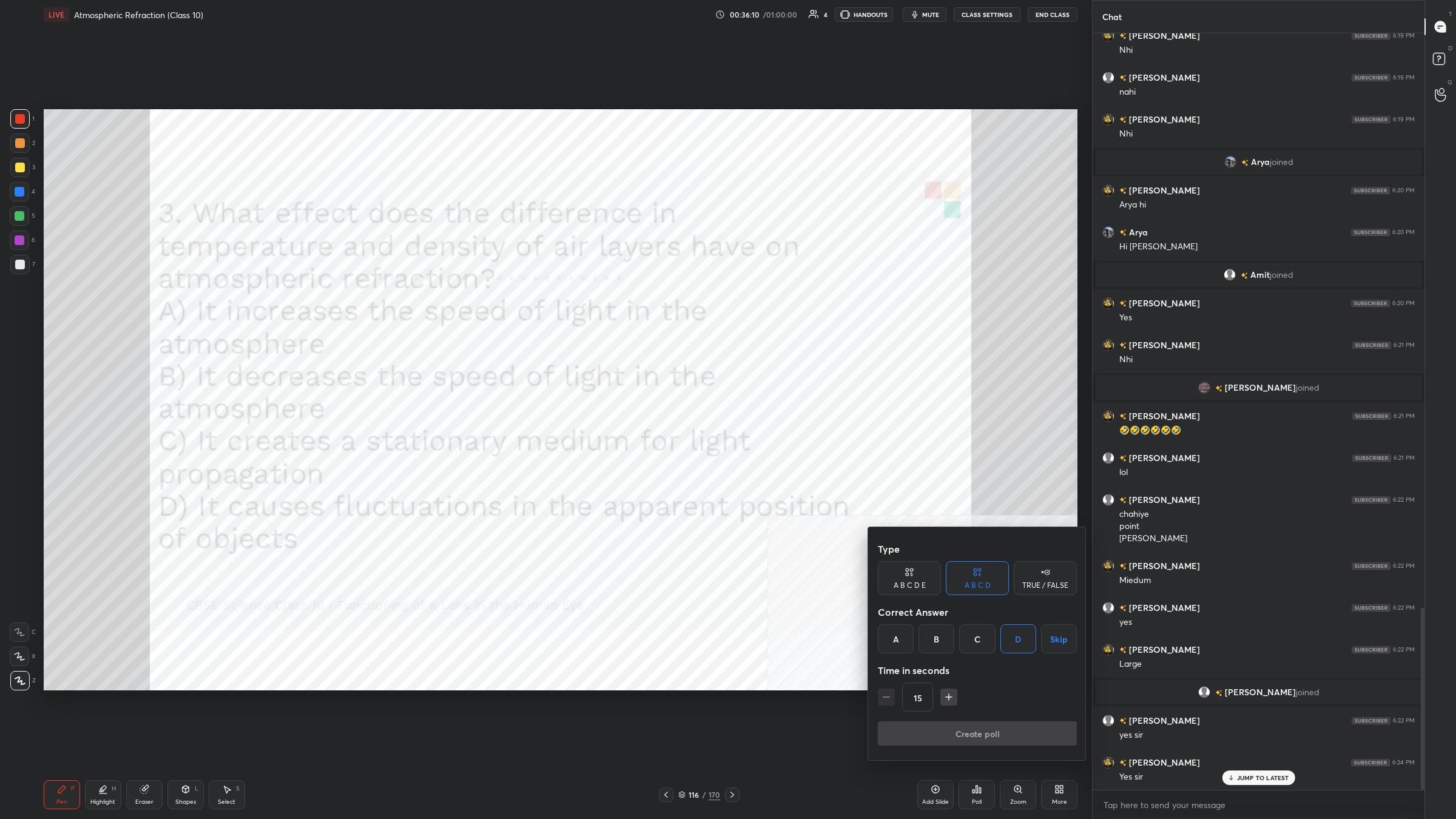scroll, scrollTop: 728, scrollLeft: 329, axis: both 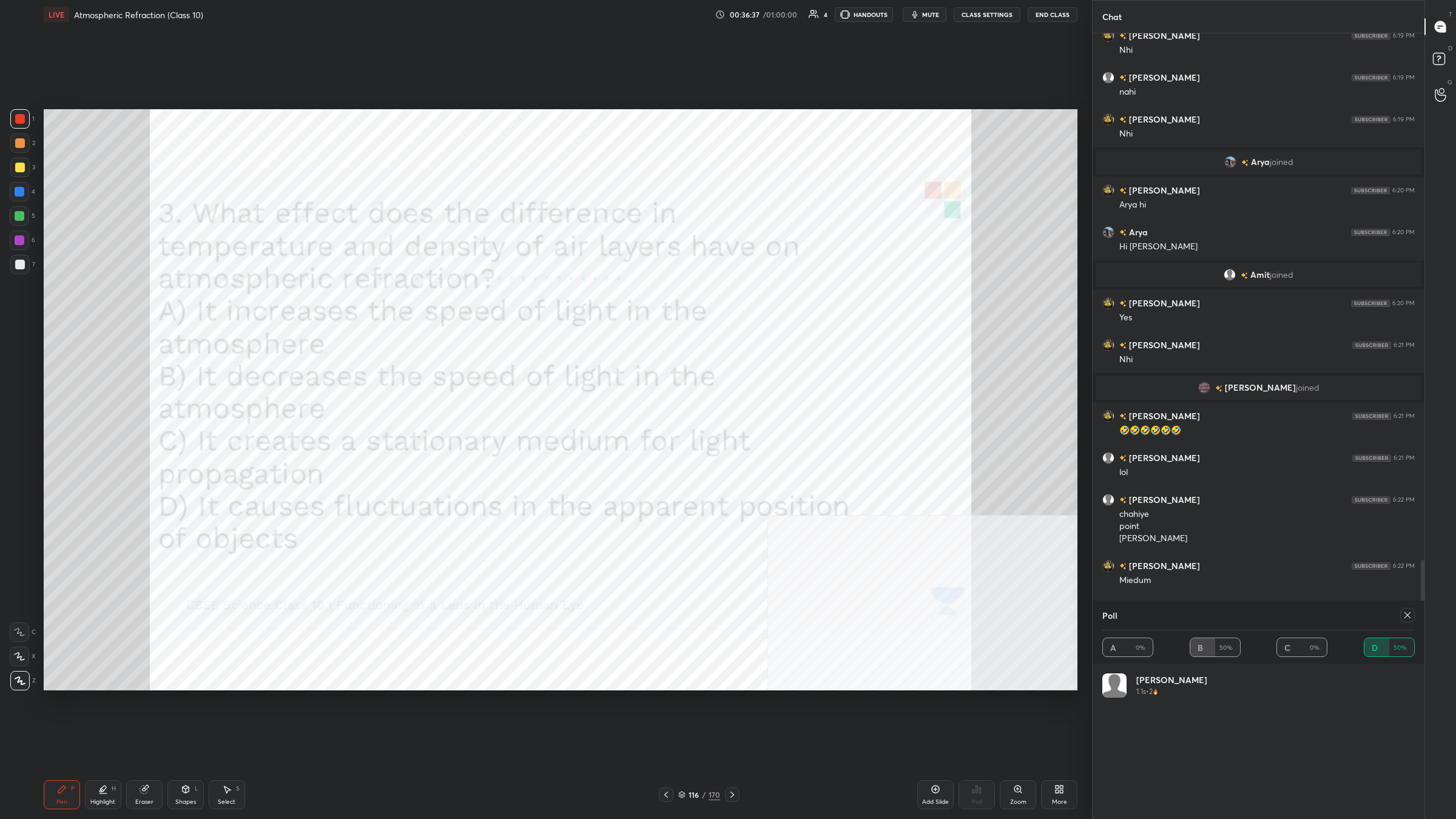 click 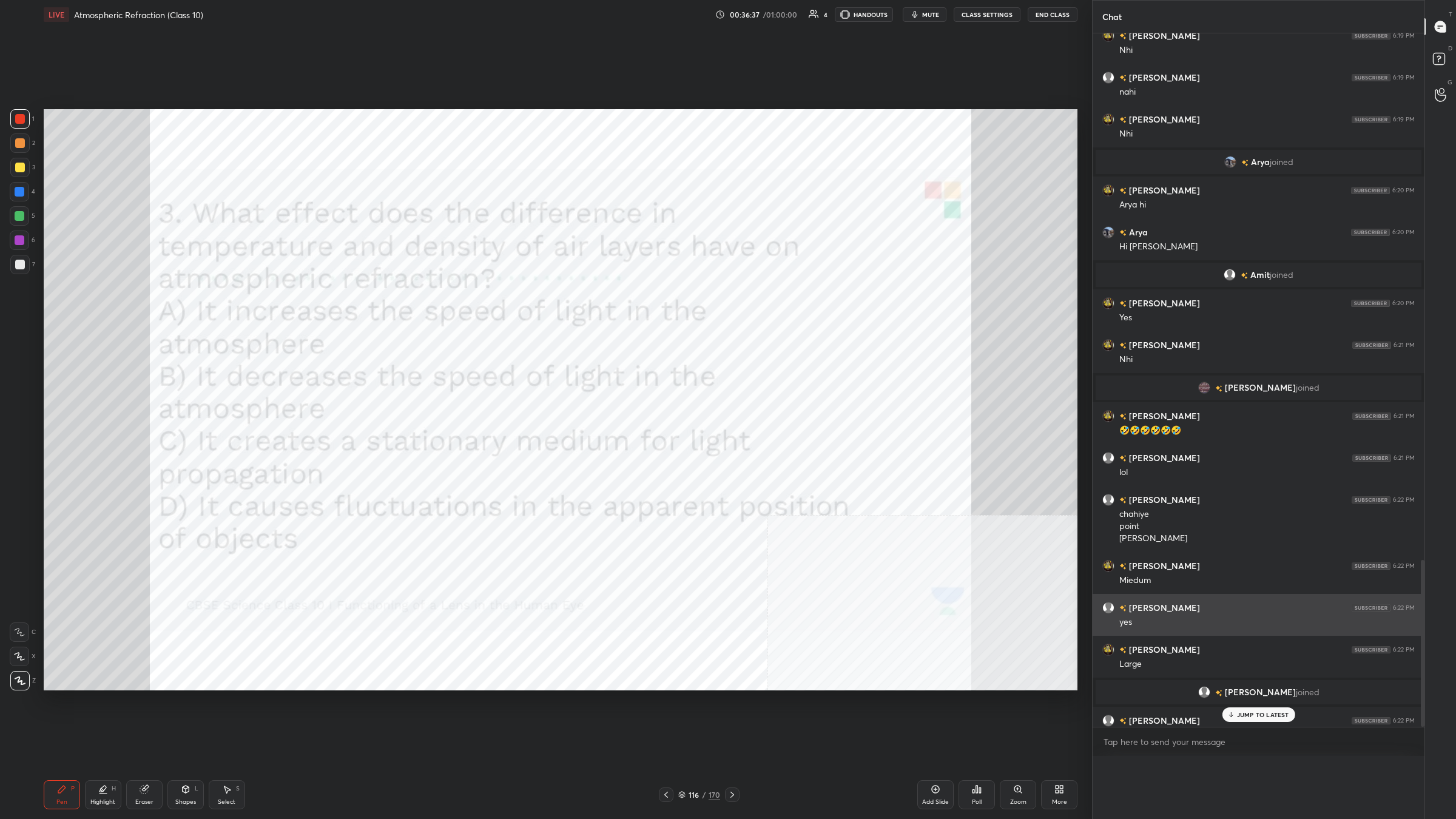 scroll, scrollTop: 0, scrollLeft: 0, axis: both 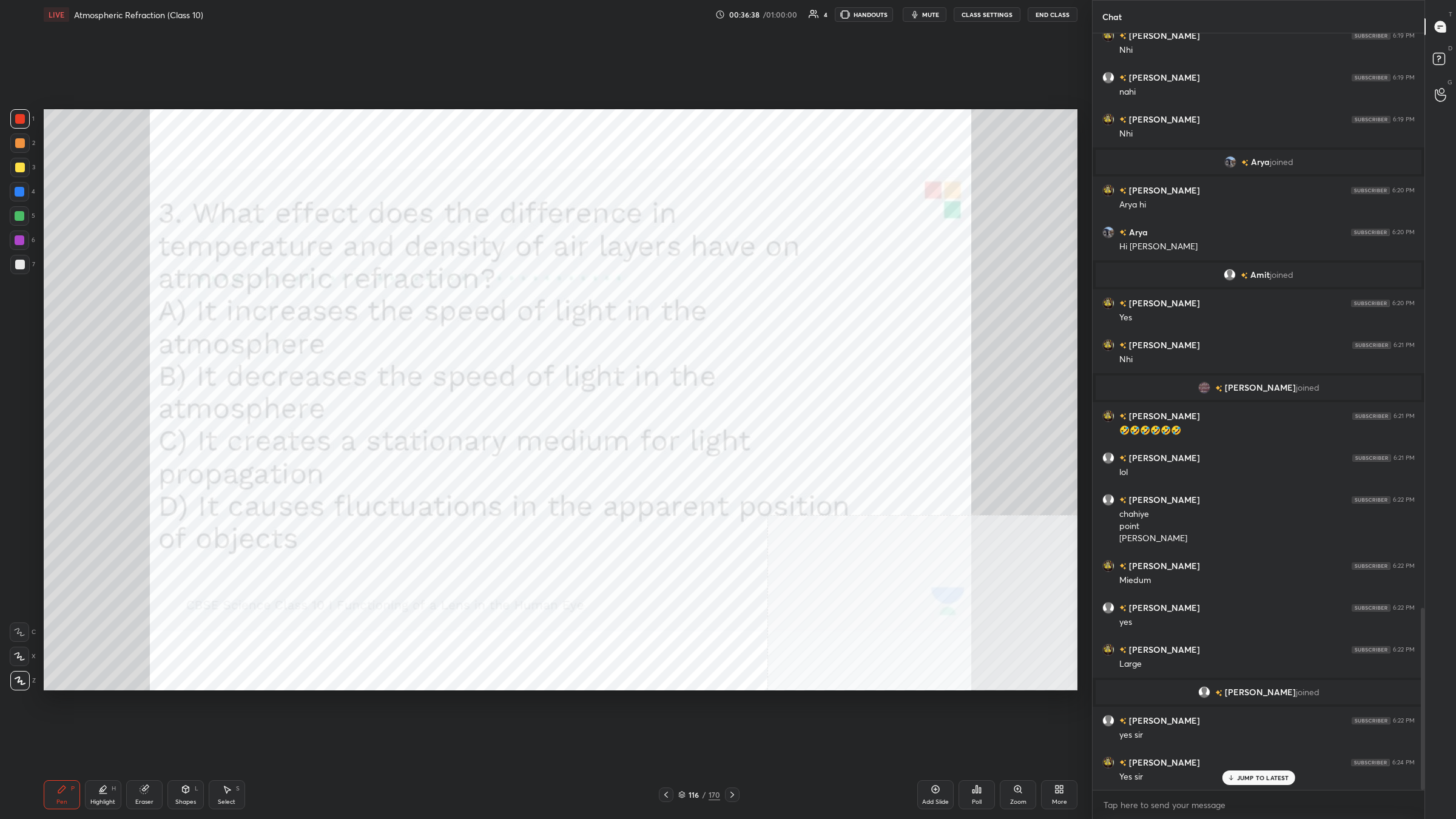 click at bounding box center (20, 119) 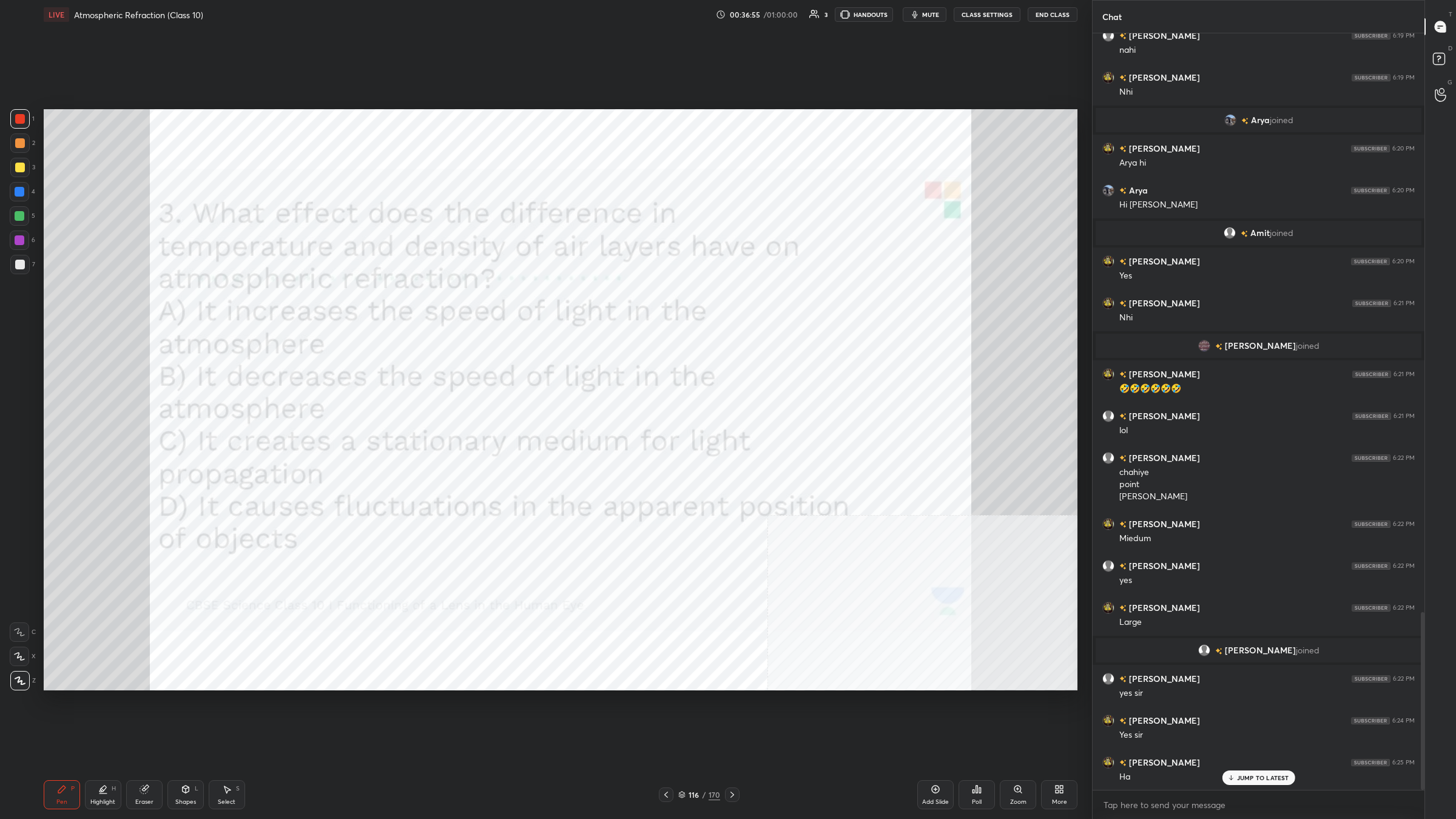 scroll, scrollTop: 2462, scrollLeft: 0, axis: vertical 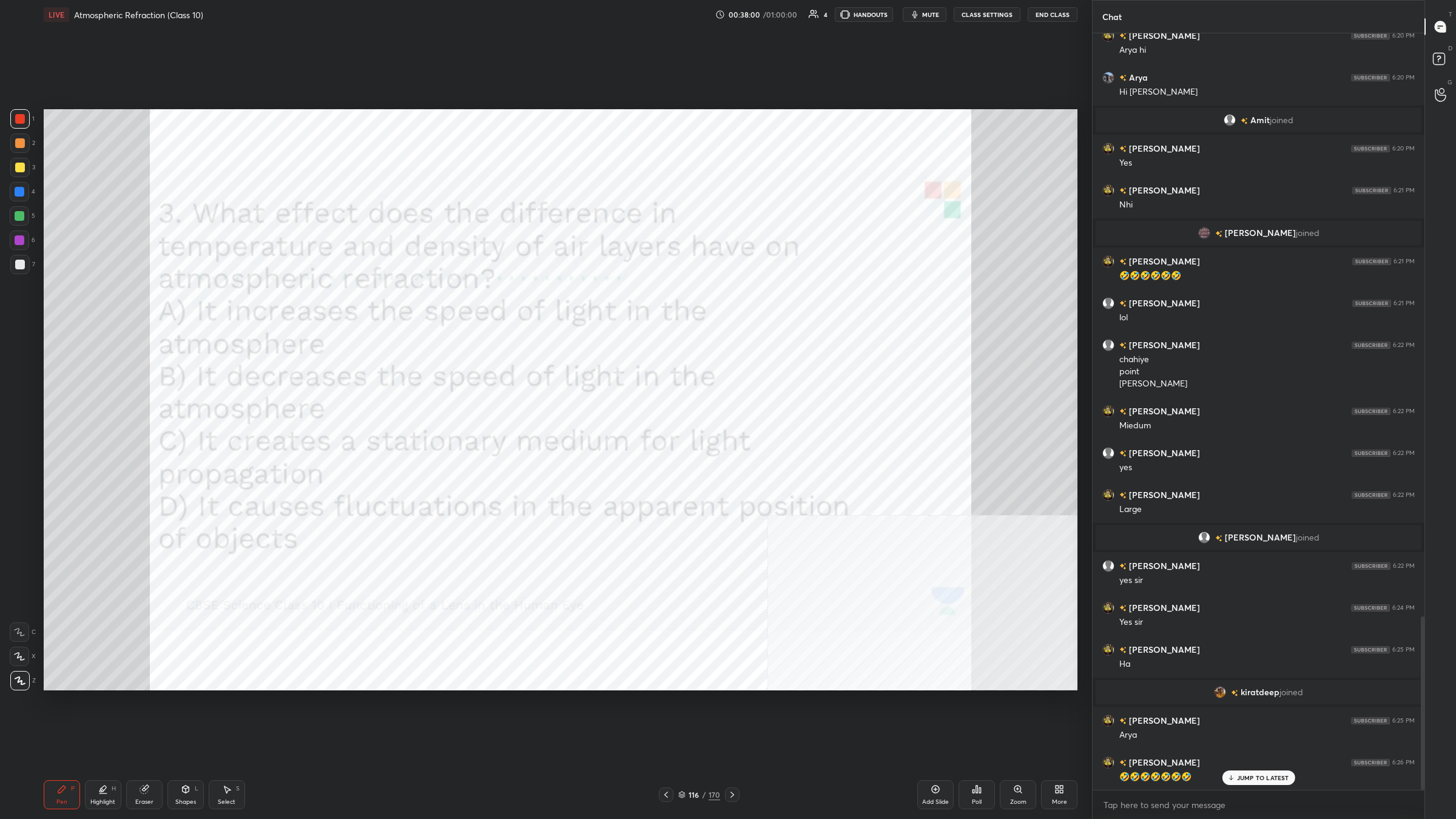 click on "116 / 170" at bounding box center (699, 795) 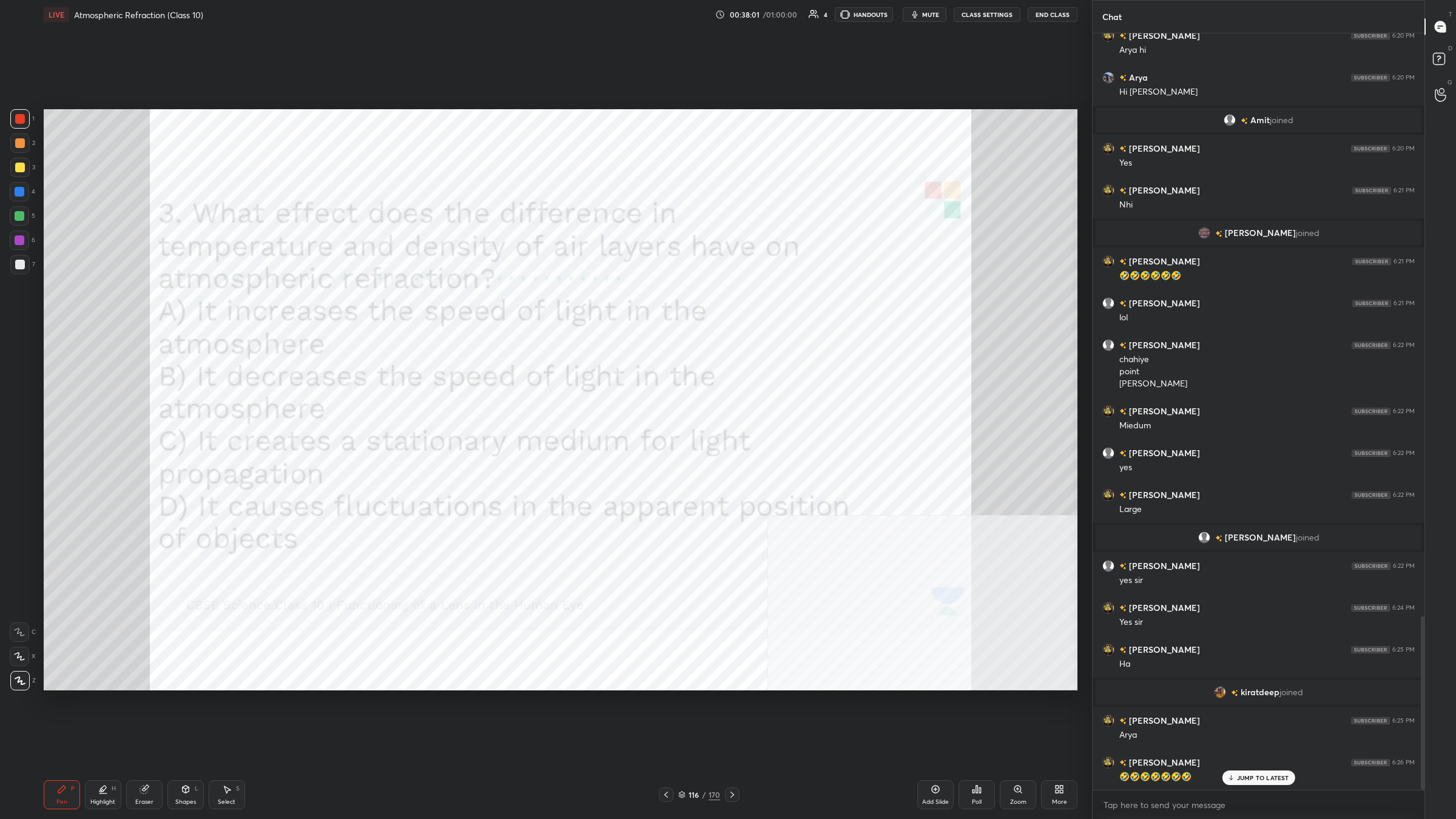 click on "116" at bounding box center [694, 795] 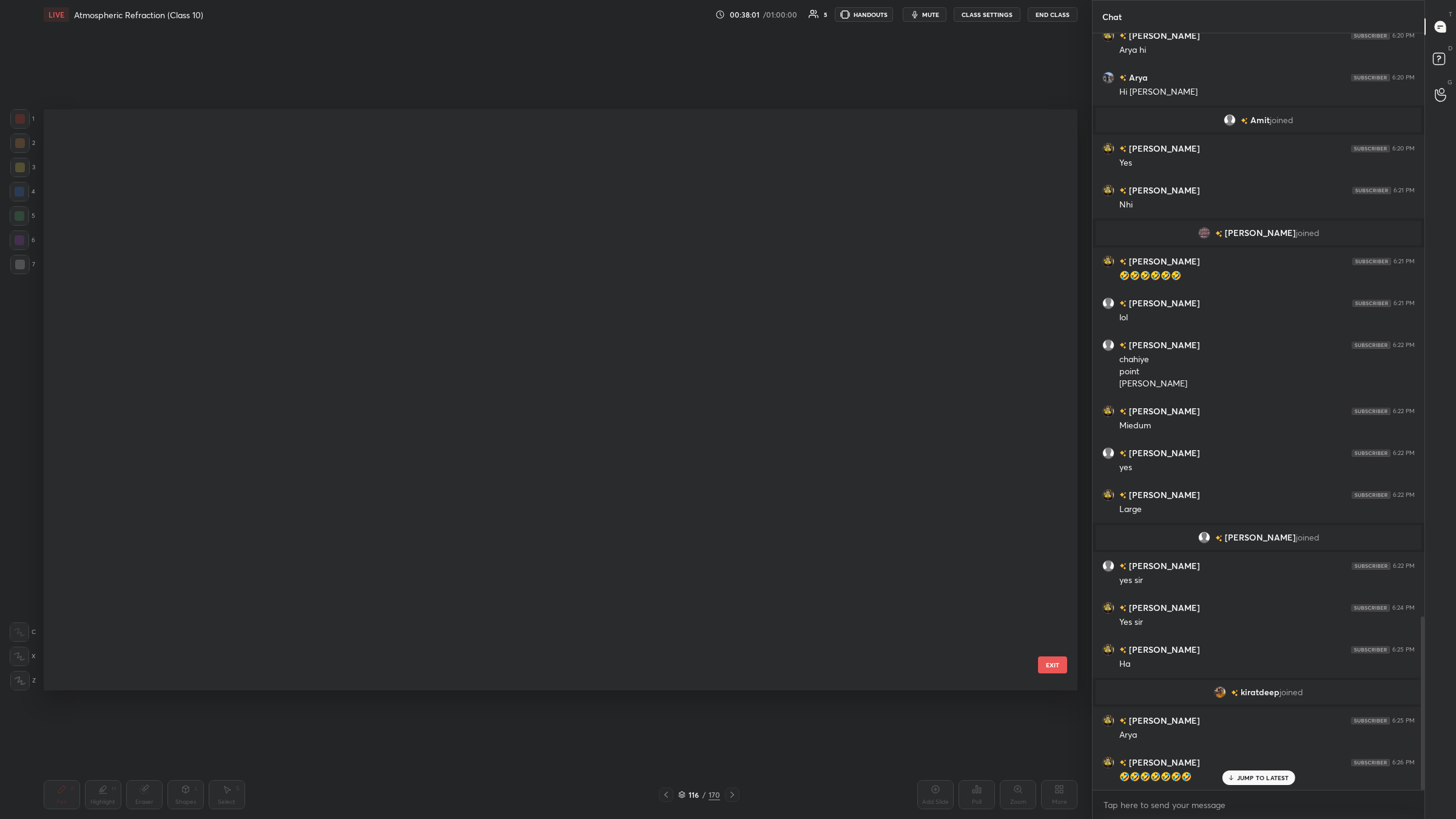 scroll, scrollTop: 578, scrollLeft: 1027, axis: both 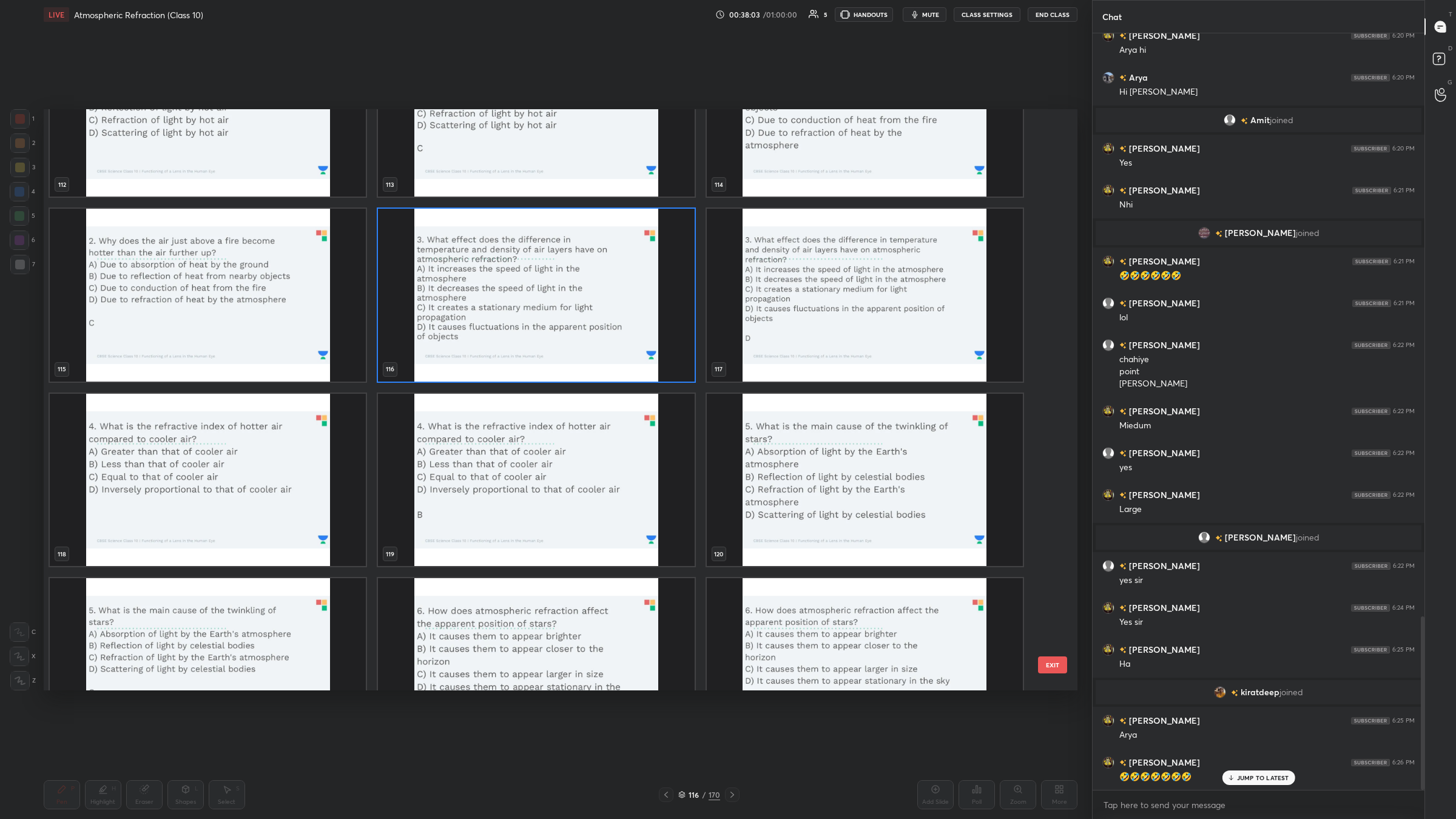 click at bounding box center [207, 479] 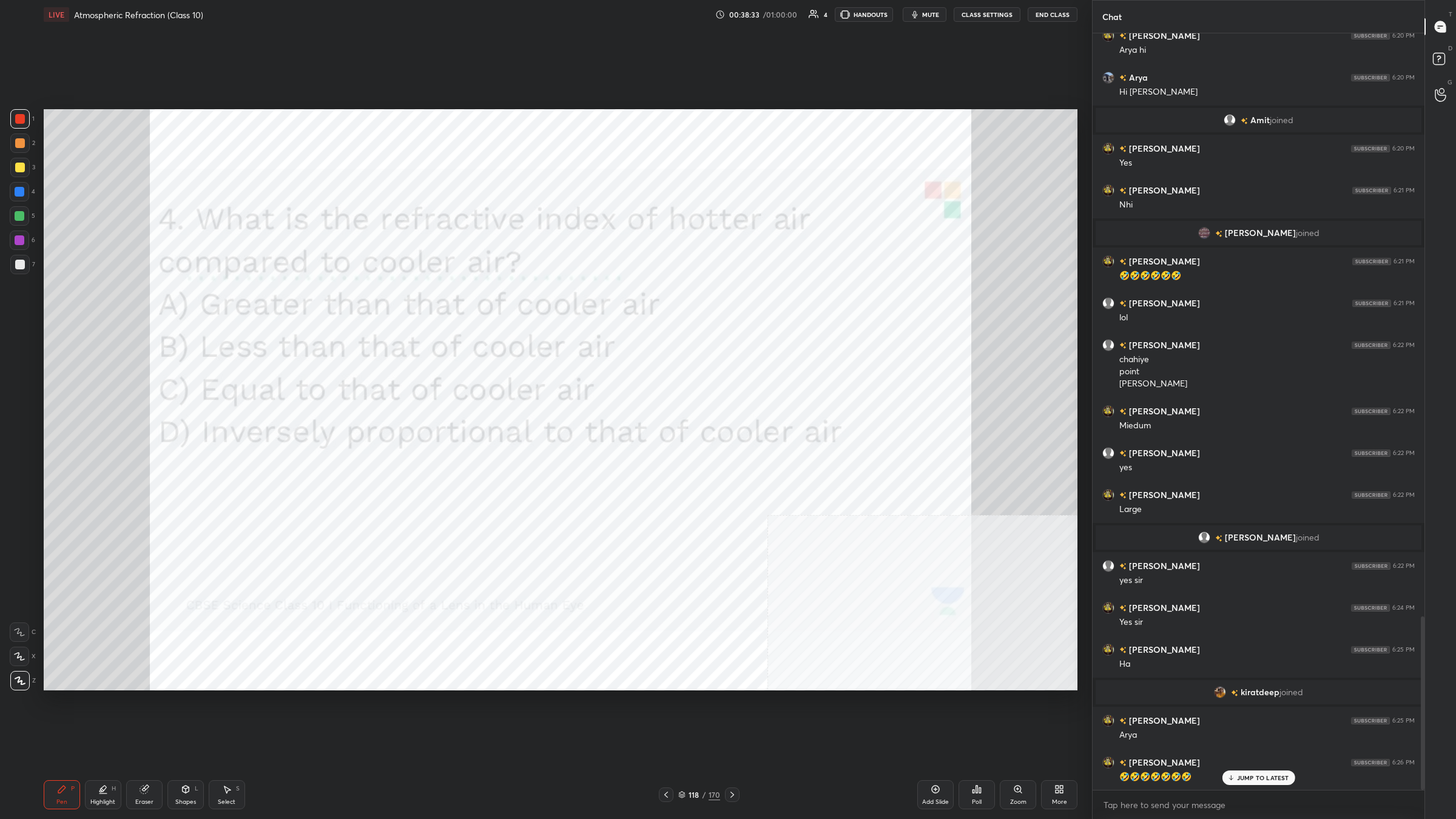 click on "118" at bounding box center [694, 795] 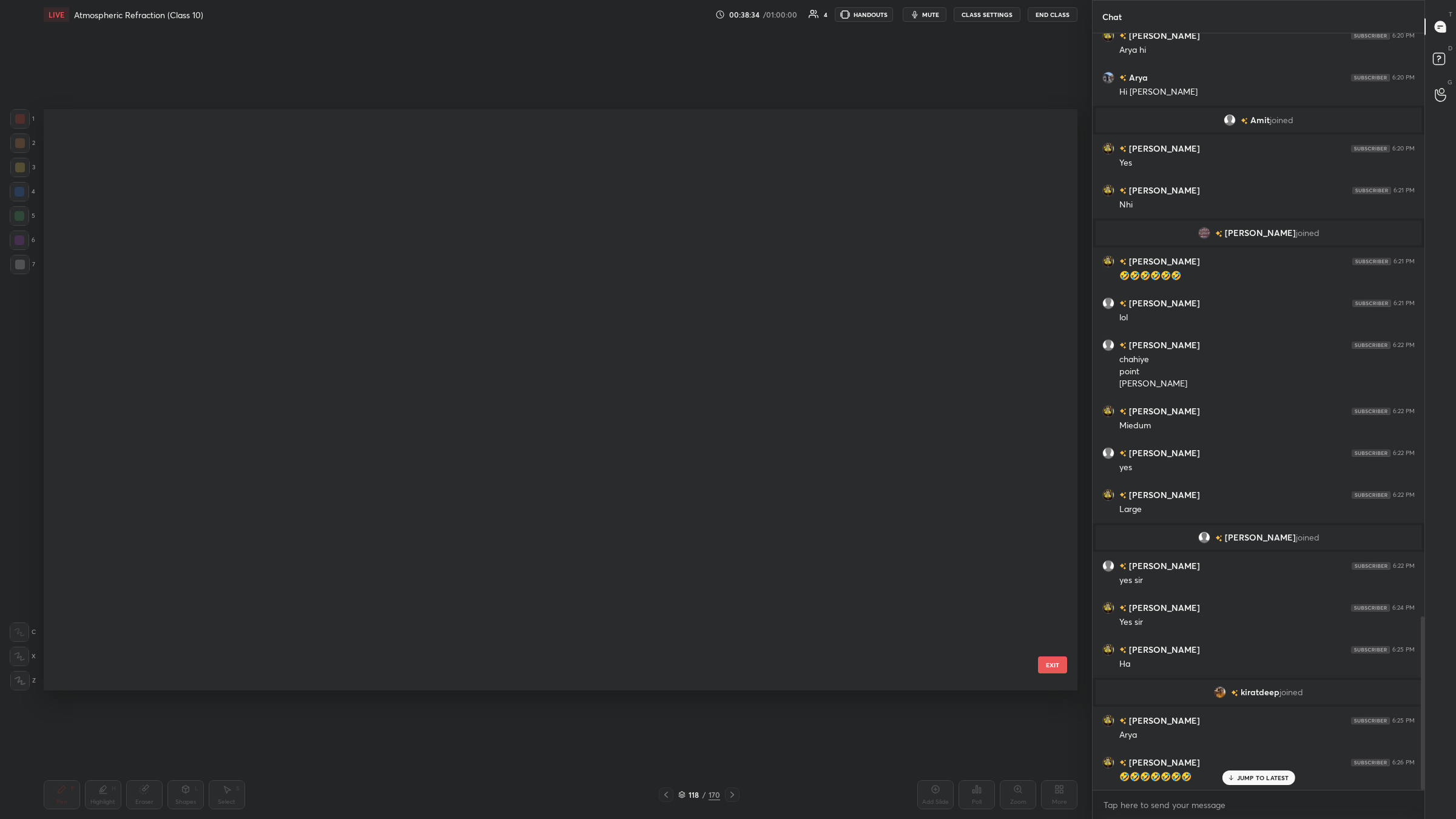 scroll, scrollTop: 578, scrollLeft: 1027, axis: both 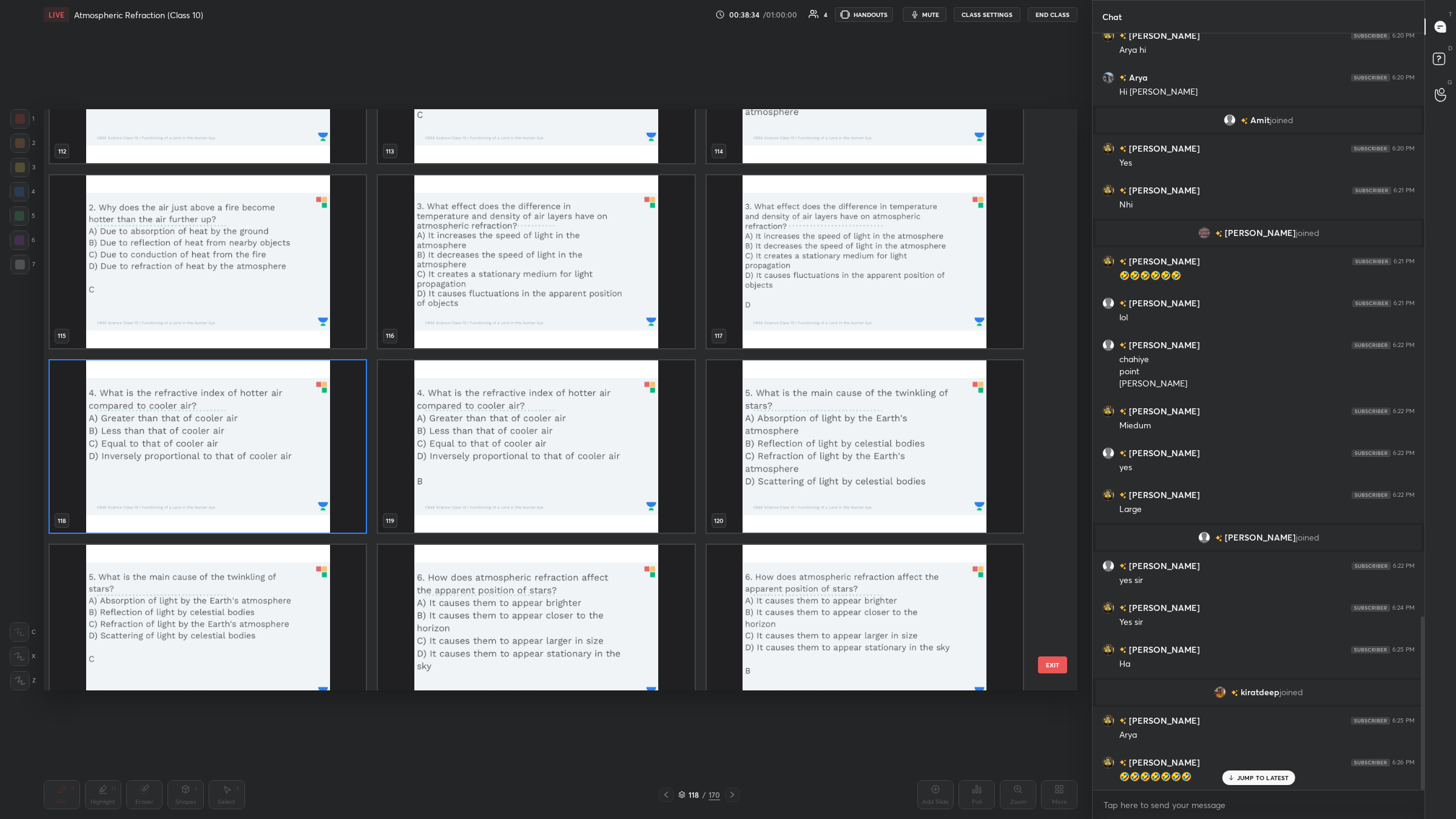 click at bounding box center (207, 446) 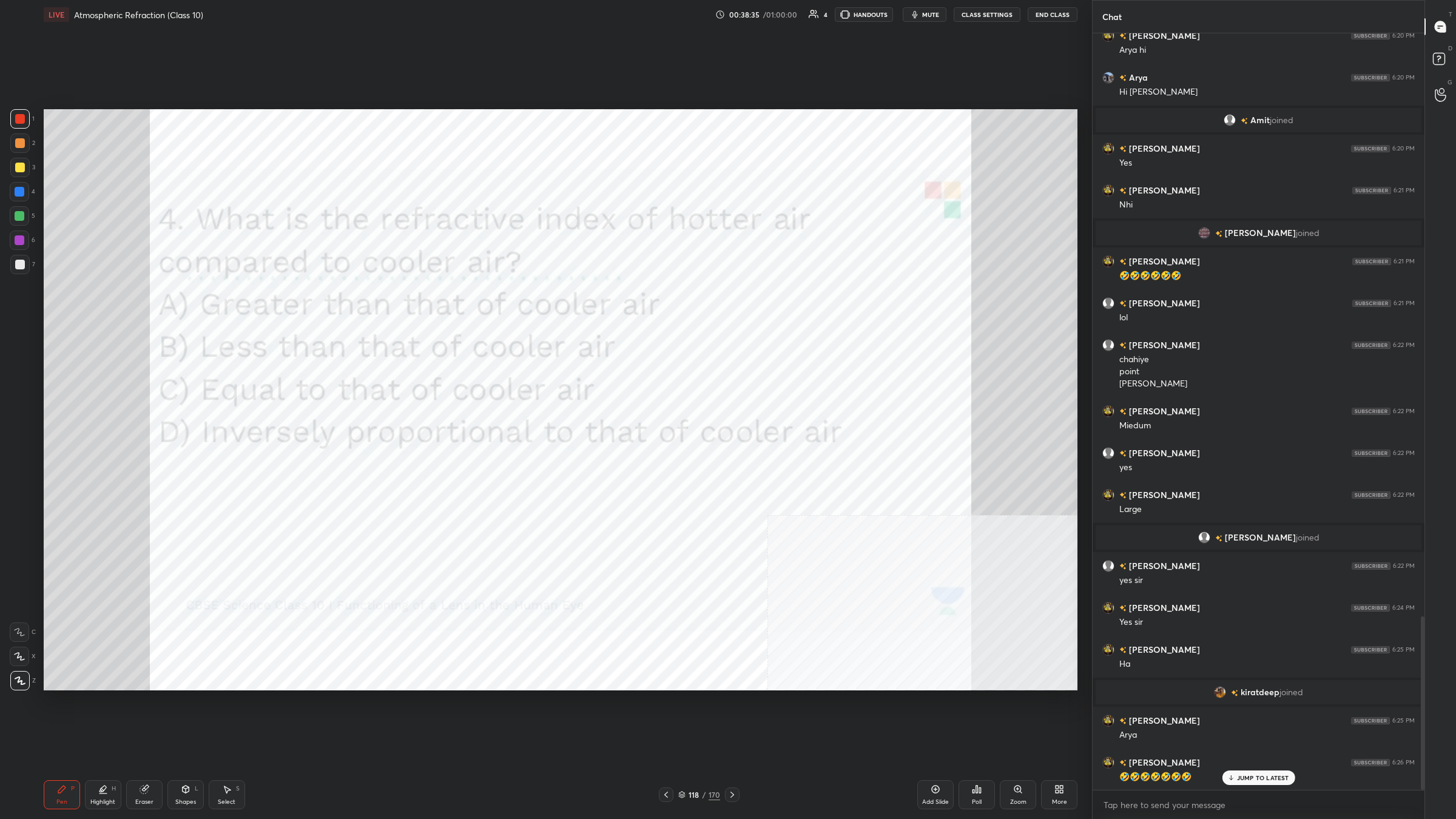 drag, startPoint x: 207, startPoint y: 452, endPoint x: 689, endPoint y: 592, distance: 501.92031 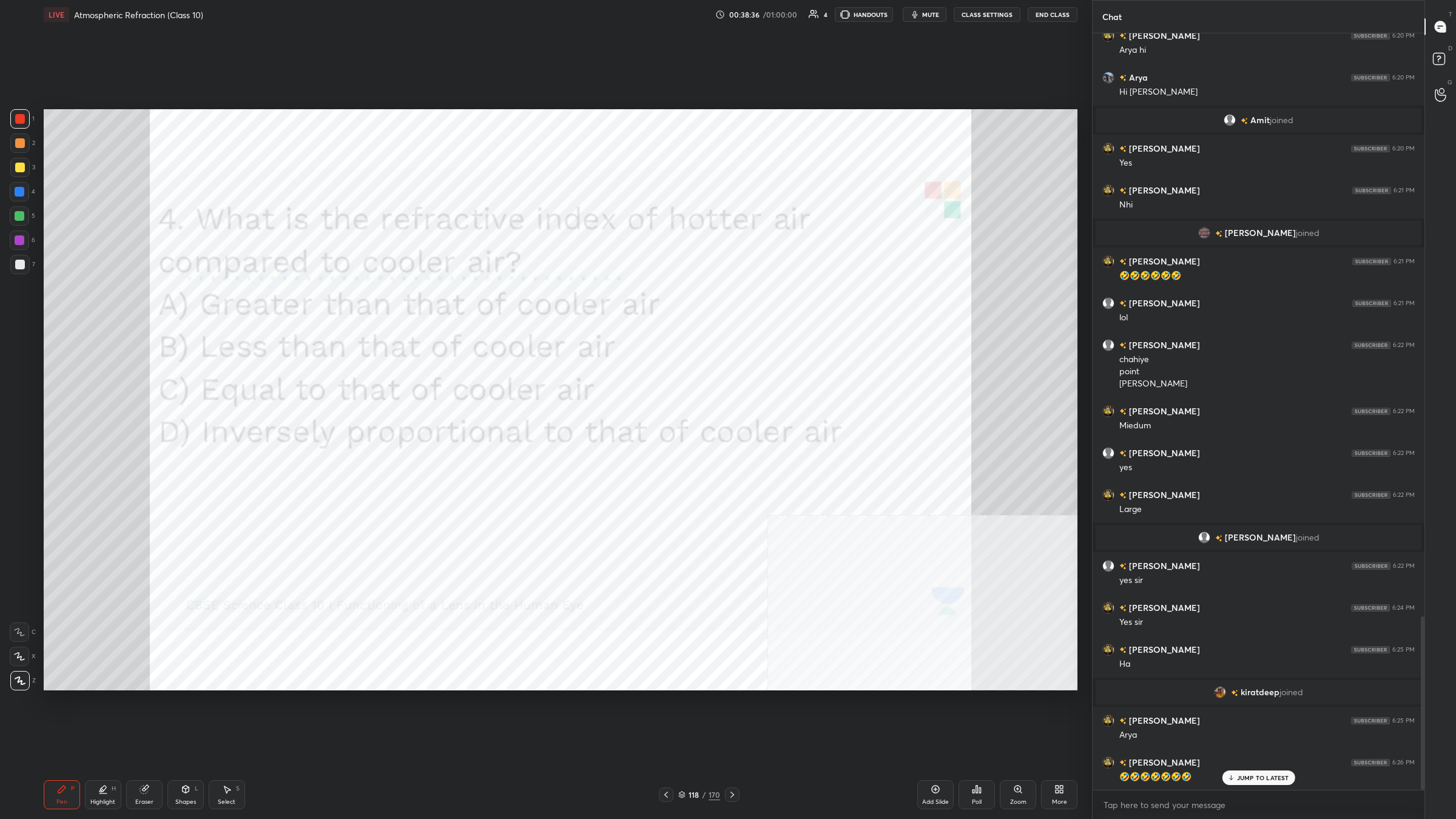 click on "Poll" at bounding box center [977, 795] 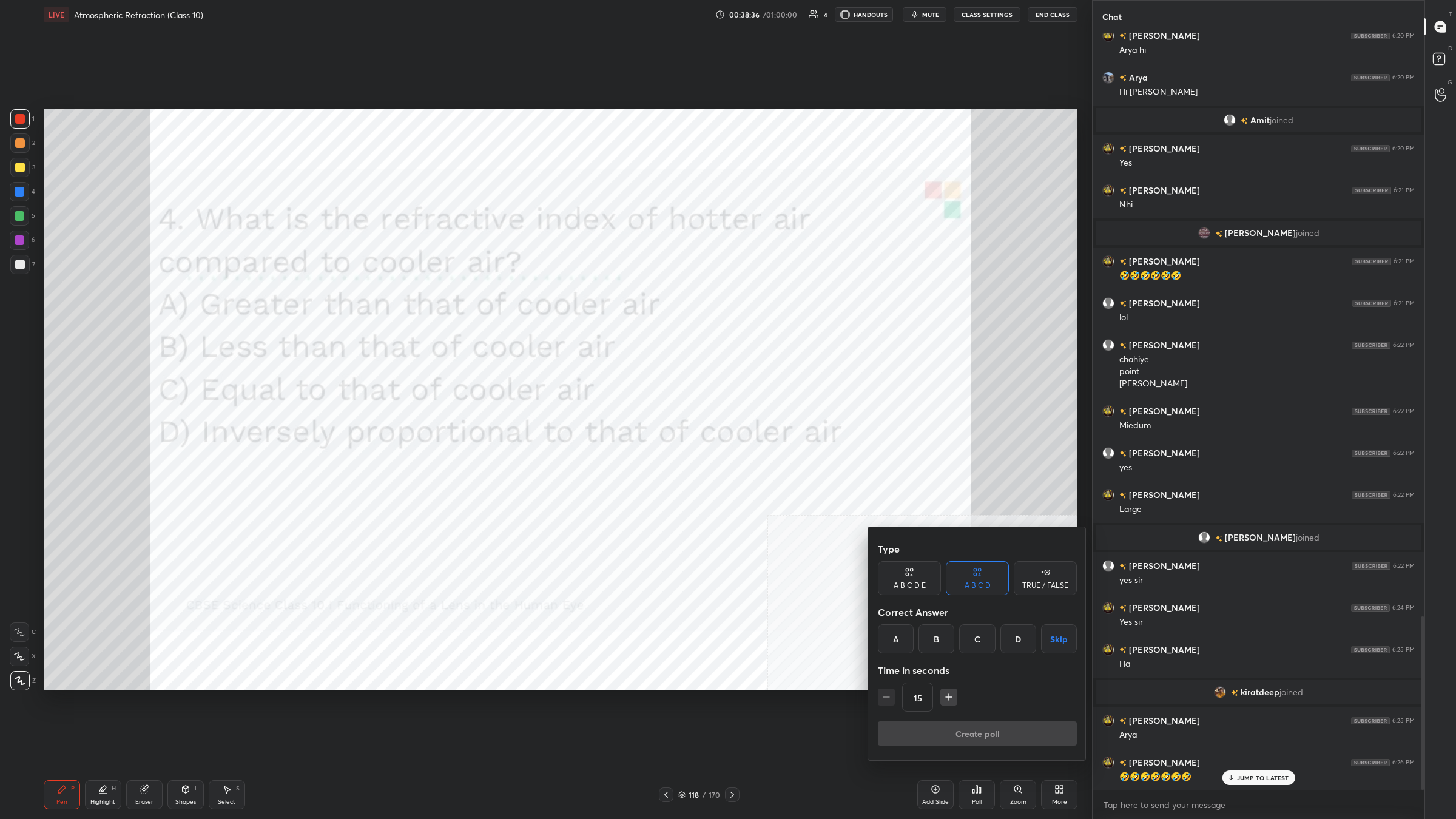 click on "B" at bounding box center [936, 639] 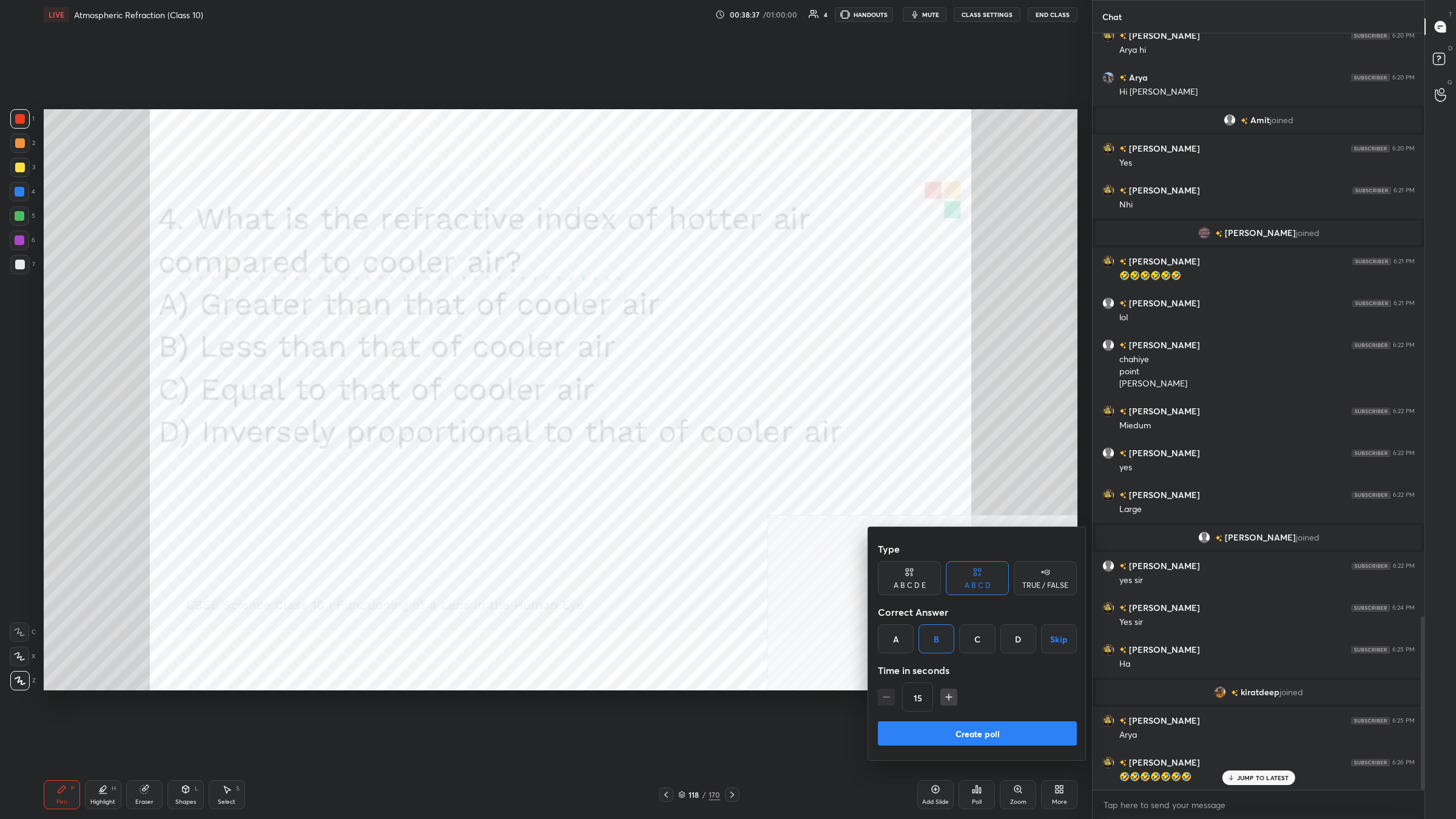 click on "Create poll" at bounding box center (977, 733) 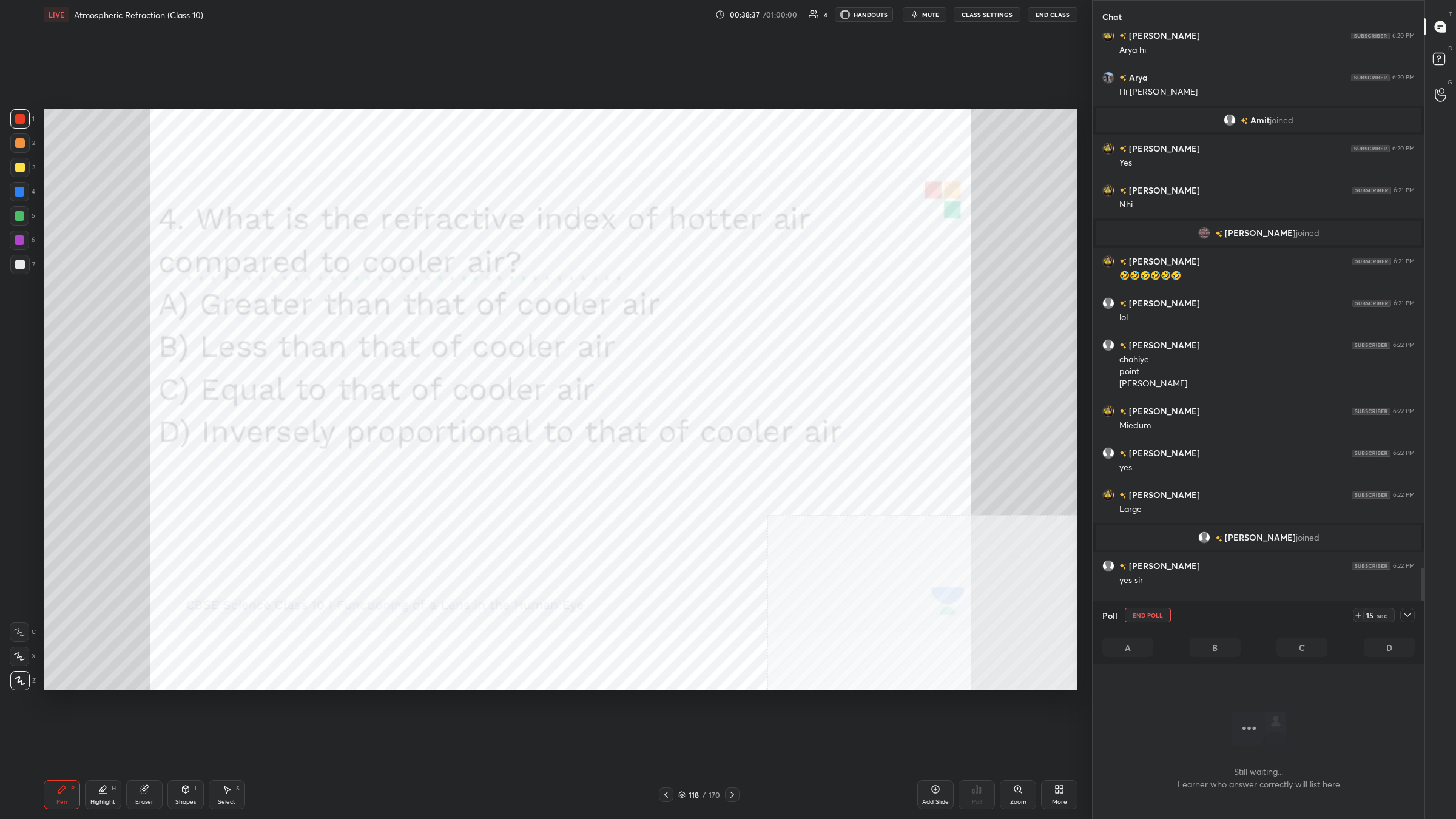 scroll, scrollTop: 696, scrollLeft: 329, axis: both 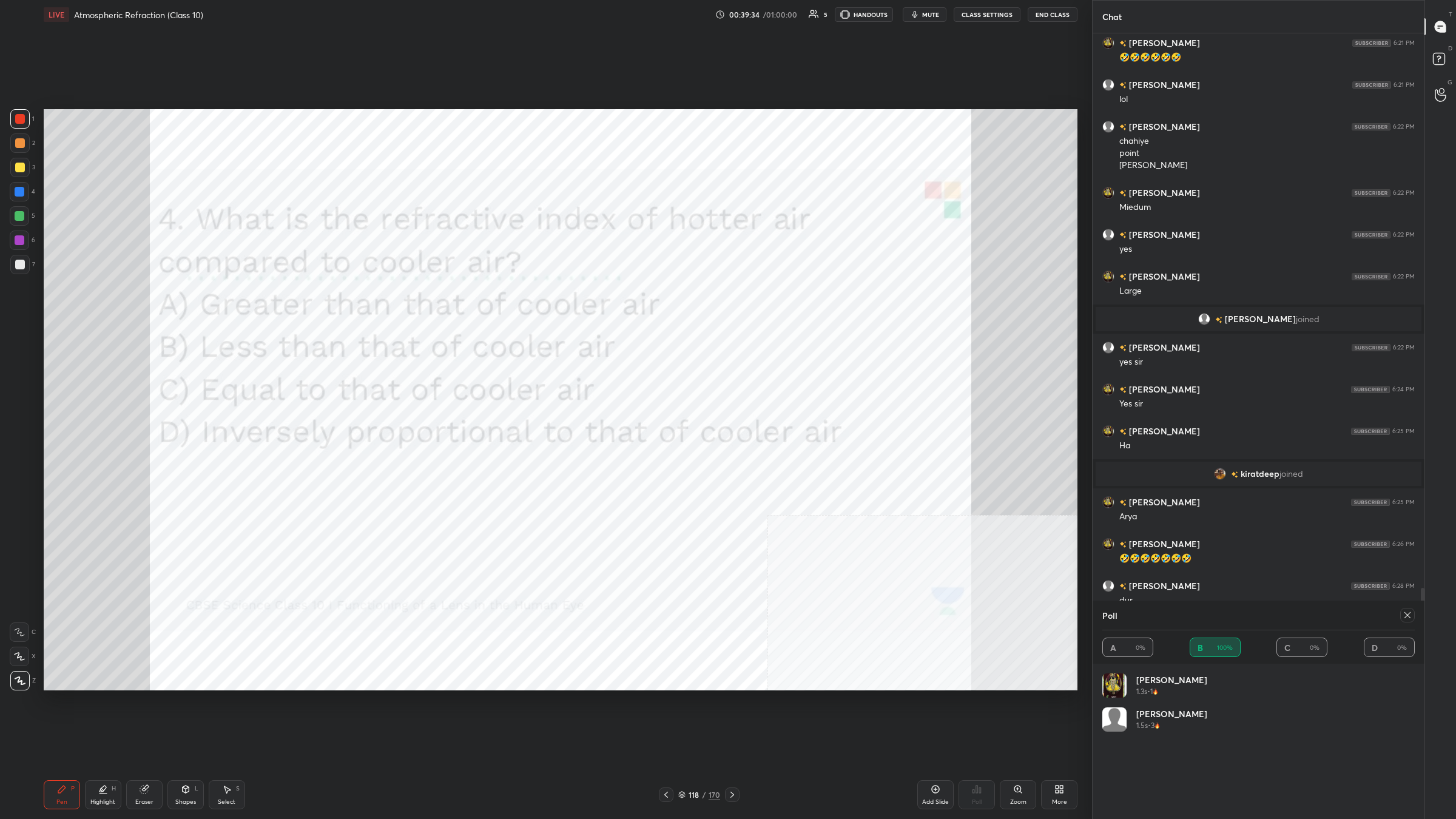 click on "Poll A 0% B 100% C 0% D 0%" at bounding box center [1258, 632] 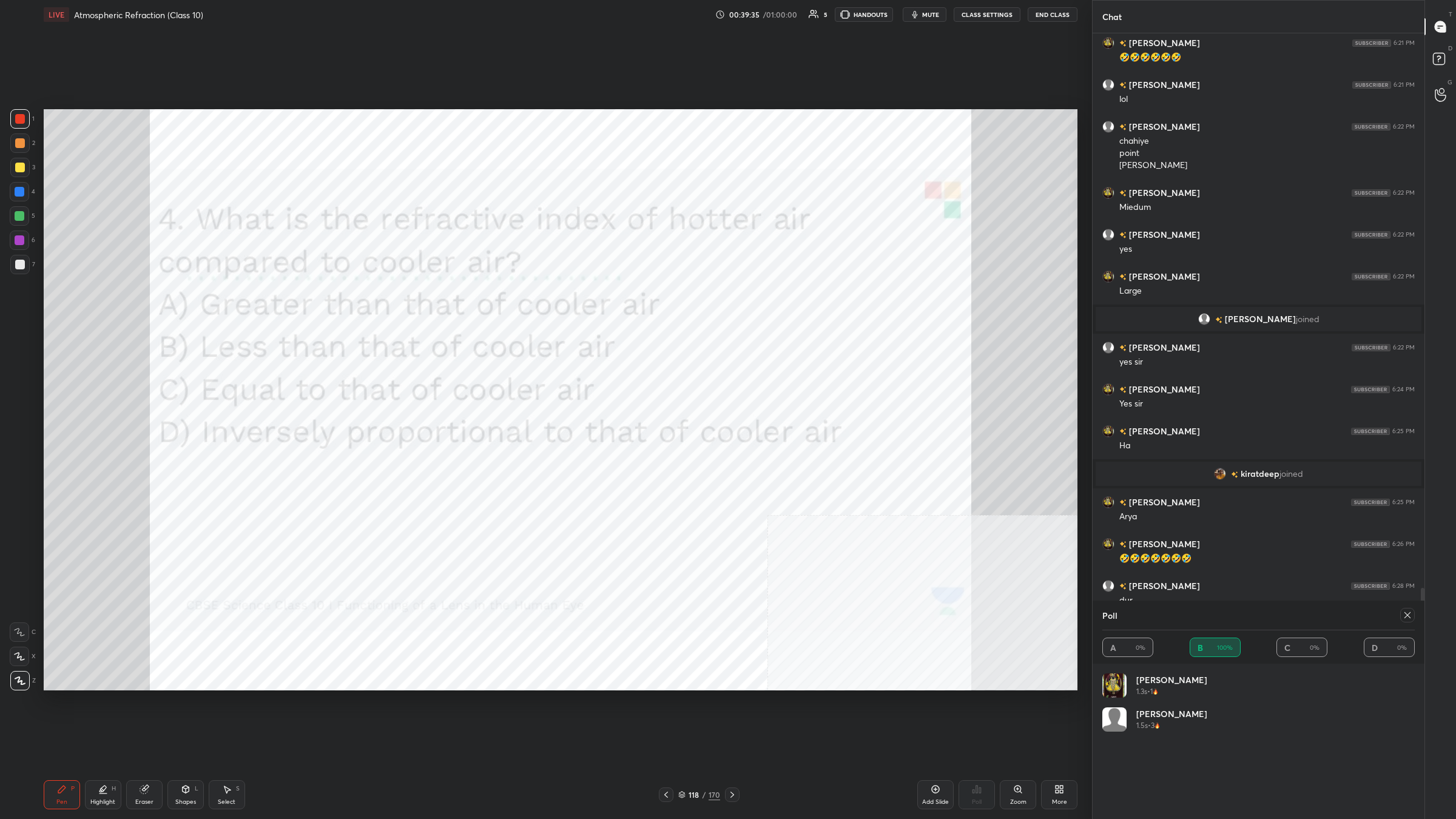 click on "Poll A 0% B 100% C 0% D 0%" at bounding box center [1258, 632] 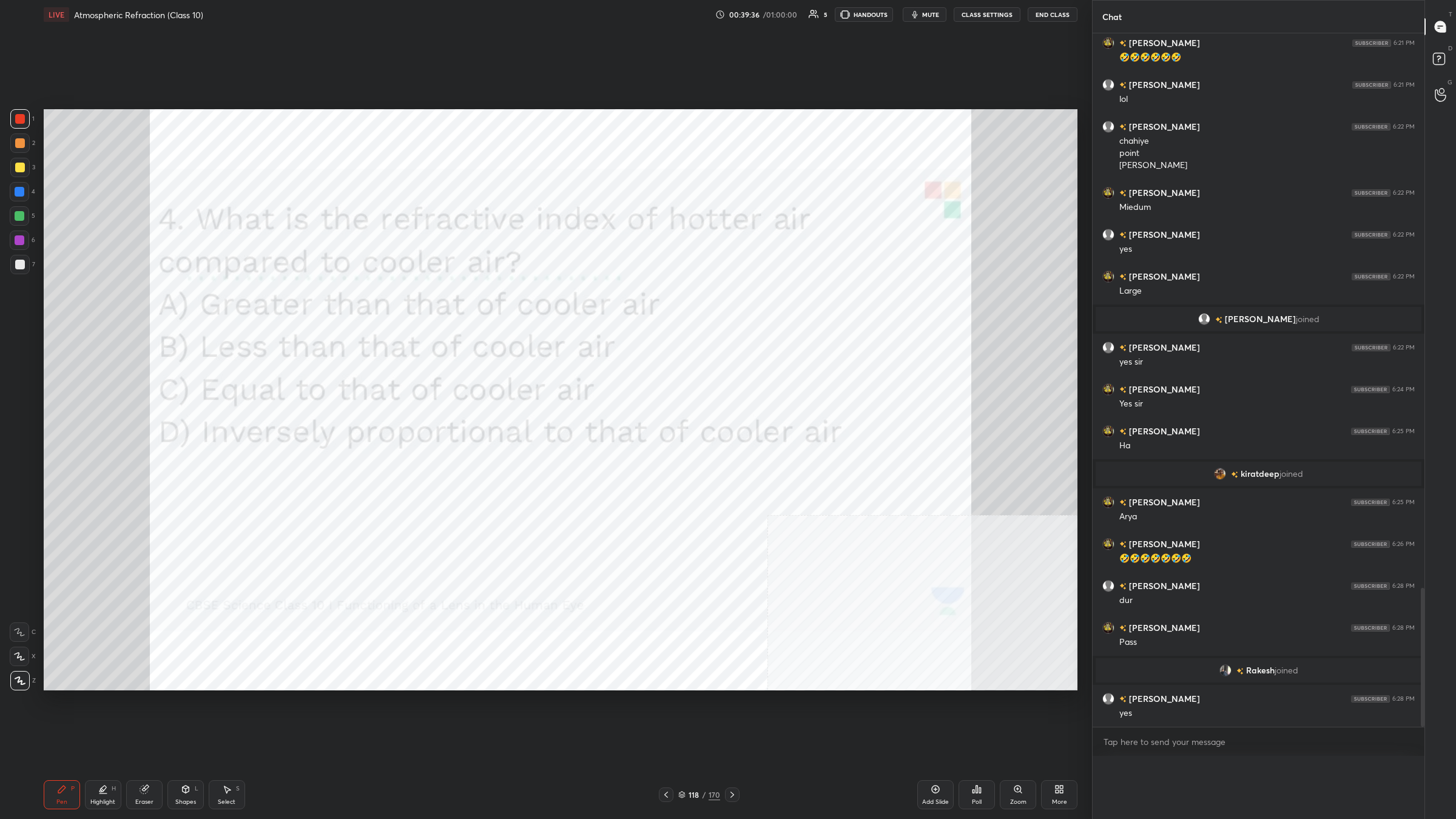 scroll, scrollTop: 0, scrollLeft: 0, axis: both 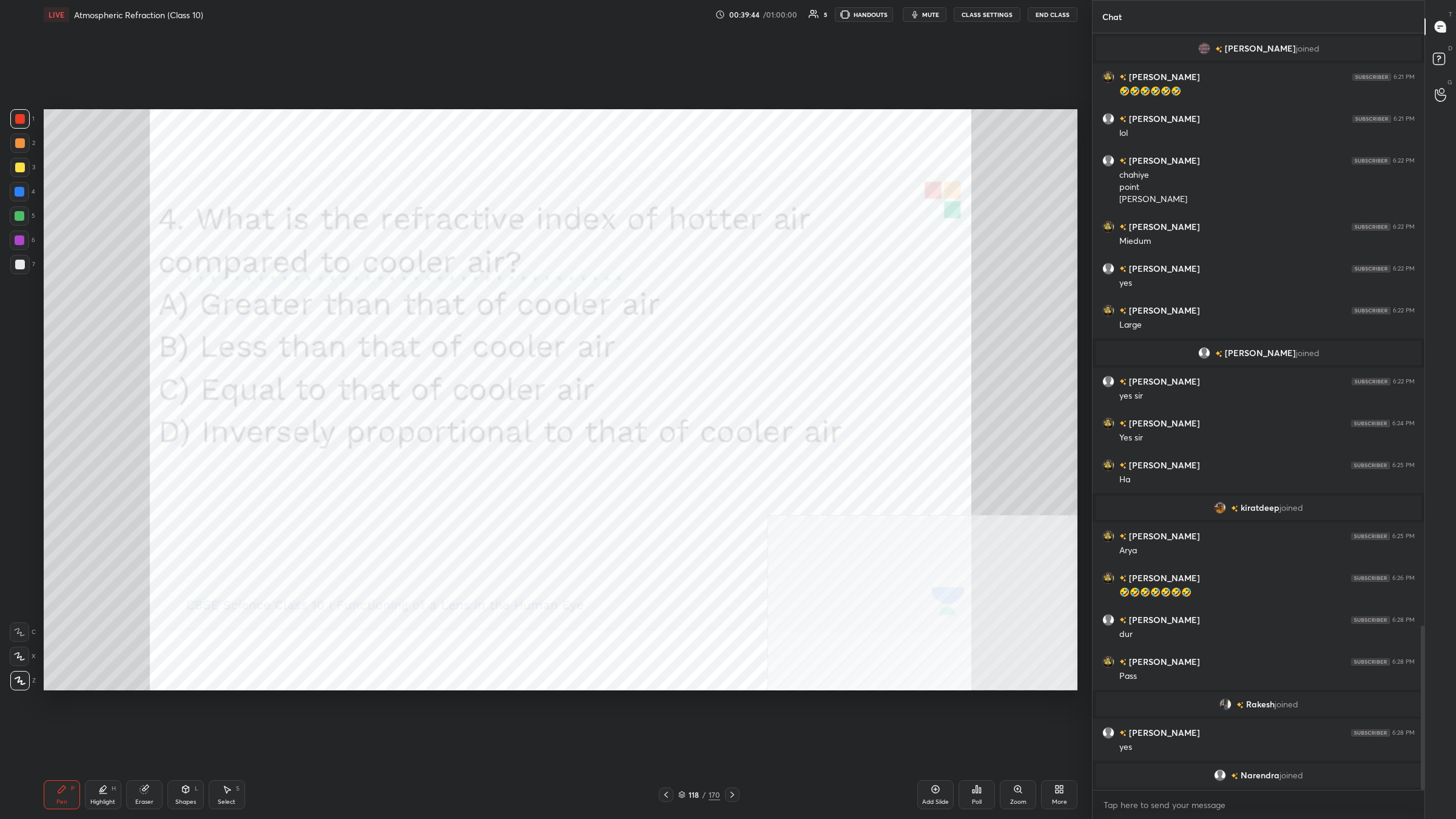 click at bounding box center [19, 240] 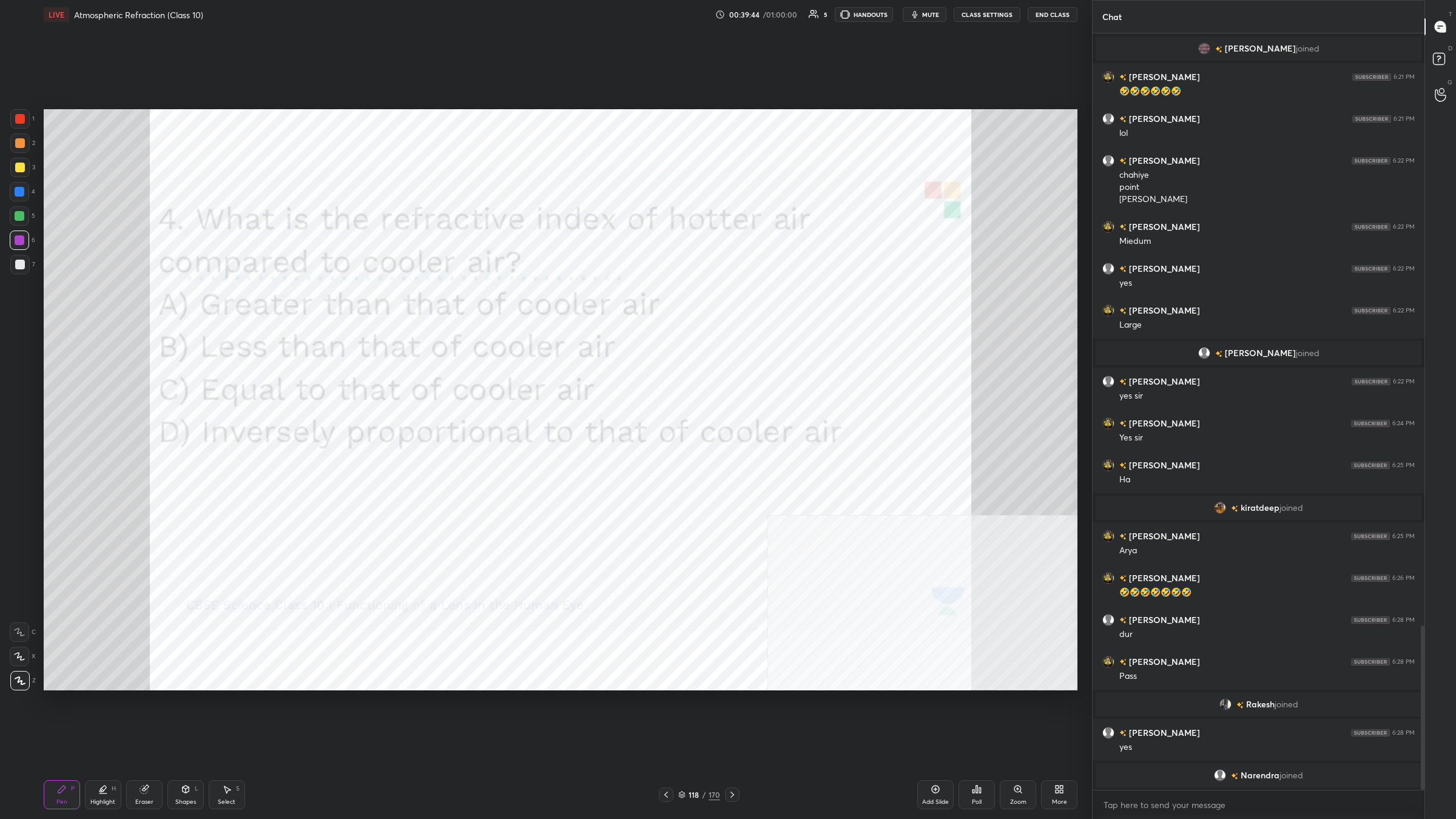 click at bounding box center [19, 192] 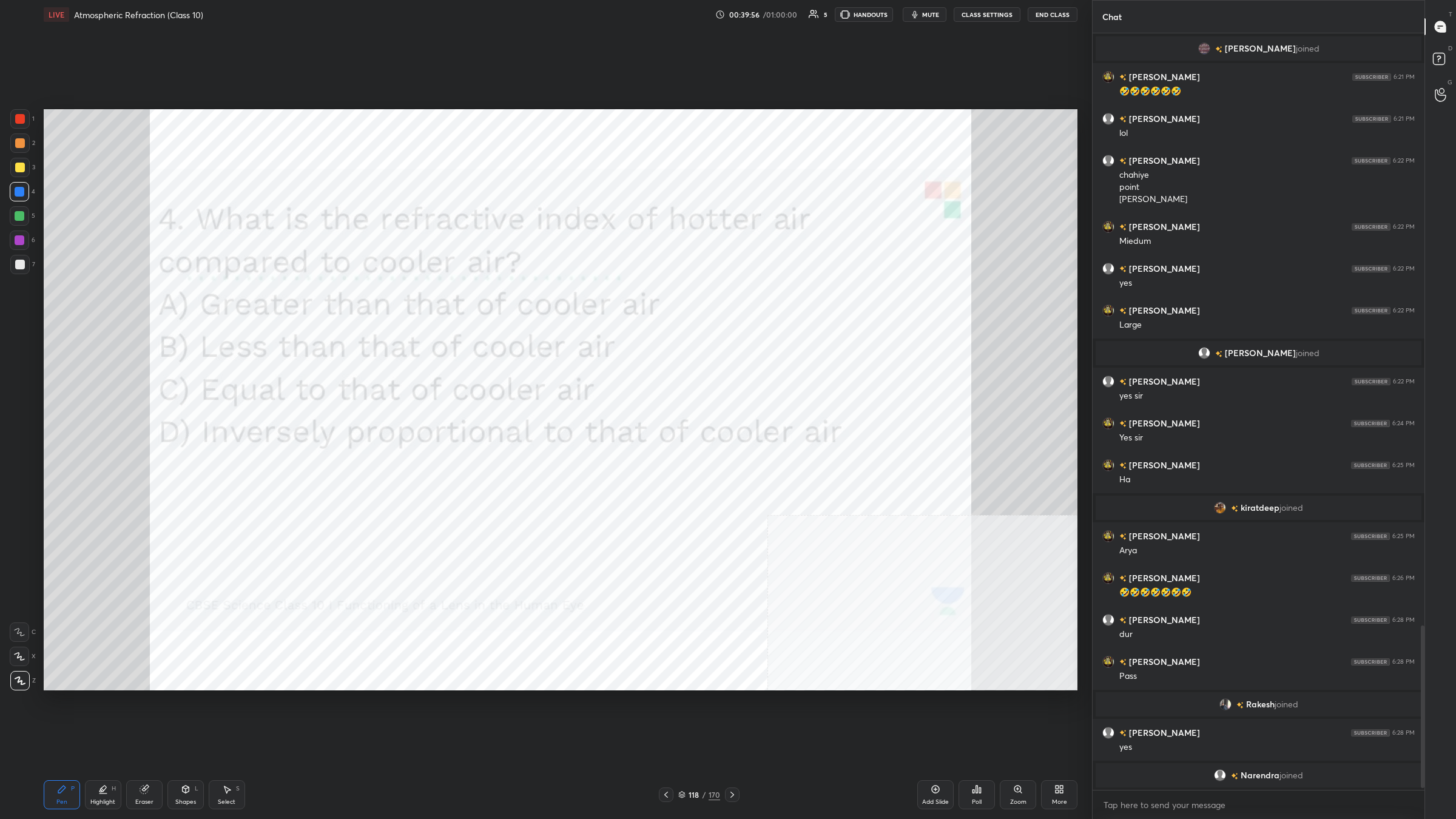 scroll, scrollTop: 2771, scrollLeft: 0, axis: vertical 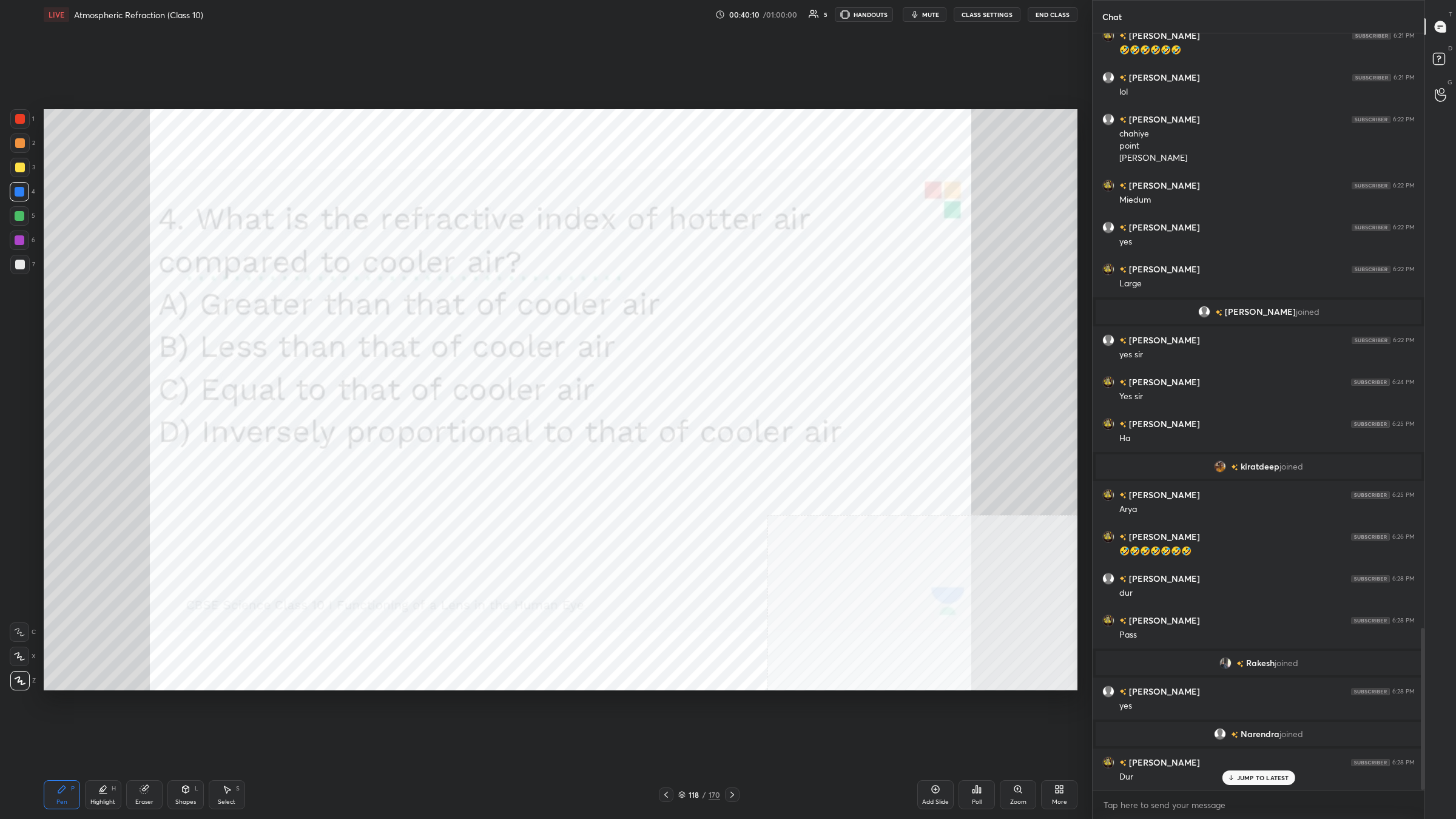 click on "118" at bounding box center [694, 795] 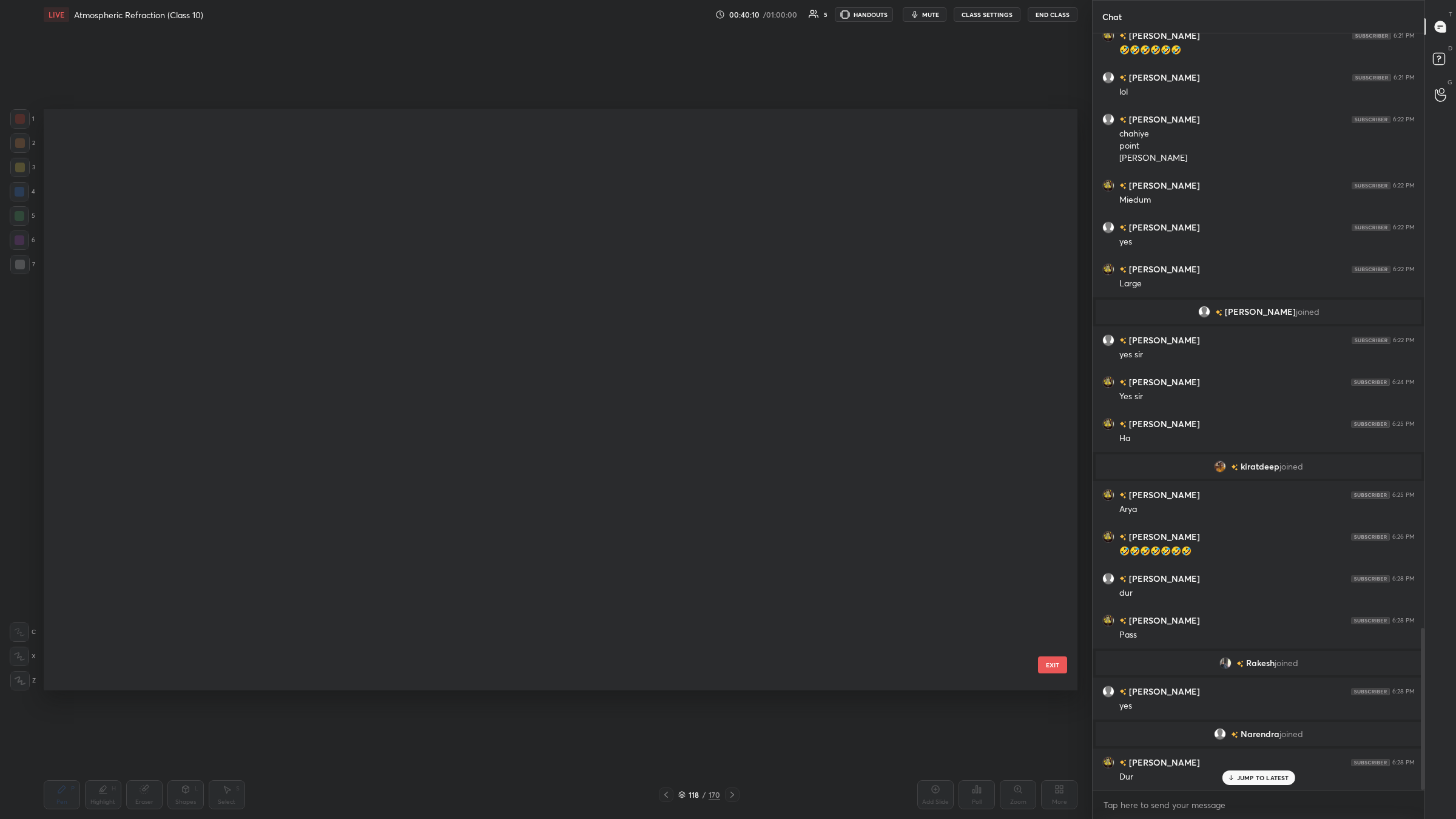 scroll, scrollTop: 6808, scrollLeft: 0, axis: vertical 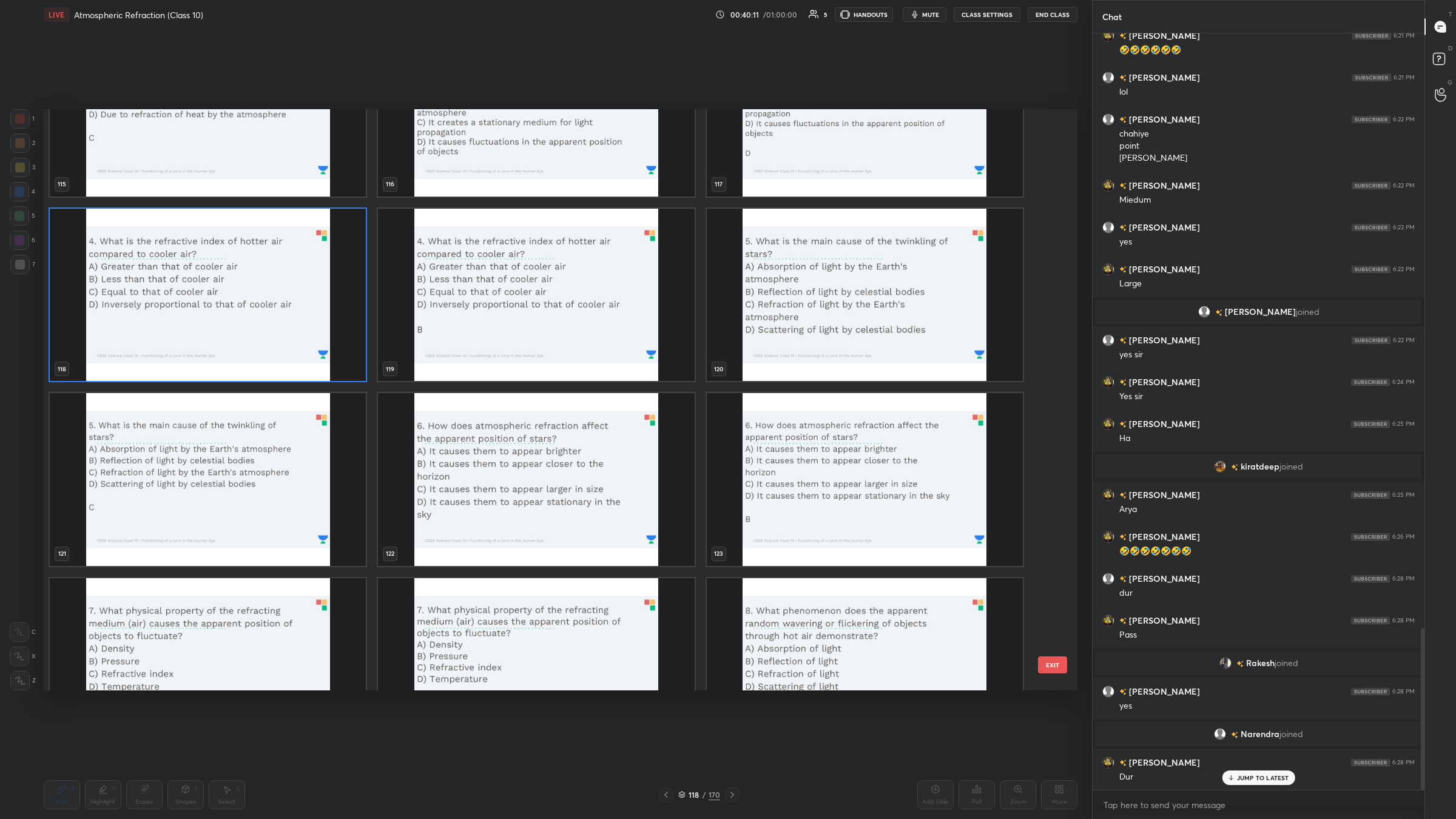 click at bounding box center (864, 294) 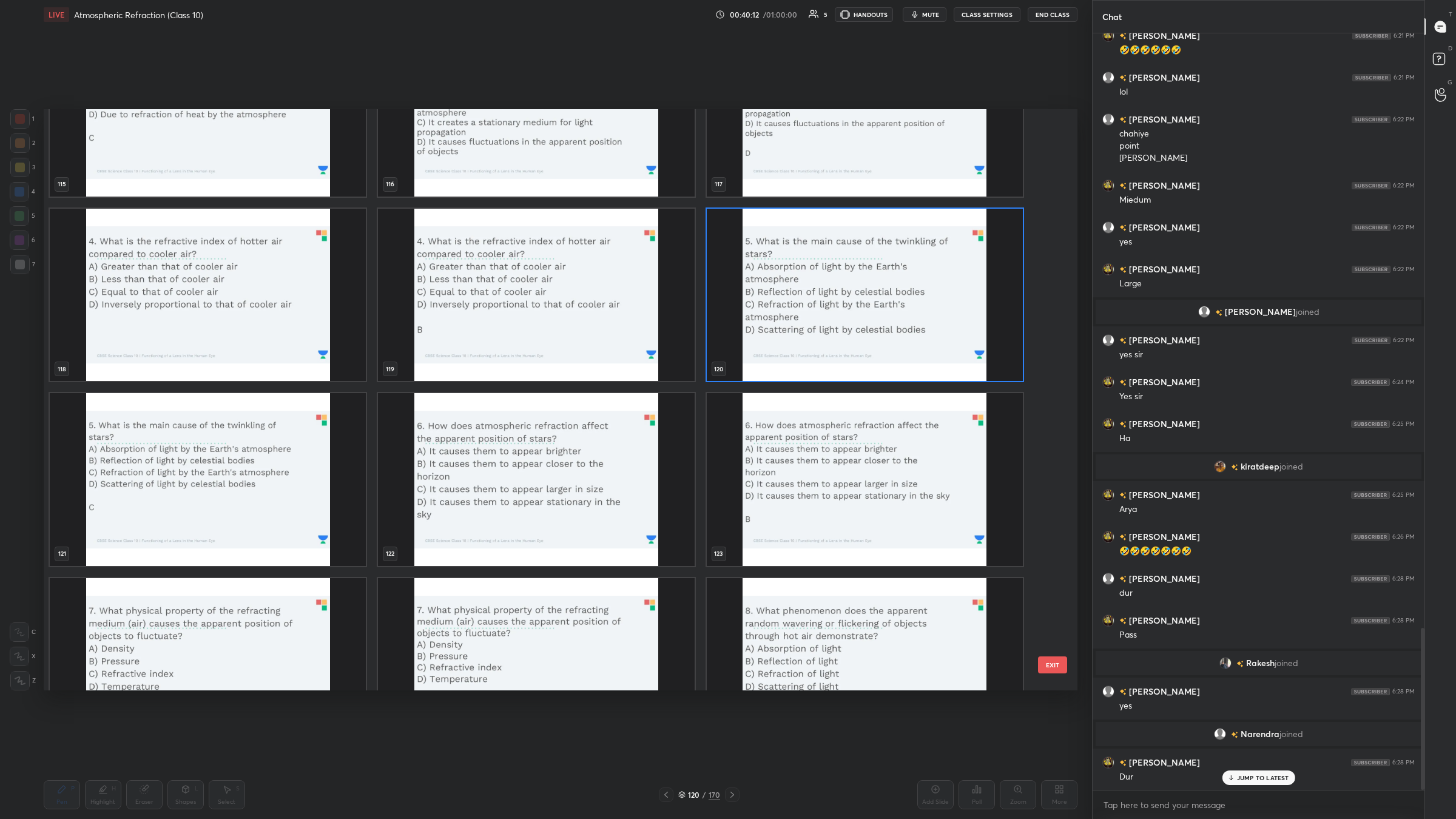 click at bounding box center [864, 294] 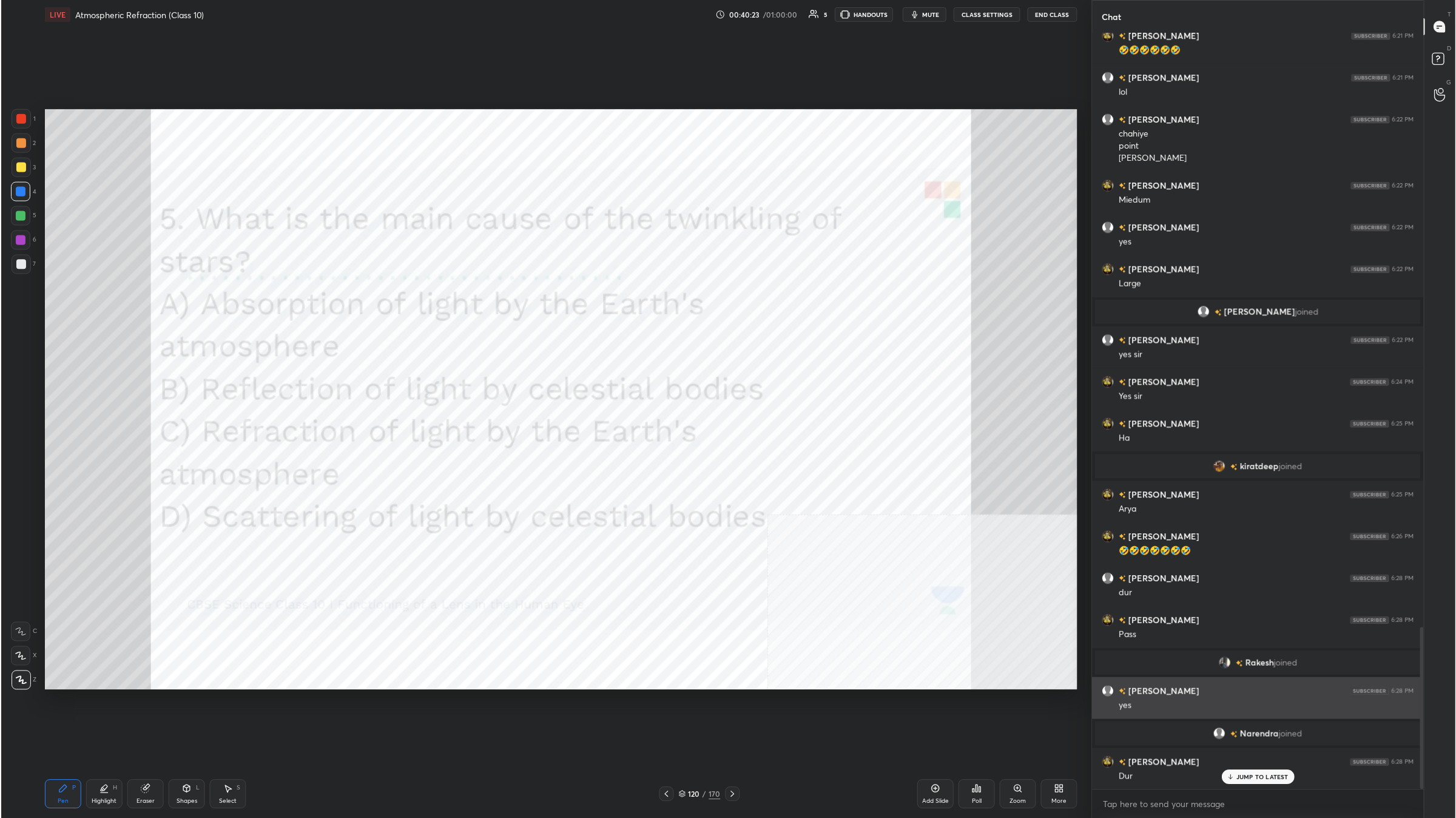 scroll, scrollTop: 741, scrollLeft: 1043, axis: both 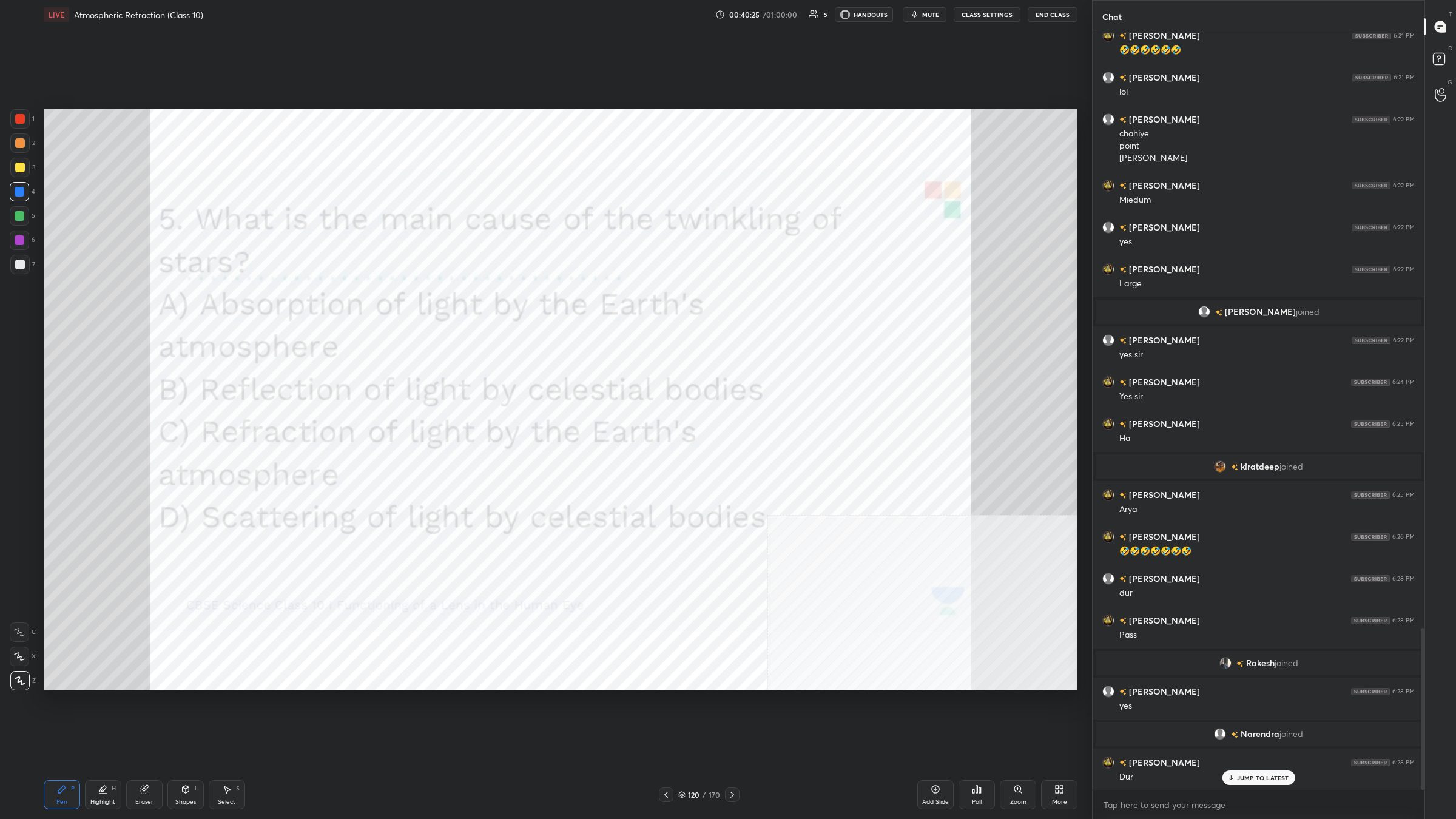 click on "120 / 170" at bounding box center [699, 795] 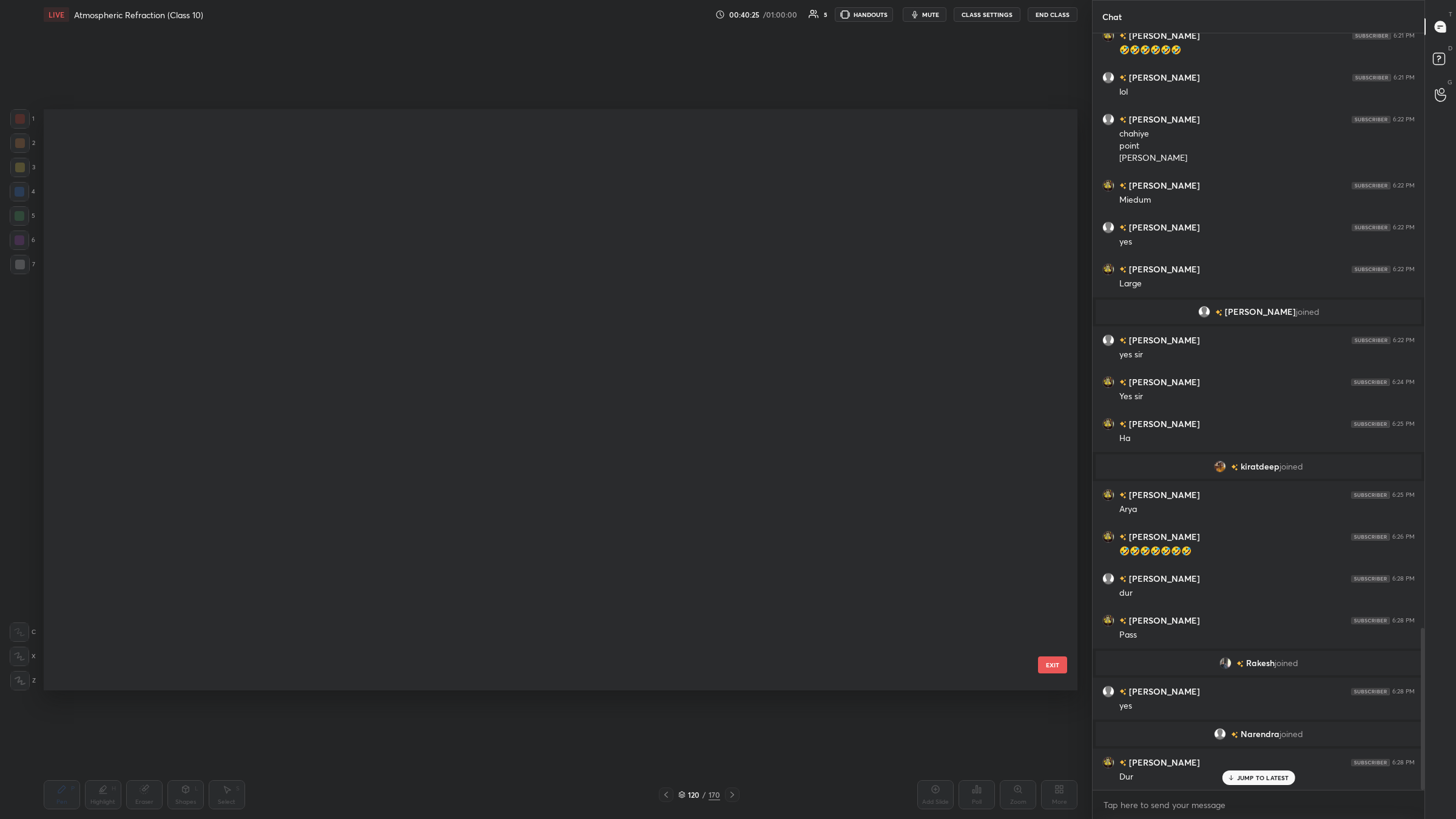 scroll, scrollTop: 6818, scrollLeft: 0, axis: vertical 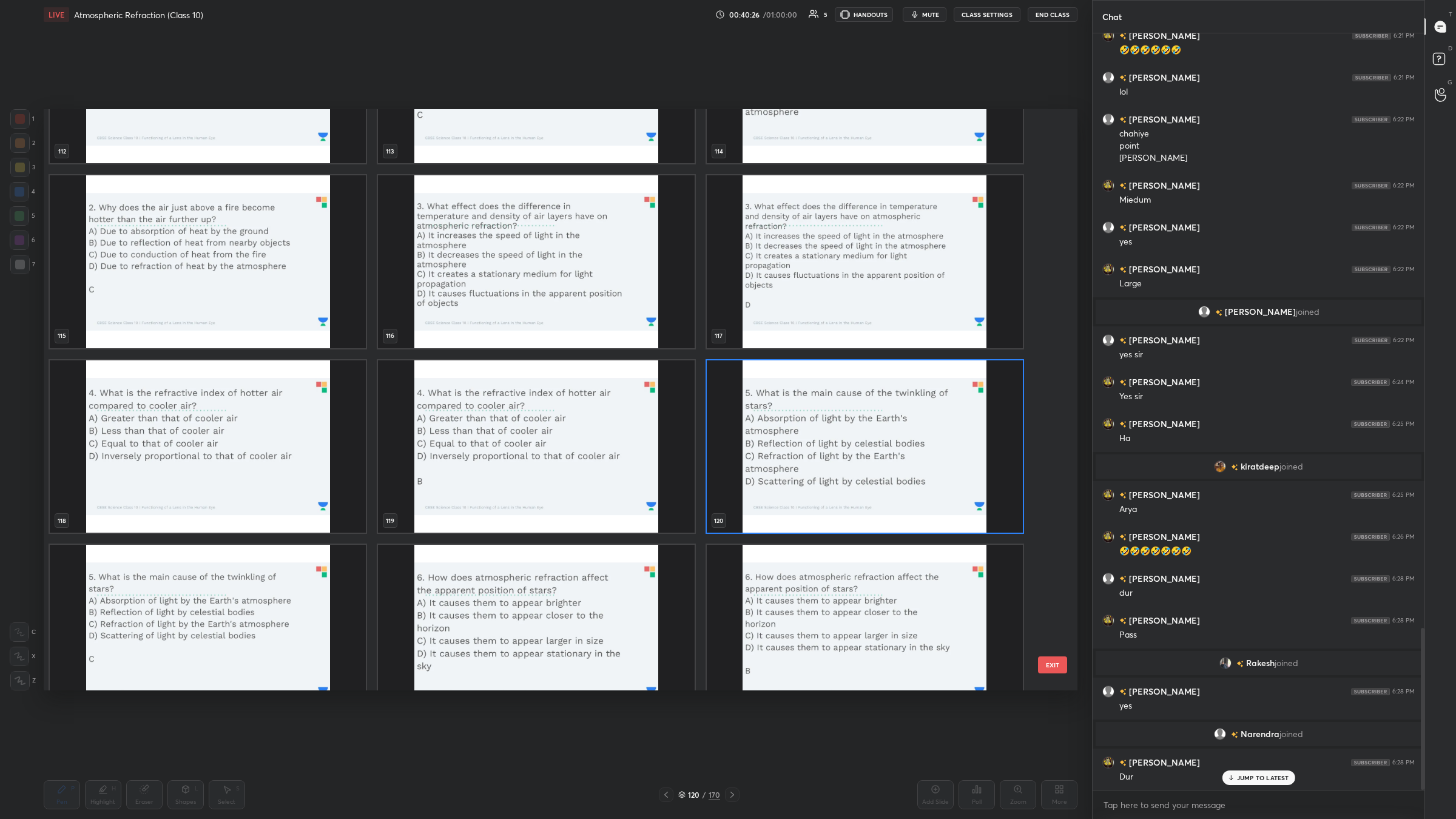 click at bounding box center [864, 446] 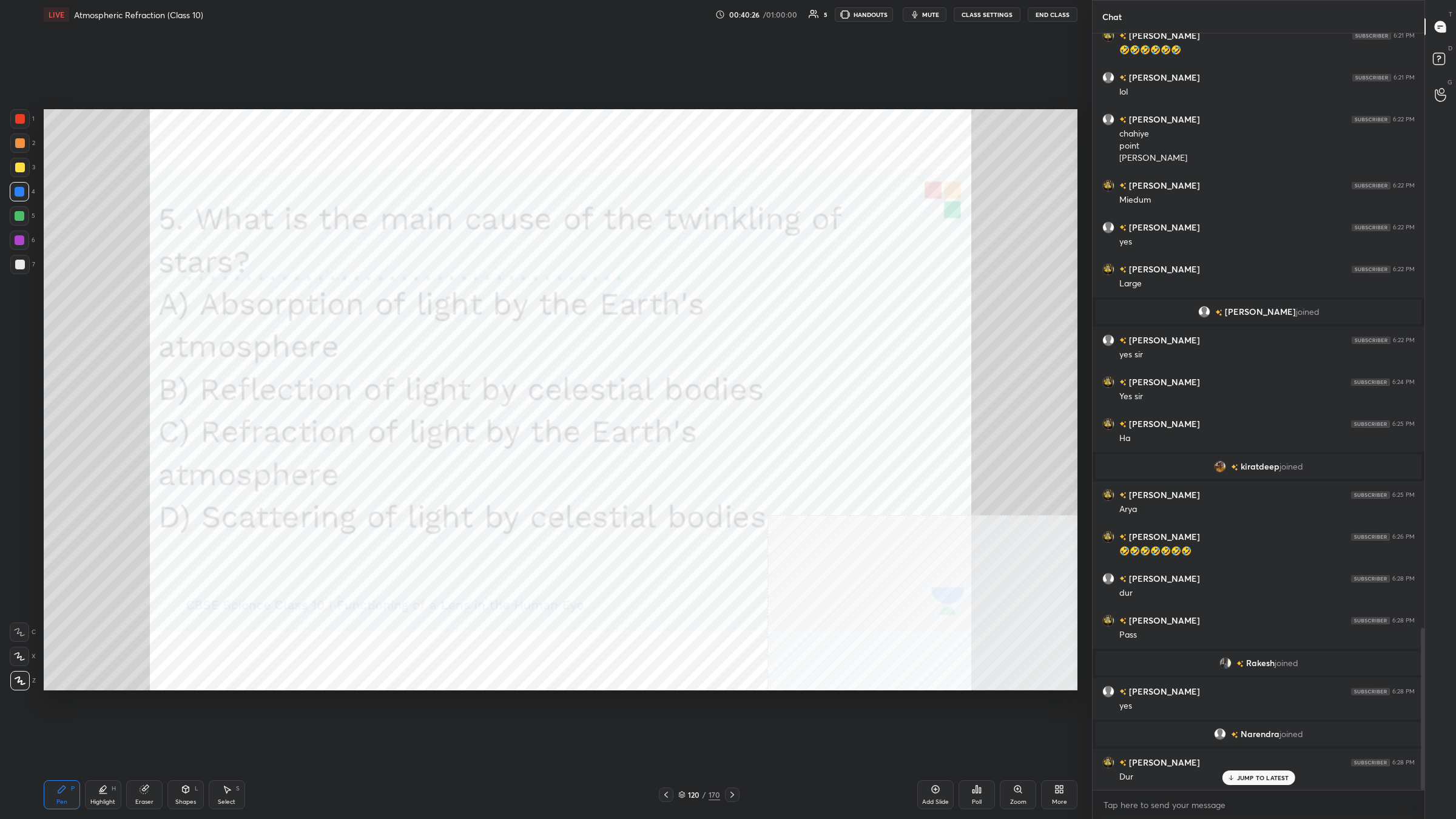 click at bounding box center (864, 446) 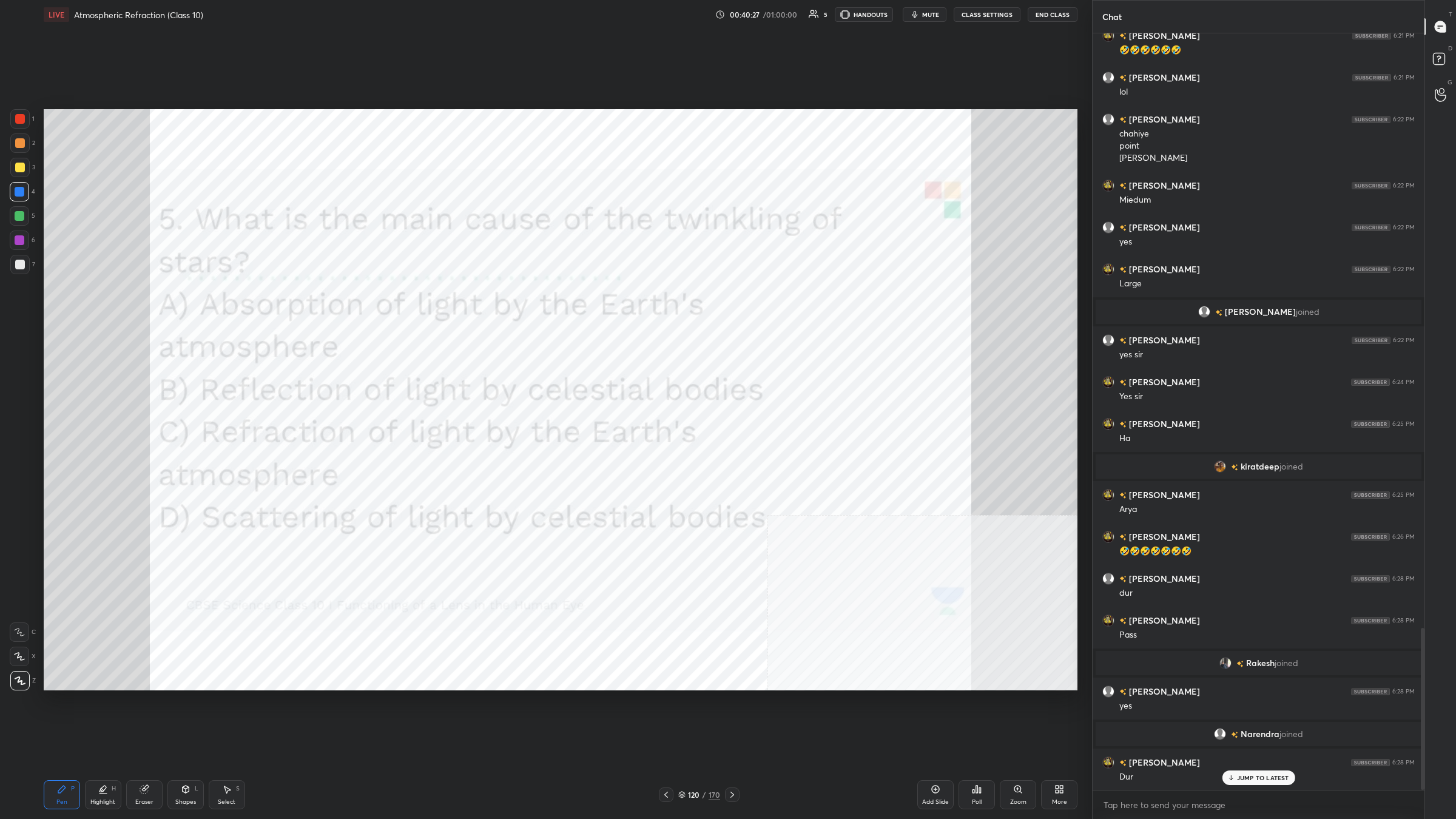 click on "Poll" at bounding box center [977, 795] 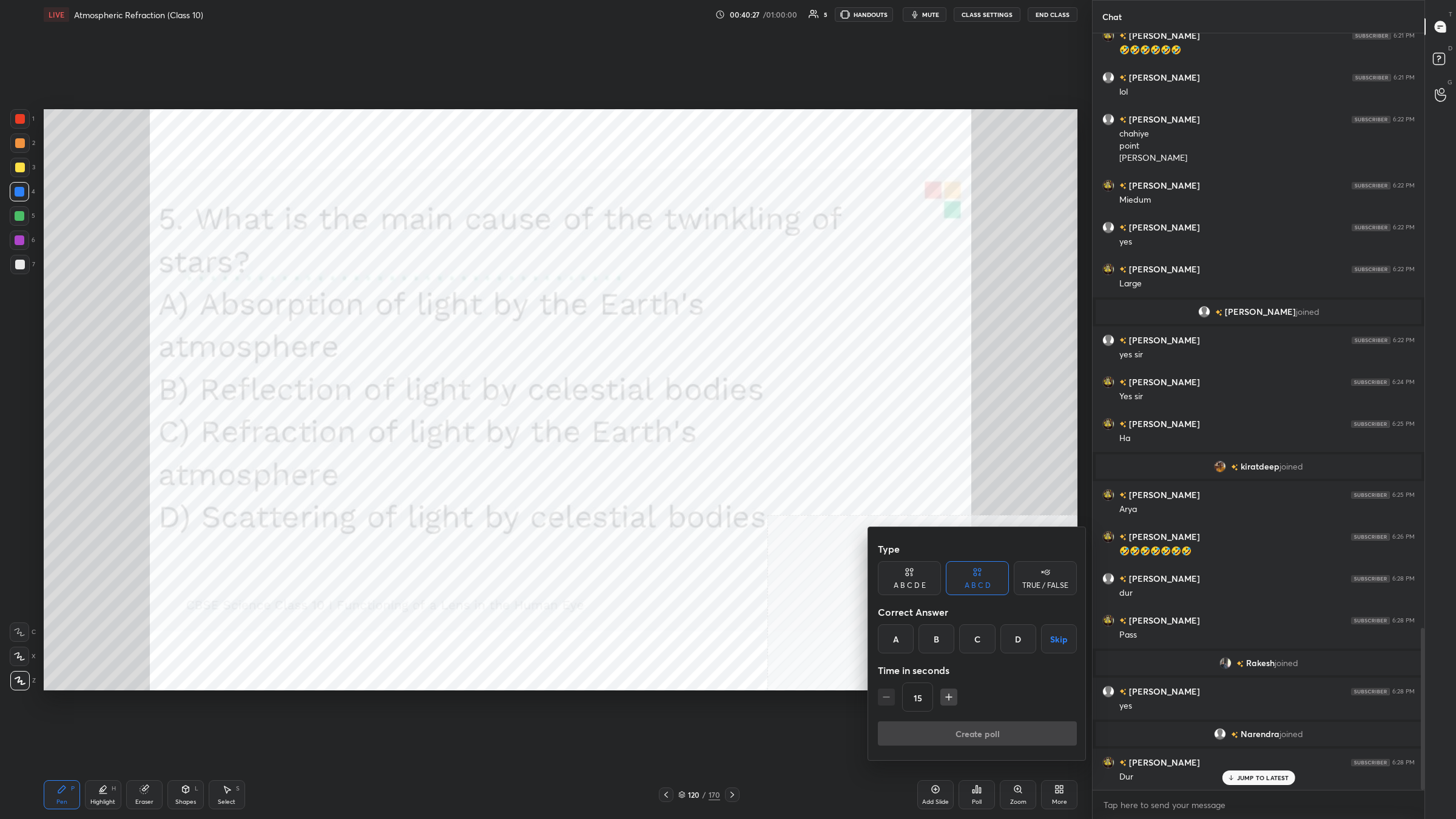 click on "Correct Answer" at bounding box center [977, 612] 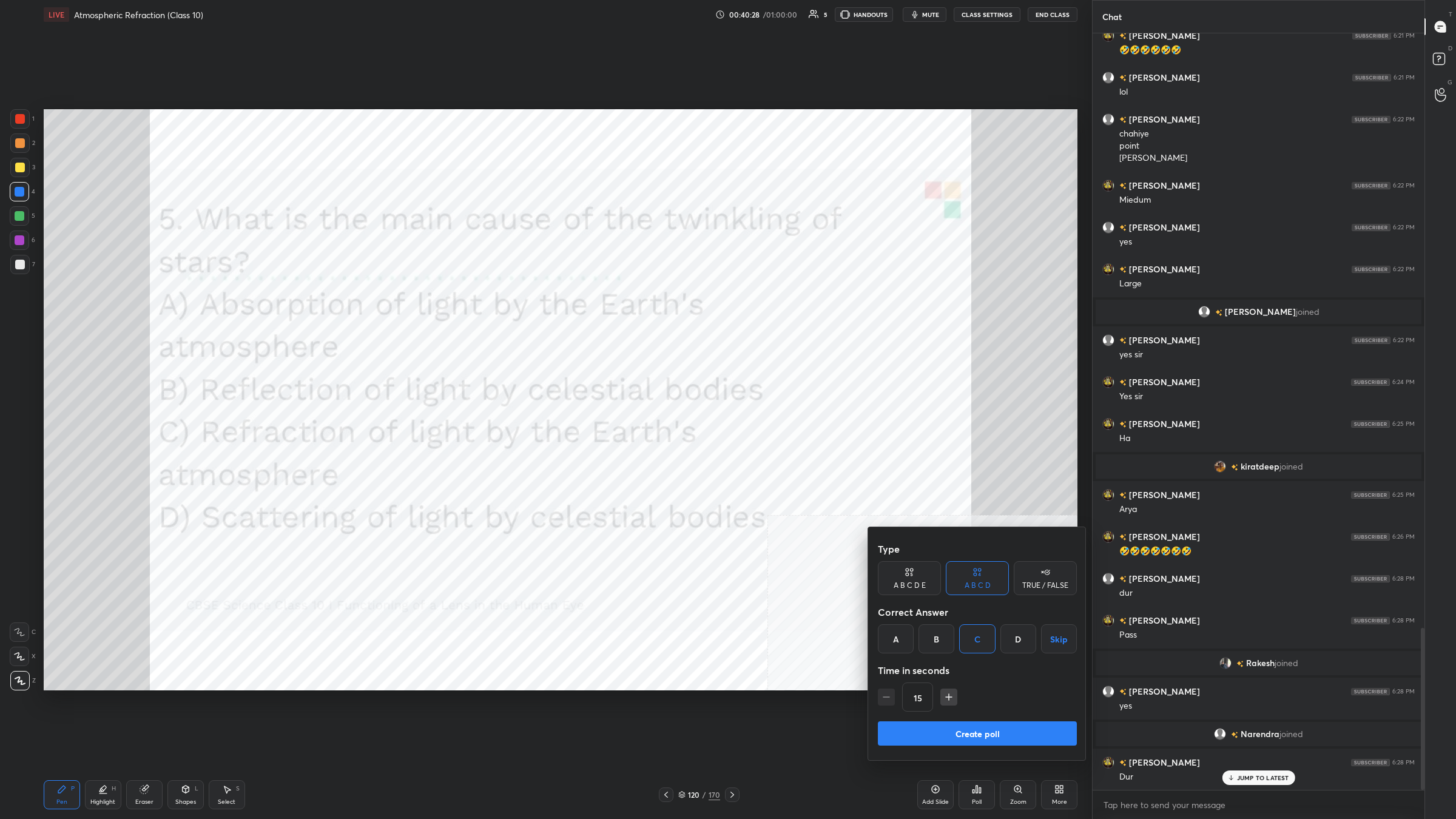 click on "Create poll" at bounding box center [977, 733] 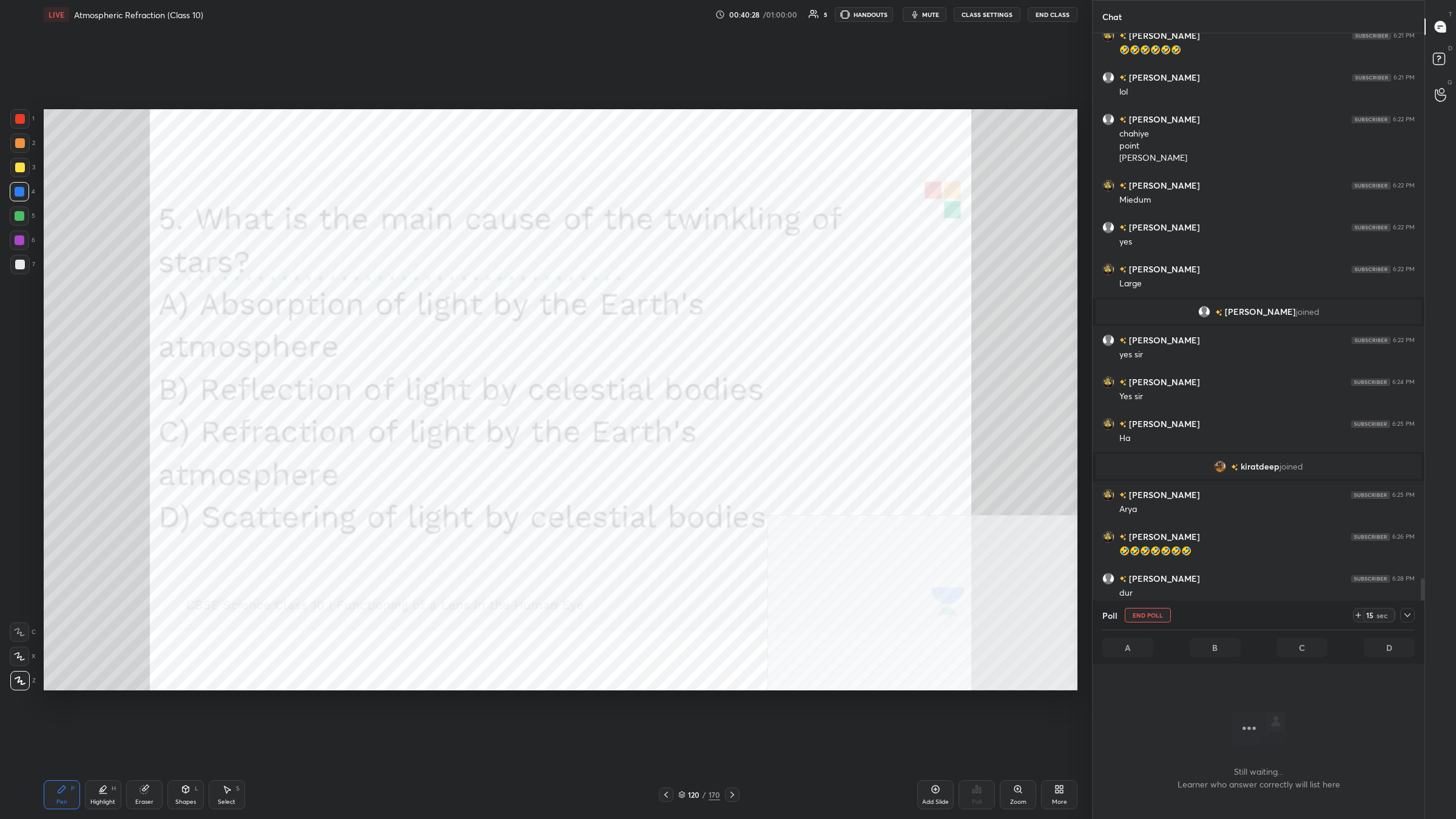 scroll, scrollTop: 693, scrollLeft: 329, axis: both 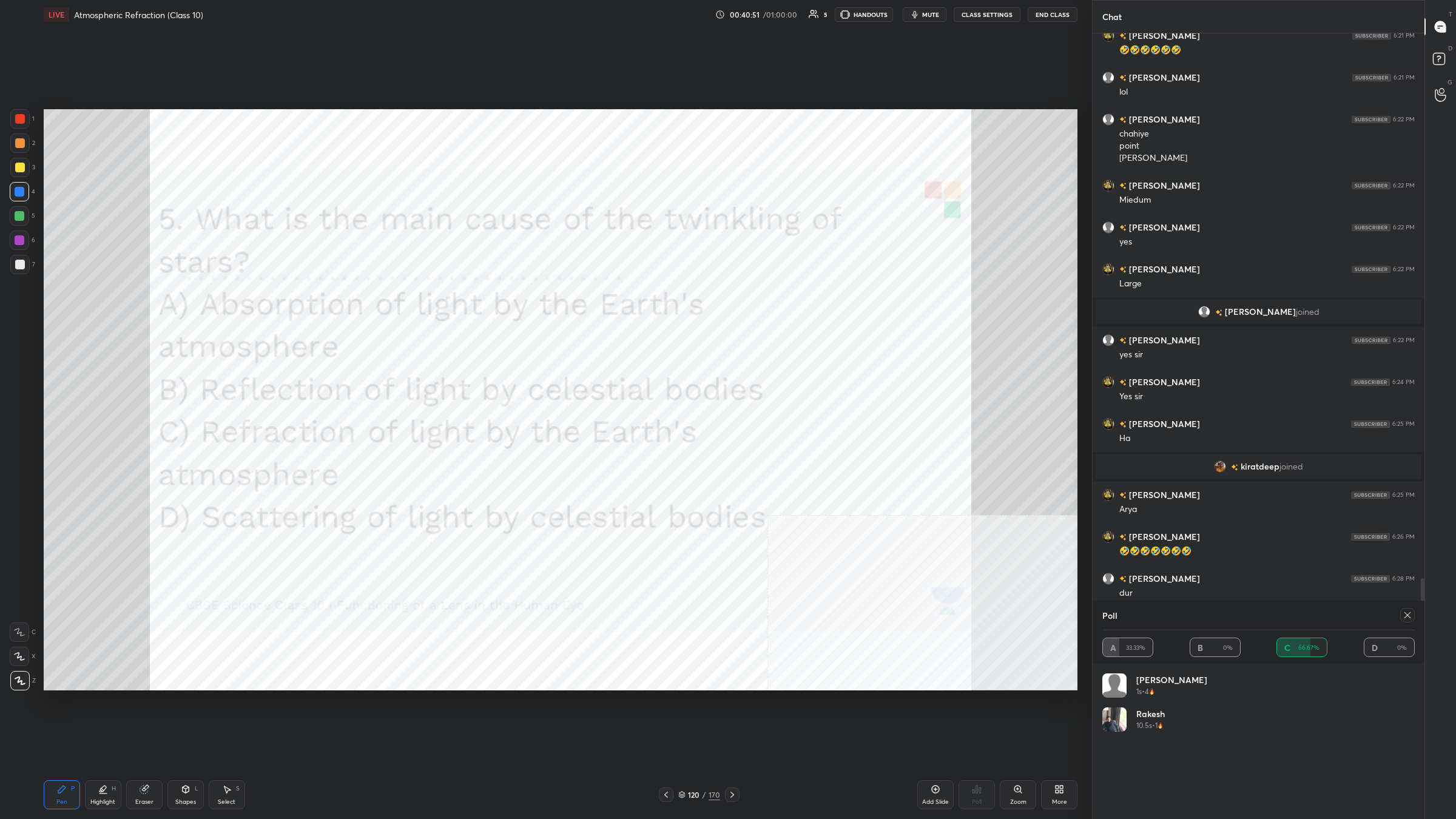 click 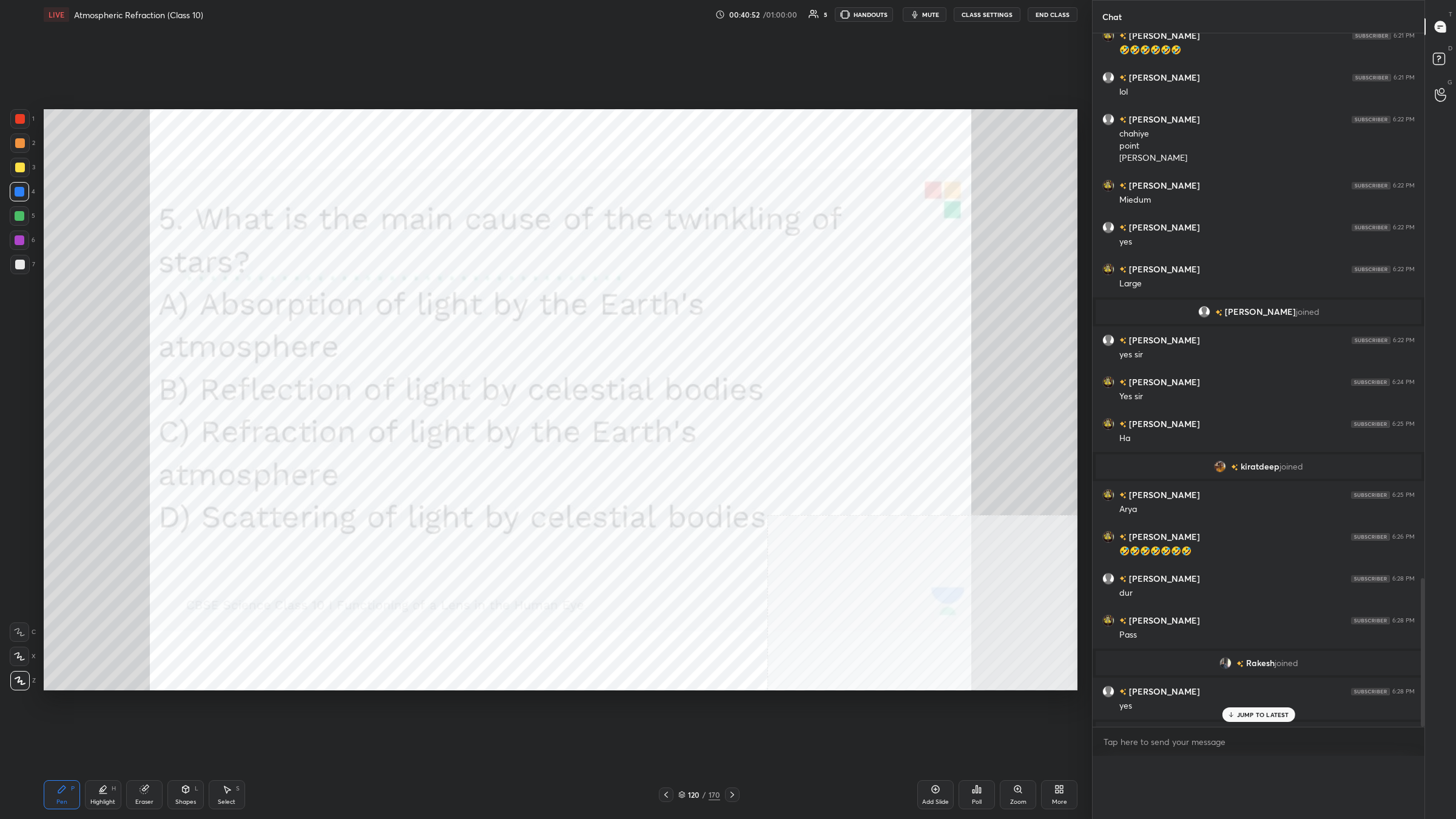 scroll, scrollTop: 0, scrollLeft: 0, axis: both 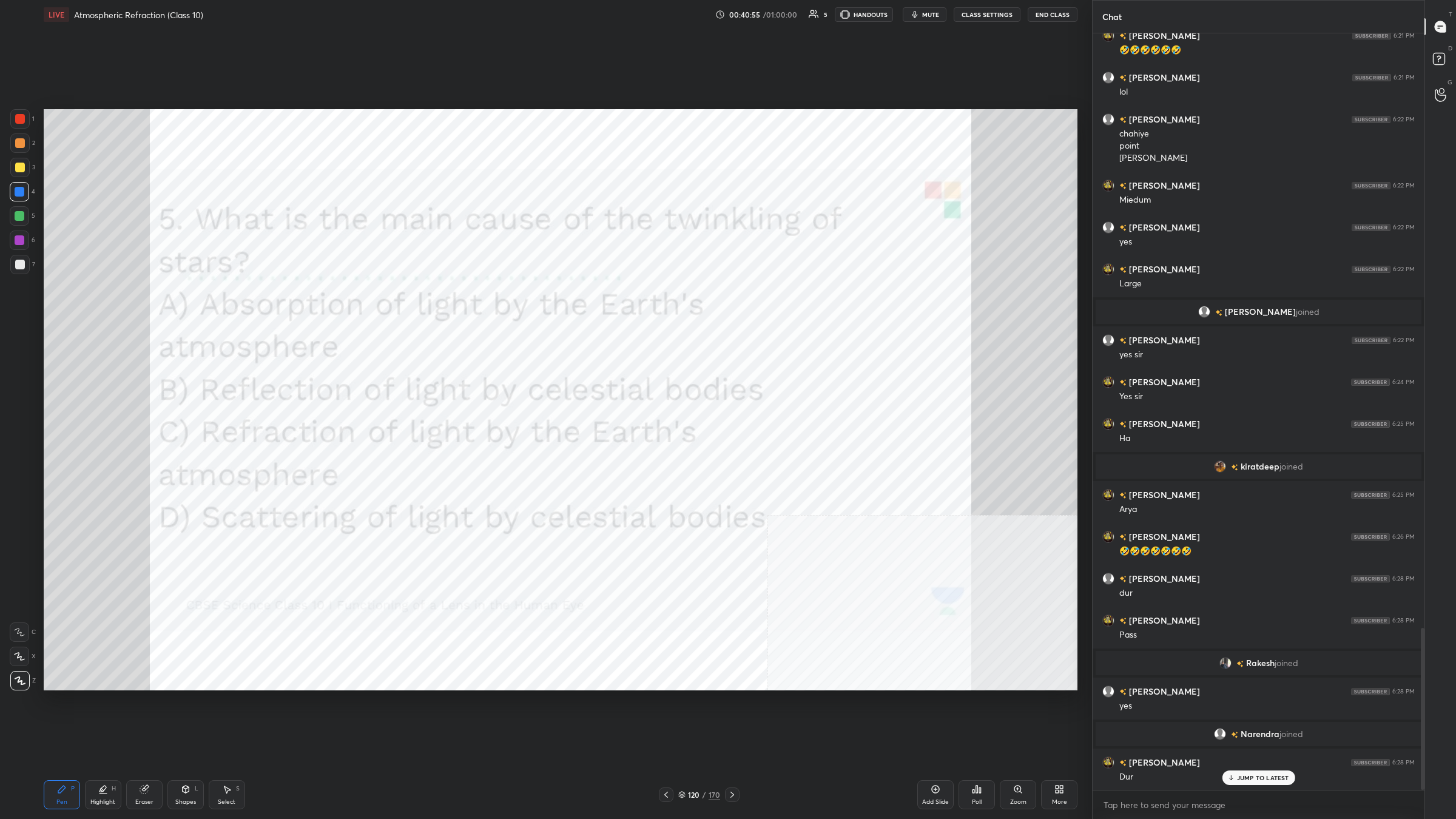 click on "120" at bounding box center [694, 795] 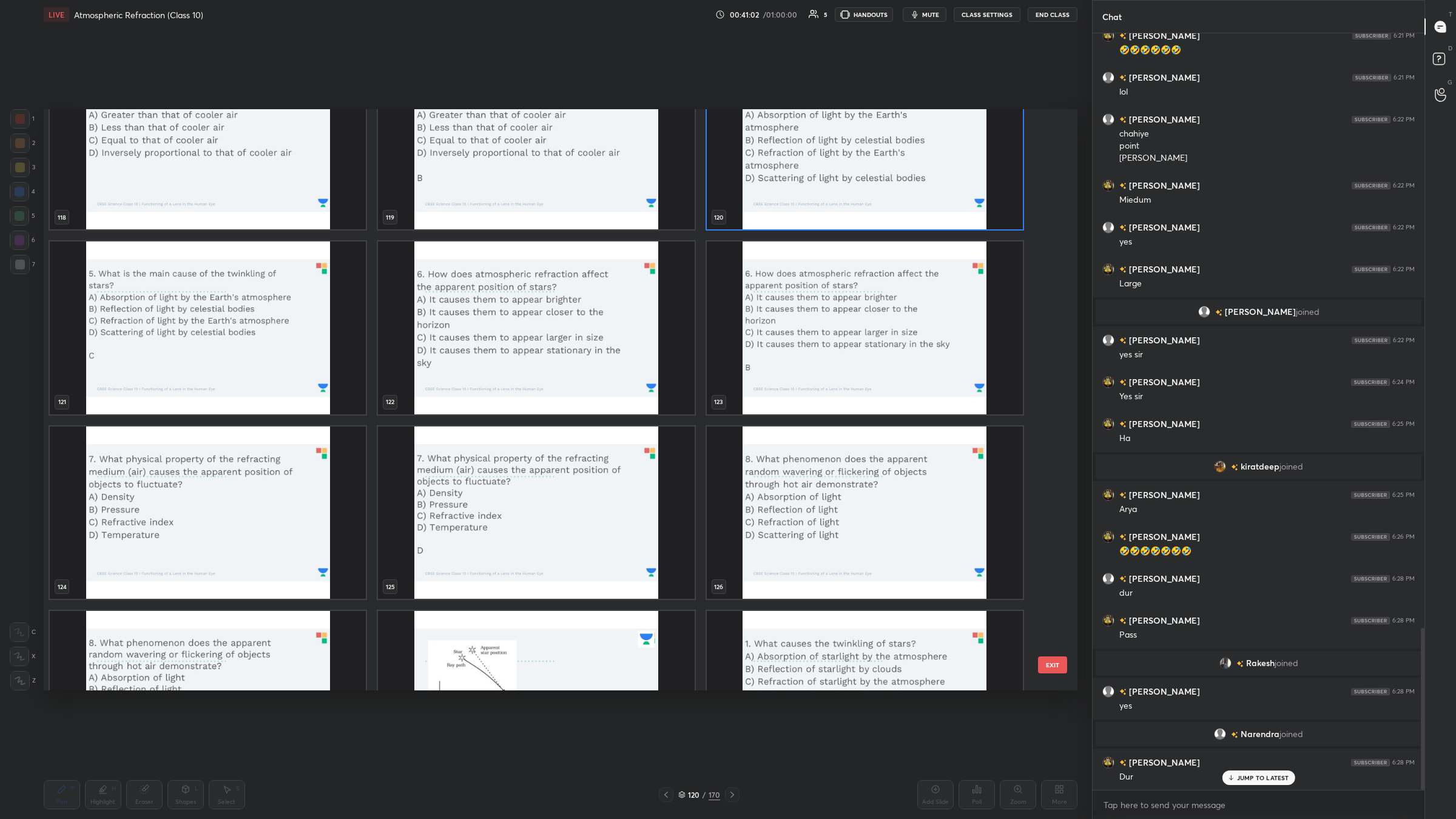 click at bounding box center [207, 512] 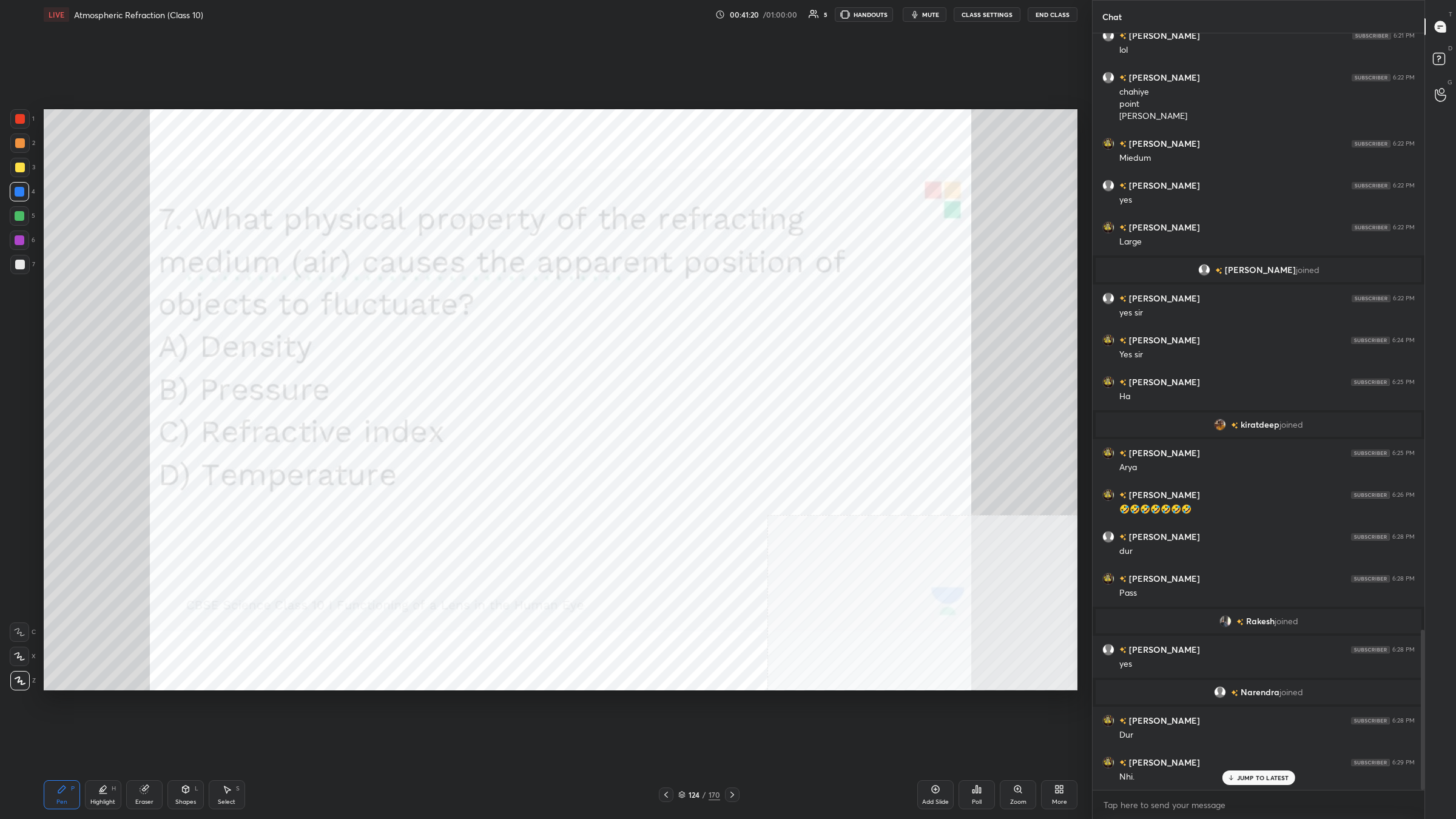 click on "124 / 170" at bounding box center [699, 795] 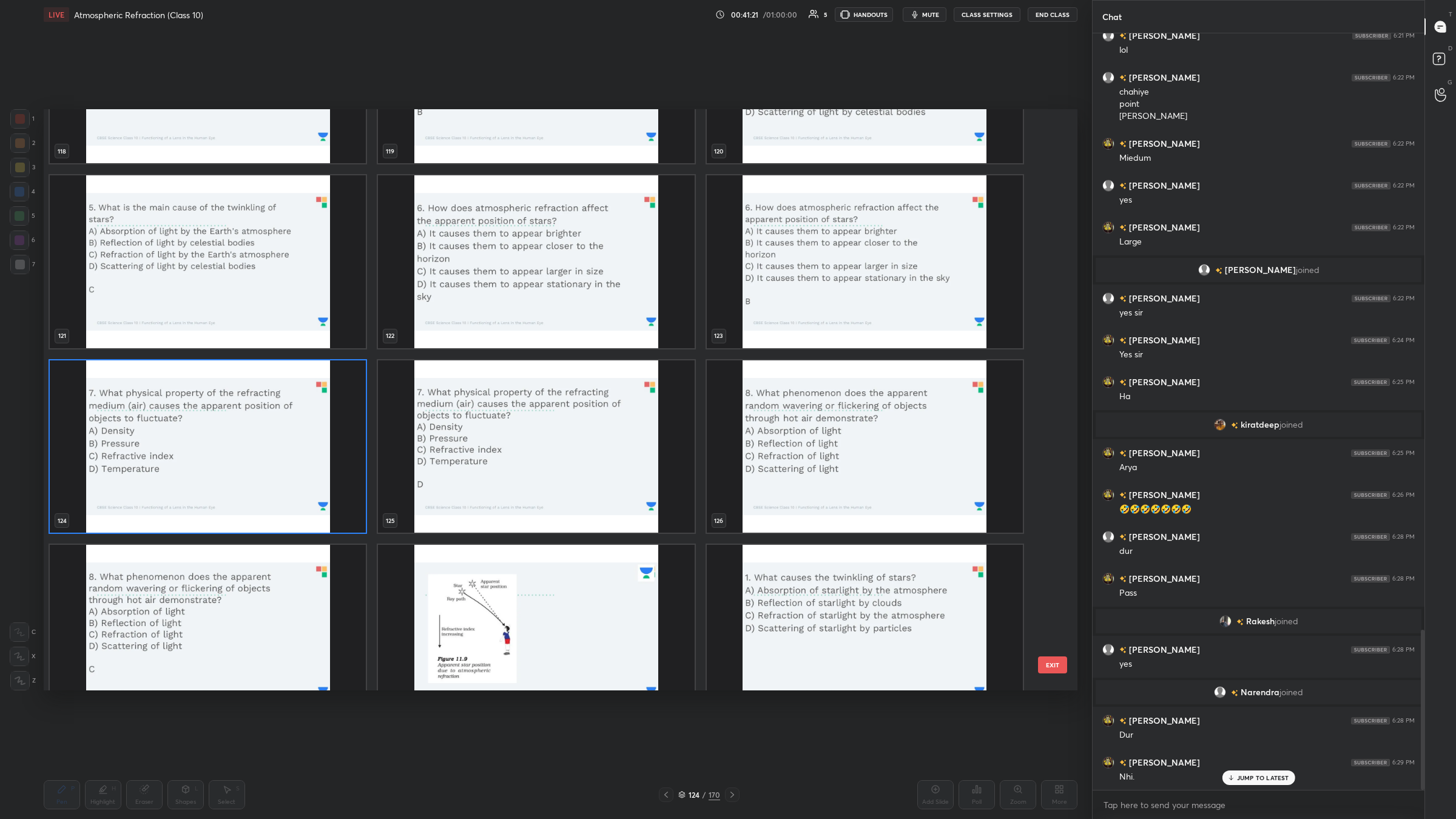 click at bounding box center [207, 446] 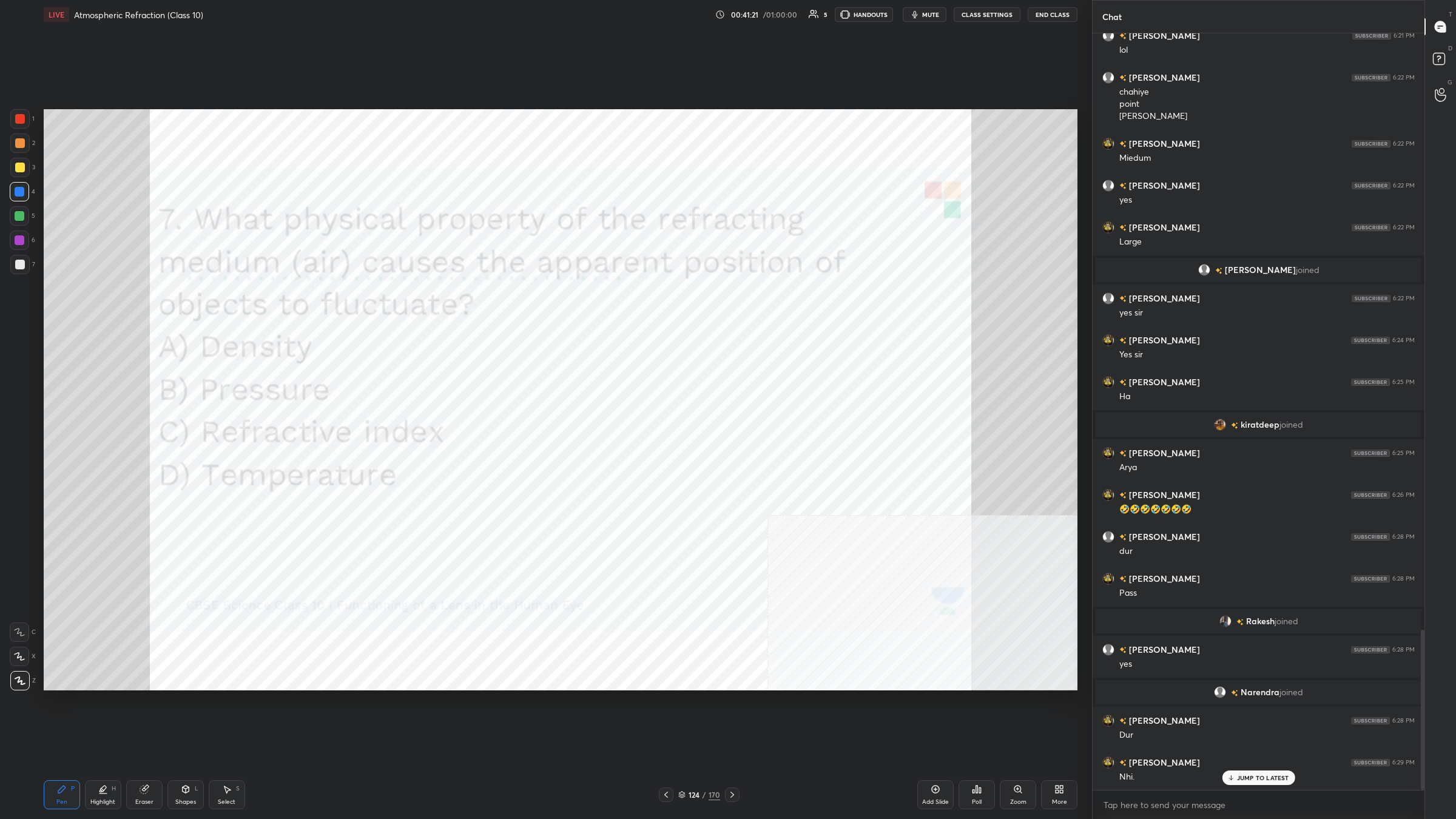 click at bounding box center [207, 446] 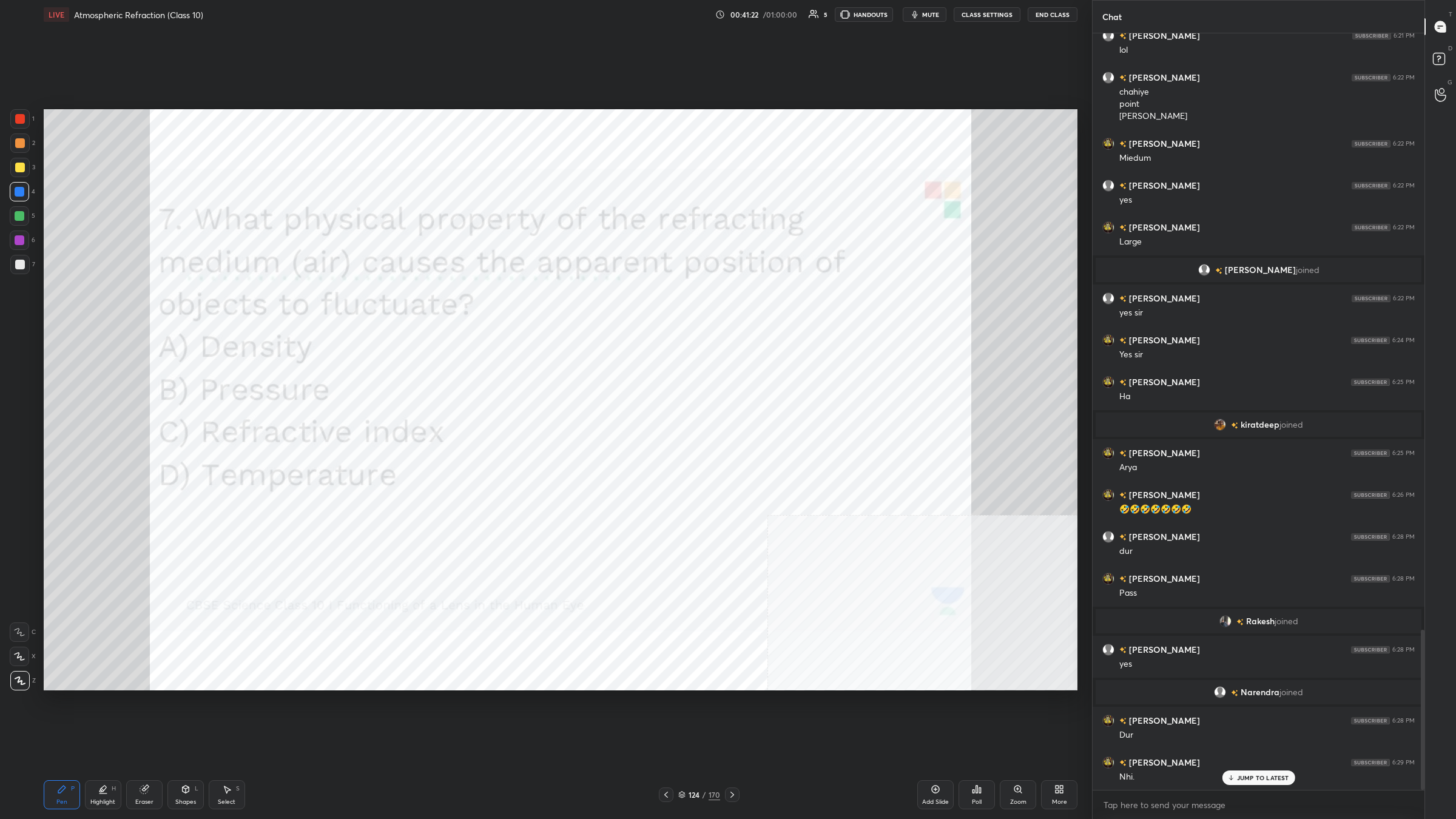 click on "Poll" at bounding box center [977, 802] 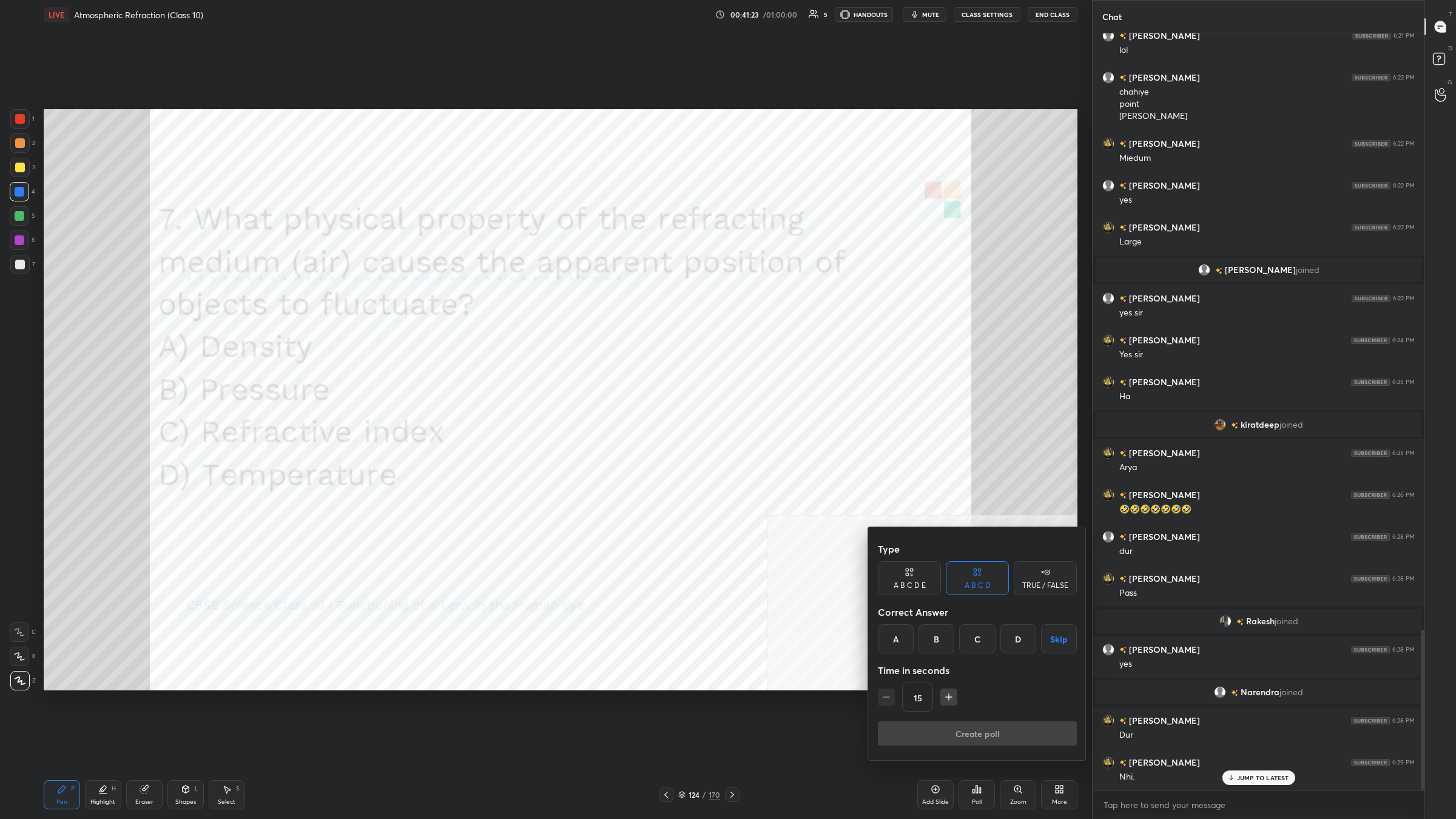 click on "D" at bounding box center (1018, 639) 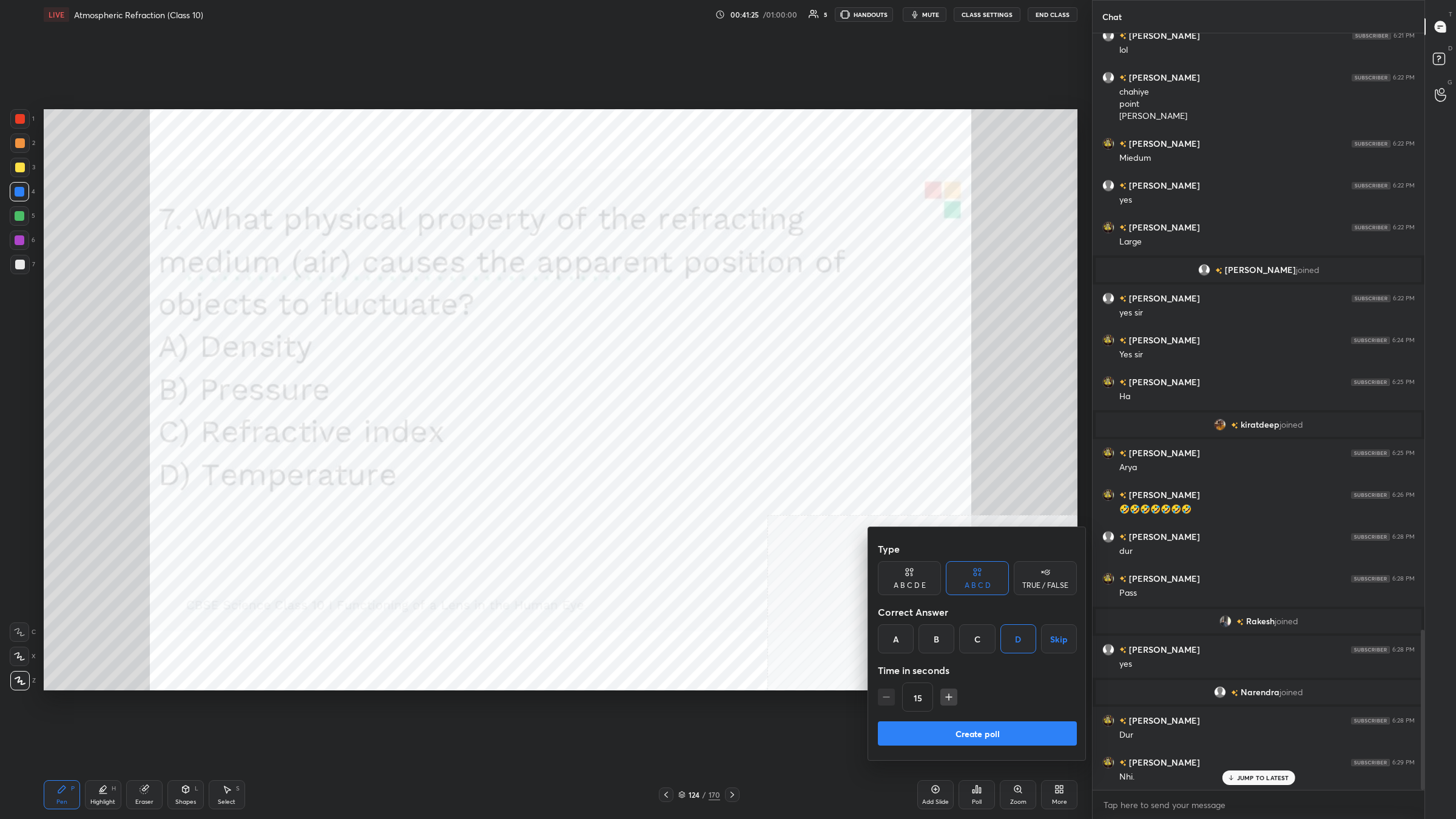 click on "Create poll" at bounding box center [977, 733] 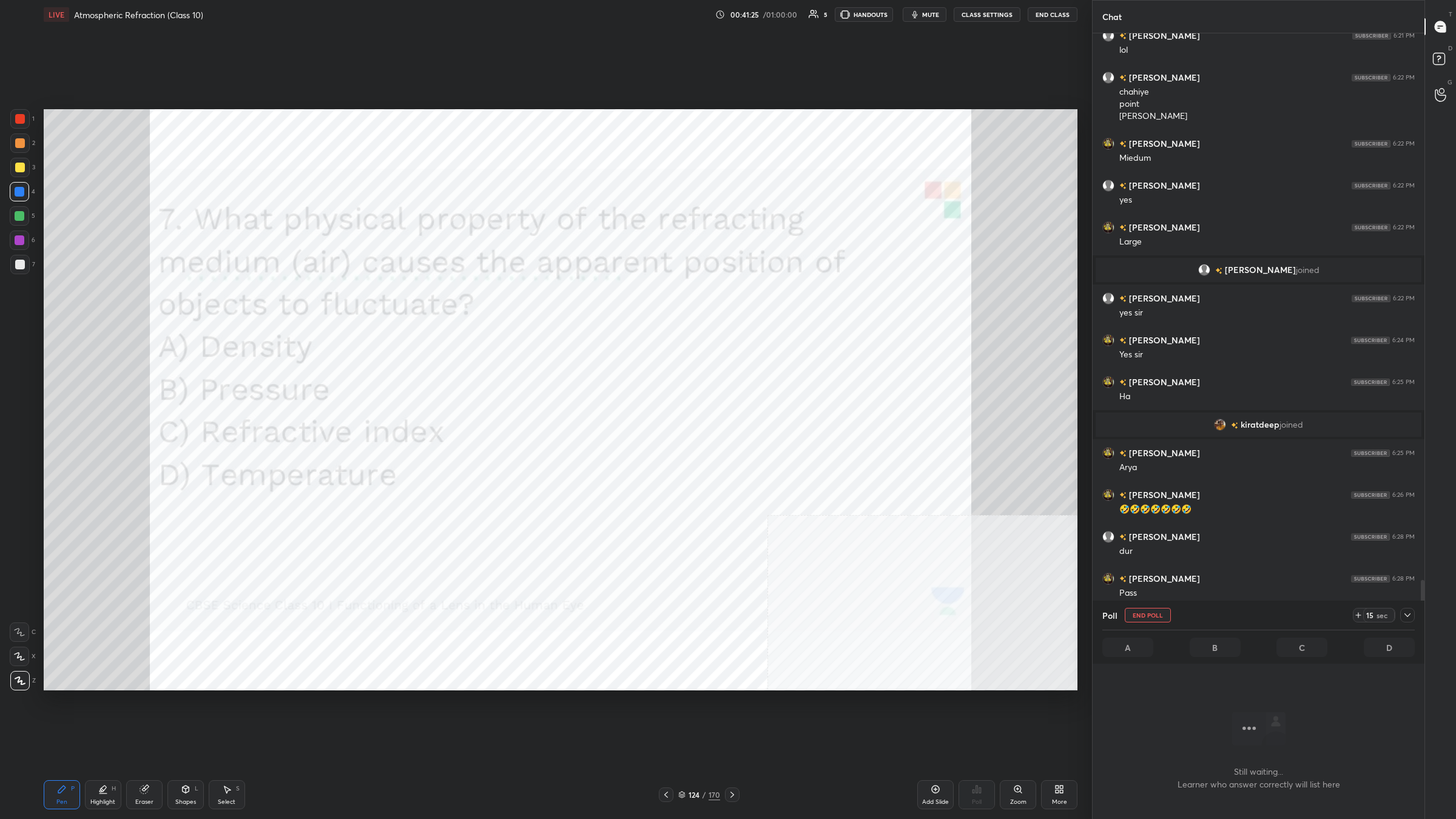 scroll, scrollTop: 696, scrollLeft: 329, axis: both 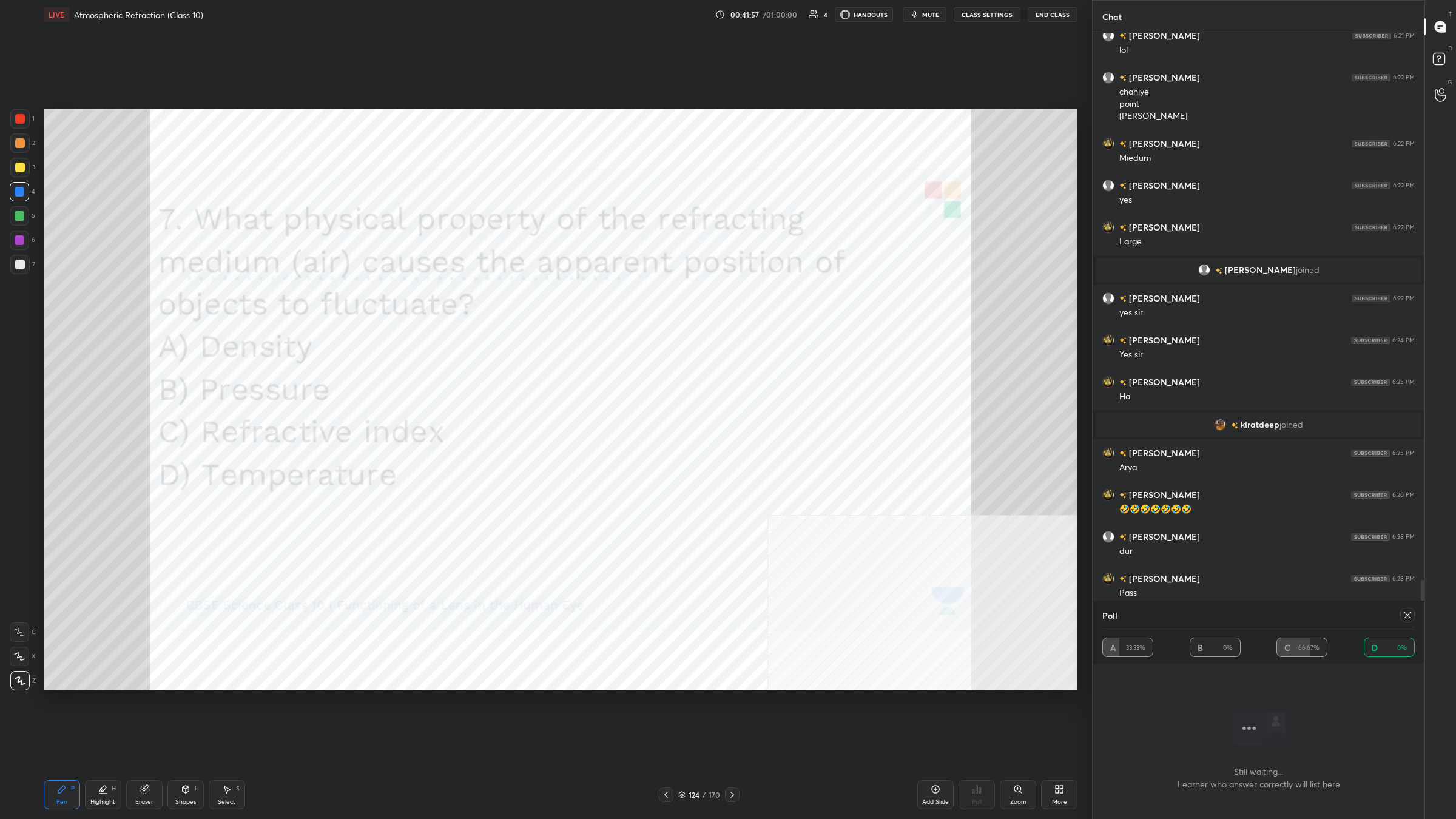 click 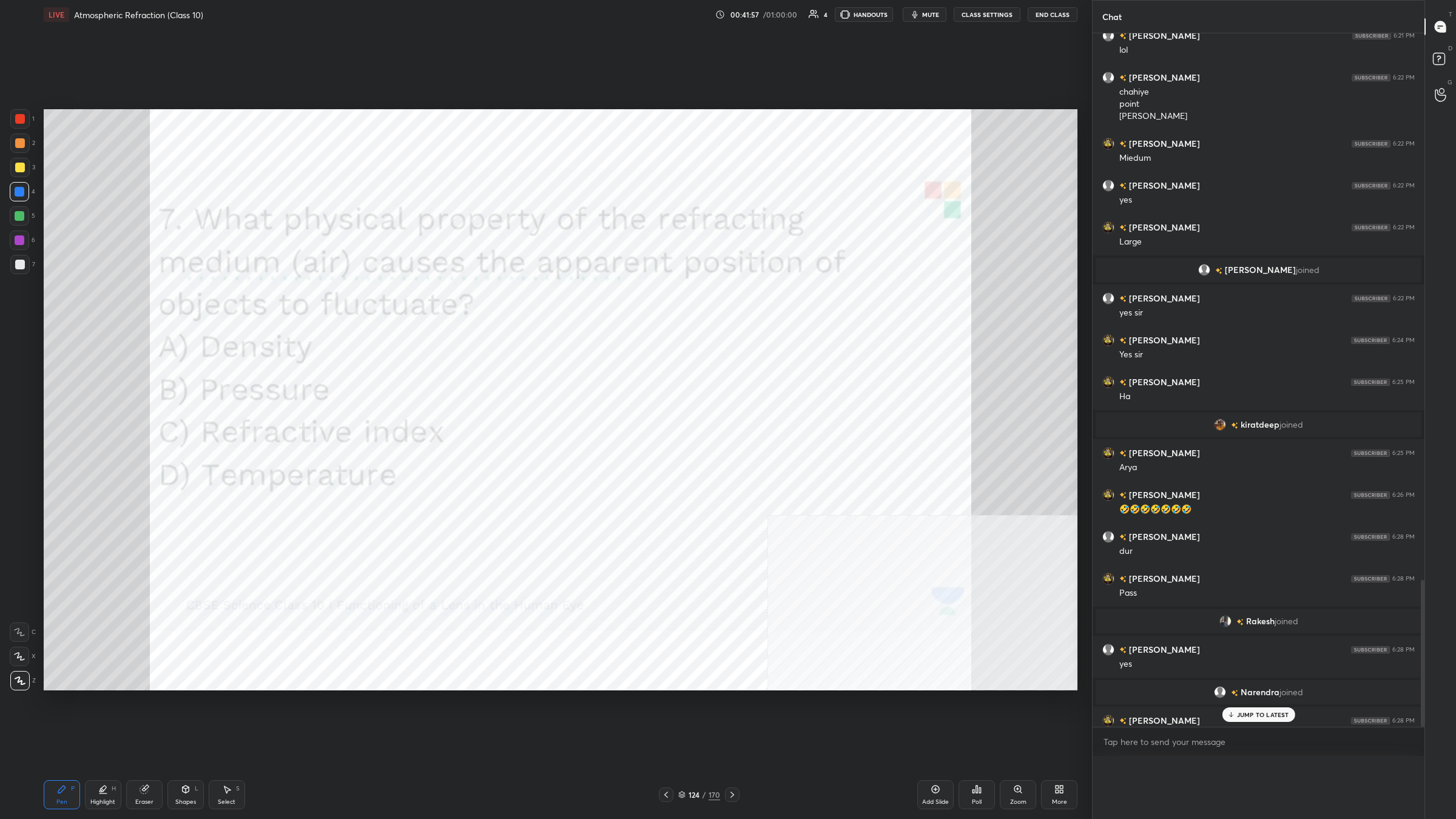 scroll, scrollTop: 4, scrollLeft: 4, axis: both 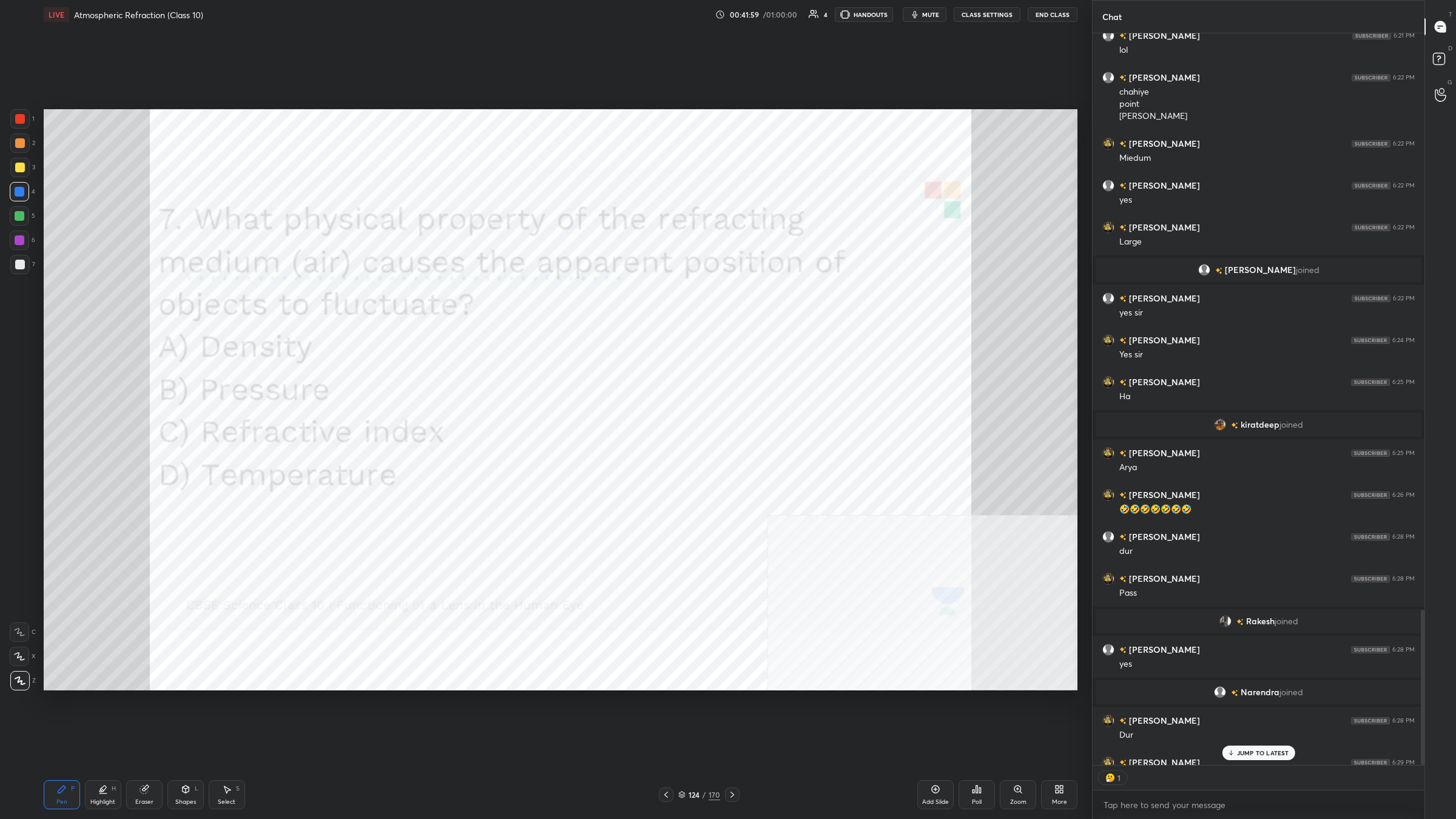 click at bounding box center [19, 240] 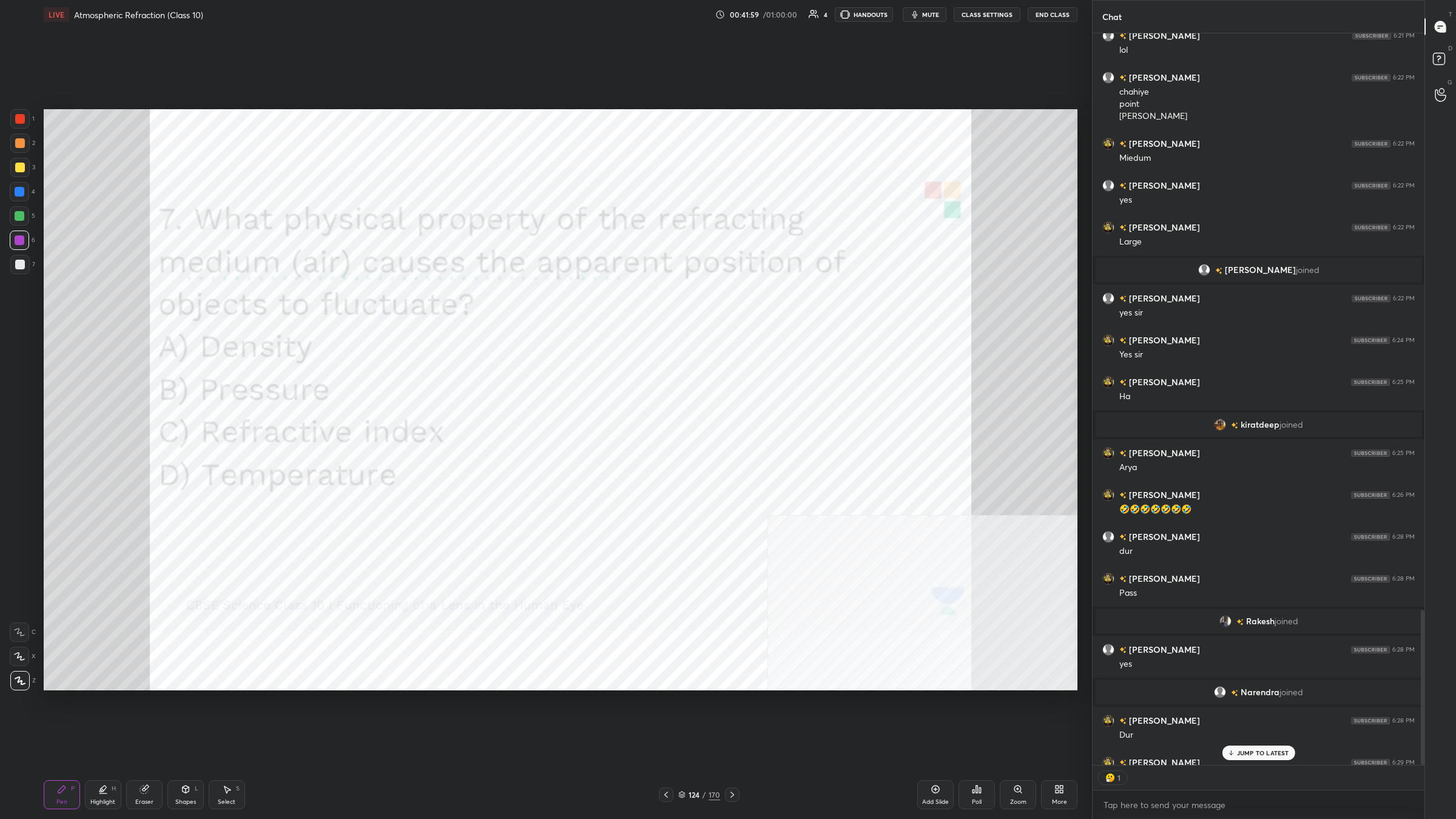 click at bounding box center [20, 167] 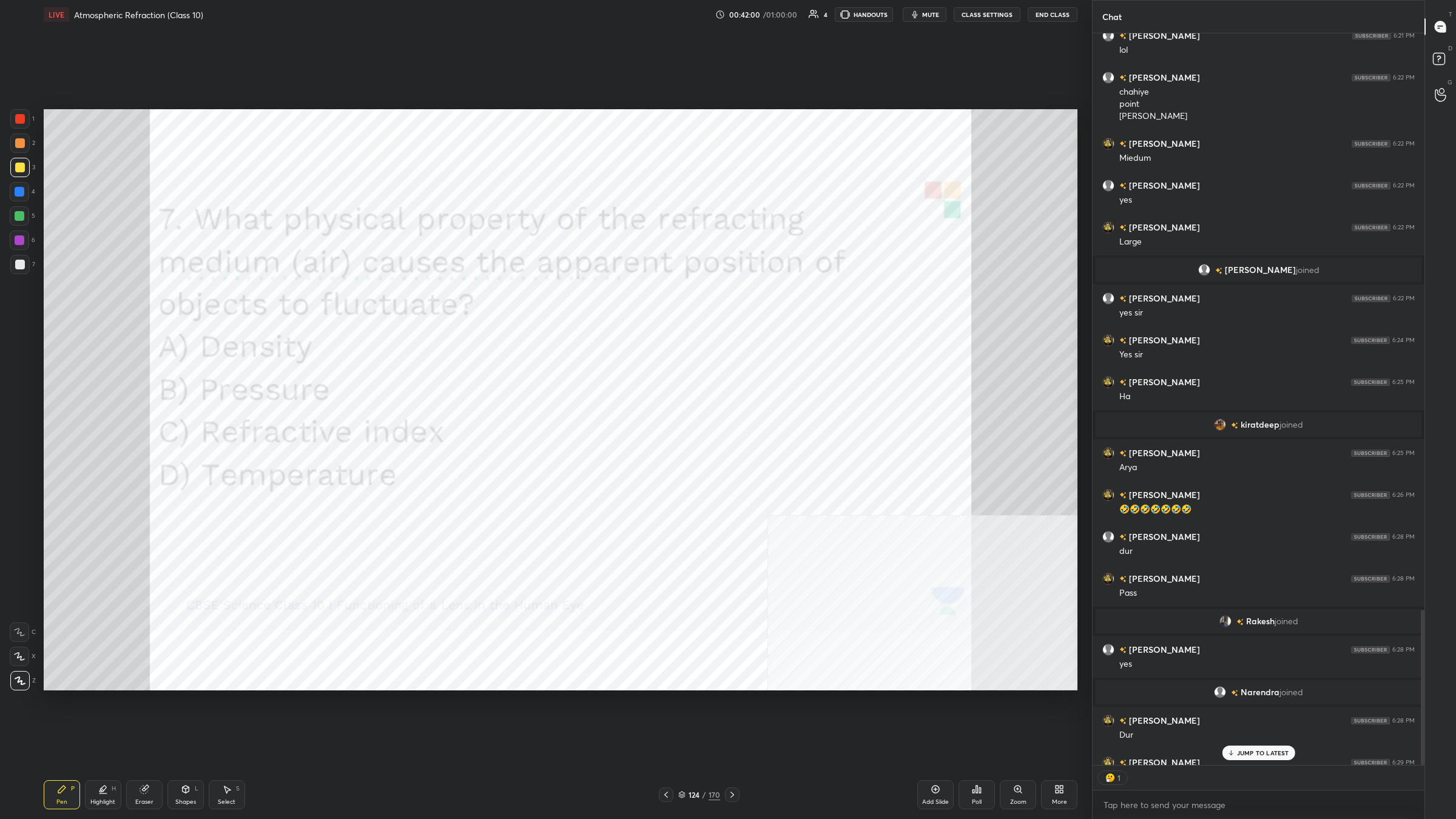 click on "4" at bounding box center (22, 192) 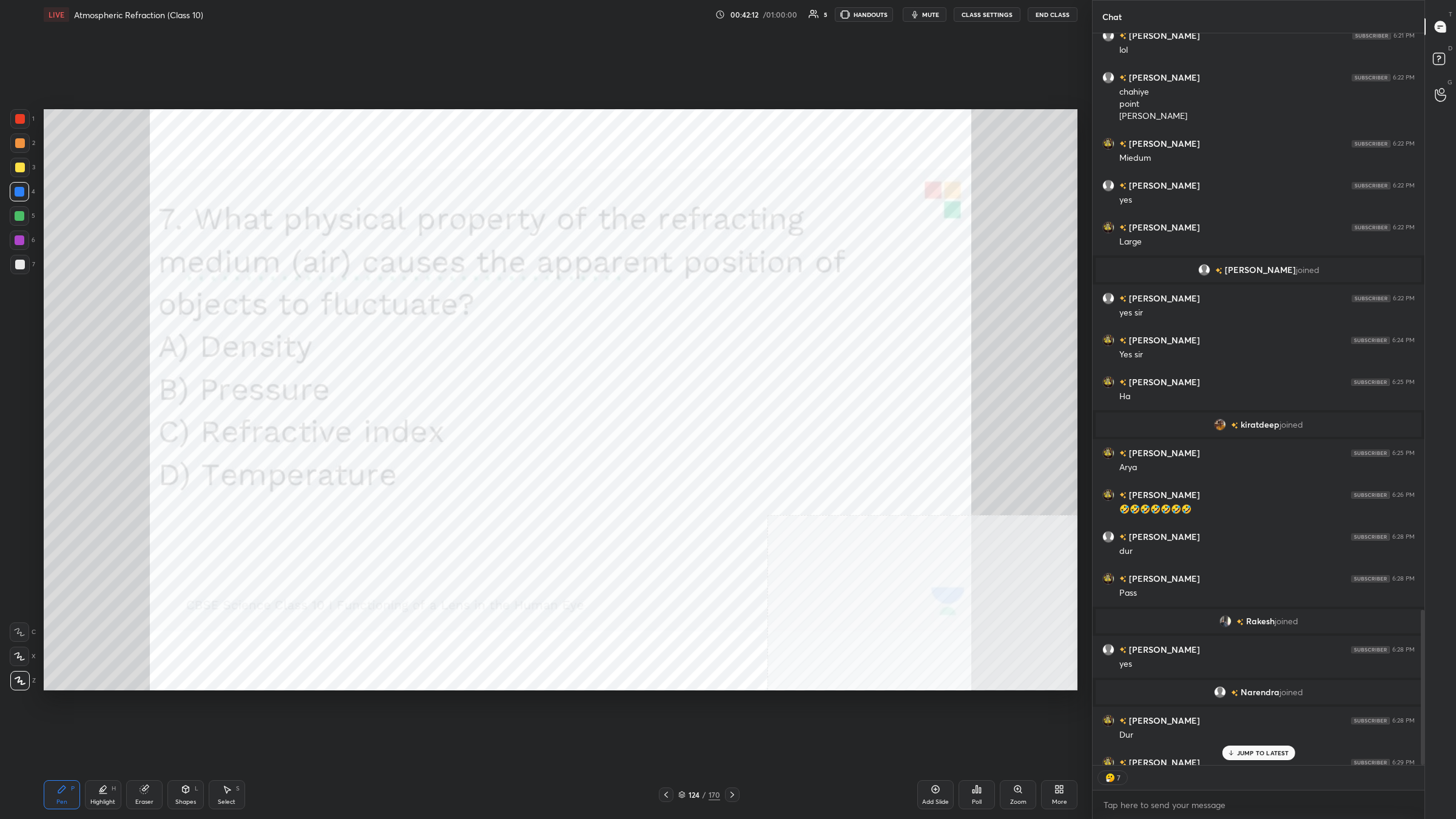 scroll, scrollTop: 753, scrollLeft: 329, axis: both 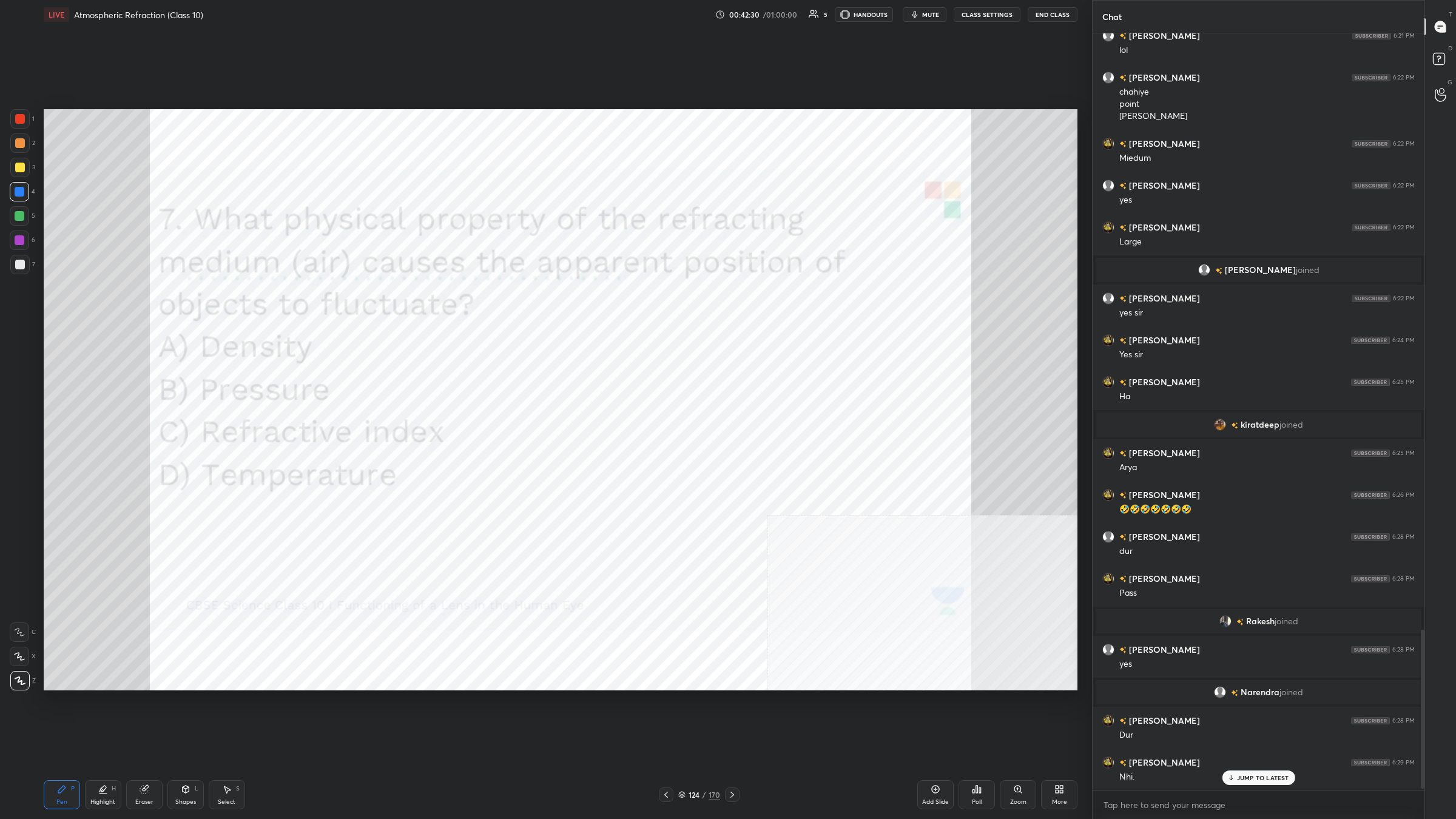 click on "/" at bounding box center (704, 795) 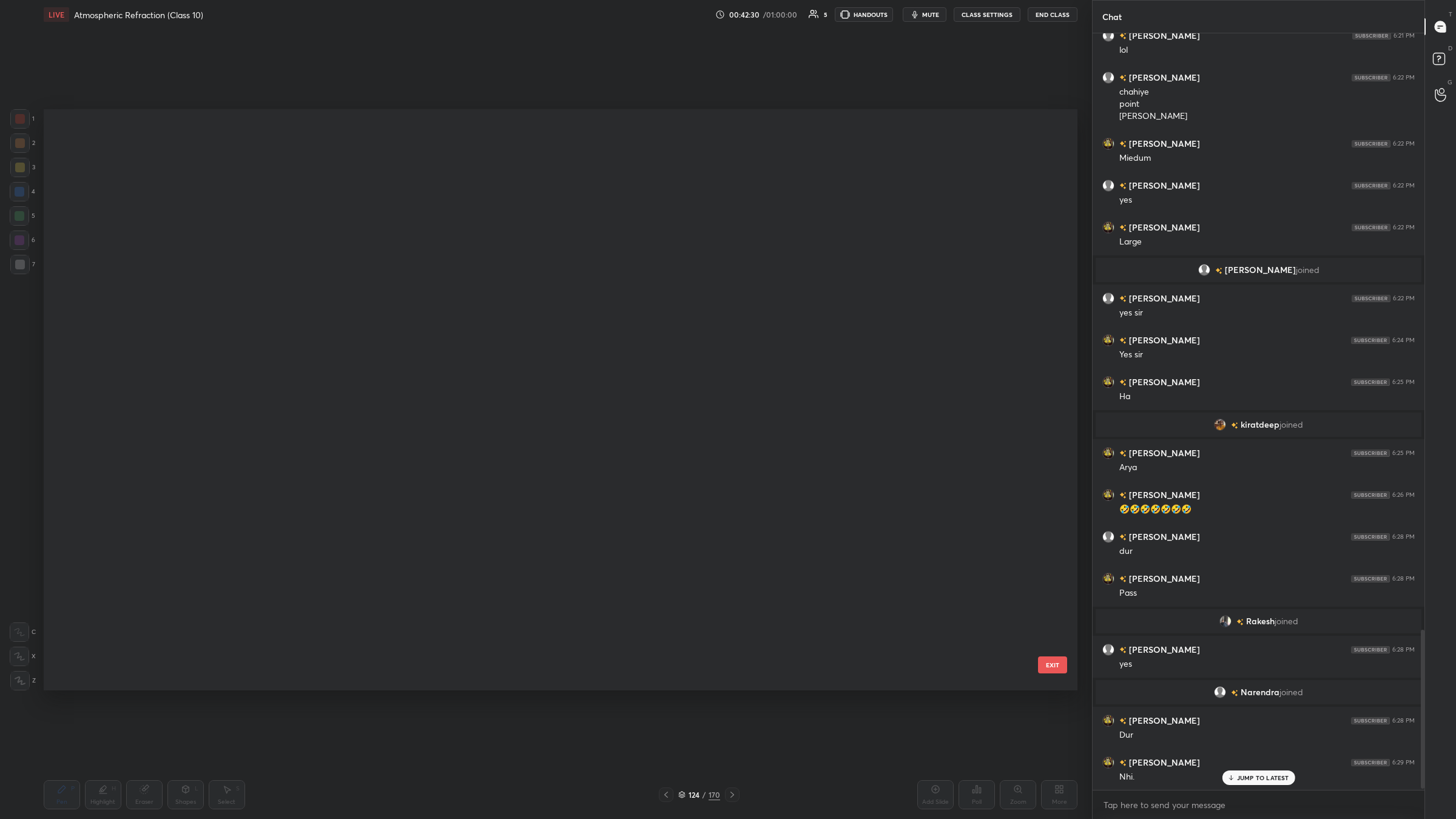 scroll, scrollTop: 7177, scrollLeft: 0, axis: vertical 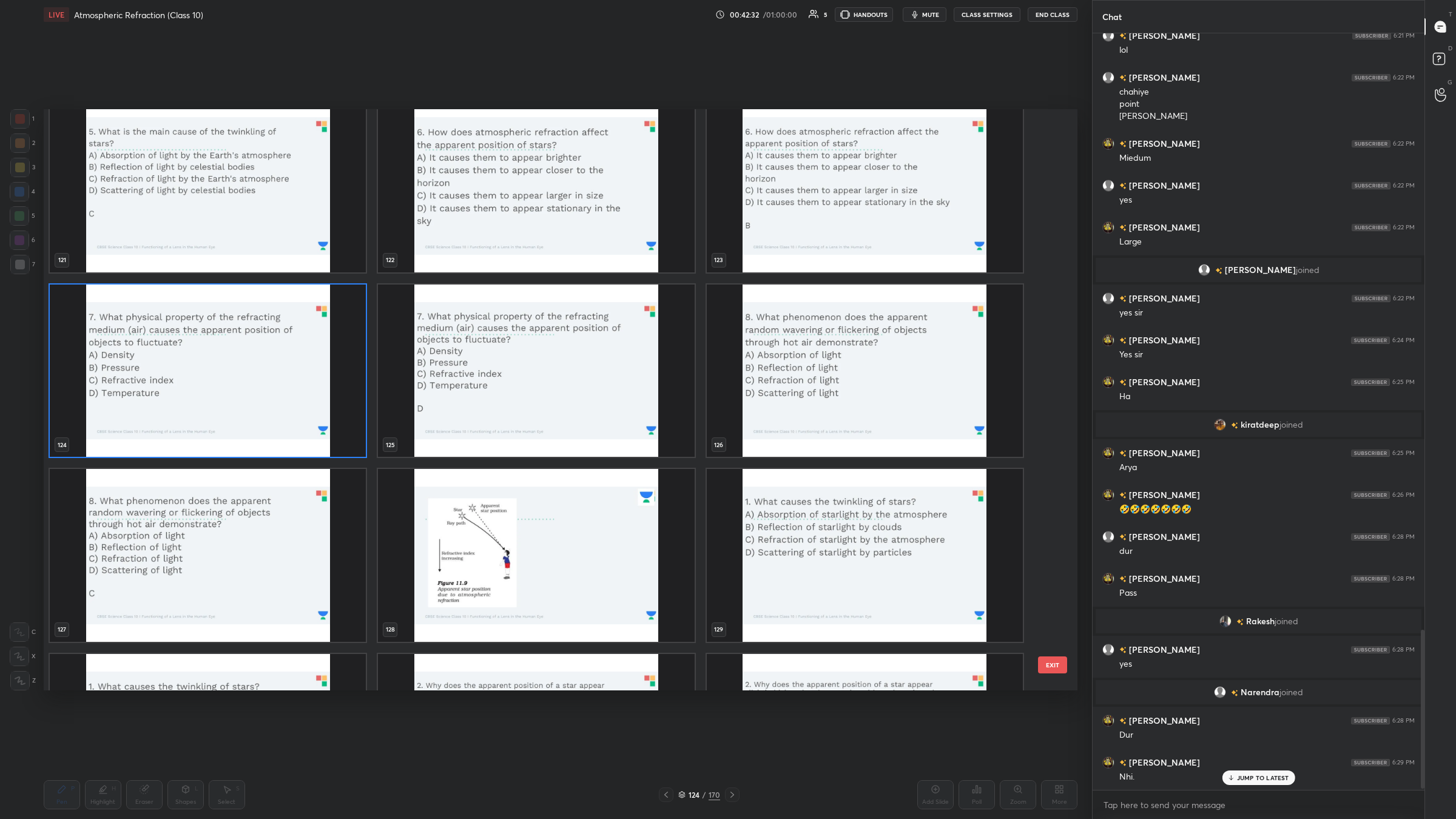 click at bounding box center [536, 555] 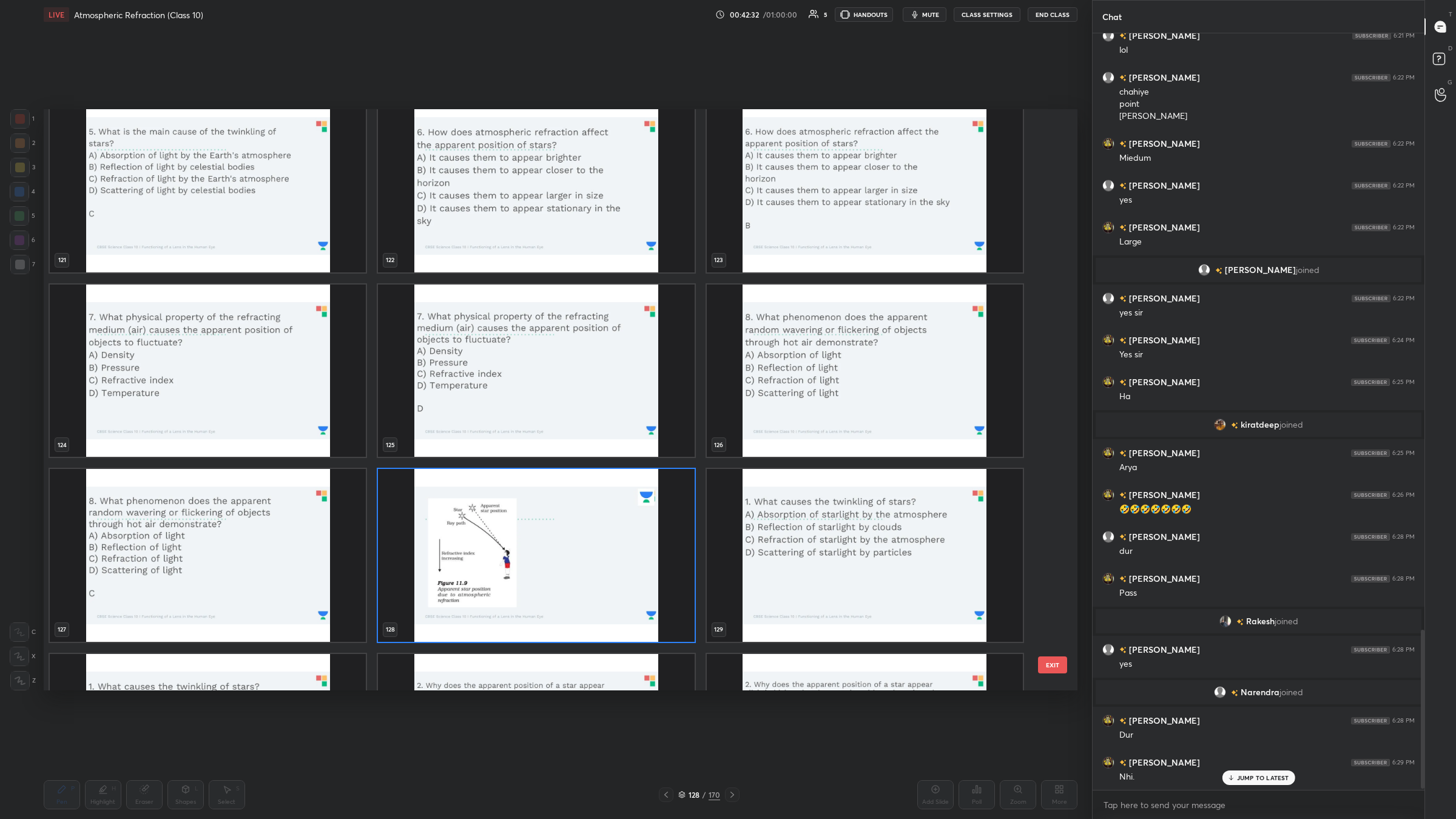 click at bounding box center (536, 555) 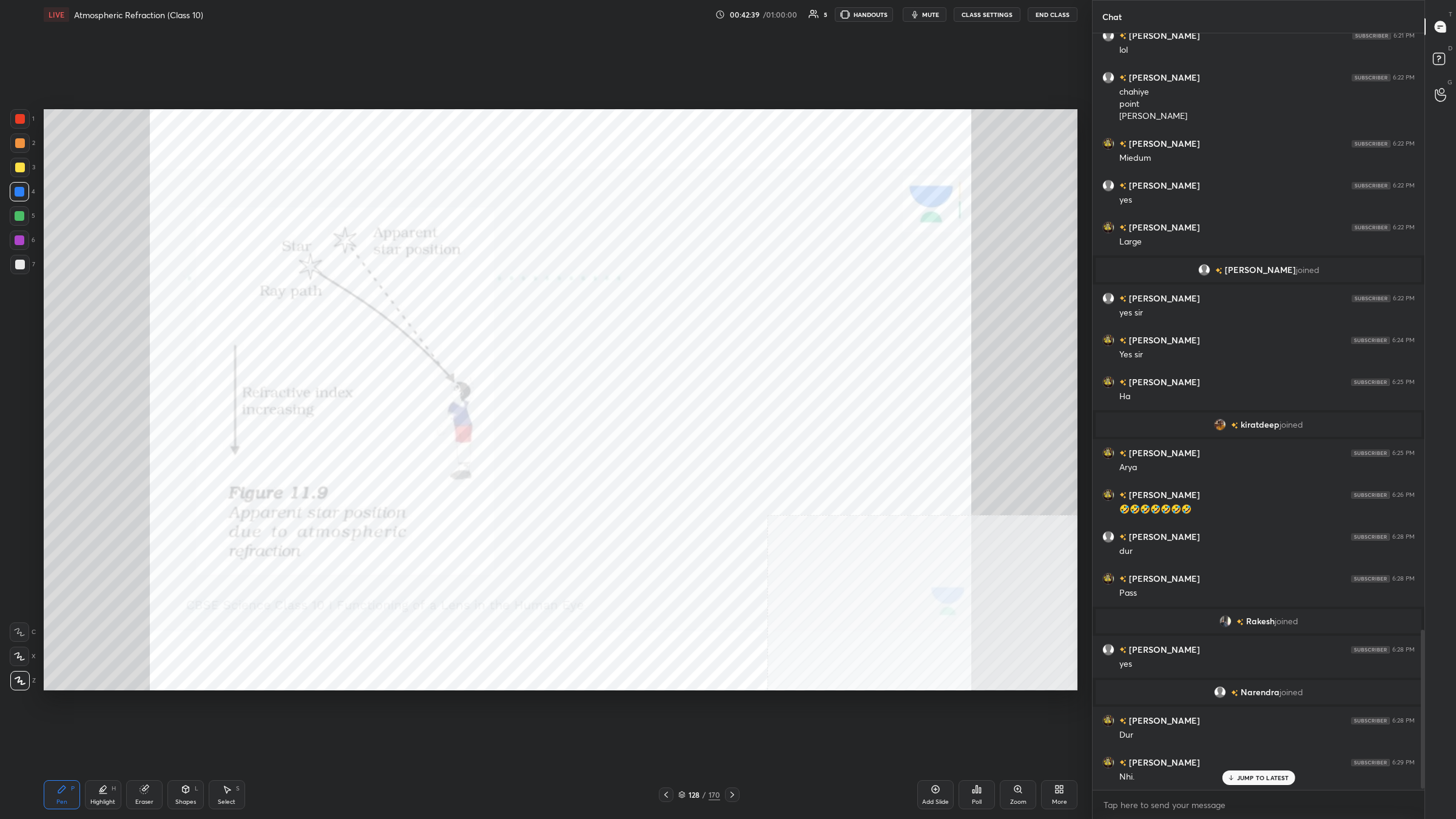 click at bounding box center (20, 119) 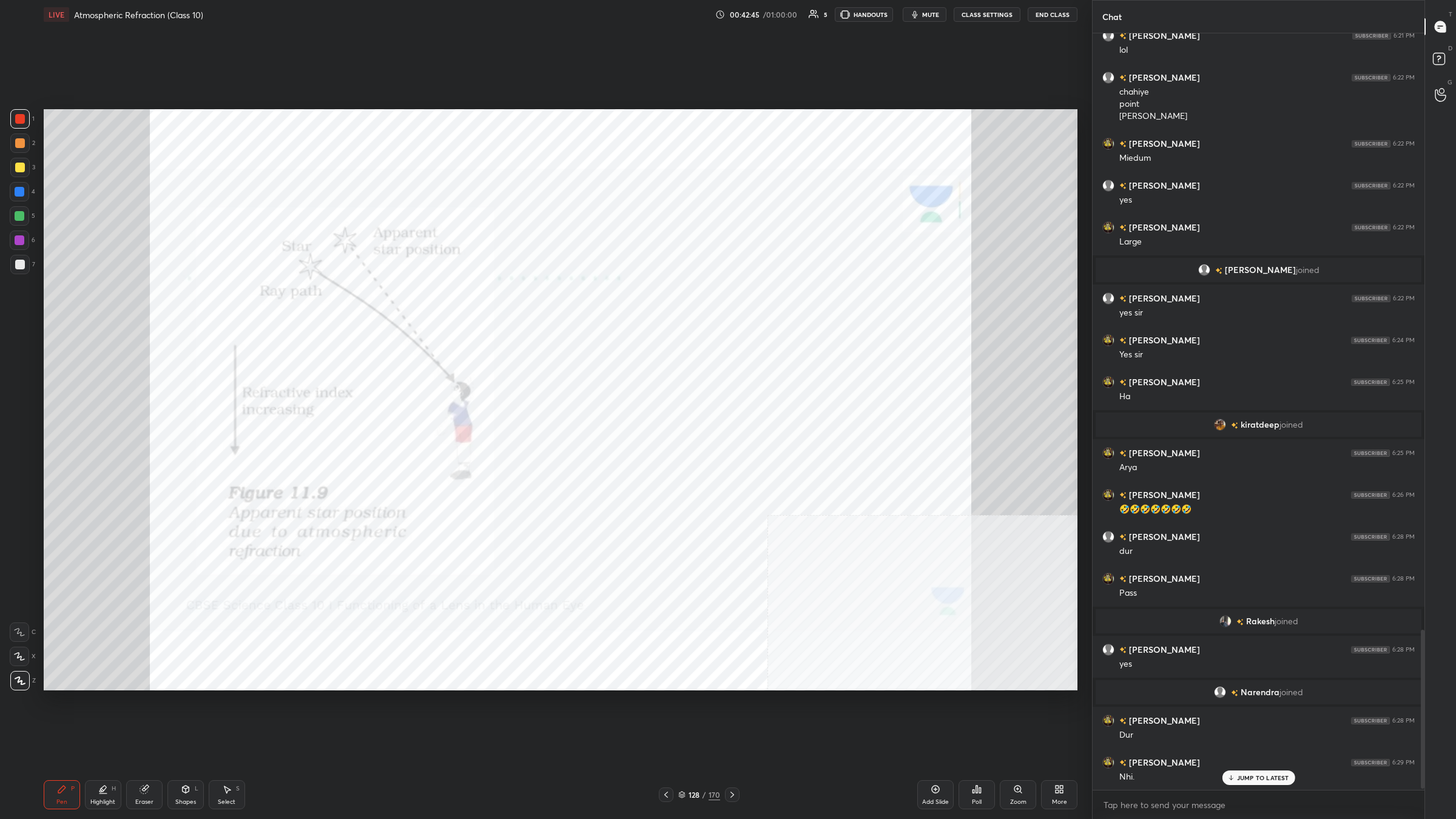click on "Eraser" at bounding box center (144, 795) 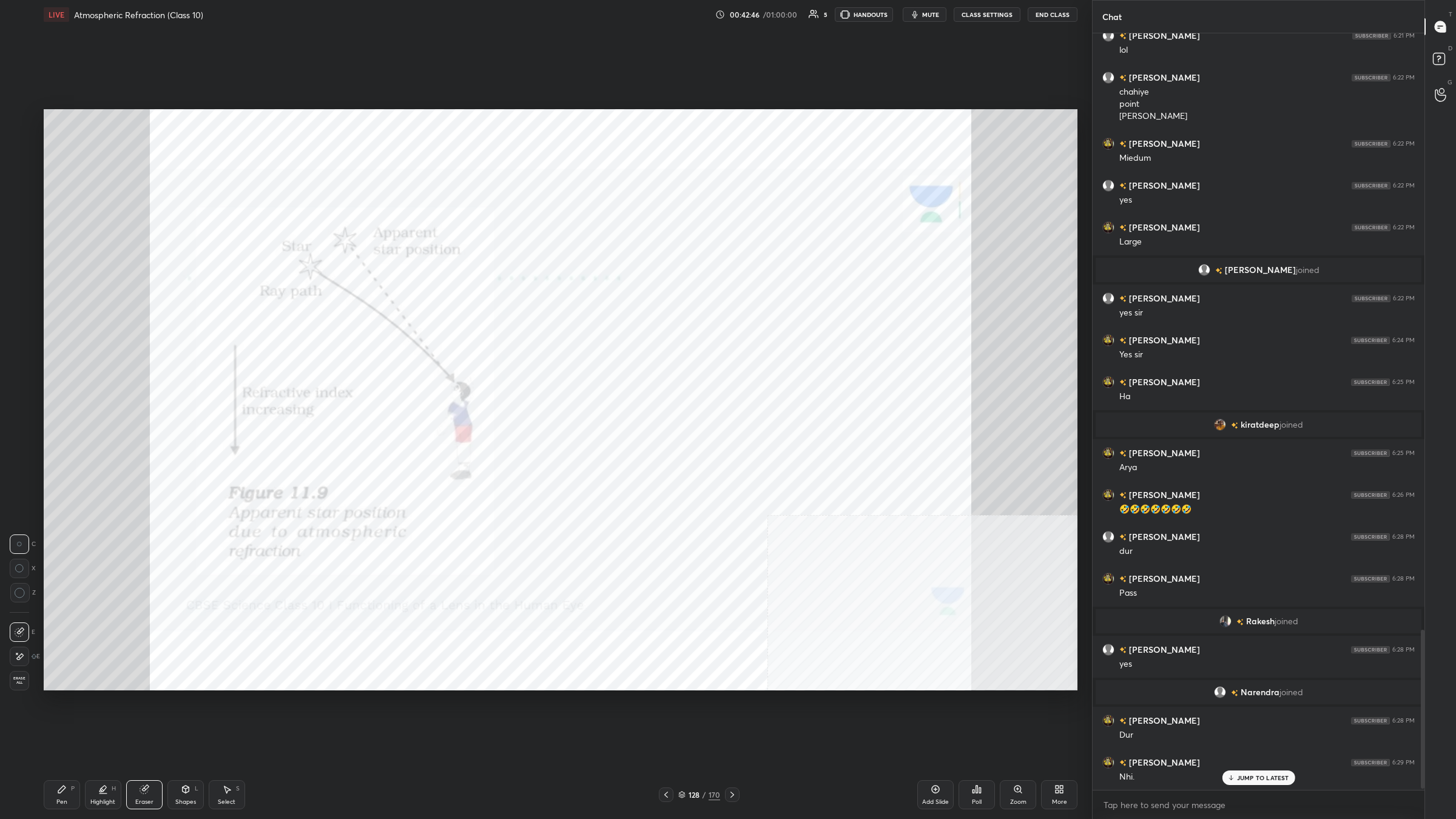 click on "Erase all" at bounding box center (21, 681) 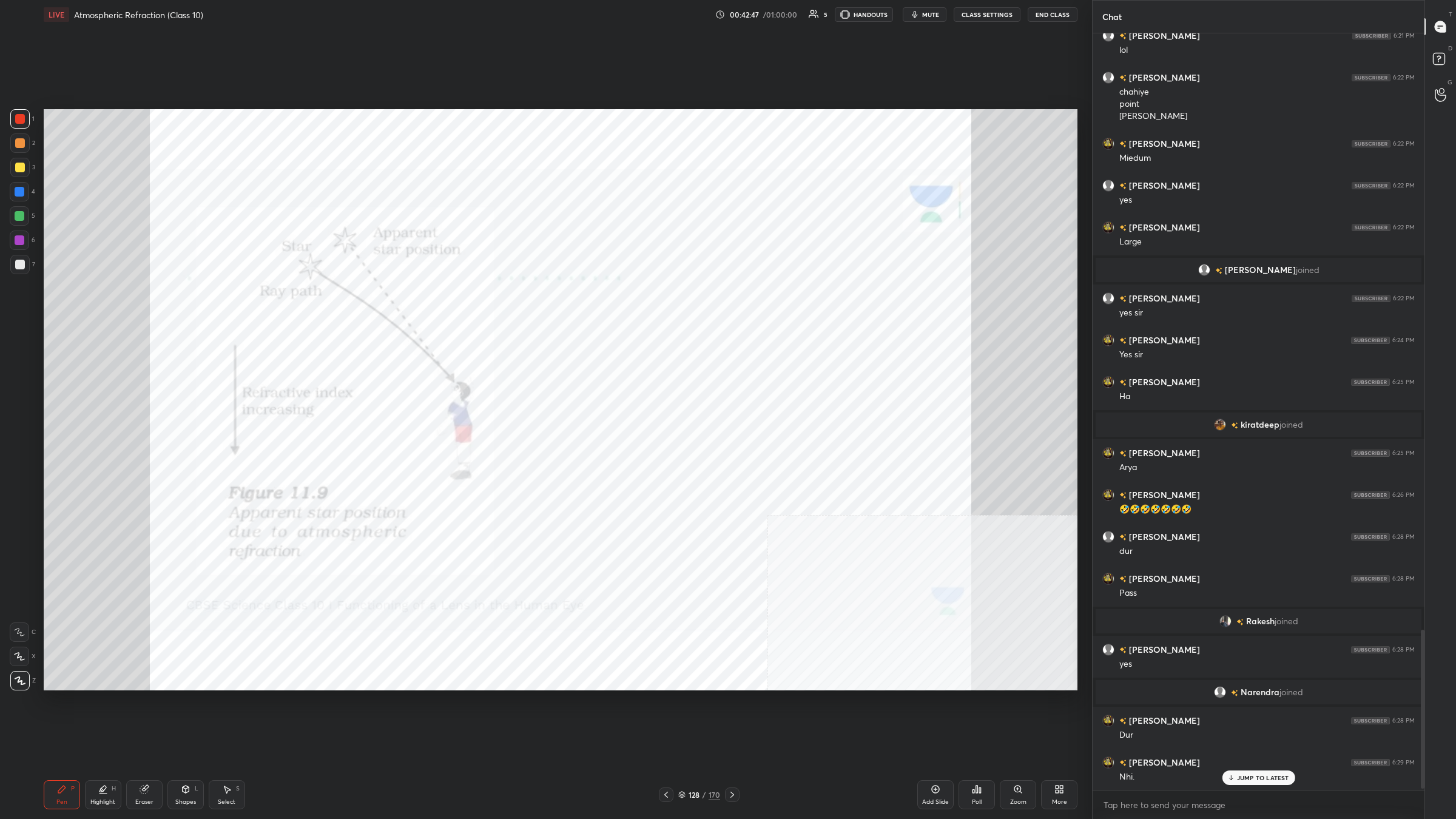 click on "Pen P" at bounding box center [62, 795] 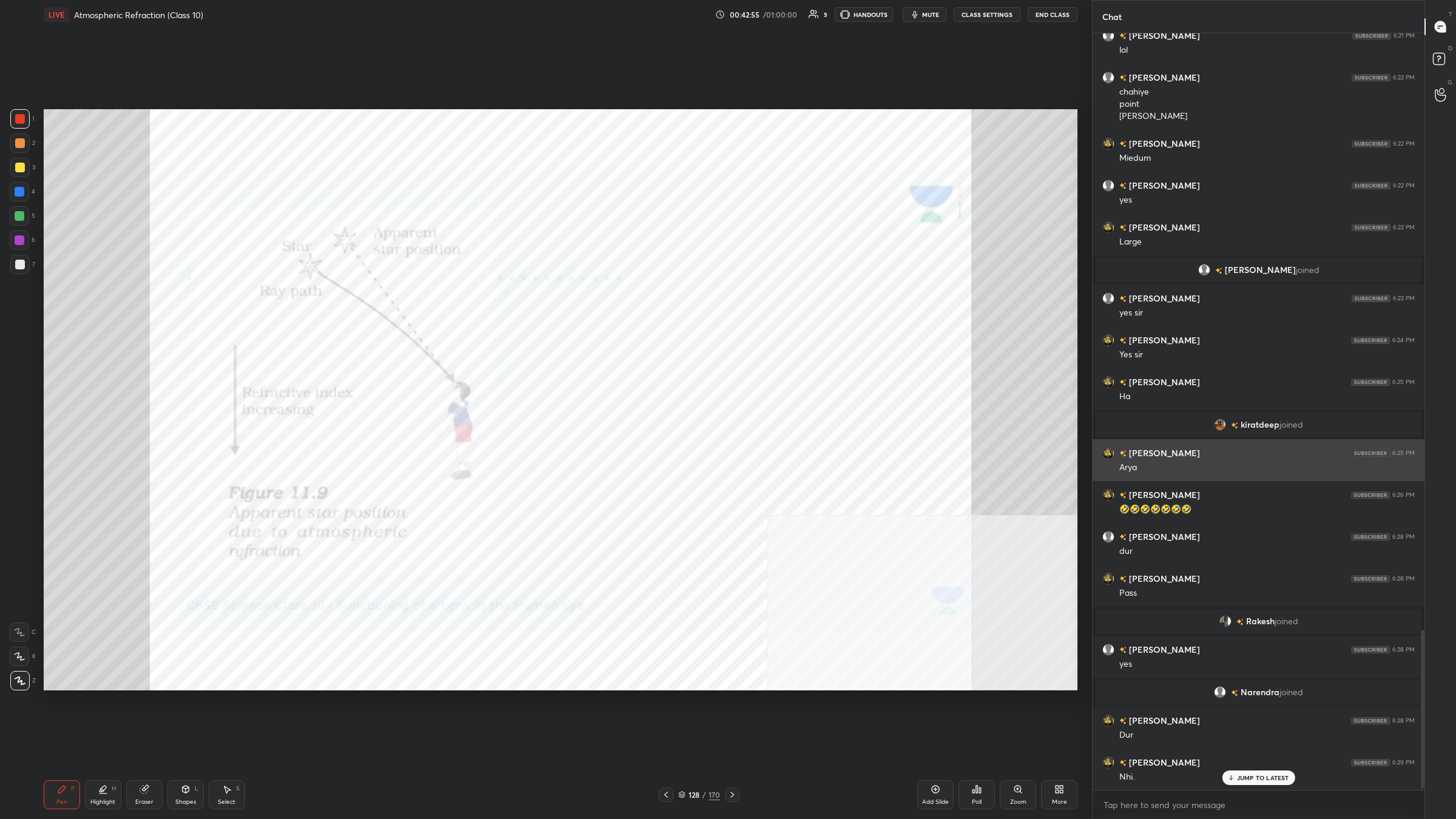 scroll, scrollTop: 2855, scrollLeft: 0, axis: vertical 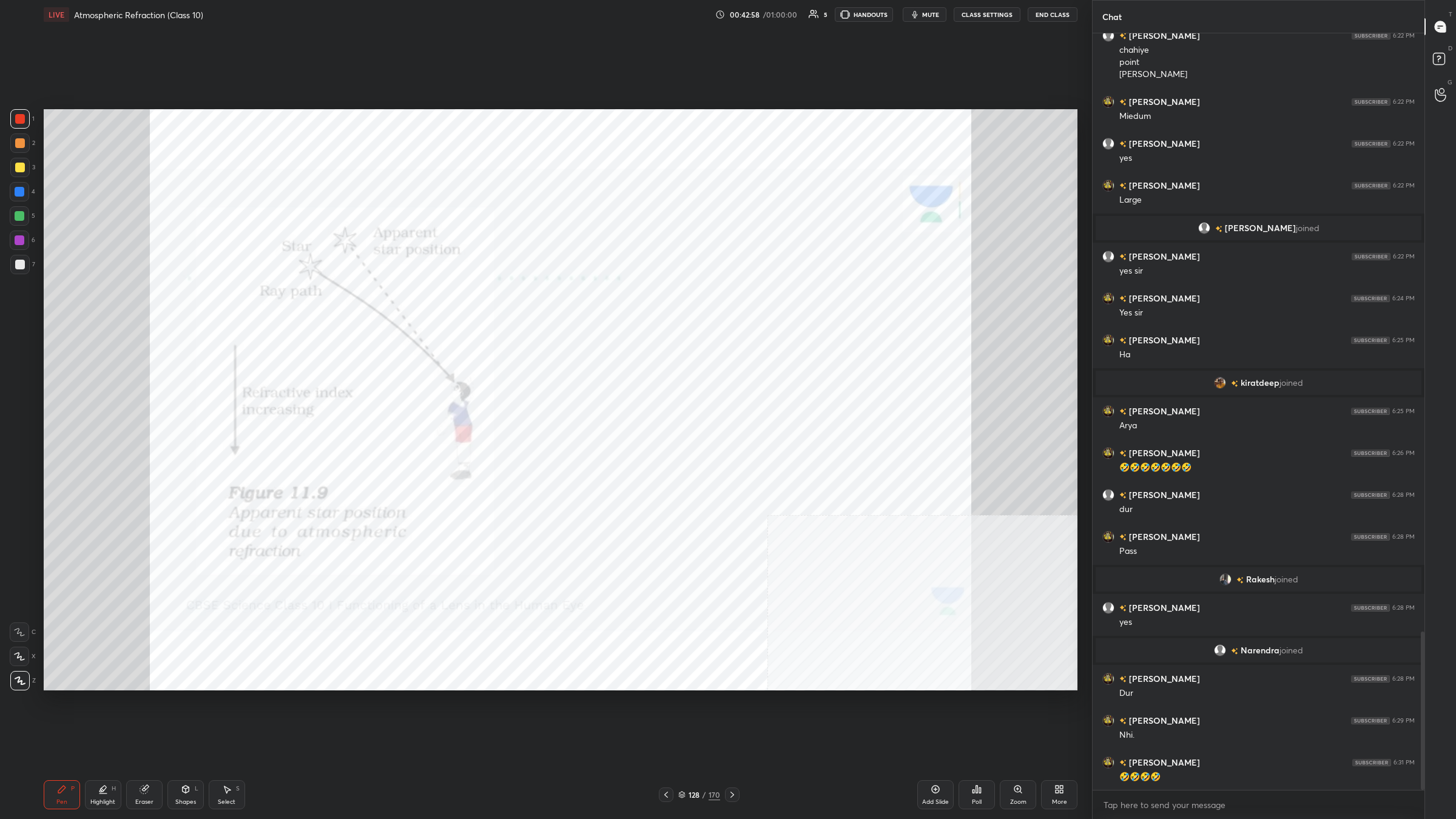 click 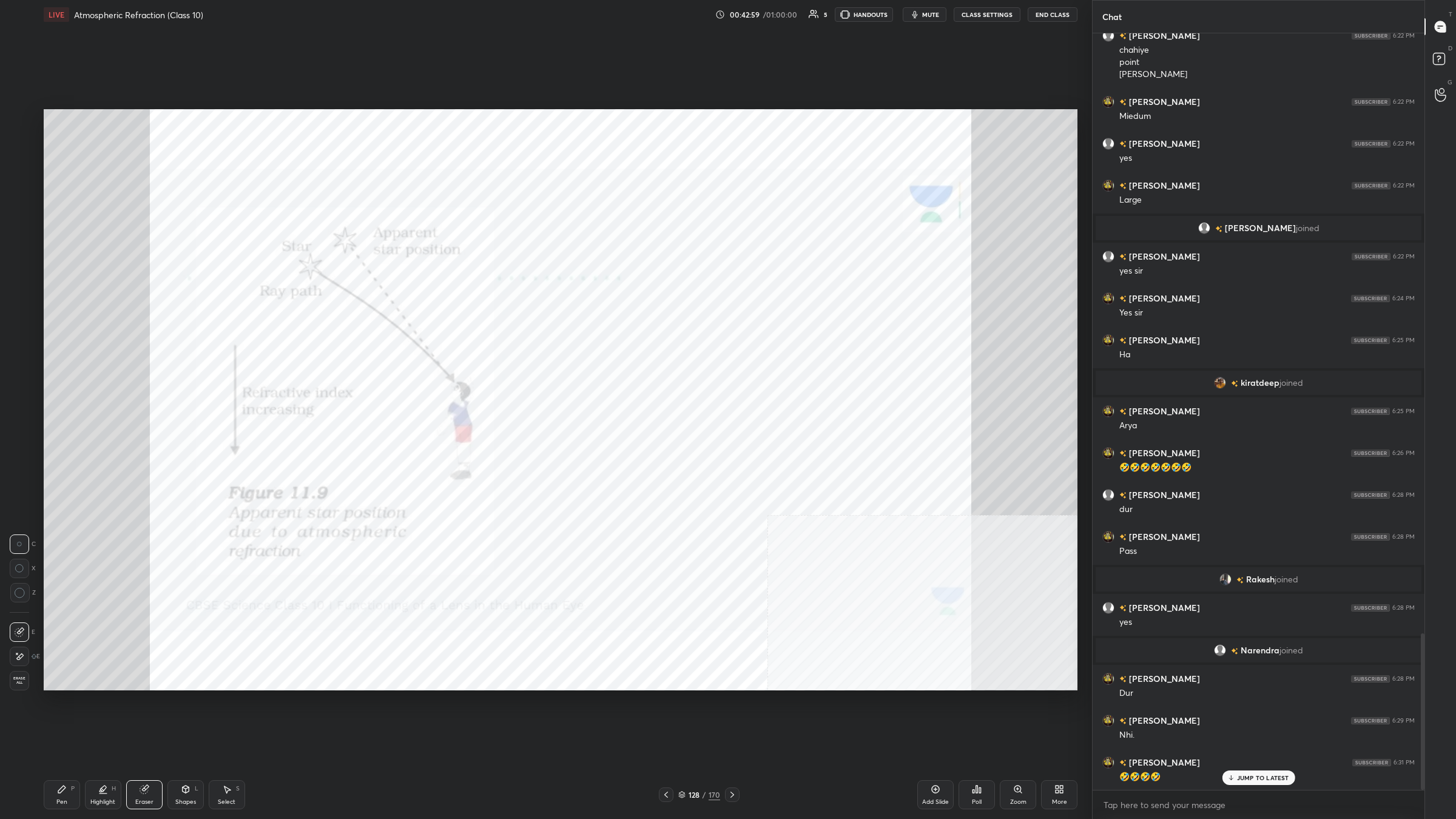 scroll, scrollTop: 2897, scrollLeft: 0, axis: vertical 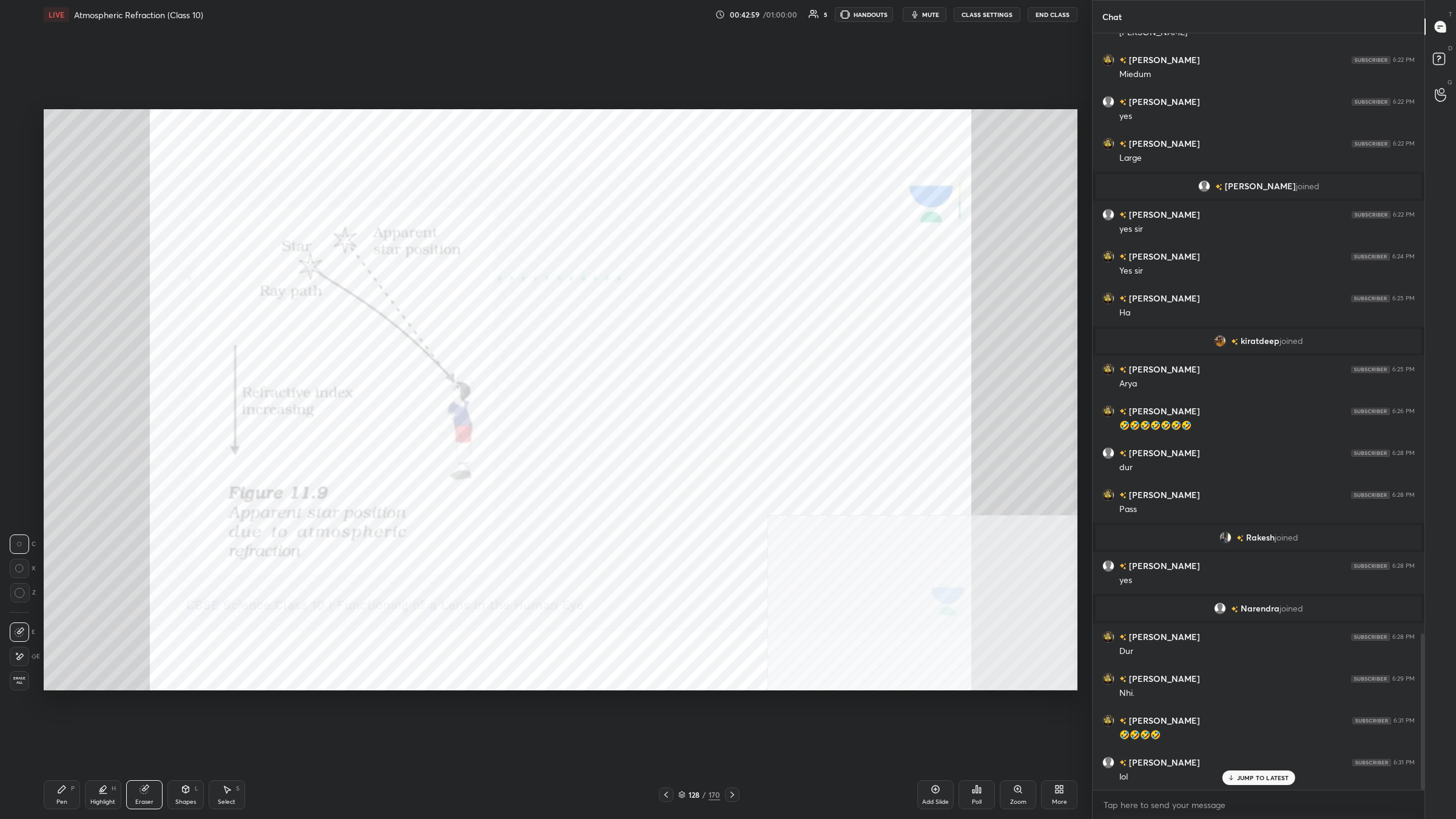 click on "Erase all" at bounding box center [19, 681] 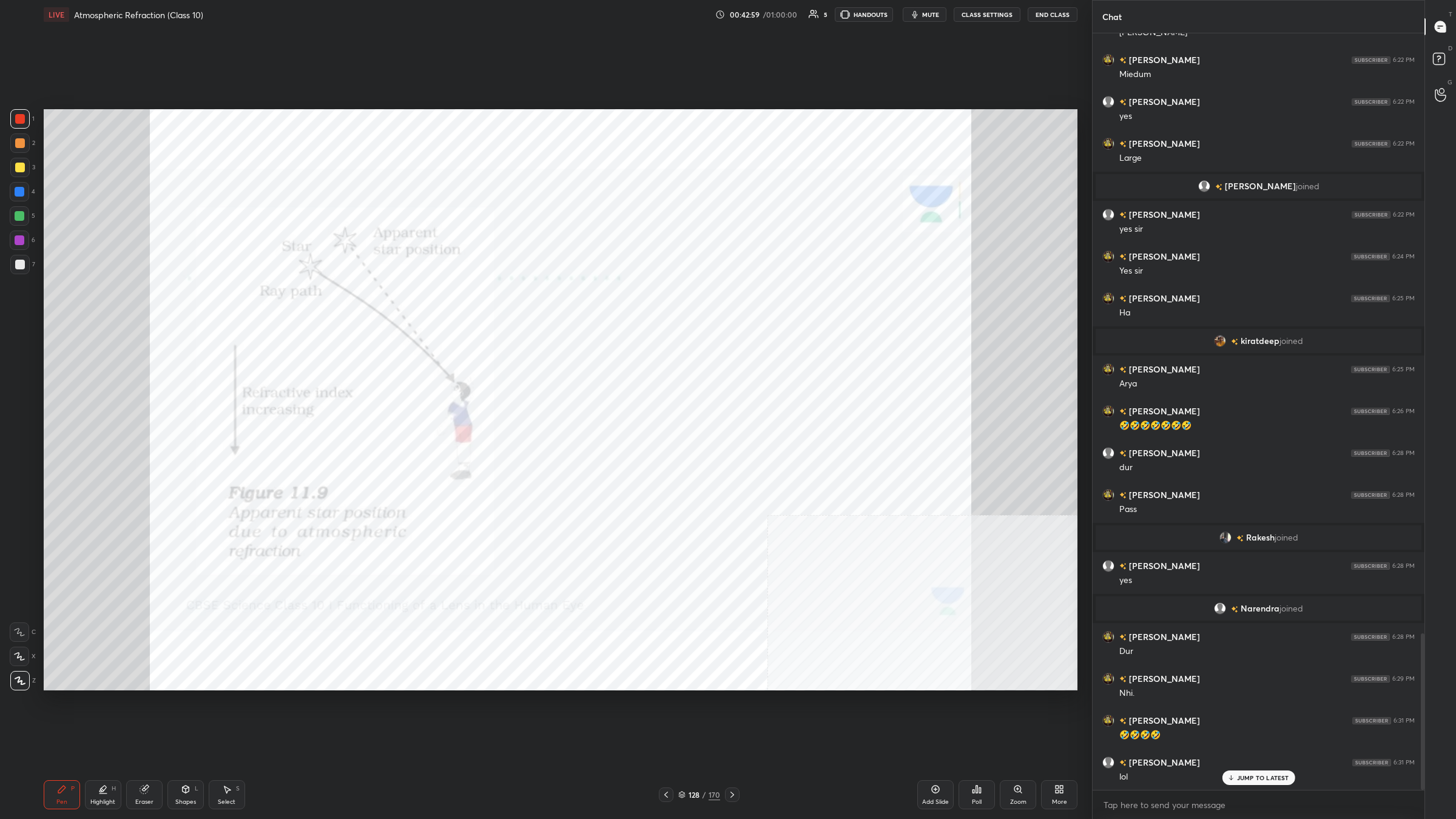 click on "Pen P" at bounding box center (62, 795) 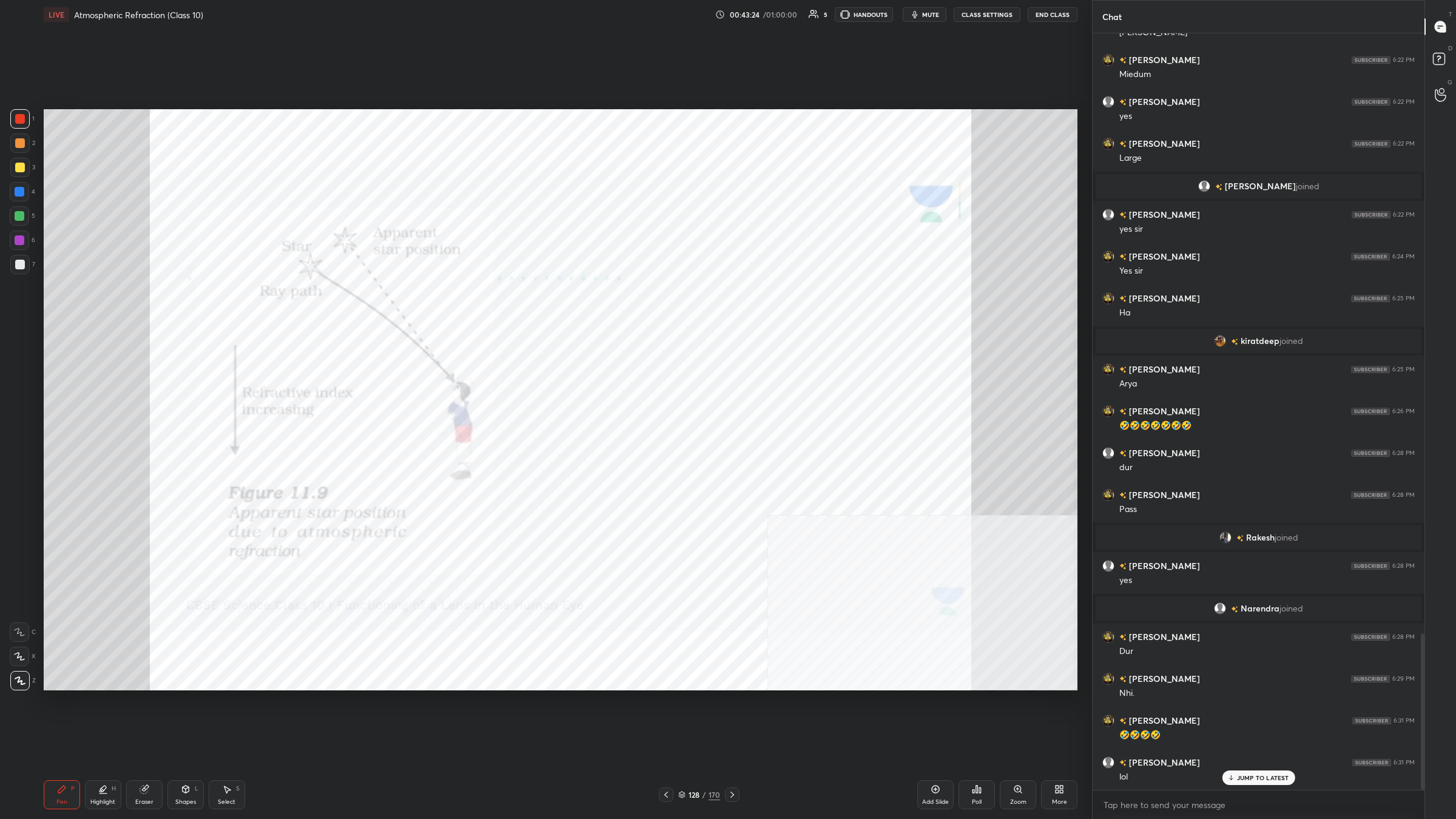 click on "128" at bounding box center [694, 795] 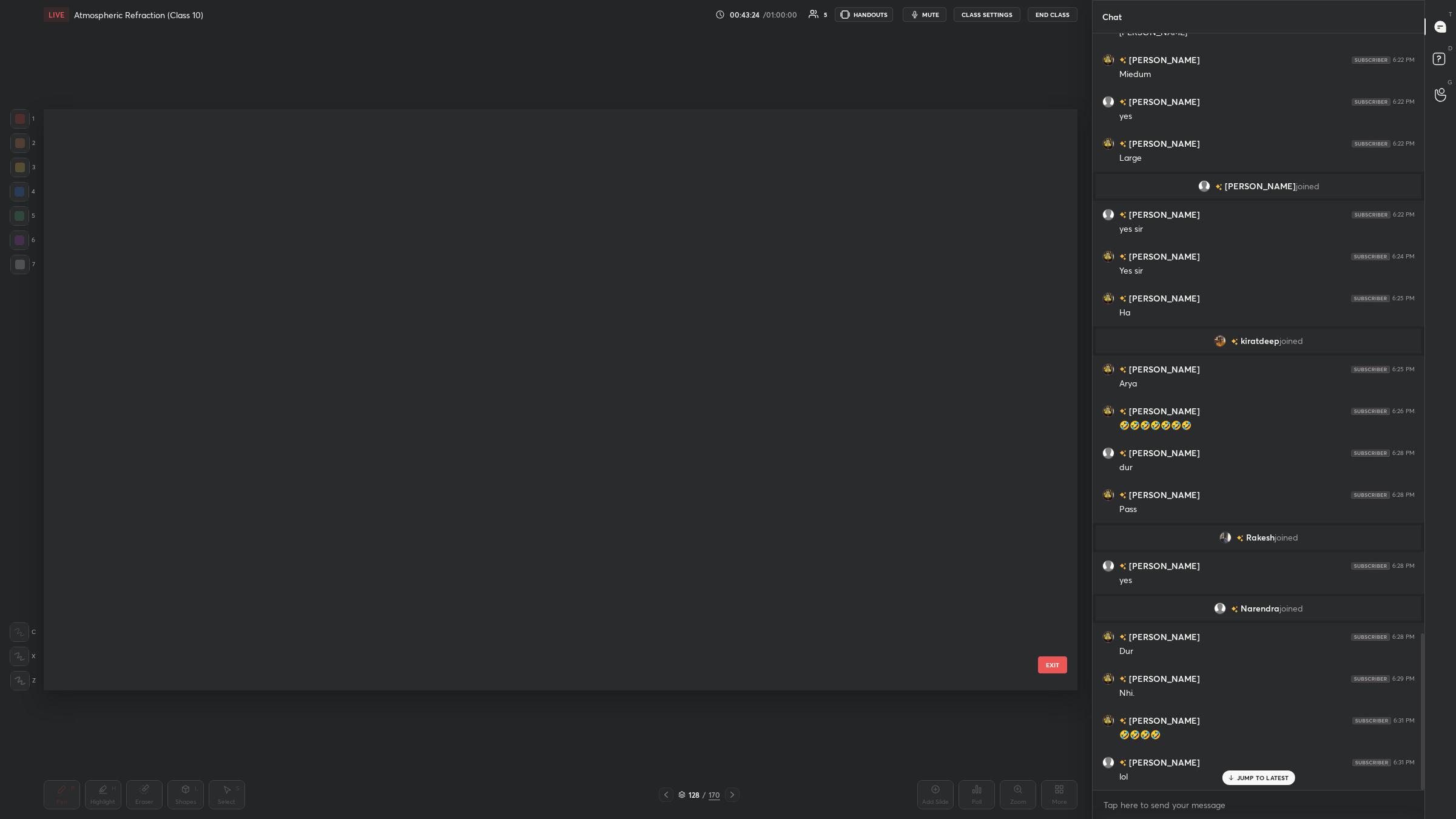 scroll, scrollTop: 7362, scrollLeft: 0, axis: vertical 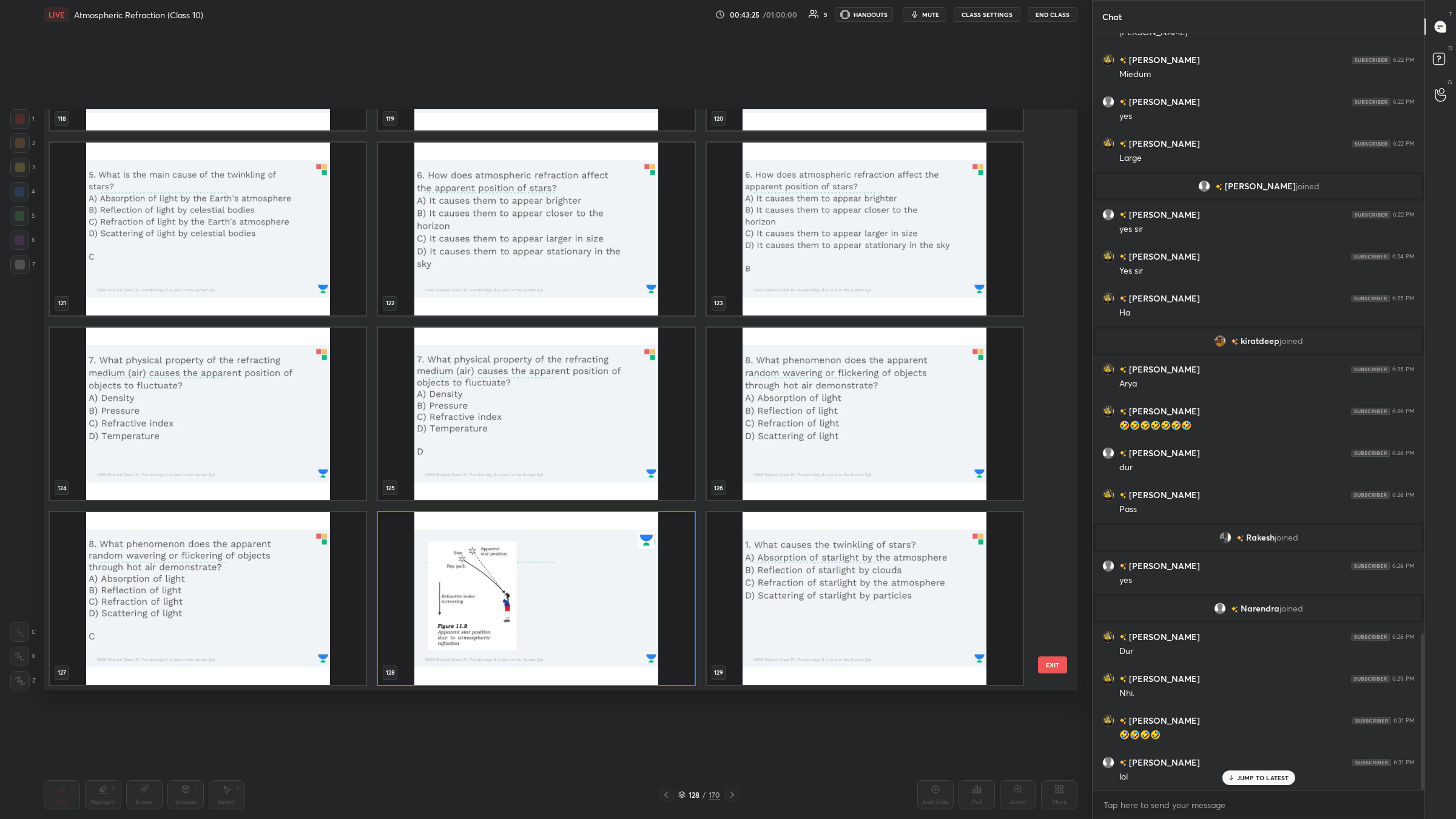click at bounding box center [536, 598] 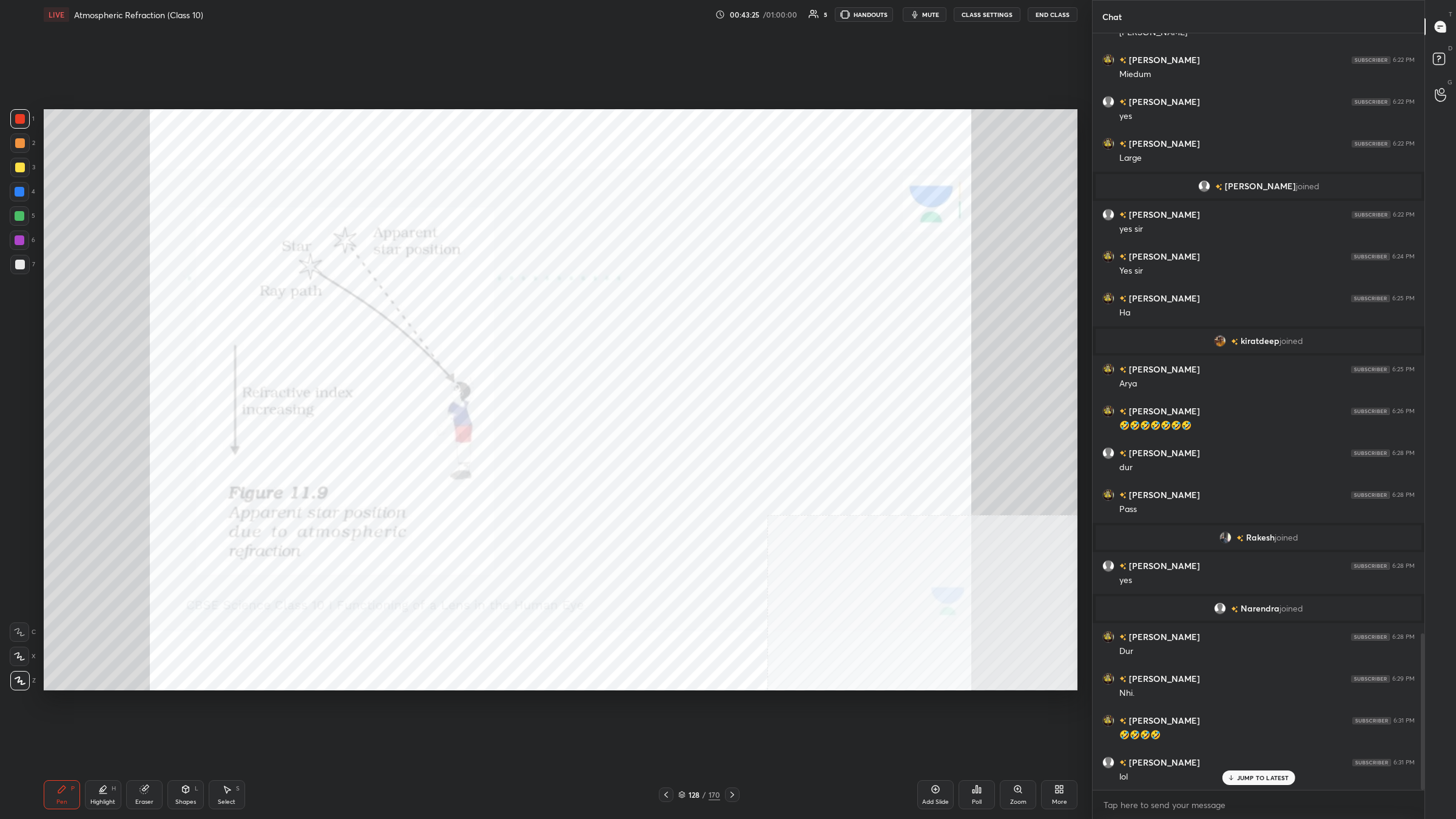 click at bounding box center (536, 598) 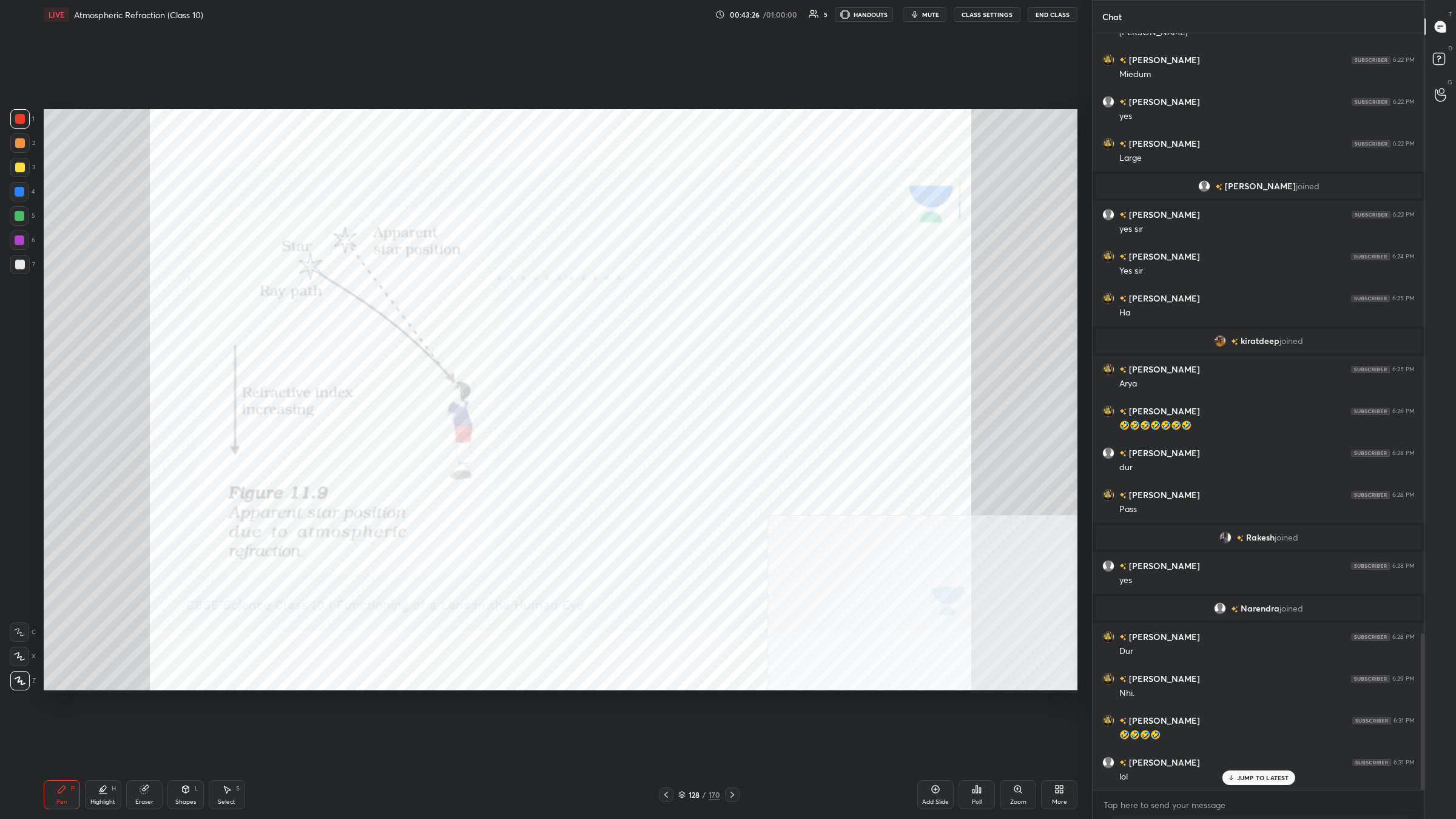 click 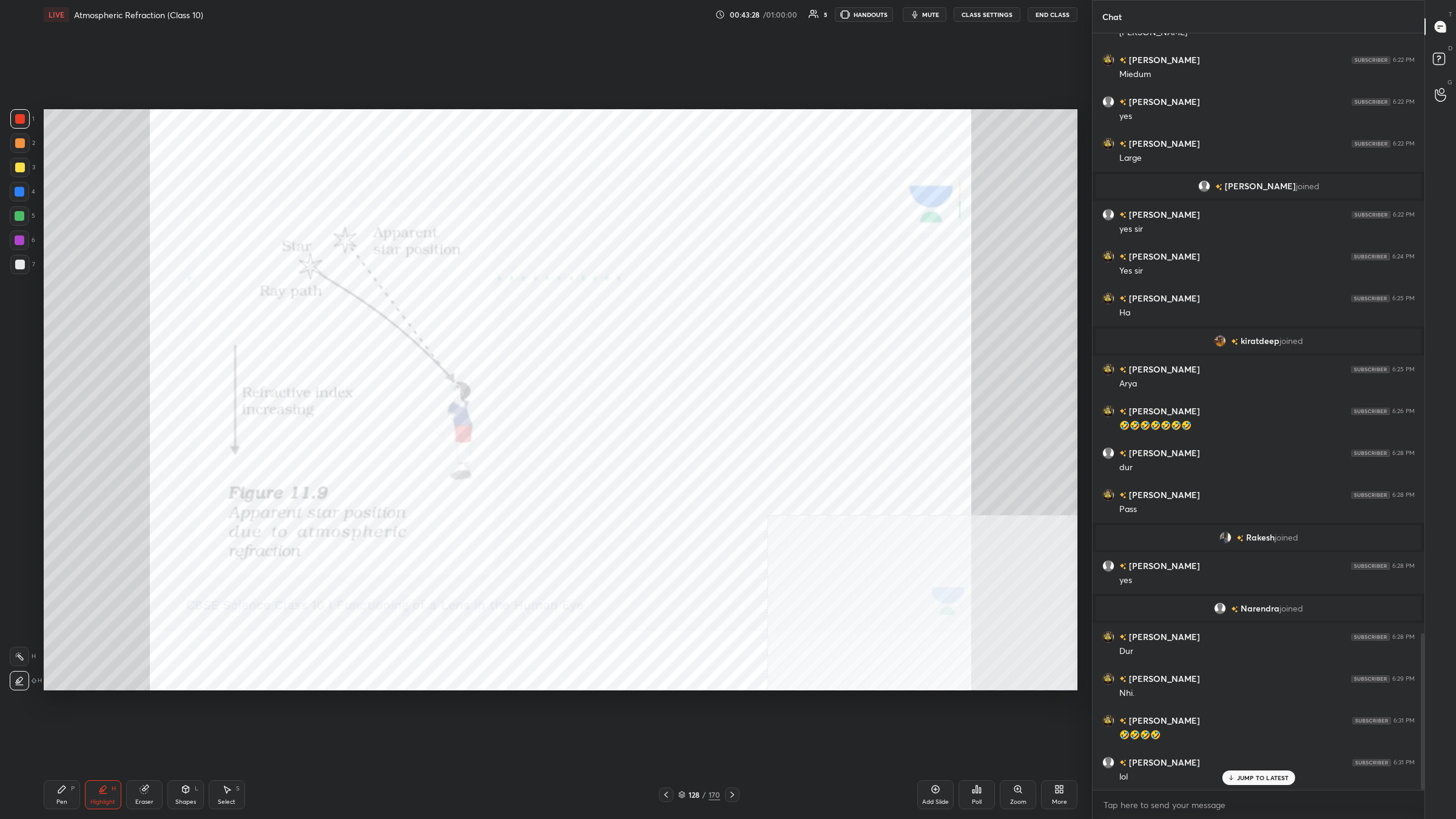 click at bounding box center (19, 656) 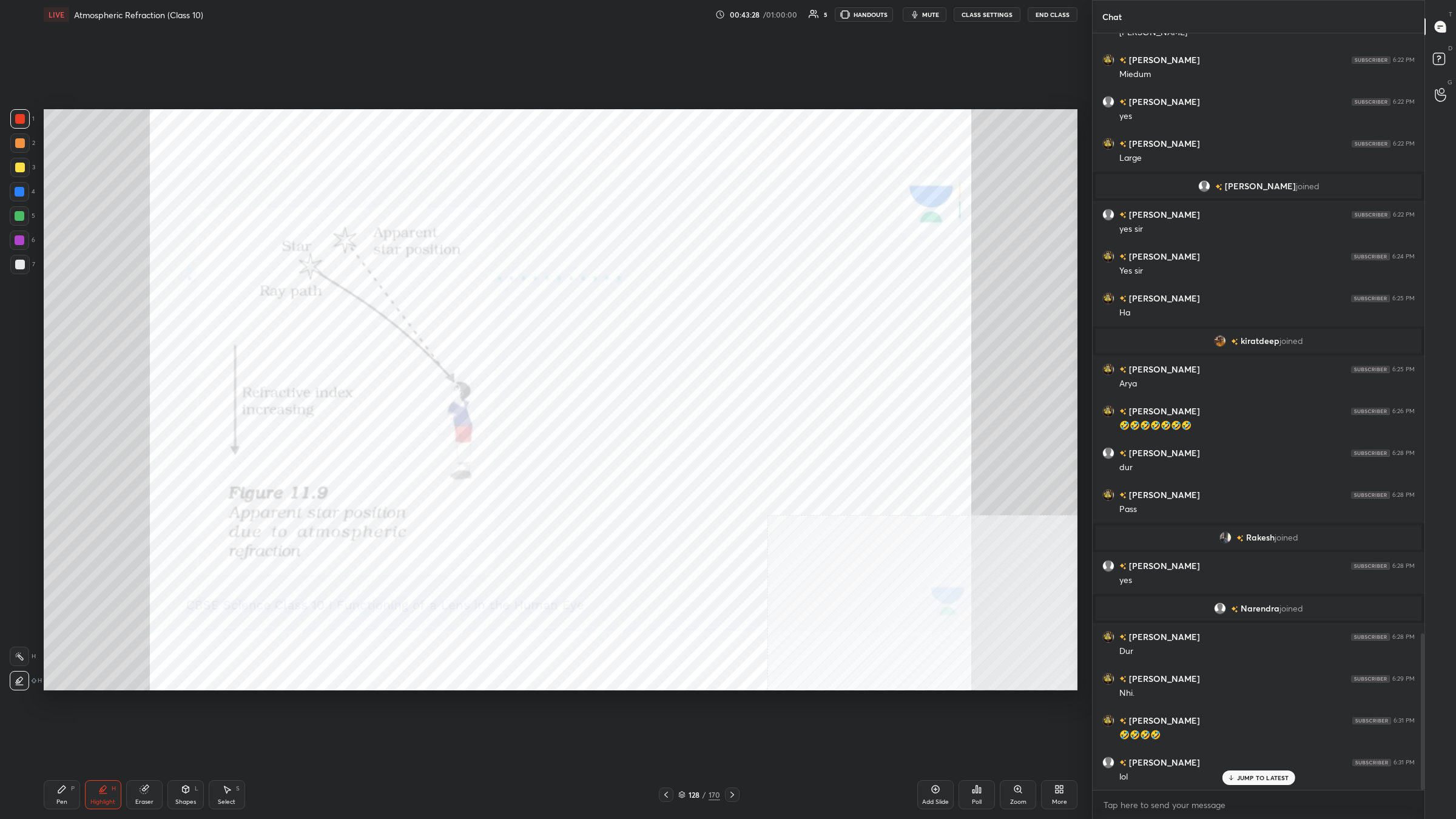 click 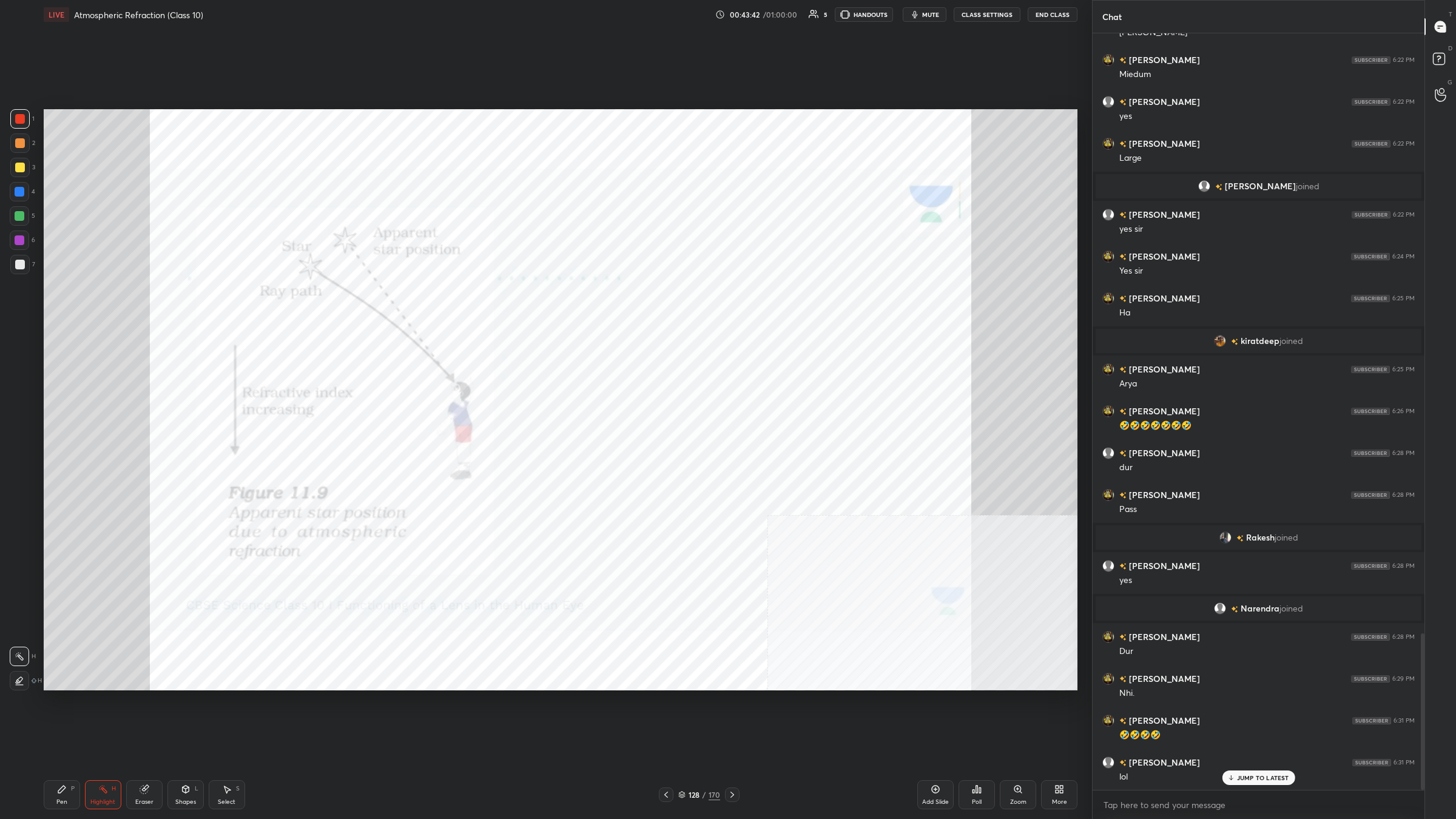 scroll, scrollTop: 2939, scrollLeft: 0, axis: vertical 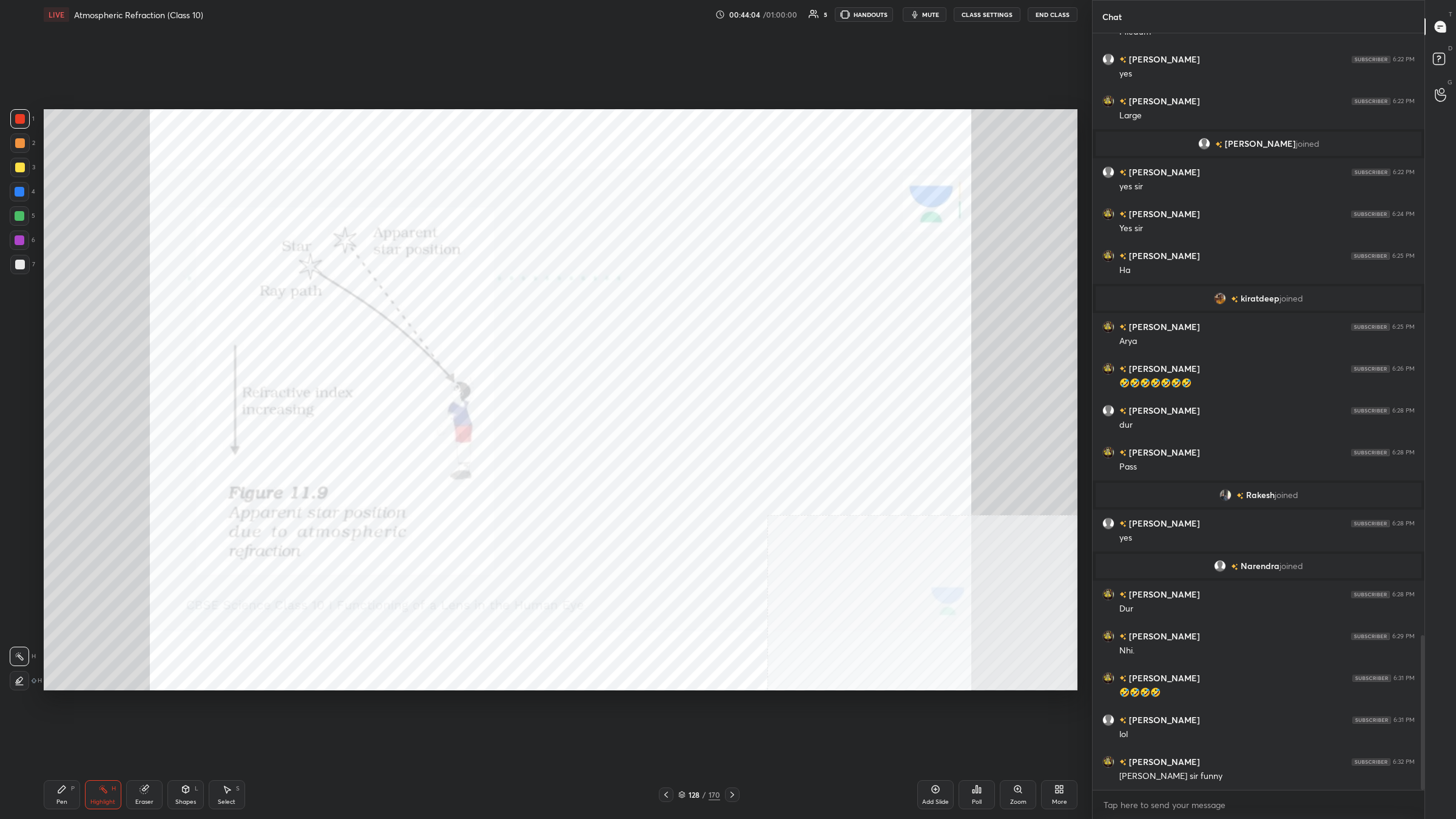 click on "1 2 3 4 5 6 7 C X Z C X Z E E Erase all   H H LIVE Atmospheric Refraction (Class 10) 00:44:04 /  01:00:00 5 HANDOUTS mute CLASS SETTINGS End Class Setting up your live class Poll for   secs No correct answer Start poll Back Atmospheric Refraction (Class 10) [PERSON_NAME] Pen P Highlight H Eraser Shapes L Select S 128 / 170 Add Slide Poll Zoom More" at bounding box center [541, 410] 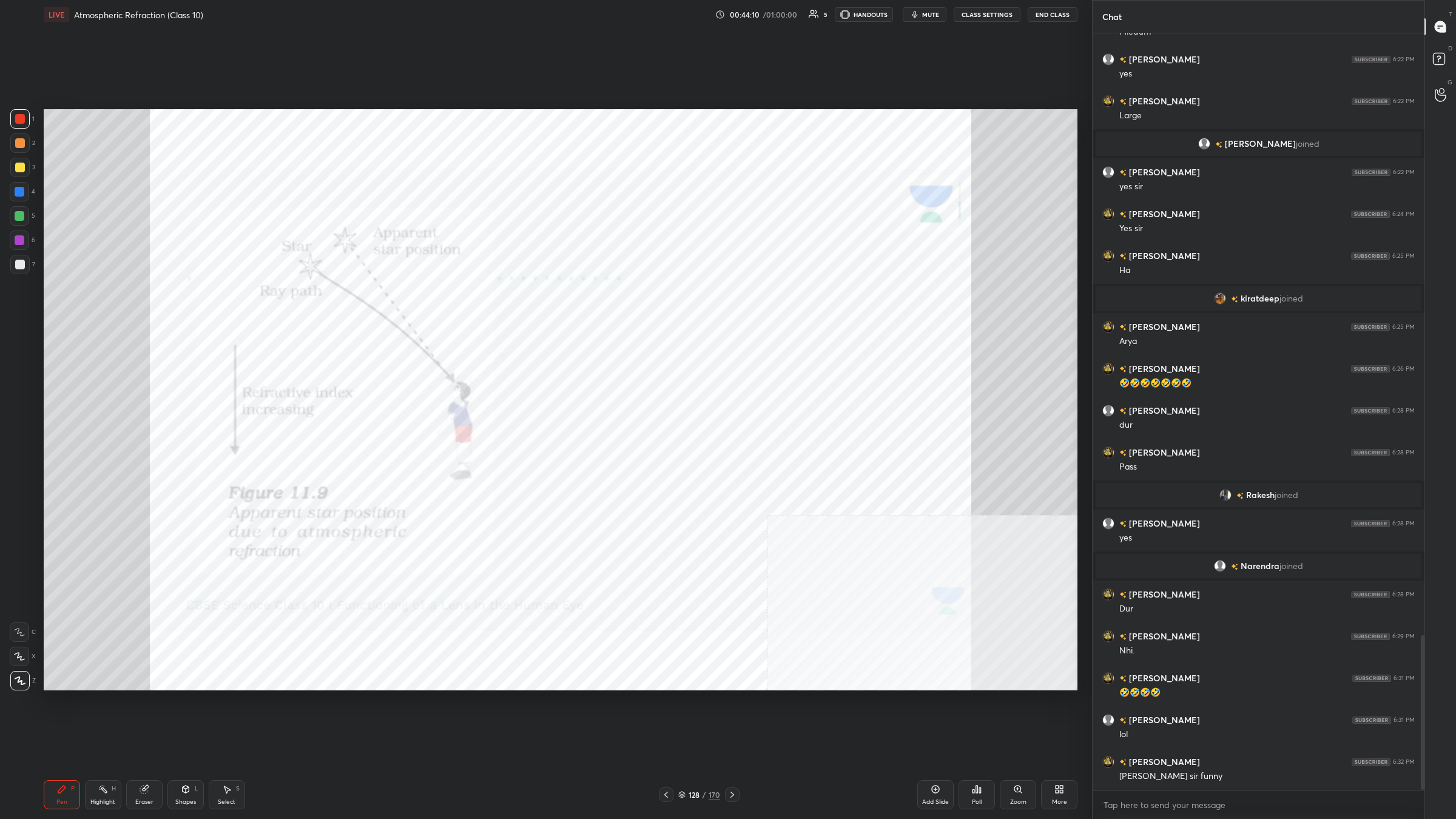 scroll, scrollTop: 2981, scrollLeft: 0, axis: vertical 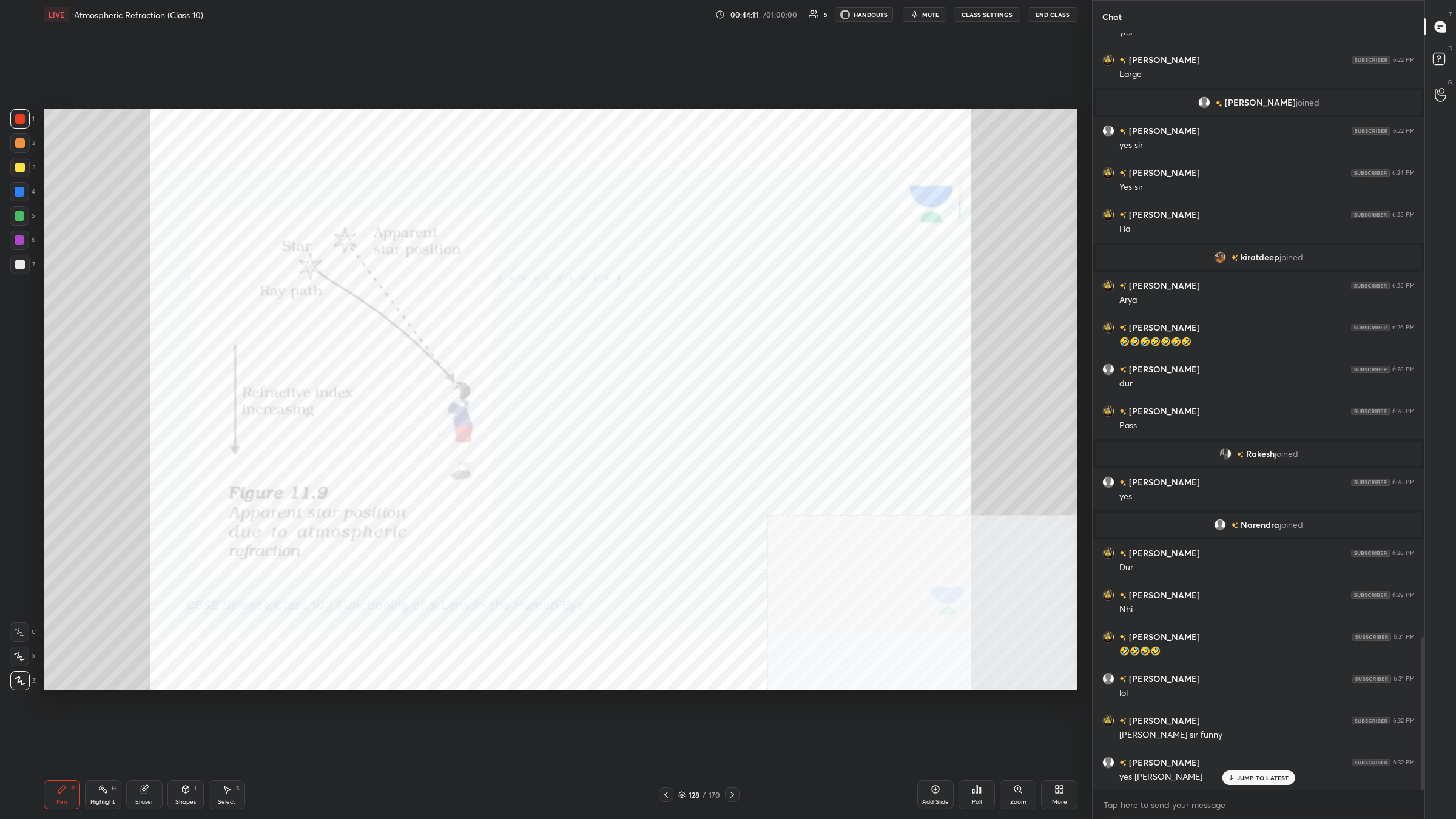 click on "Highlight H" at bounding box center [103, 795] 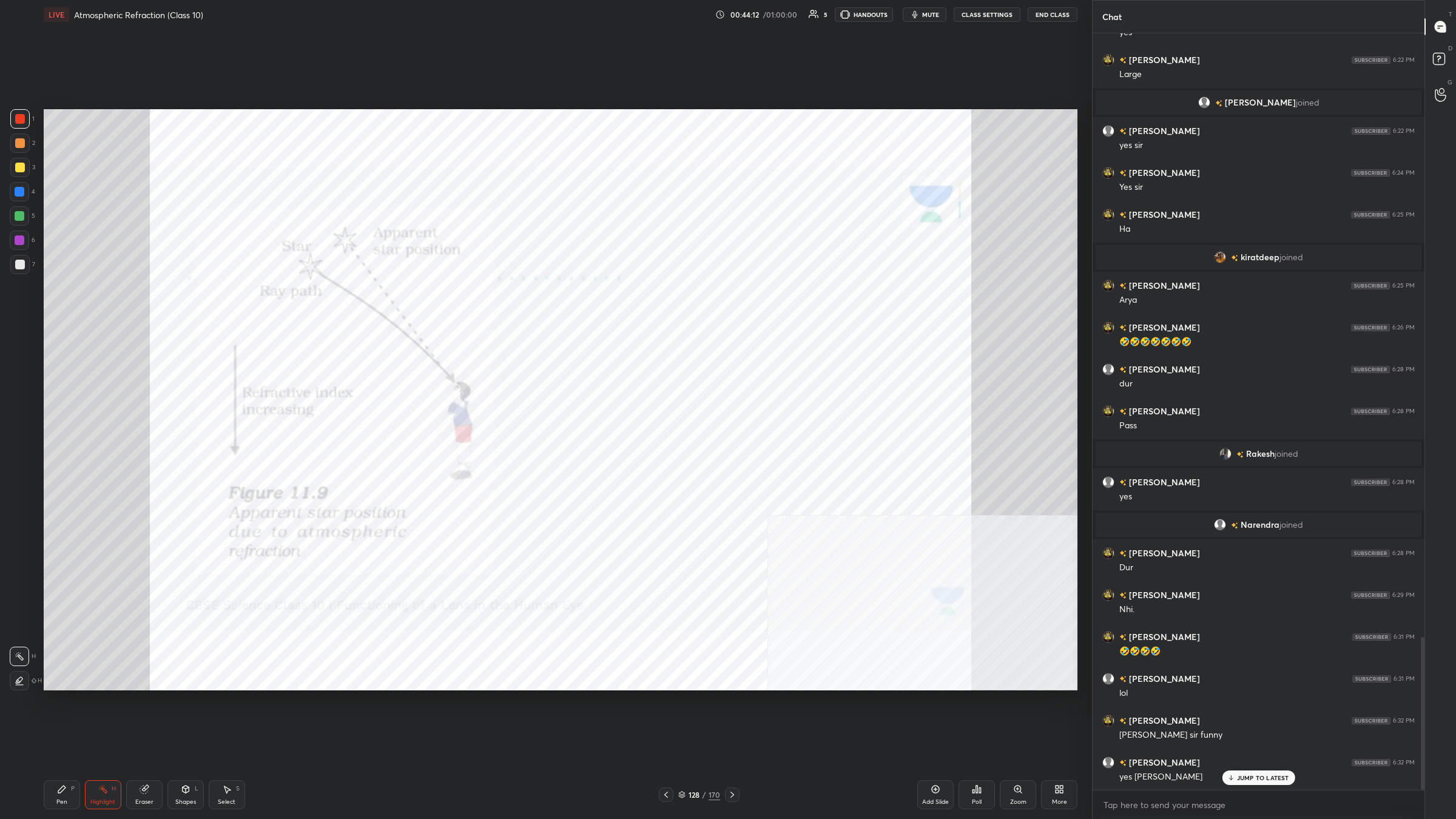 click 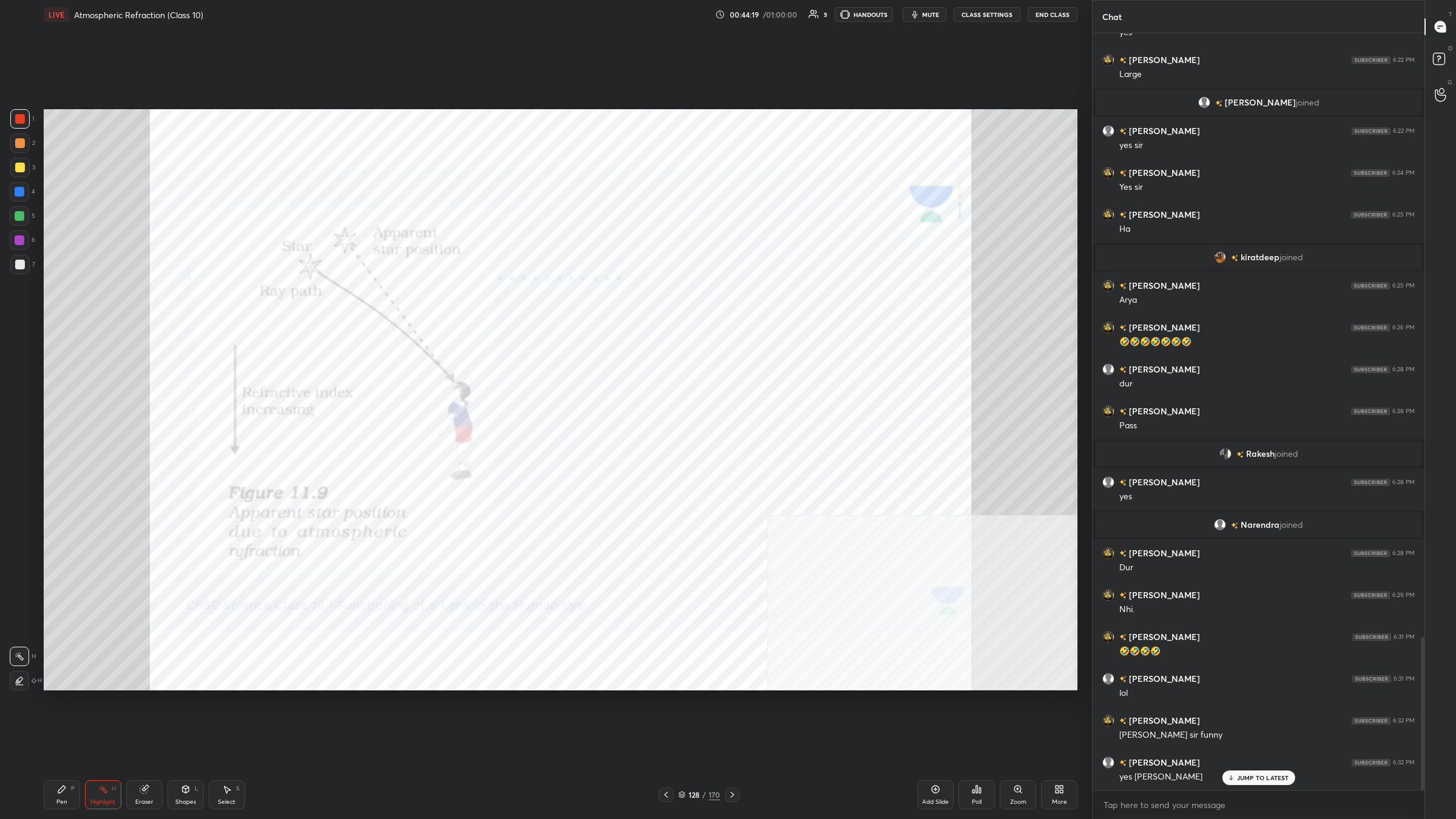 click on "128 / 170" at bounding box center (699, 795) 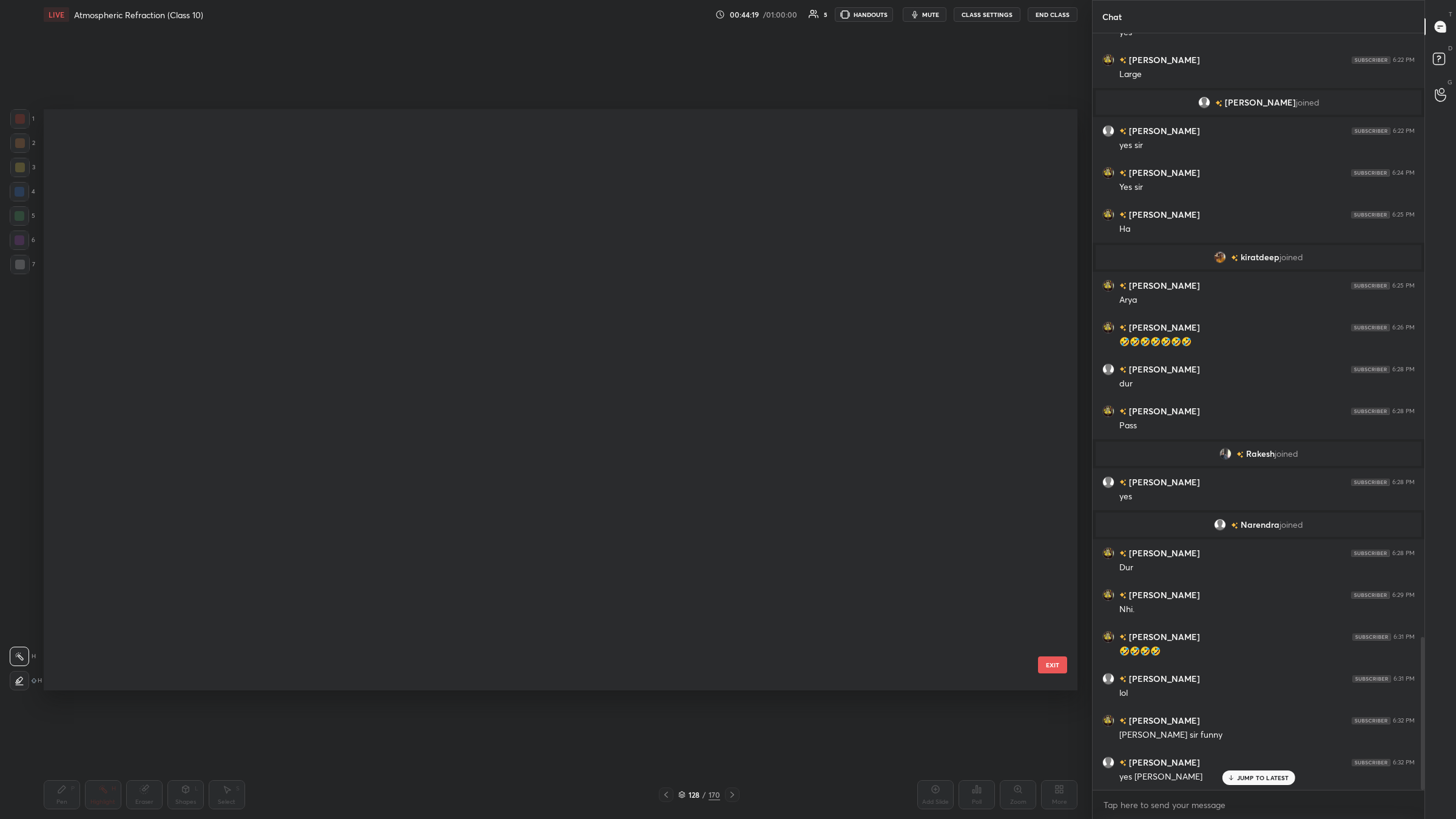 scroll, scrollTop: 7362, scrollLeft: 0, axis: vertical 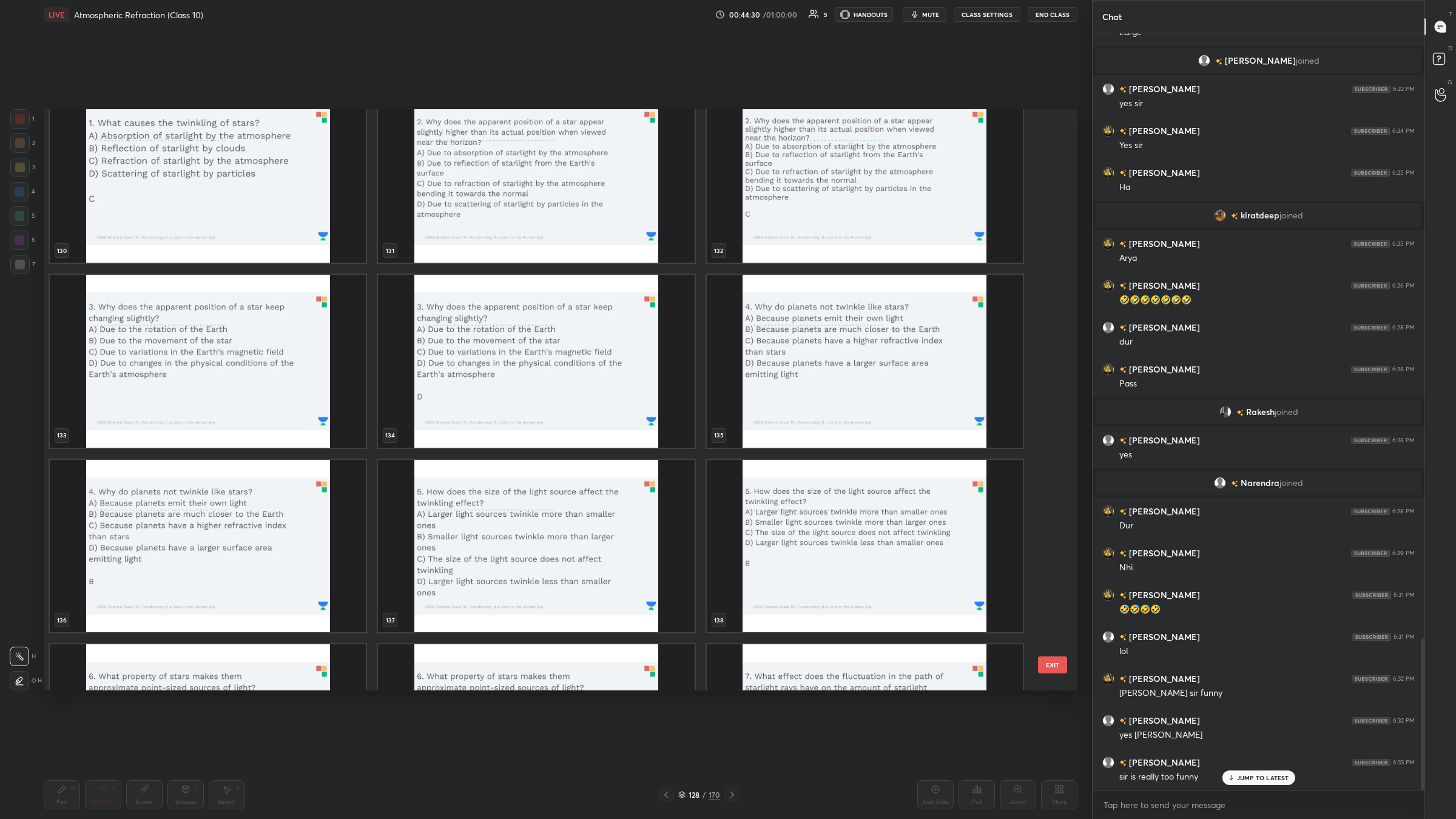 click at bounding box center (864, 361) 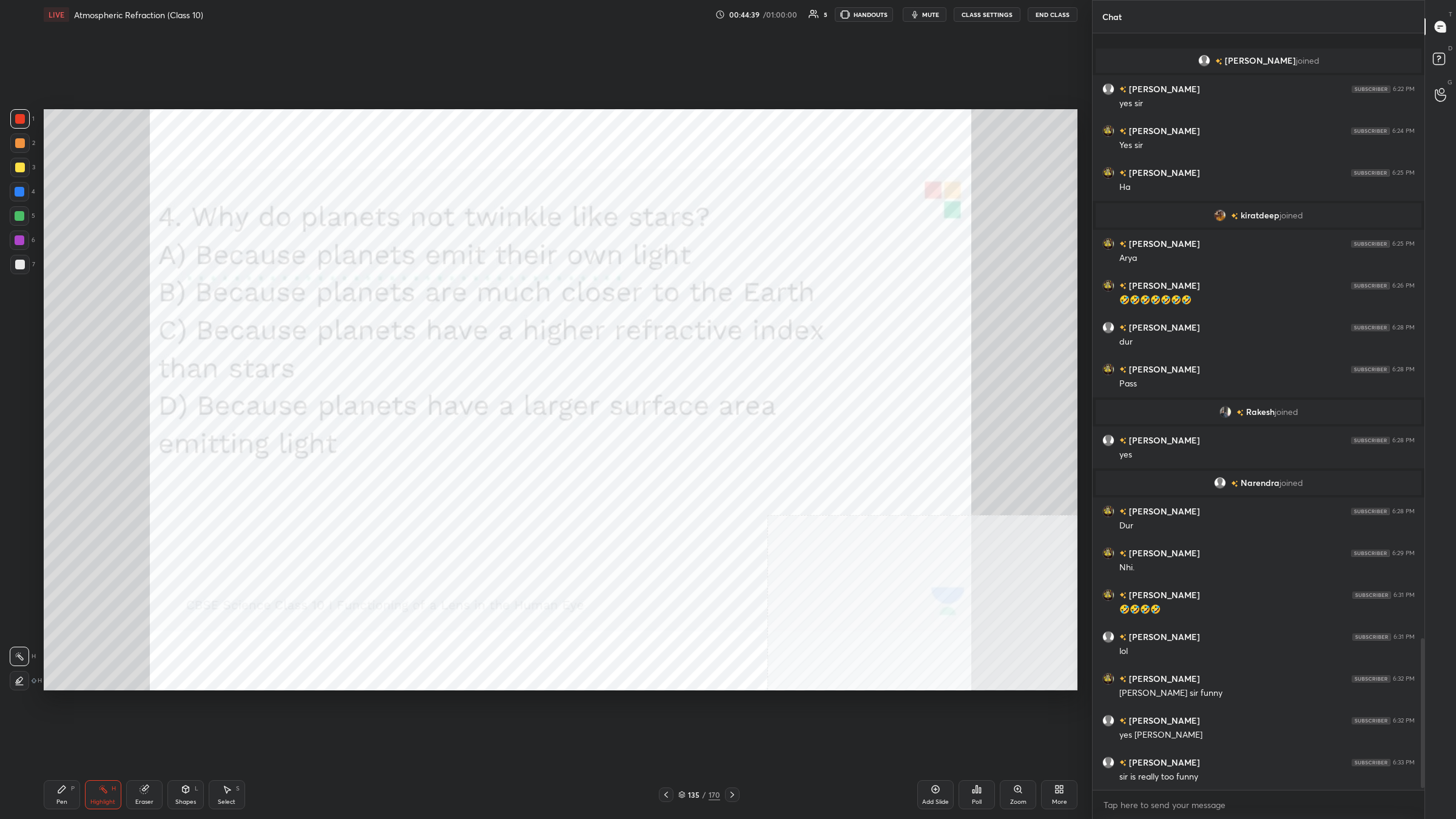 scroll, scrollTop: 3064, scrollLeft: 0, axis: vertical 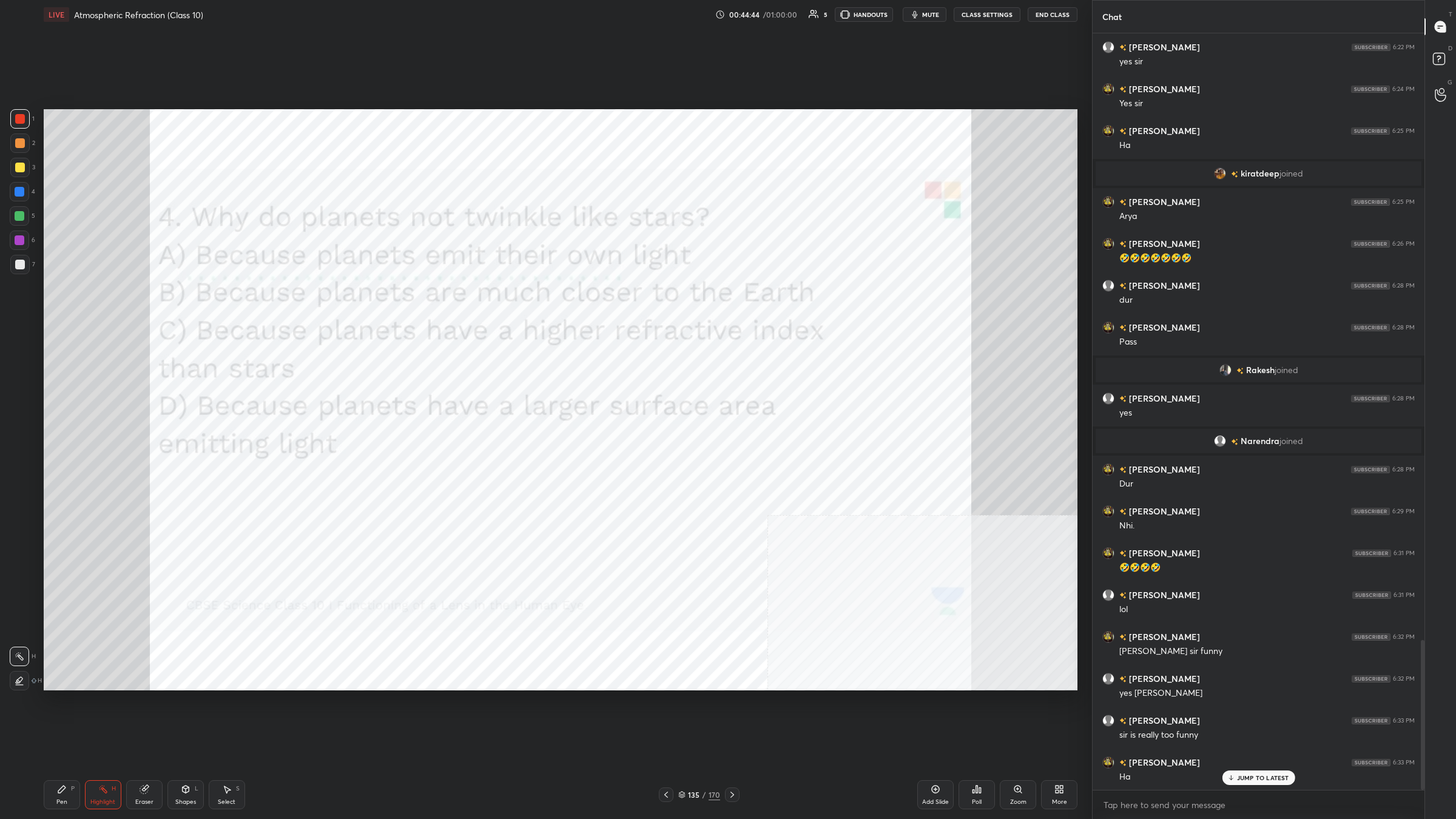 click on "135" at bounding box center [694, 795] 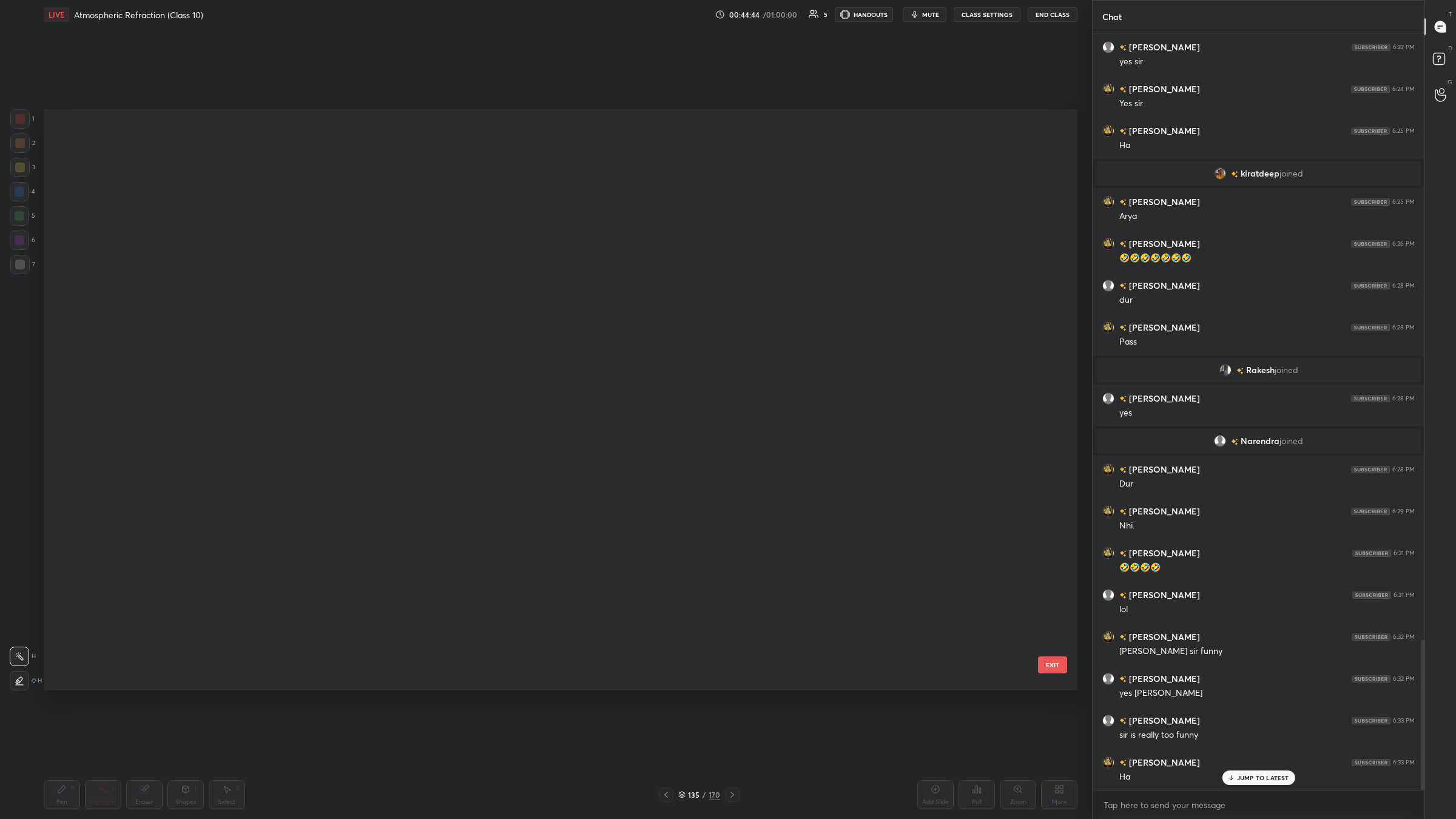 scroll, scrollTop: 7732, scrollLeft: 0, axis: vertical 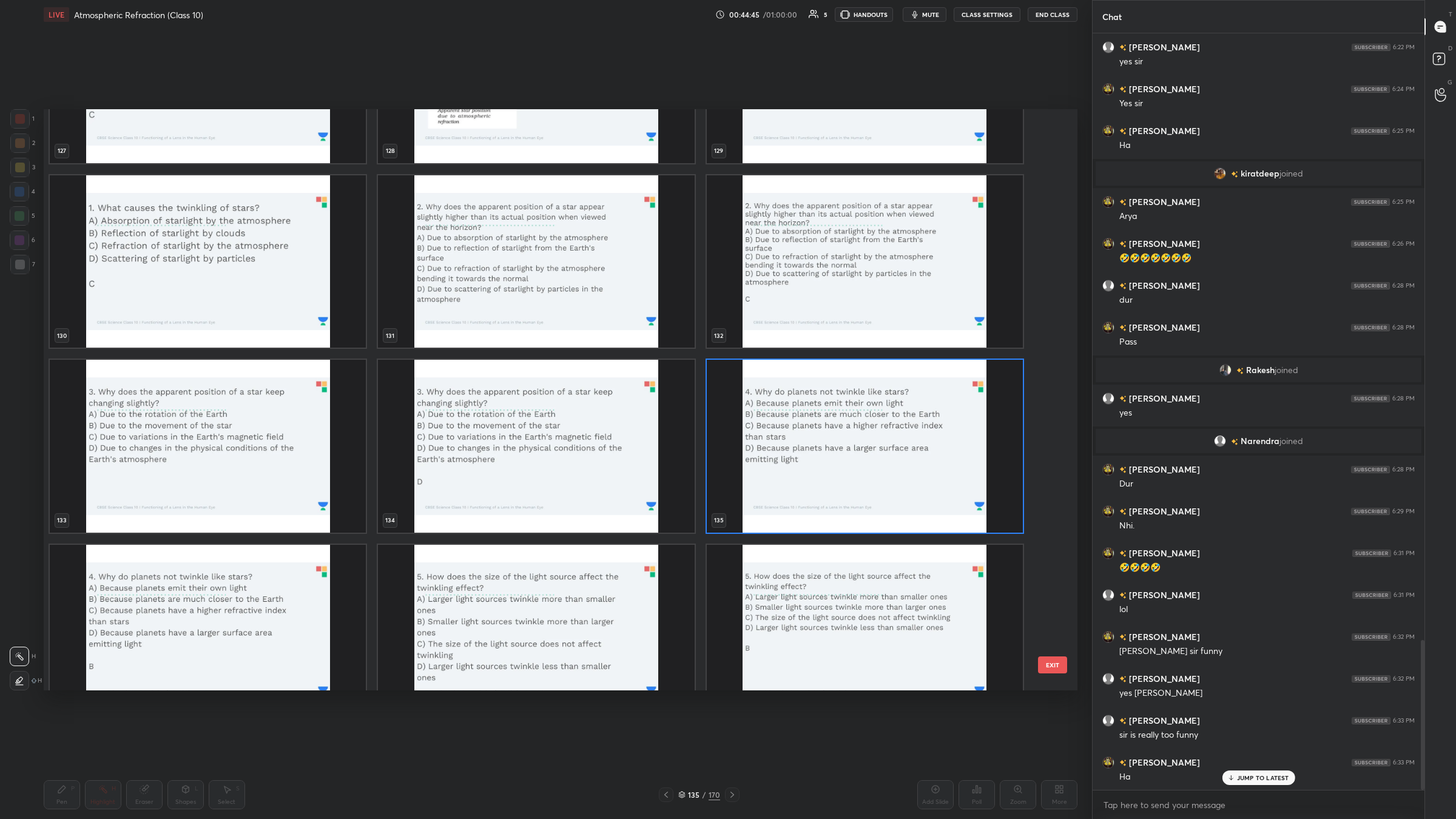 click at bounding box center [864, 446] 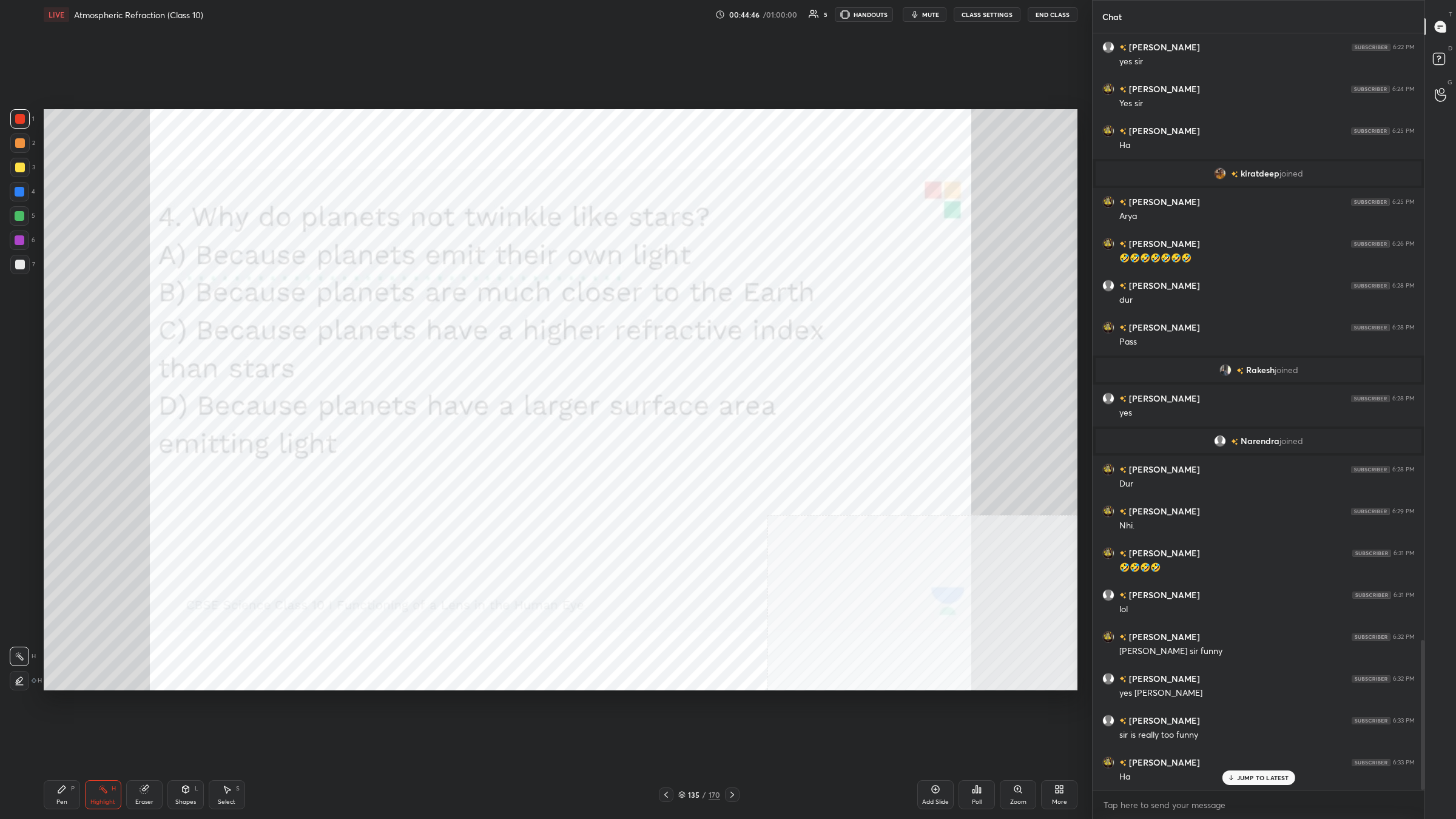 click at bounding box center (864, 446) 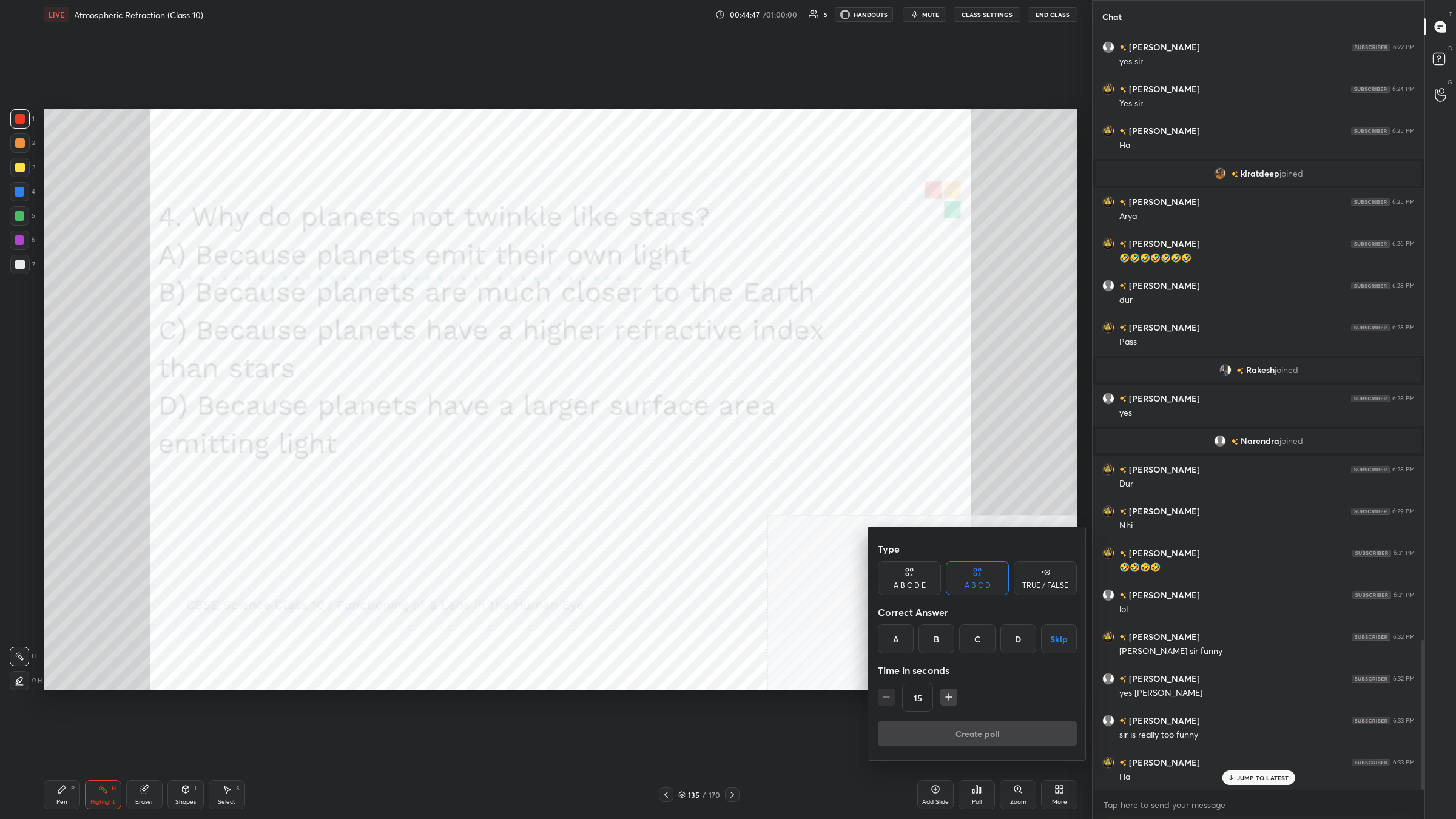 click on "B" at bounding box center (936, 639) 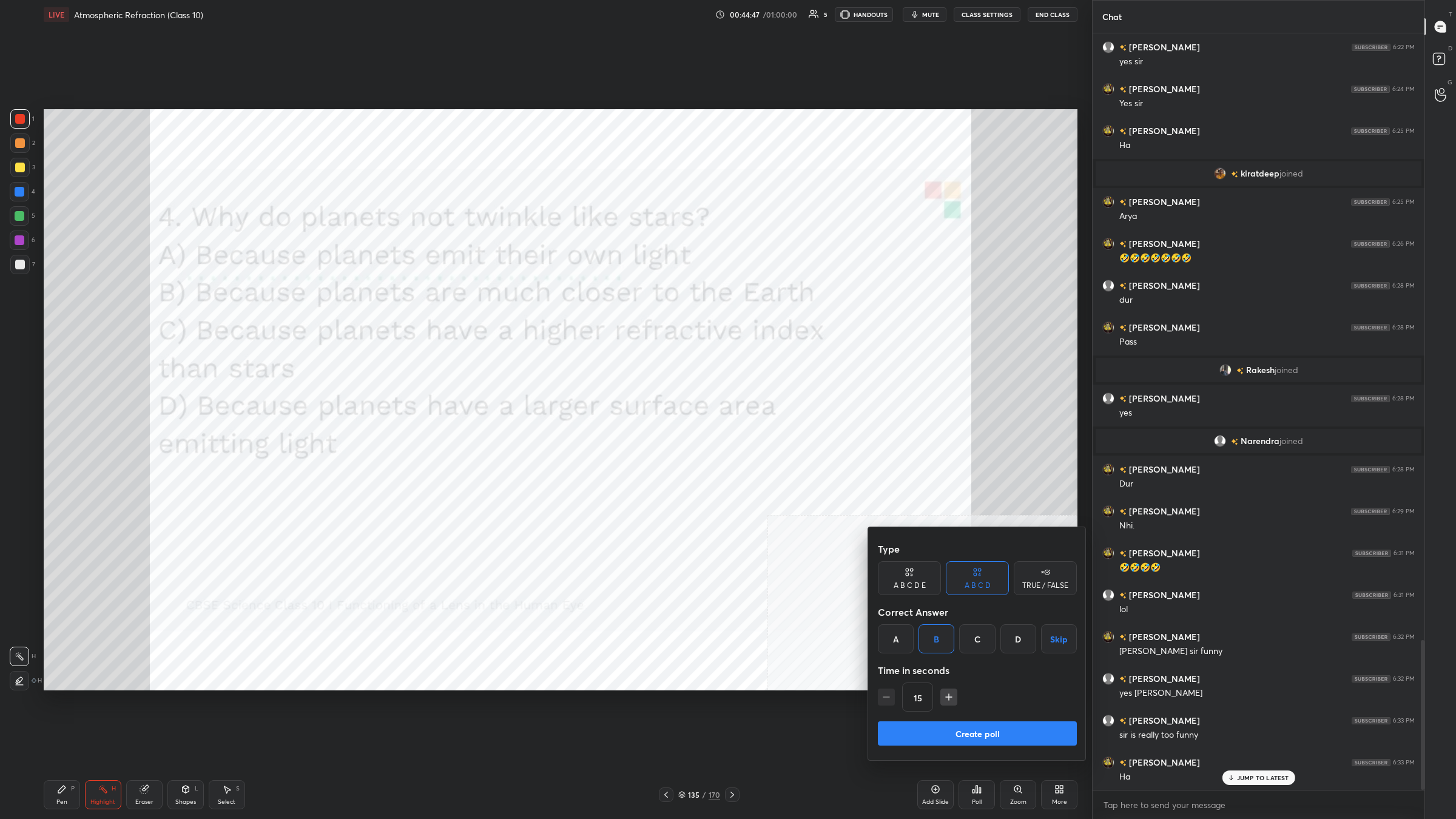 click on "Create poll" at bounding box center (977, 733) 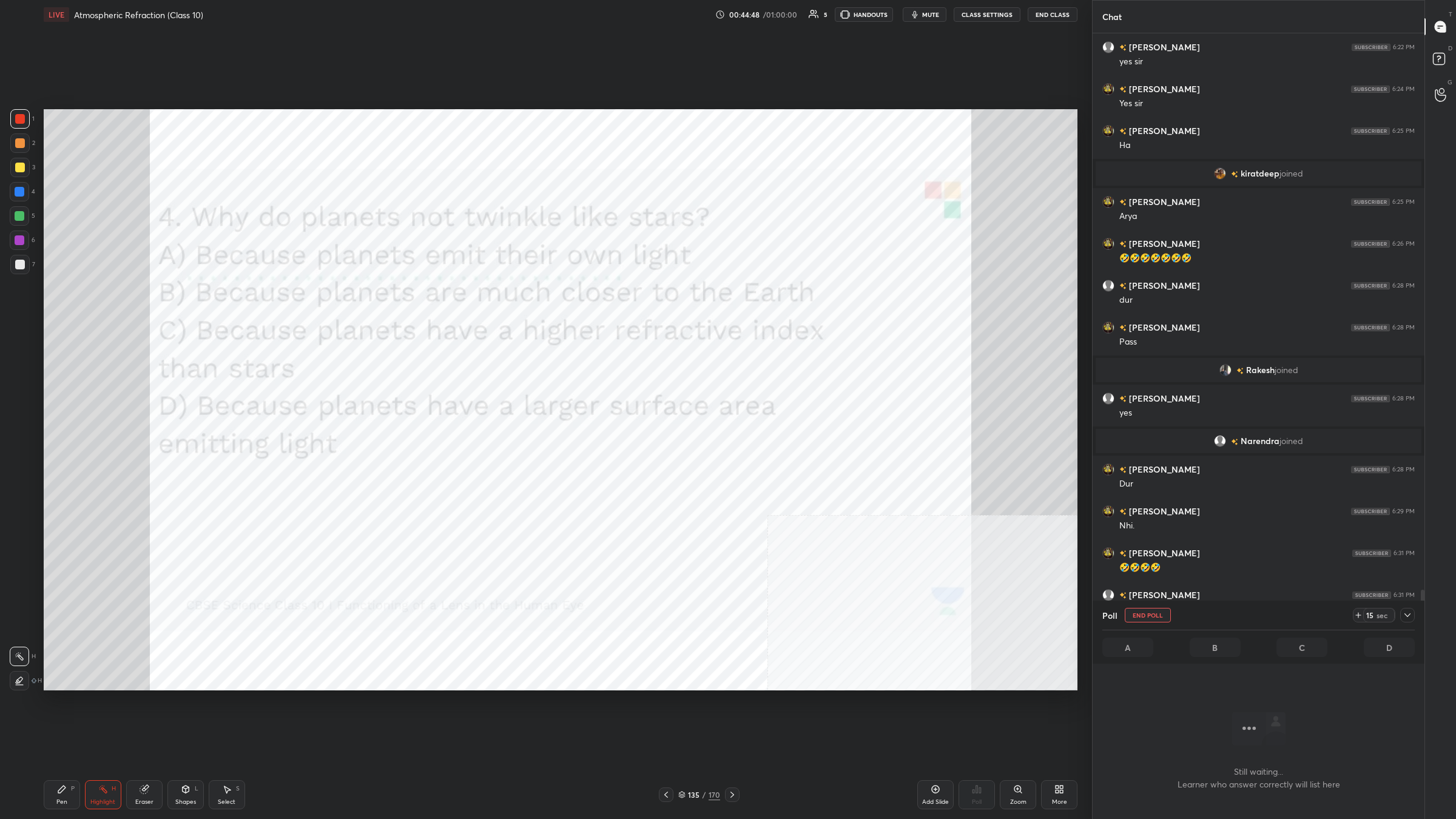 scroll, scrollTop: 727, scrollLeft: 329, axis: both 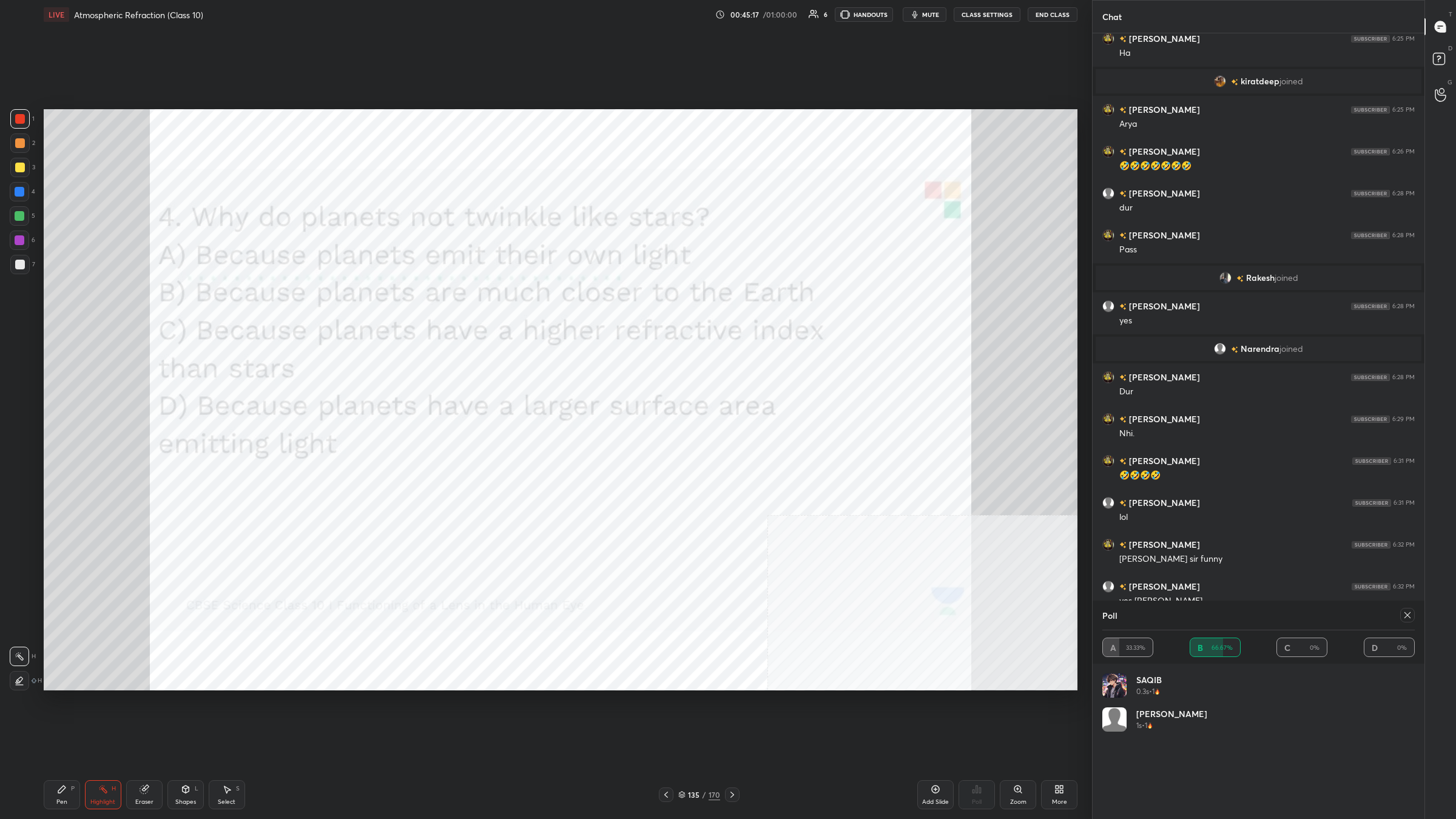click 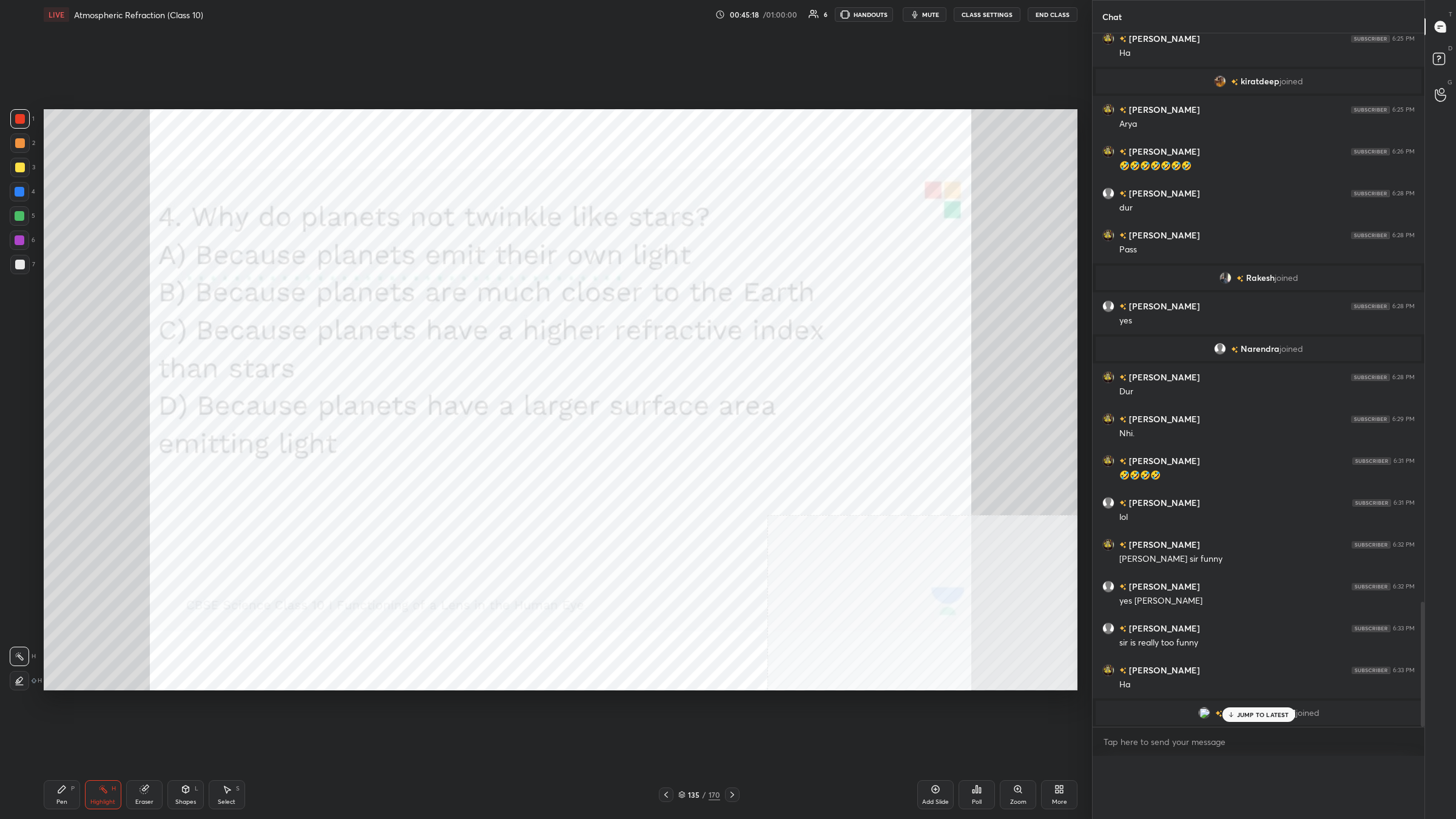 scroll, scrollTop: 0, scrollLeft: 0, axis: both 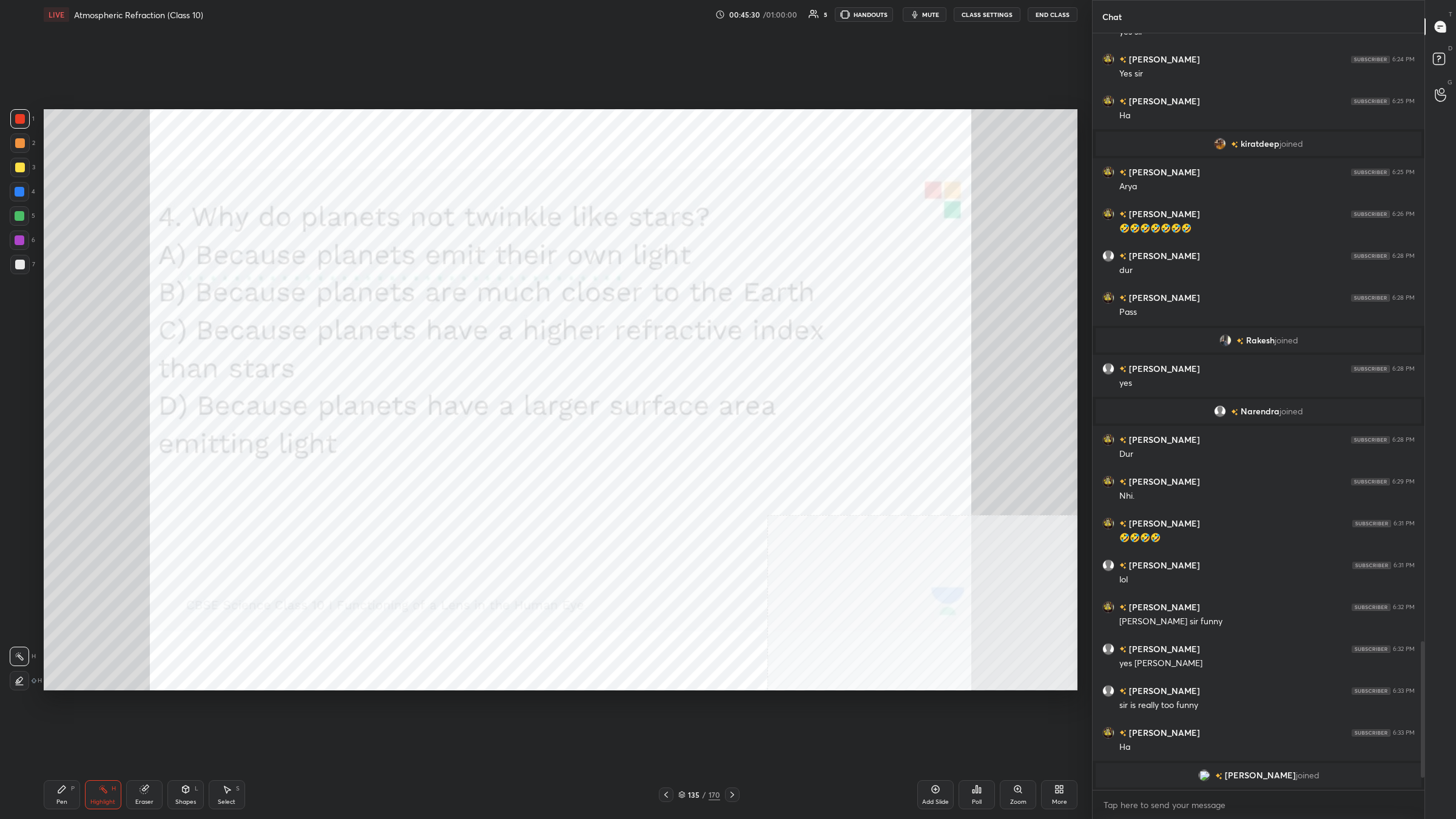click 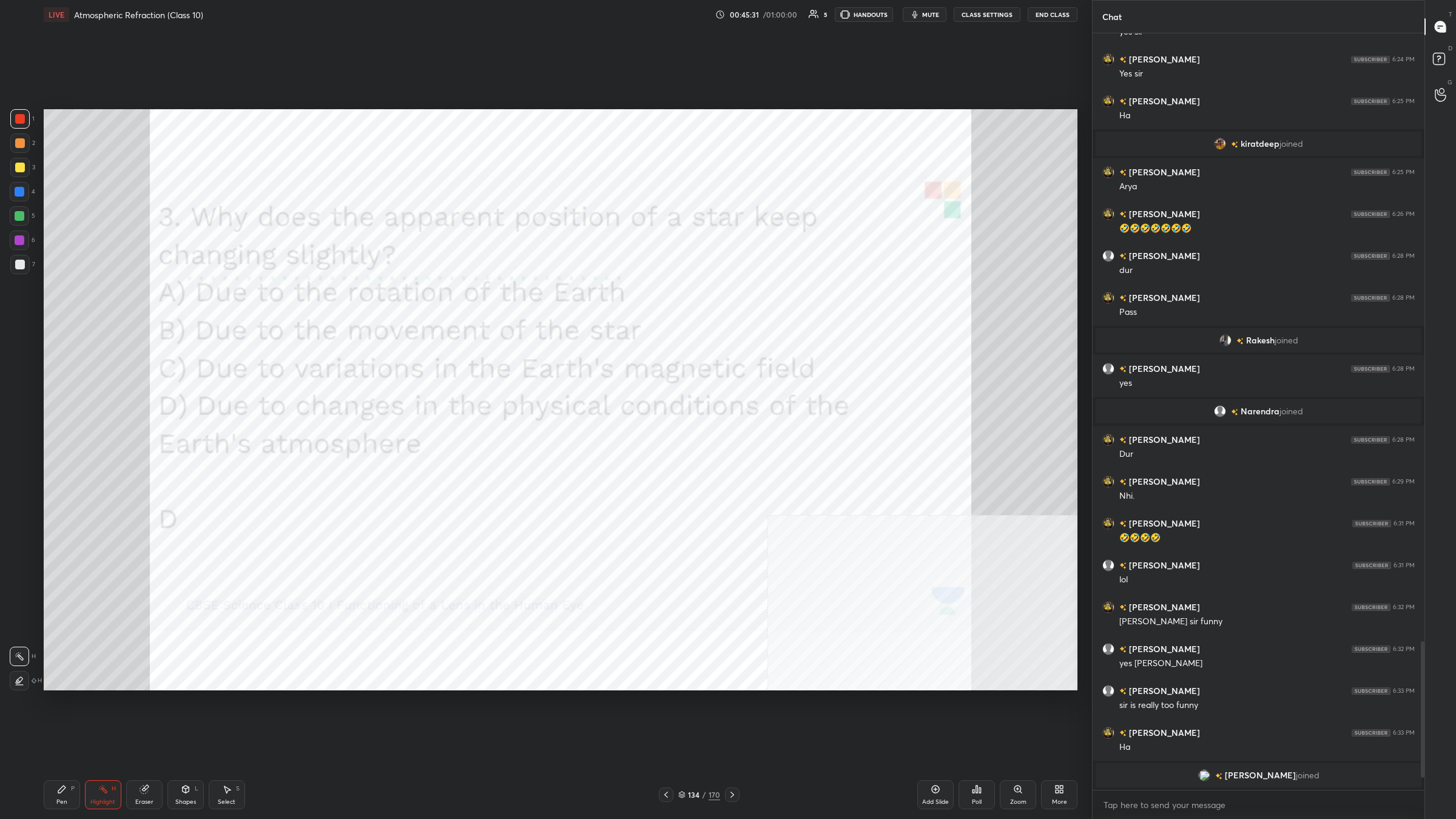 click 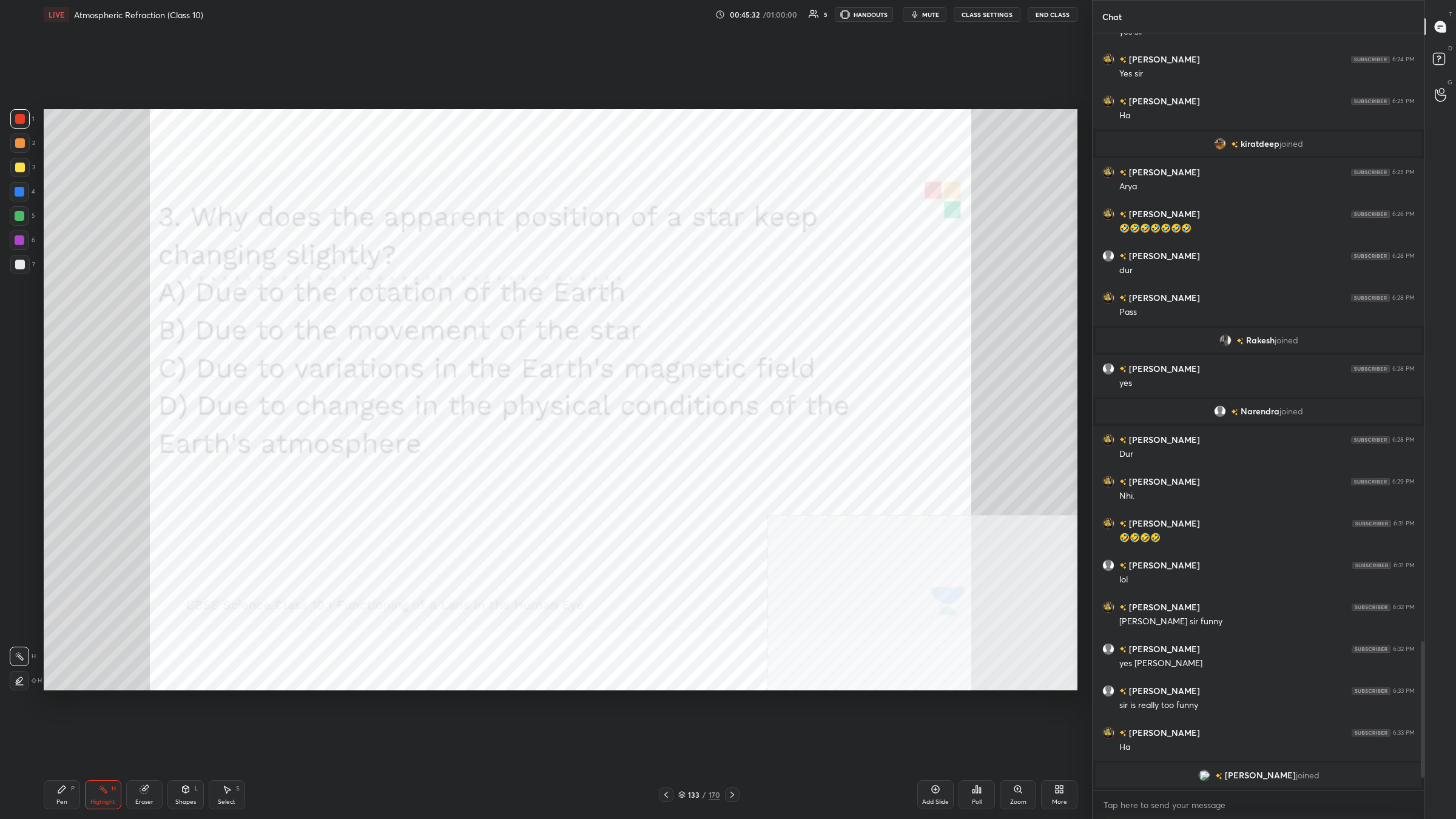 click on "/" at bounding box center [704, 795] 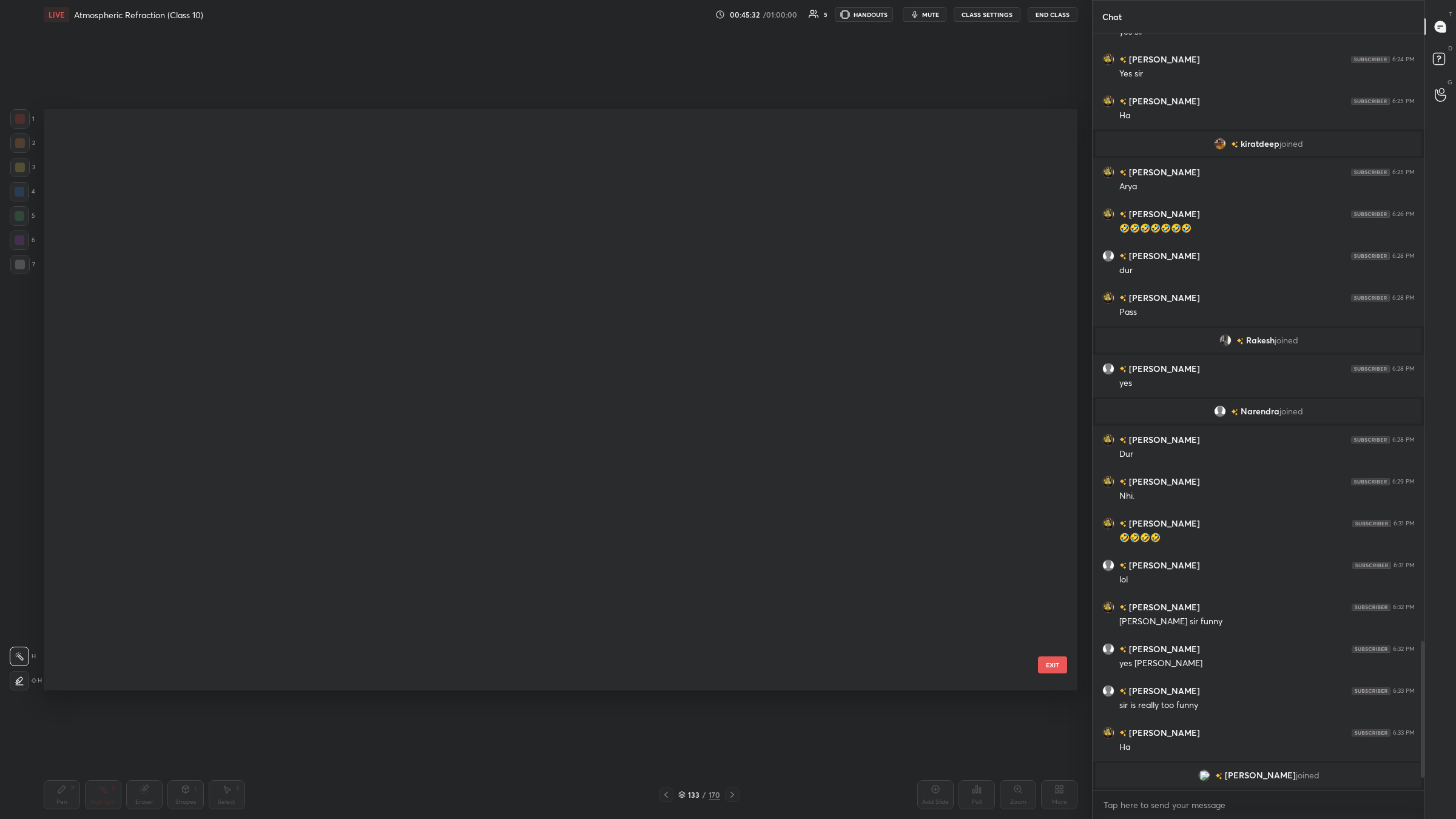 scroll, scrollTop: 7732, scrollLeft: 0, axis: vertical 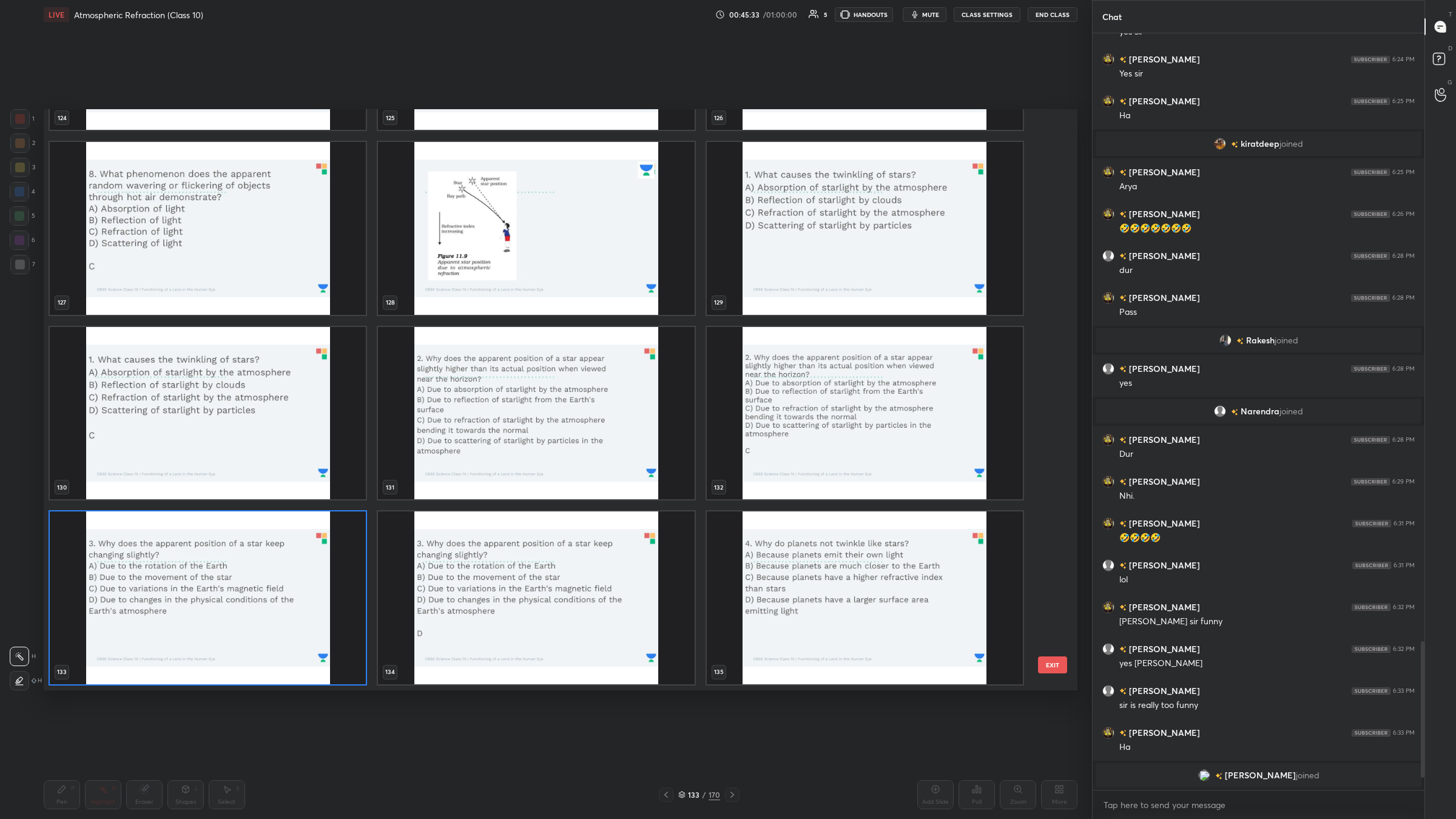click at bounding box center [536, 228] 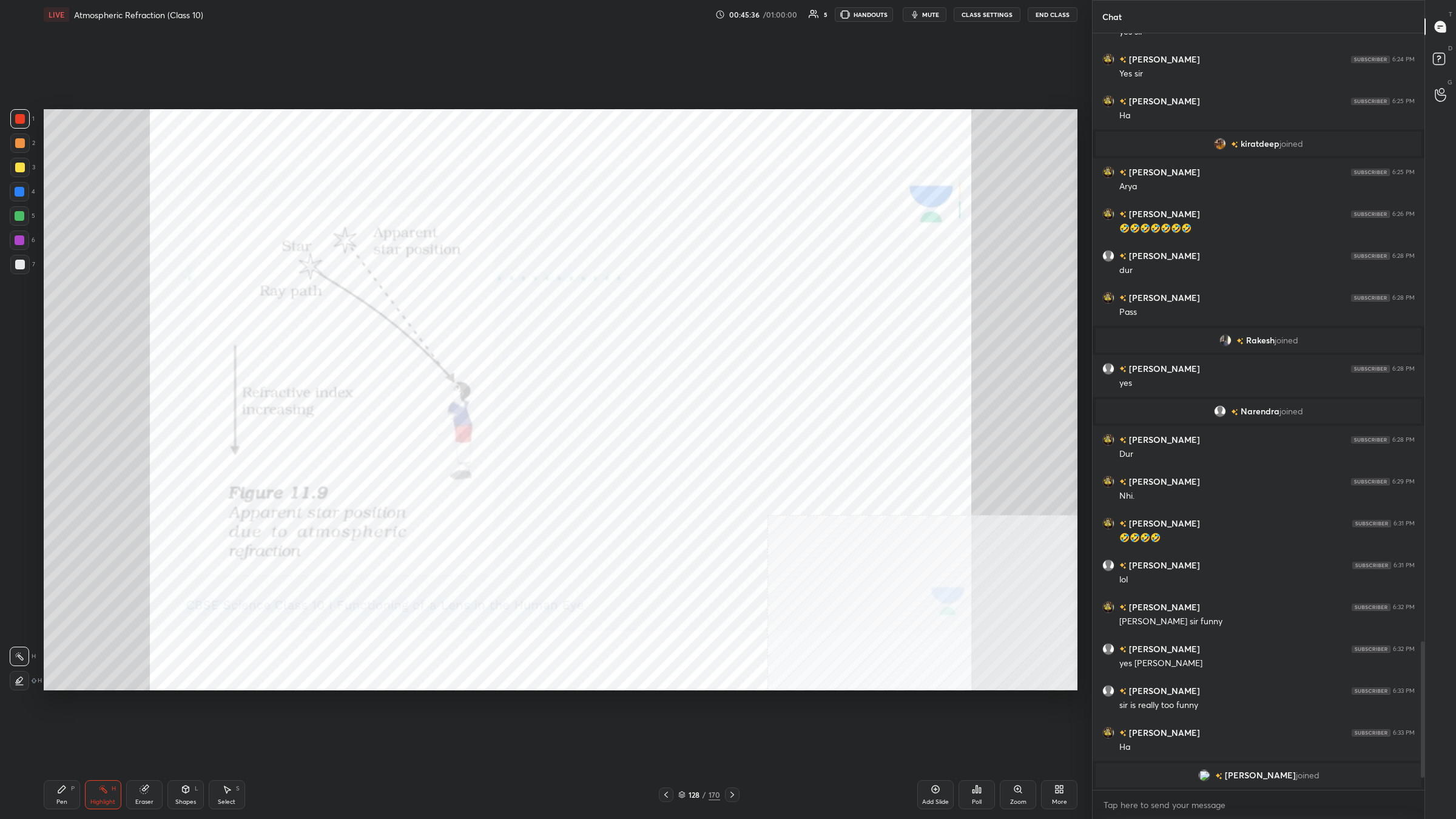 click on "P" at bounding box center [73, 789] 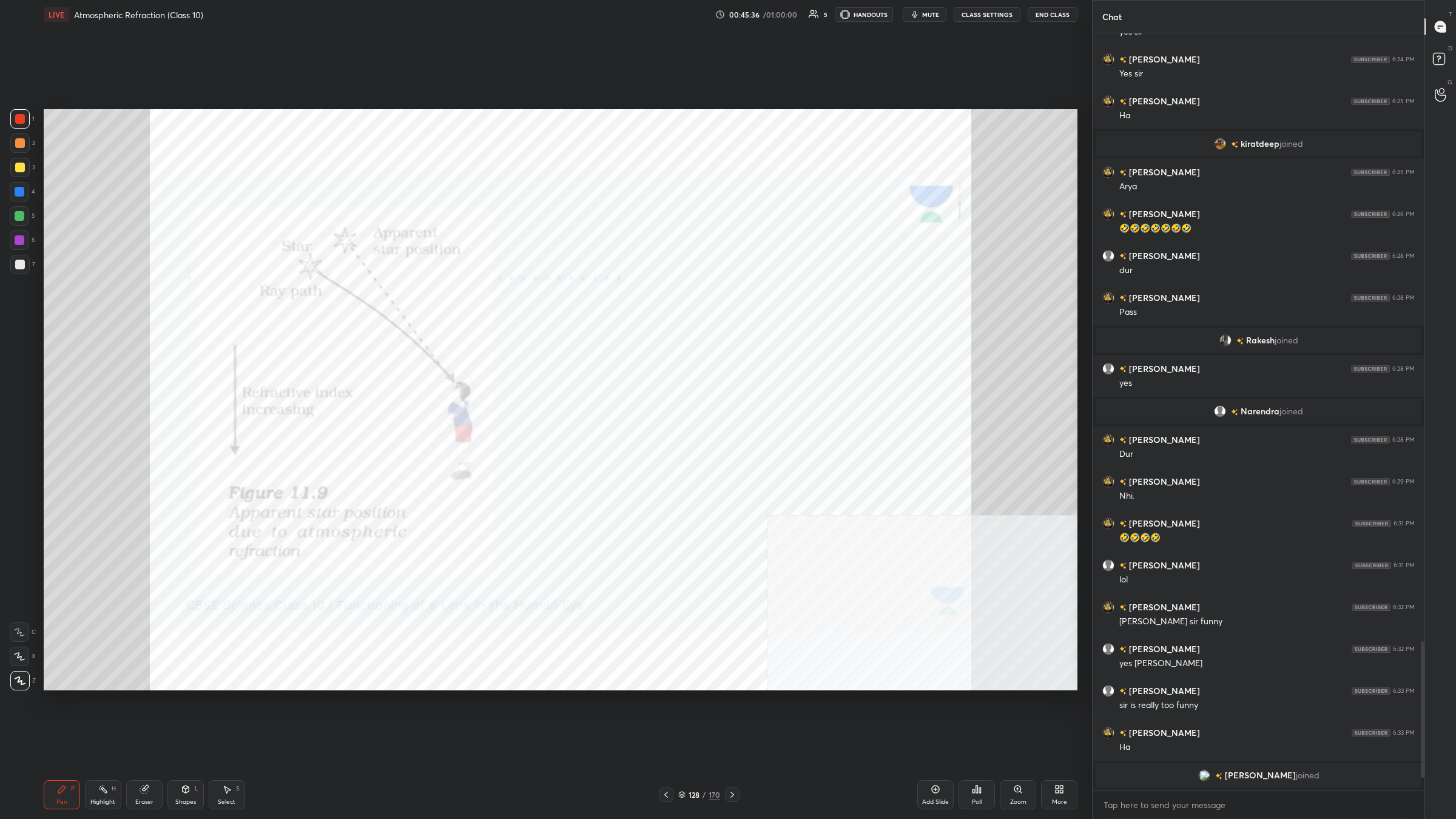 click on "P" at bounding box center (73, 789) 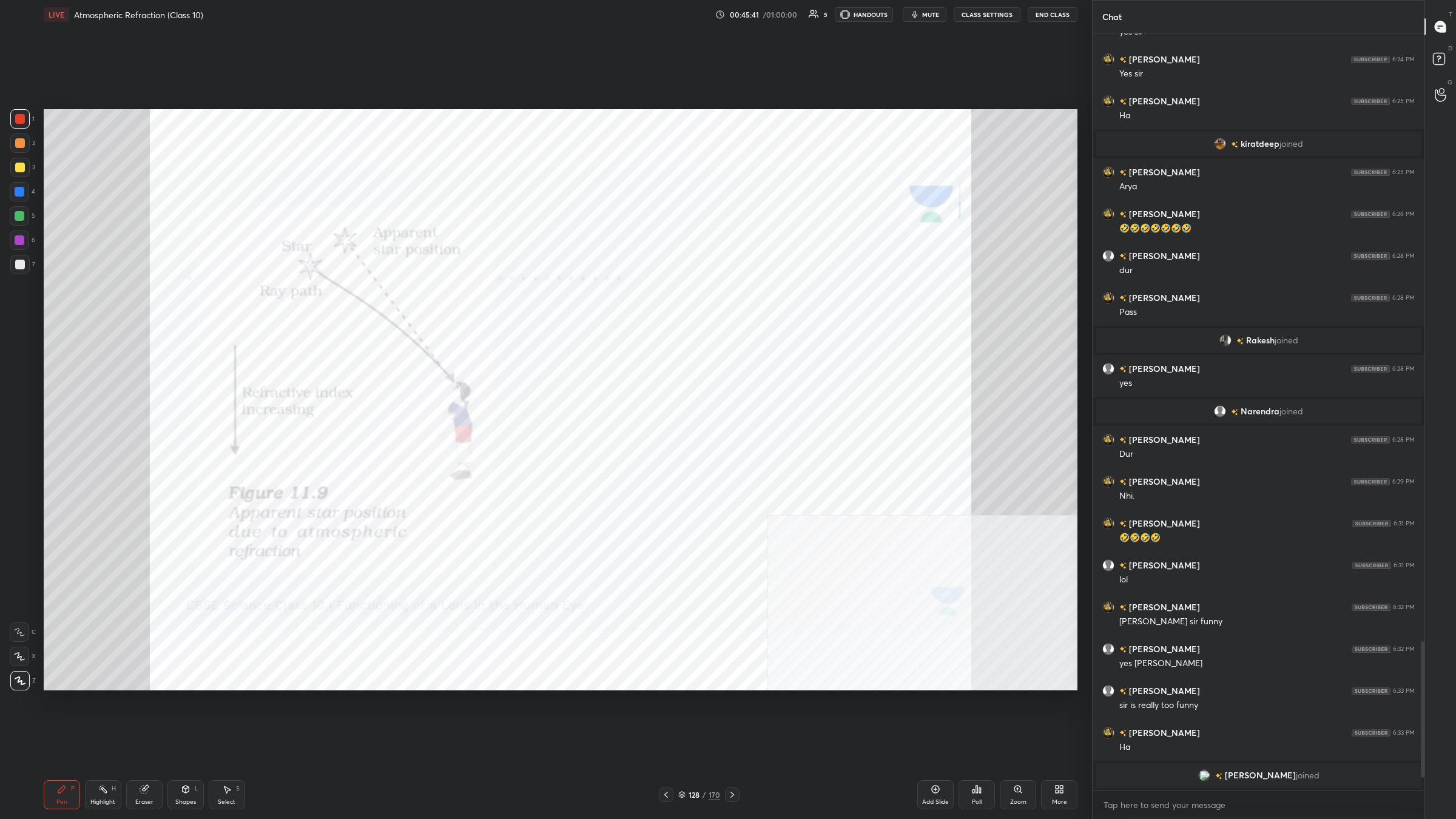 click at bounding box center [19, 192] 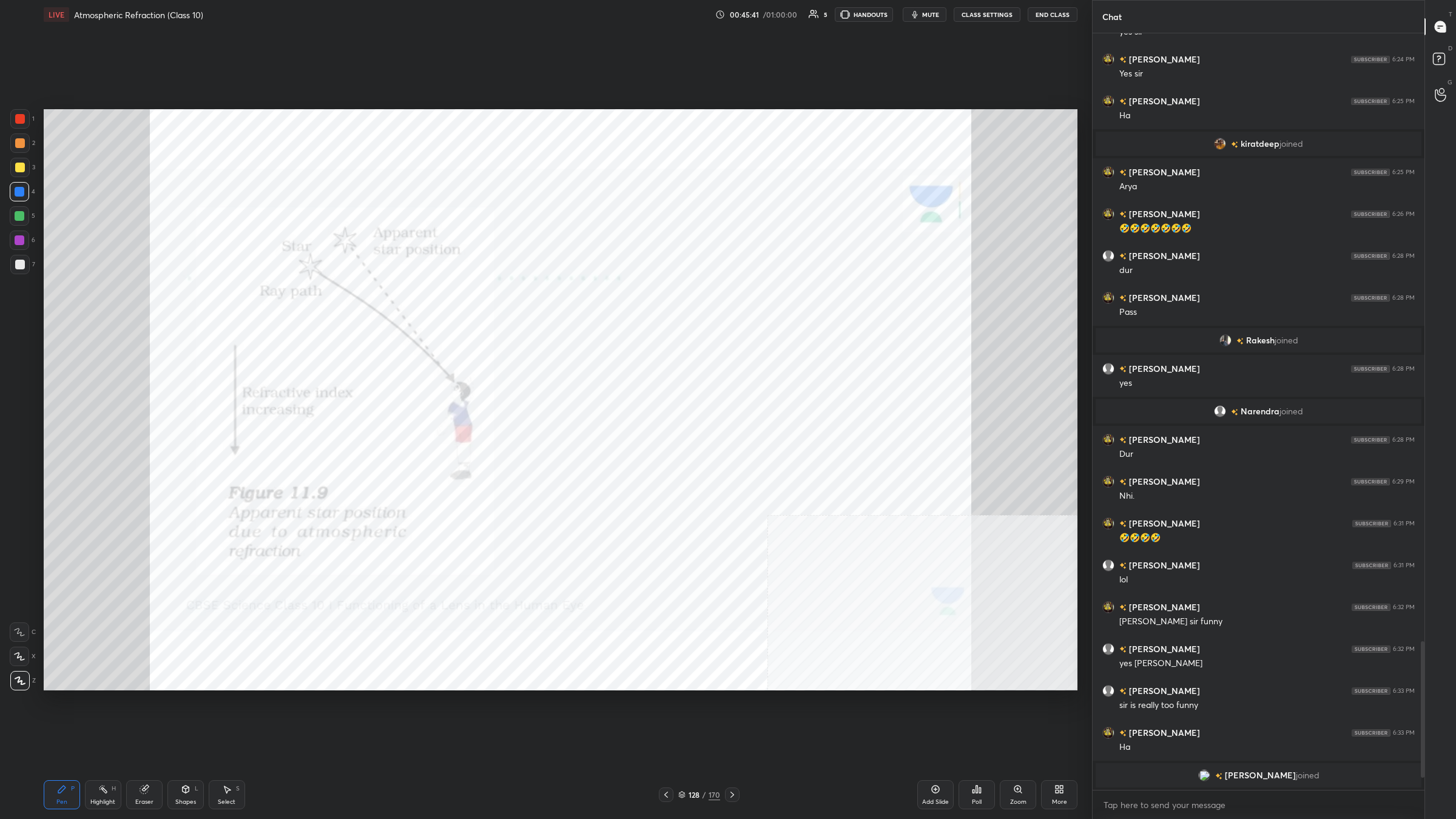 click at bounding box center (19, 192) 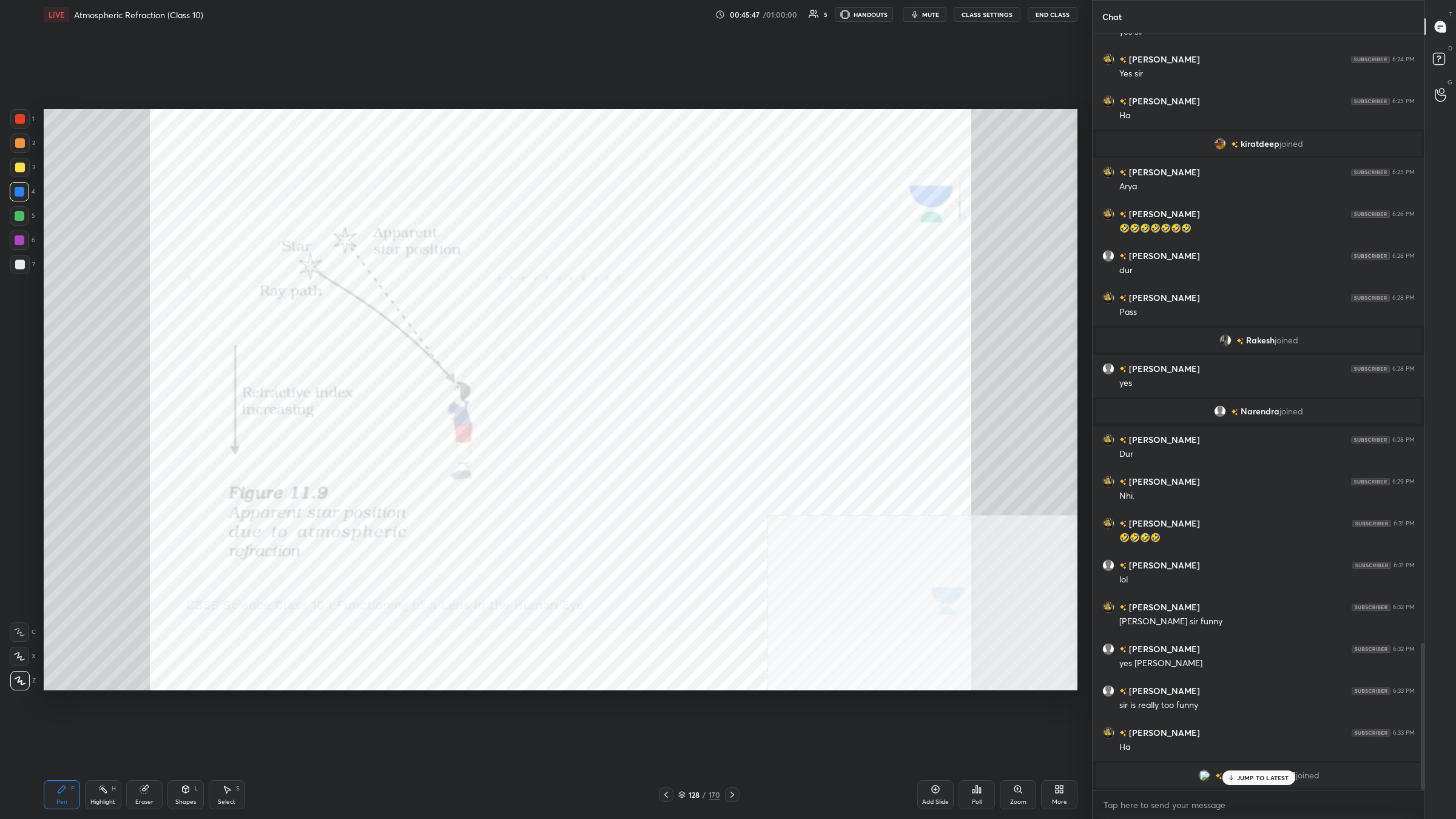 scroll, scrollTop: 3135, scrollLeft: 0, axis: vertical 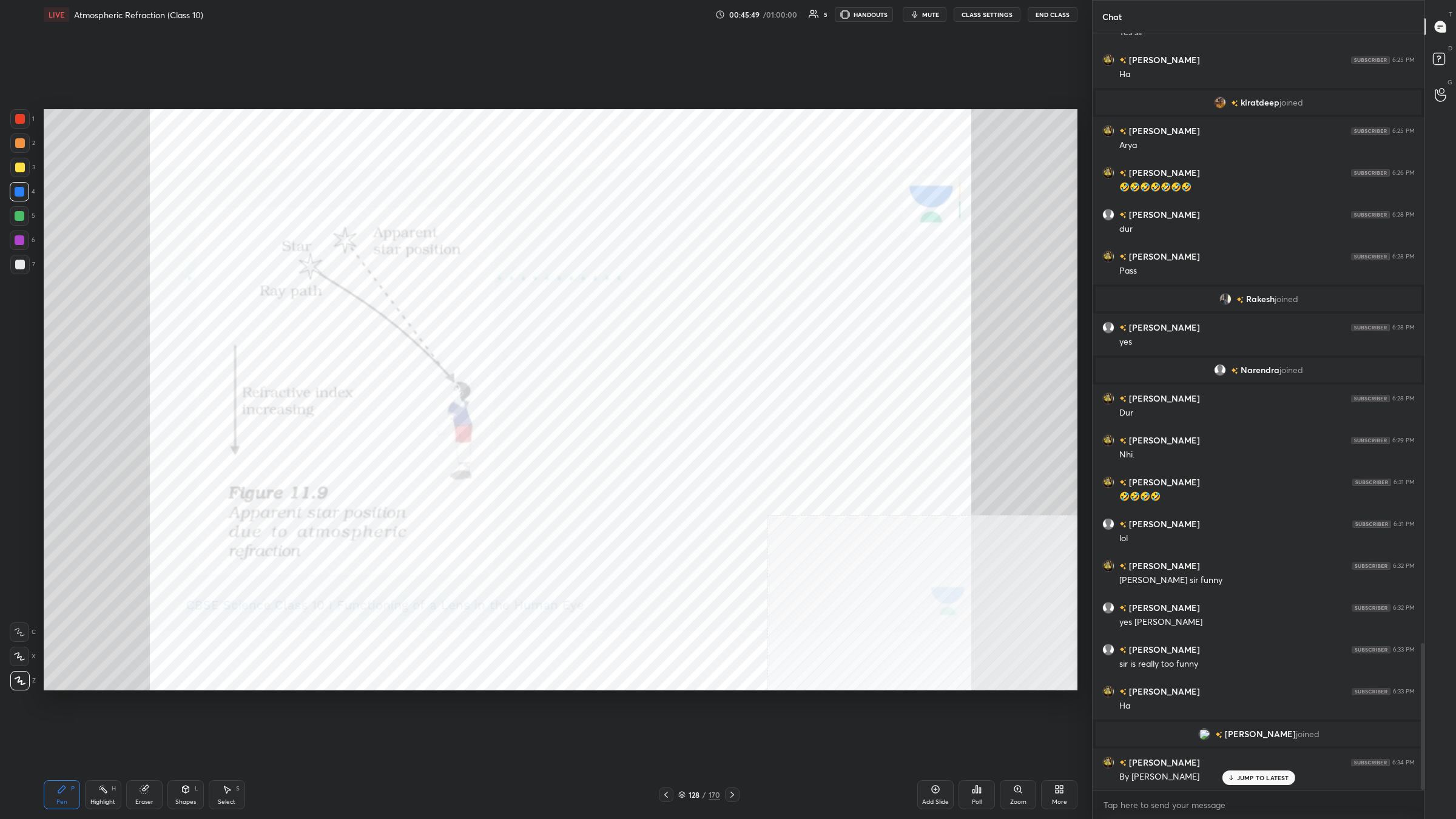 click on "Shapes L" at bounding box center [186, 795] 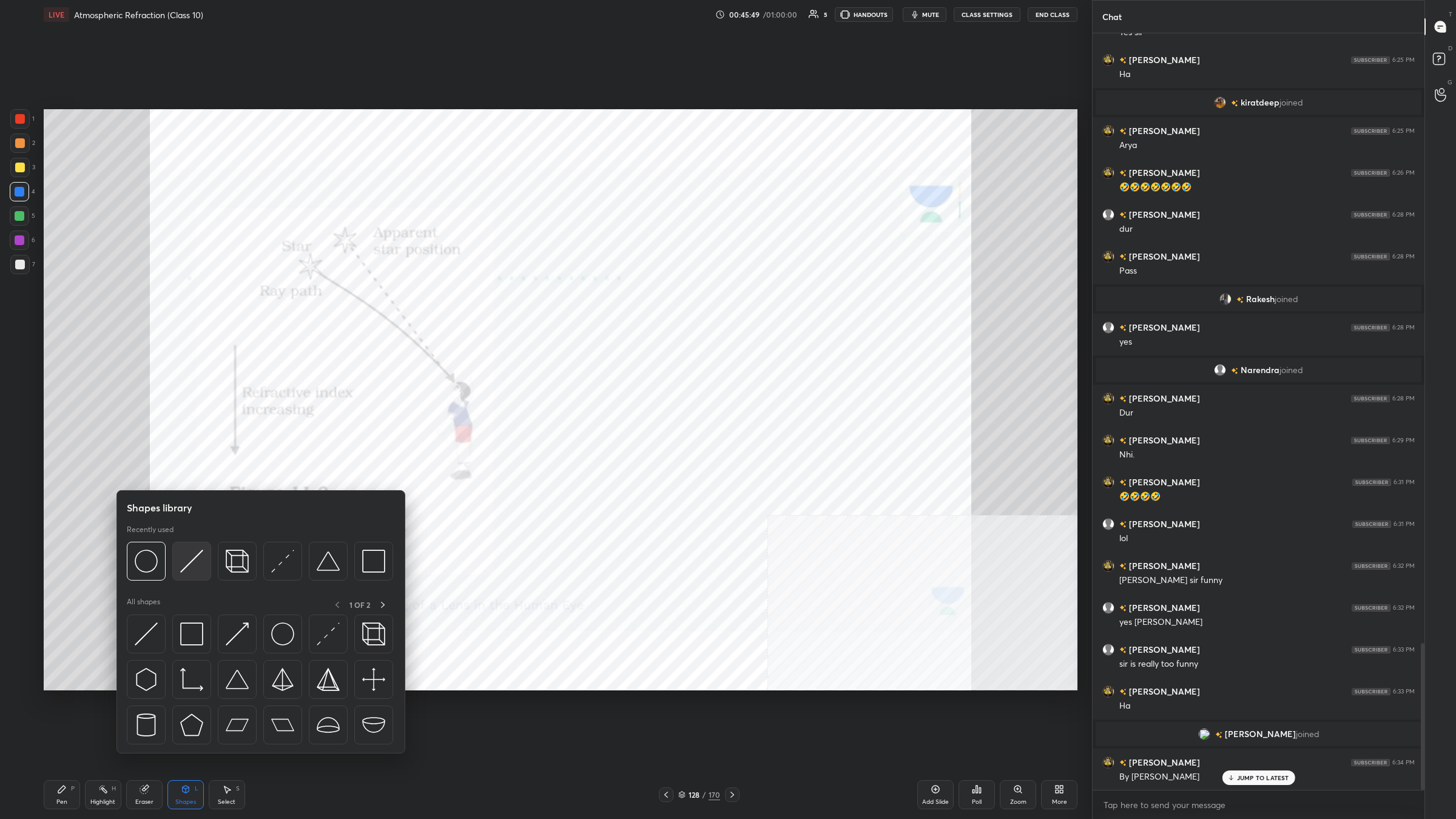 click at bounding box center (192, 561) 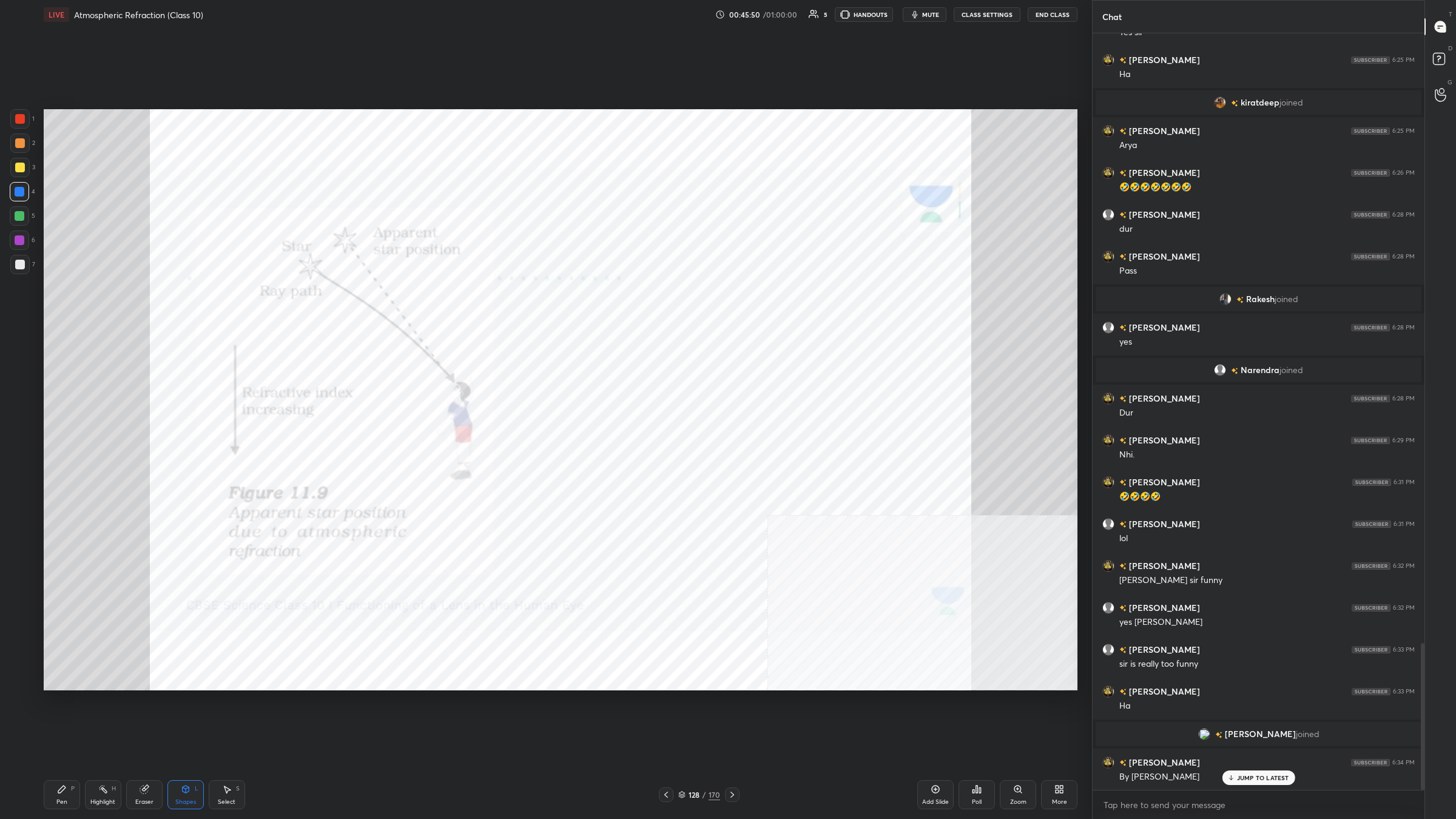click at bounding box center [19, 240] 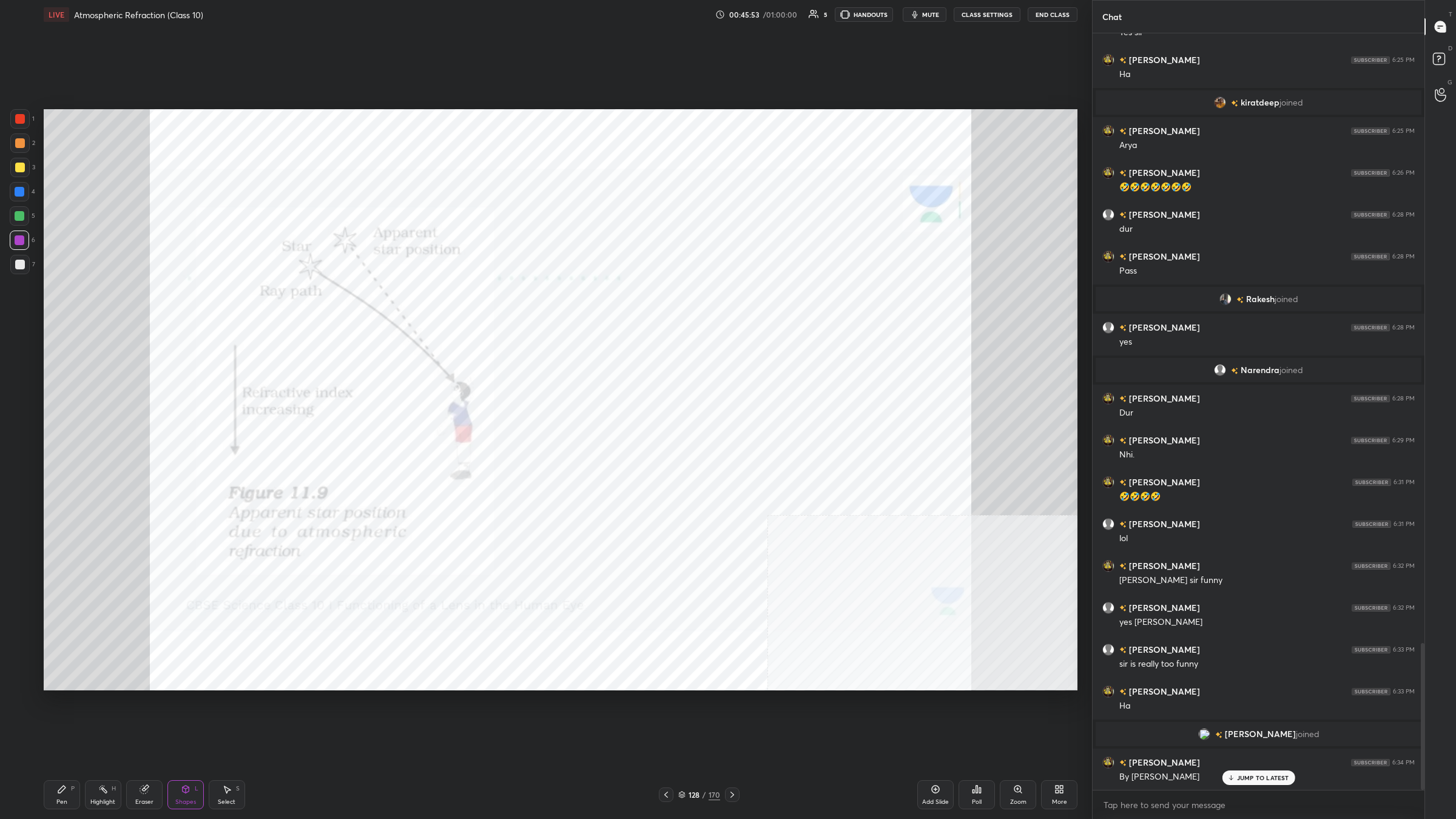 click on "Highlight H" at bounding box center (103, 795) 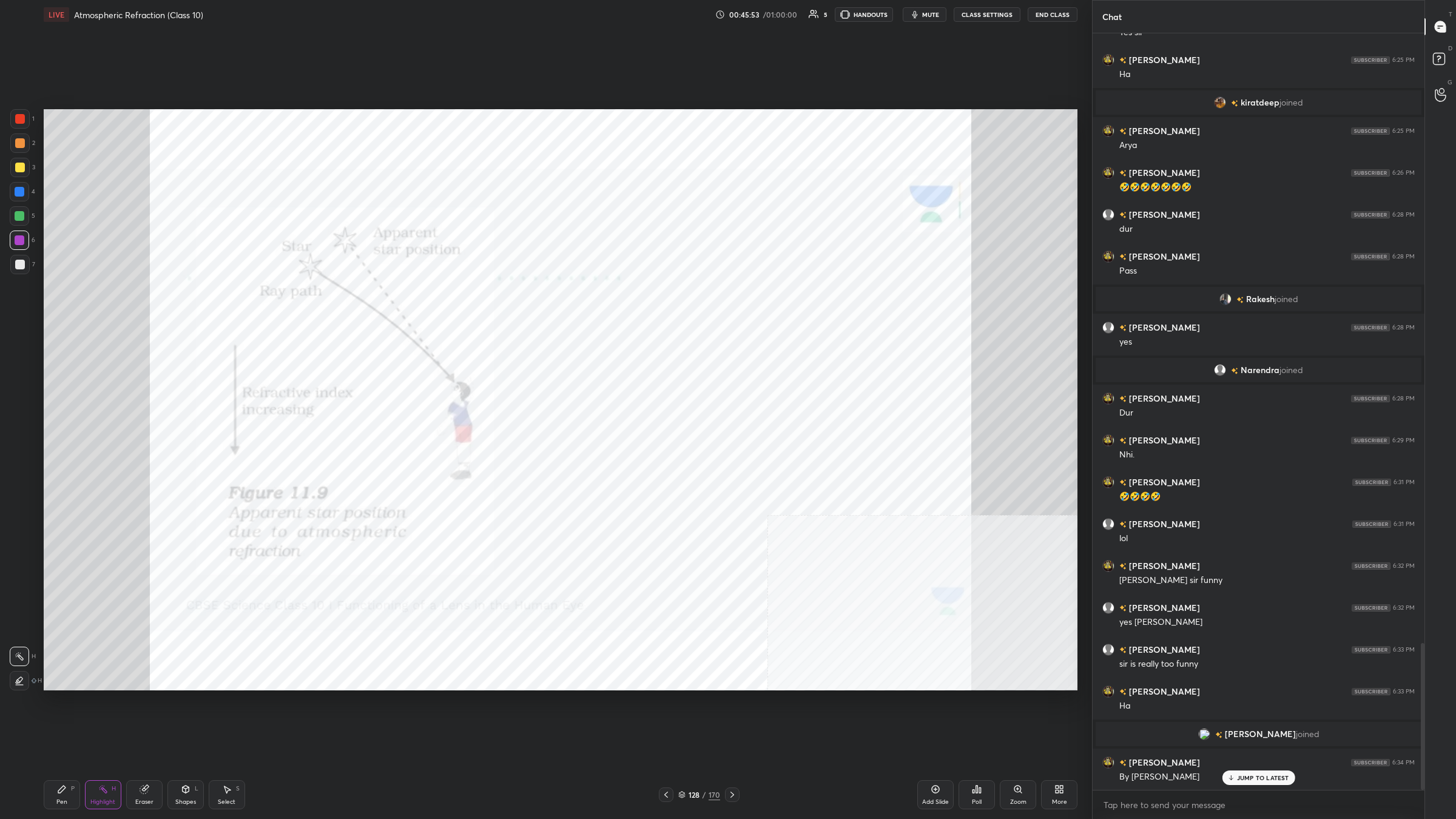 click on "Pen P Highlight H Eraser Shapes L Select S" at bounding box center [262, 795] 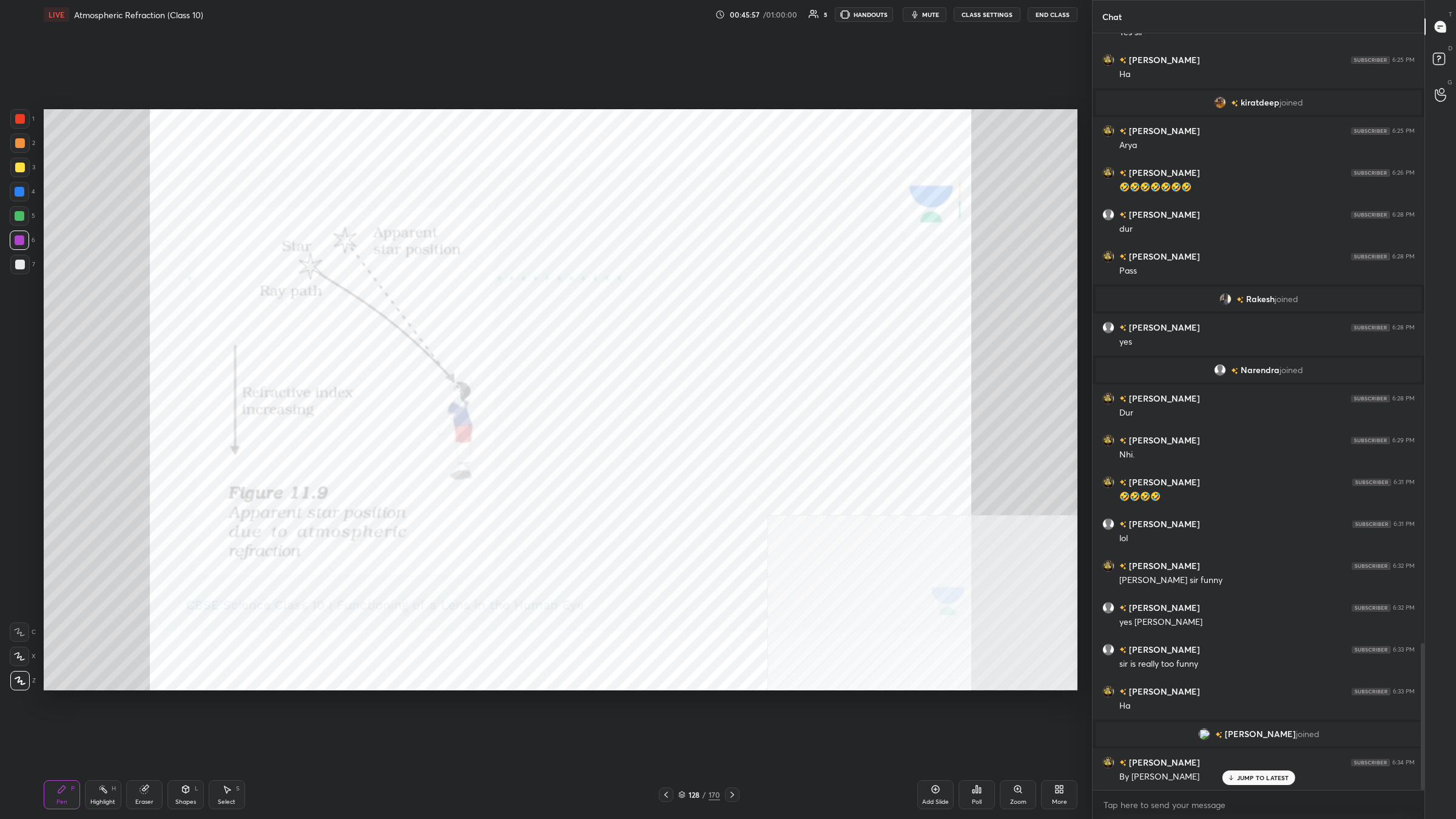 click on "1 2 3 4 5 6 7 C X Z C X Z E E Erase all   H H" at bounding box center [19, 400] 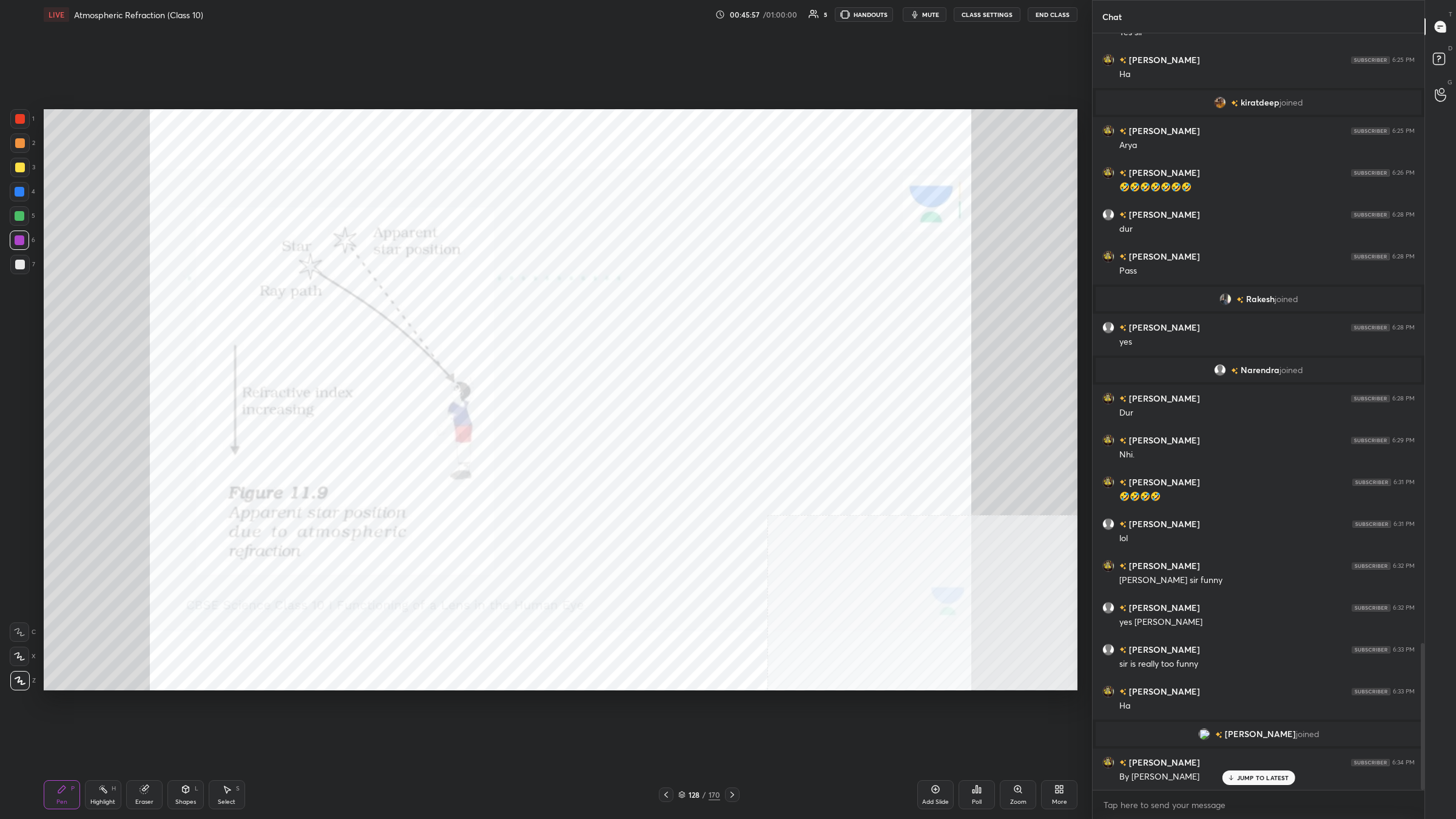 click on "1 2 3 4 5 6 7 C X Z C X Z E E Erase all   H H" at bounding box center (19, 400) 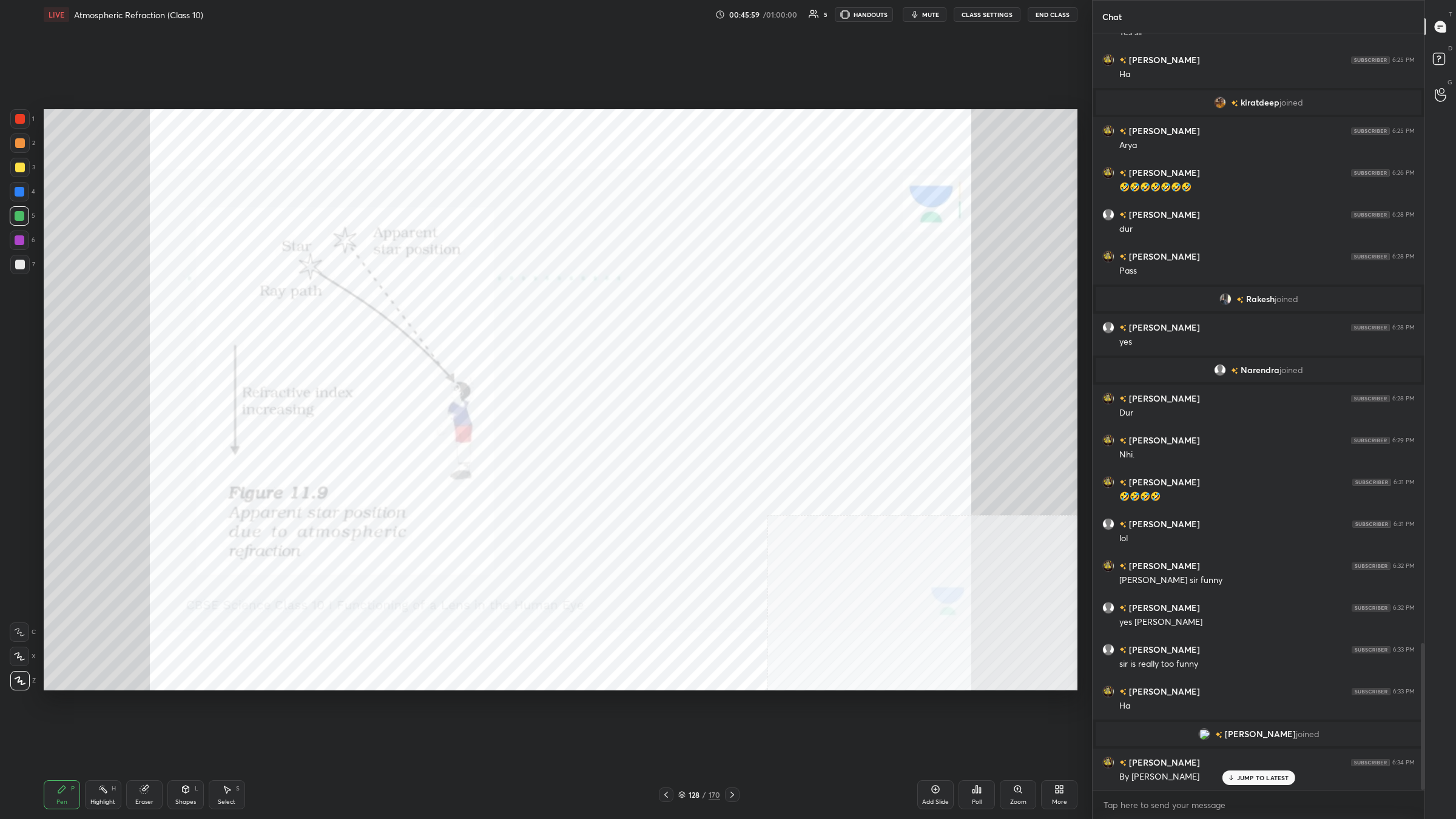scroll, scrollTop: 3177, scrollLeft: 0, axis: vertical 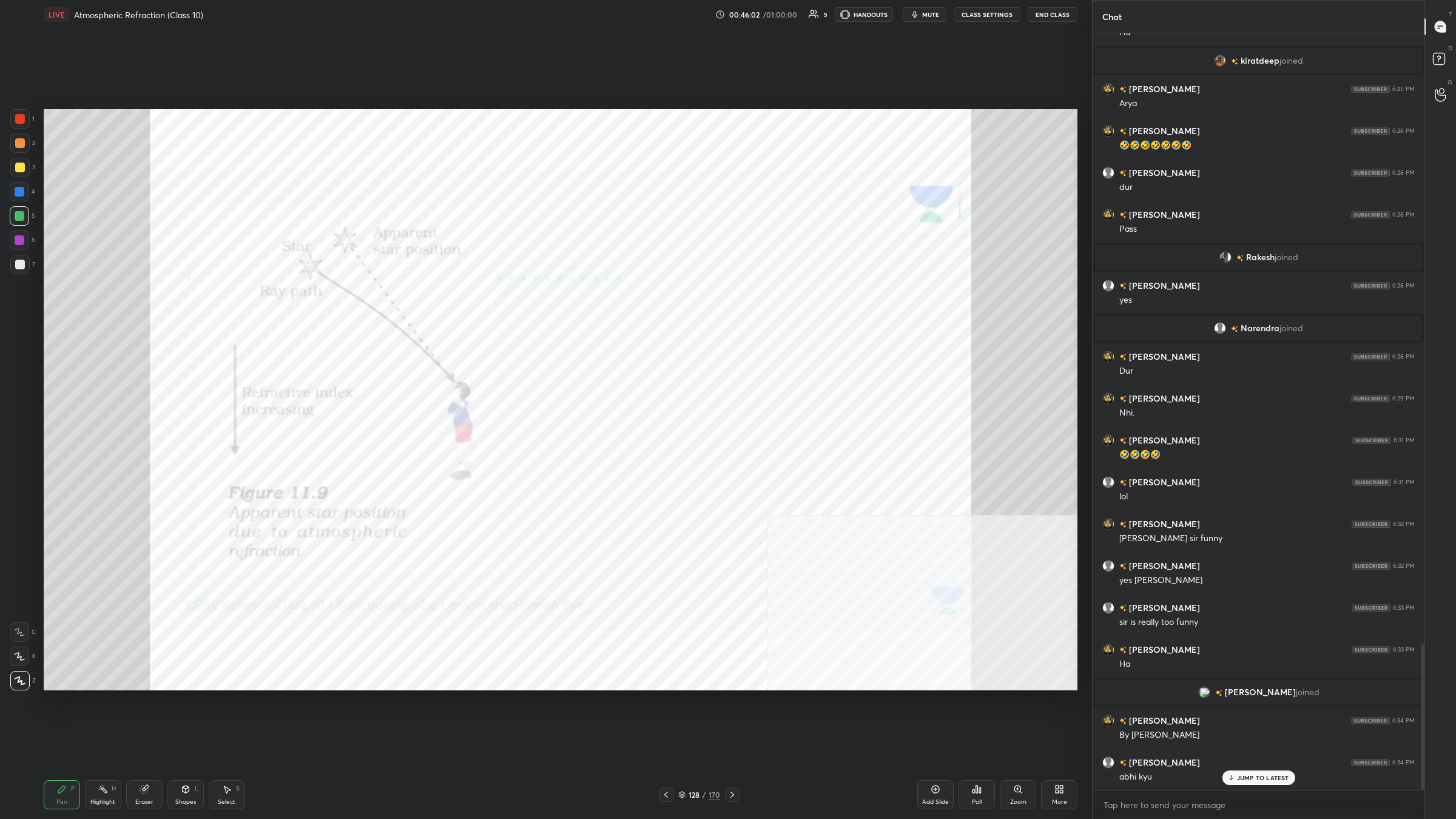 click on "Pen P Highlight H Eraser Shapes L Select S 128 / 170 Add Slide Poll Zoom More" at bounding box center [561, 795] 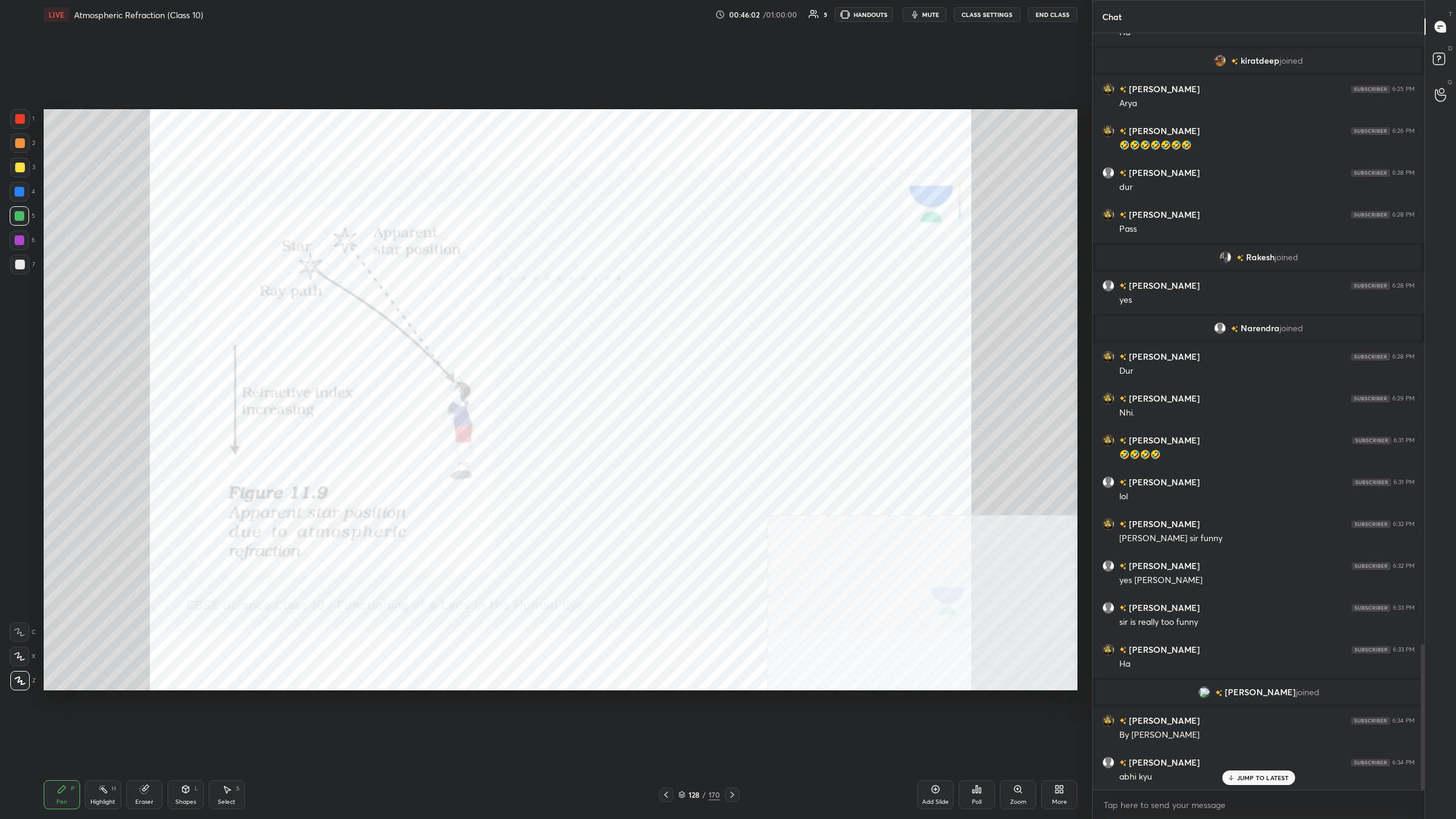 click on "128 / 170" at bounding box center (699, 795) 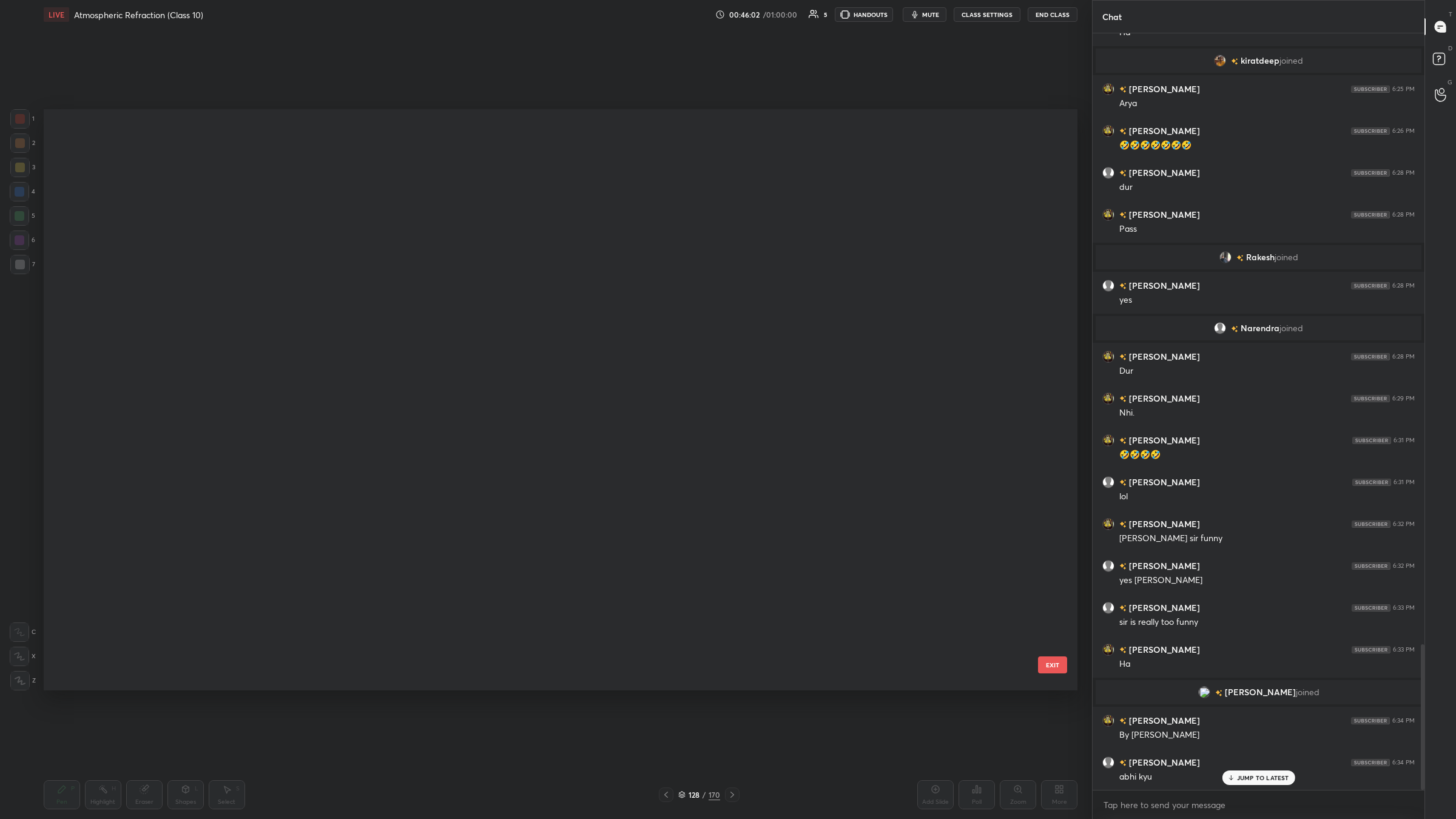 scroll, scrollTop: 7362, scrollLeft: 0, axis: vertical 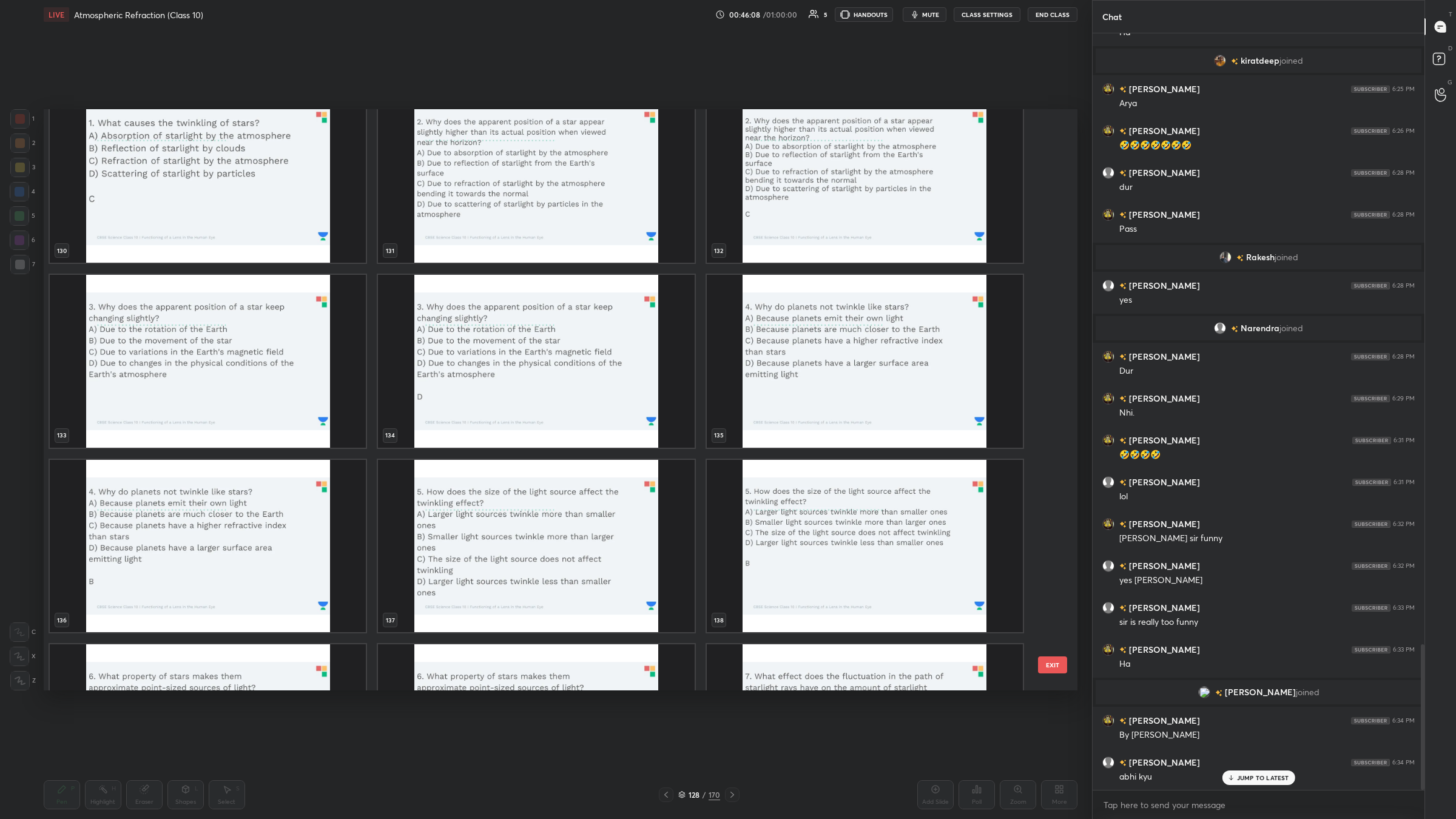 click at bounding box center (864, 361) 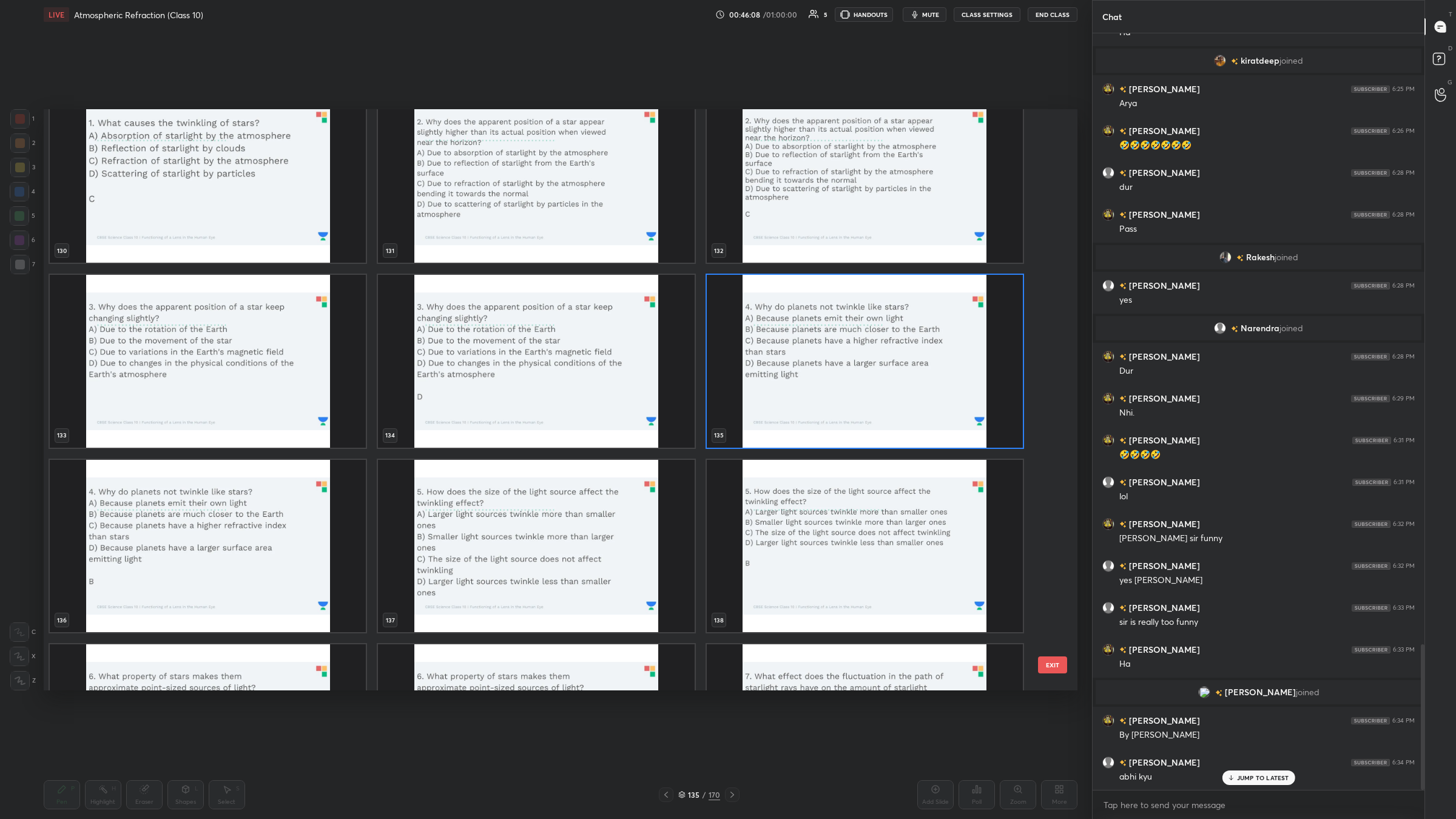 click at bounding box center (864, 361) 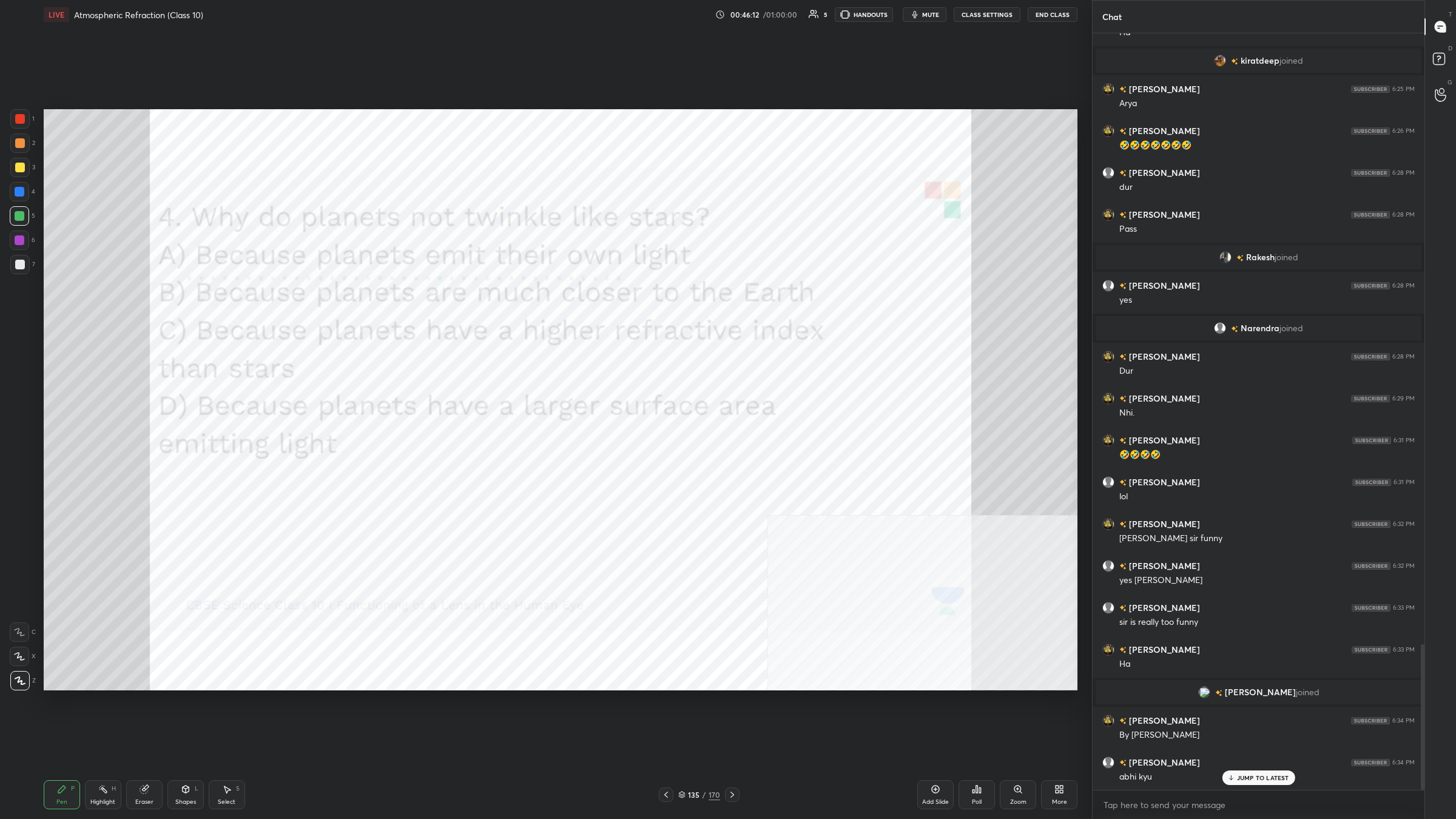 scroll, scrollTop: 3206, scrollLeft: 0, axis: vertical 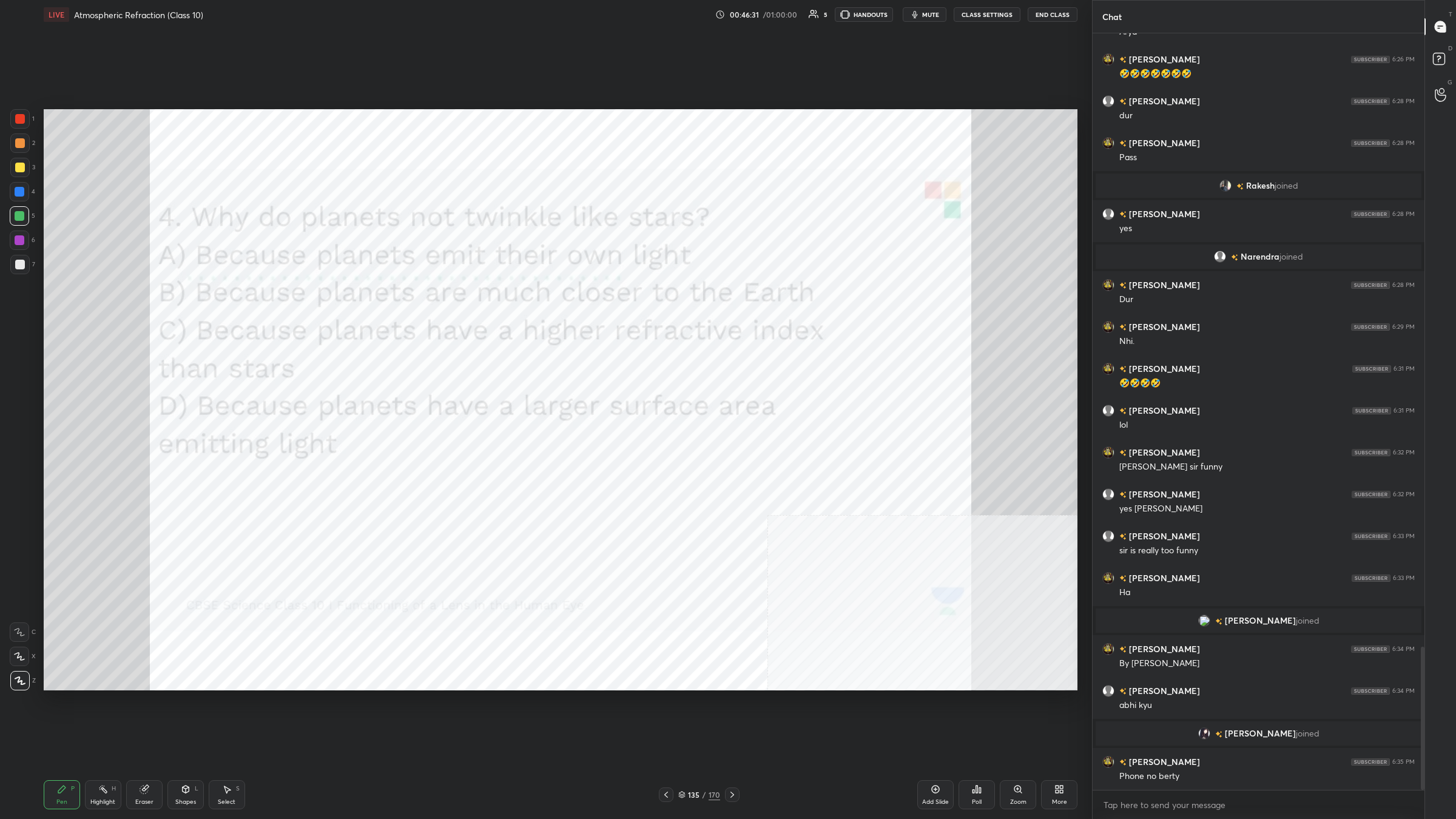 click on "1 2 3 4 5 6 7 C X Z C X Z E E Erase all   H H LIVE Atmospheric Refraction (Class 10) 00:46:31 /  01:00:00 5 HANDOUTS mute CLASS SETTINGS End Class Setting up your live class Poll for   secs No correct answer Start poll Back Atmospheric Refraction (Class 10) [PERSON_NAME] Pen P Highlight H Eraser Shapes L Select S 135 / 170 Add Slide Poll Zoom More Chat kiratdeep  joined [PERSON_NAME] 6:25 PM [PERSON_NAME] 6:26 PM 🤣🤣🤣🤣🤣🤣🤣 [PERSON_NAME] 6:28 PM dur [PERSON_NAME] 6:28 PM Pass [PERSON_NAME]  joined [PERSON_NAME] 6:28 PM yes [PERSON_NAME]  joined [PERSON_NAME] 6:28 PM Dur [PERSON_NAME] 6:29 PM Nhi. [PERSON_NAME] 6:31 PM 🤣🤣🤣🤣 [PERSON_NAME] 6:31 PM lol [PERSON_NAME] 6:32 PM [PERSON_NAME] sir funny [PERSON_NAME] 6:32 PM yes [PERSON_NAME] 6:33 PM sir is really too funny [PERSON_NAME] 6:33 PM [PERSON_NAME]  joined [PERSON_NAME] 6:34 PM By [PERSON_NAME] ji [PERSON_NAME] 6:34 PM [PERSON_NAME]  joined [PERSON_NAME] 6:35 PM Phone no berty JUMP TO LATEST Enable hand raising Enable raise hand to speak to learners. Once enabled, chat will be turned off temporarily. Enable x   introducing How it works? Got it T D" at bounding box center (728, 410) 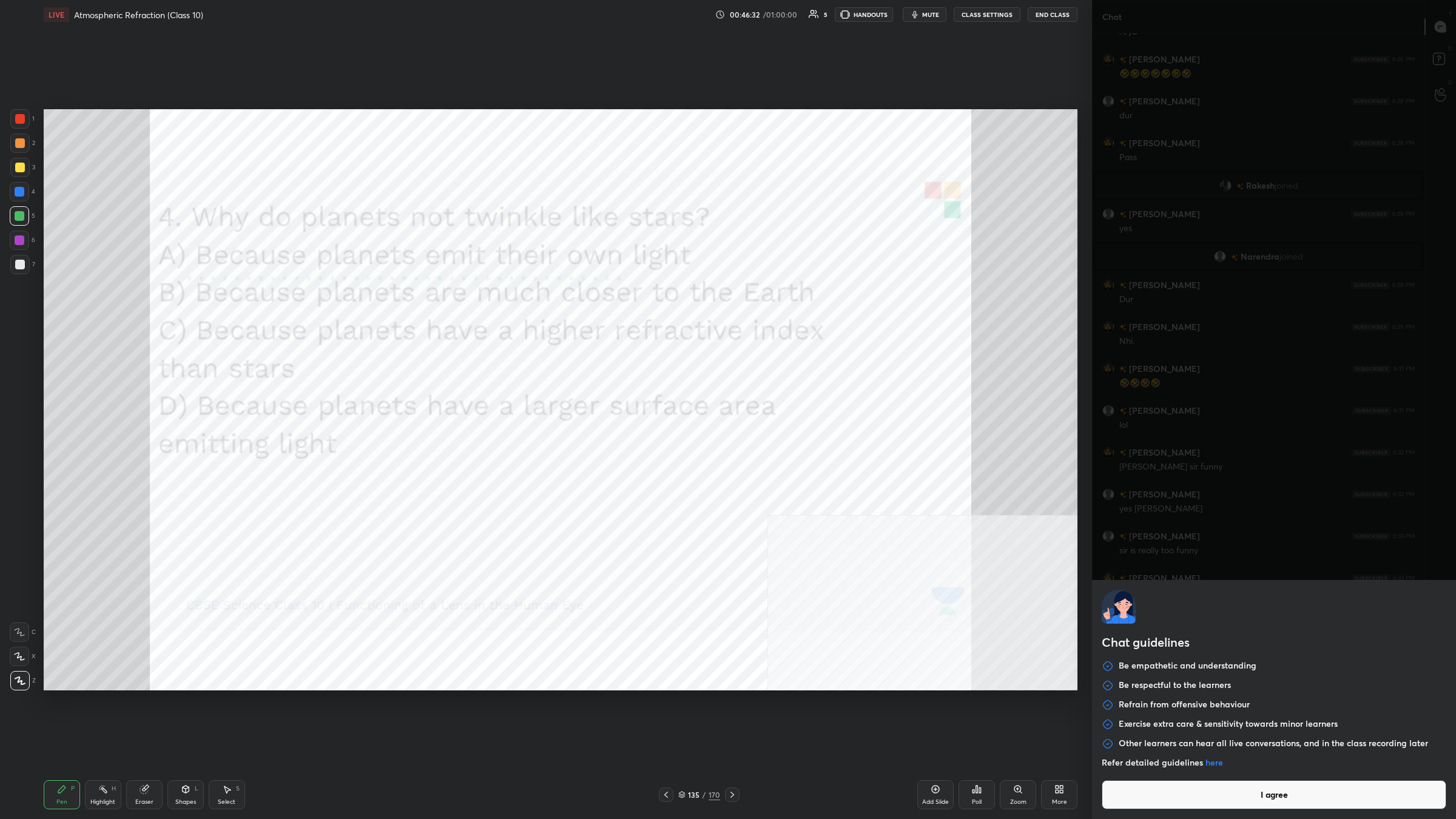 click on "Chat guidelines Be empathetic and understanding Be respectful to the learners Refrain from offensive behaviour Exercise extra care & sensitivity towards minor learners Other learners can hear all live conversations, and in the class recording later Refer detailed guidelines   here I agree" at bounding box center (1274, 699) 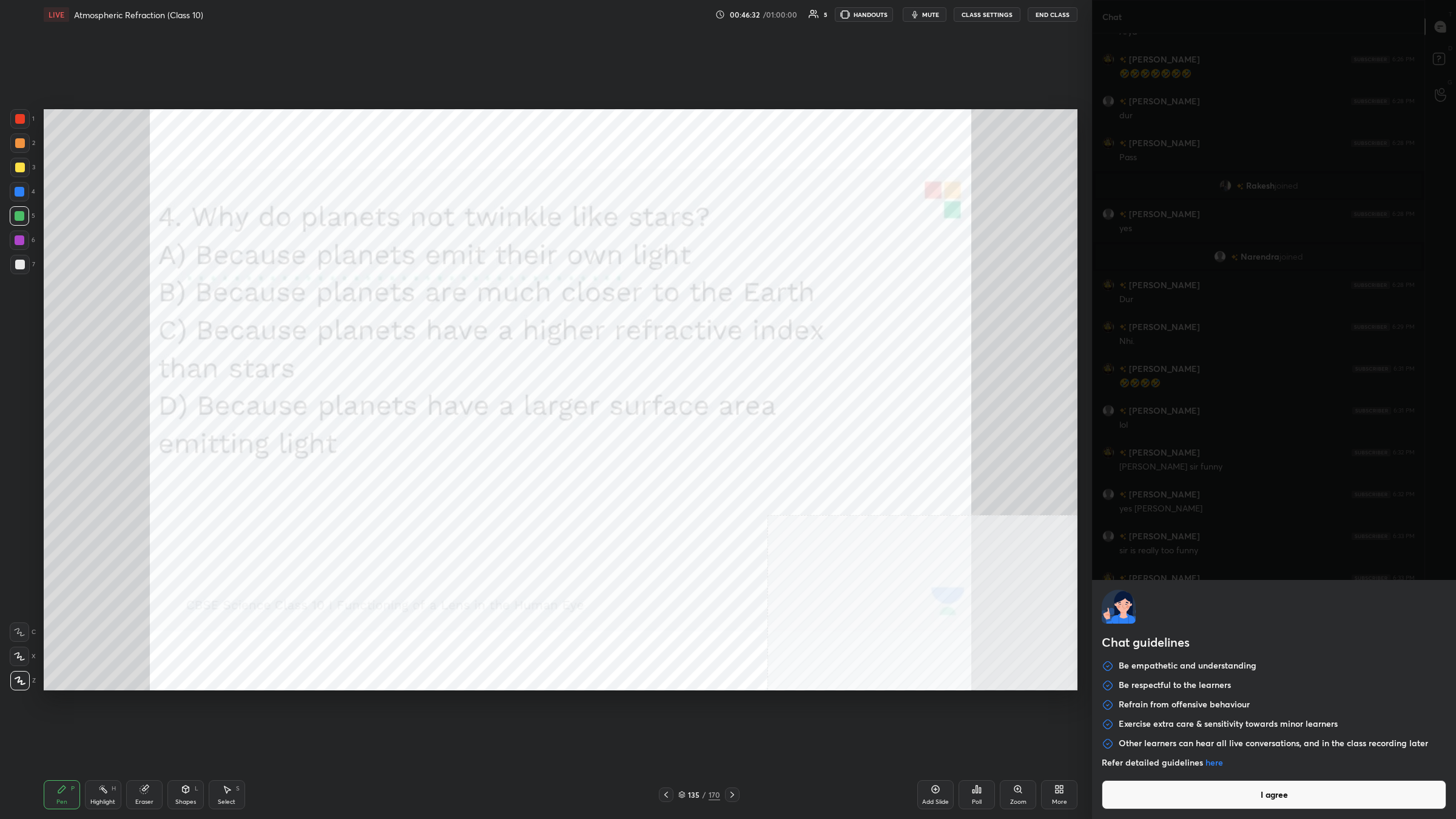 click on "Chat guidelines Be empathetic and understanding Be respectful to the learners Refrain from offensive behaviour Exercise extra care & sensitivity towards minor learners Other learners can hear all live conversations, and in the class recording later Refer detailed guidelines   here I agree" at bounding box center [1274, 699] 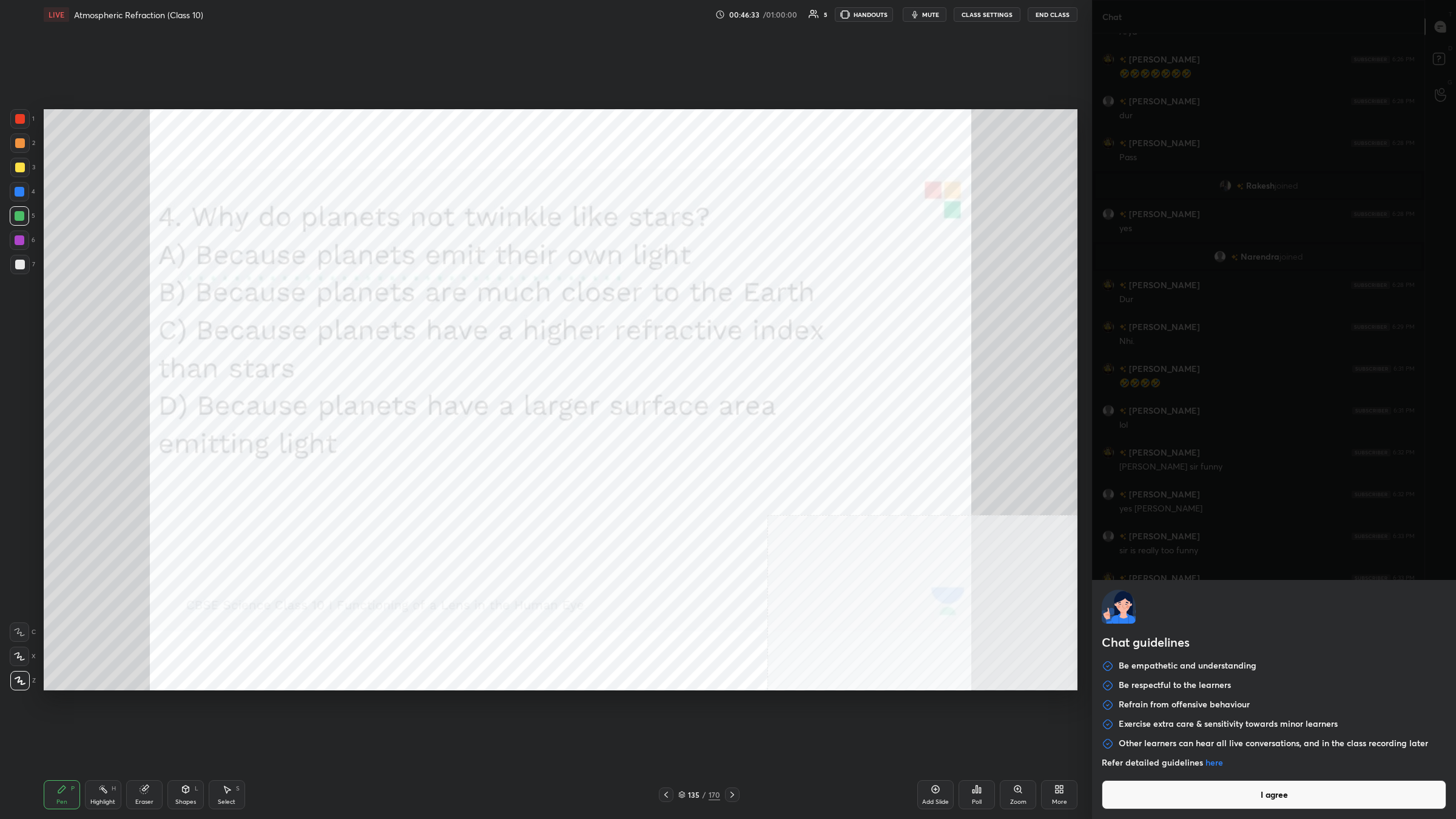 click on "I agree" at bounding box center (1274, 795) 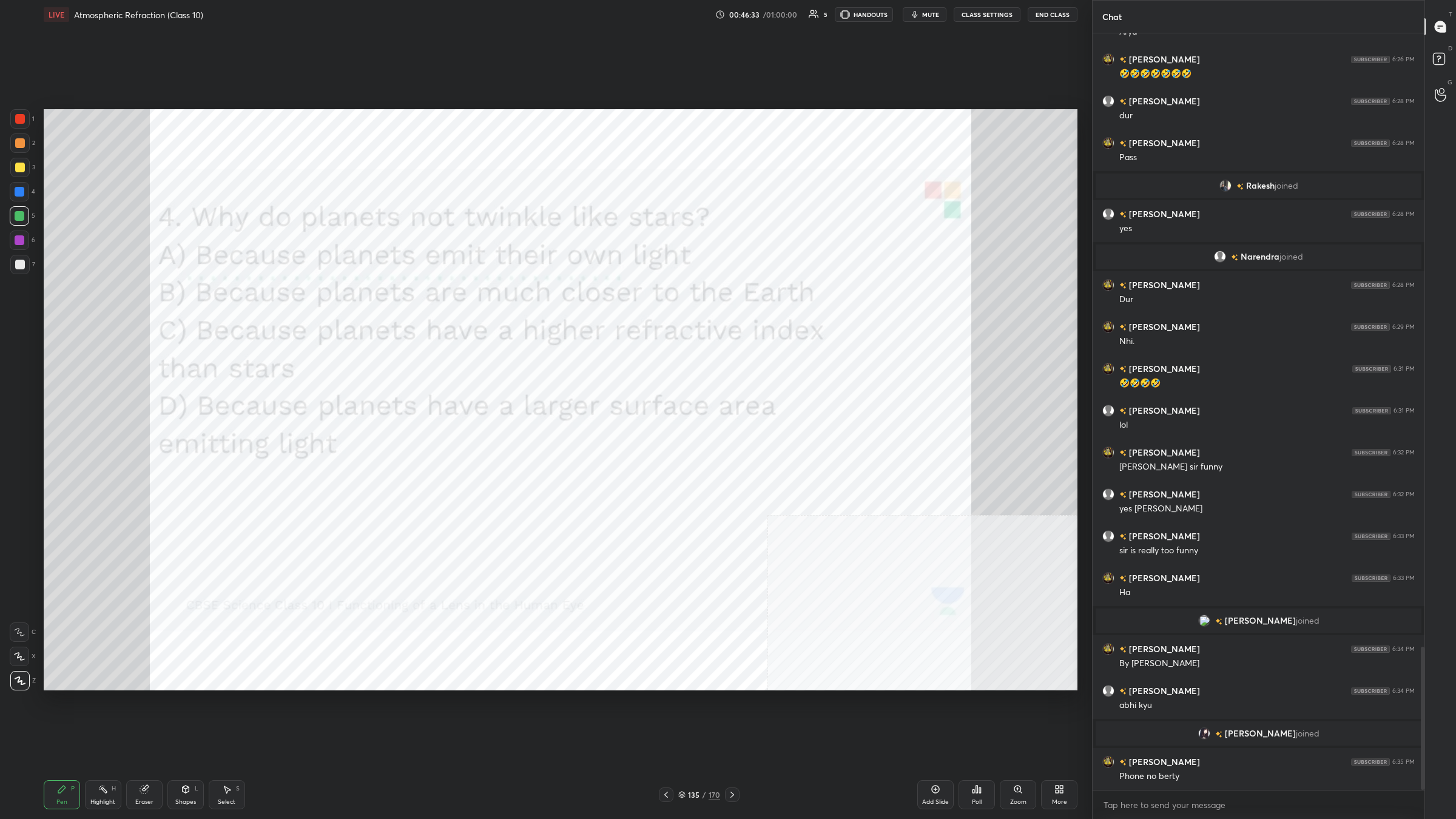 click on "x" at bounding box center [1258, 804] 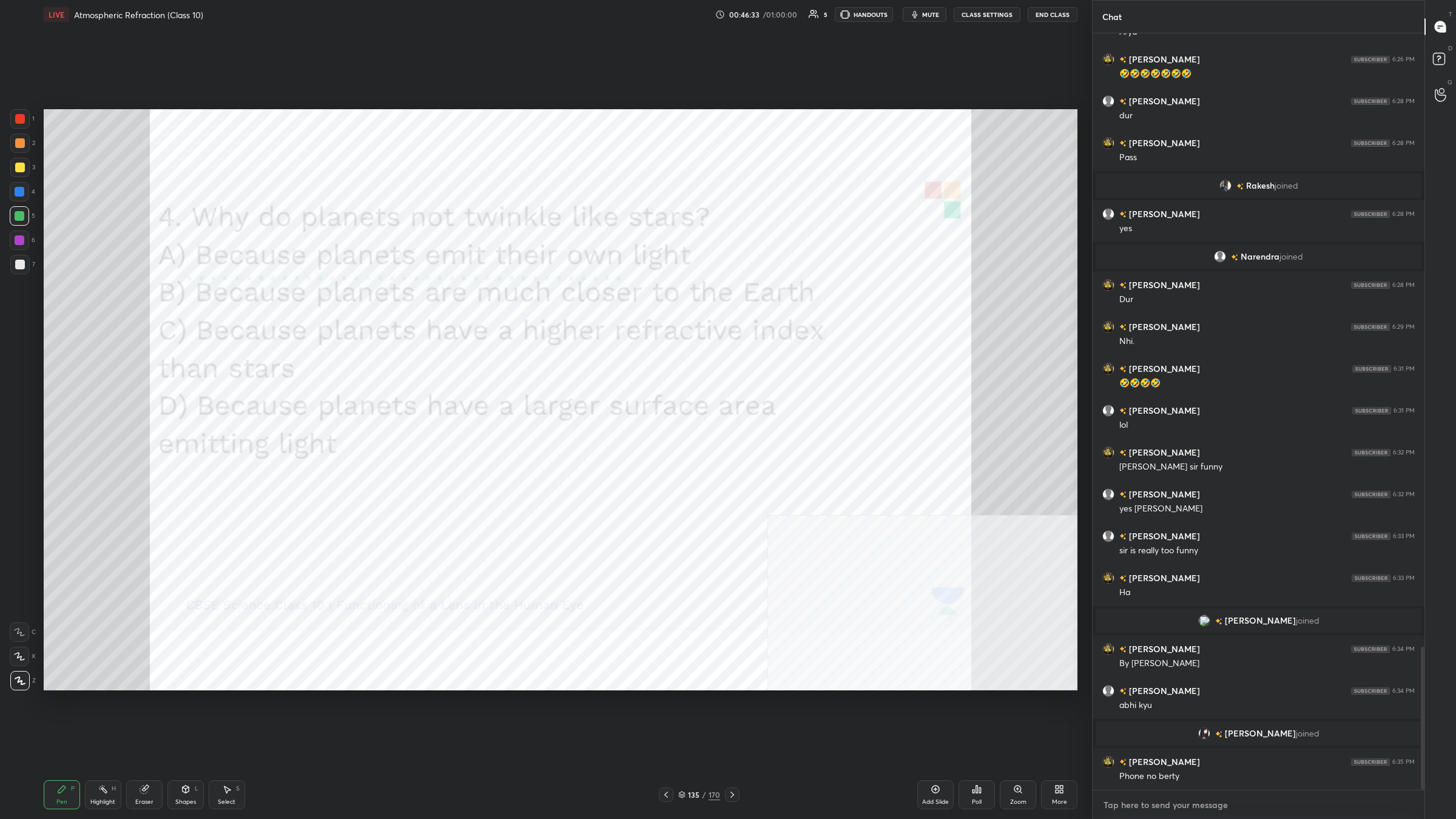 type on "x" 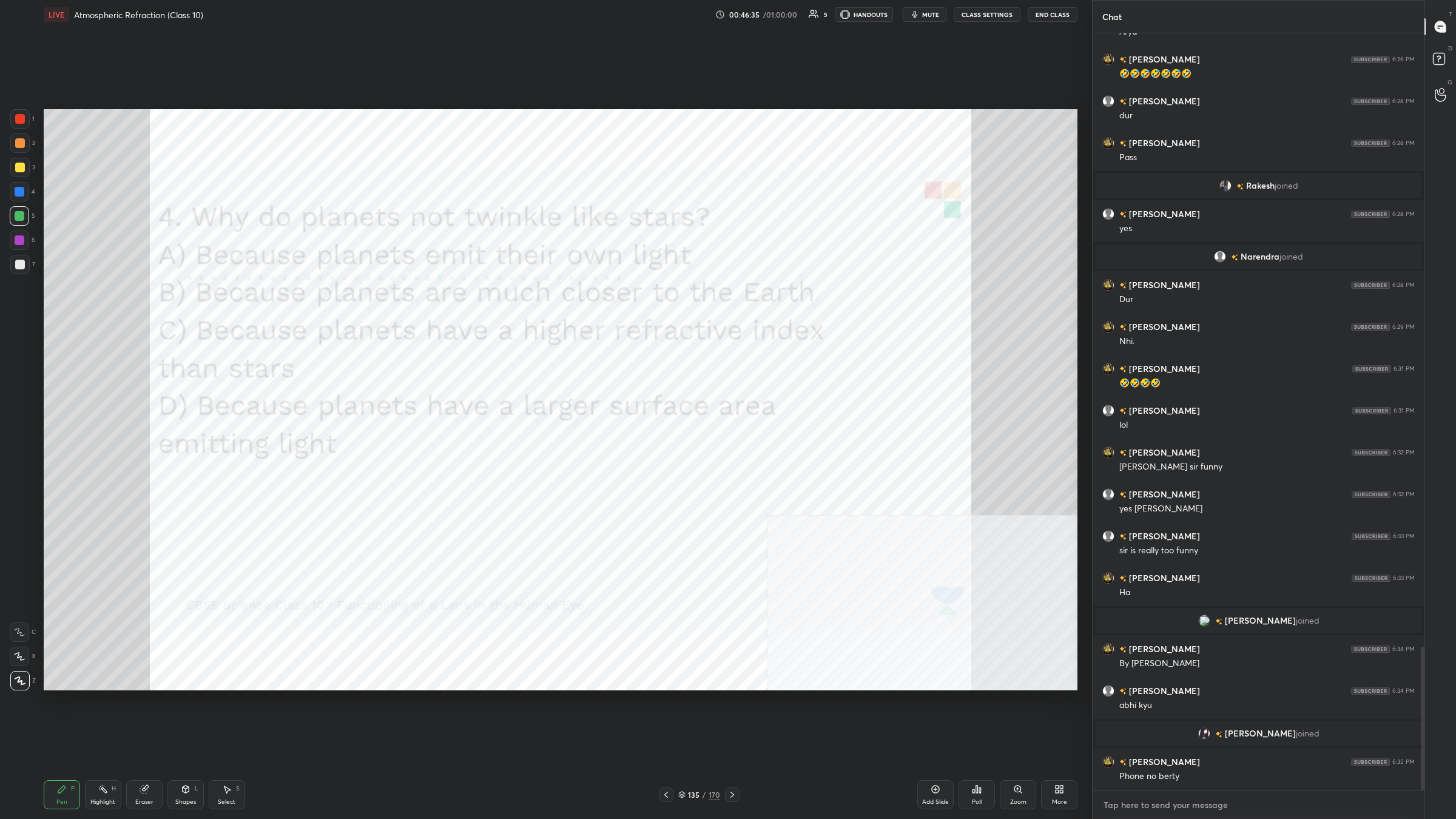 type on "@" 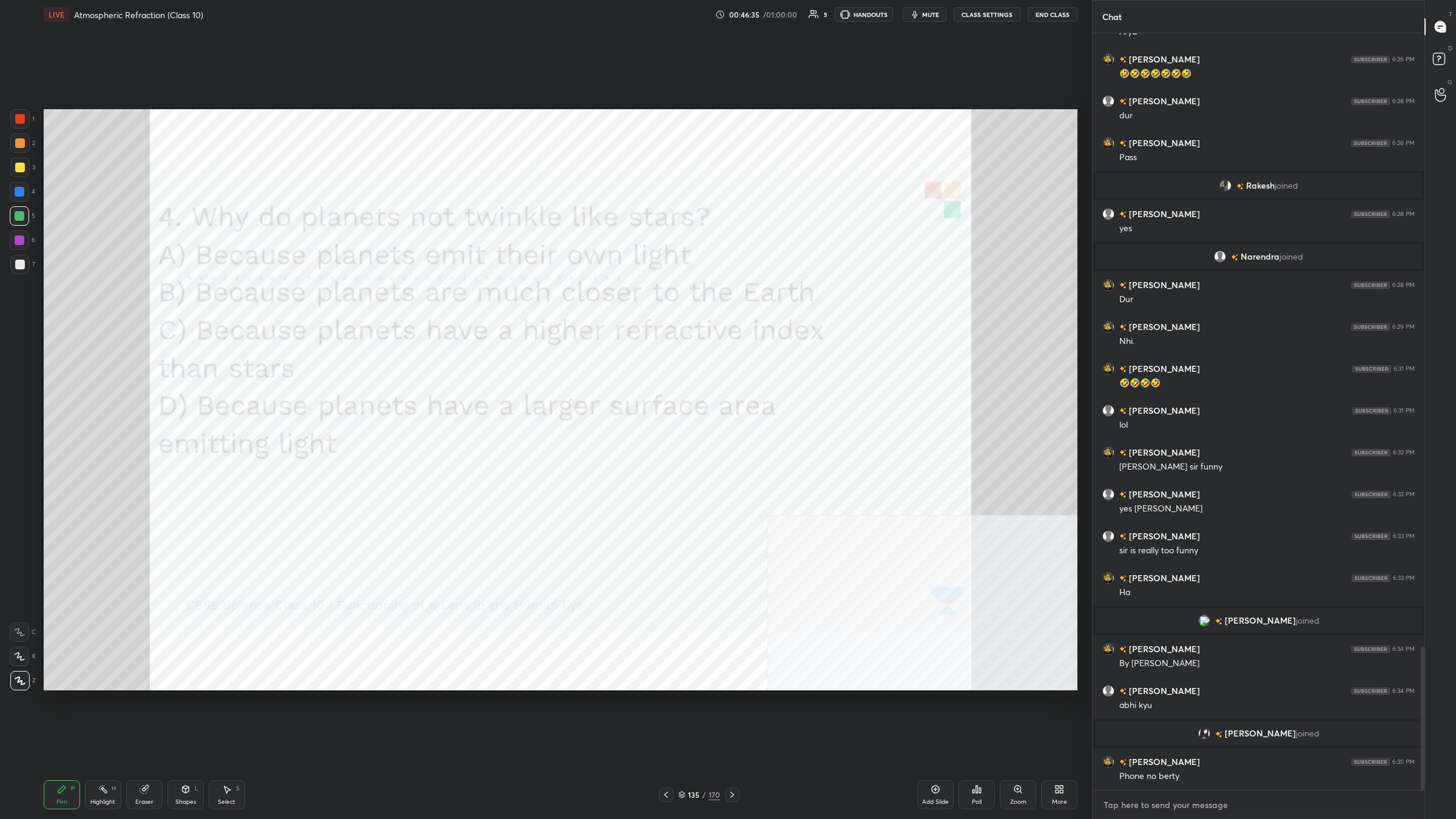 type on "x" 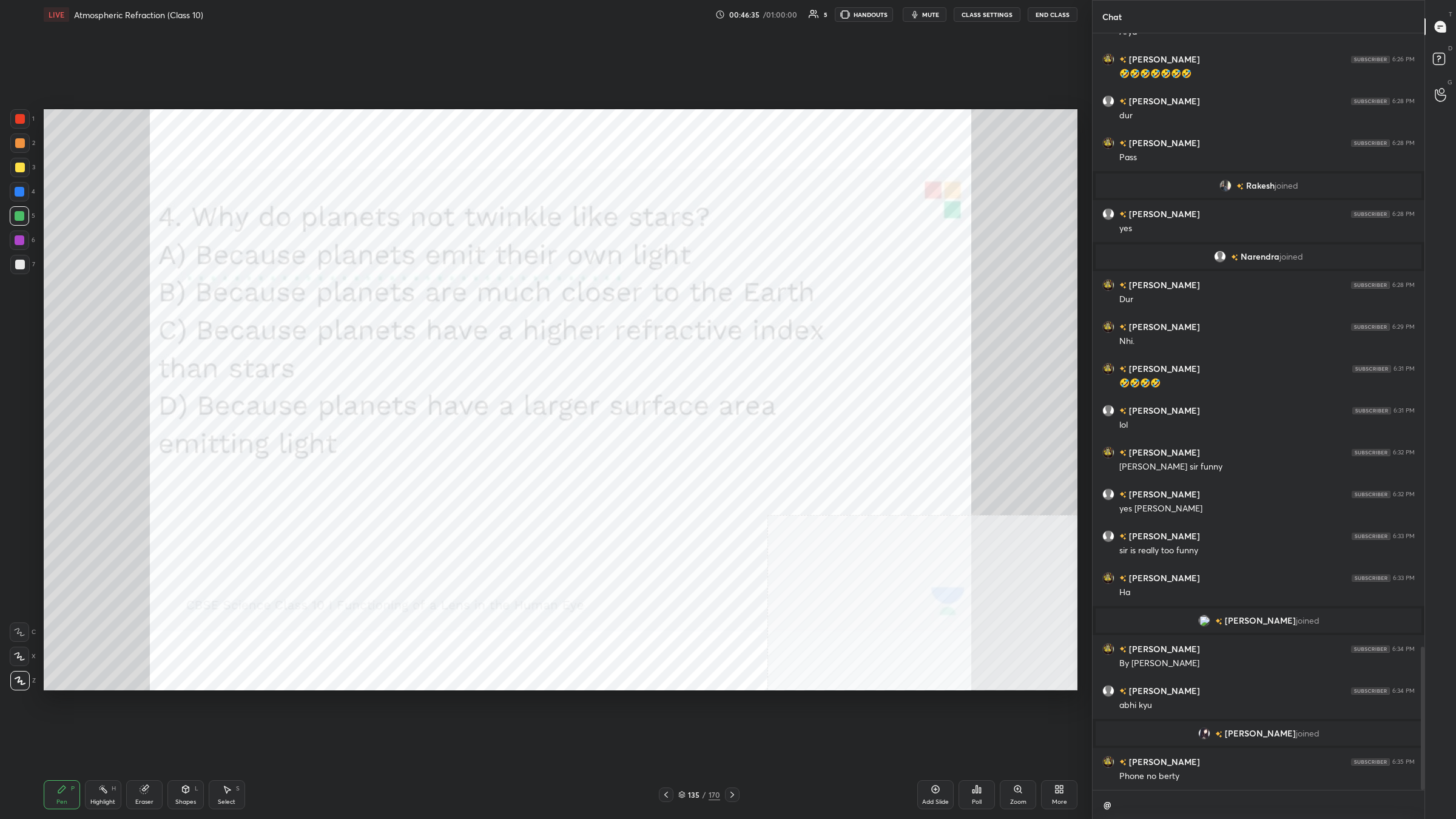 scroll, scrollTop: 750, scrollLeft: 329, axis: both 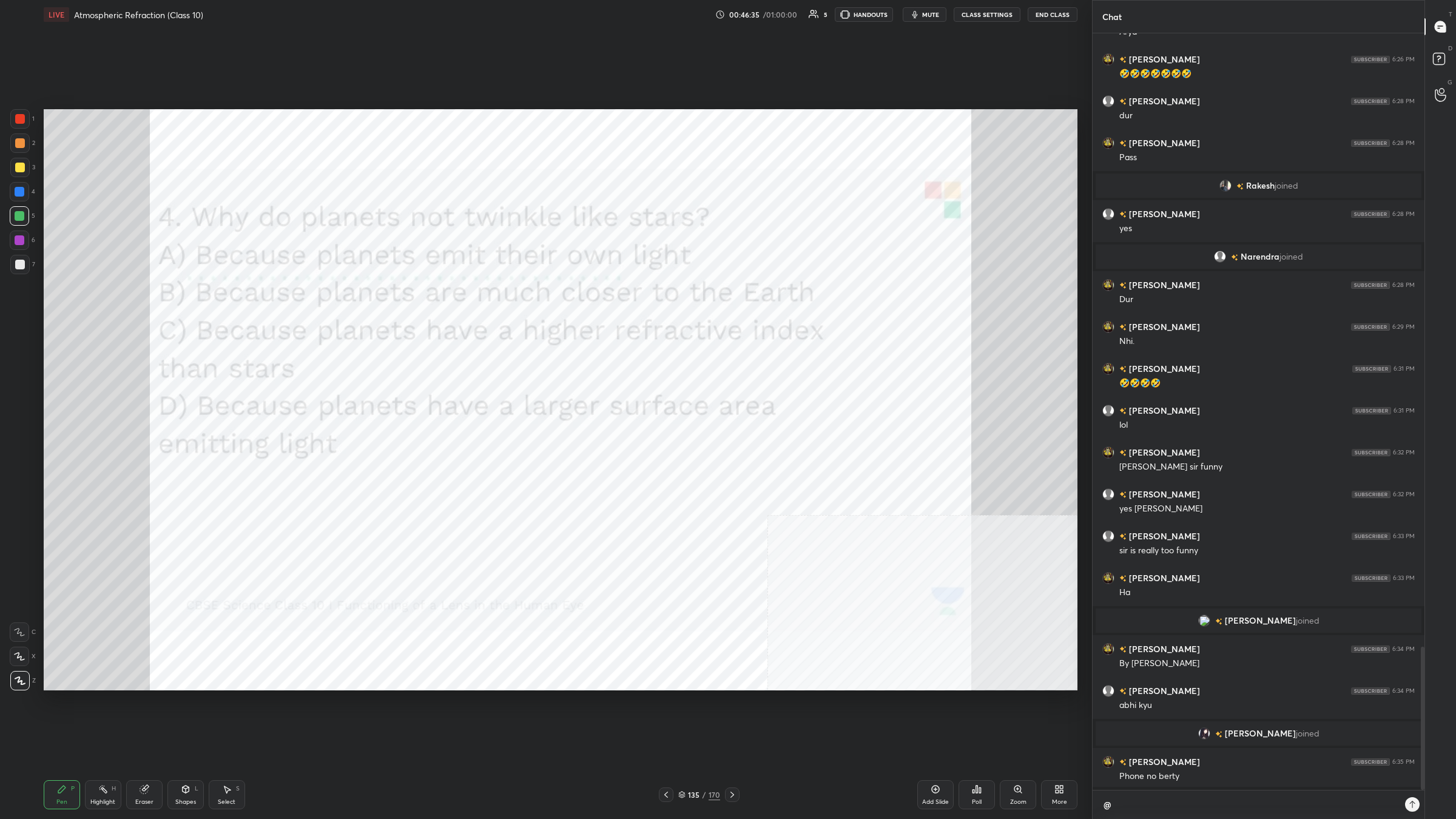 type on "@A" 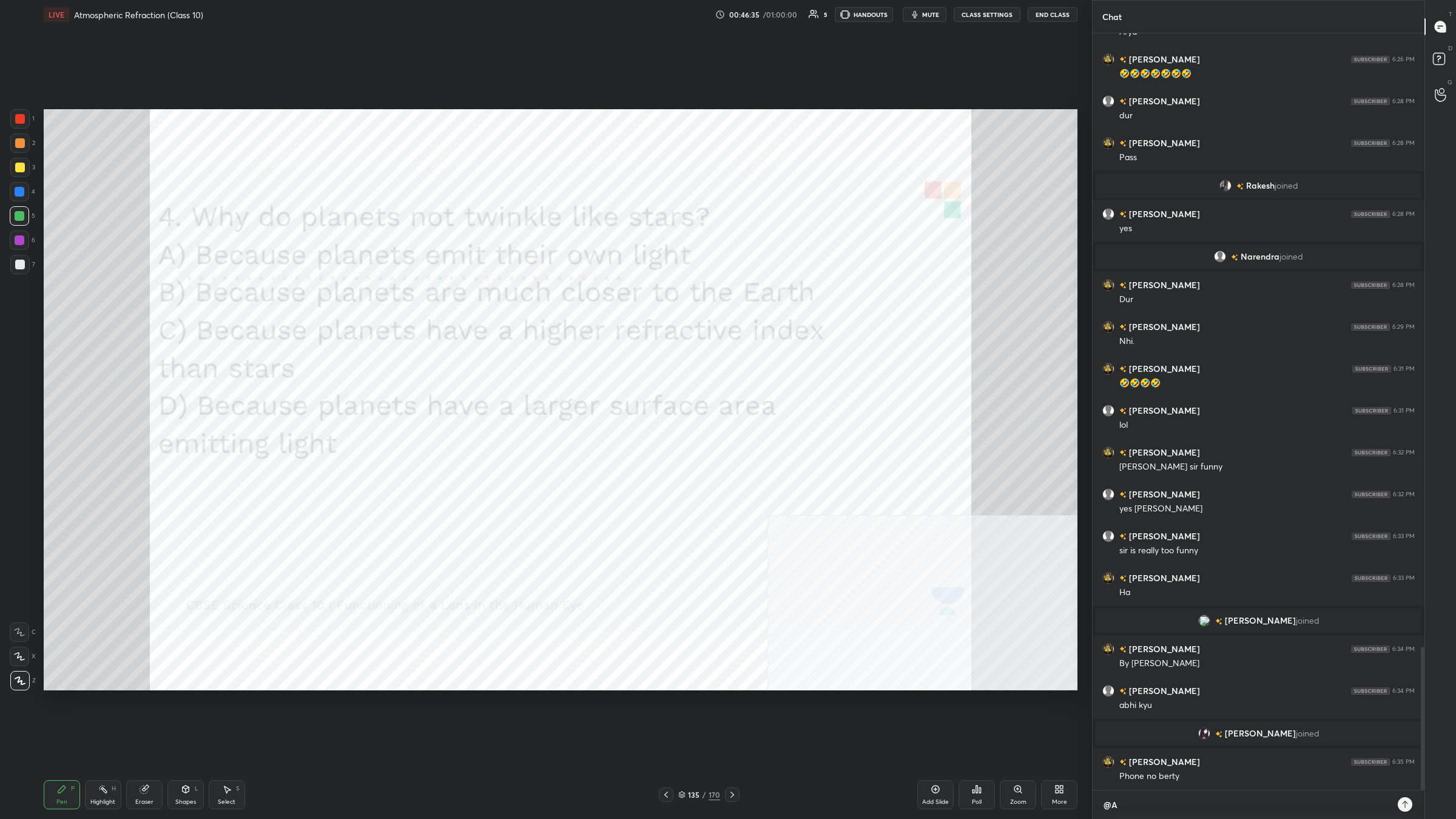 type on "@An" 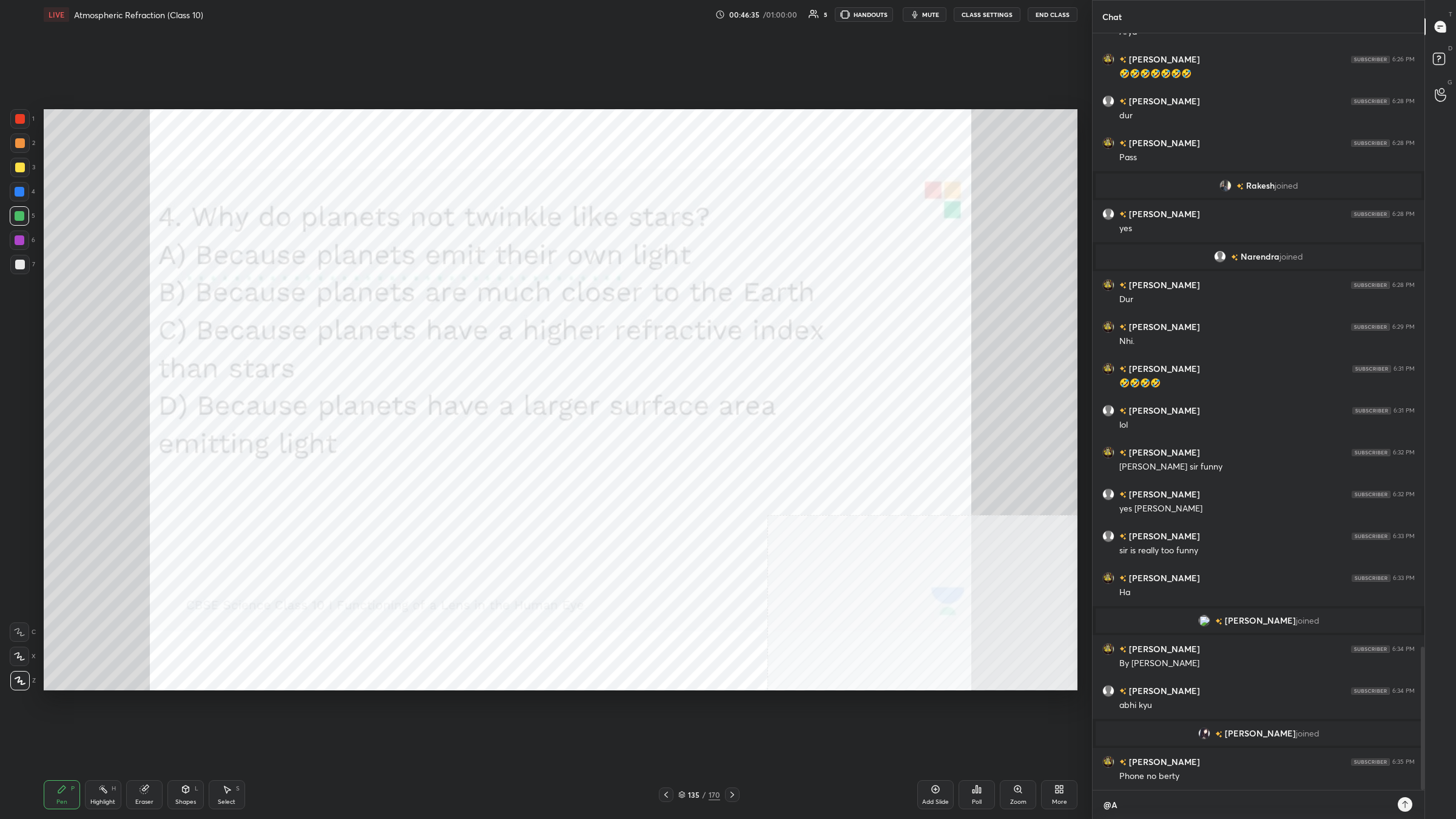 type on "x" 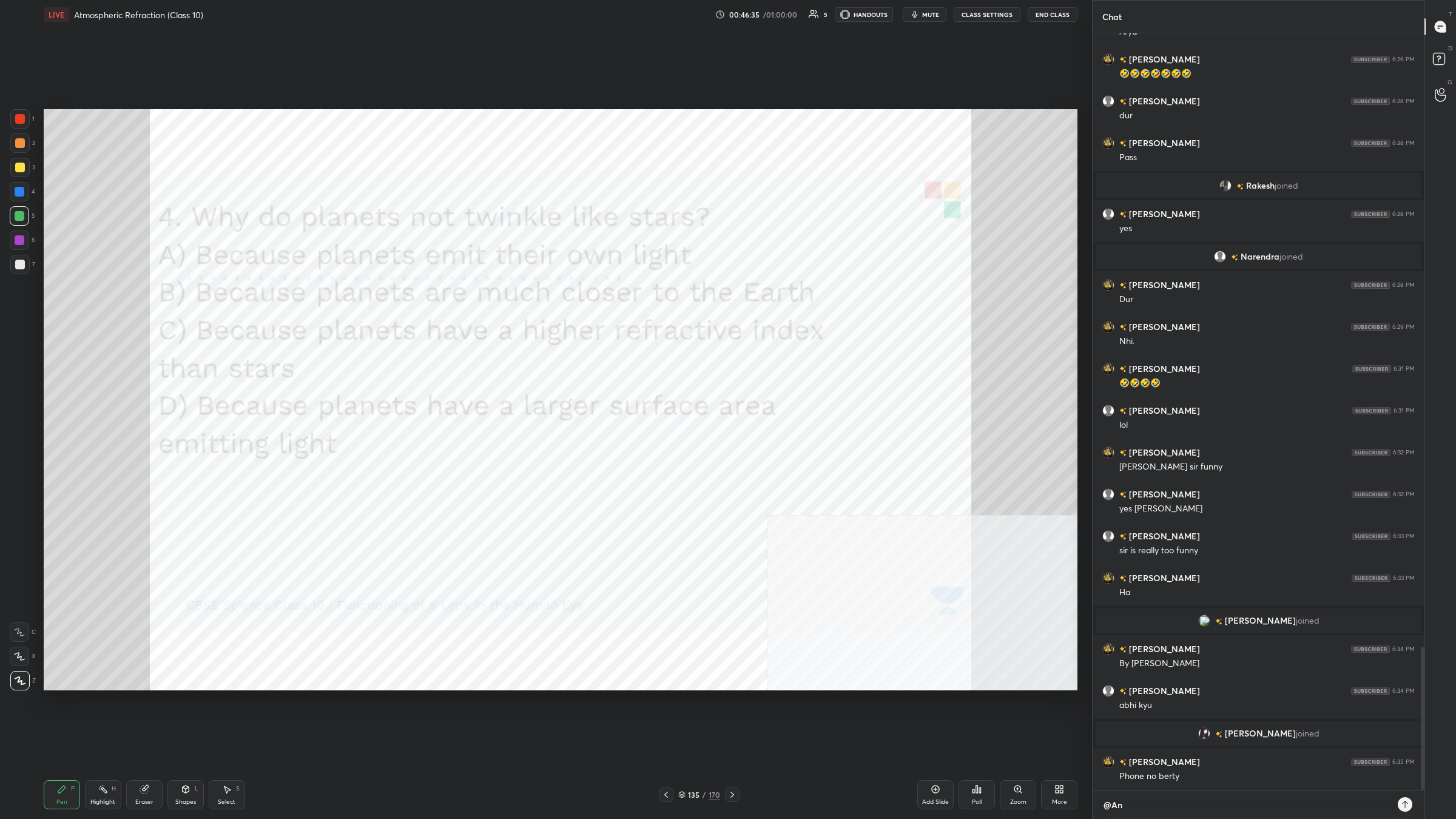 type on "@Ans" 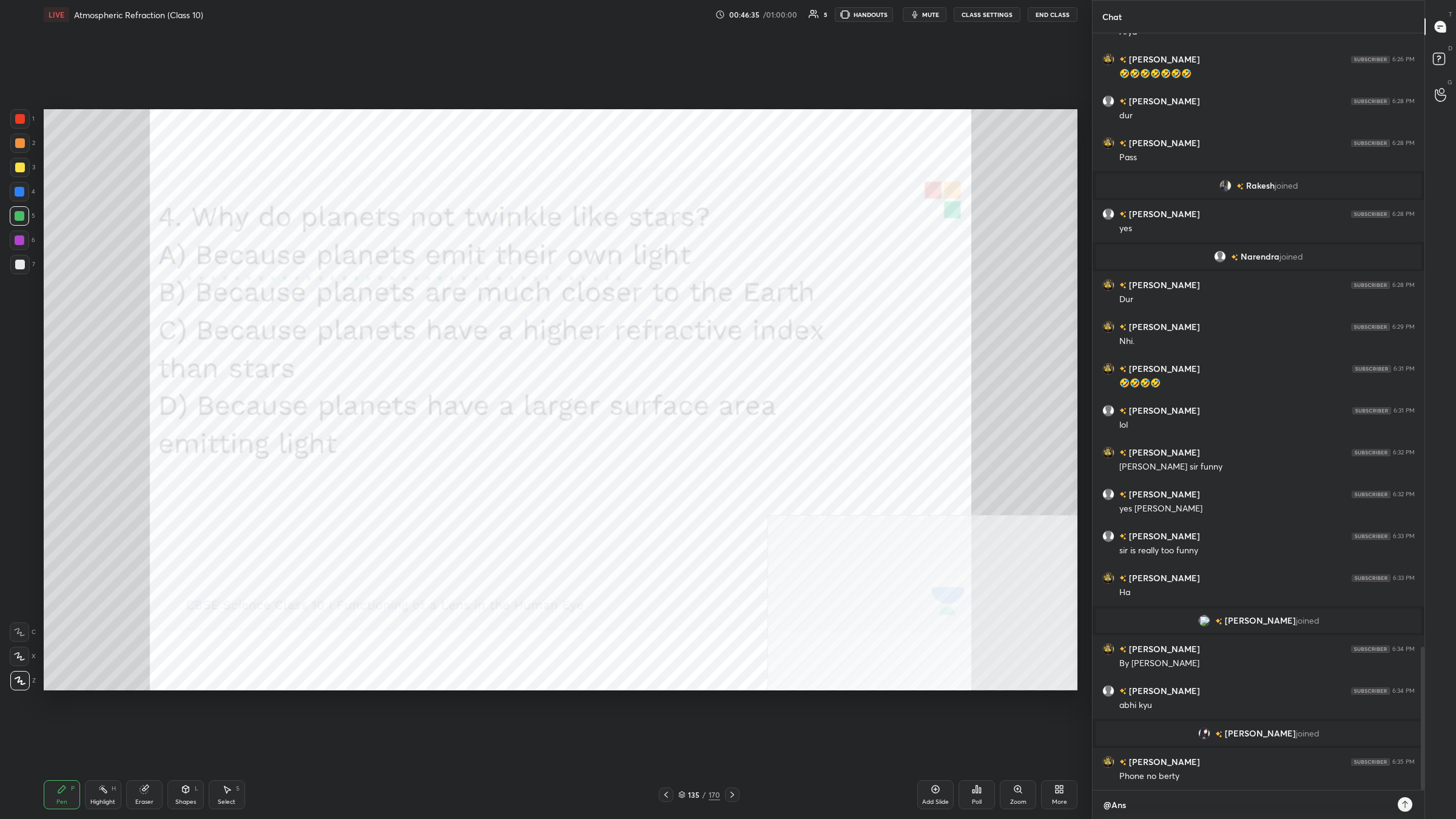 type on "@[PERSON_NAME]" 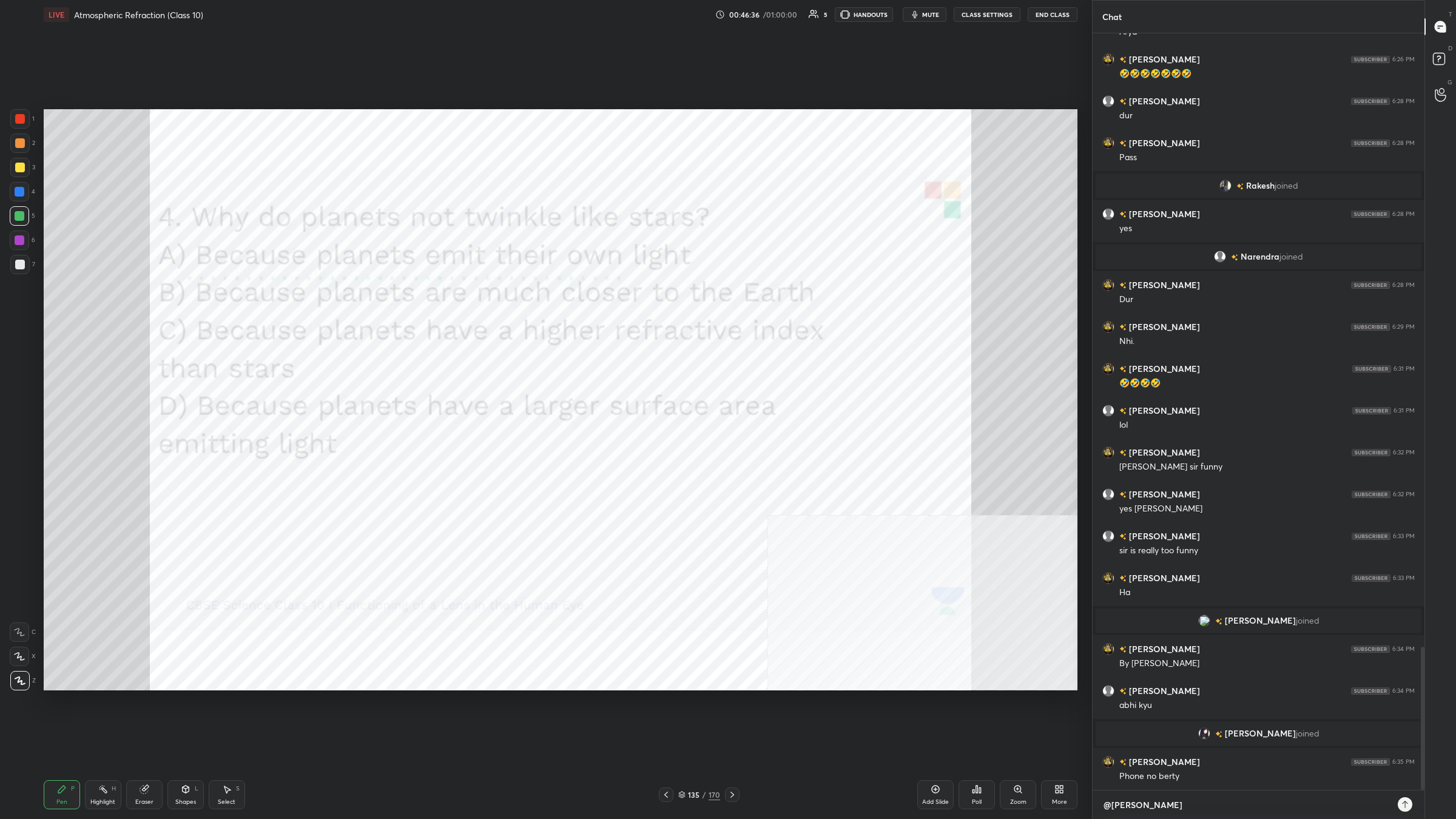 type on "@Anshi" 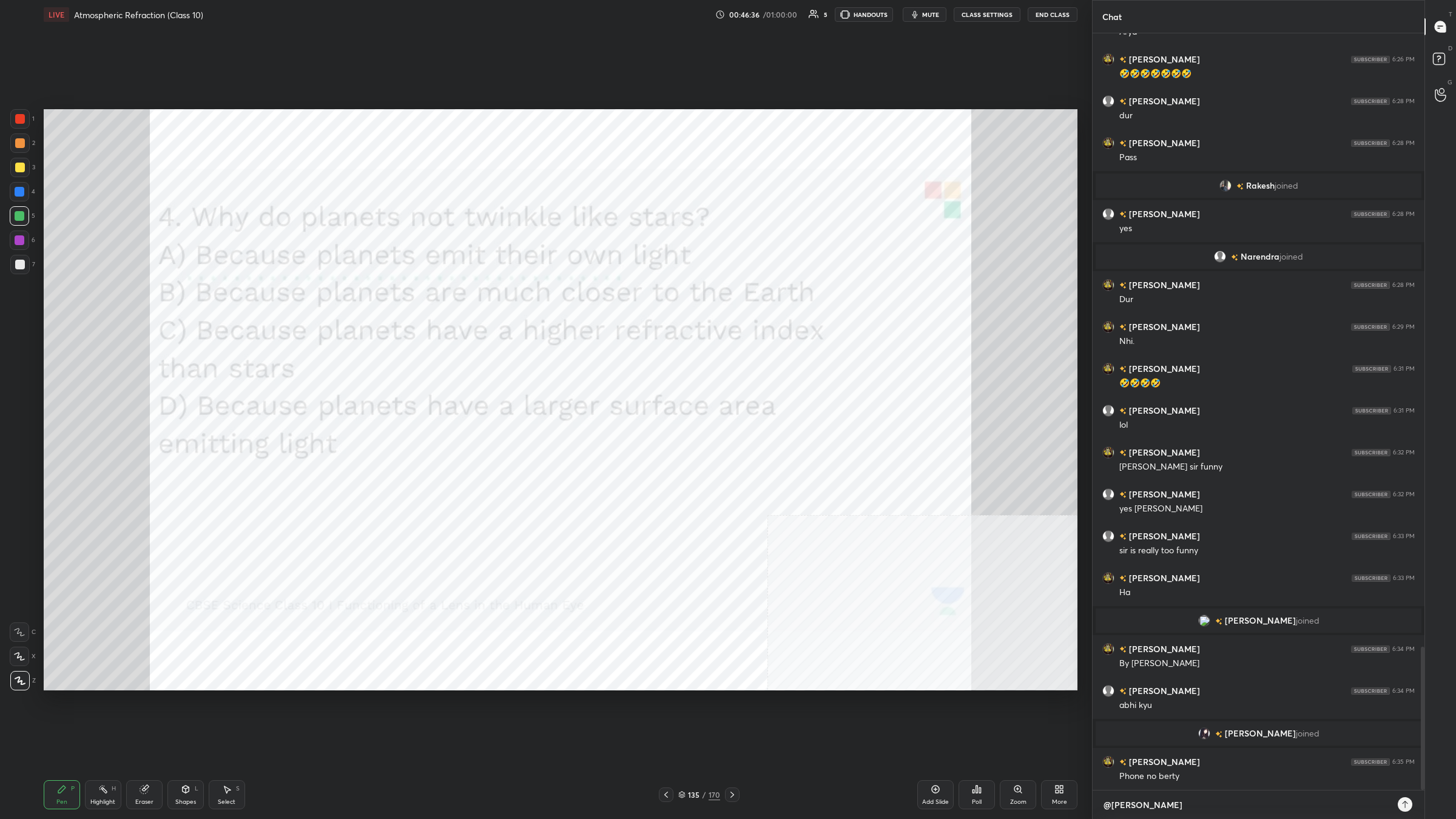 type on "x" 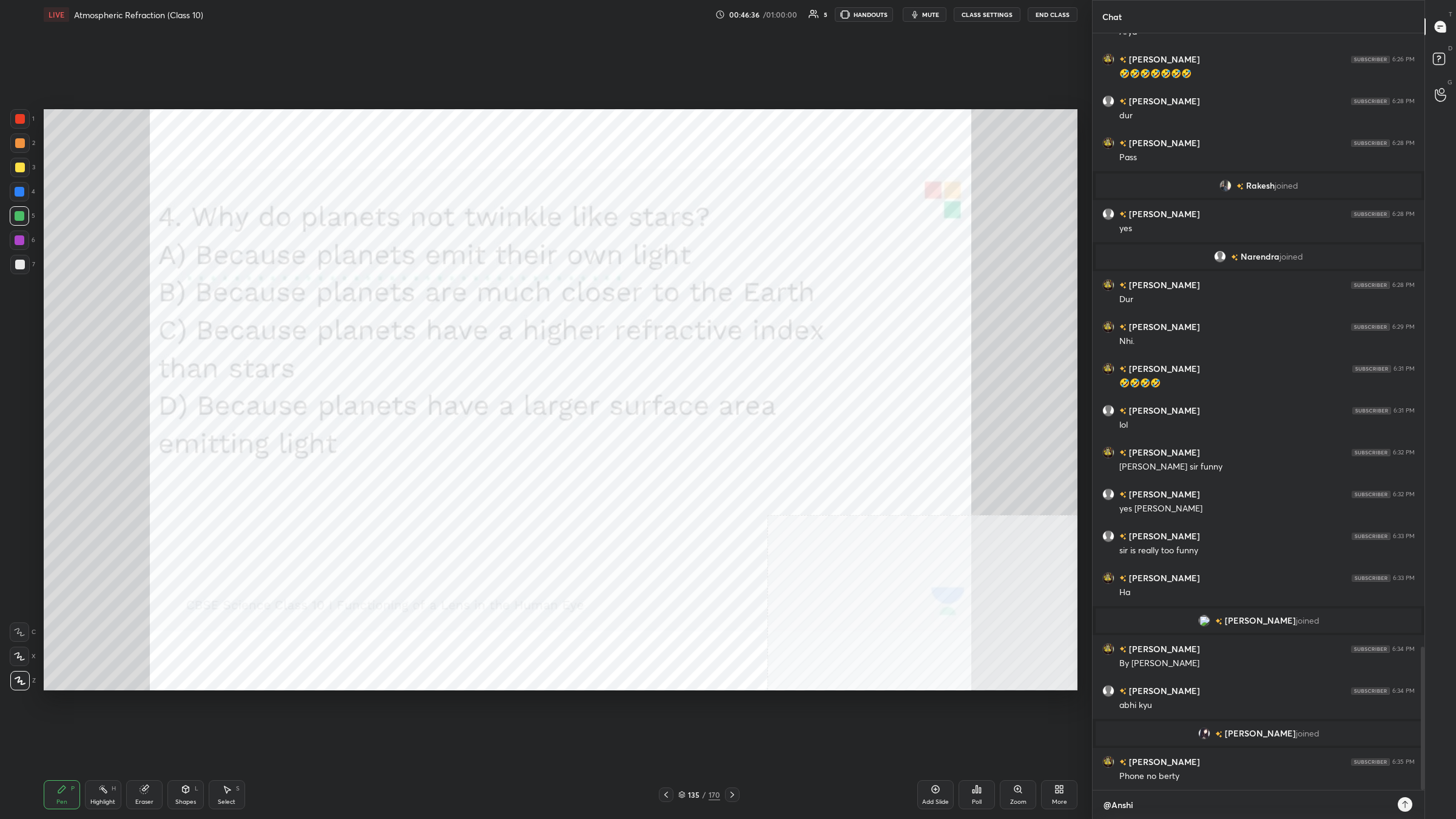 type on "@[PERSON_NAME]" 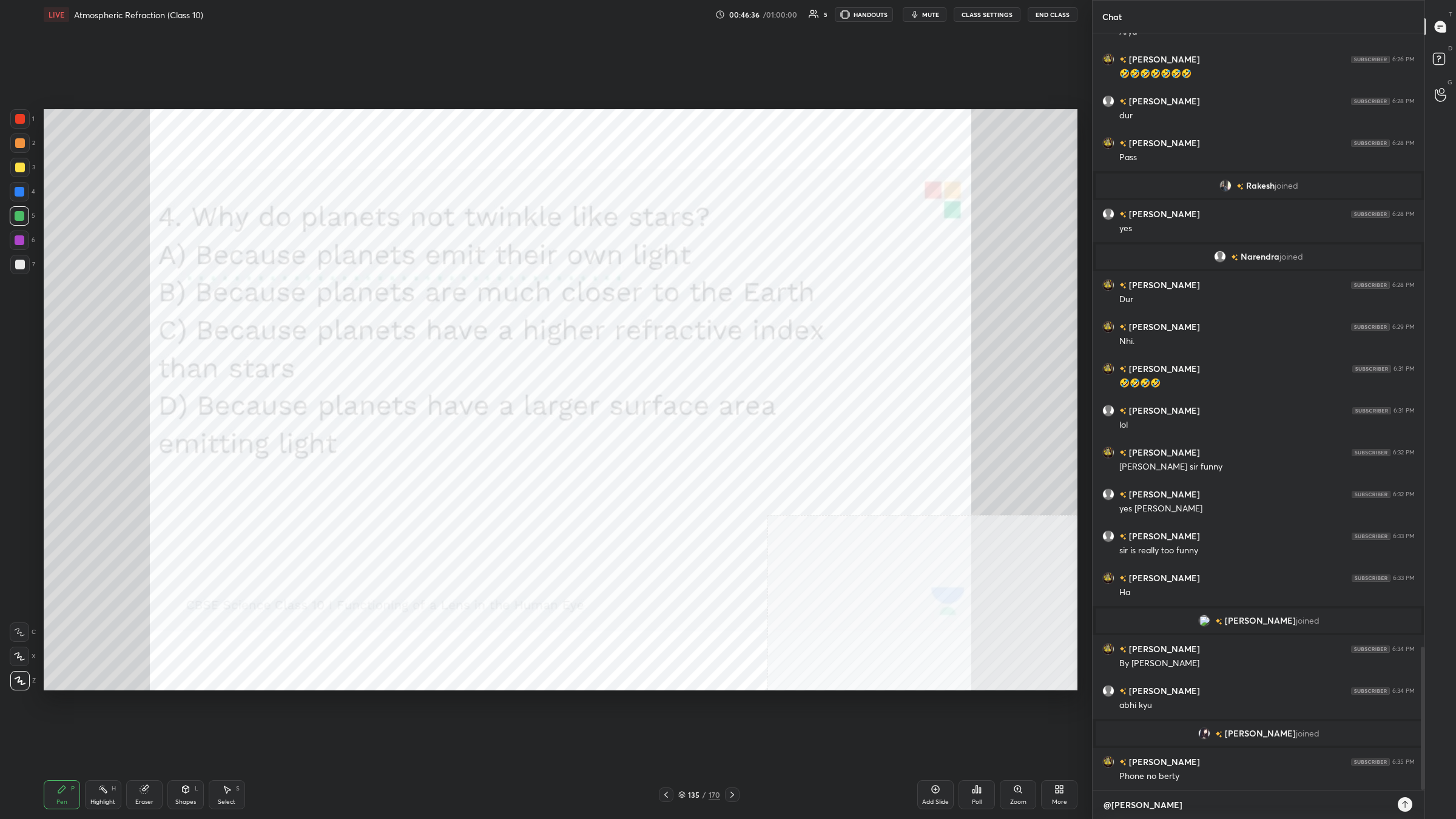 type on "@[PERSON_NAME]" 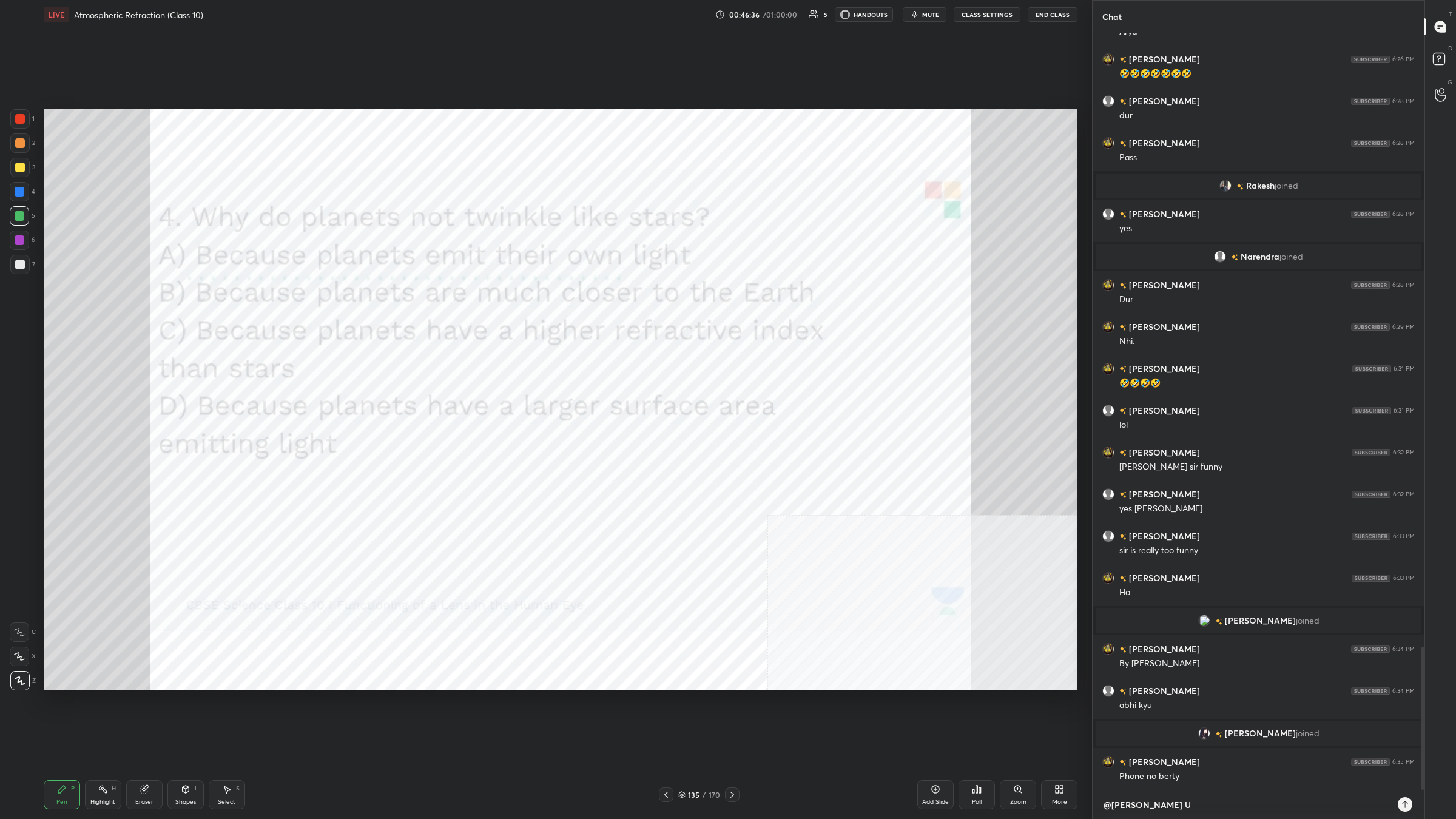 type on "@[PERSON_NAME] Us" 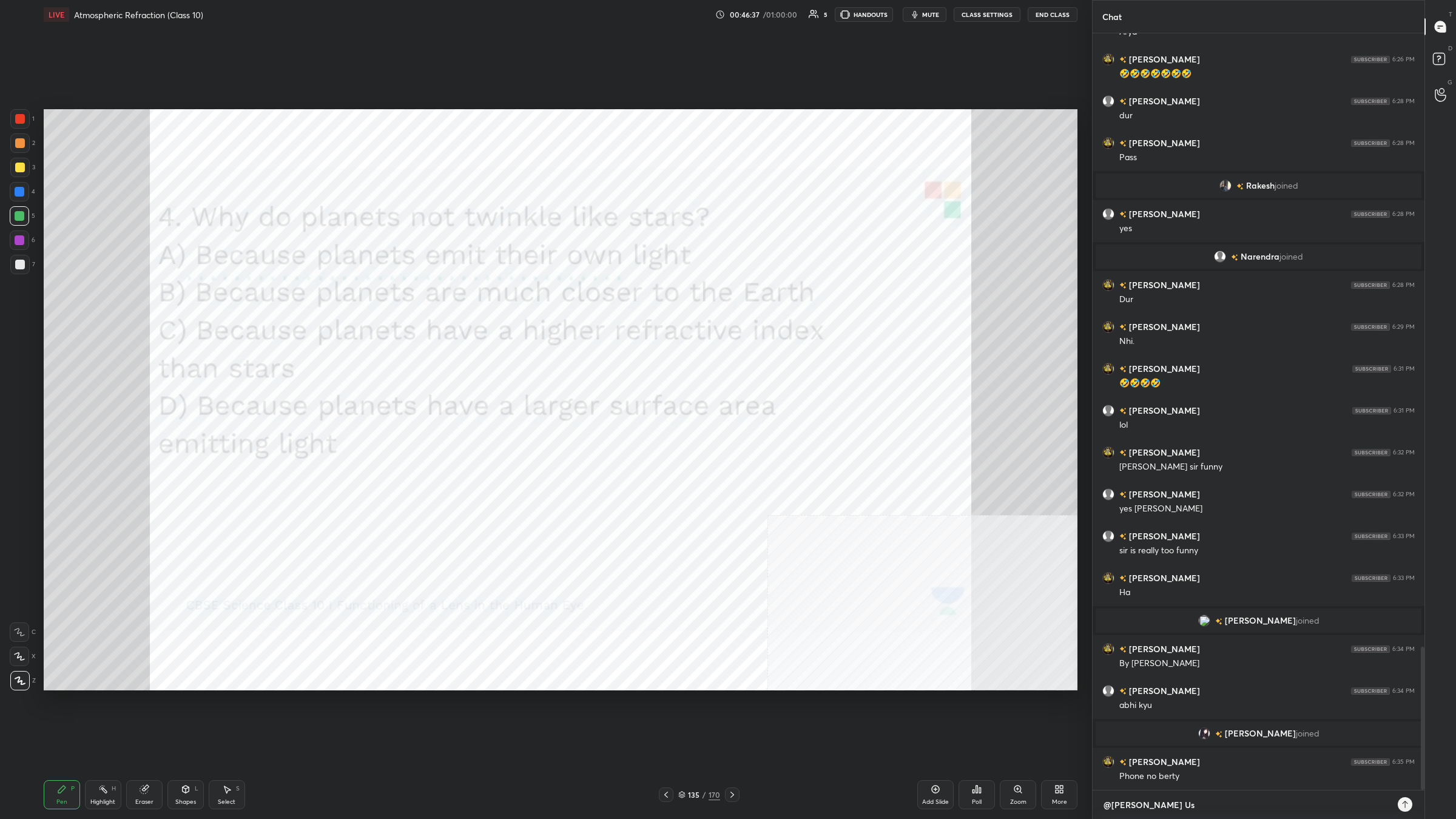 type on "@[PERSON_NAME] Use" 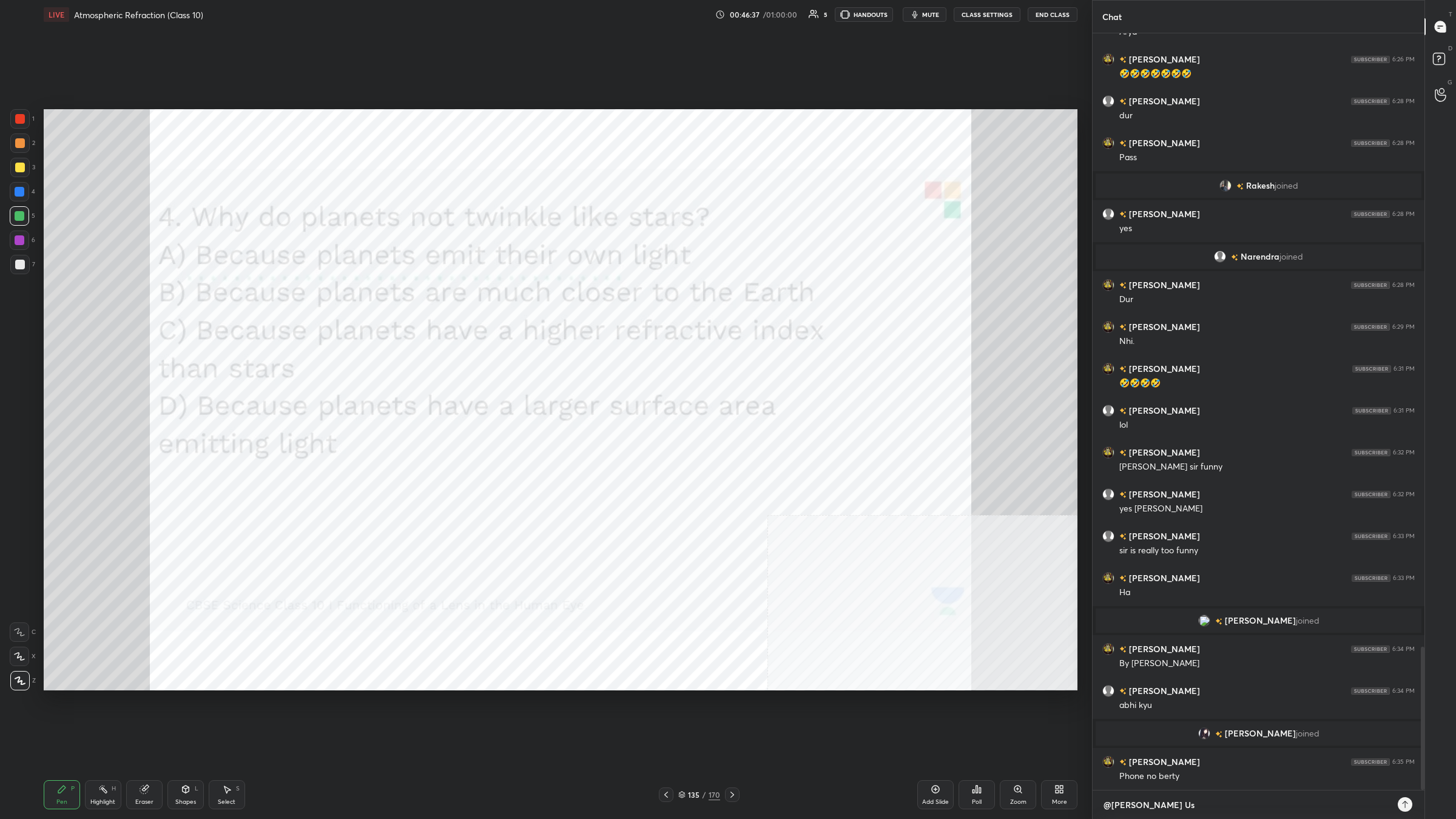 type on "x" 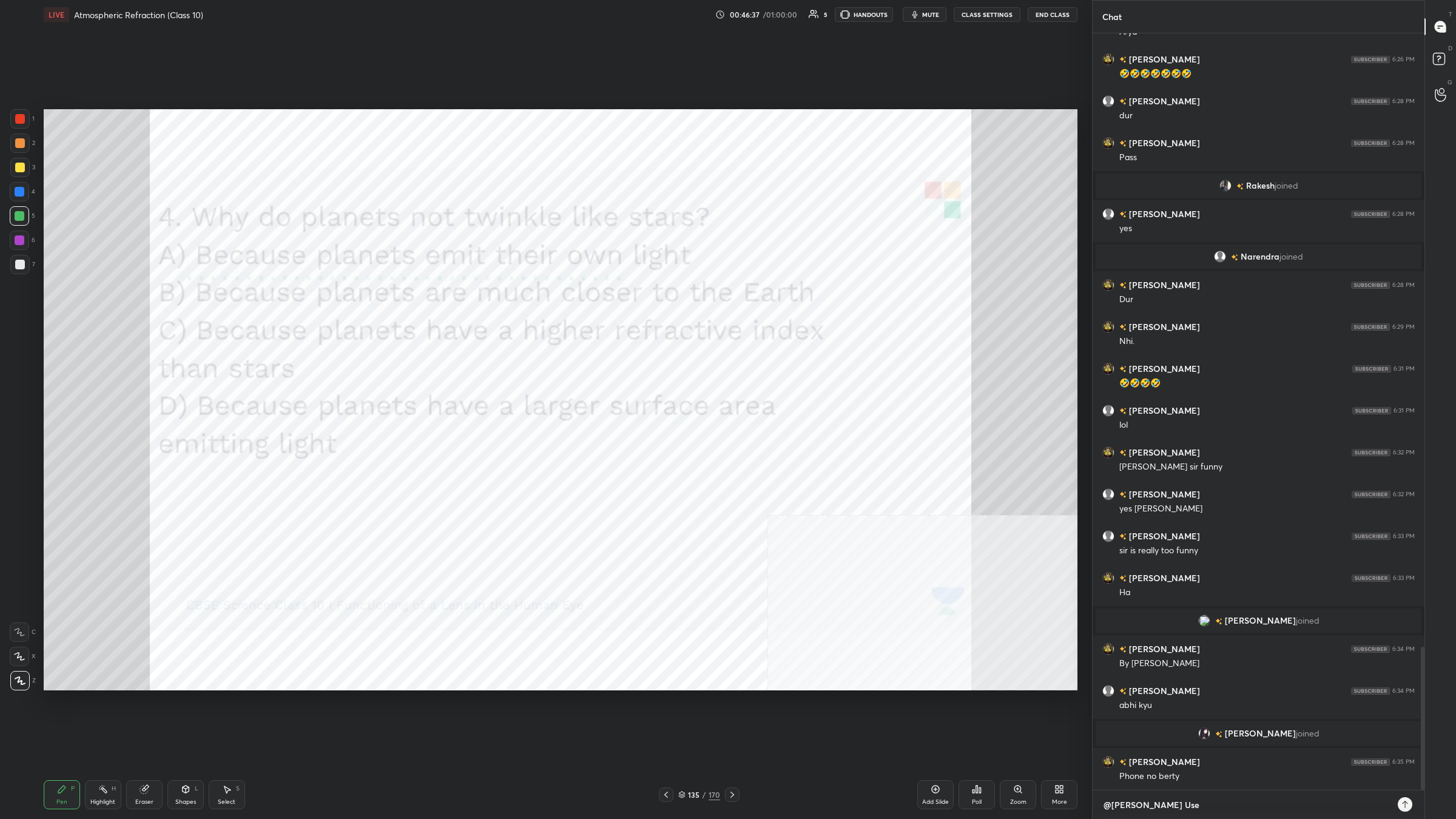 type on "@[PERSON_NAME] Use" 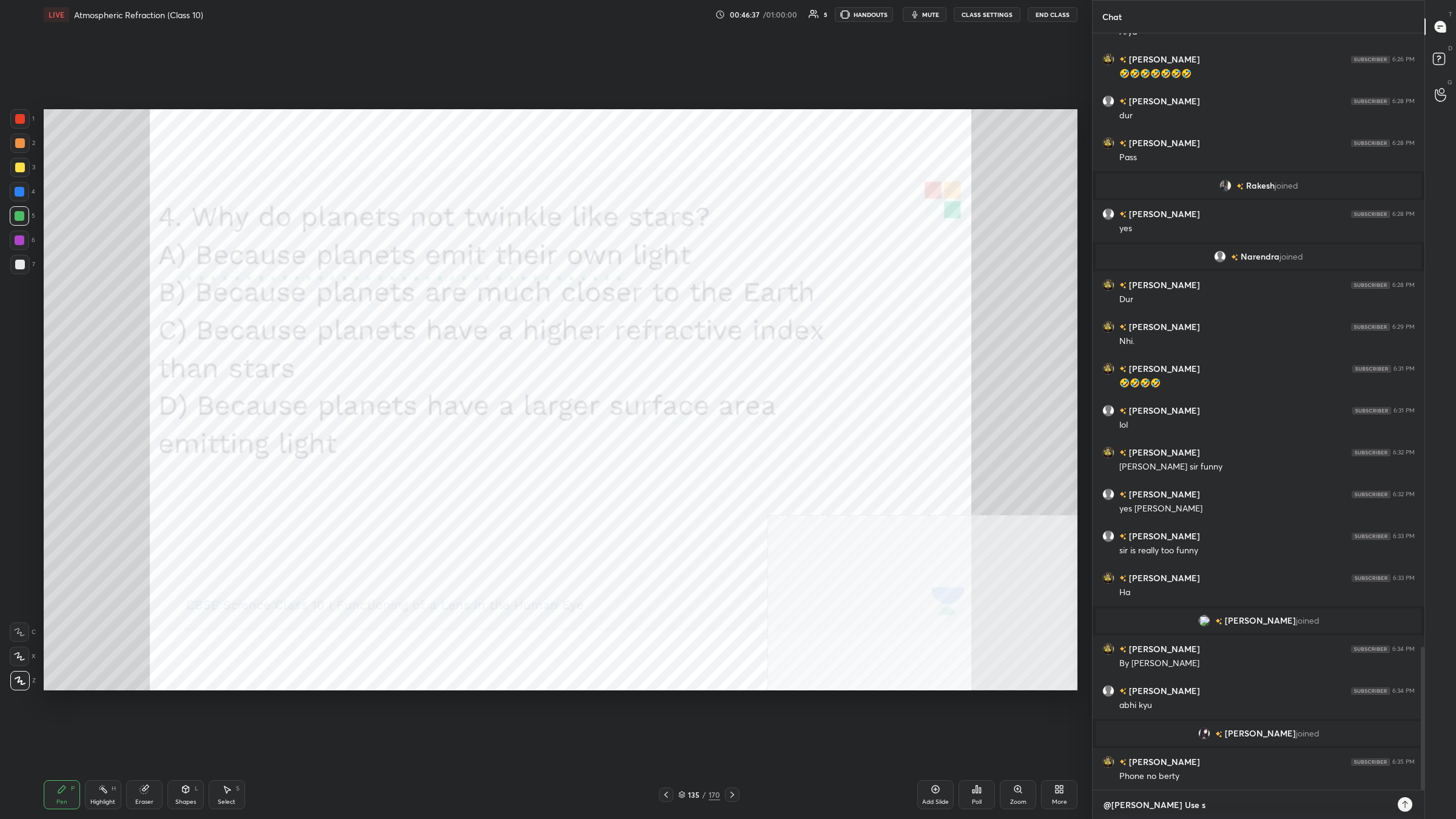 type on "@[PERSON_NAME] Use so" 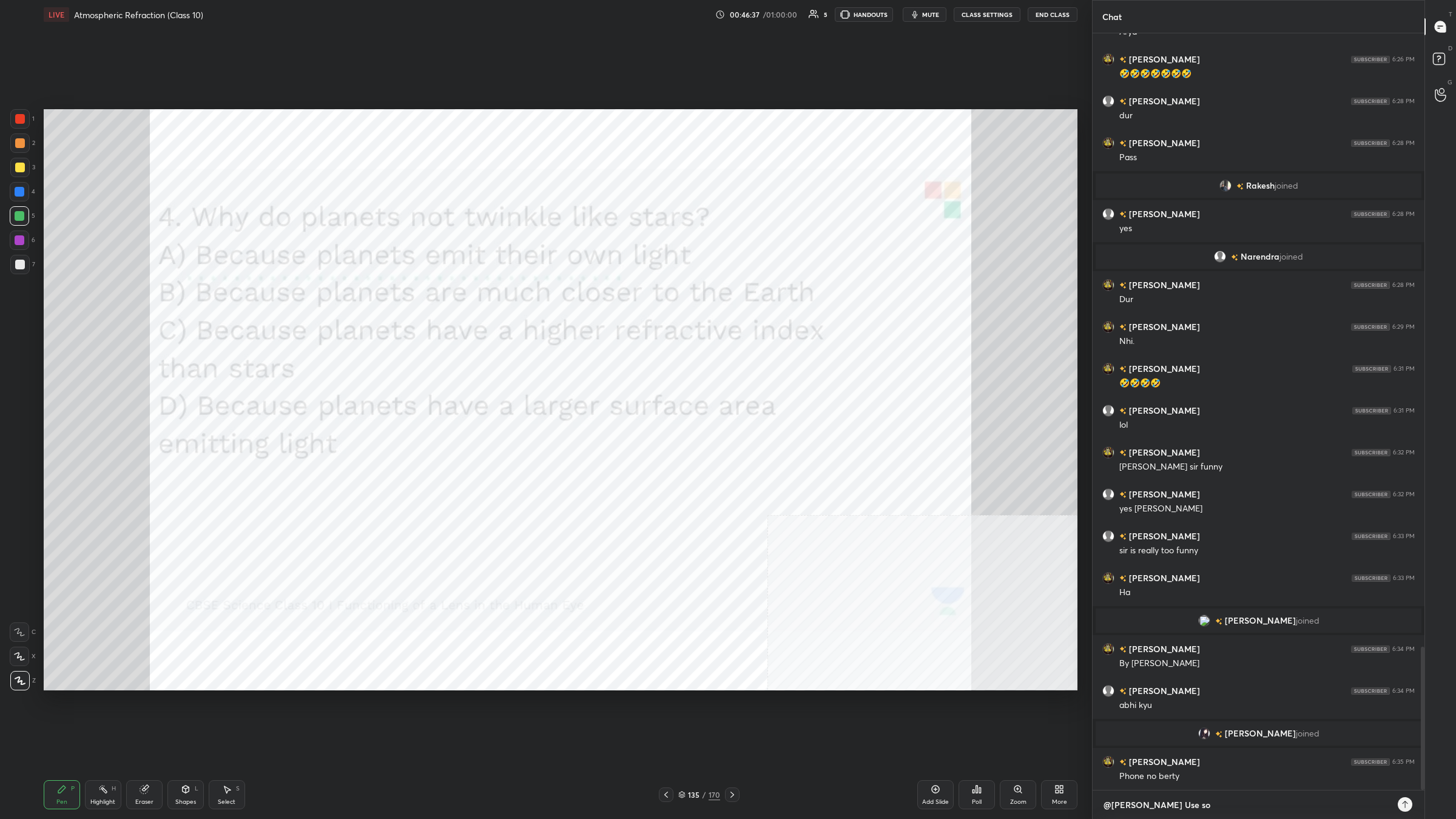 type on "@[PERSON_NAME] Use som" 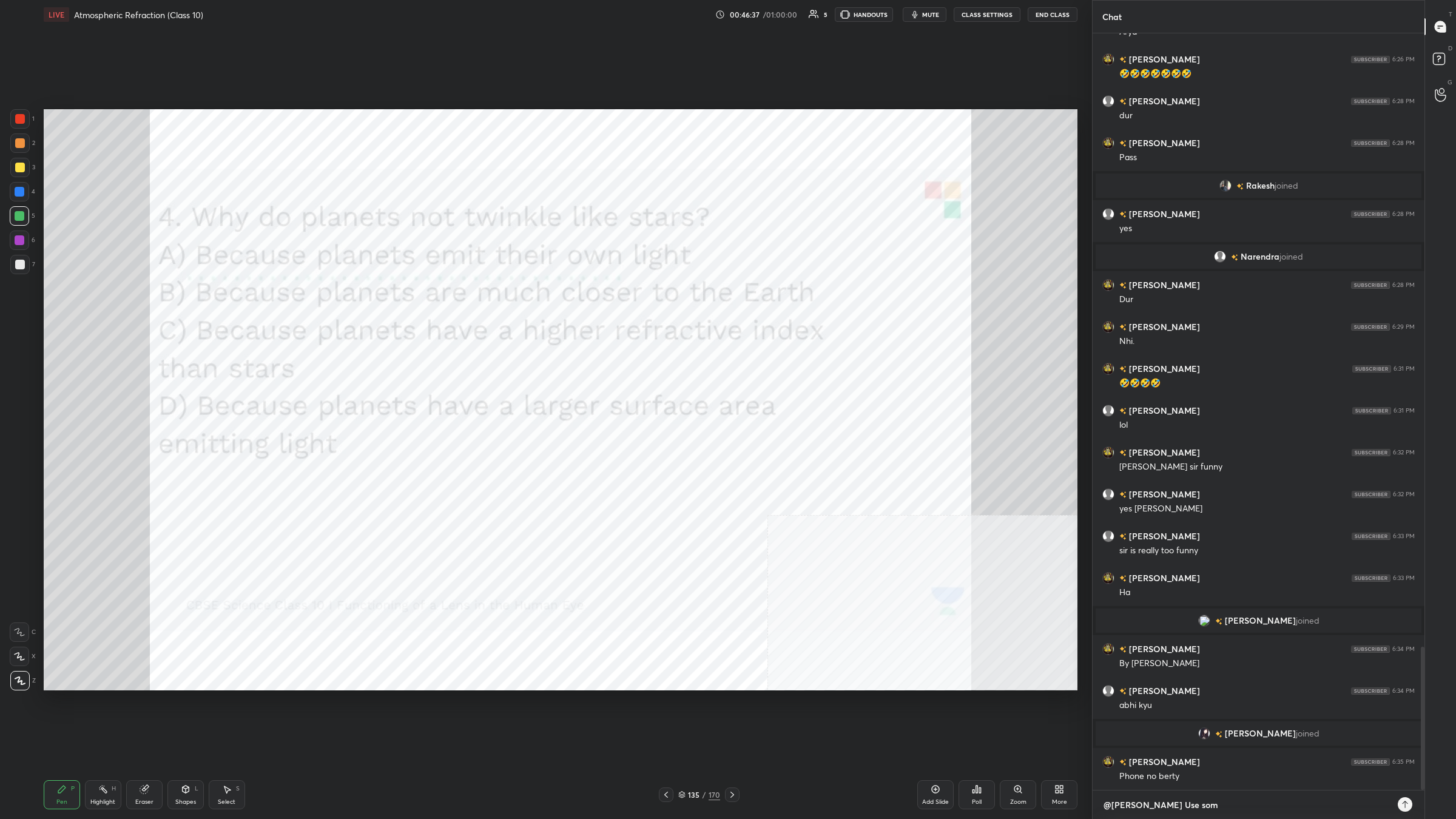 type on "@[PERSON_NAME] Use some" 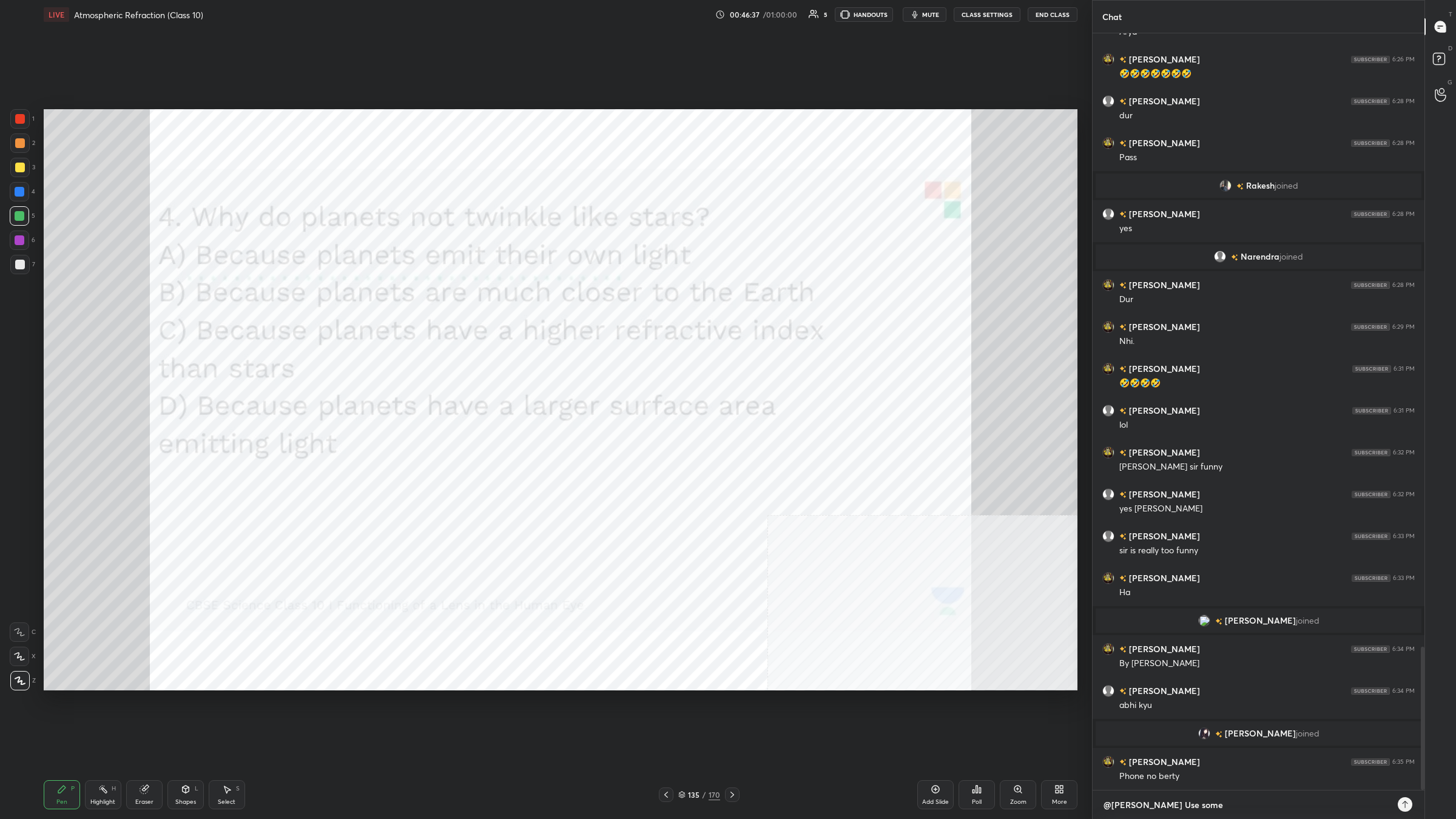 type on "@[PERSON_NAME] Use somet" 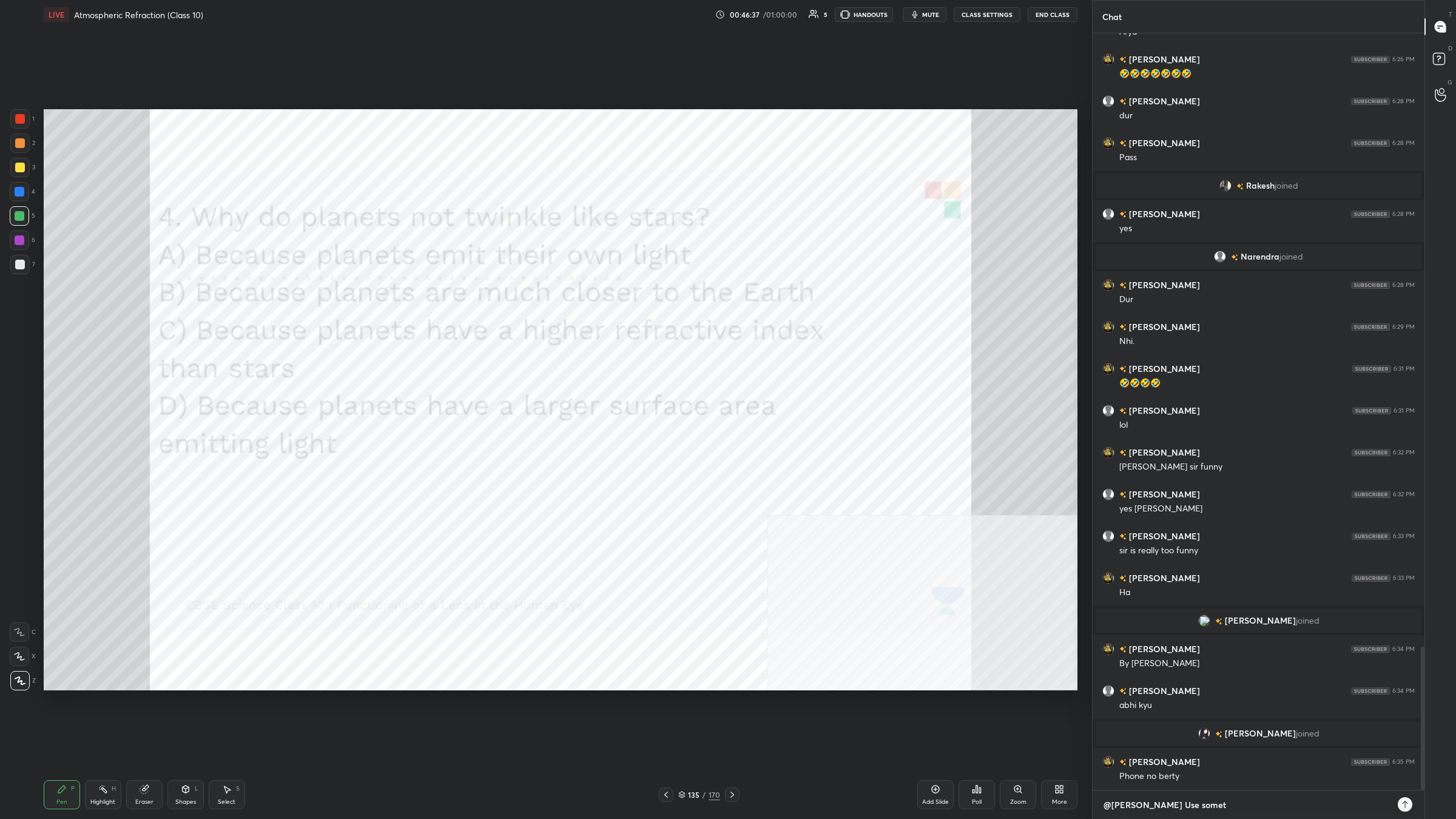 type on "@[PERSON_NAME] Use someth" 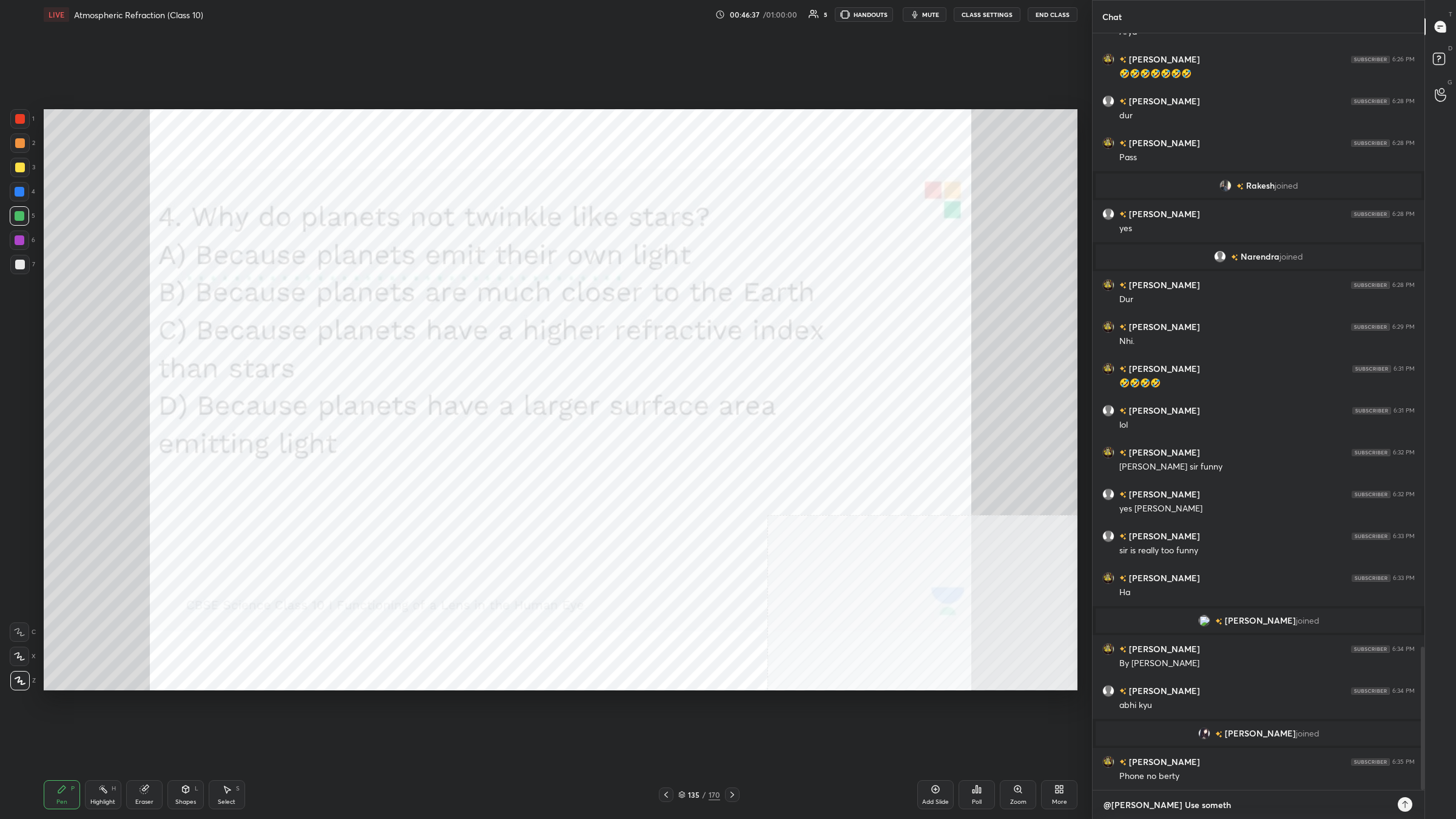 type on "@[PERSON_NAME] Use somethi" 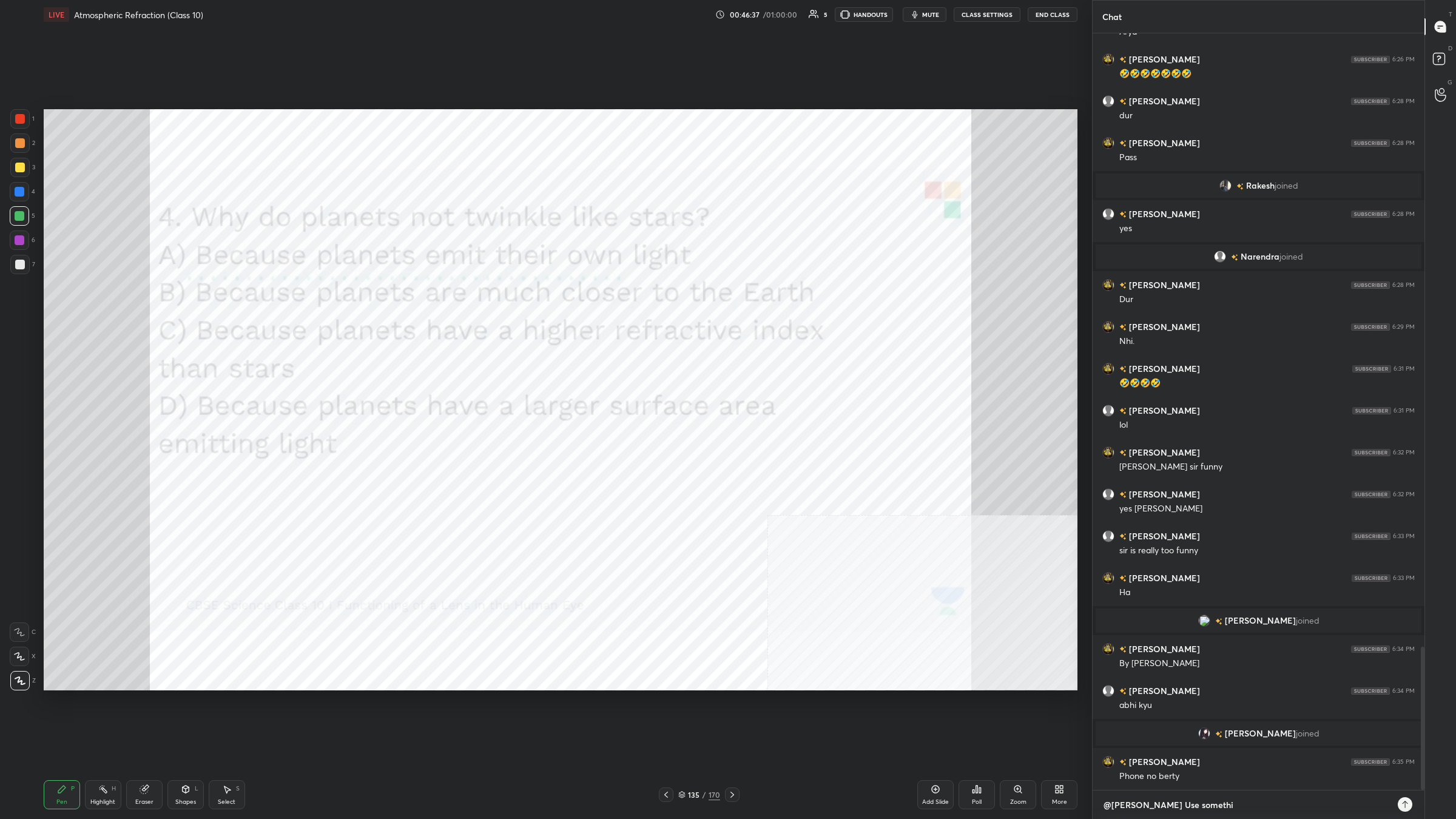 type on "x" 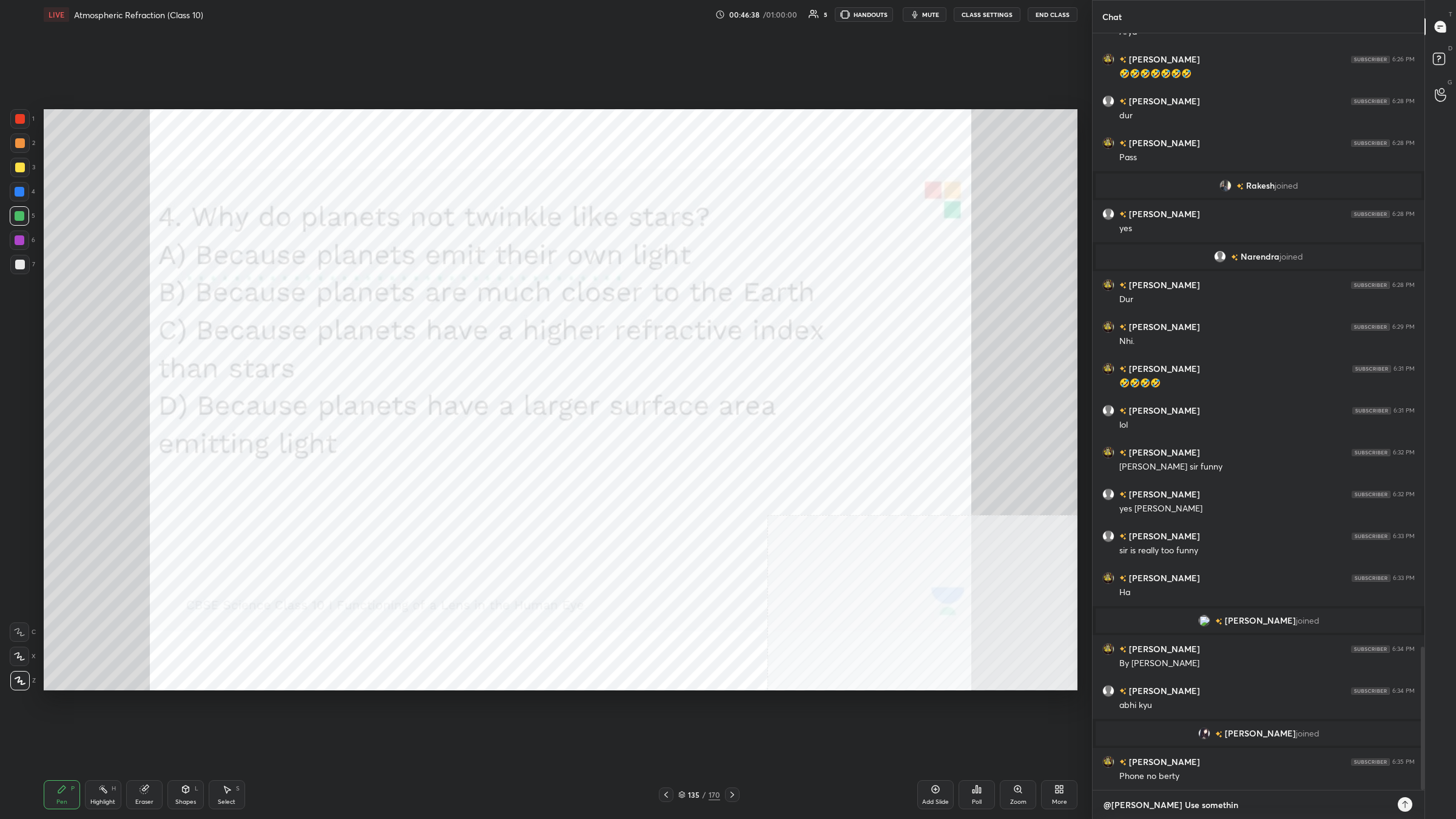 type on "@[PERSON_NAME] Use something" 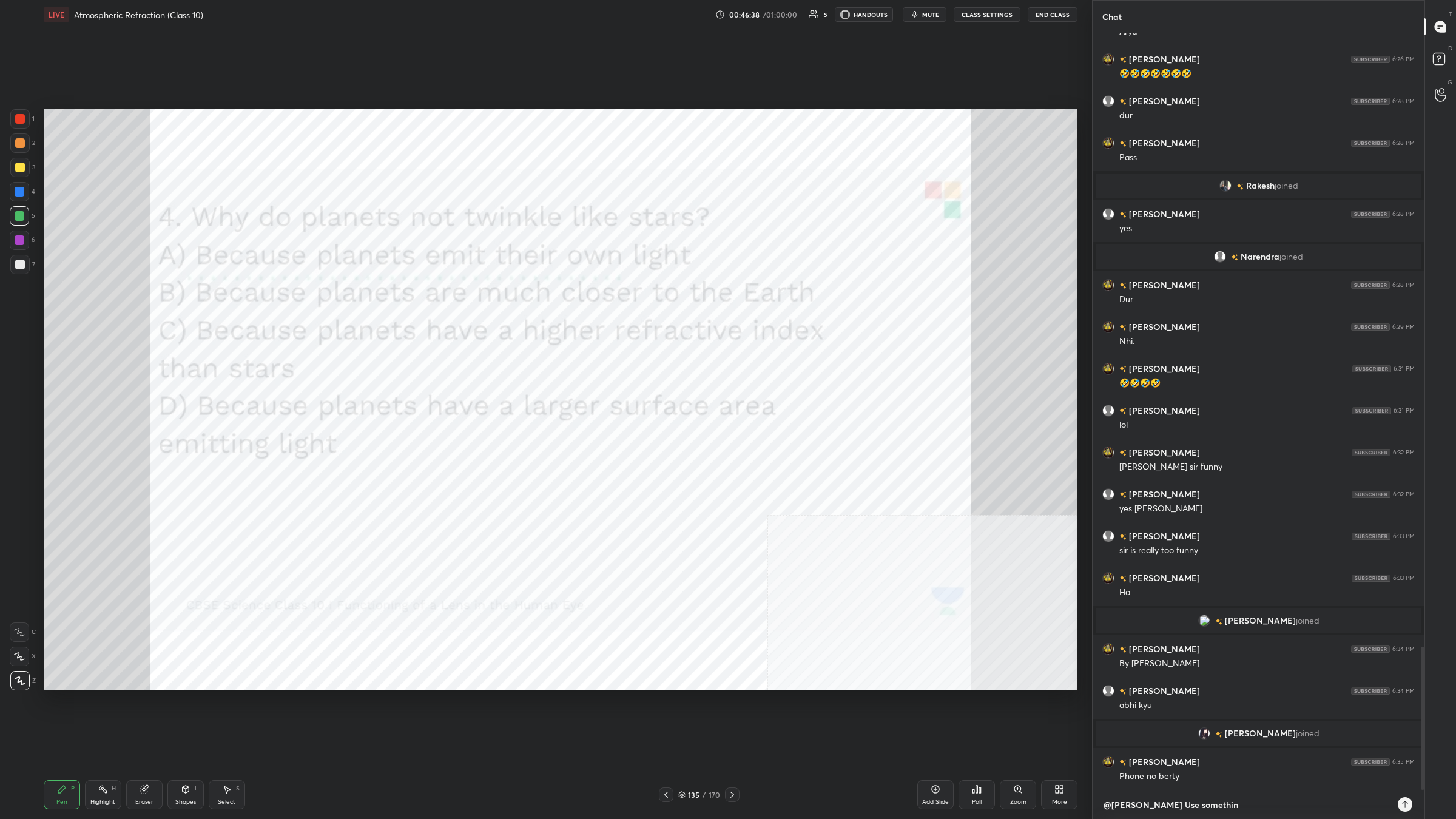 type on "x" 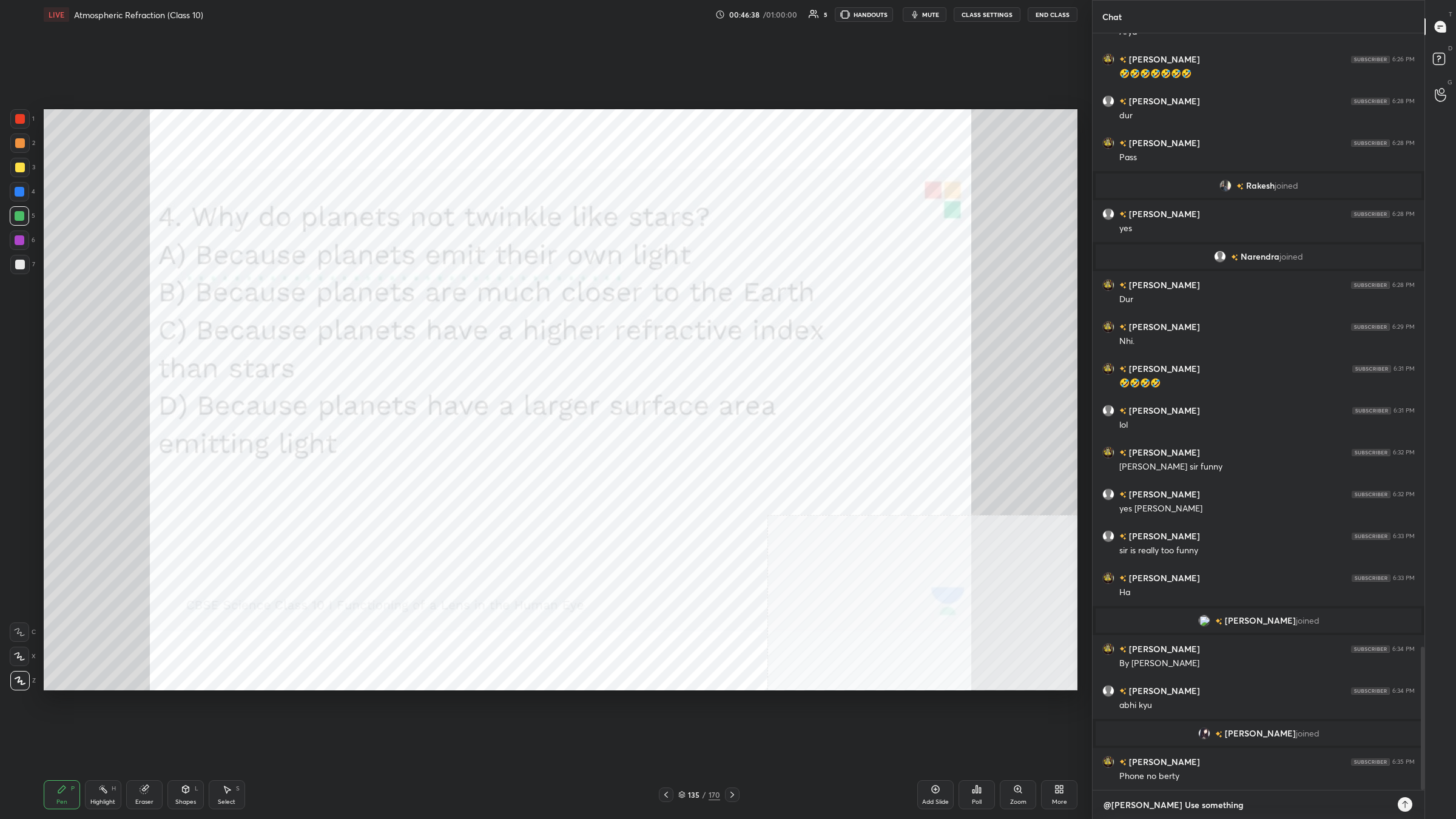 type on "@[PERSON_NAME] Use something" 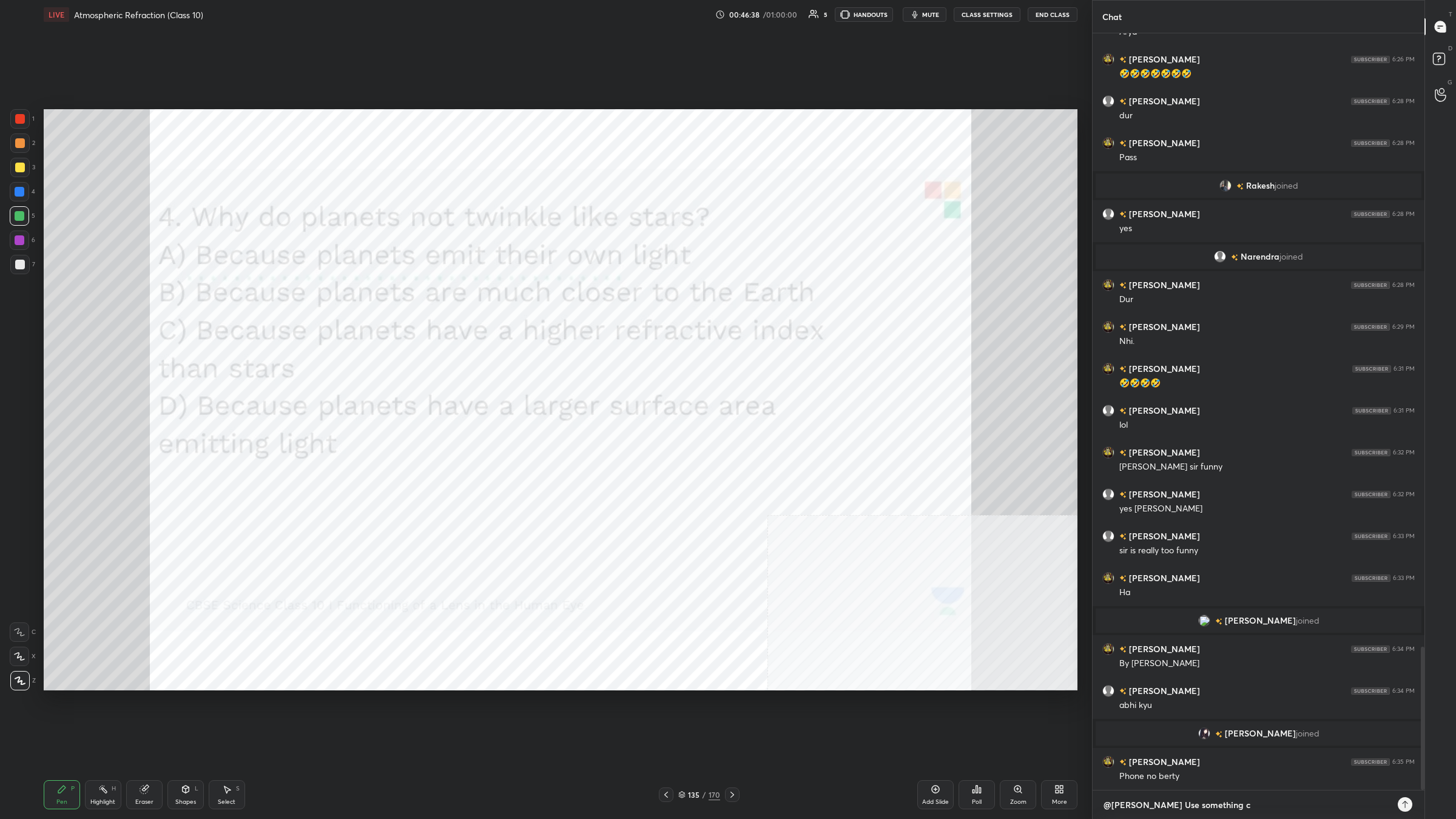 type on "@[PERSON_NAME] Use something ca" 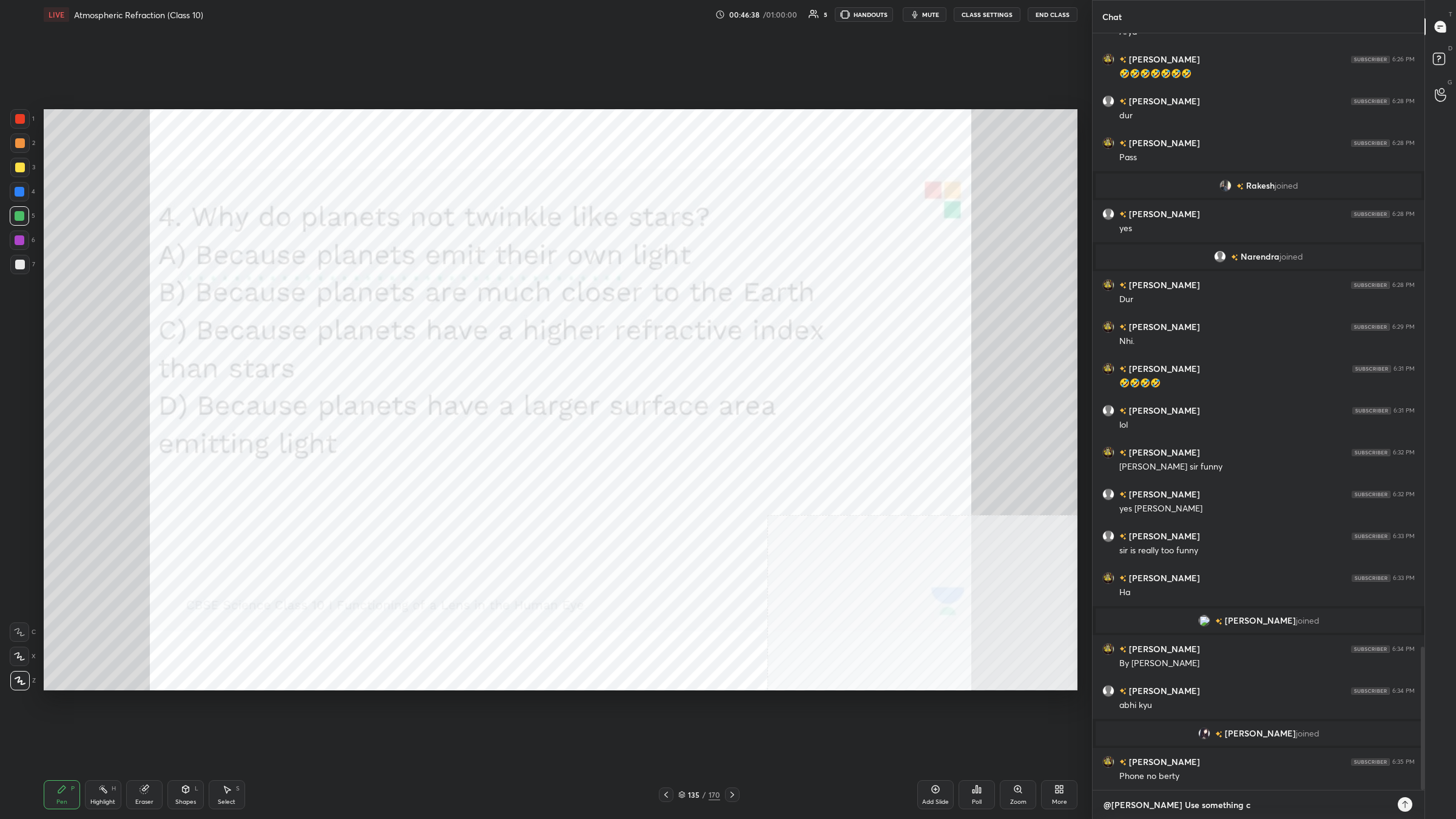 type on "x" 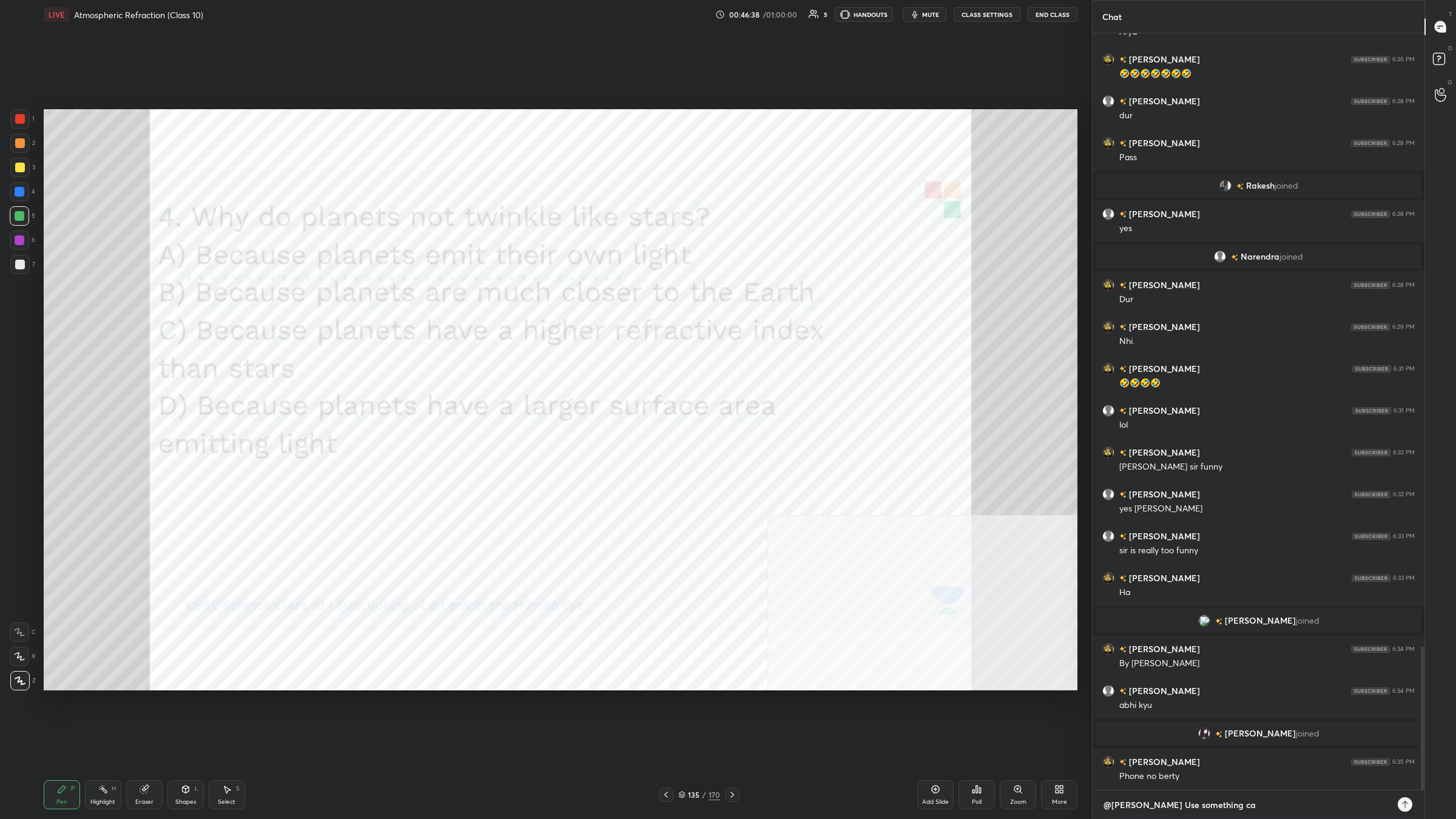 type on "@[PERSON_NAME] Use something cal" 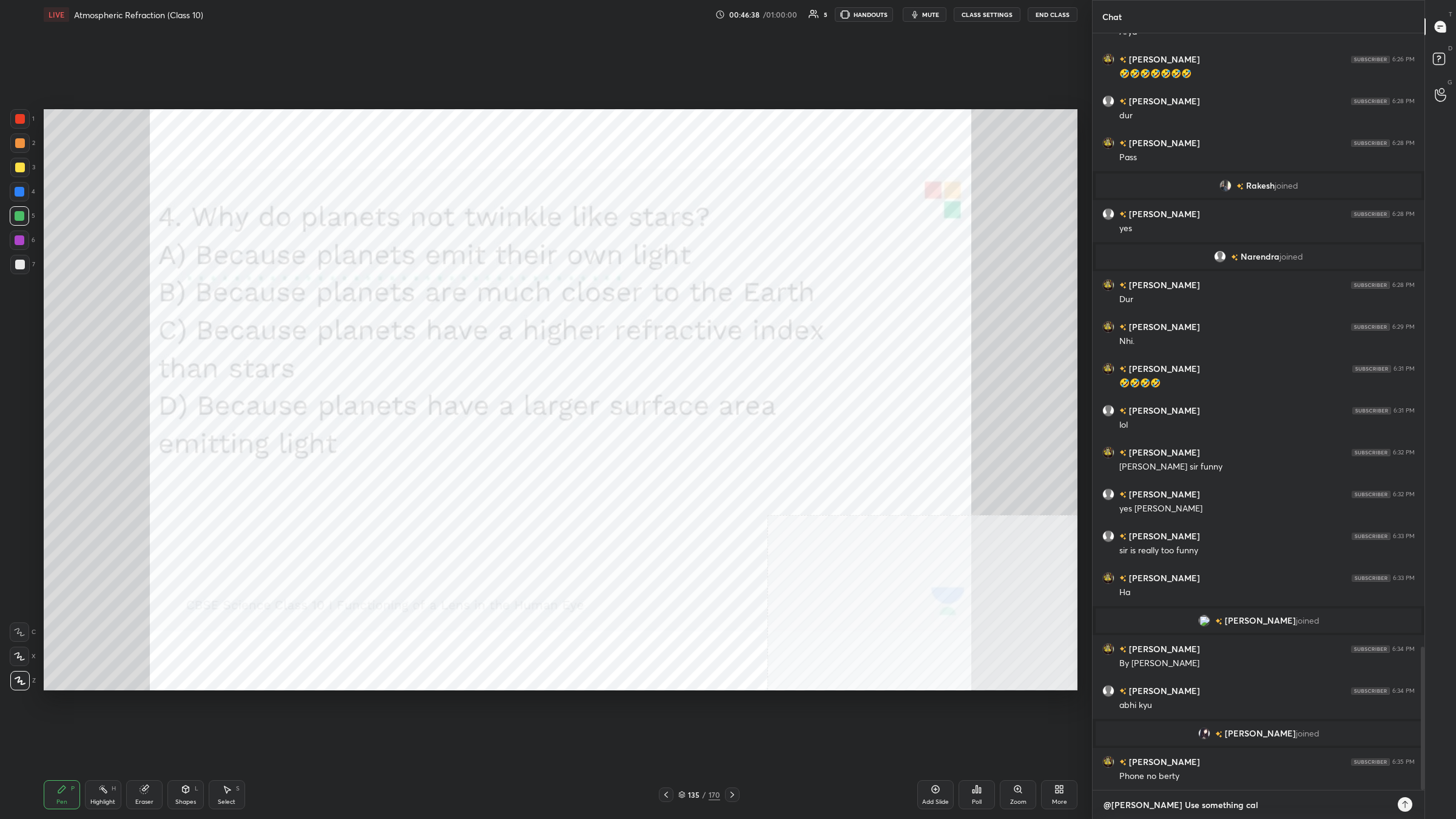 type on "@[PERSON_NAME] Use something call" 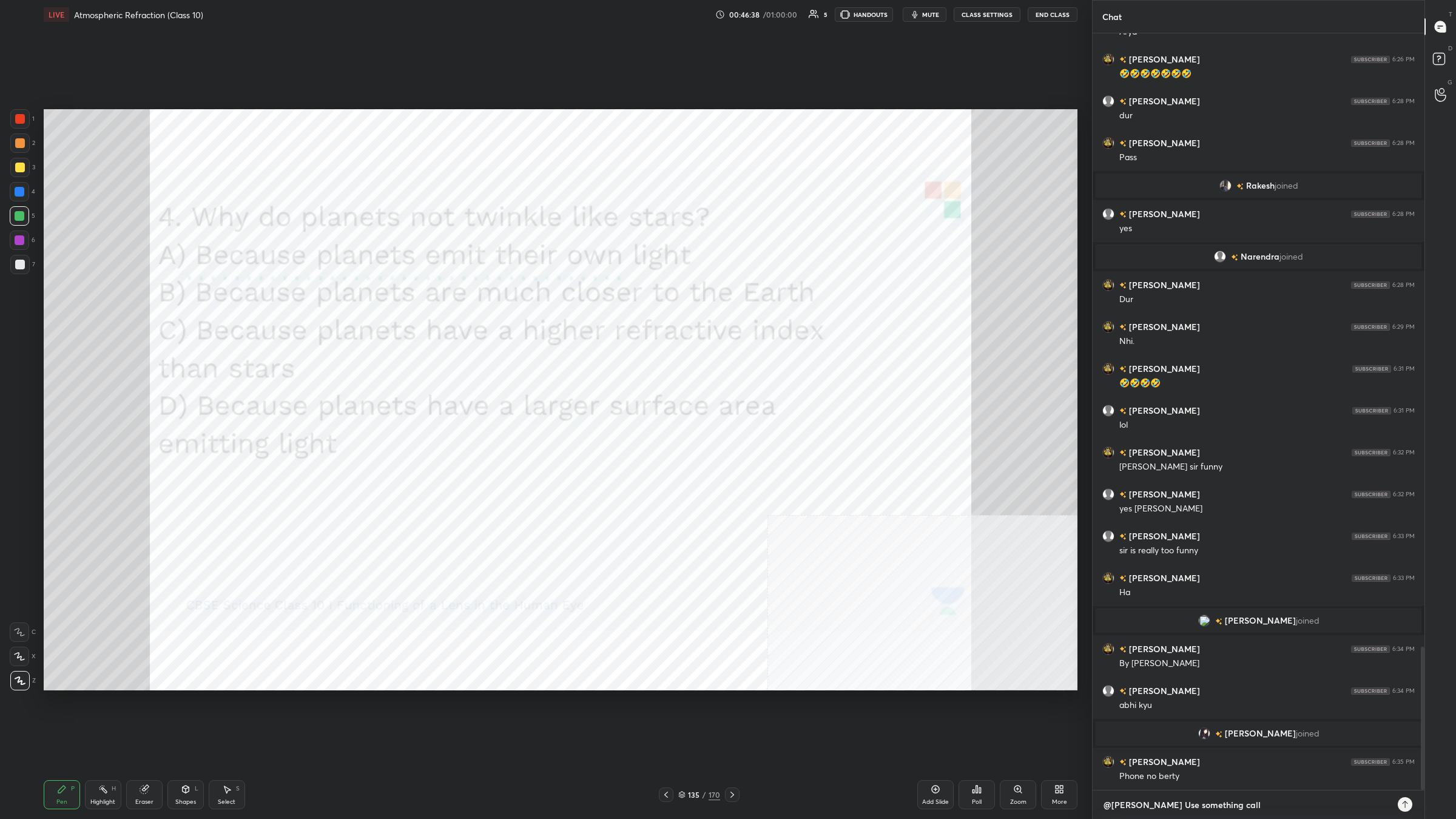 type on "@[PERSON_NAME] Use something calle" 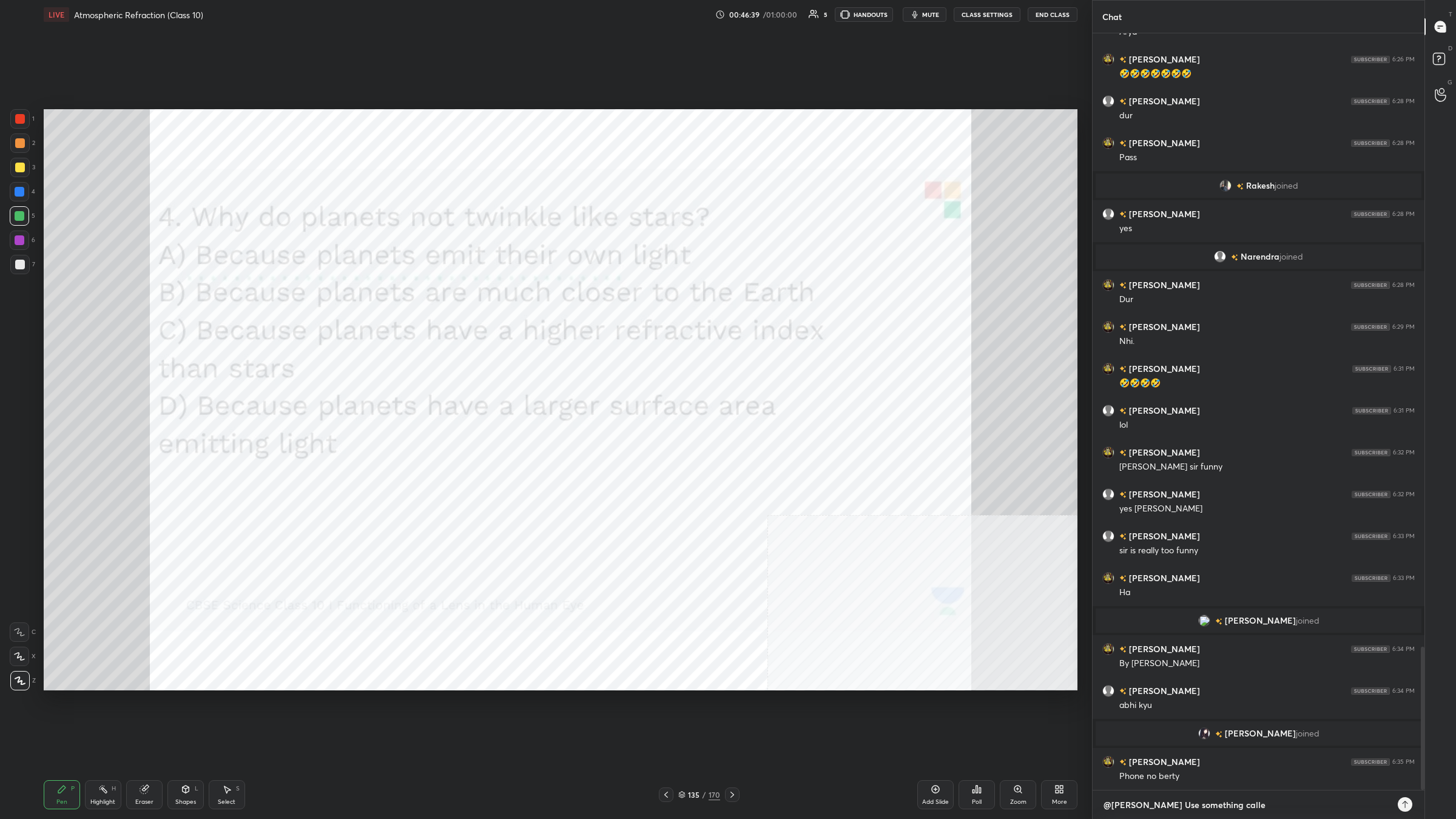 type on "@[PERSON_NAME] Use something called" 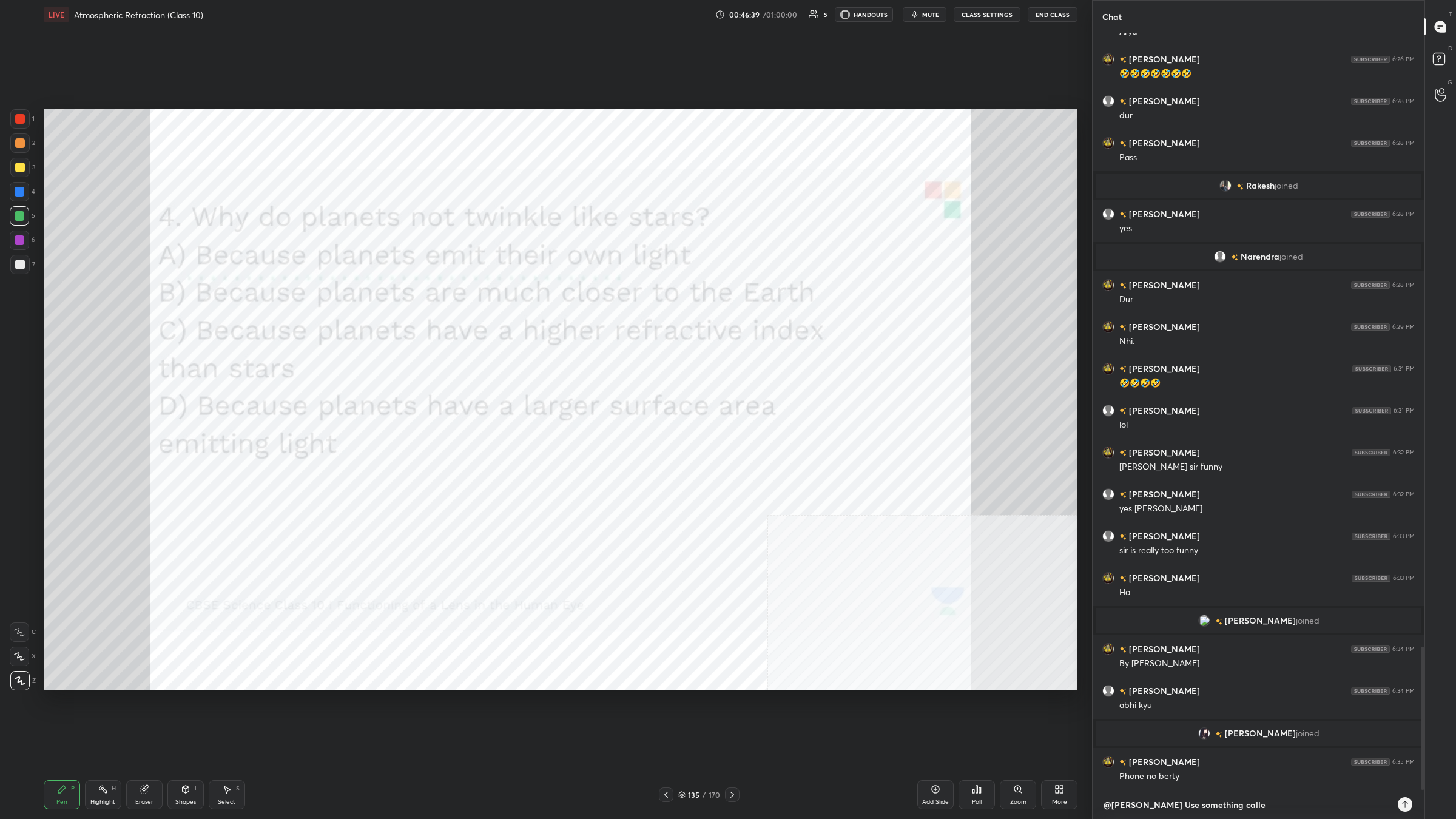 type on "x" 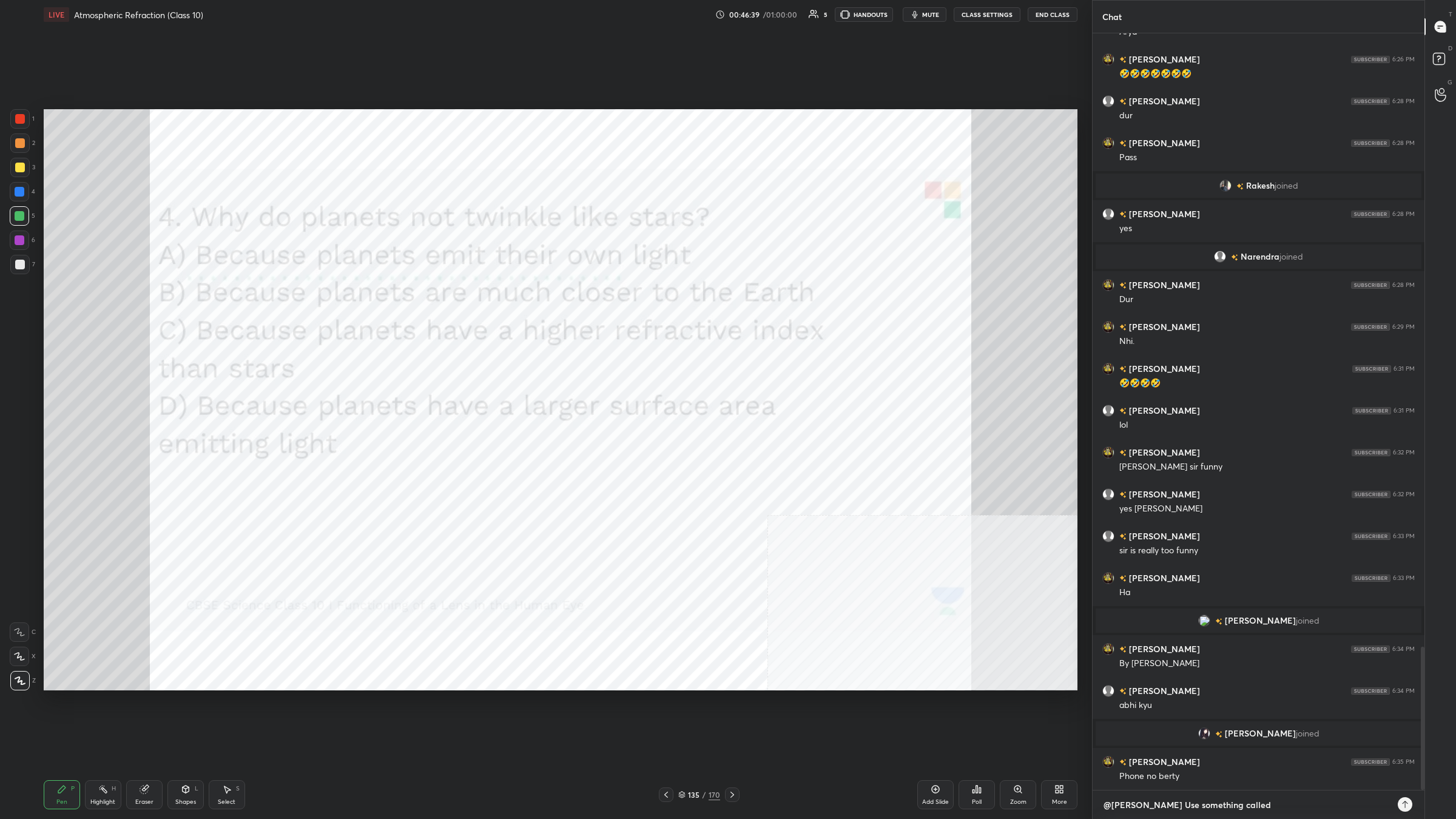 type on "@[PERSON_NAME] Use something called" 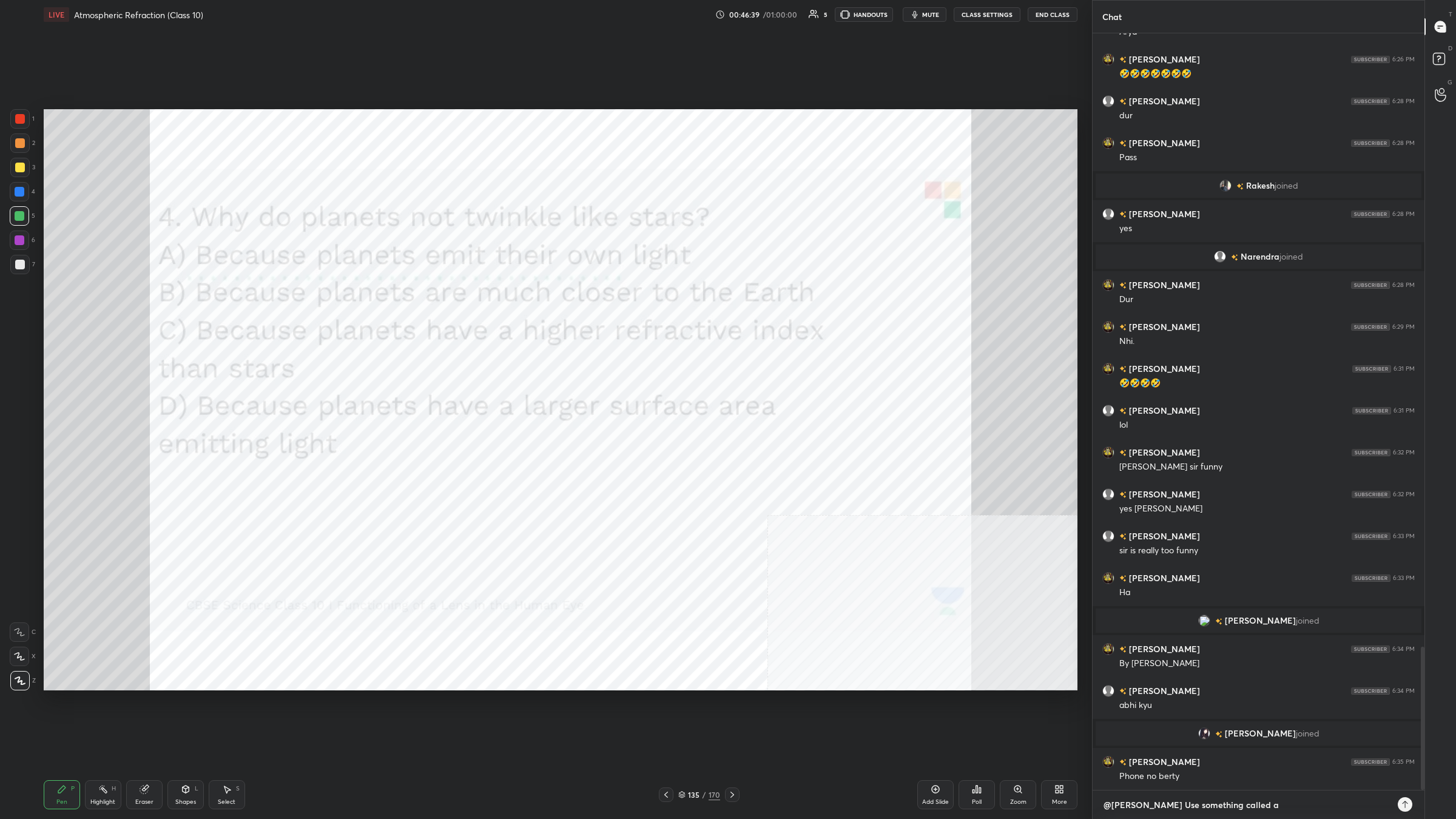 type on "@[PERSON_NAME] Use something called as" 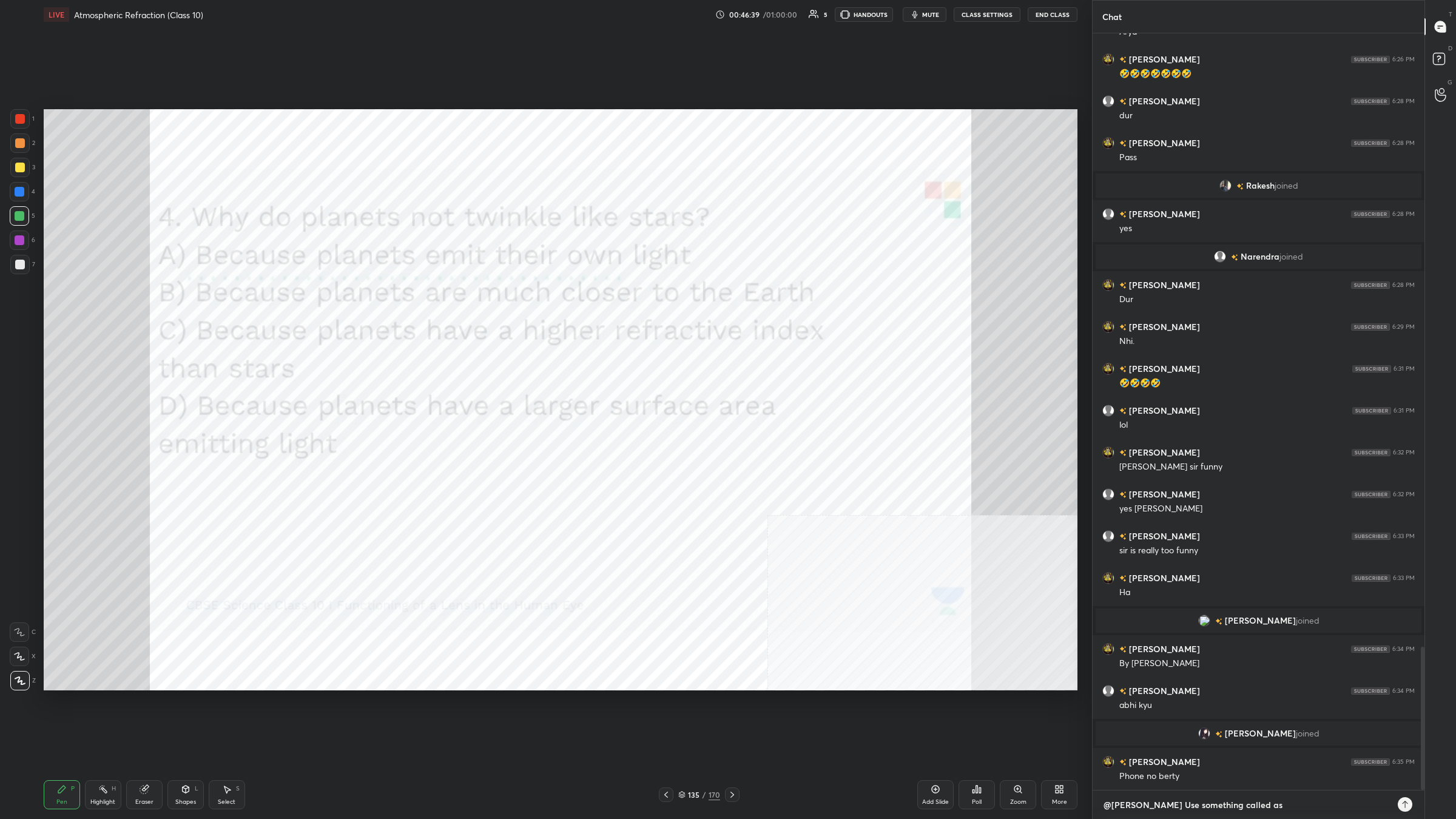 type on "@[PERSON_NAME] Use something called as" 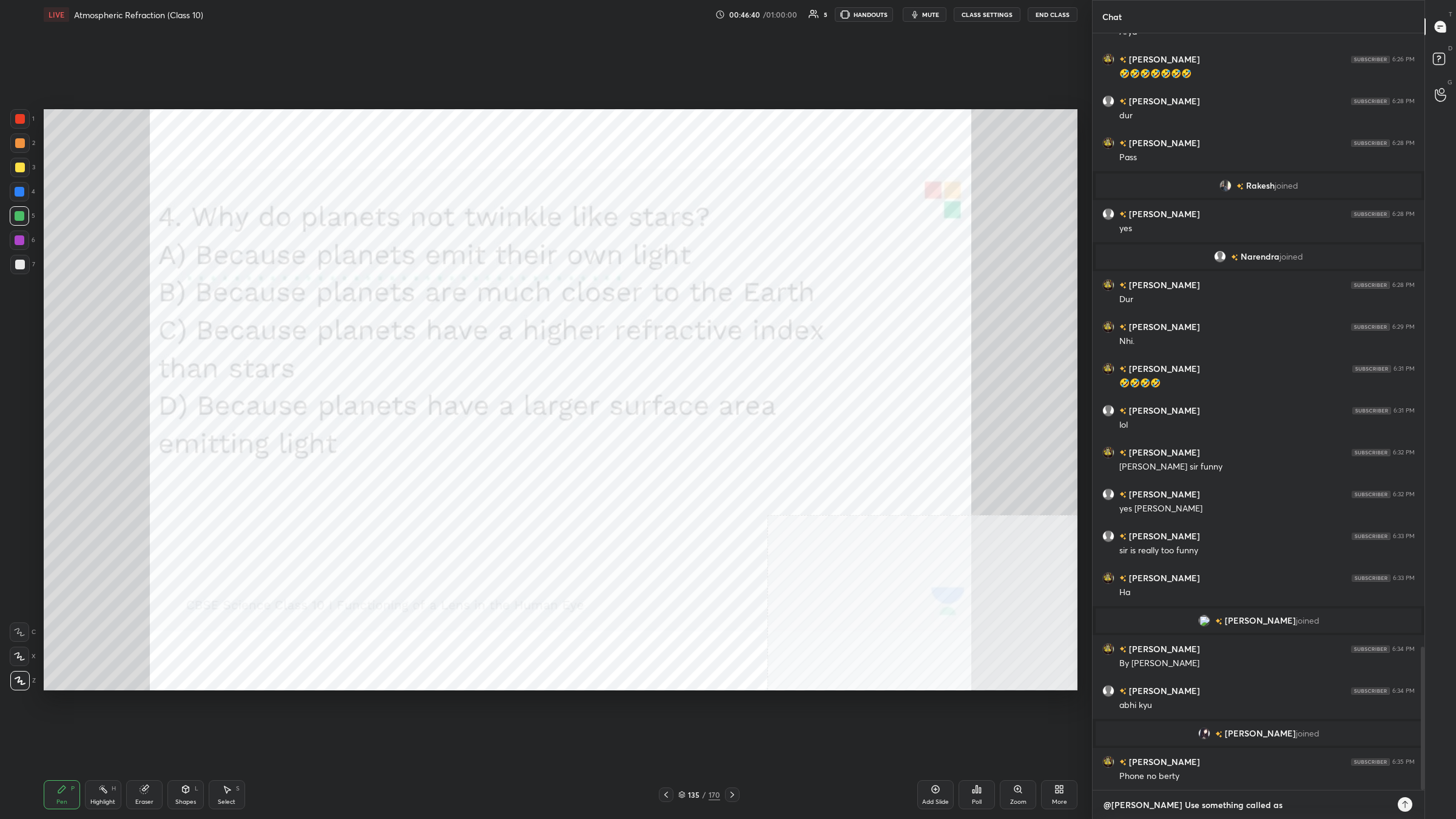 type on "@[PERSON_NAME] Use something called as C" 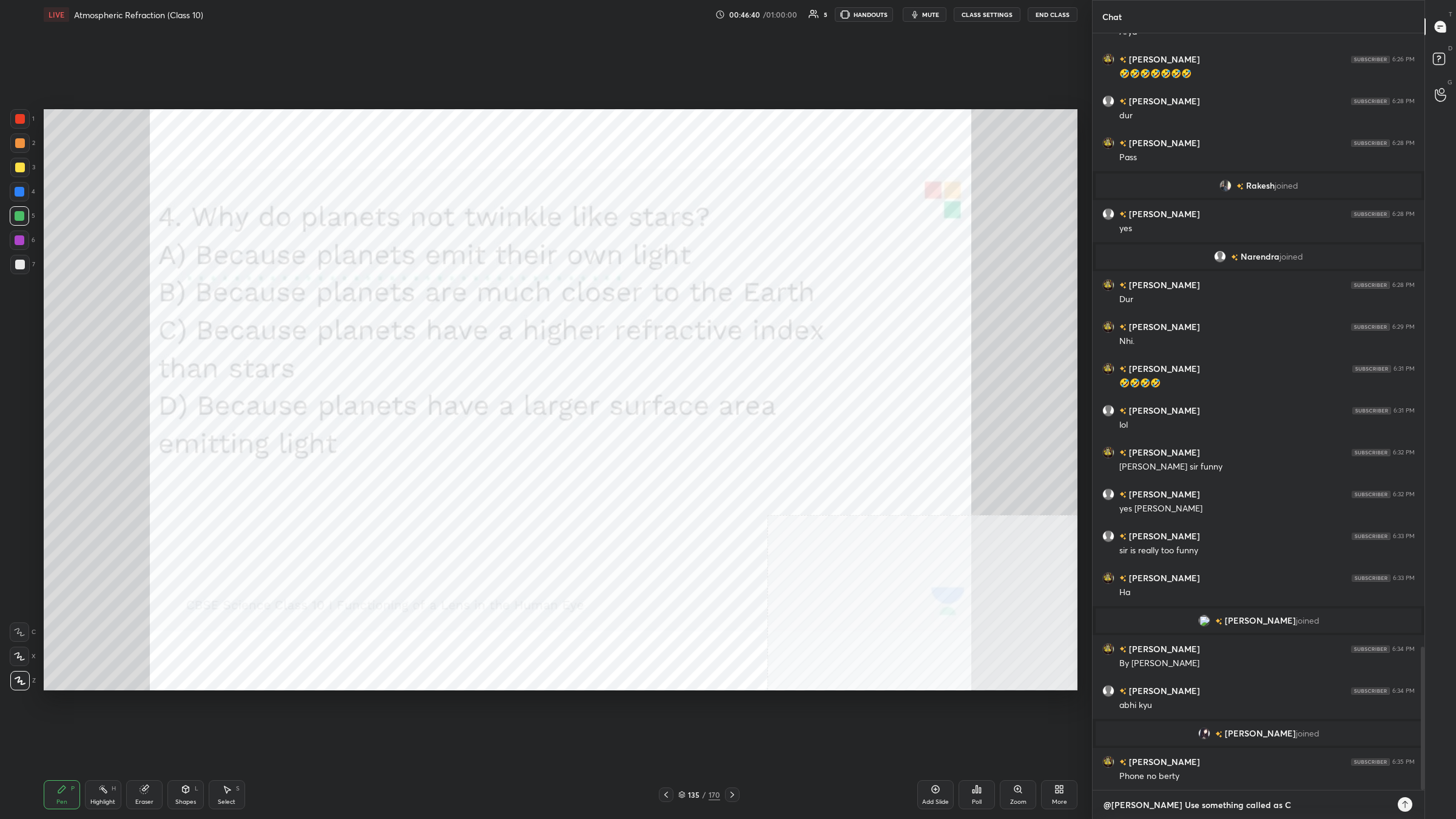 type on "@[PERSON_NAME] Use something called as Ch" 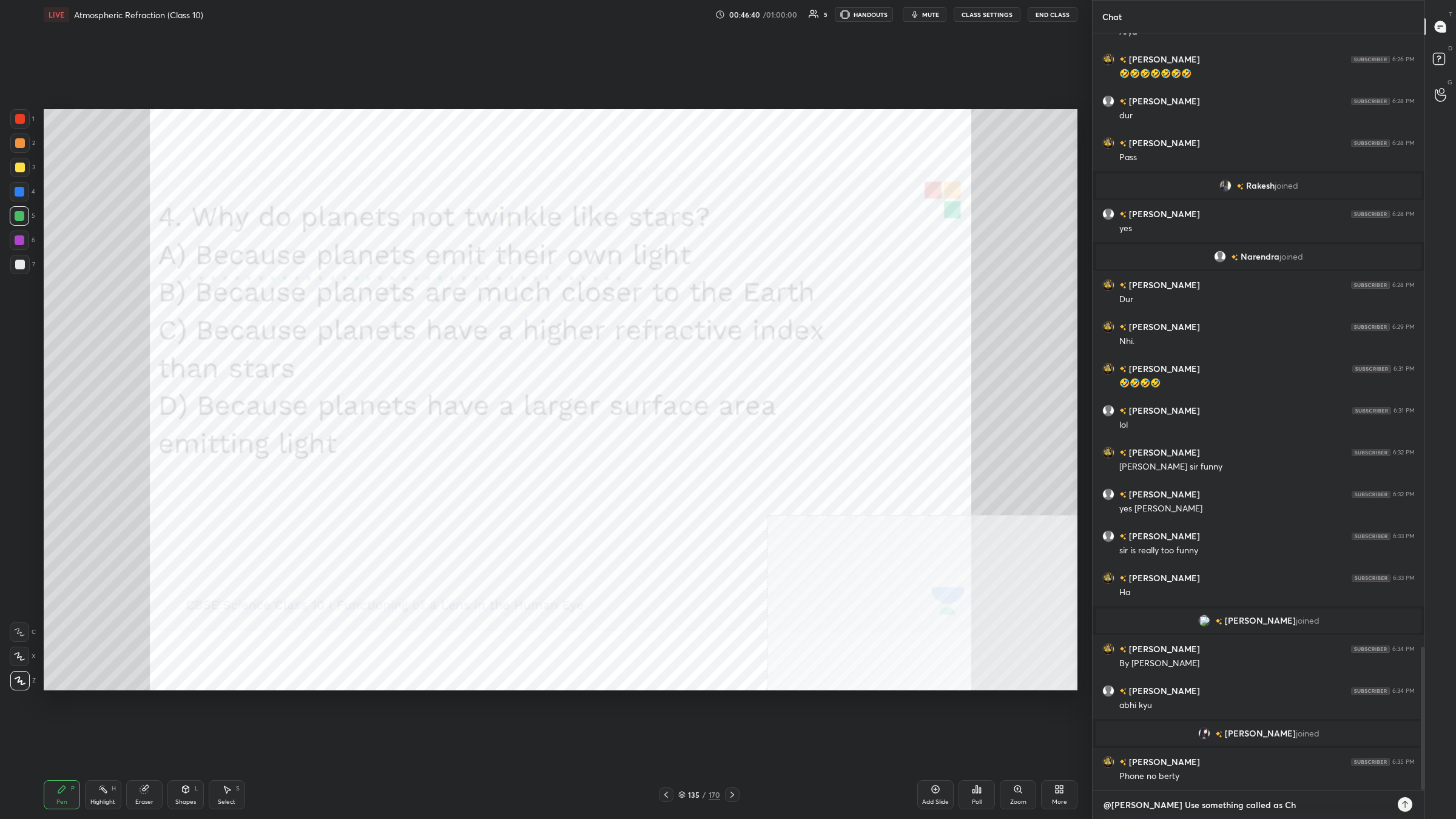 type on "@[PERSON_NAME] Use something called as Cha" 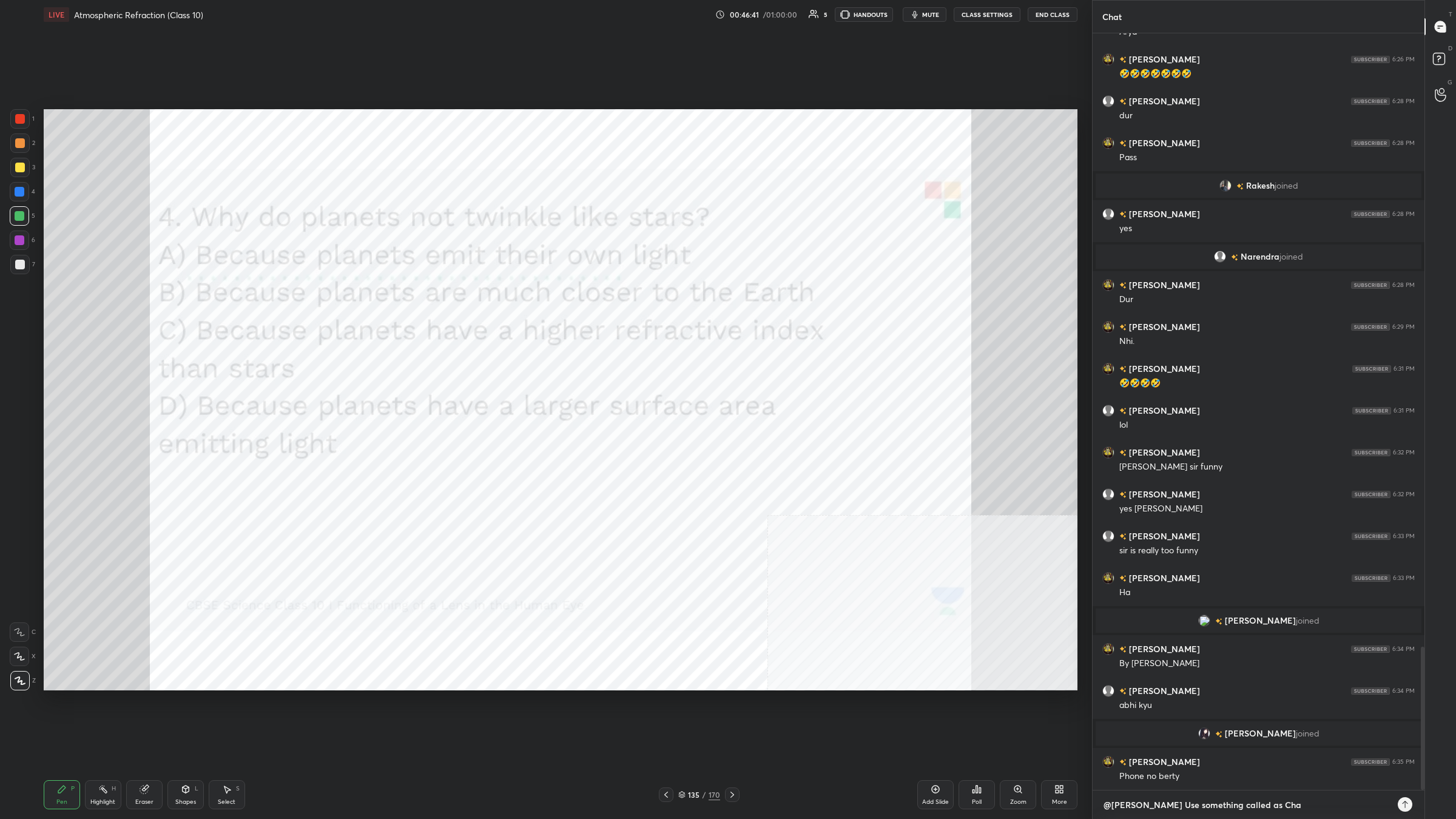 type on "@[PERSON_NAME] Use something called as Char" 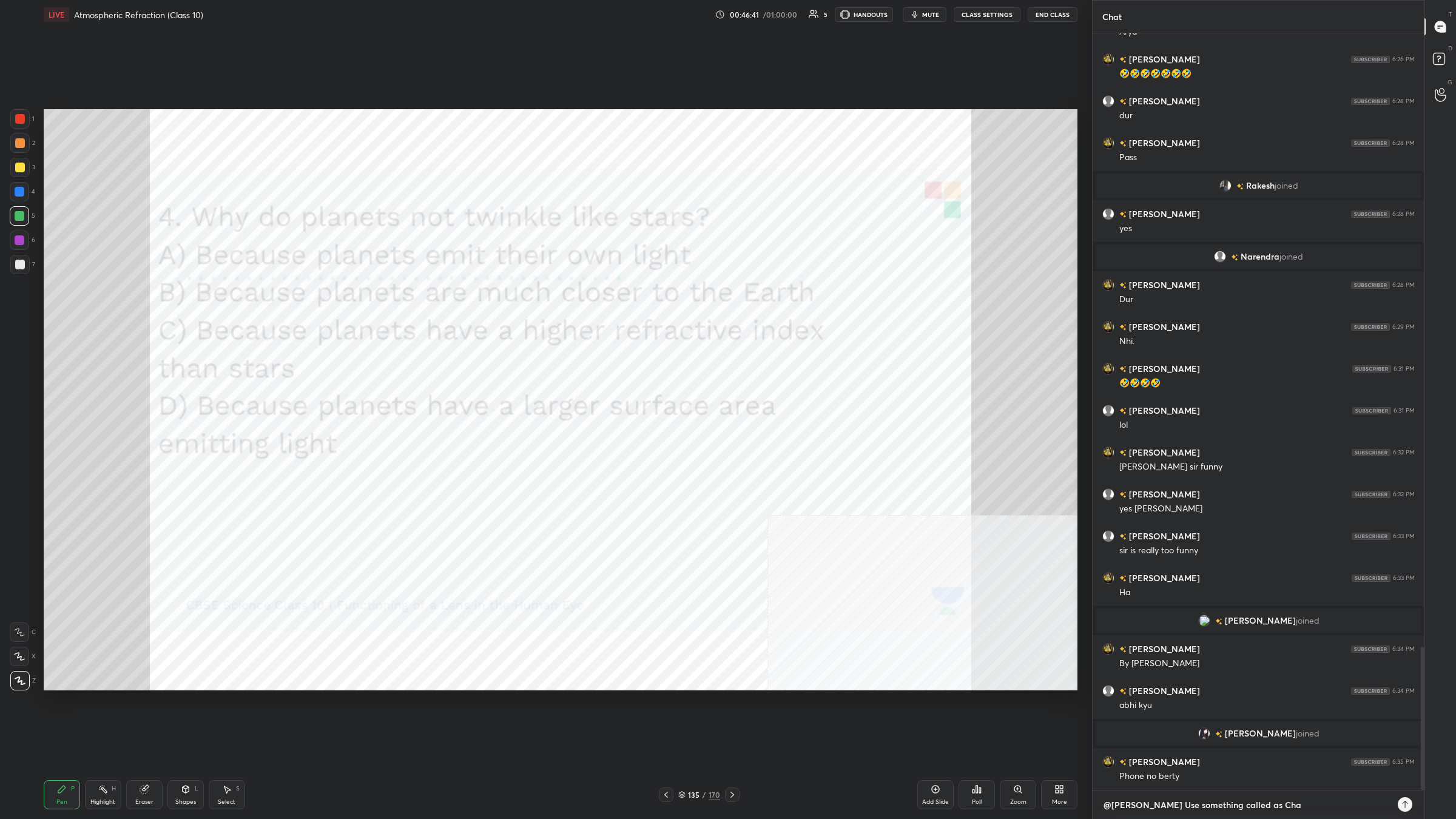type on "x" 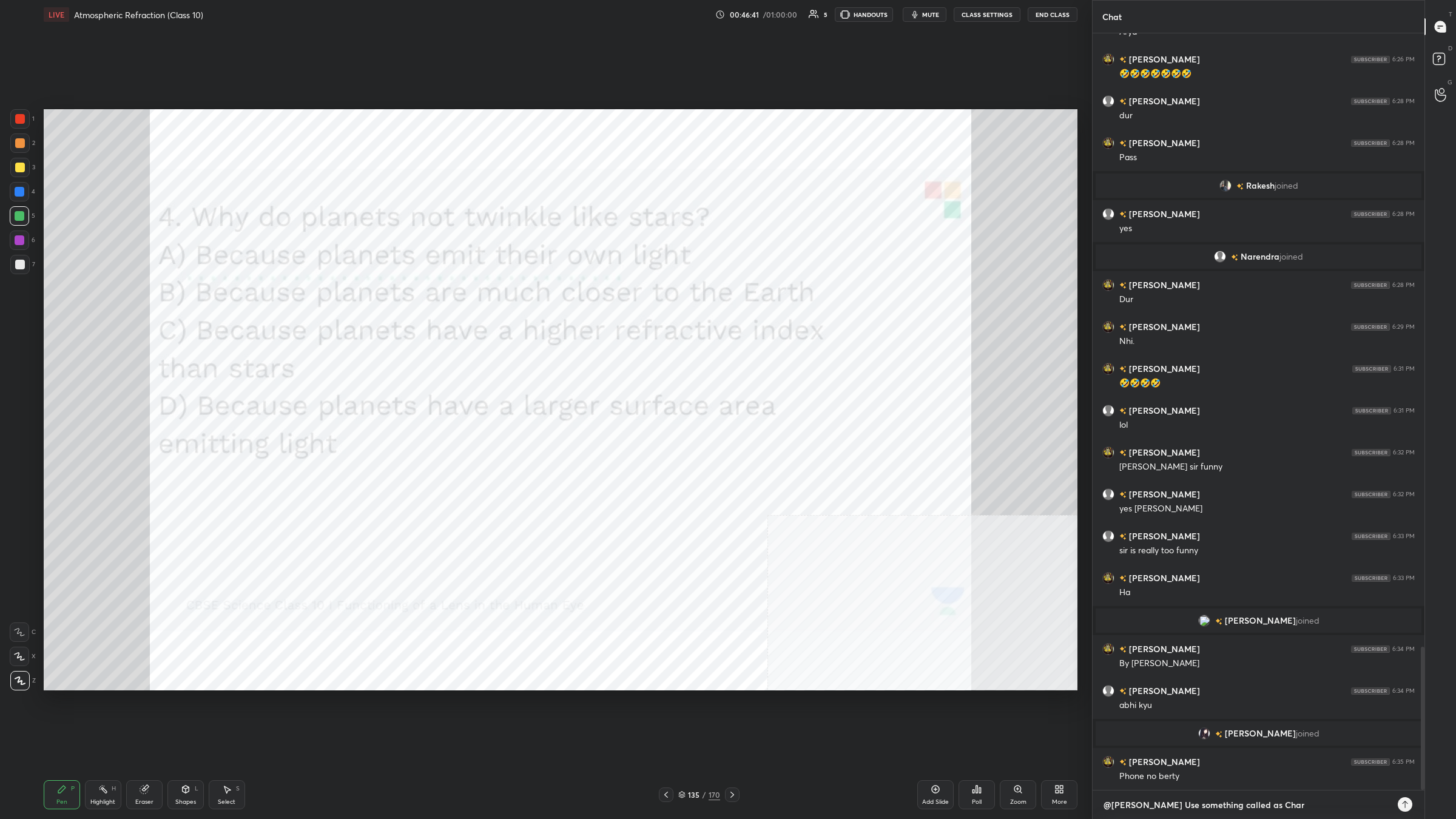 type on "@[PERSON_NAME] Use something called as Charg" 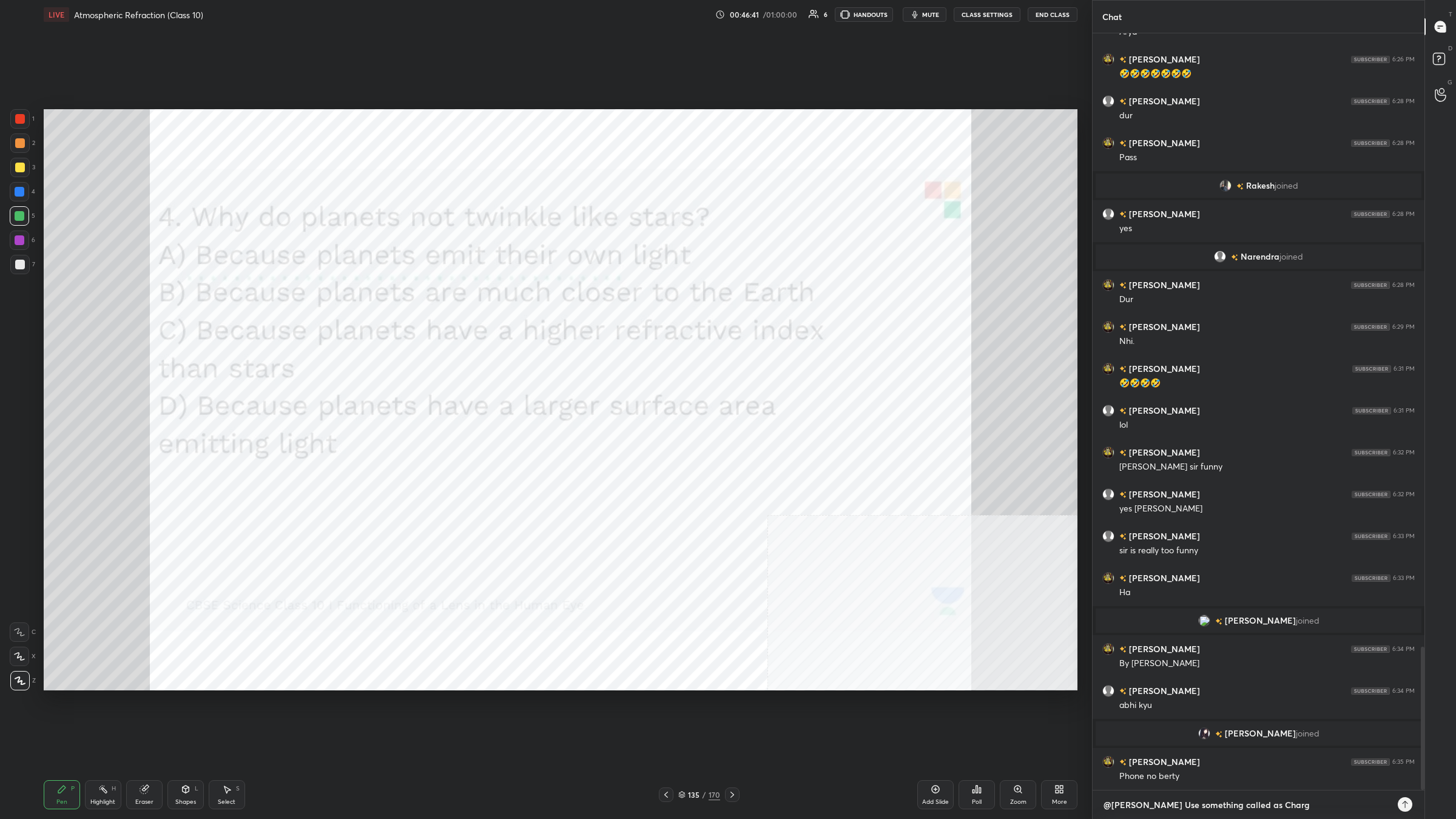 type on "@[PERSON_NAME] Use something called as Charge" 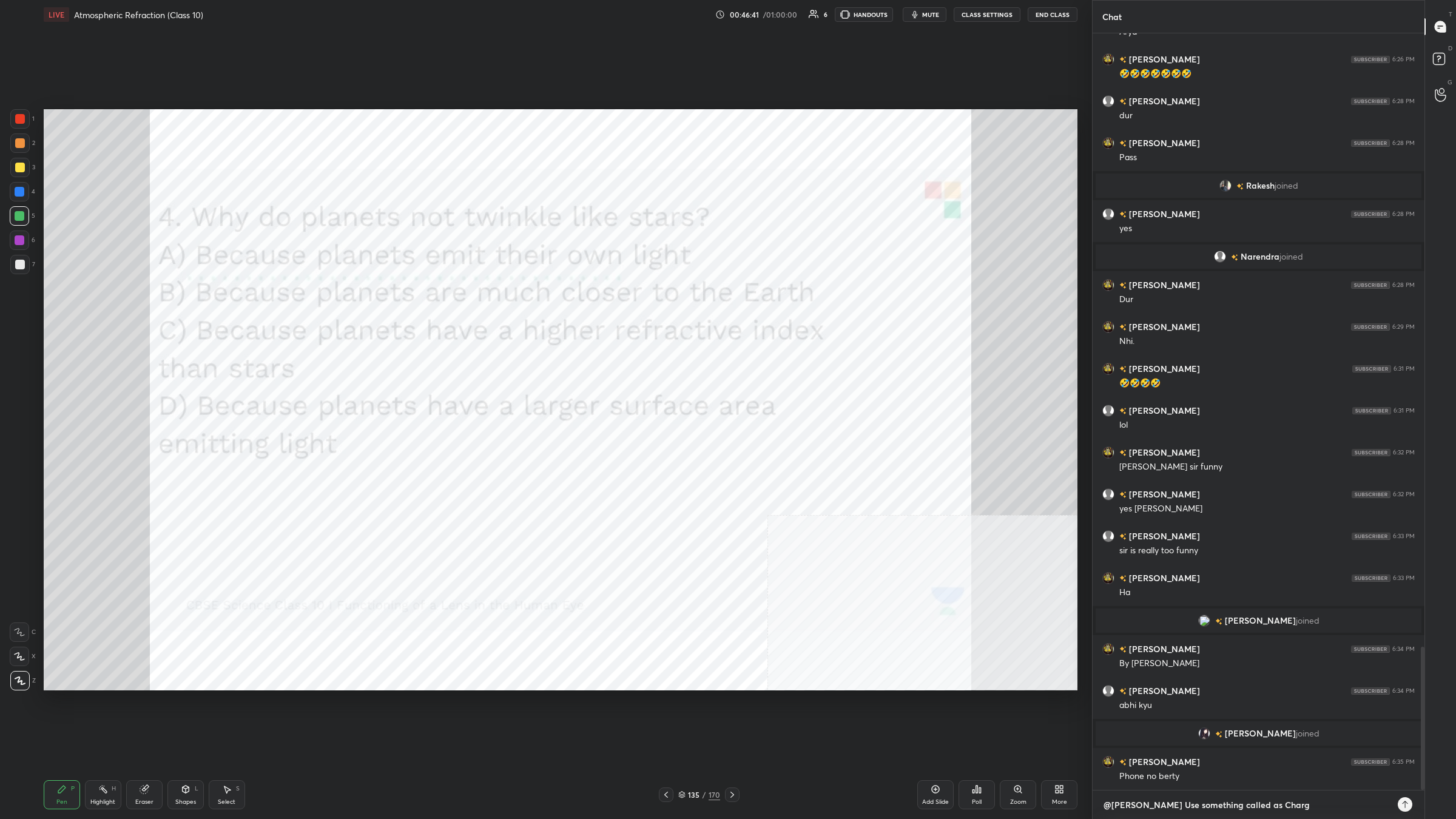 type on "x" 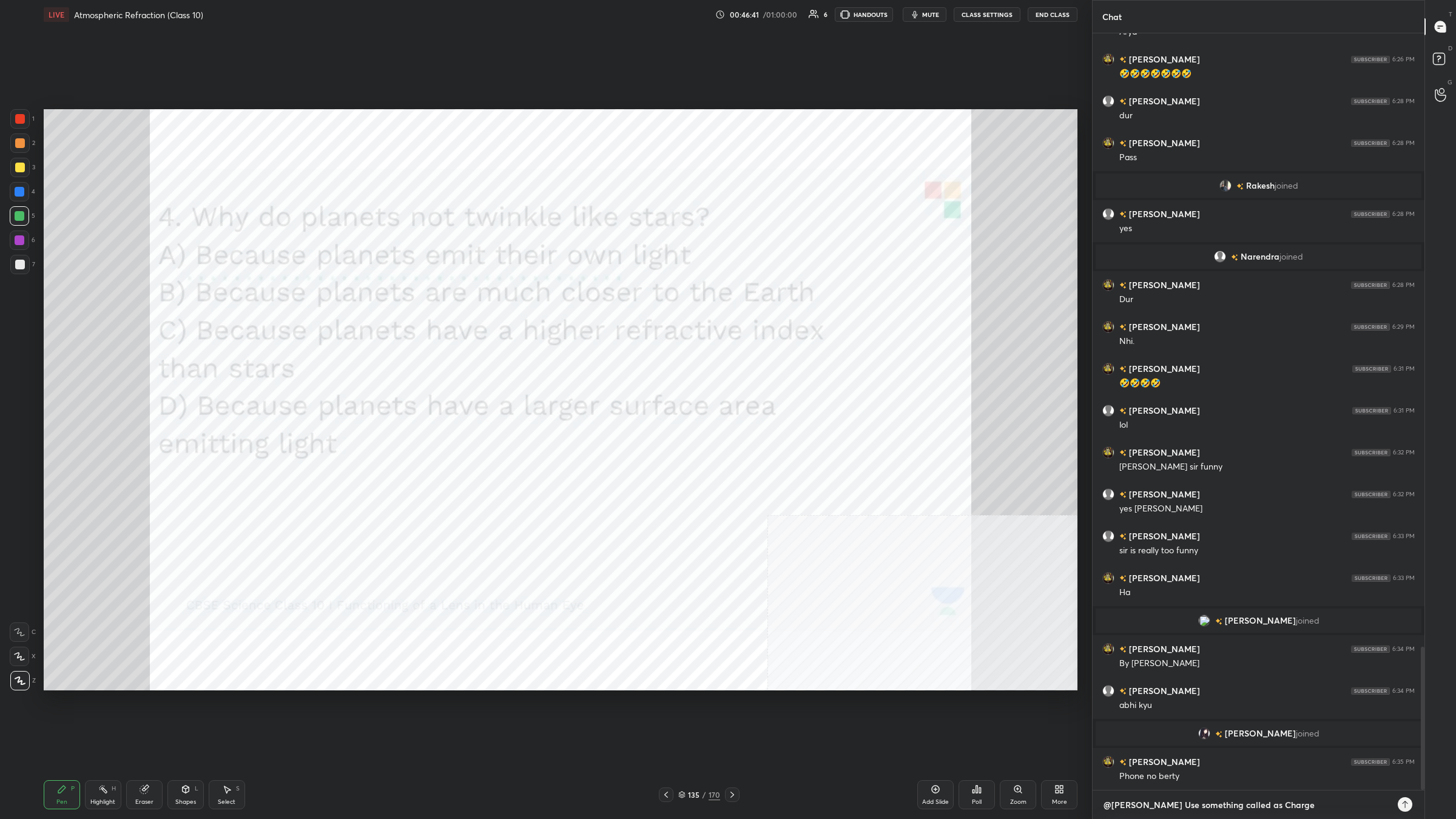 type on "@[PERSON_NAME] Use something called as Charger" 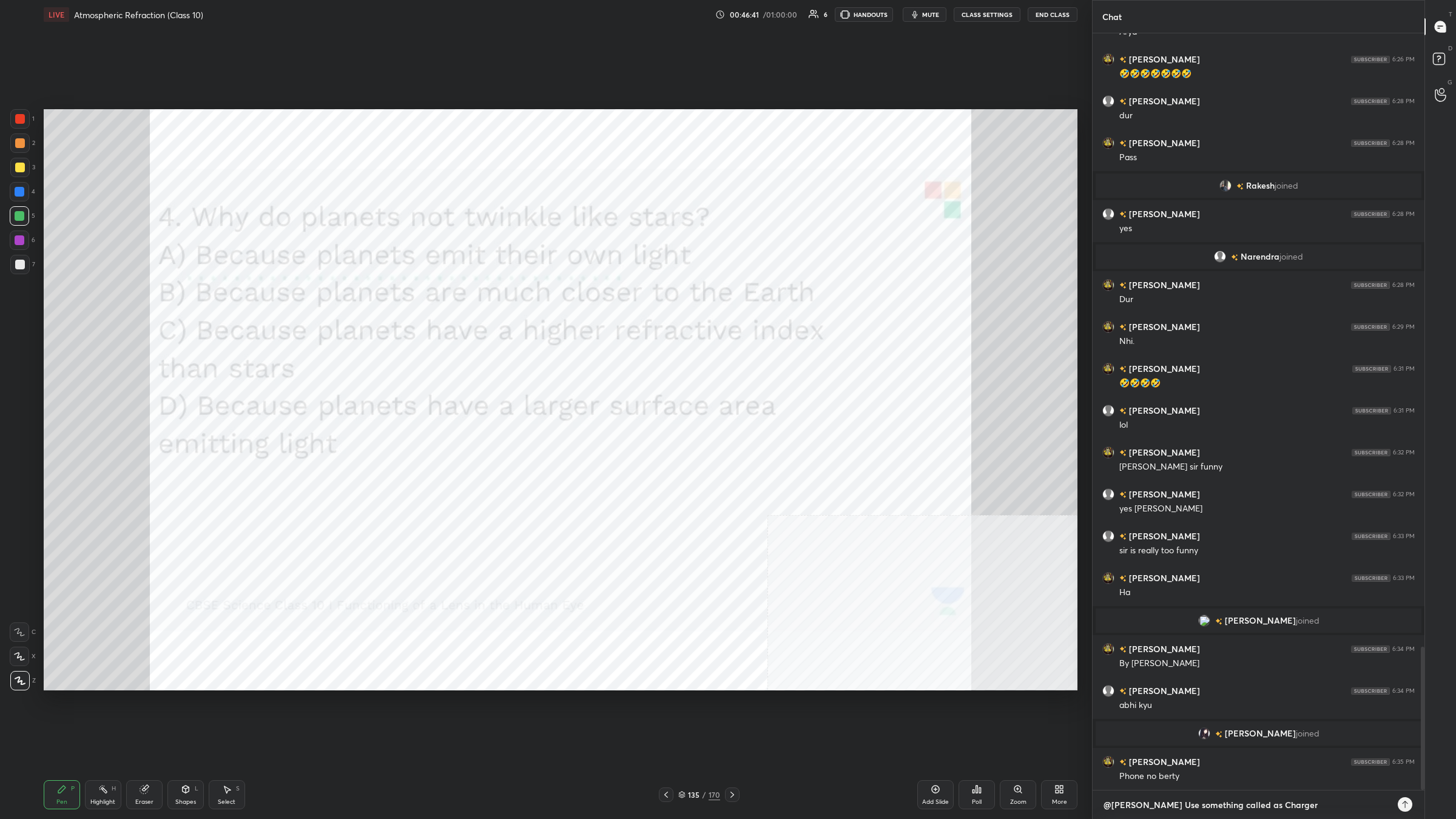 type on "@[PERSON_NAME] Use something called as Charger." 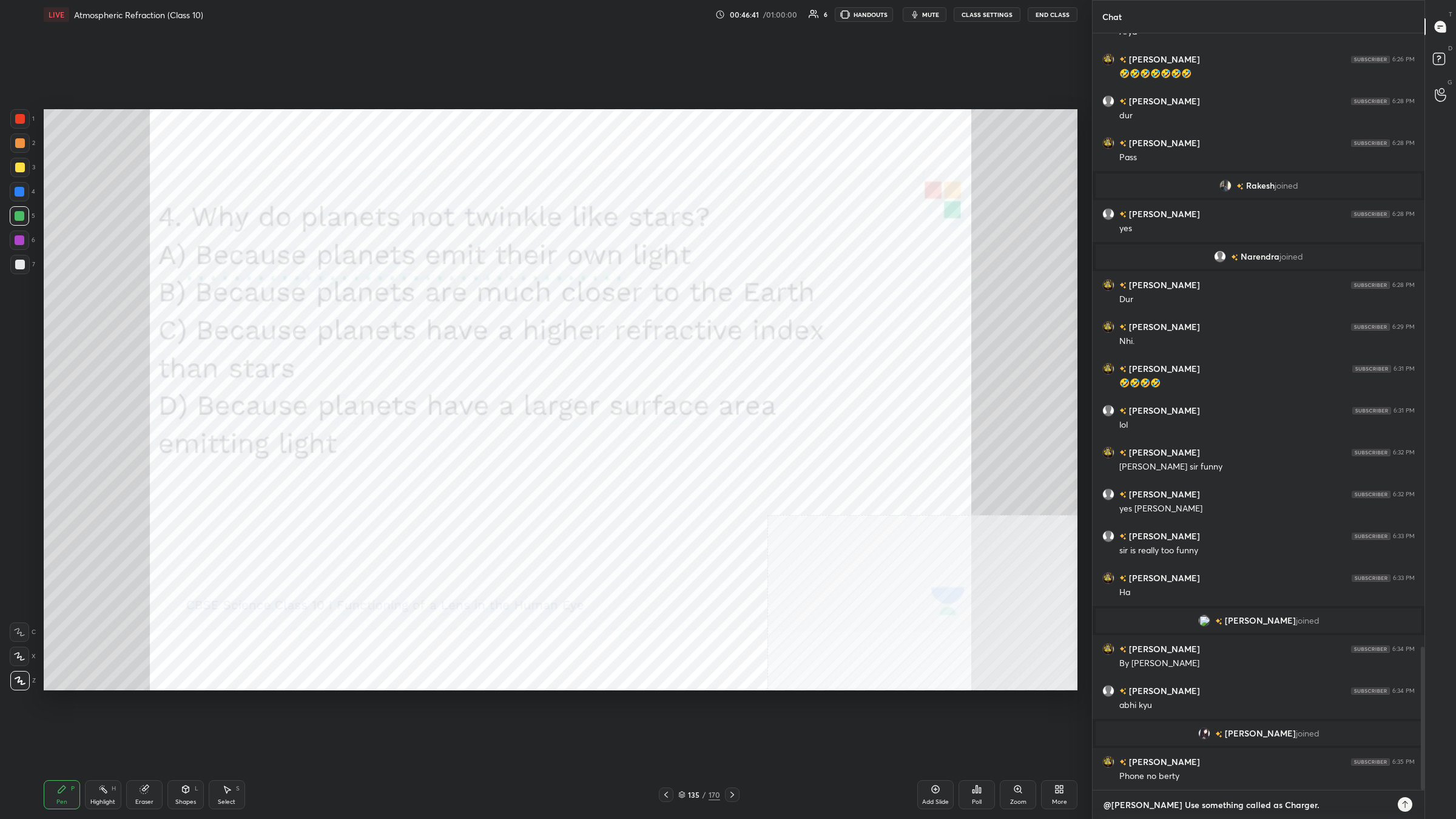 type on "@[PERSON_NAME] Use something called as Charger." 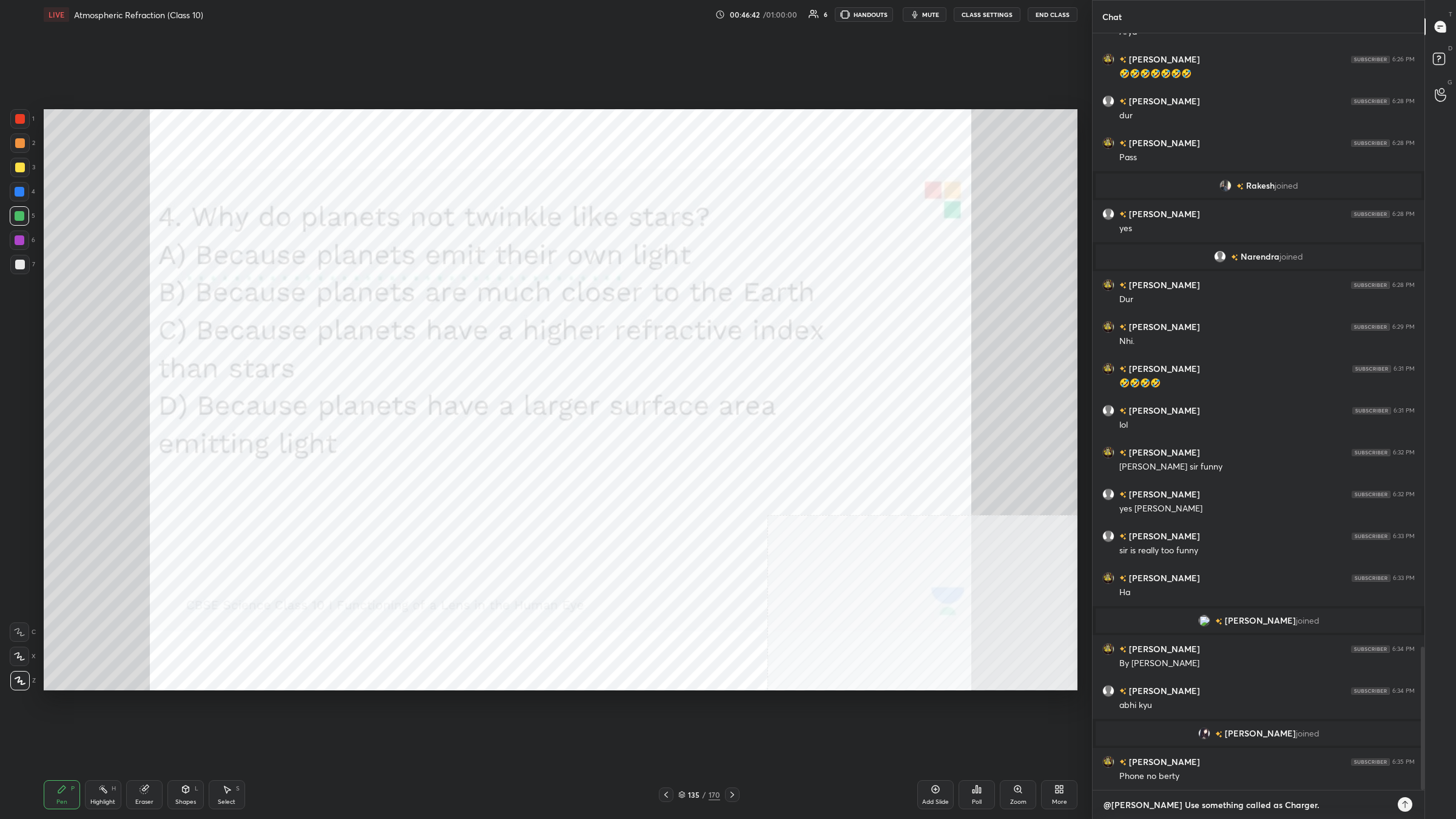 scroll, scrollTop: 3277, scrollLeft: 0, axis: vertical 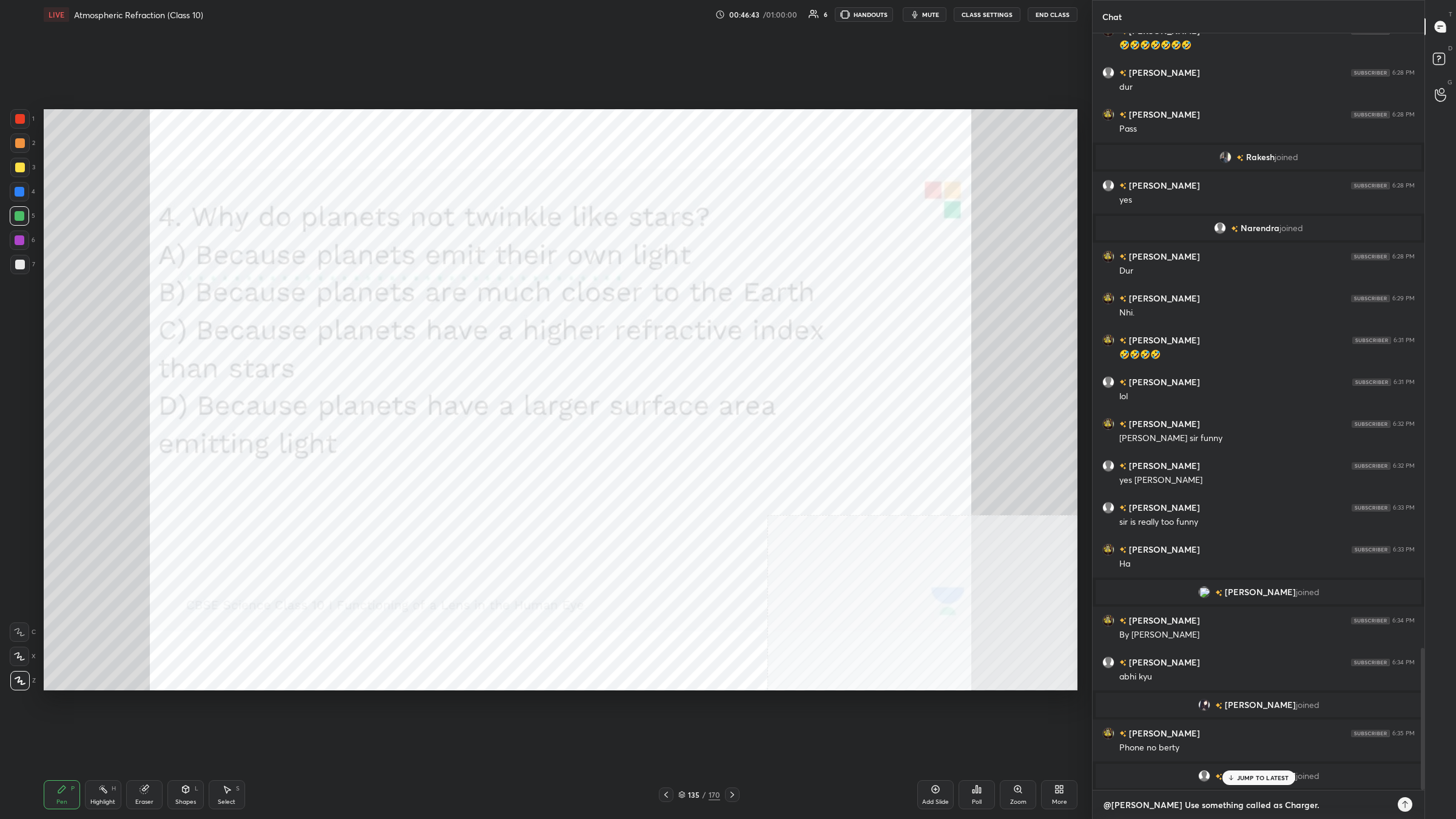 type on "@[PERSON_NAME] Use something called as [PERSON_NAME]." 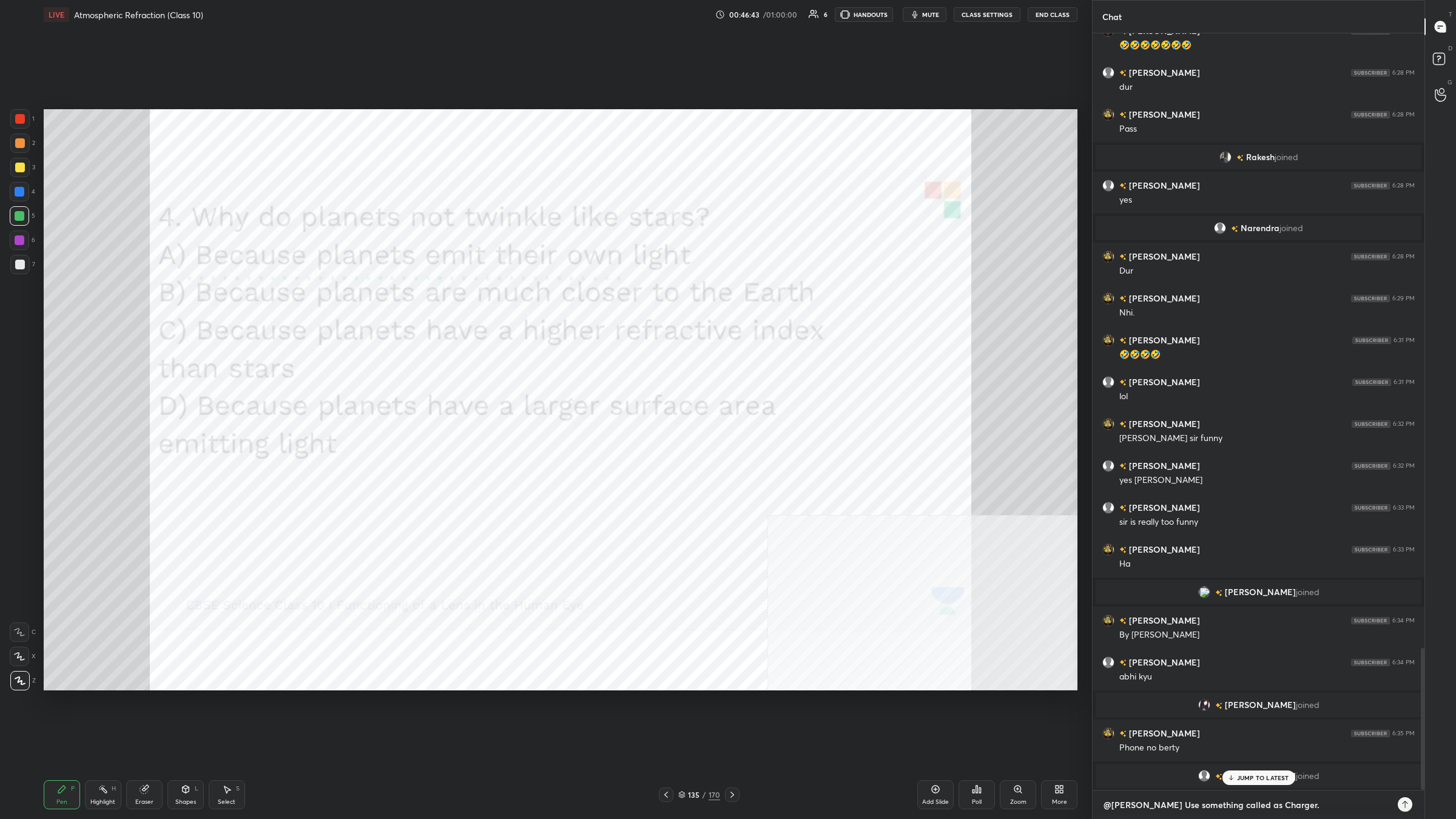 type on "x" 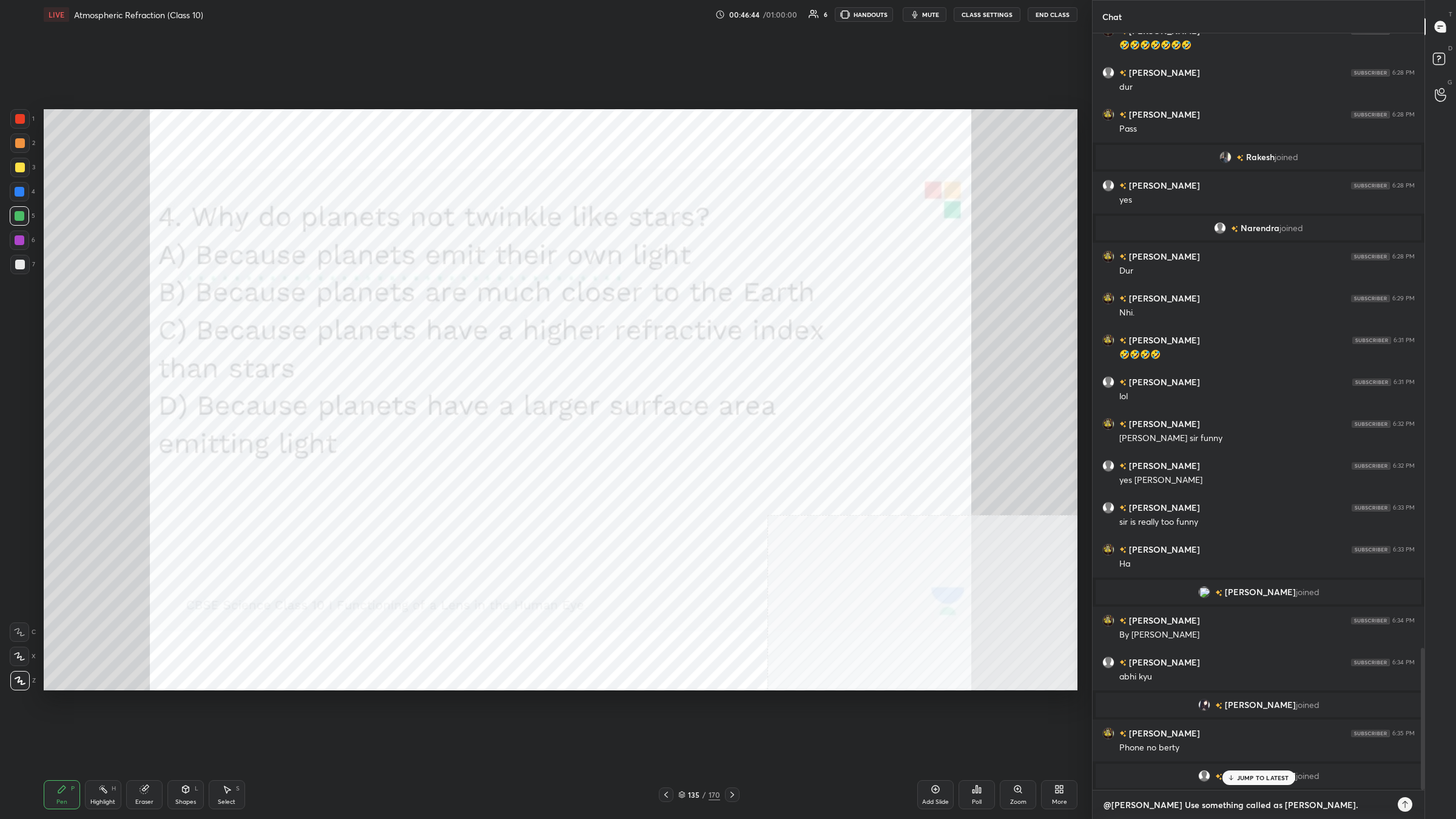type on "@[PERSON_NAME] Use something called as charger." 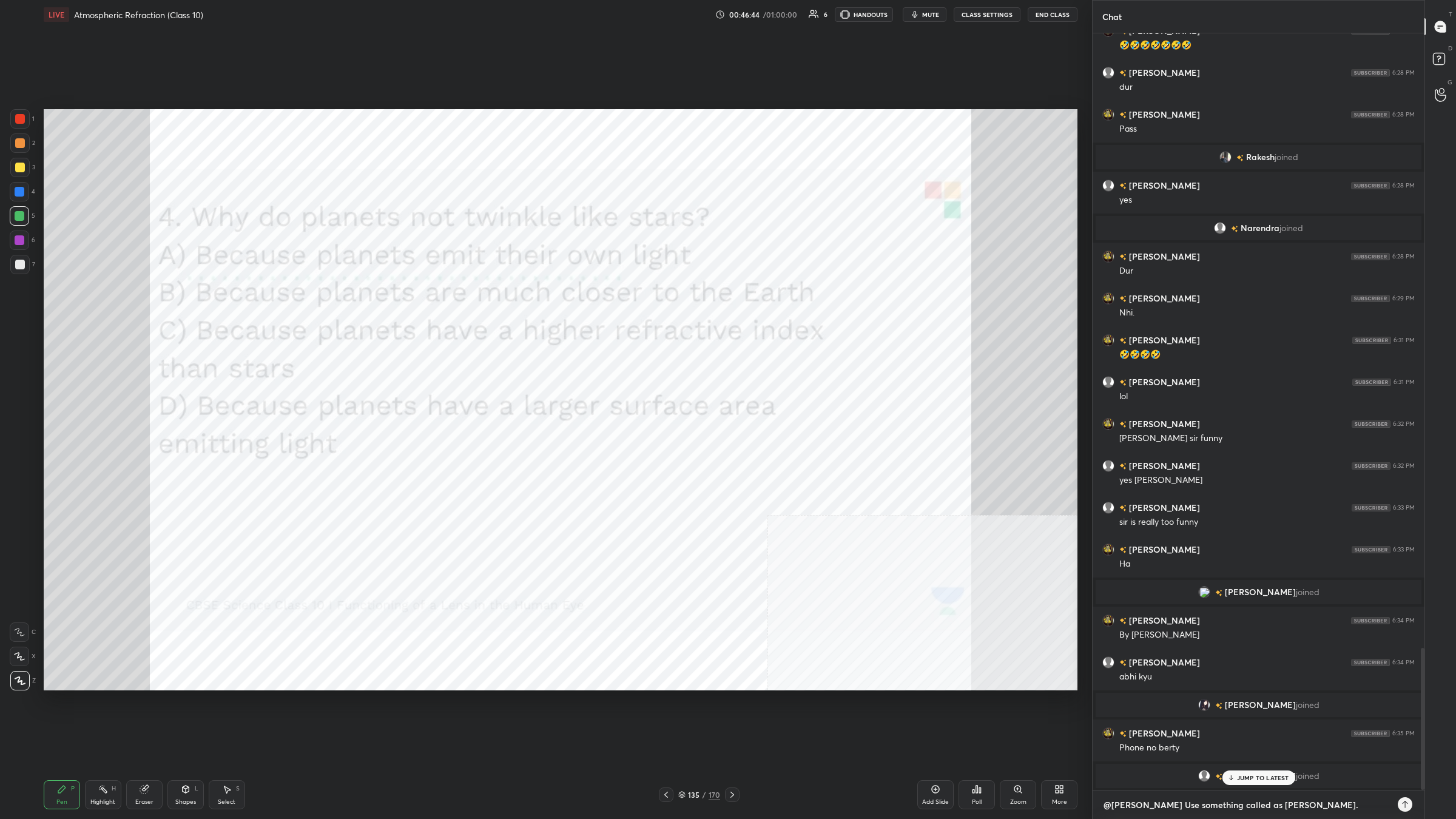 type on "x" 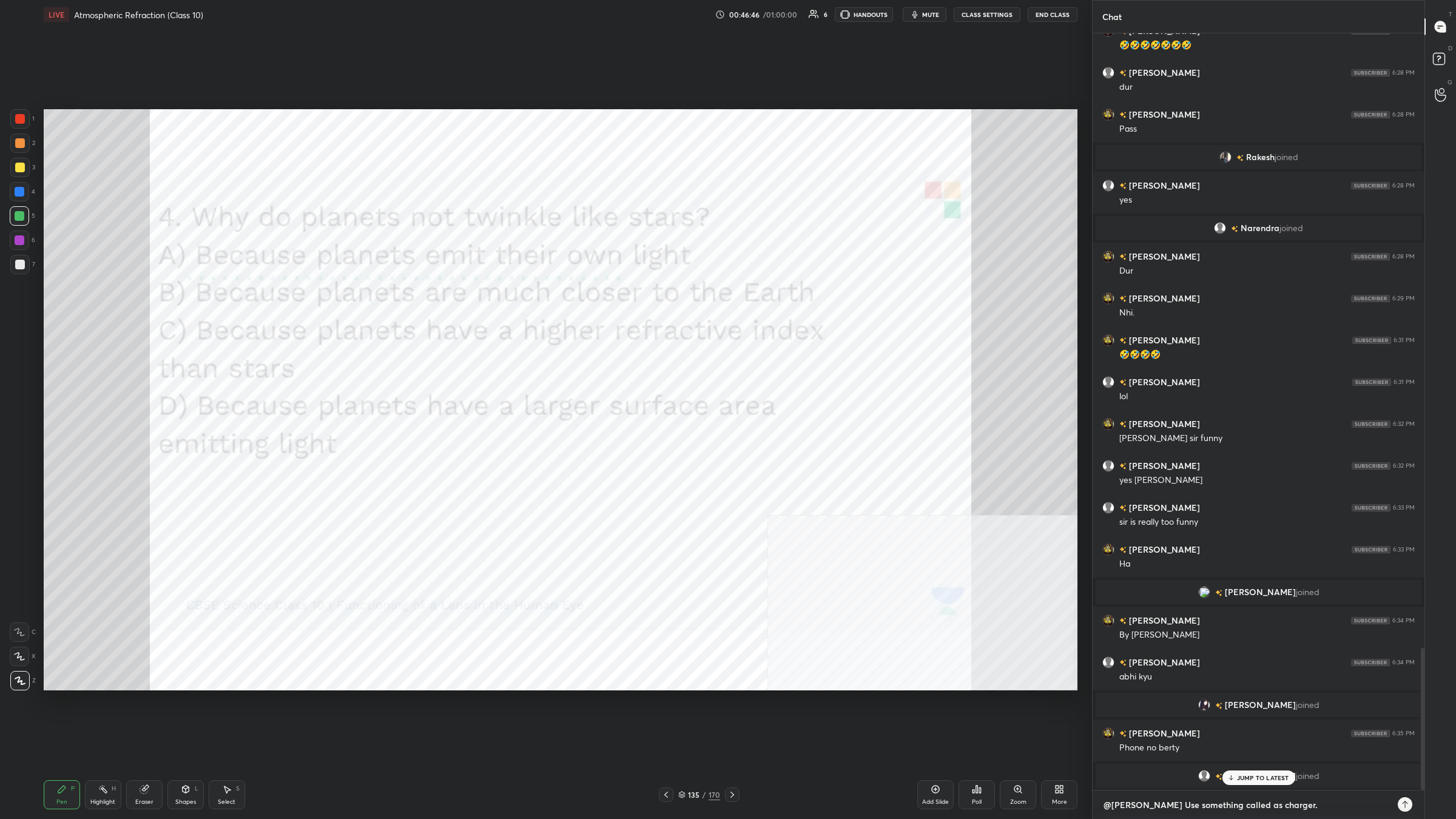 type 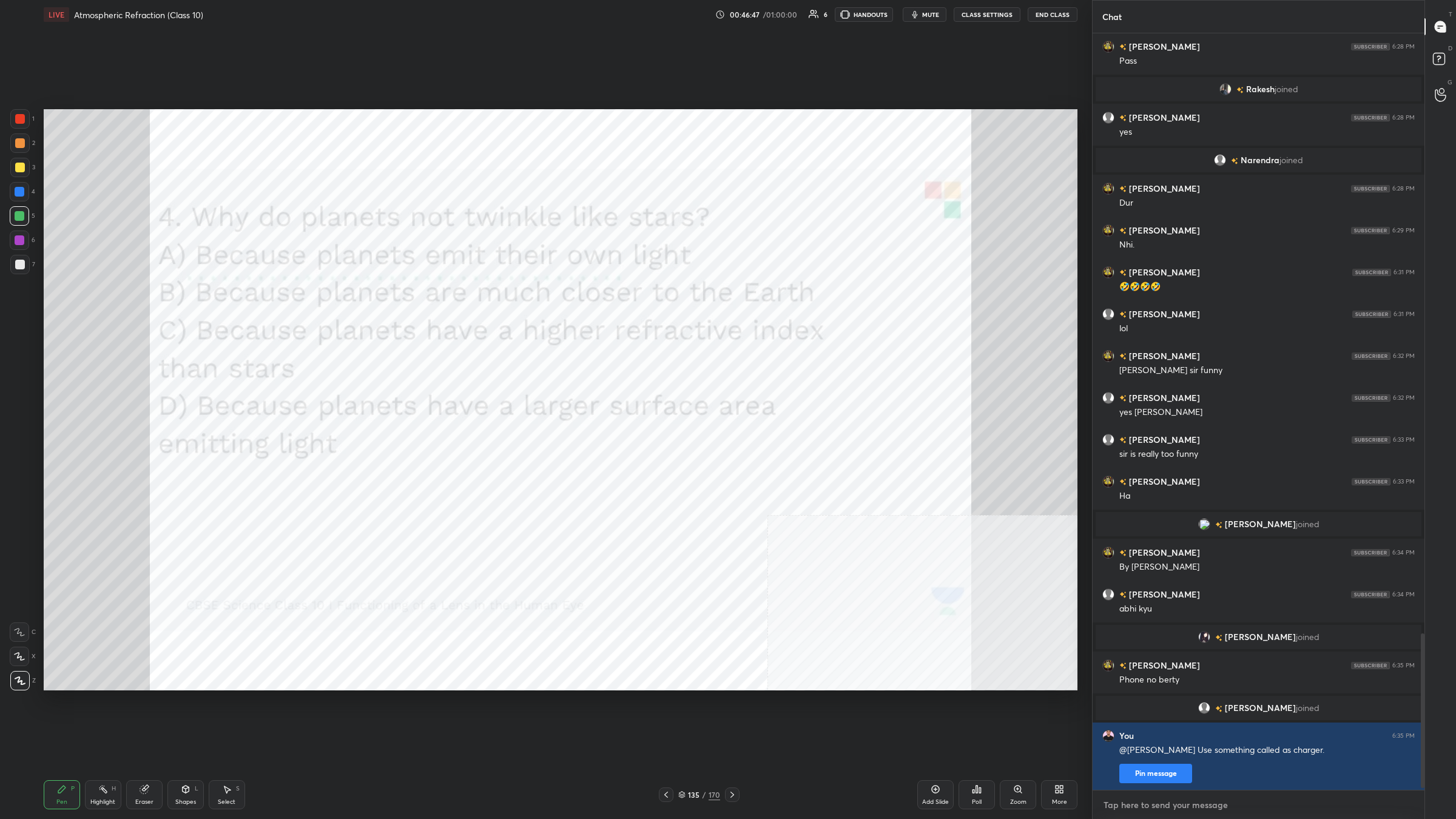 scroll, scrollTop: 2940, scrollLeft: 0, axis: vertical 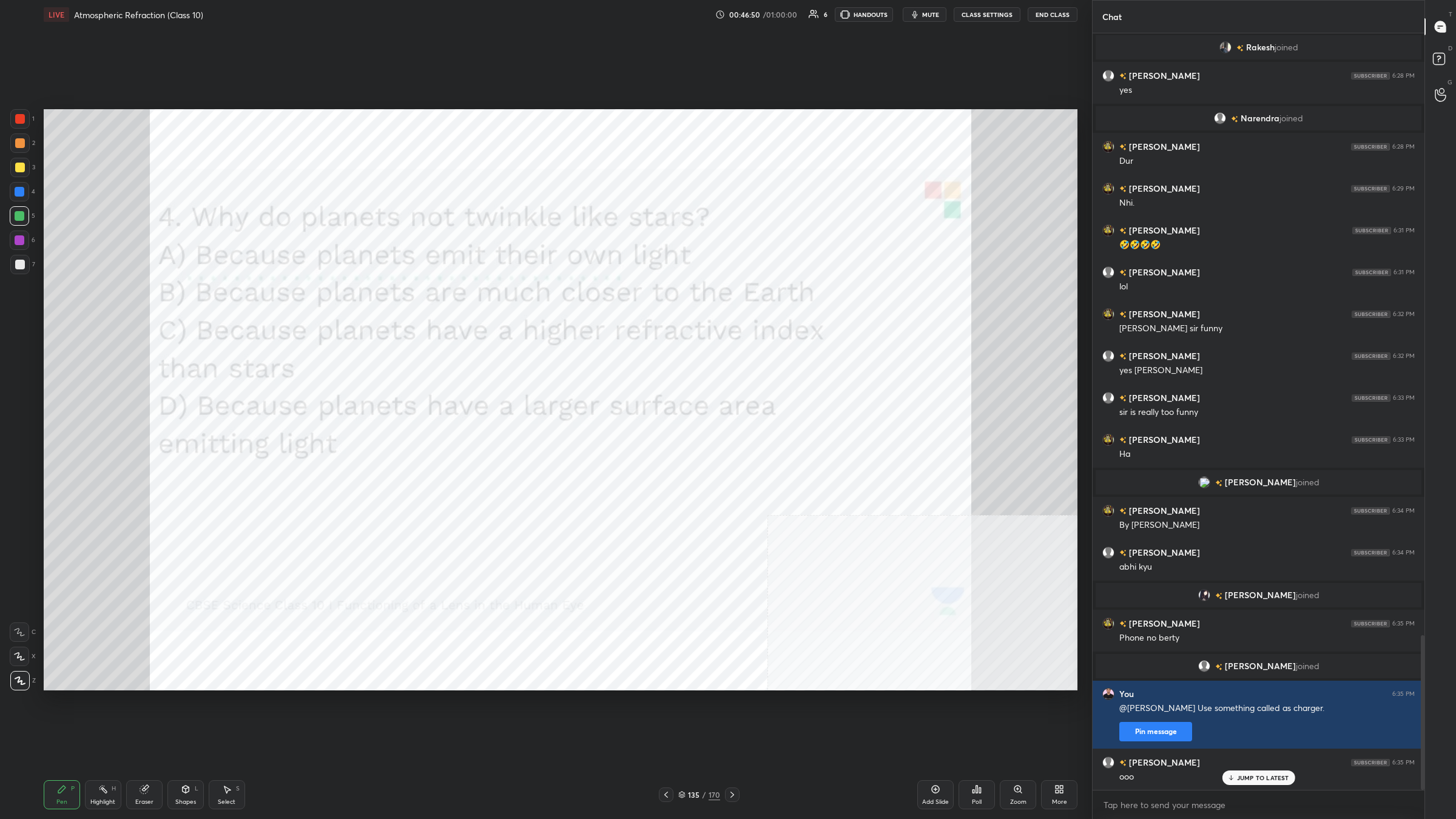 click on "135" at bounding box center [694, 795] 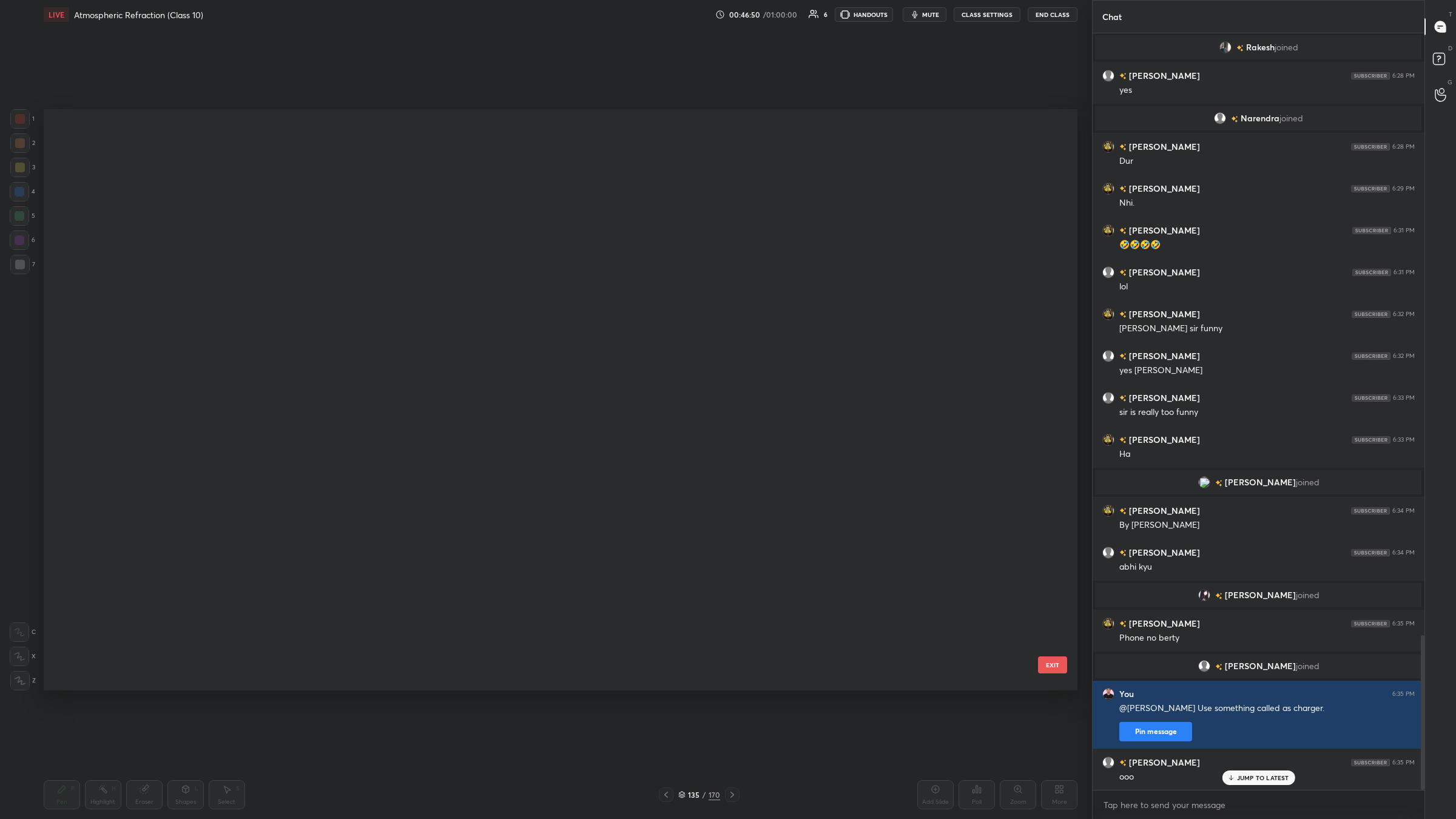 scroll, scrollTop: 7732, scrollLeft: 0, axis: vertical 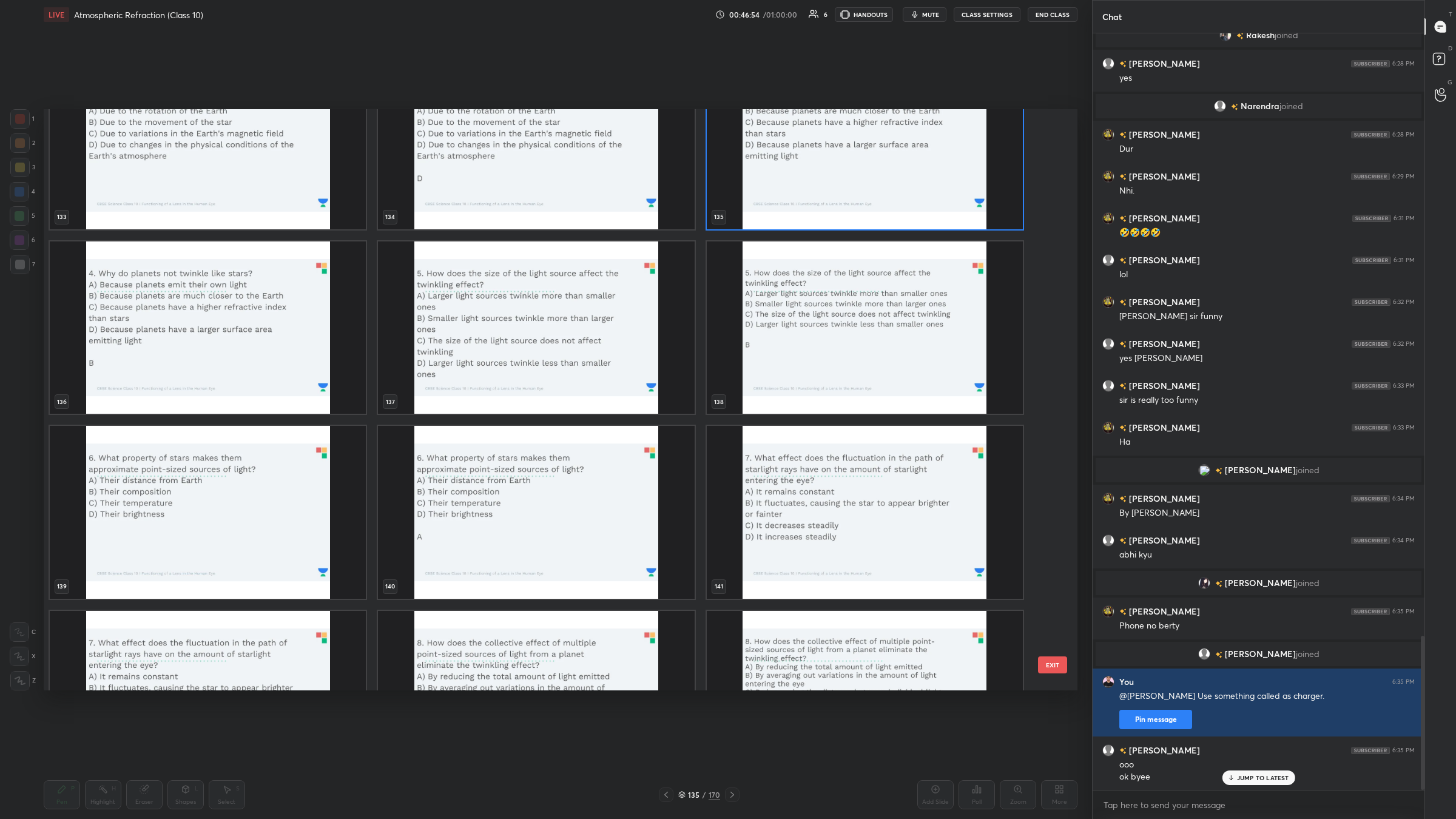 click at bounding box center (207, 512) 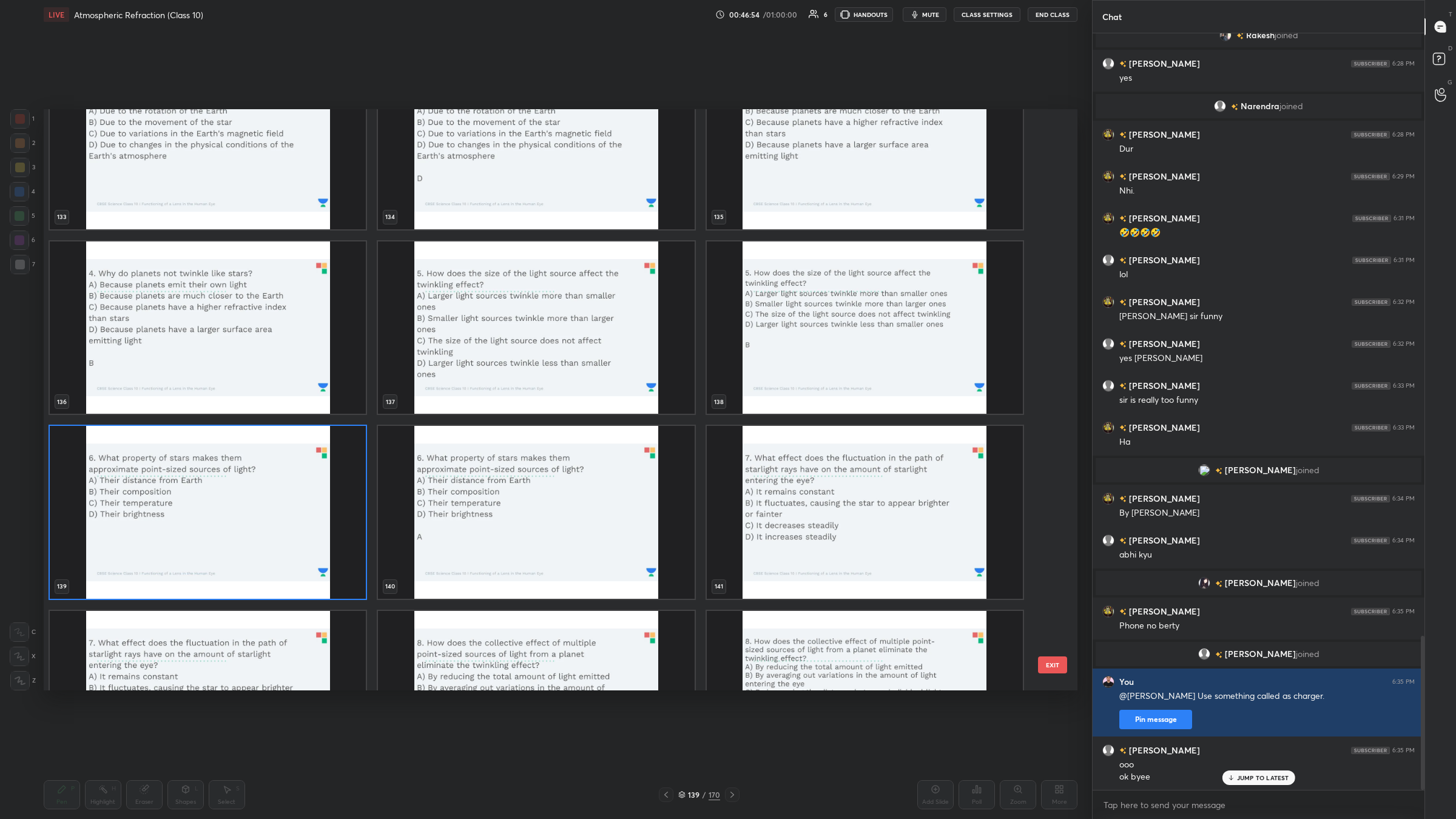 click at bounding box center [207, 512] 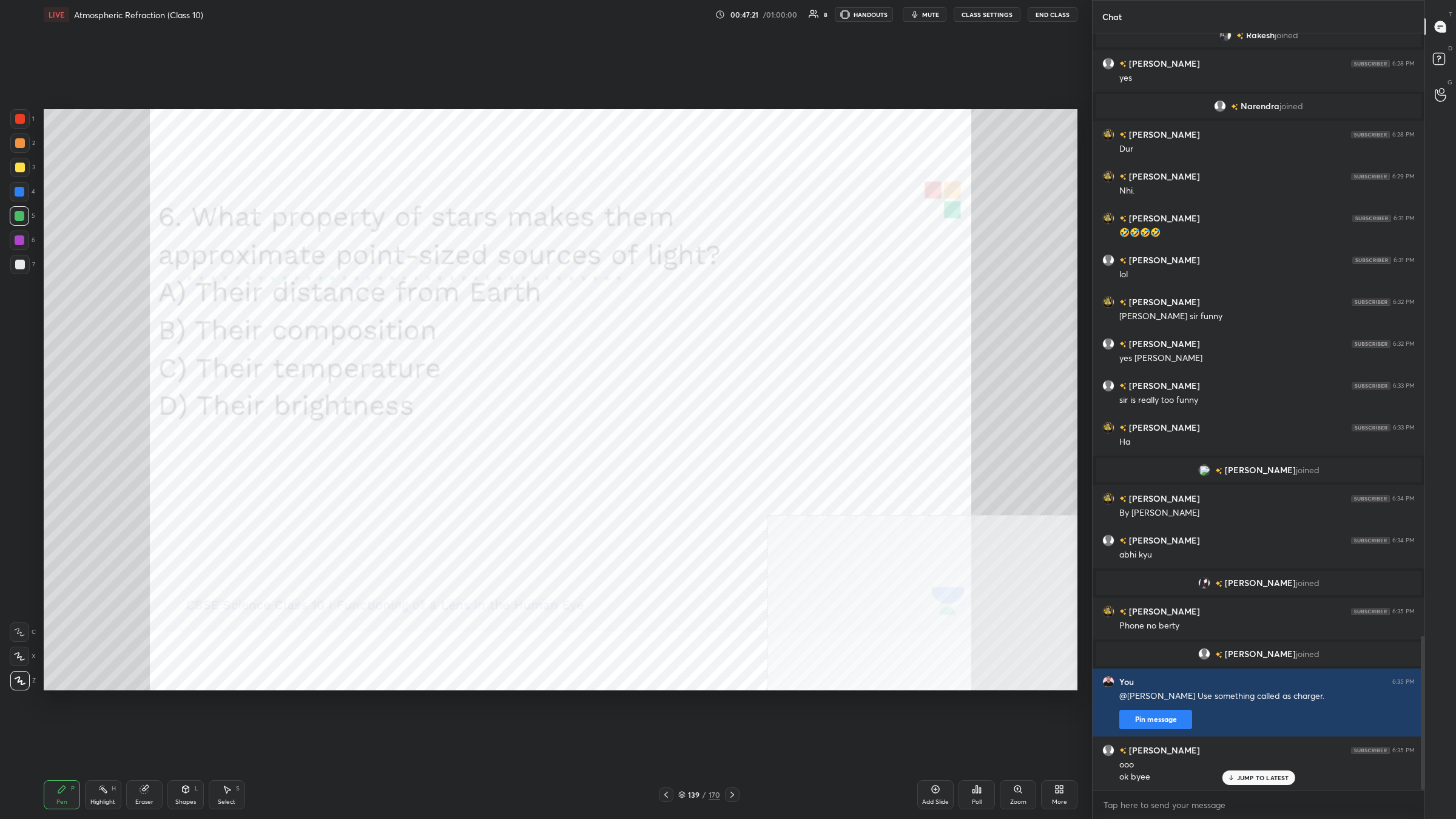 click on "/" at bounding box center (704, 795) 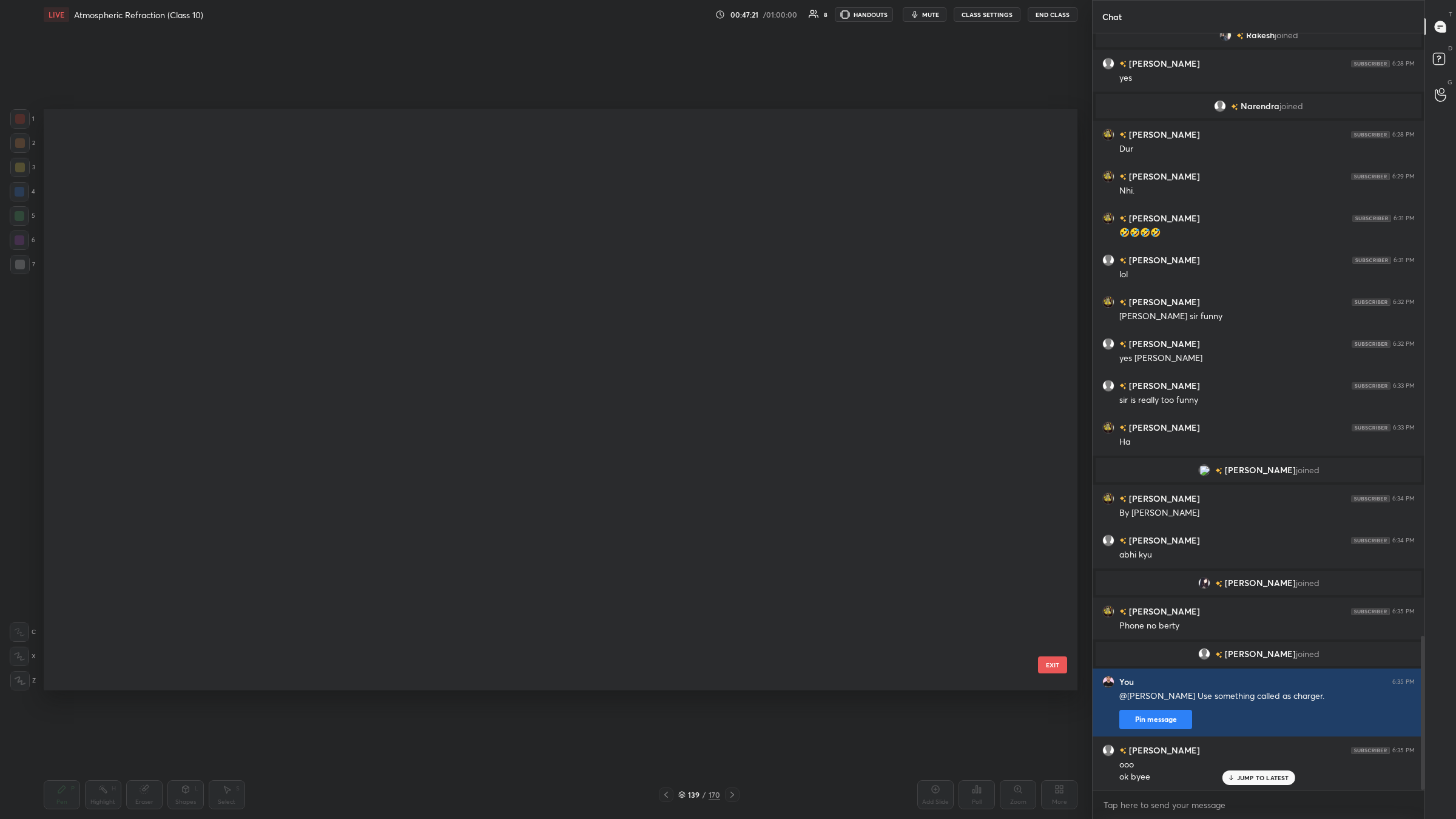 scroll, scrollTop: 8101, scrollLeft: 0, axis: vertical 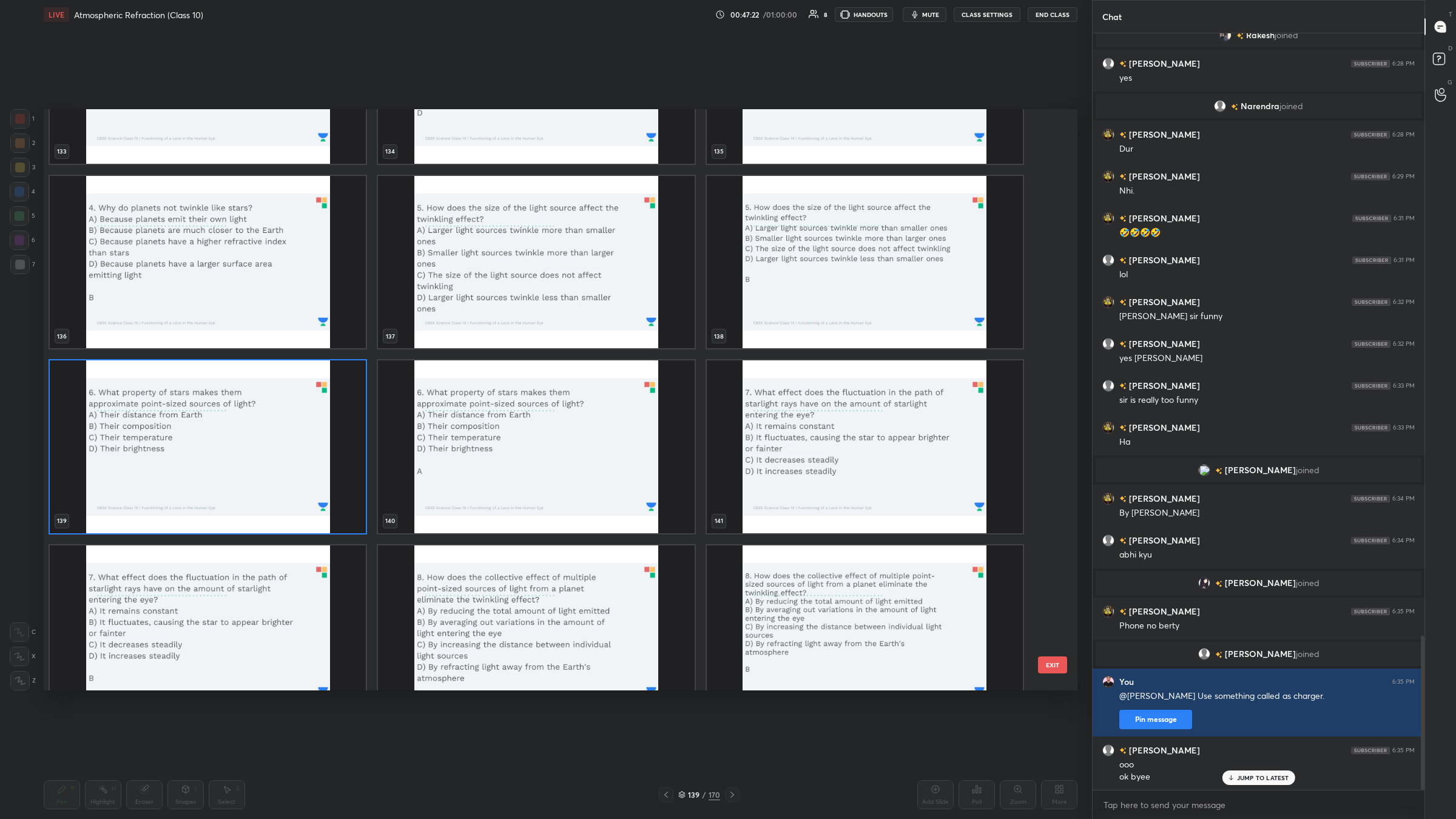 click at bounding box center [207, 447] 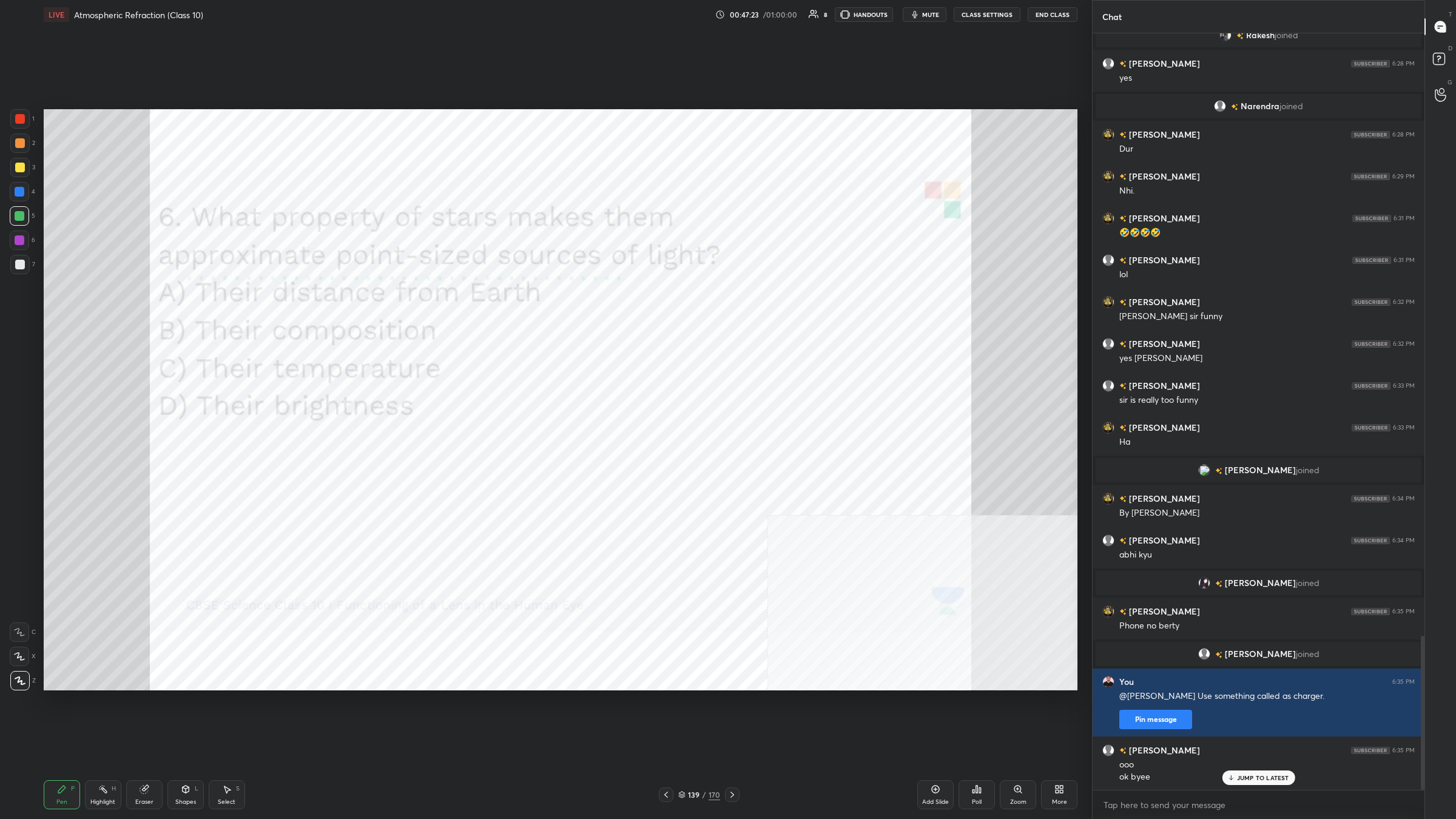 click on "Poll" at bounding box center [977, 795] 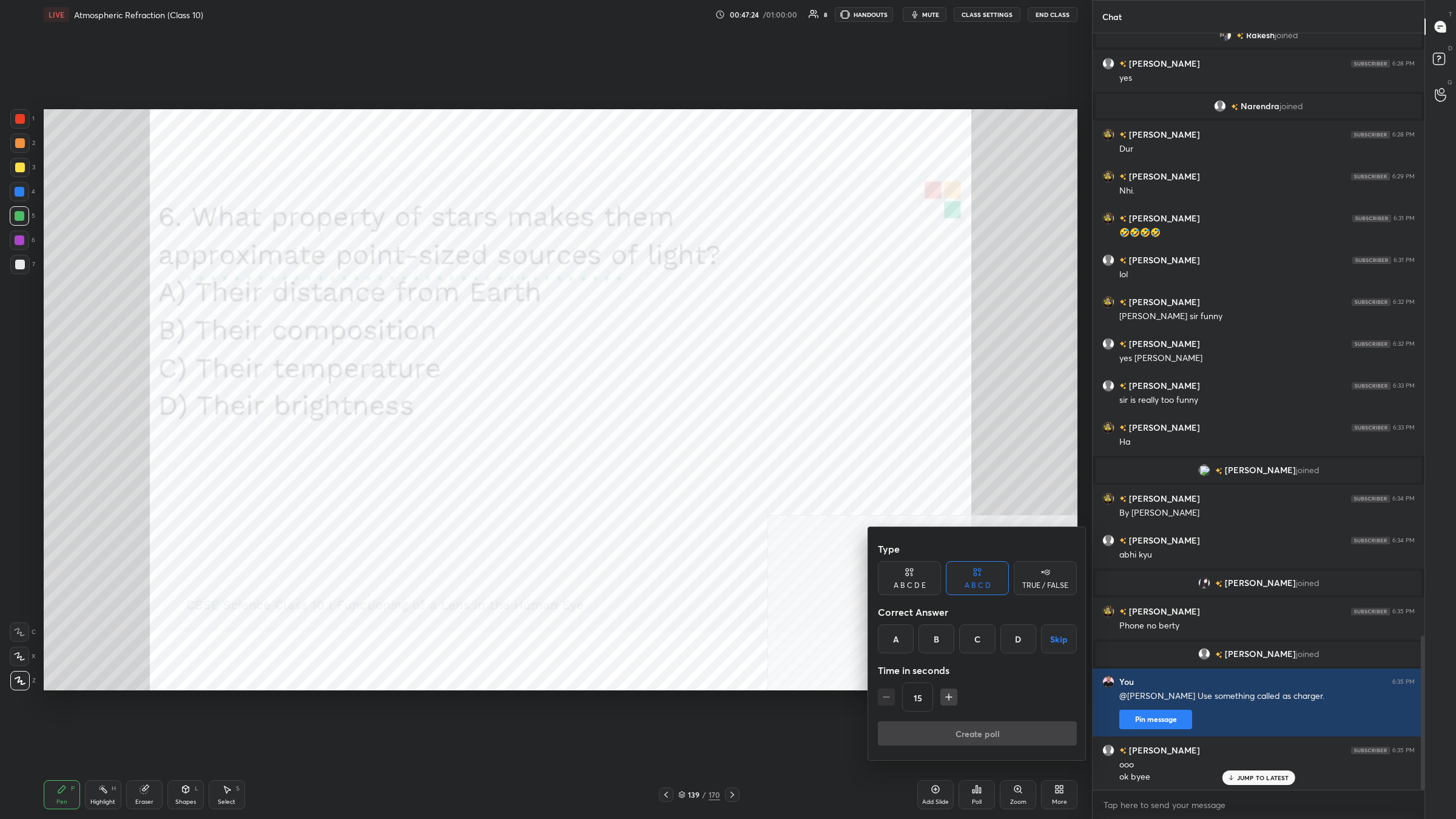 click on "A" at bounding box center [895, 639] 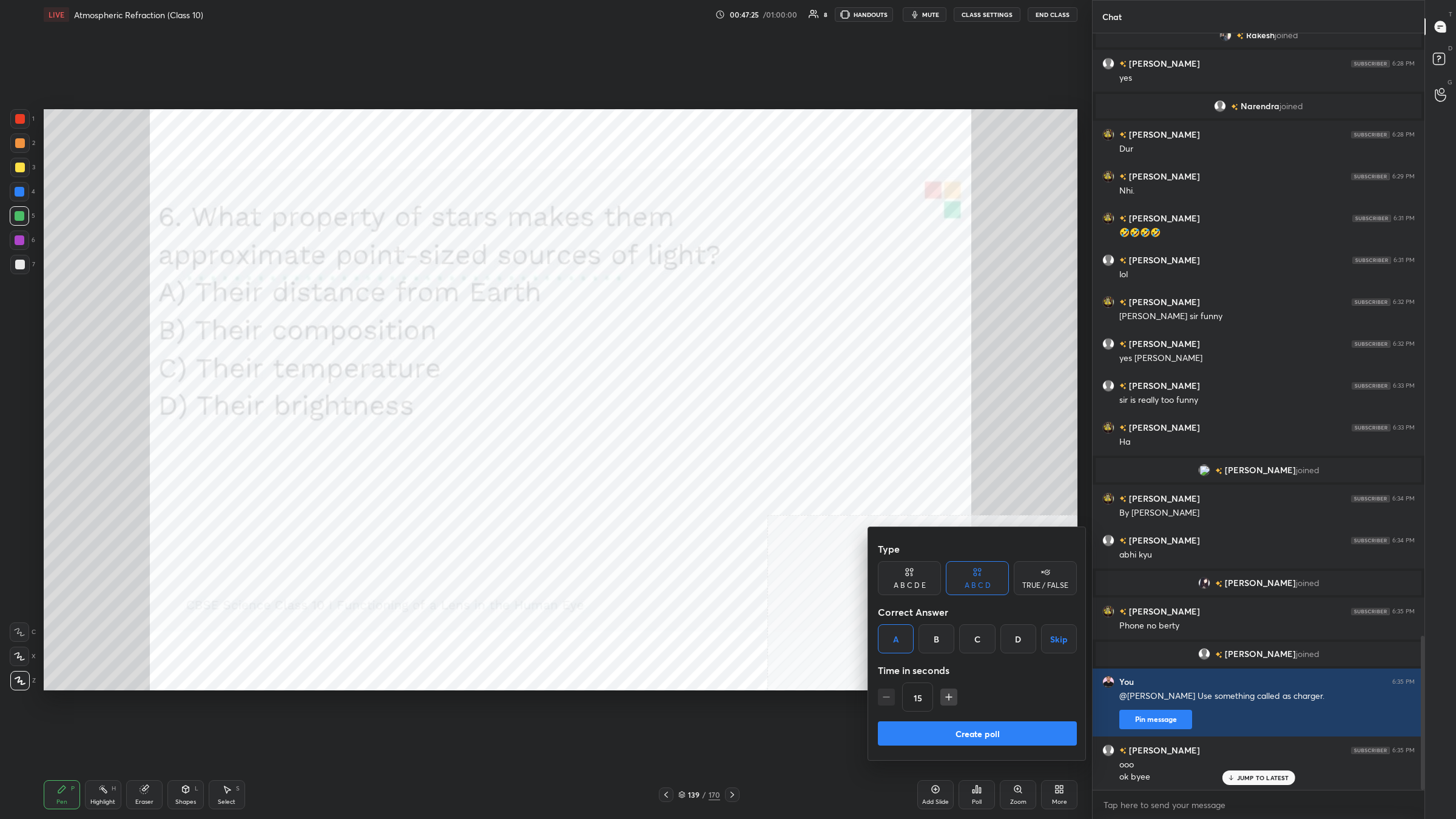 click on "Create poll" at bounding box center [977, 733] 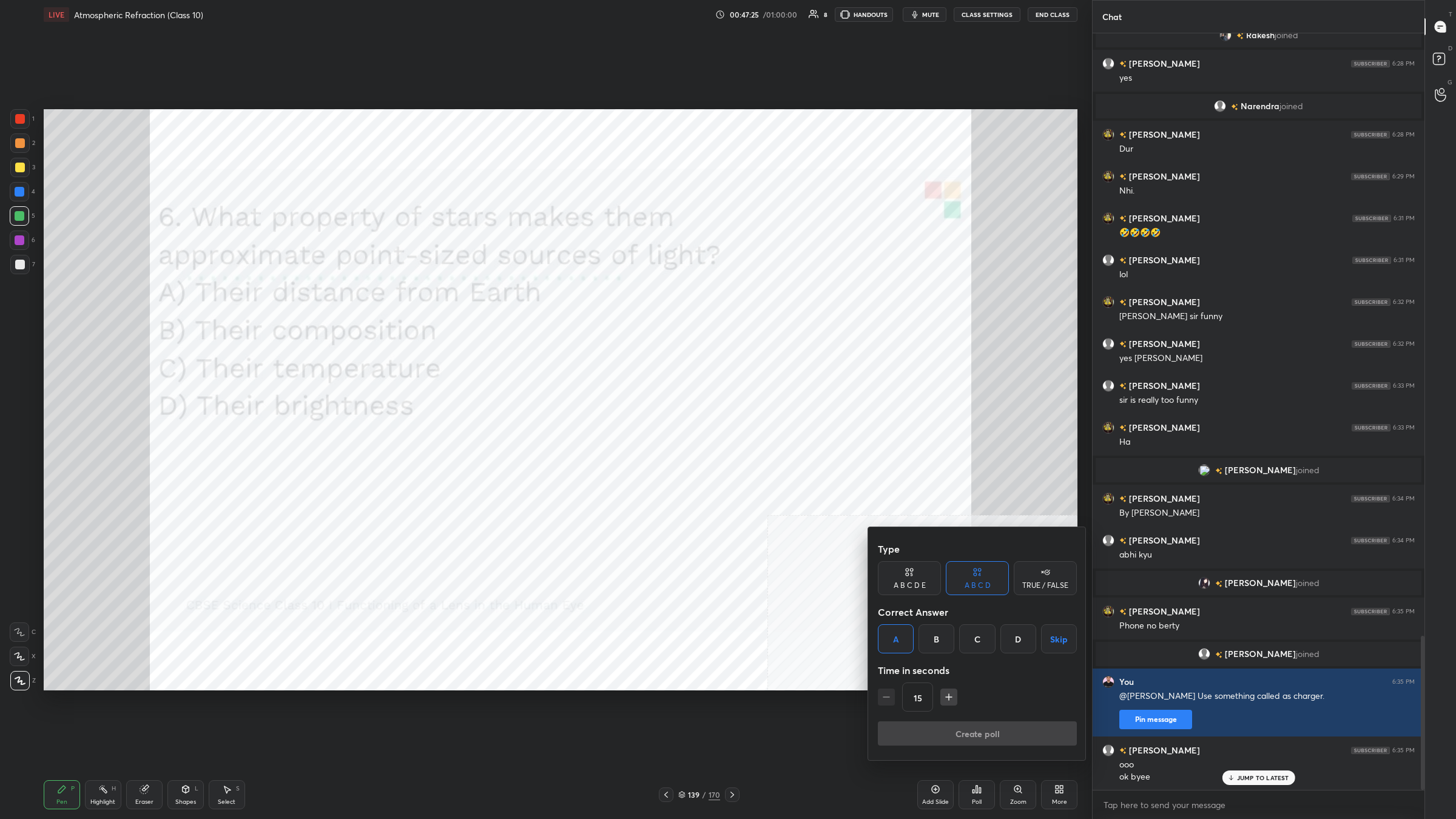 scroll, scrollTop: 722, scrollLeft: 329, axis: both 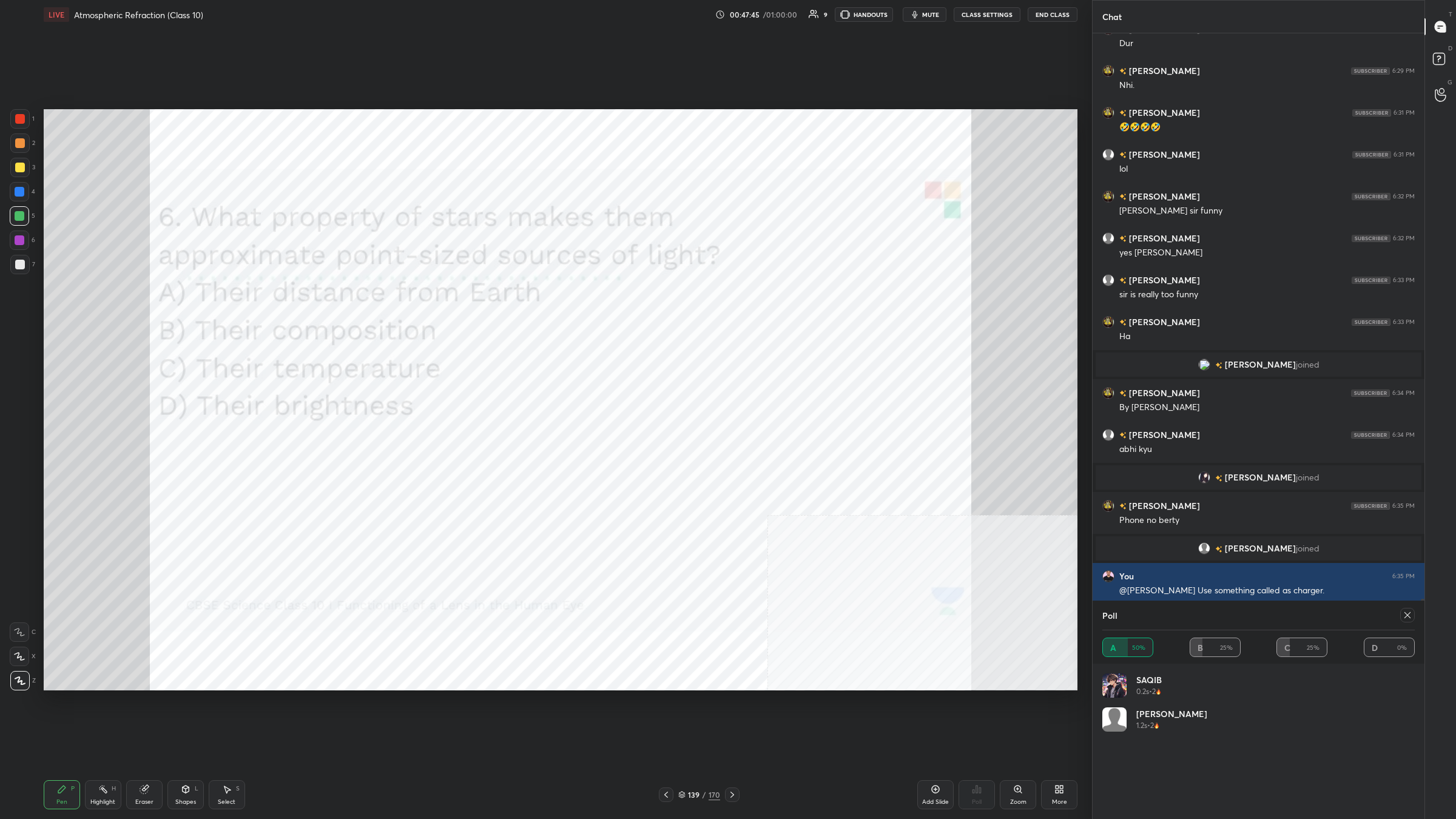 click 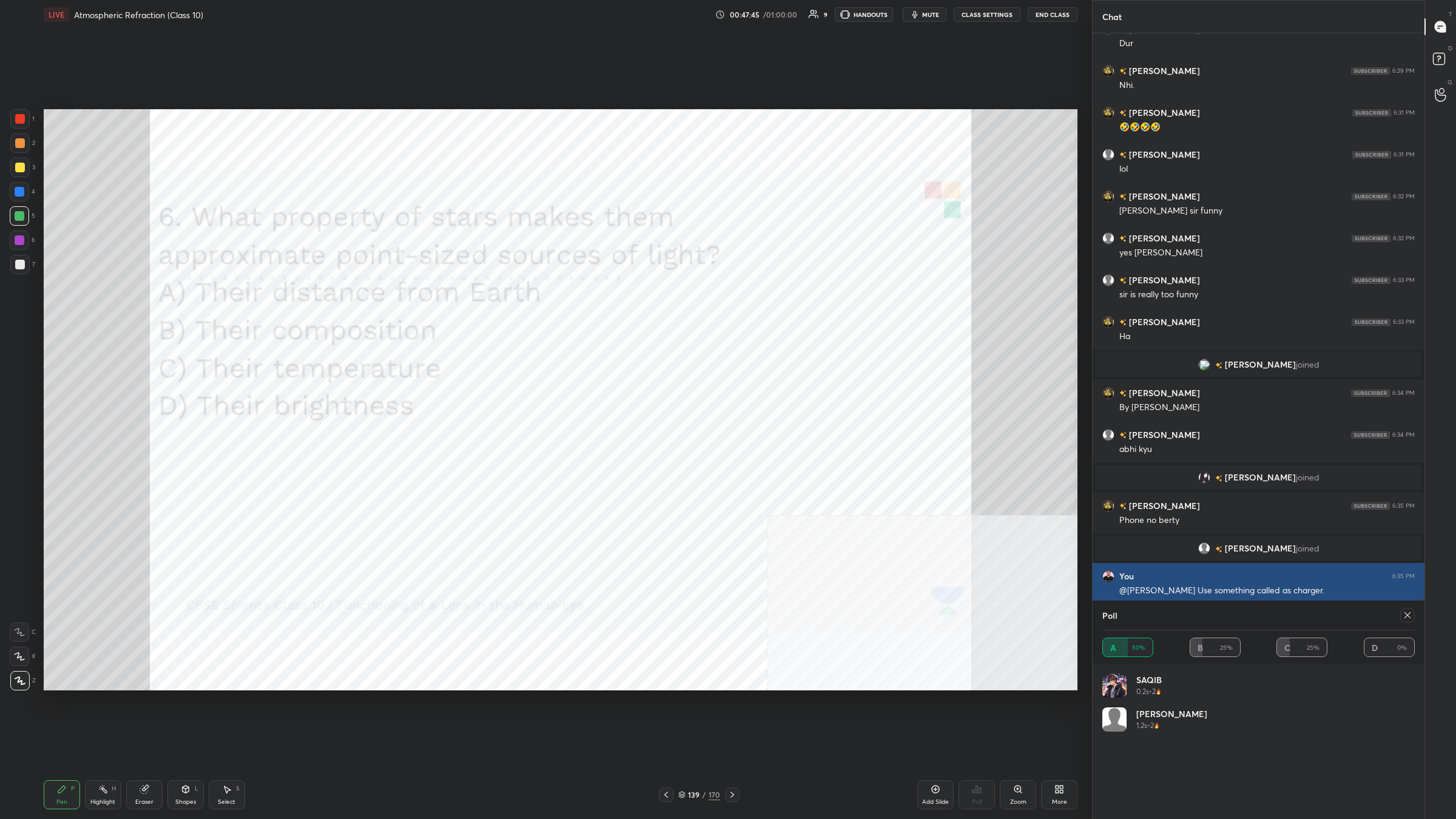 scroll, scrollTop: 55, scrollLeft: 309, axis: both 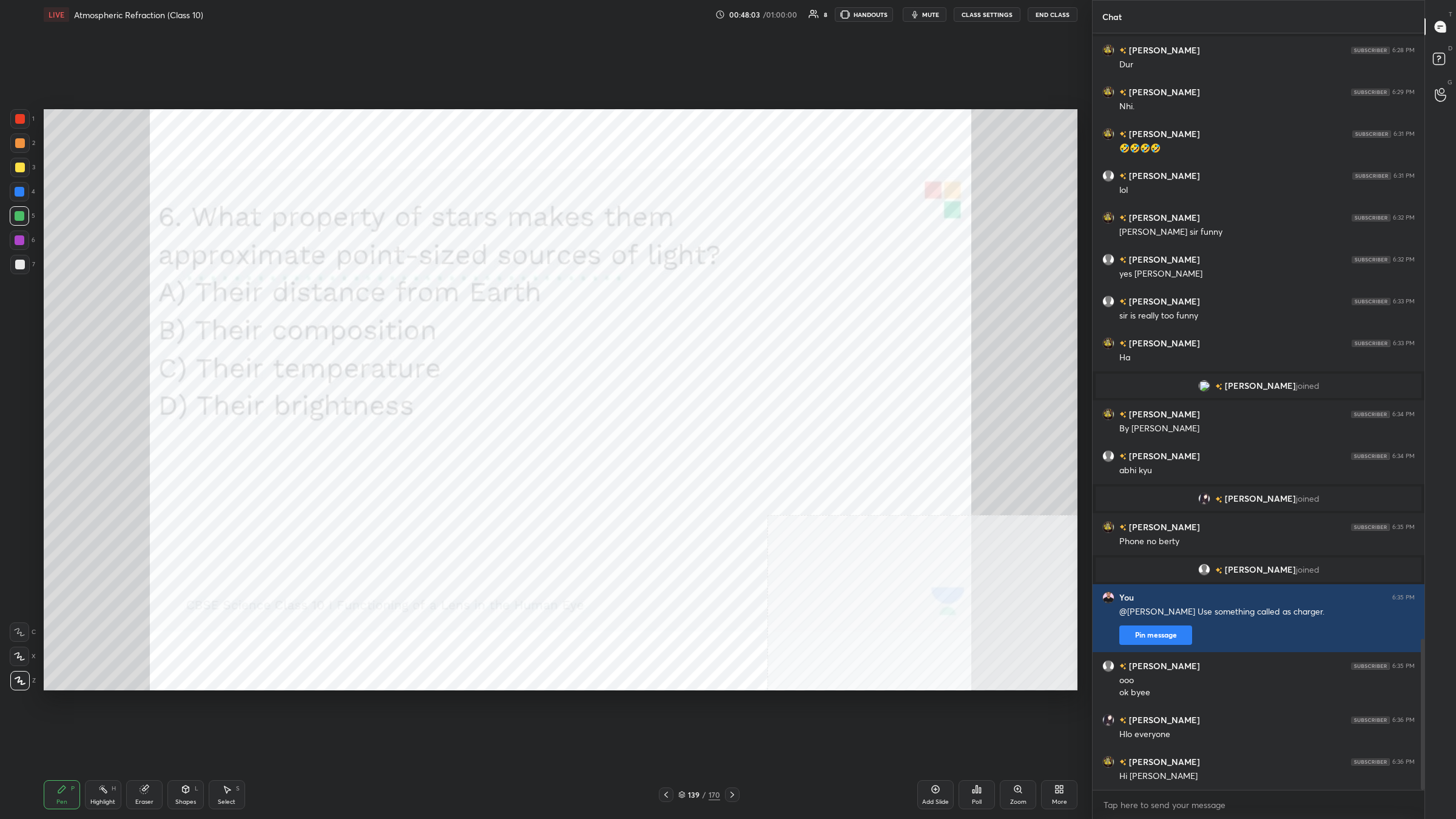 click on "170" at bounding box center (714, 795) 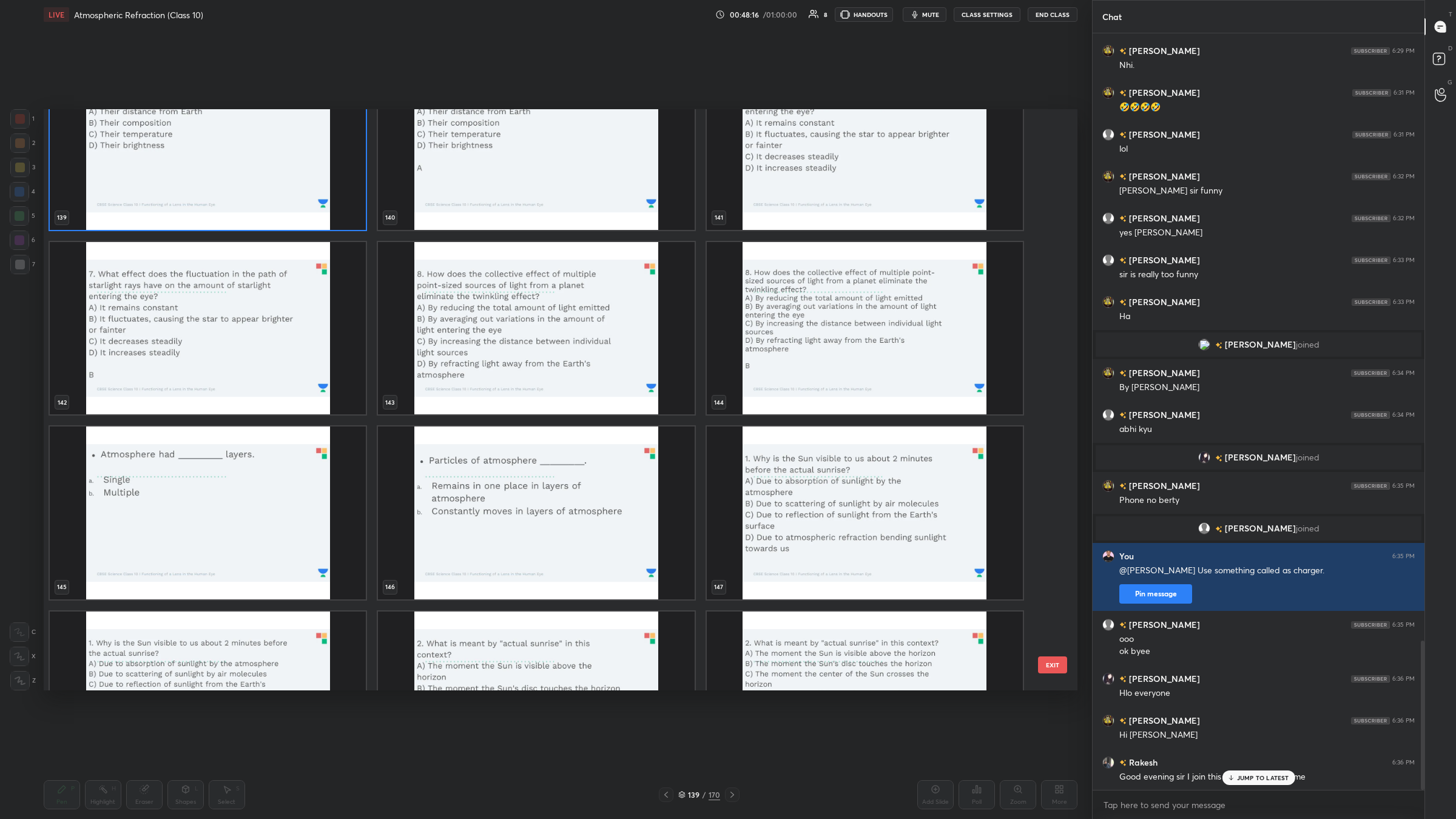 drag, startPoint x: 231, startPoint y: 566, endPoint x: 238, endPoint y: 531, distance: 35.693137 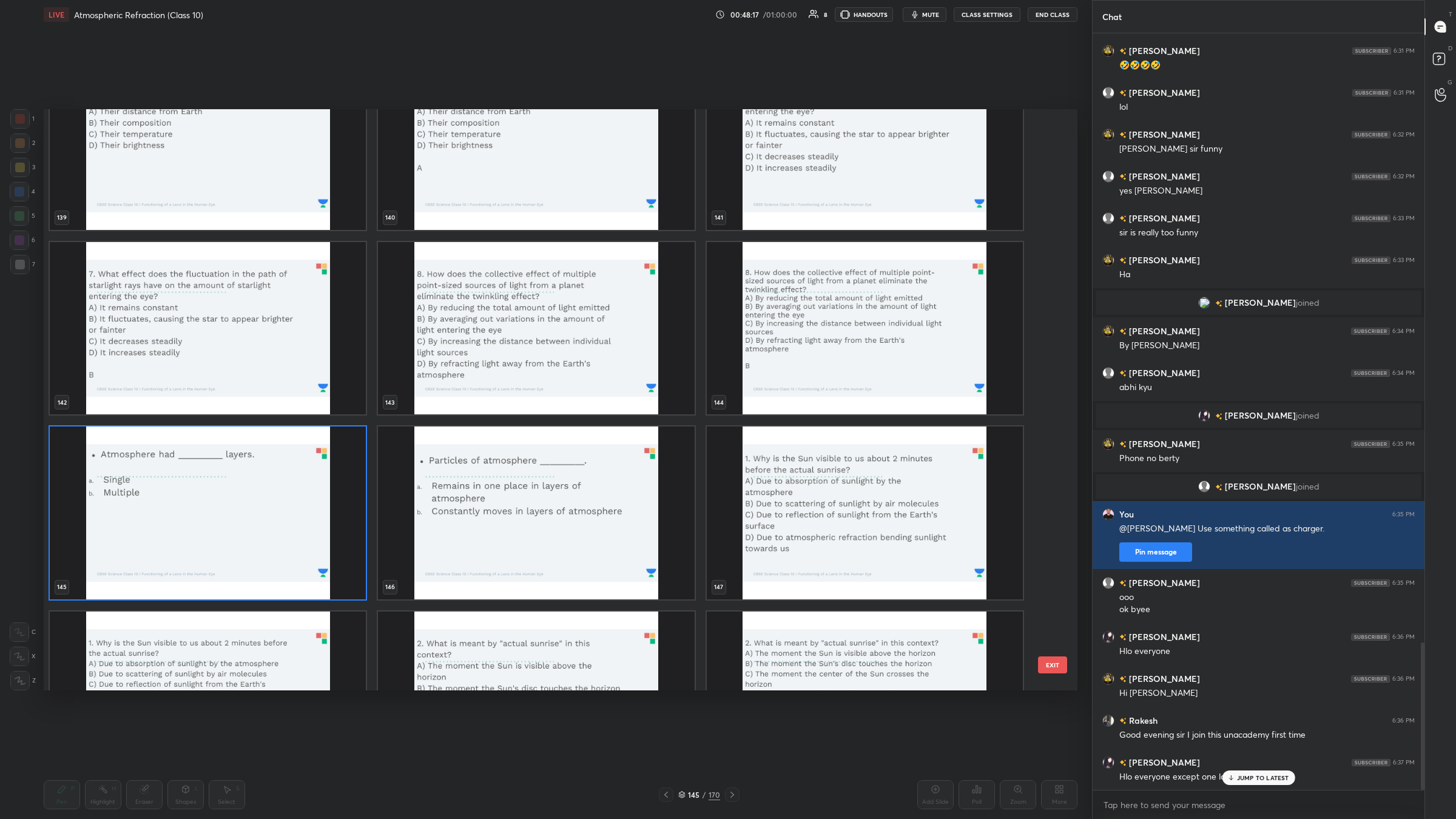 click at bounding box center (207, 513) 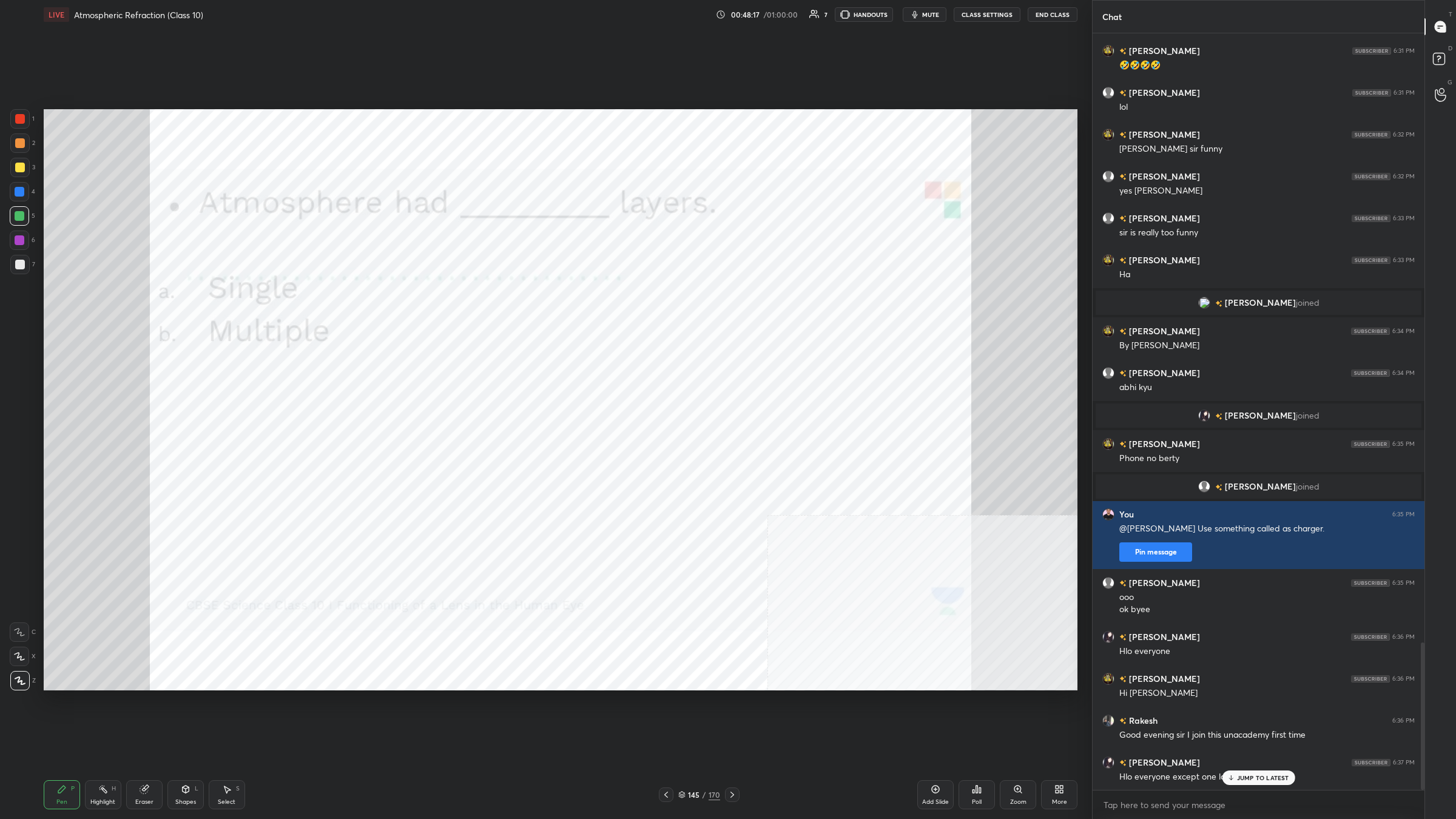 click at bounding box center [207, 513] 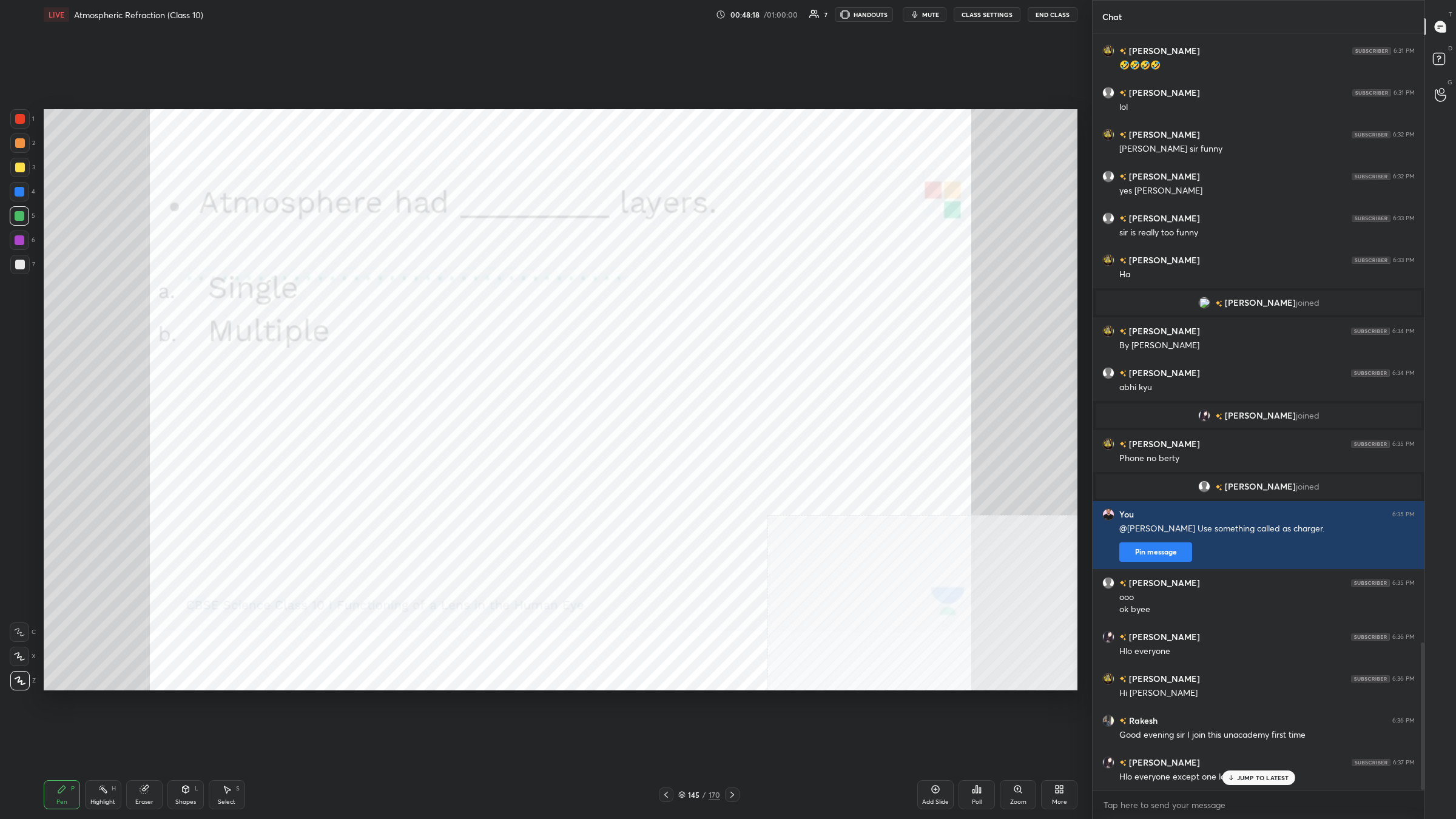 click on "Poll" at bounding box center [977, 795] 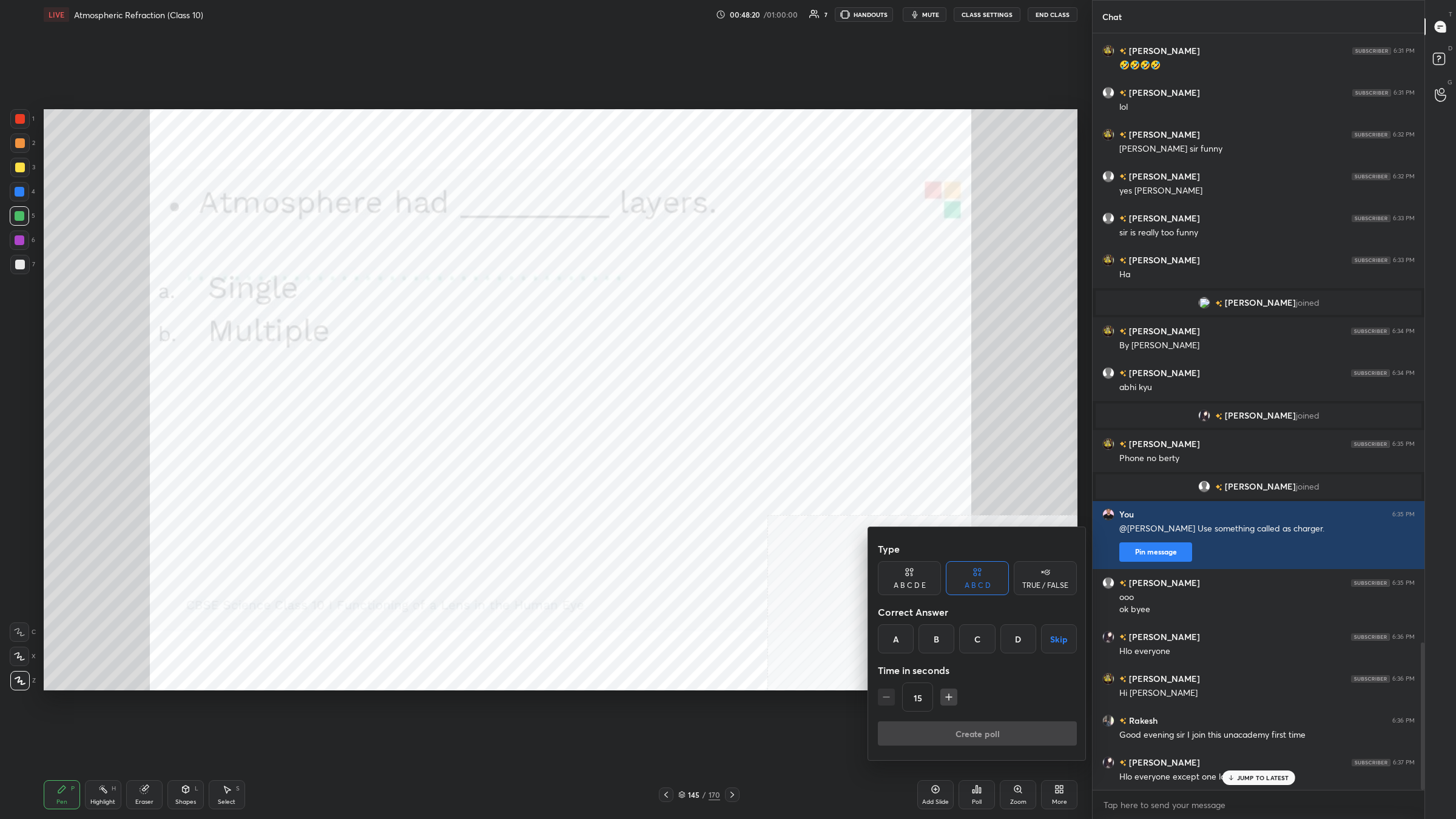 click on "B" at bounding box center (936, 639) 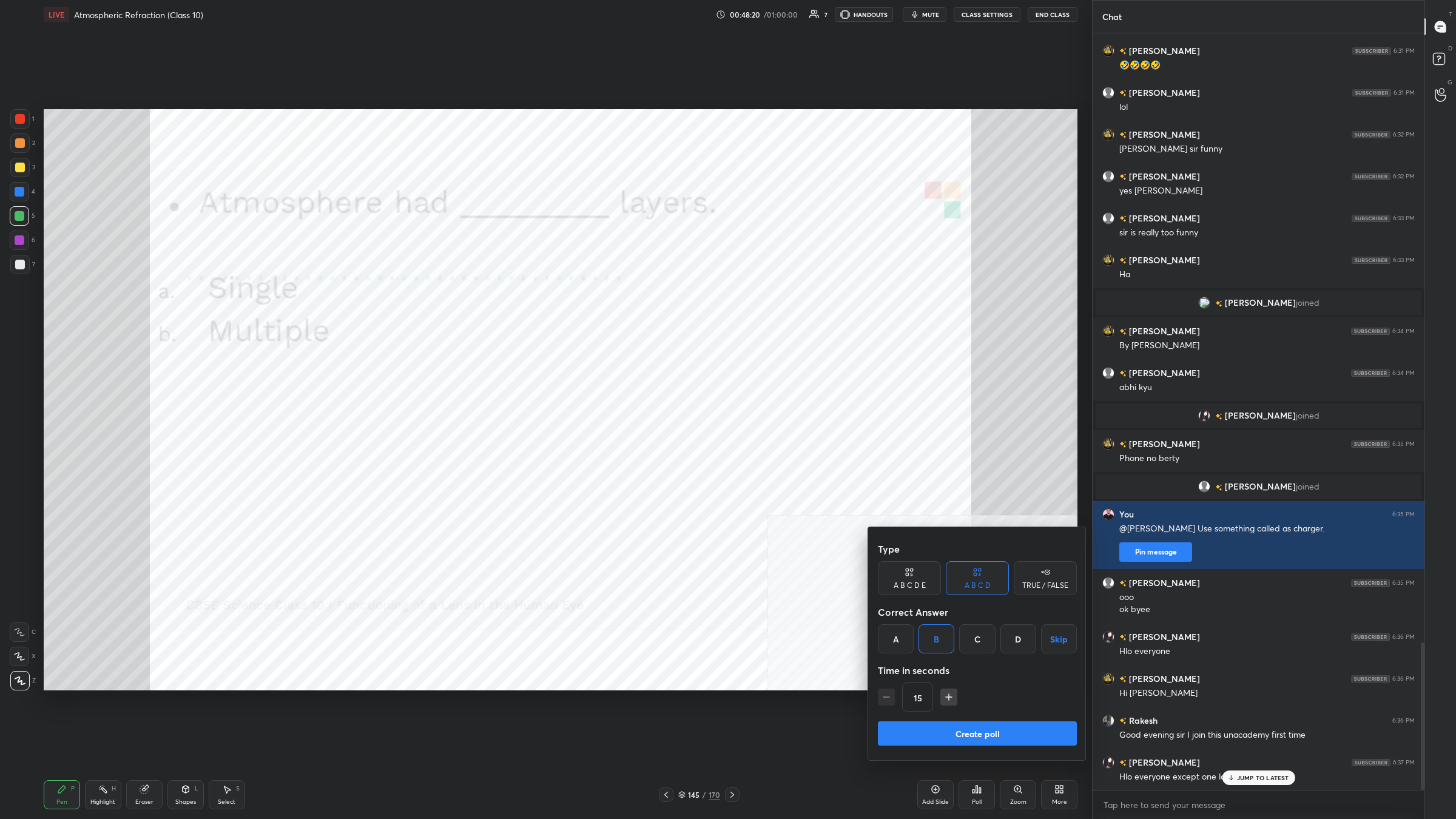 click on "Create poll" at bounding box center [977, 733] 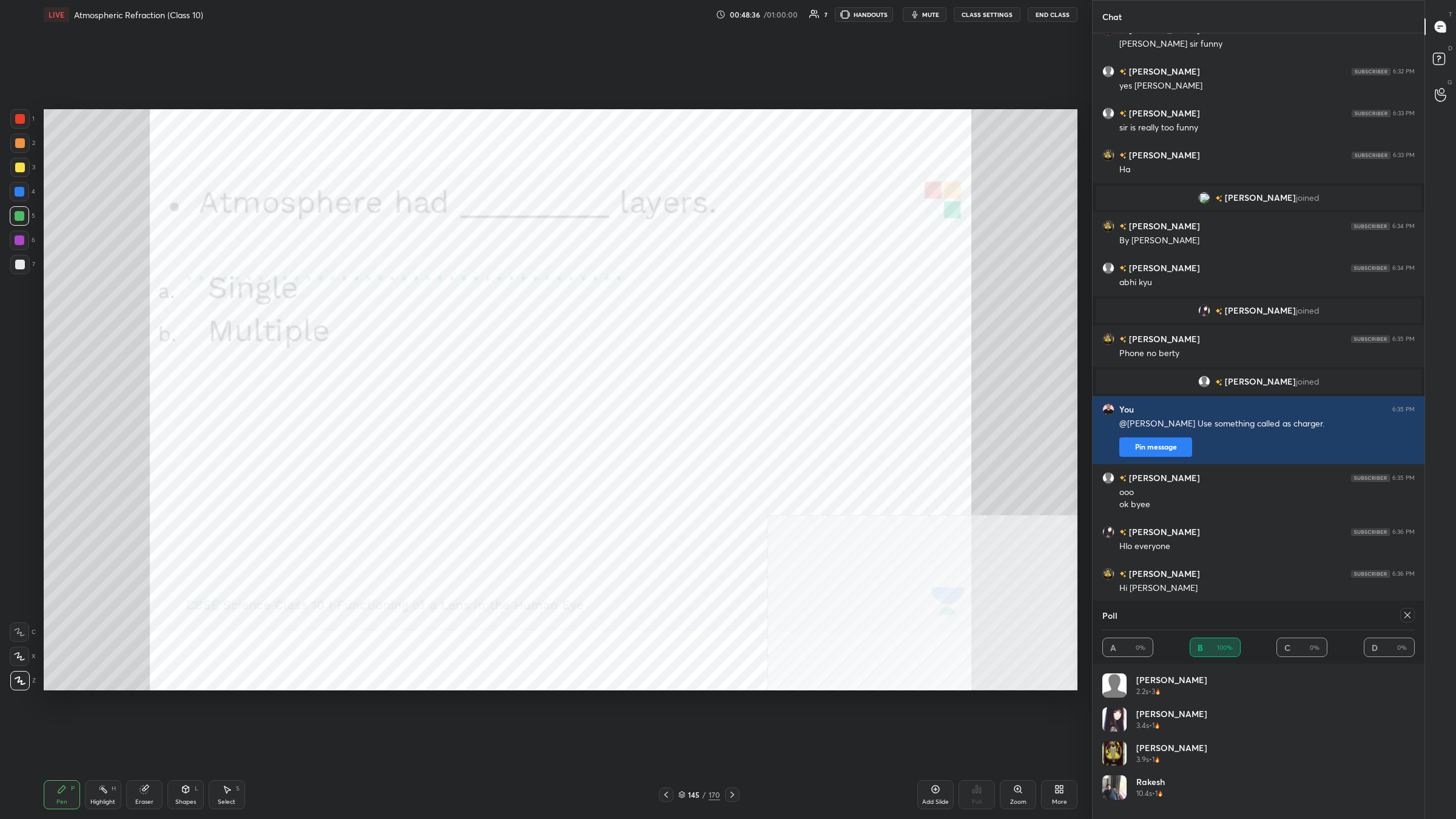 click 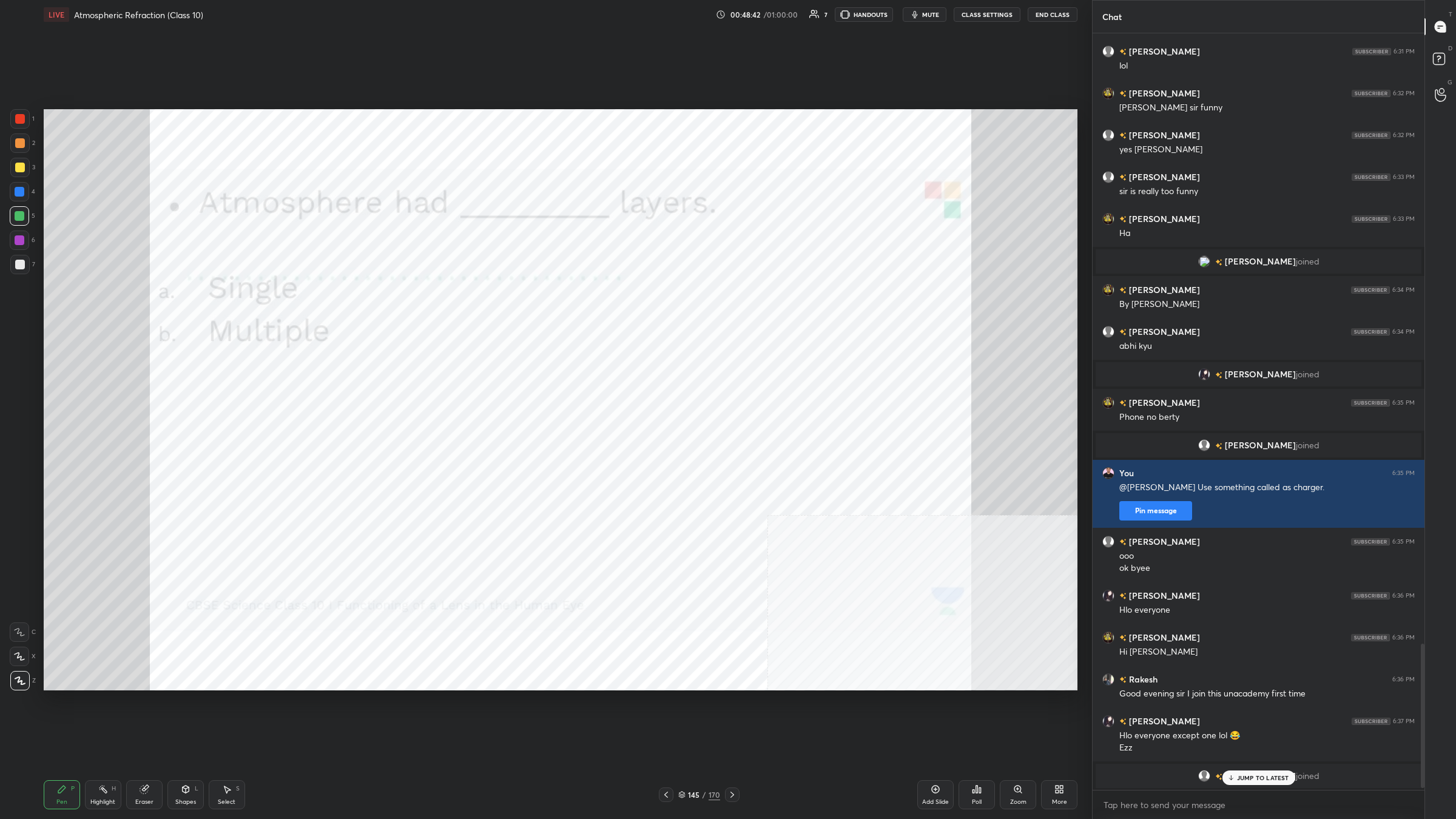 click on "145 / 170" at bounding box center [699, 795] 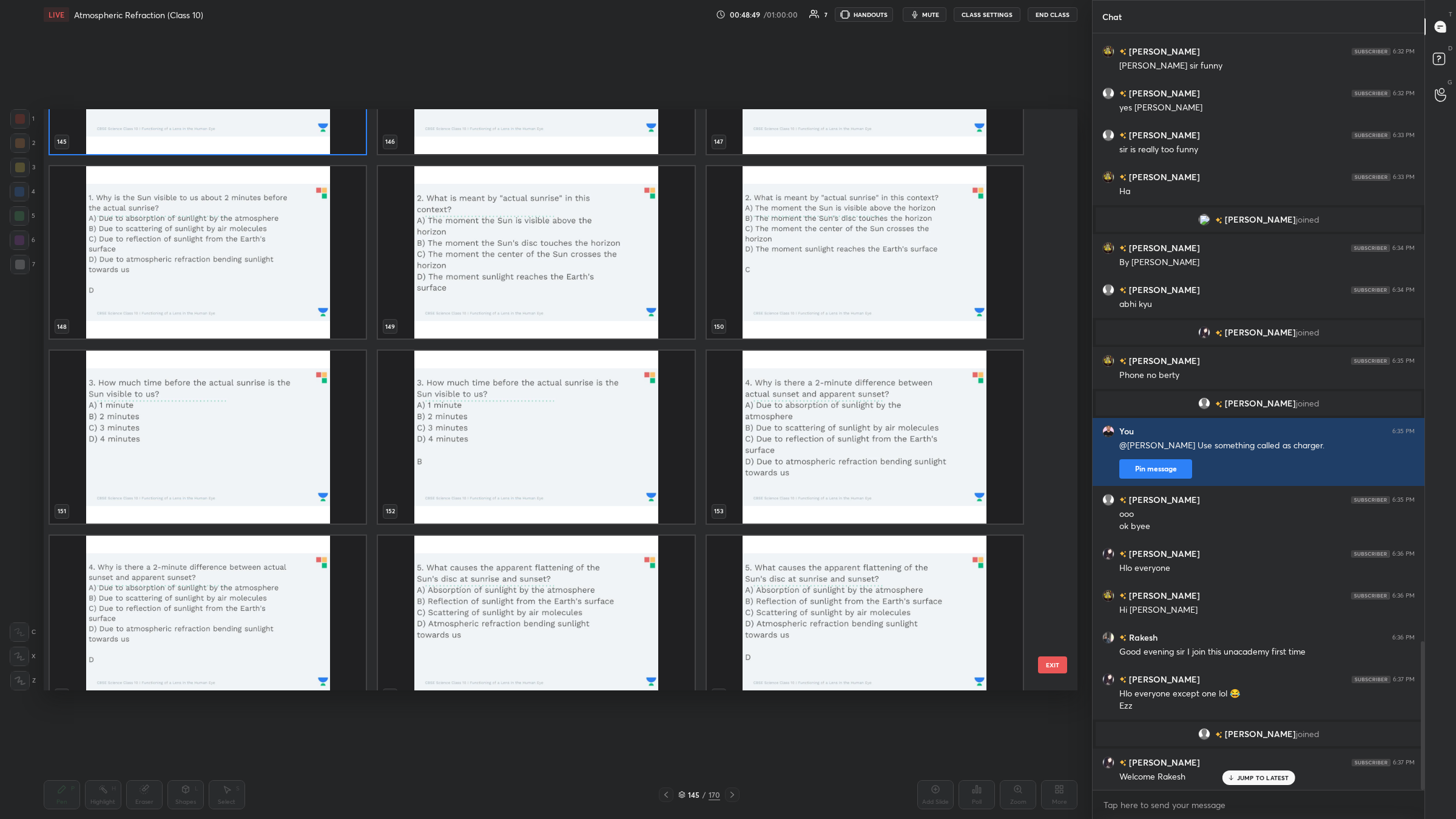 click at bounding box center (207, 437) 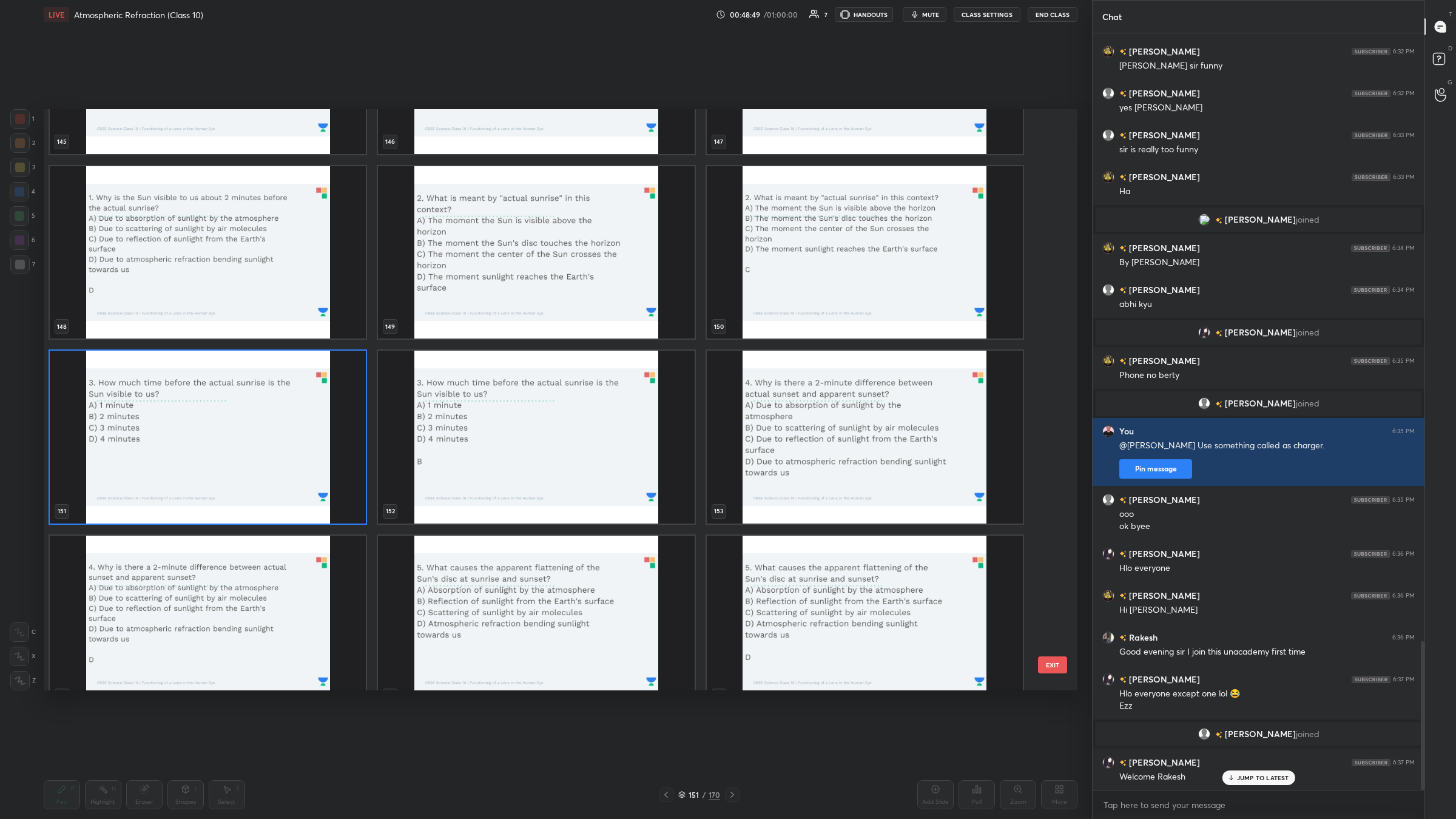 click at bounding box center [207, 437] 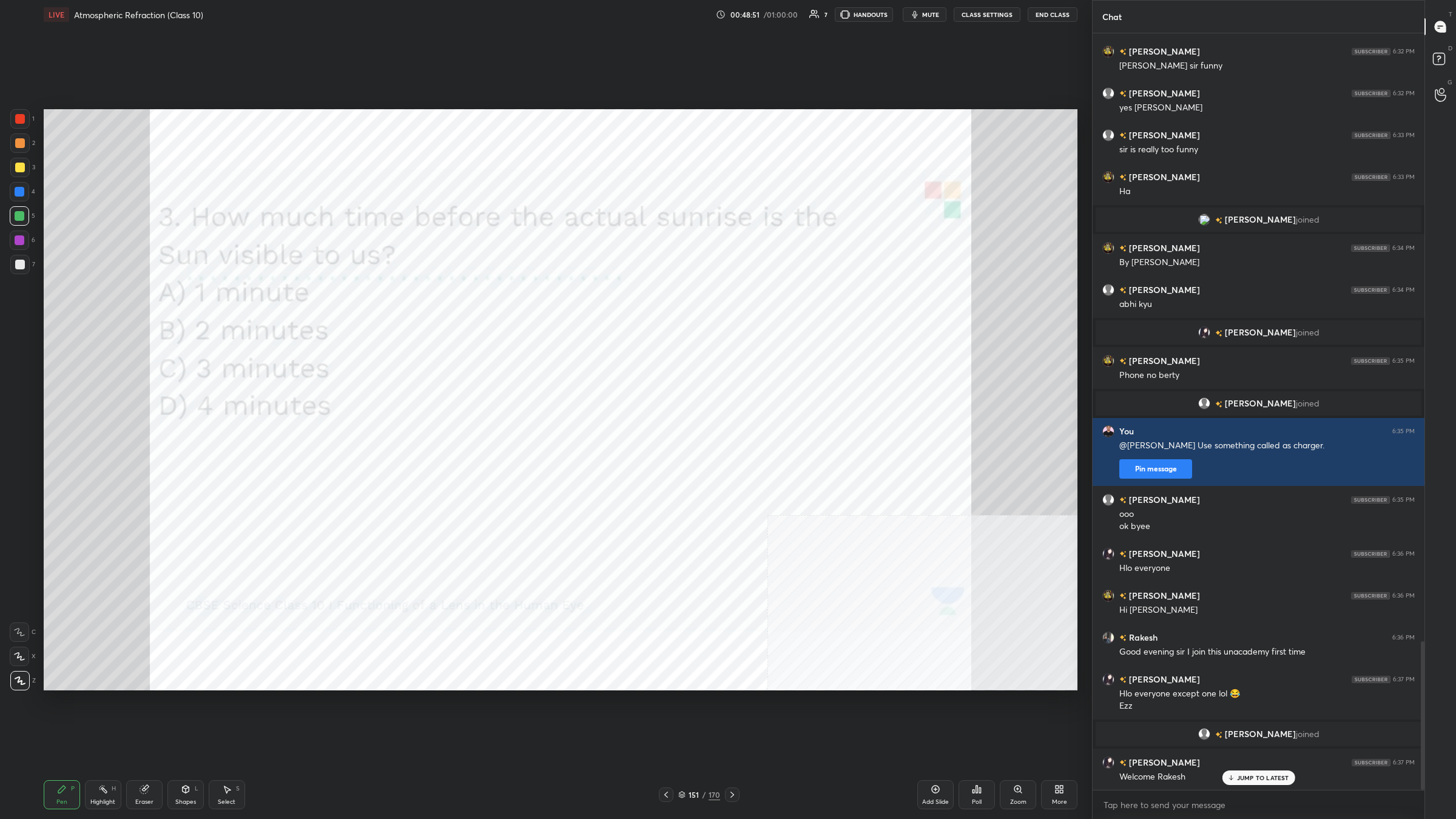 click on "/" at bounding box center (704, 795) 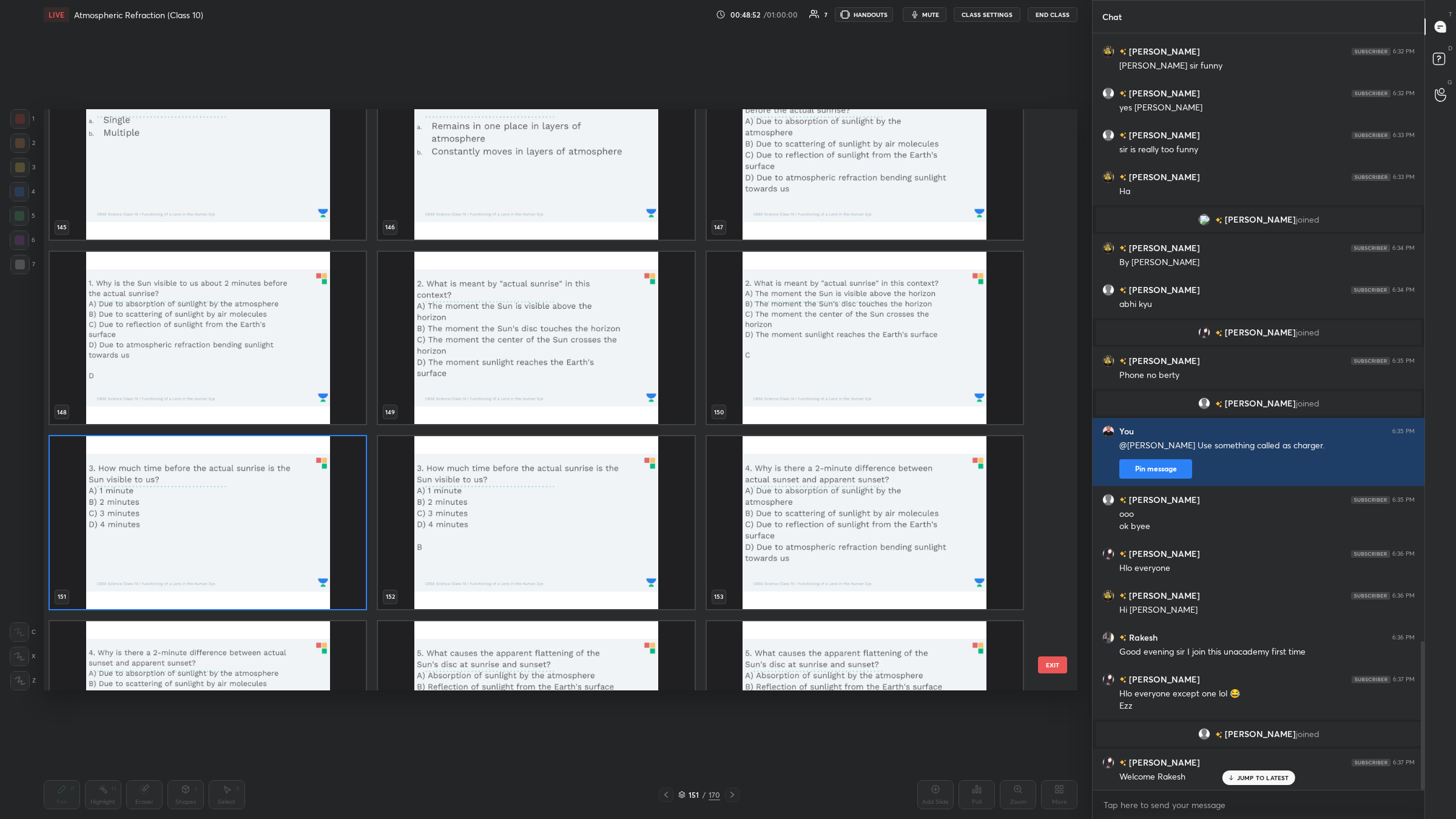 click at bounding box center [207, 522] 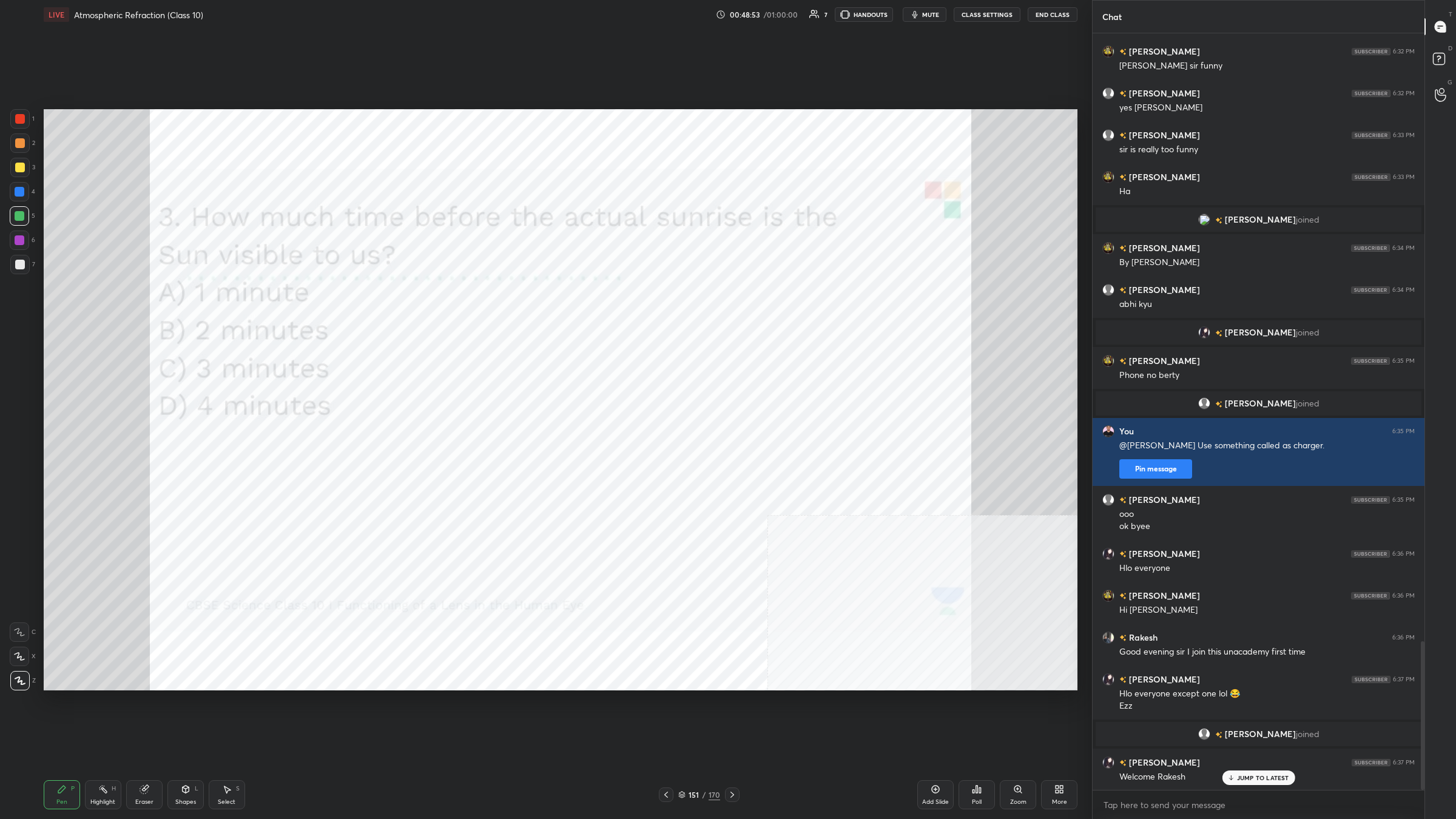 click on "Add Slide Poll Zoom More" at bounding box center (997, 795) 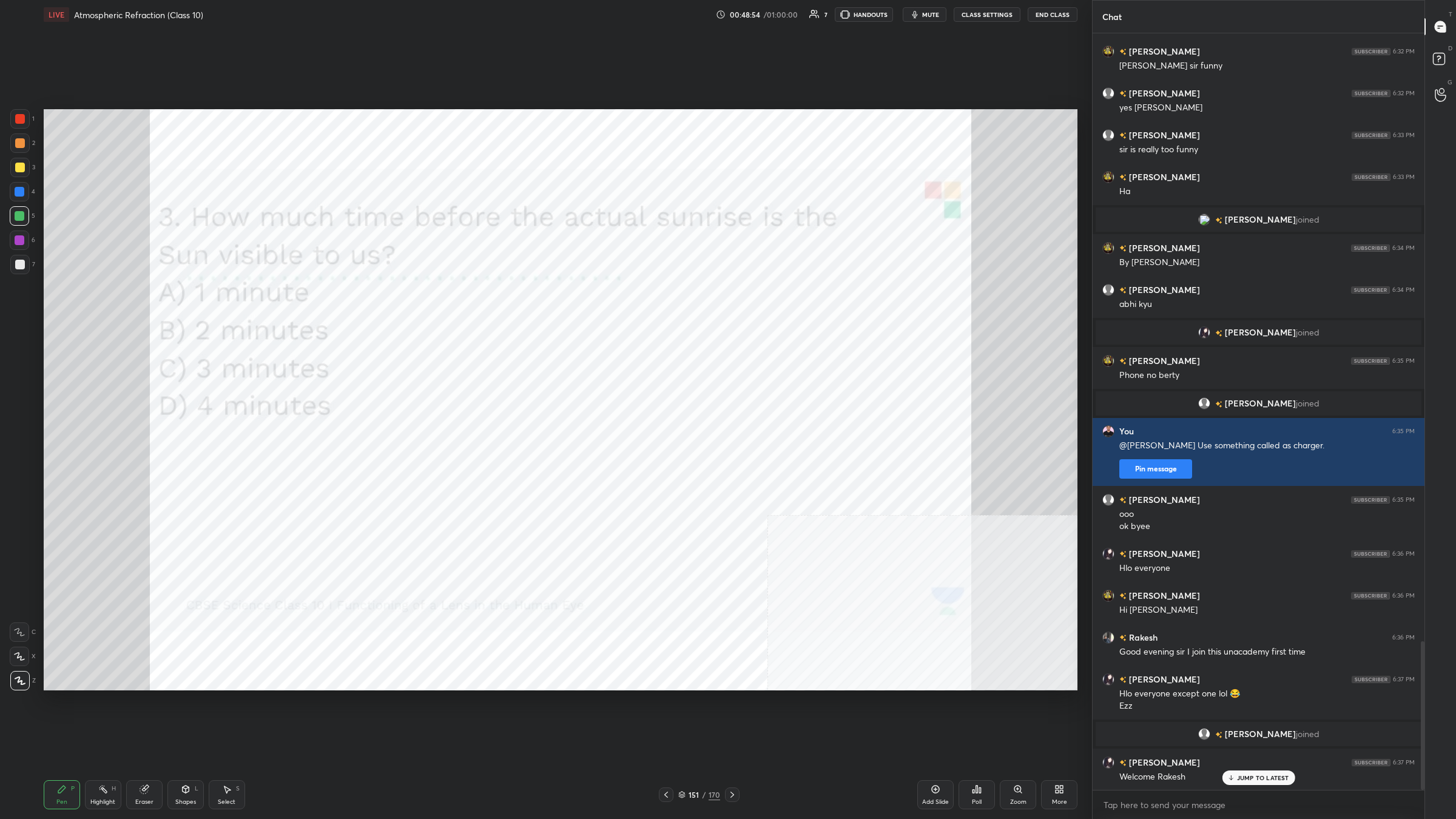 click 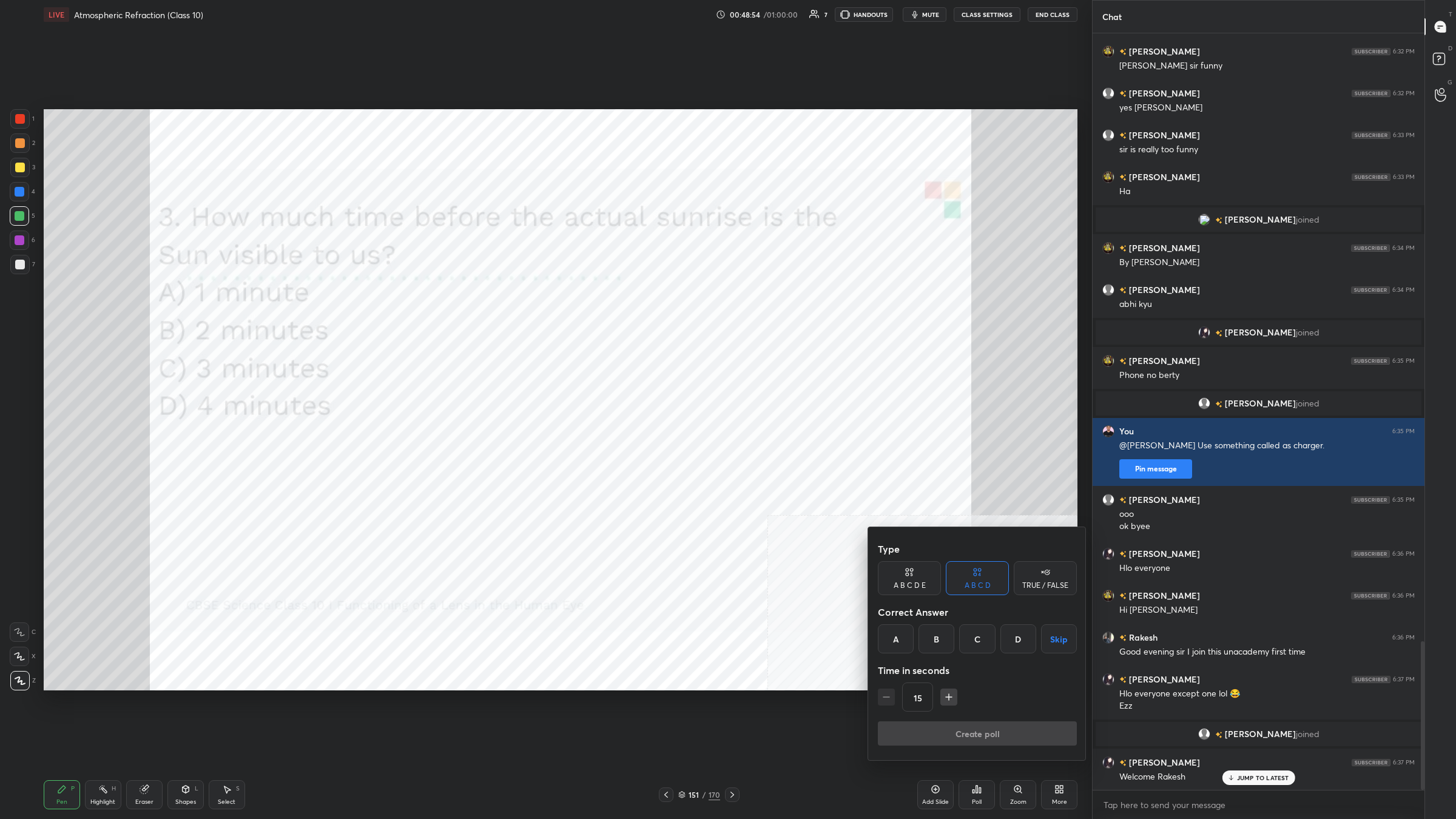 drag, startPoint x: 927, startPoint y: 633, endPoint x: 939, endPoint y: 638, distance: 13 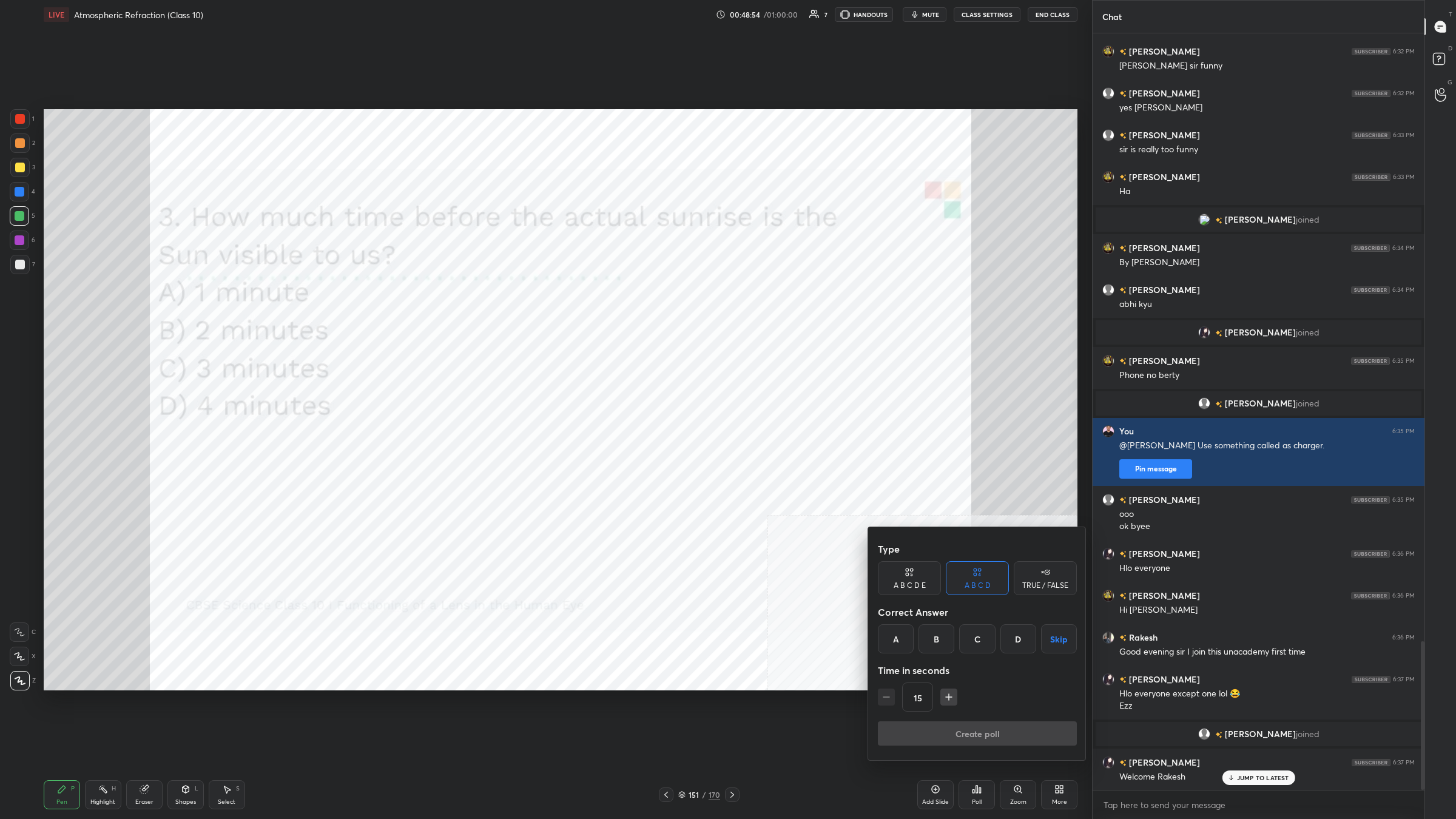 click on "B" at bounding box center [936, 639] 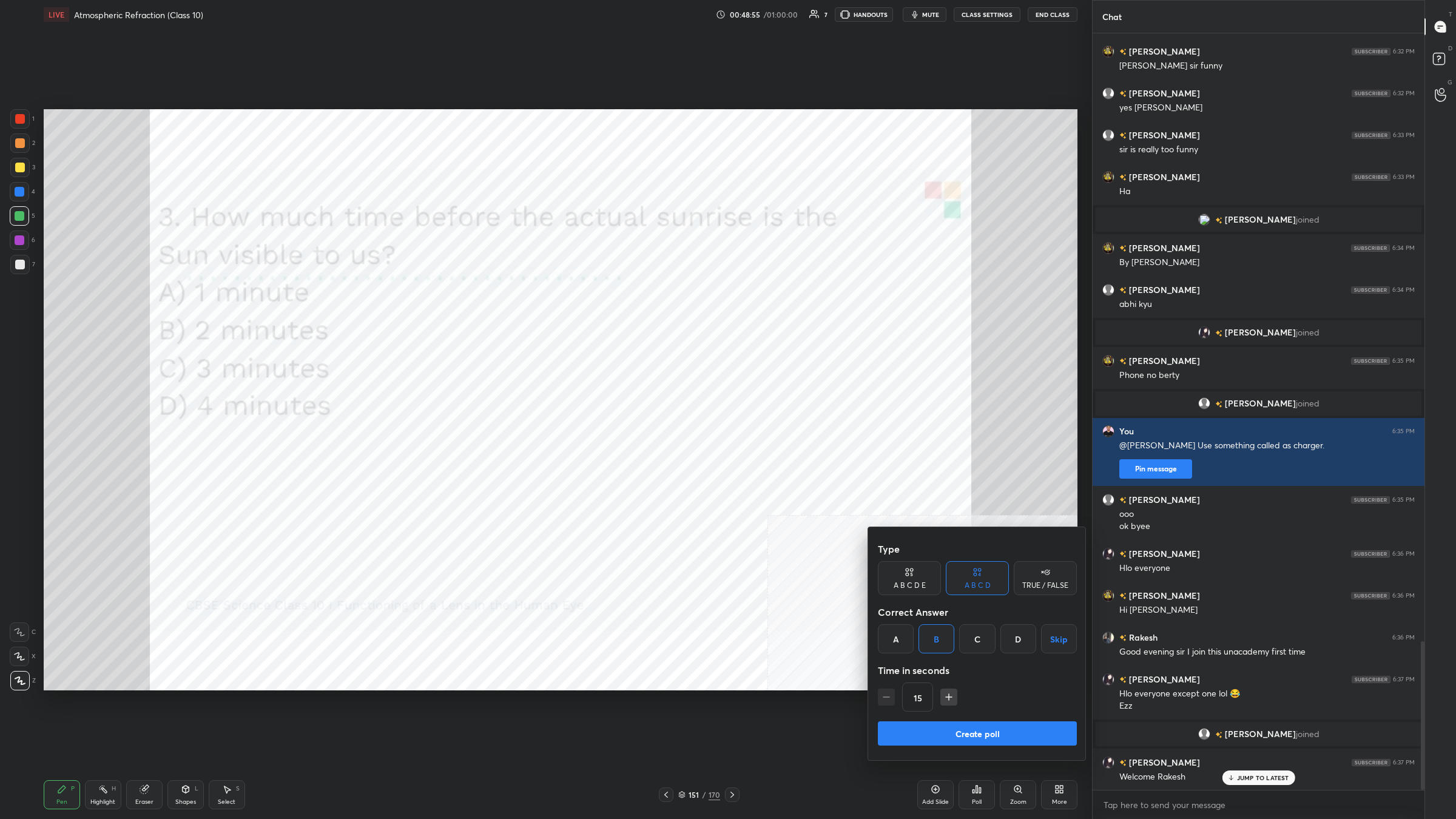click on "Create poll" at bounding box center [977, 733] 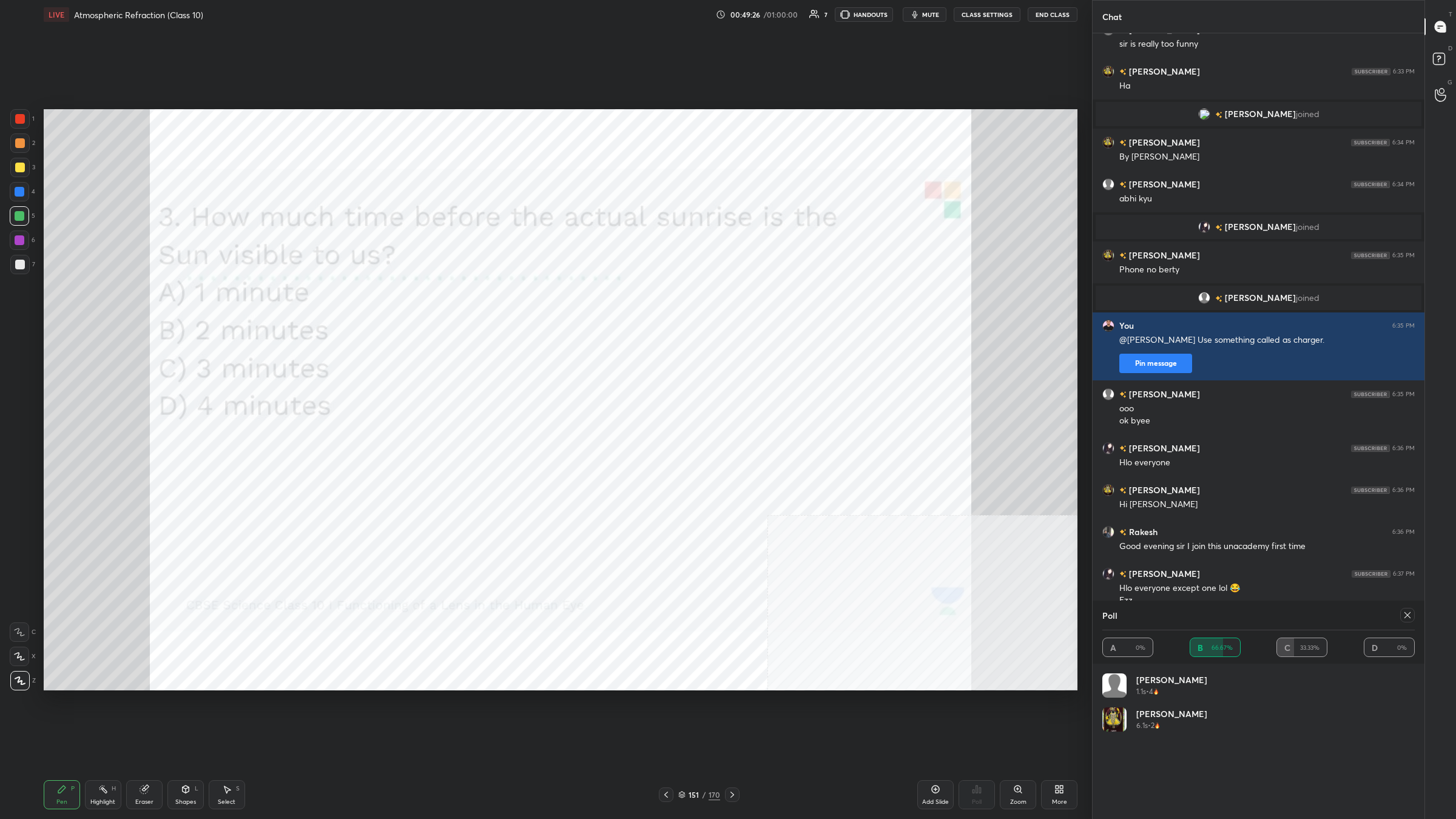 click 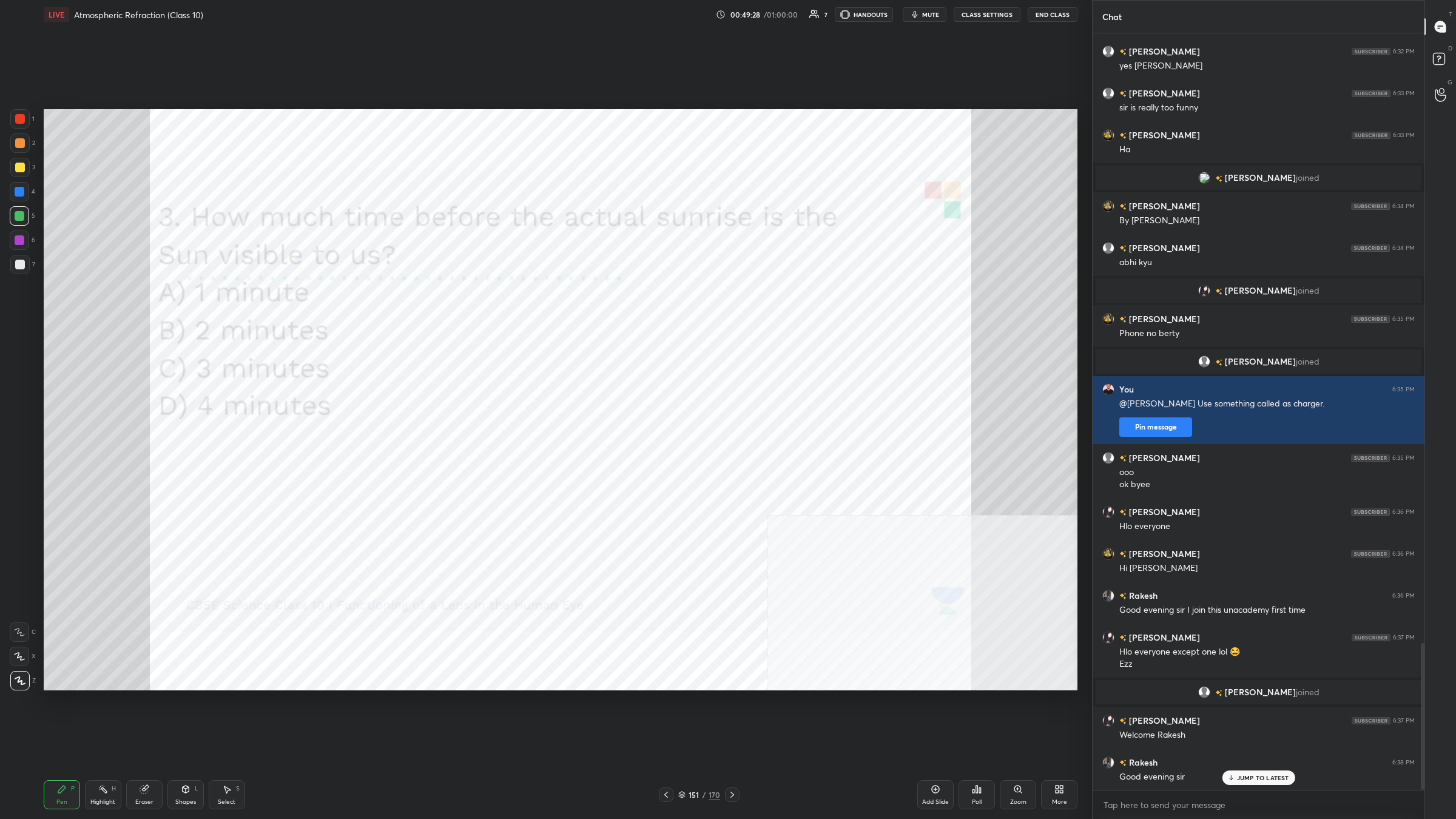 click on "6" at bounding box center (22, 240) 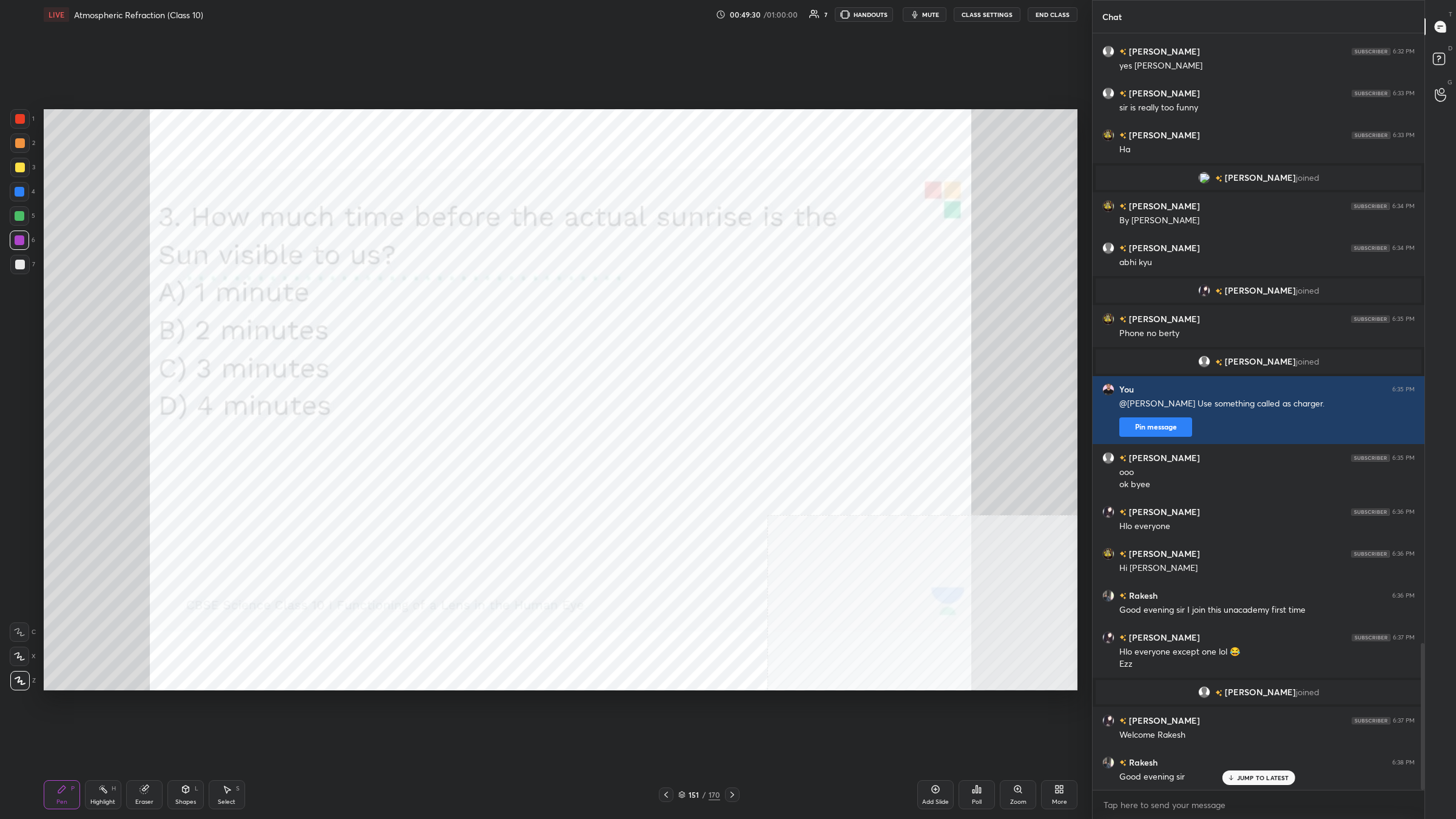 click at bounding box center [19, 216] 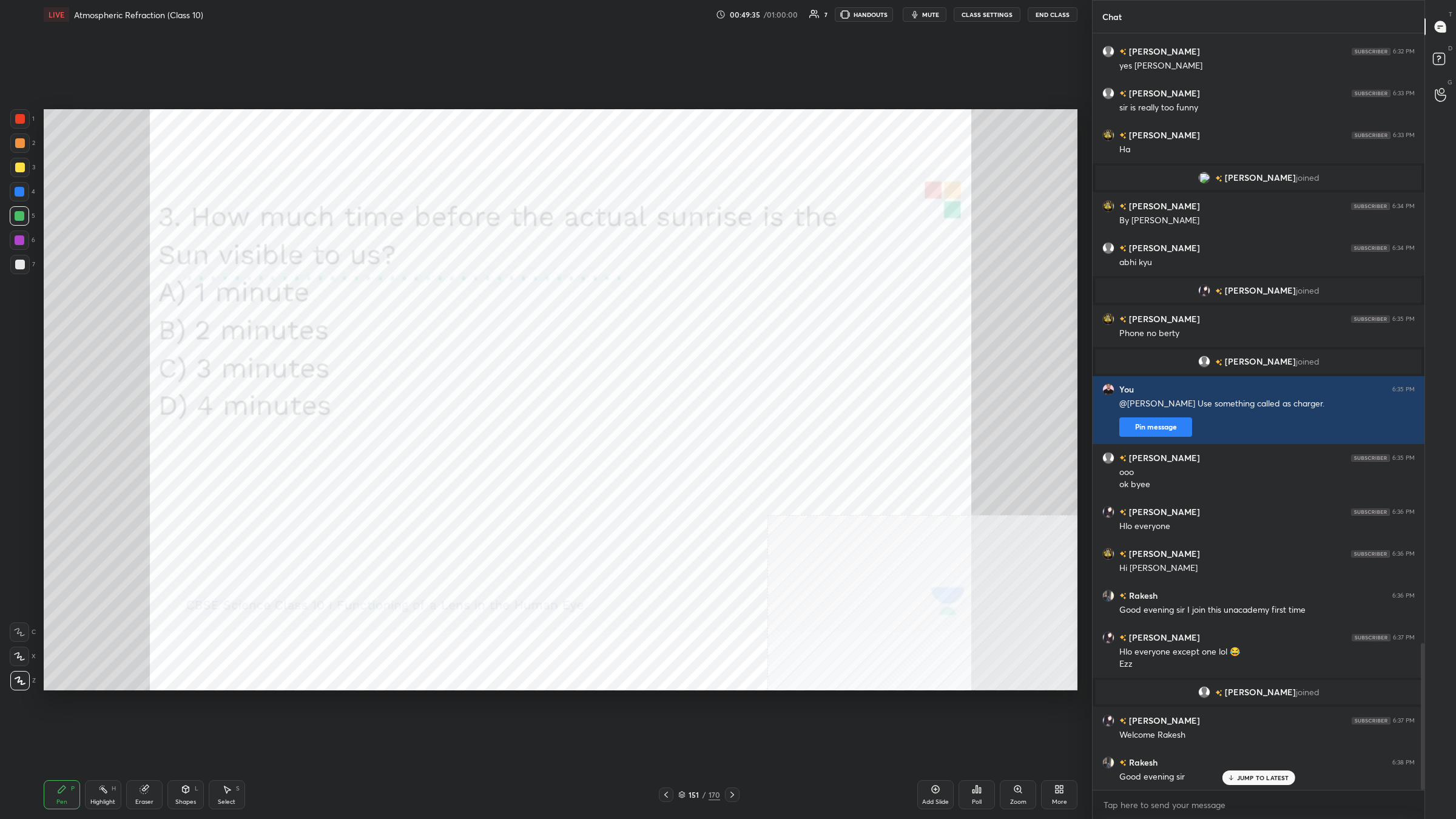 click at bounding box center [19, 240] 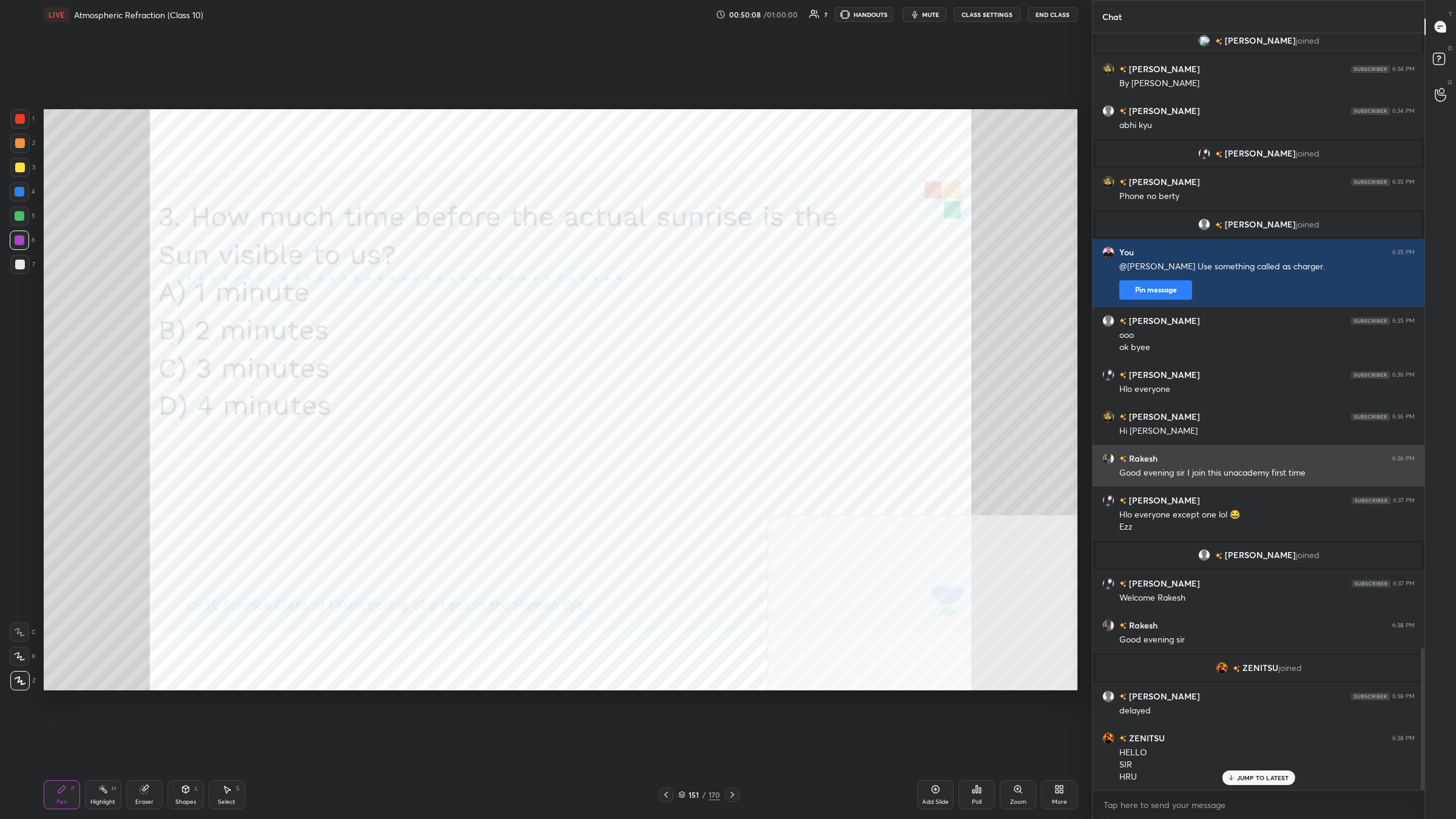 scroll, scrollTop: 3290, scrollLeft: 0, axis: vertical 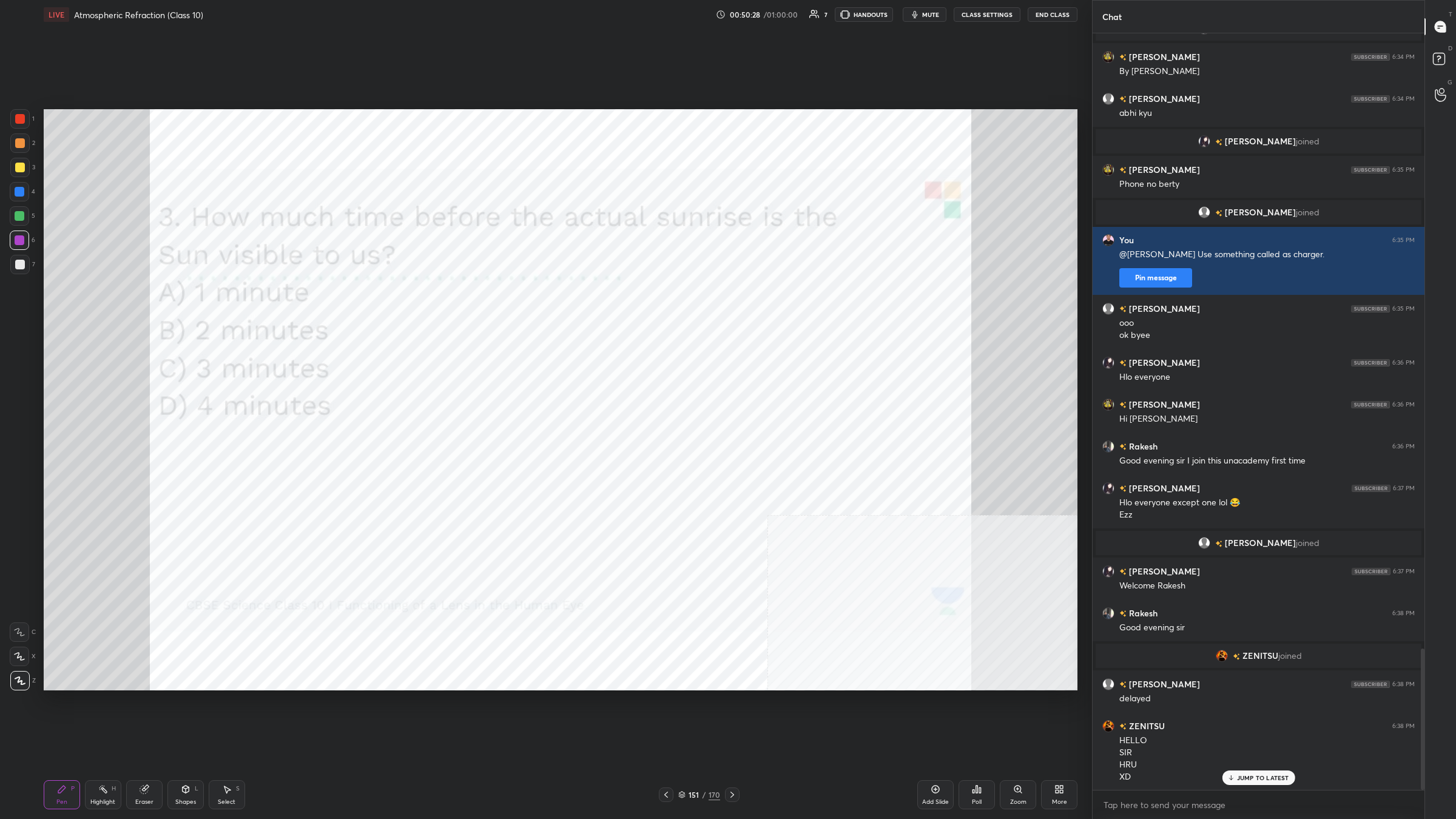 click on "/" at bounding box center [704, 795] 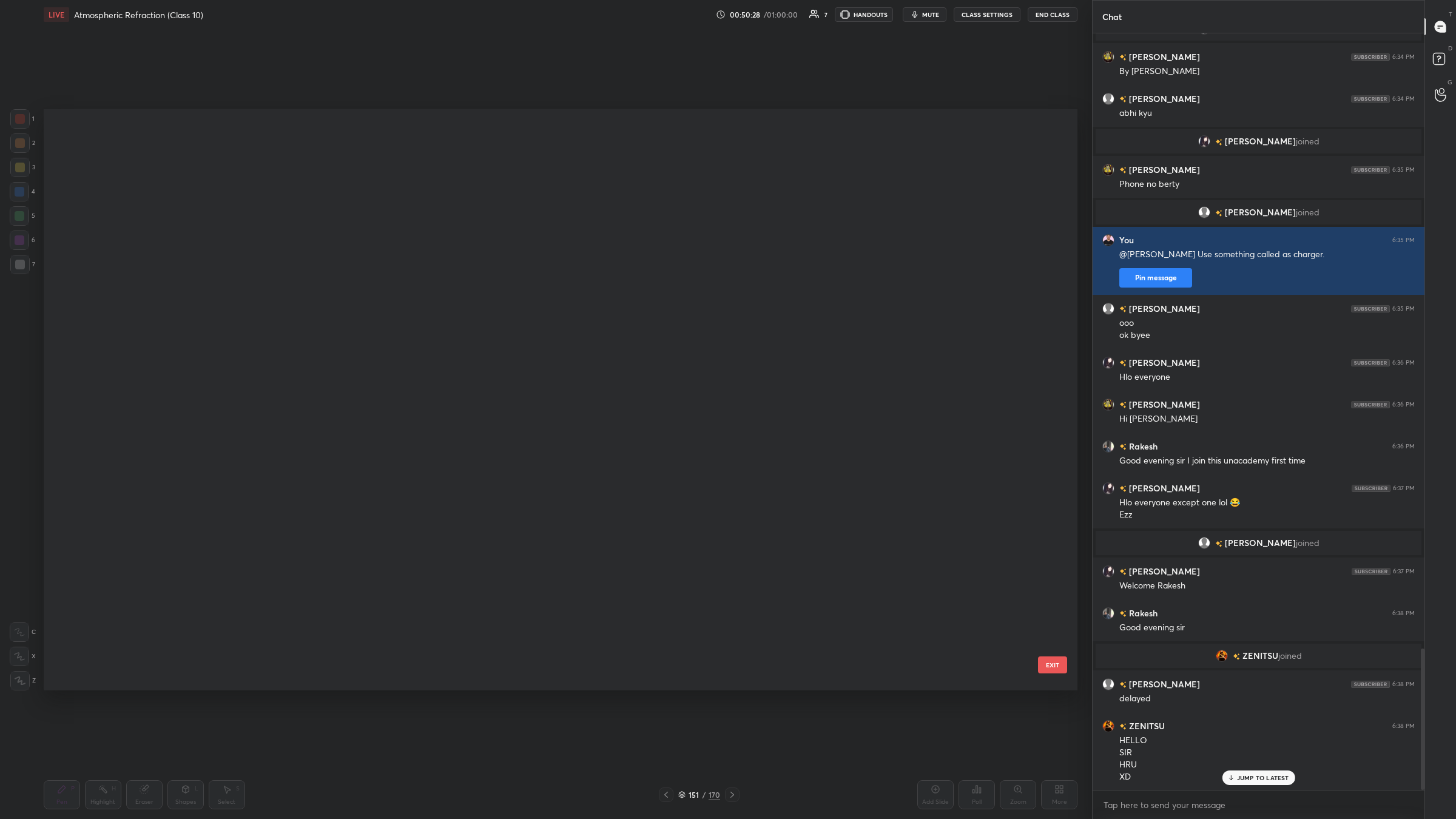 scroll, scrollTop: 8840, scrollLeft: 0, axis: vertical 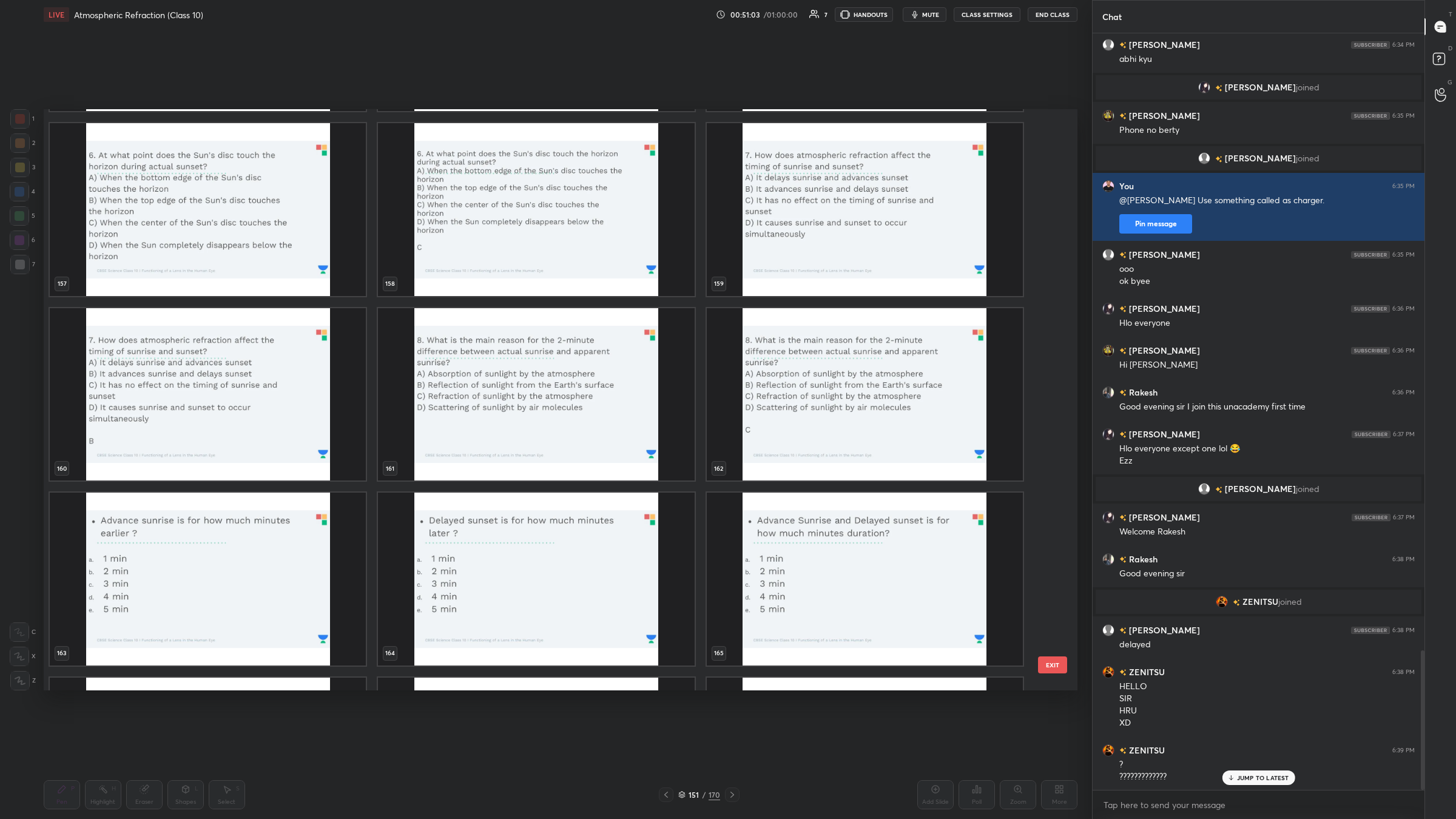 click at bounding box center [207, 579] 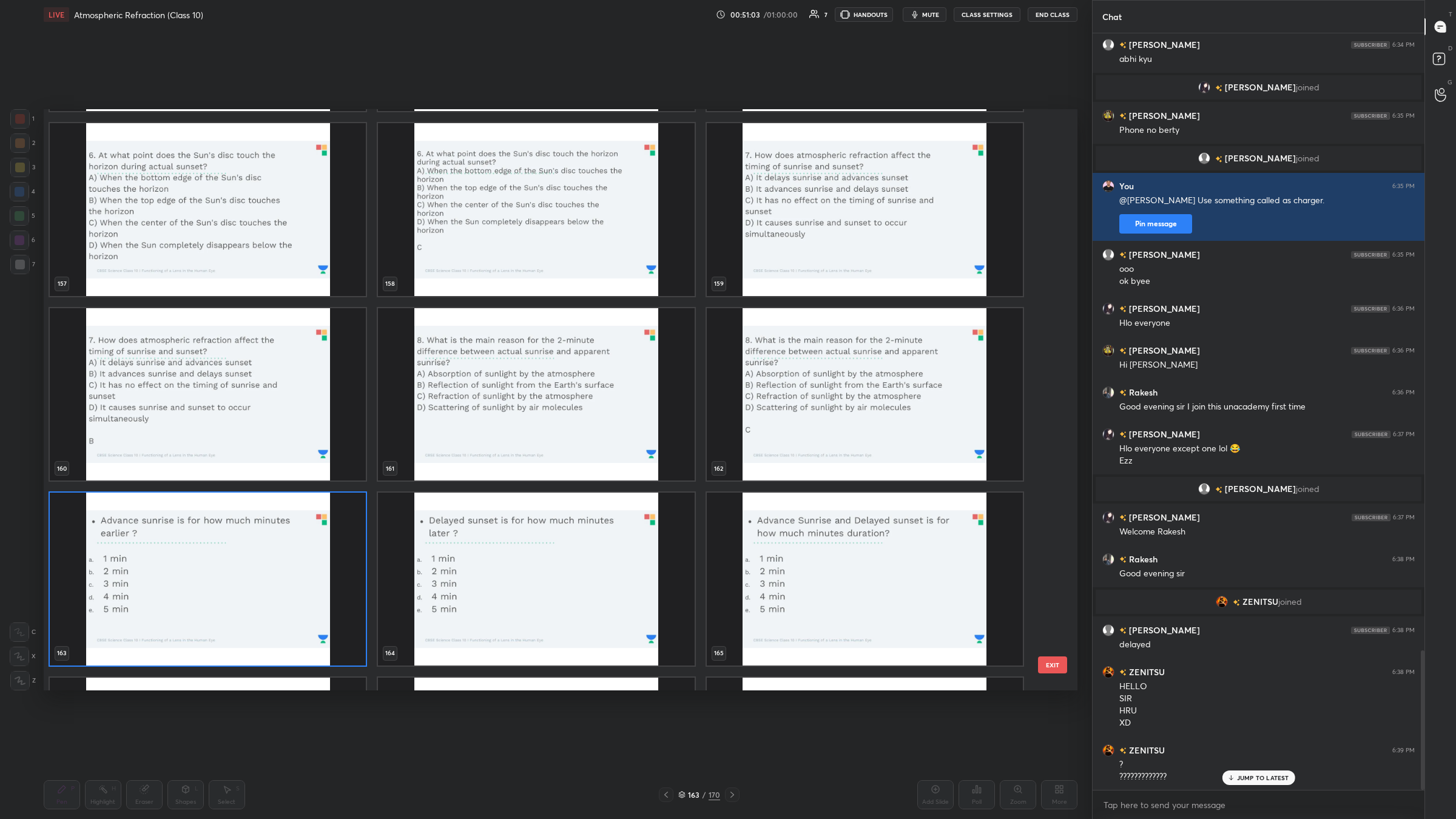 click at bounding box center (207, 579) 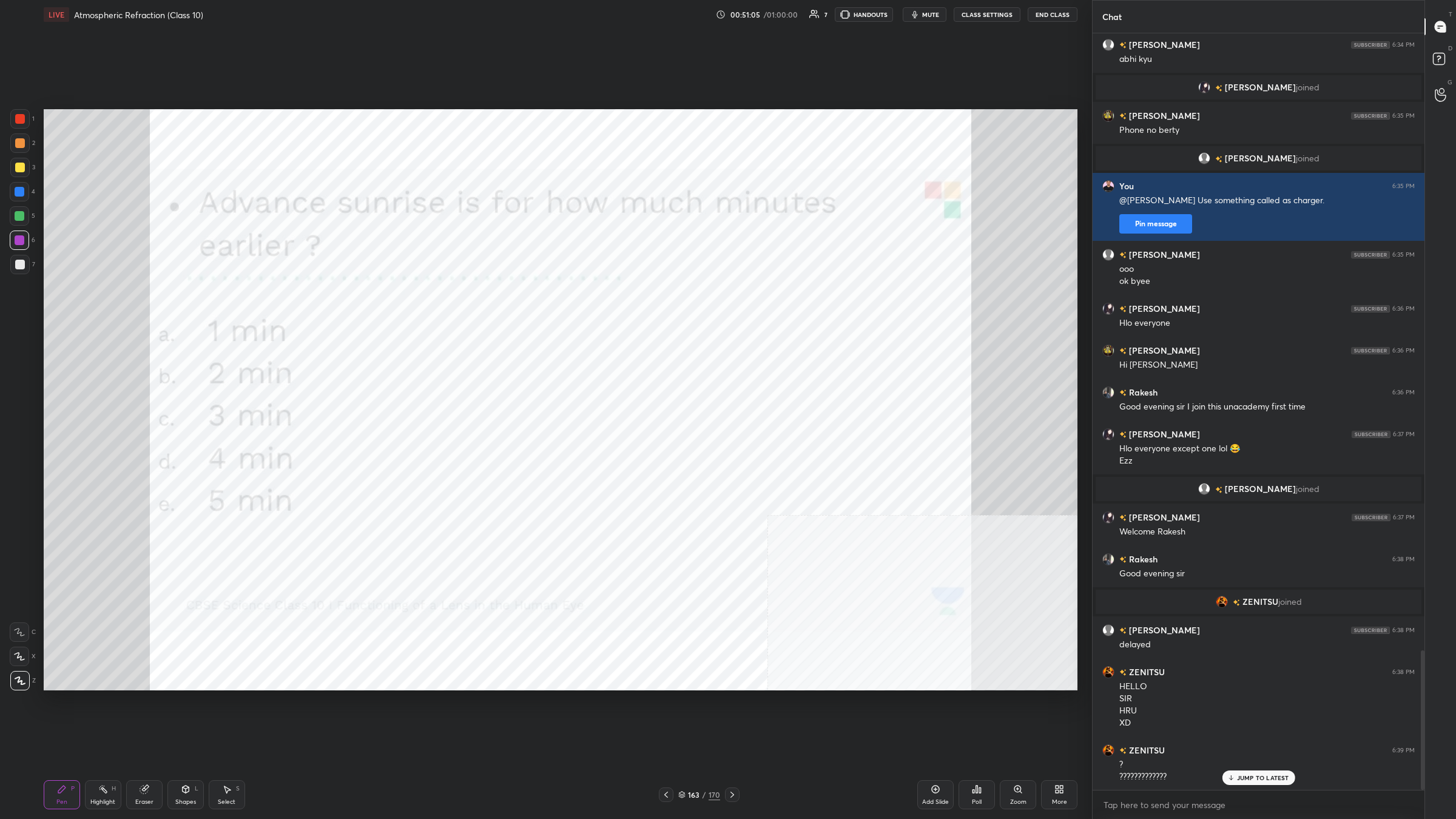 click on "163" at bounding box center (694, 795) 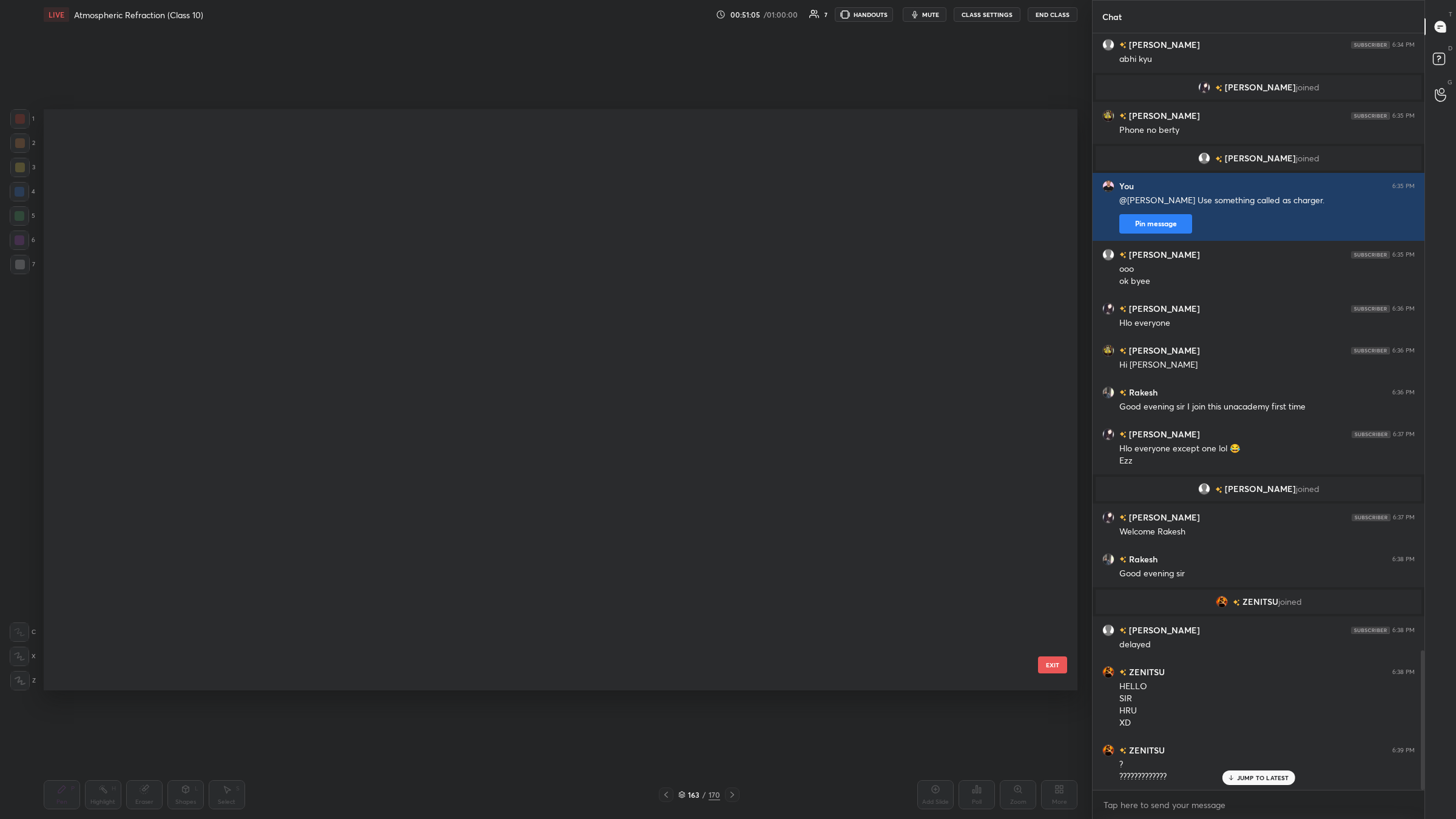 scroll, scrollTop: 9579, scrollLeft: 0, axis: vertical 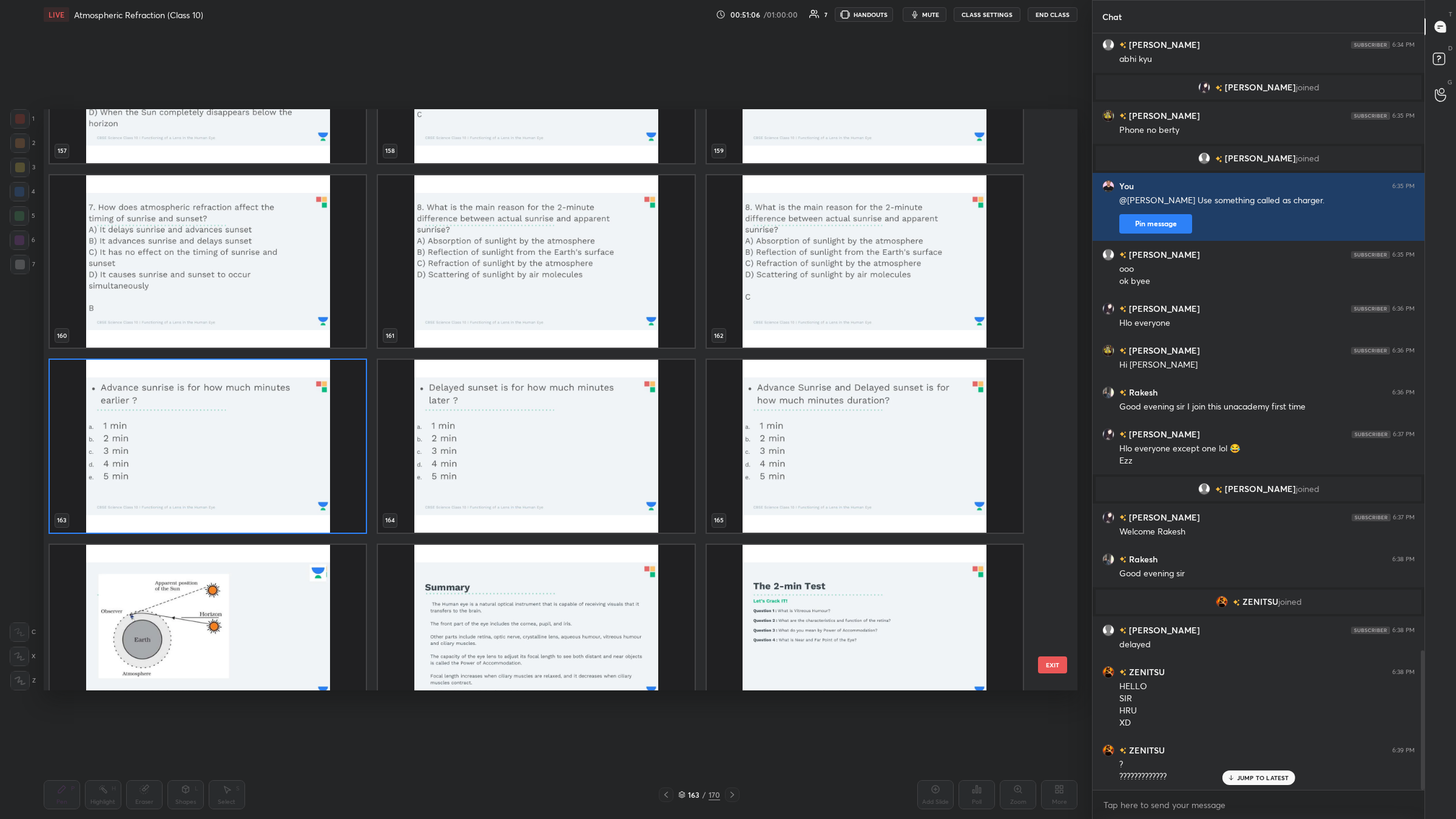 click at bounding box center [864, 446] 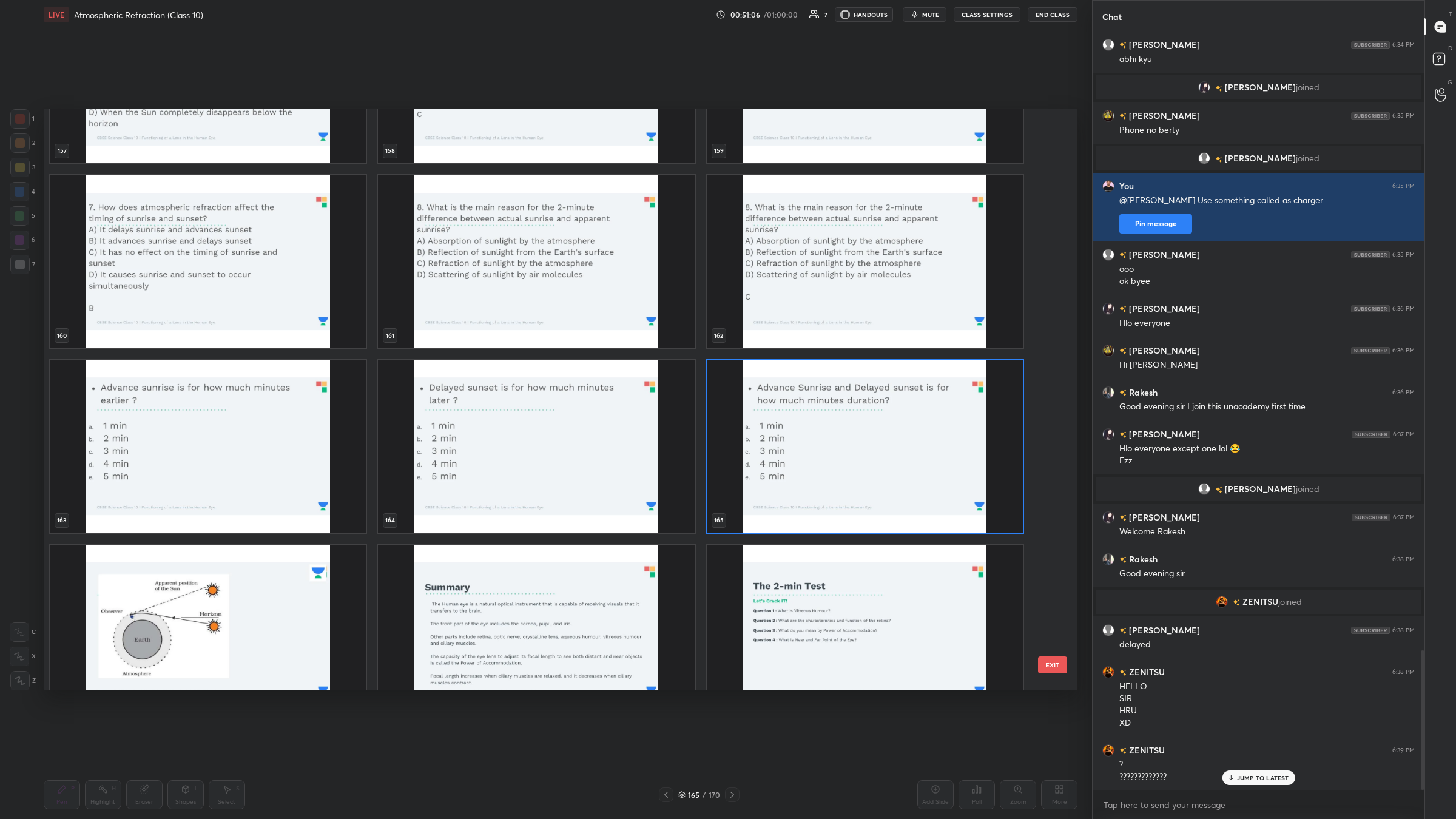 click at bounding box center [864, 446] 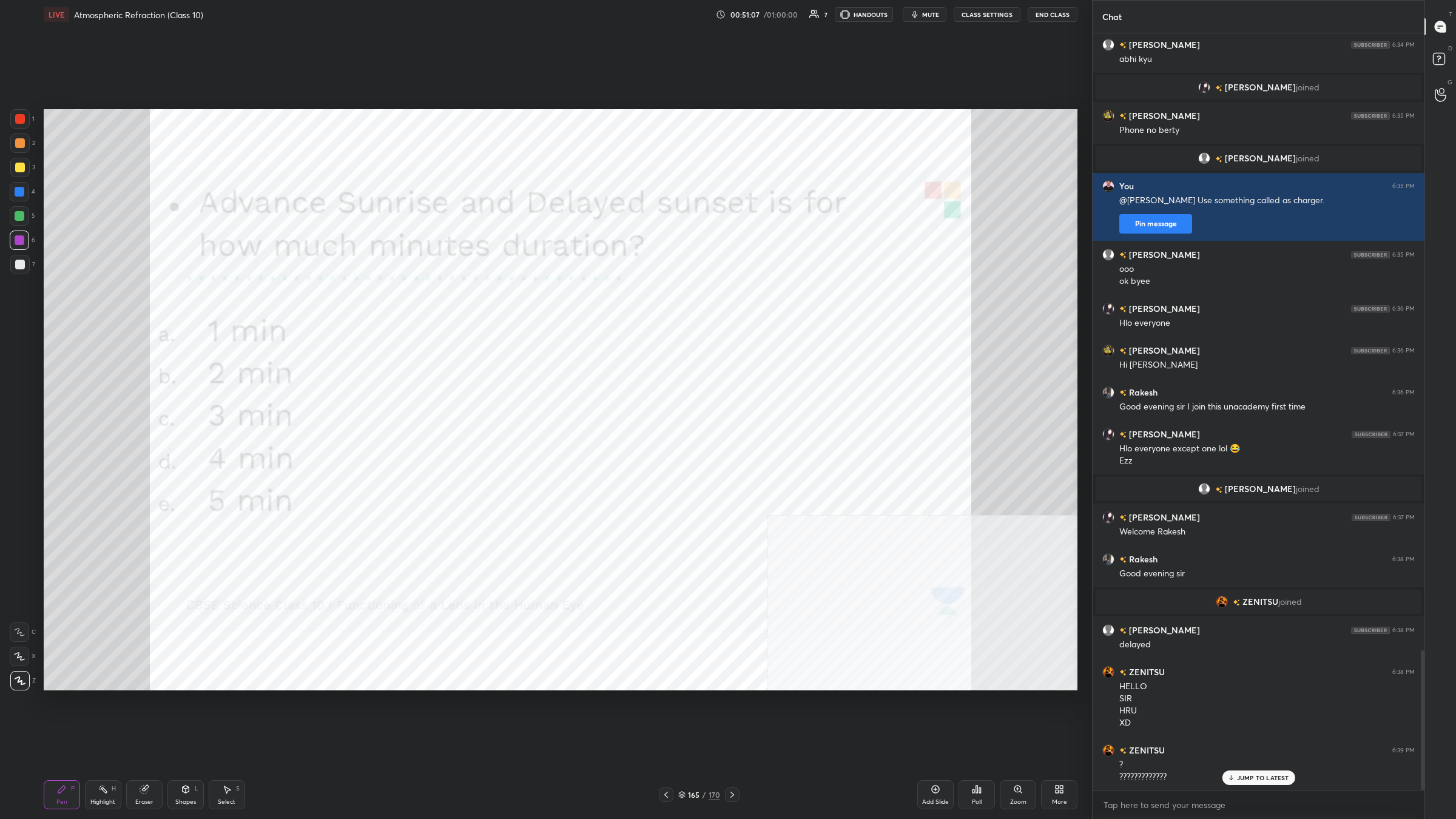 click 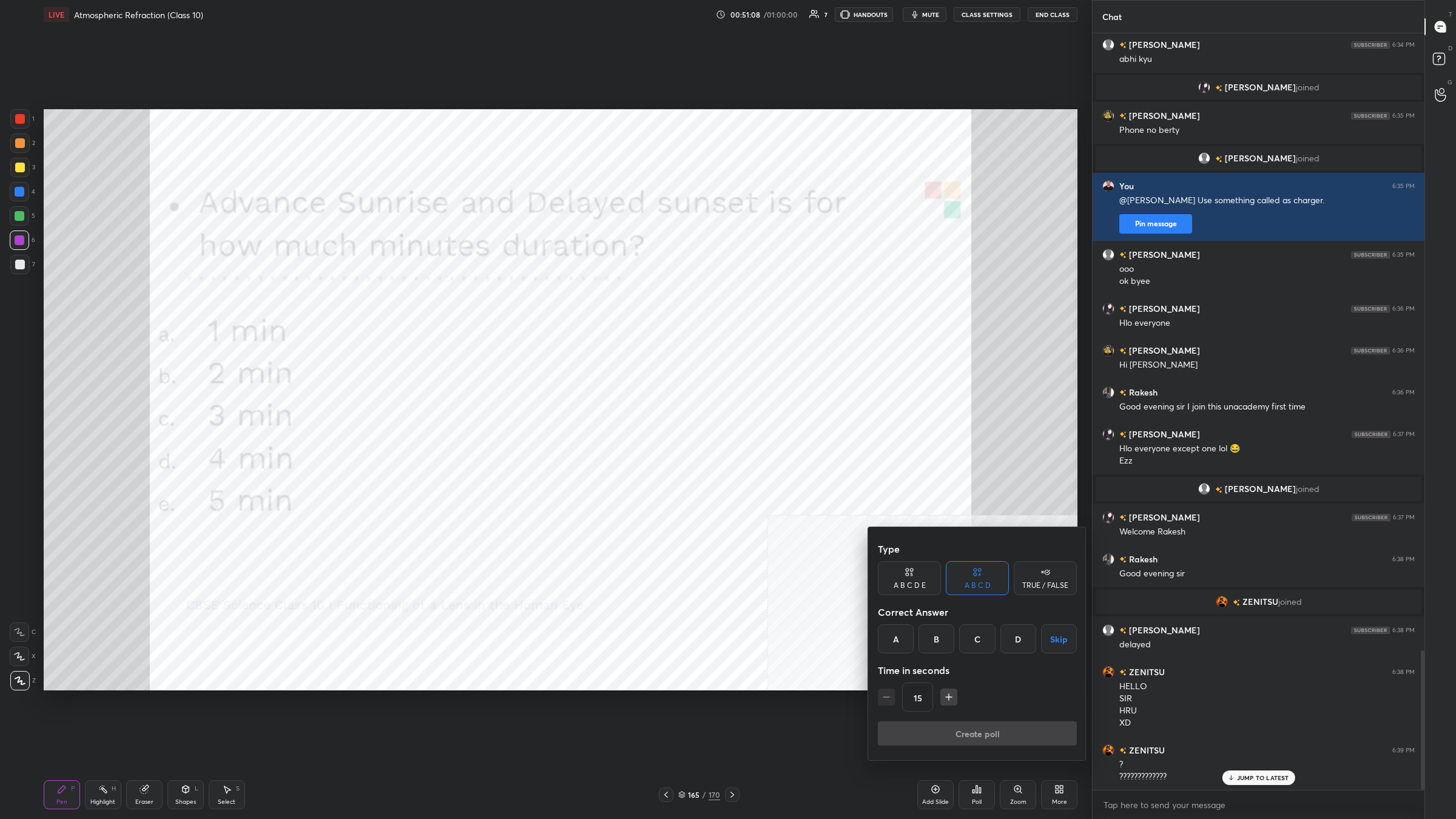 click on "A B C D E" at bounding box center (909, 578) 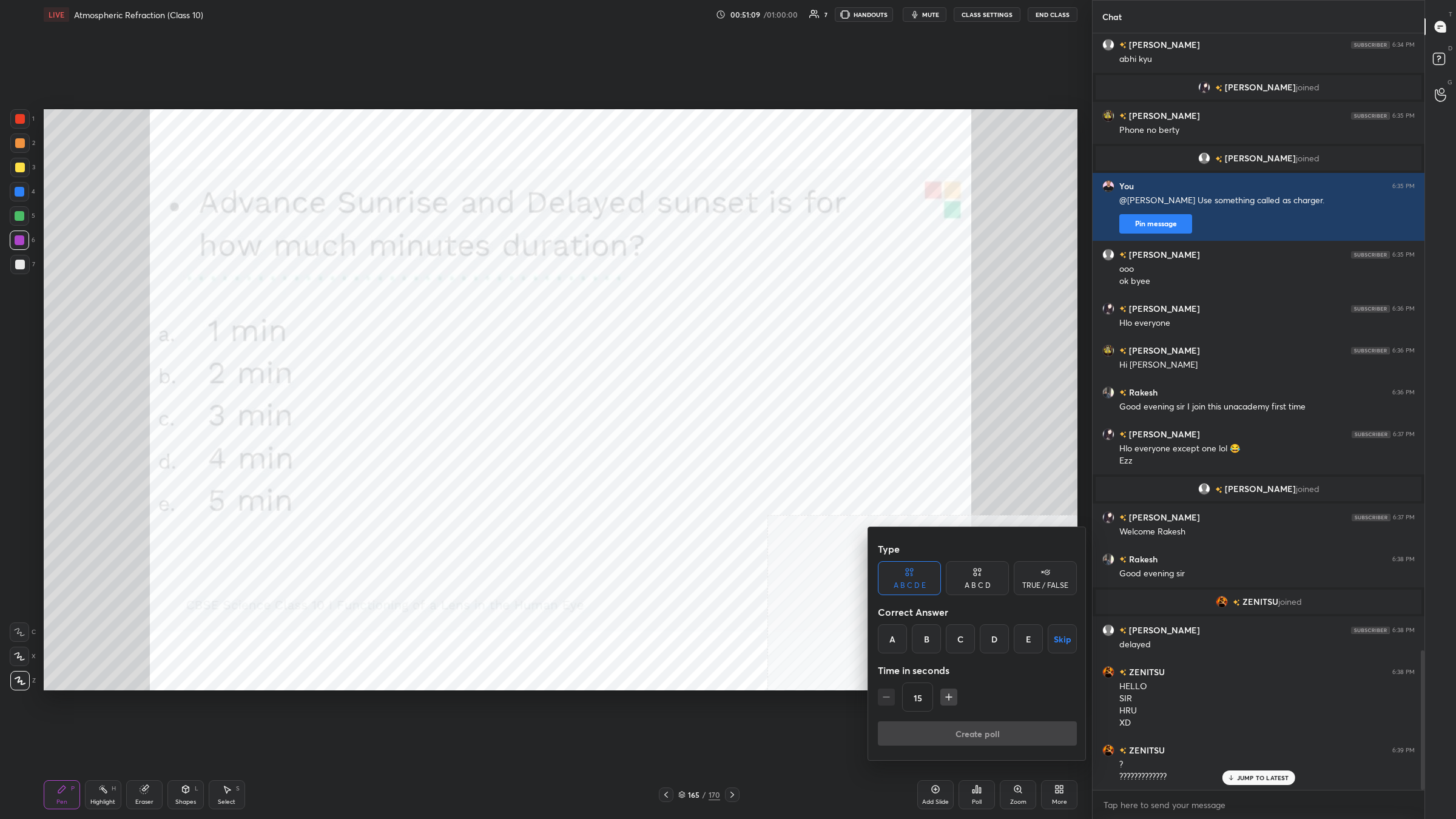 click on "D" at bounding box center [994, 639] 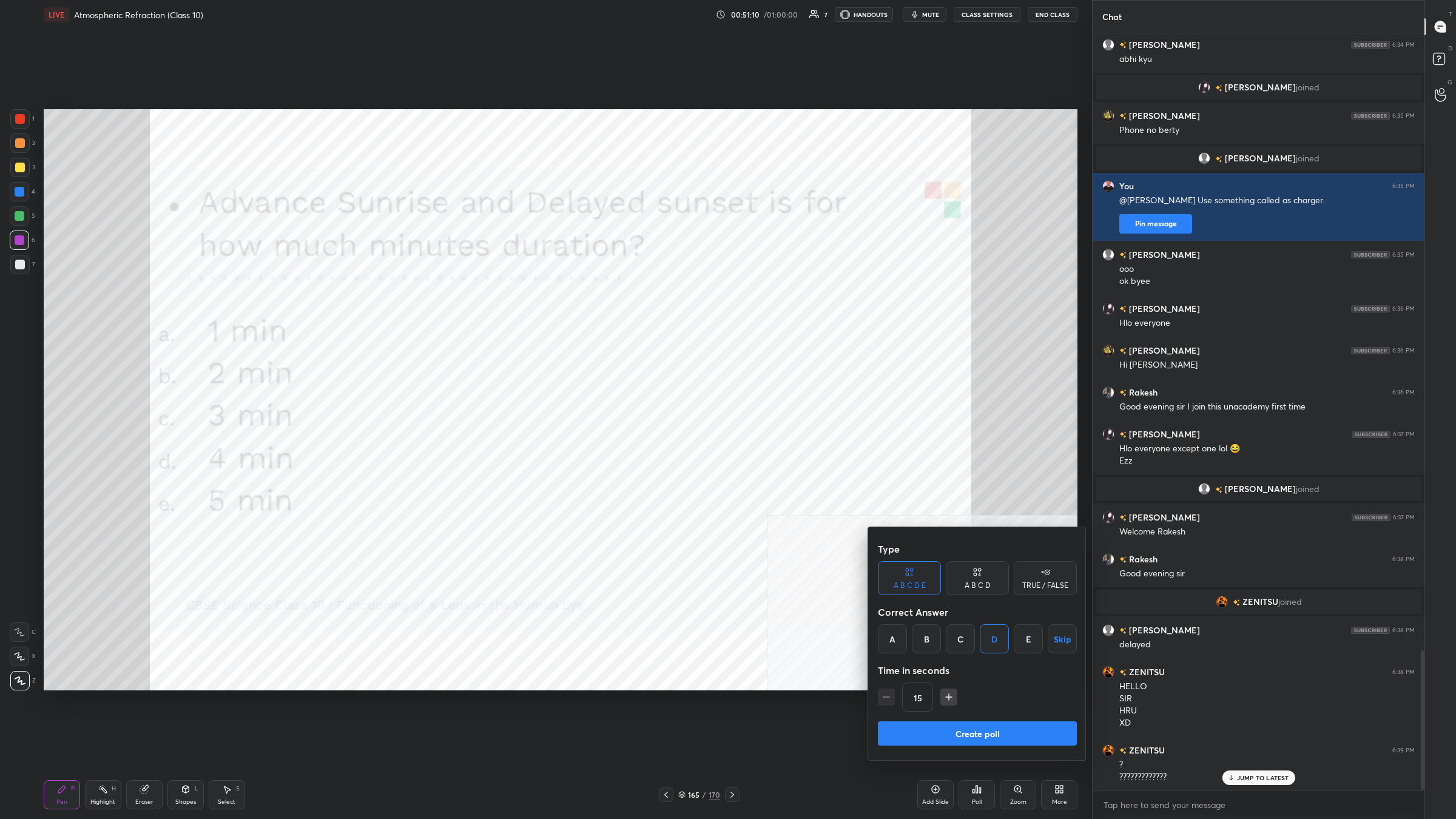 click on "Create poll" at bounding box center (977, 733) 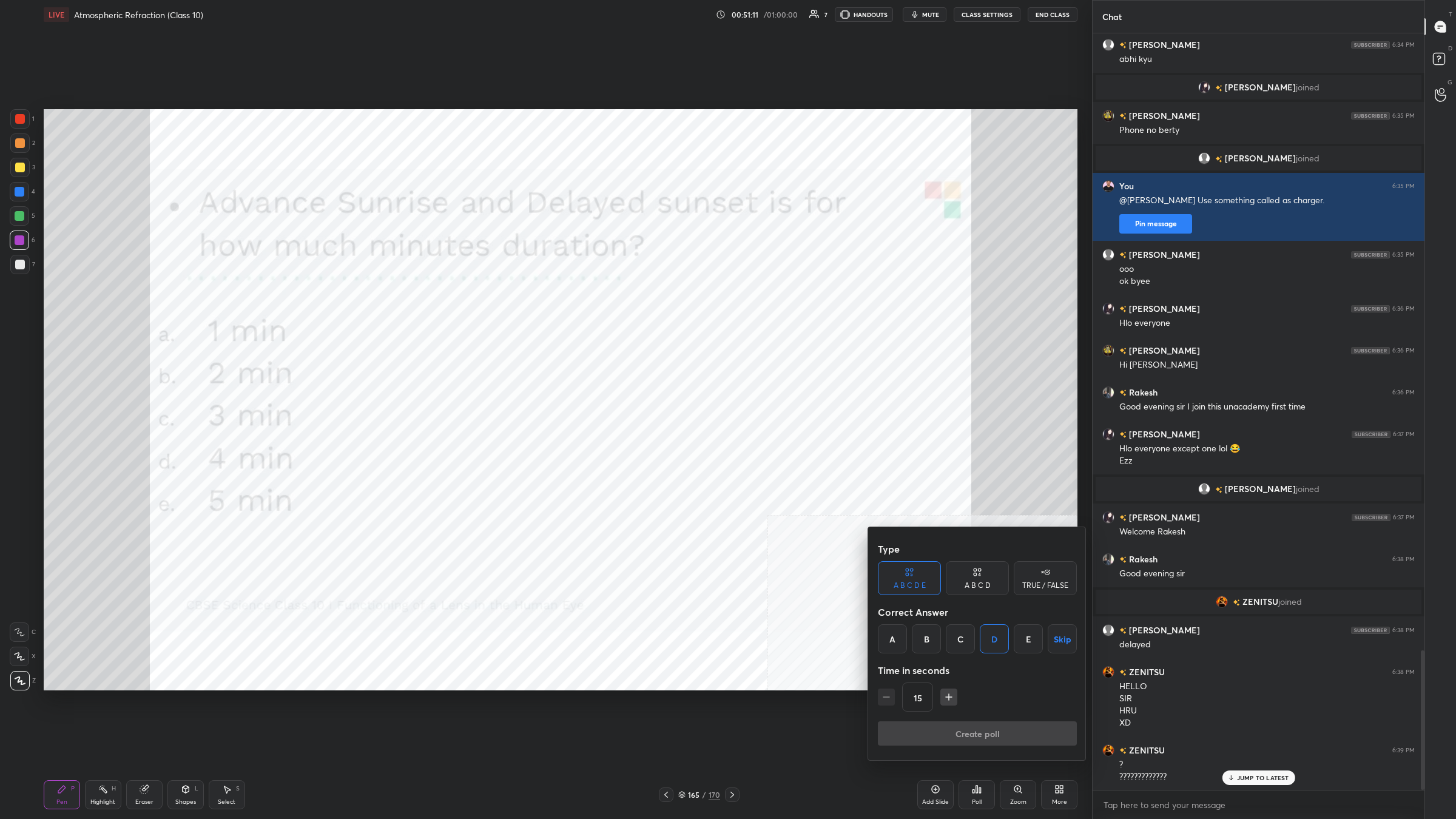 scroll, scrollTop: 727, scrollLeft: 329, axis: both 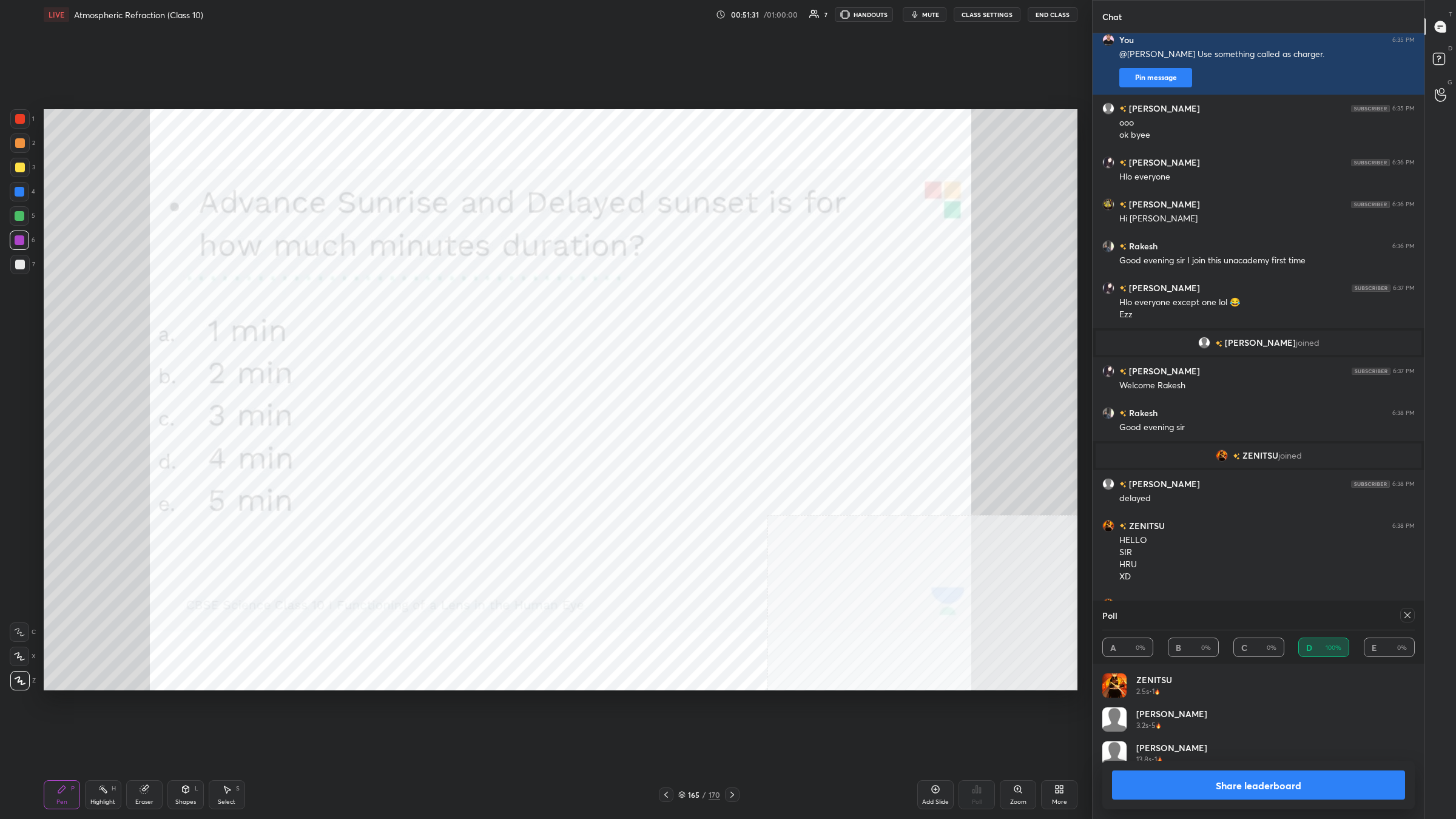 click on "Share leaderboard" at bounding box center (1258, 785) 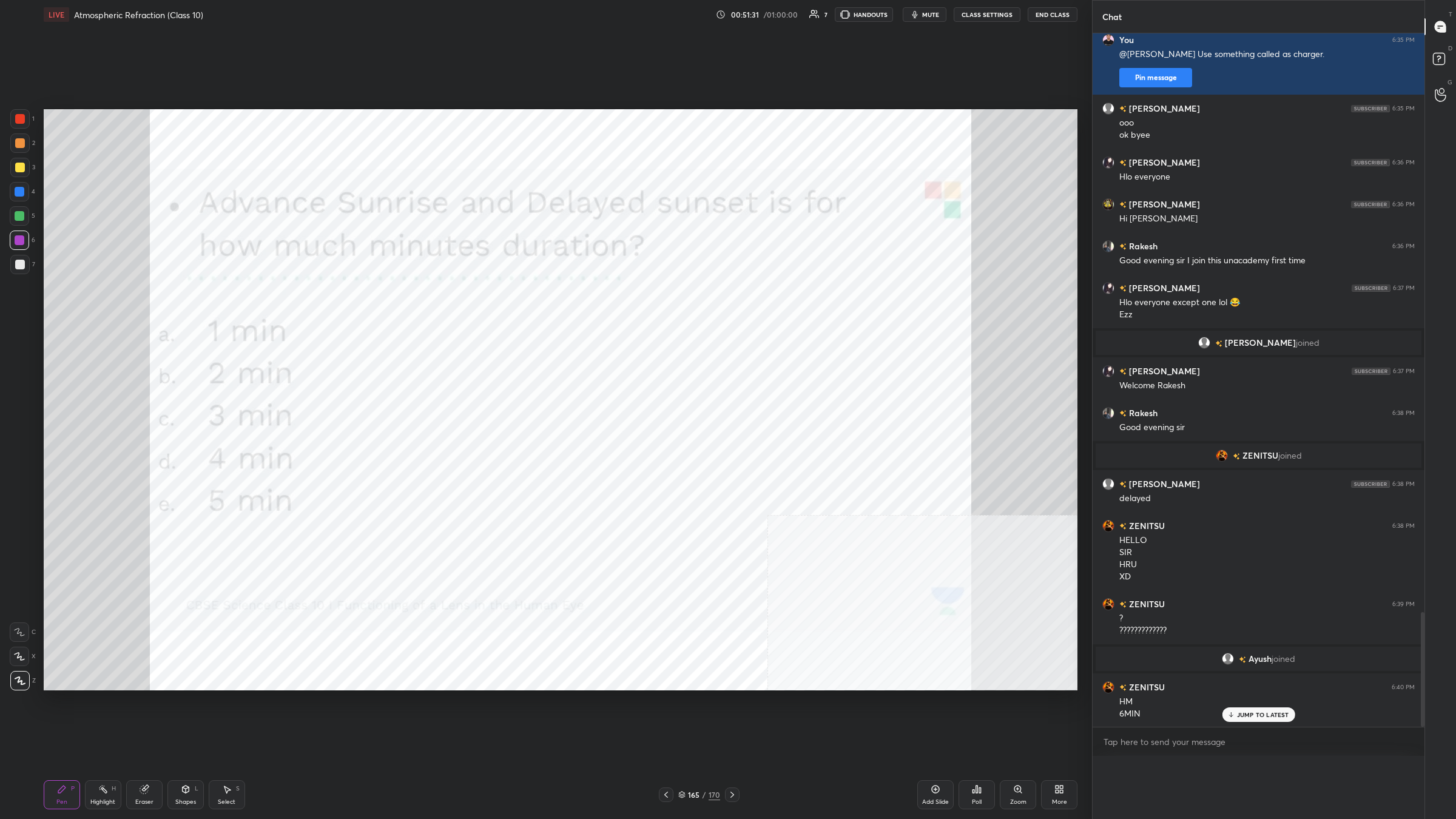 scroll, scrollTop: 107, scrollLeft: 309, axis: both 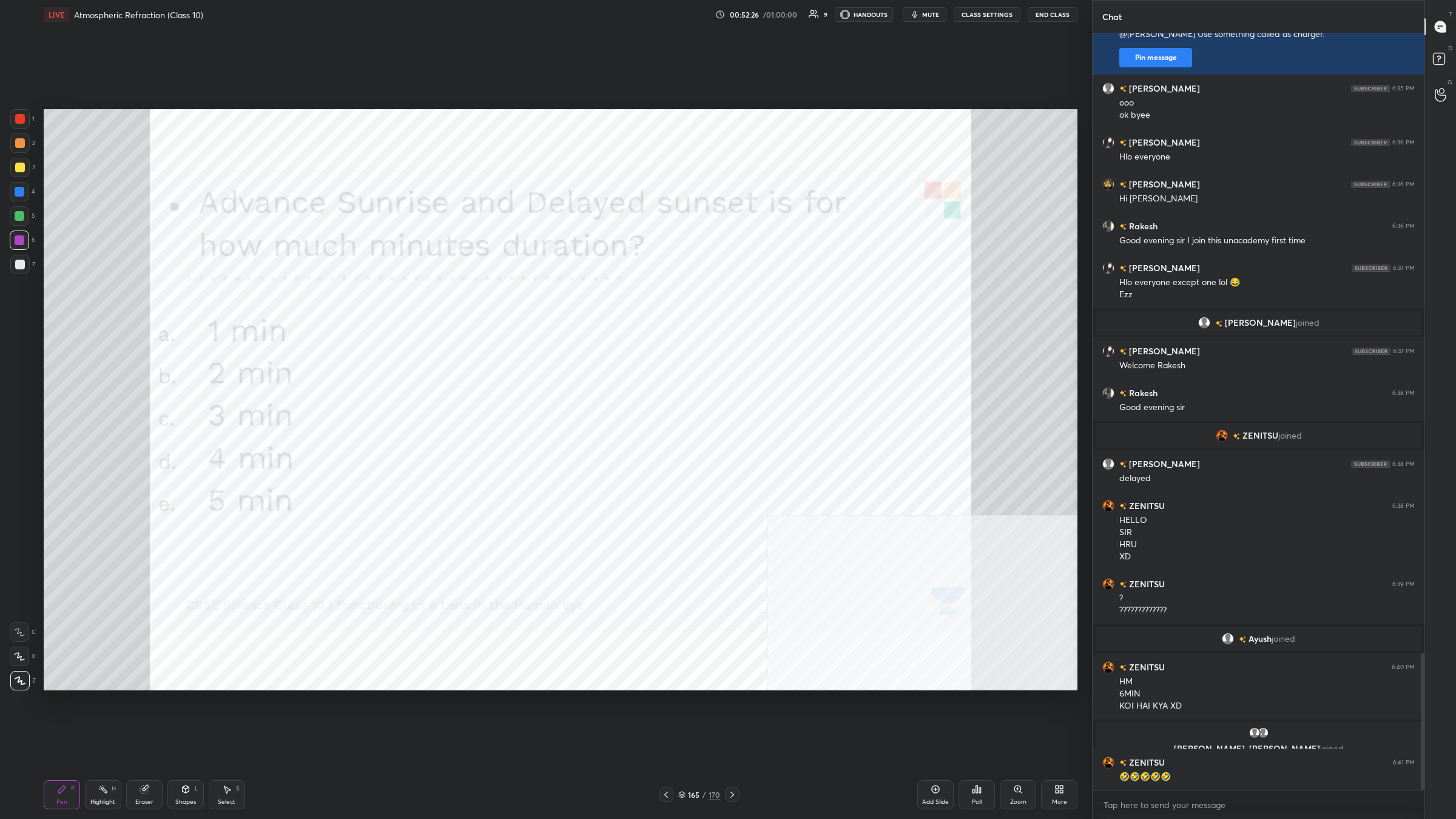 click on "/" at bounding box center [704, 795] 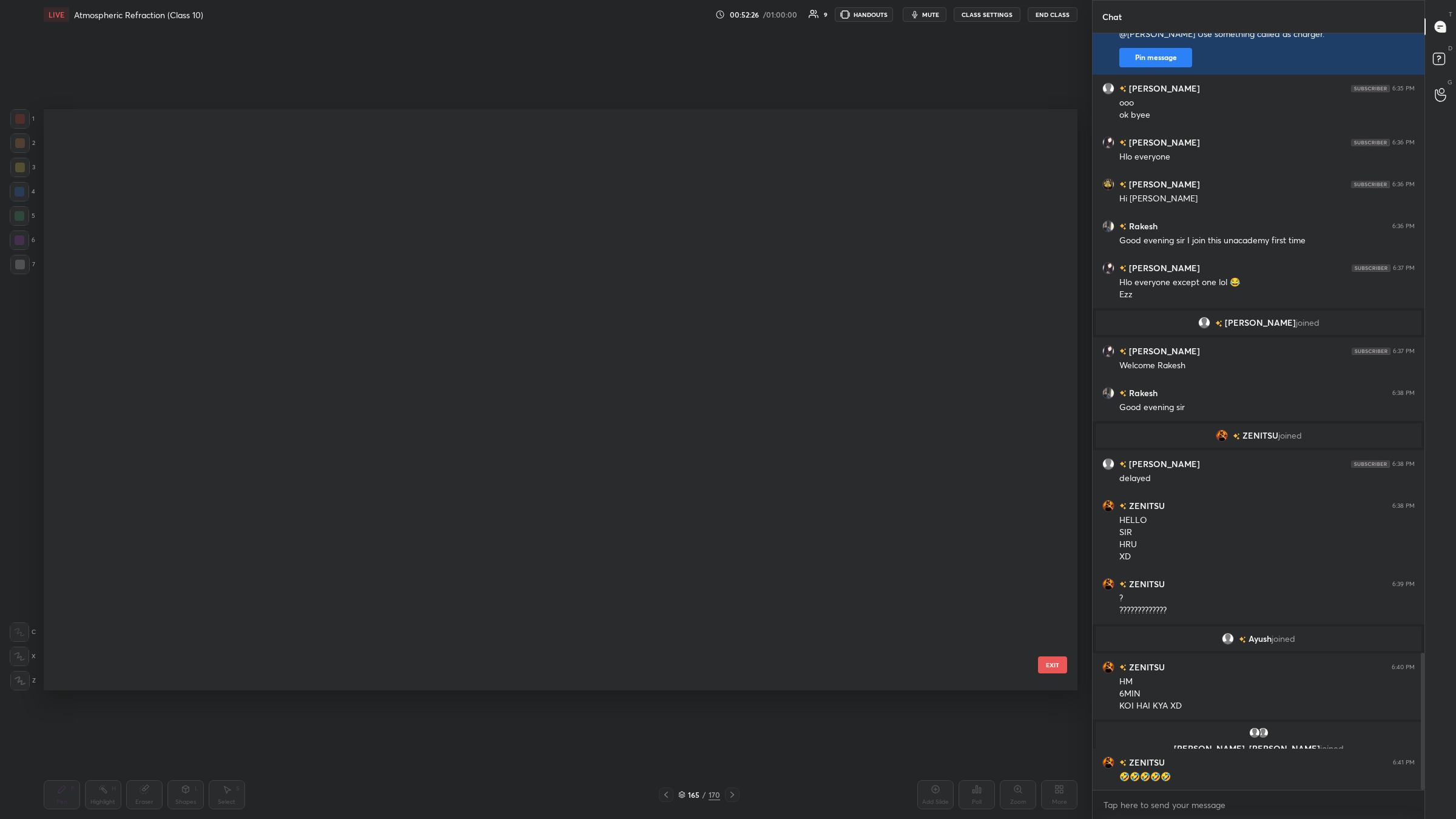 scroll, scrollTop: 9579, scrollLeft: 0, axis: vertical 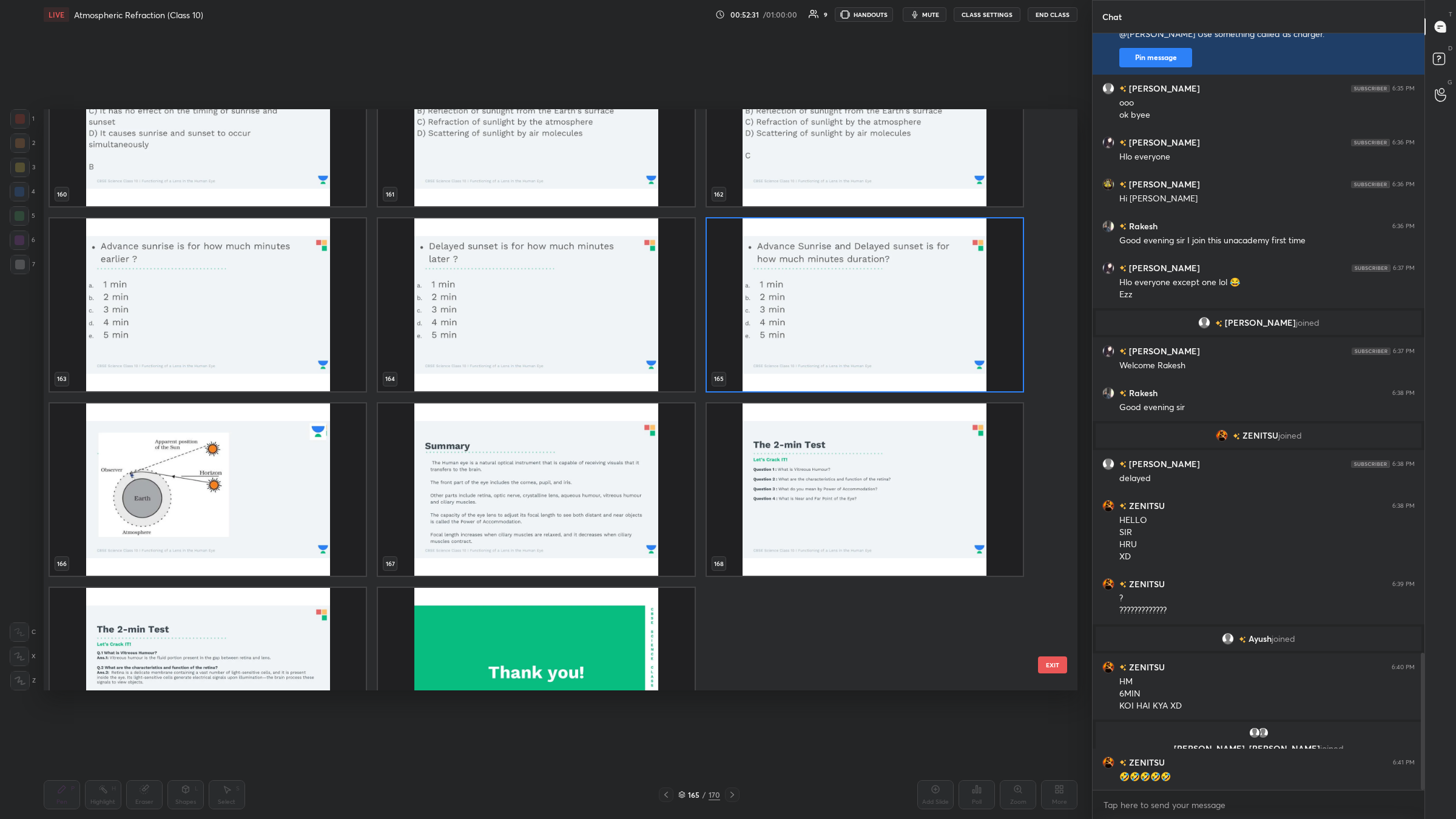 click at bounding box center [864, 305] 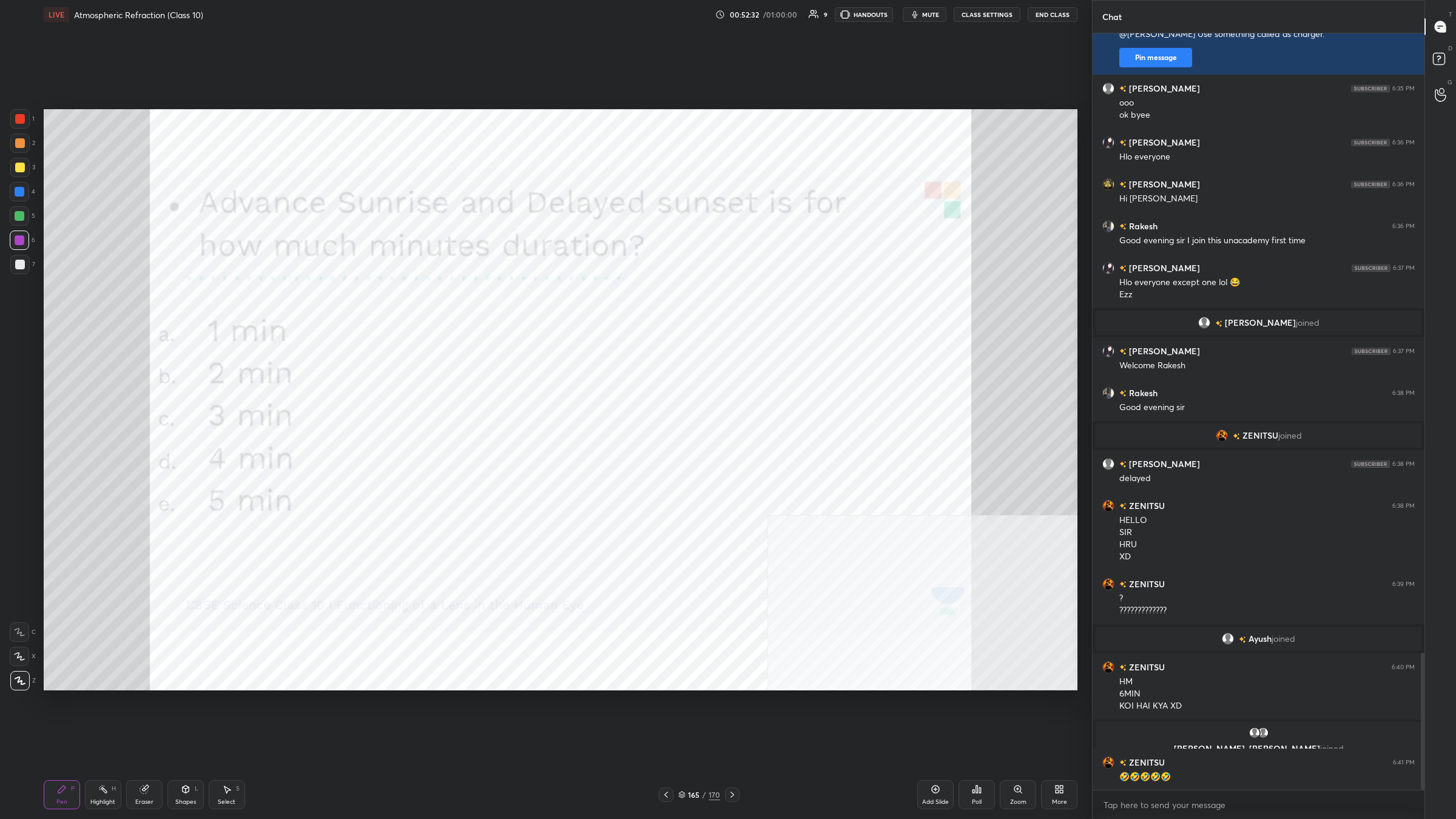 click on "Pen P Highlight H Eraser Shapes L Select S 165 / 170 Add Slide Poll Zoom More" at bounding box center (561, 795) 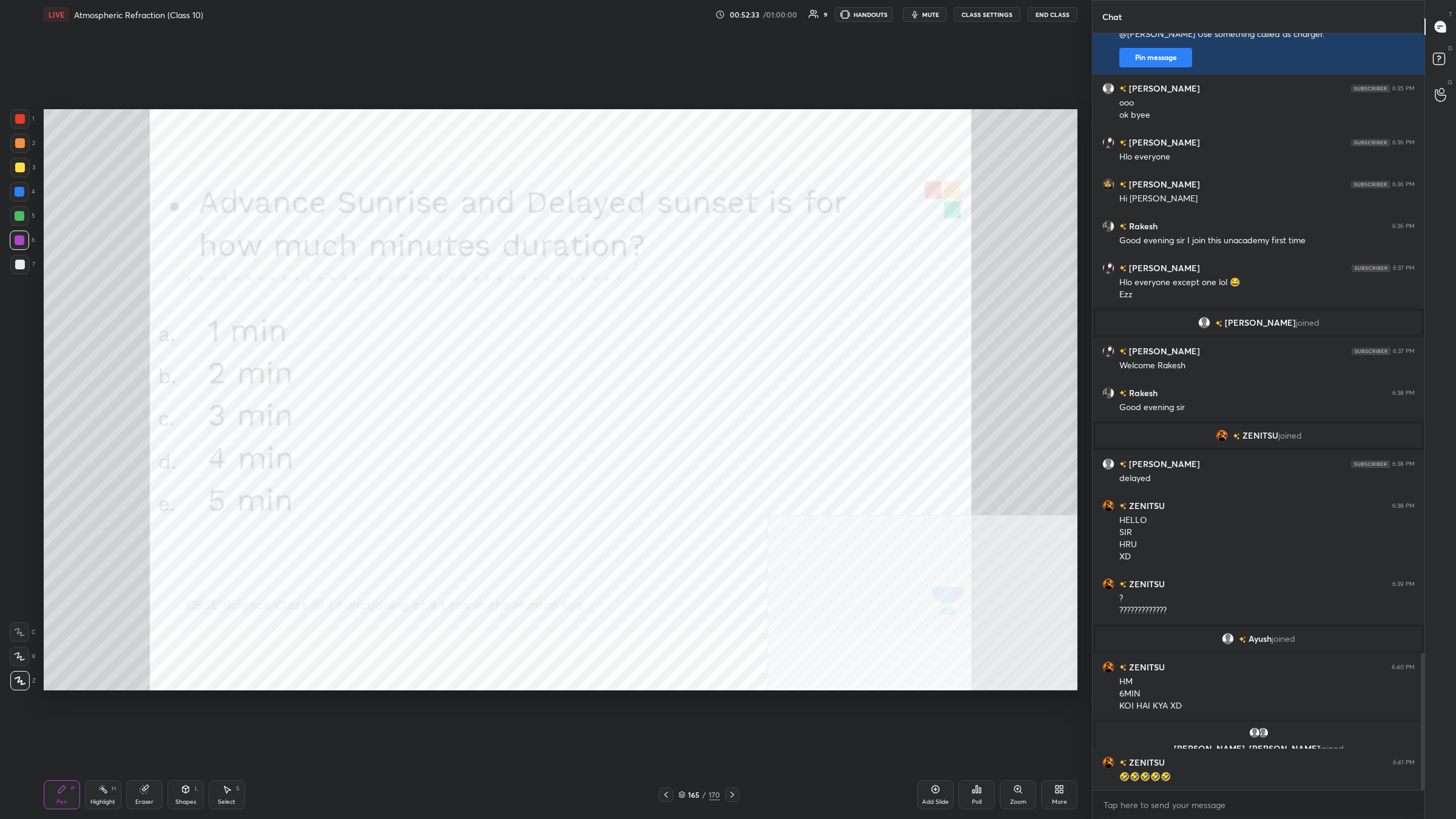 click on "165 / 170" at bounding box center [699, 795] 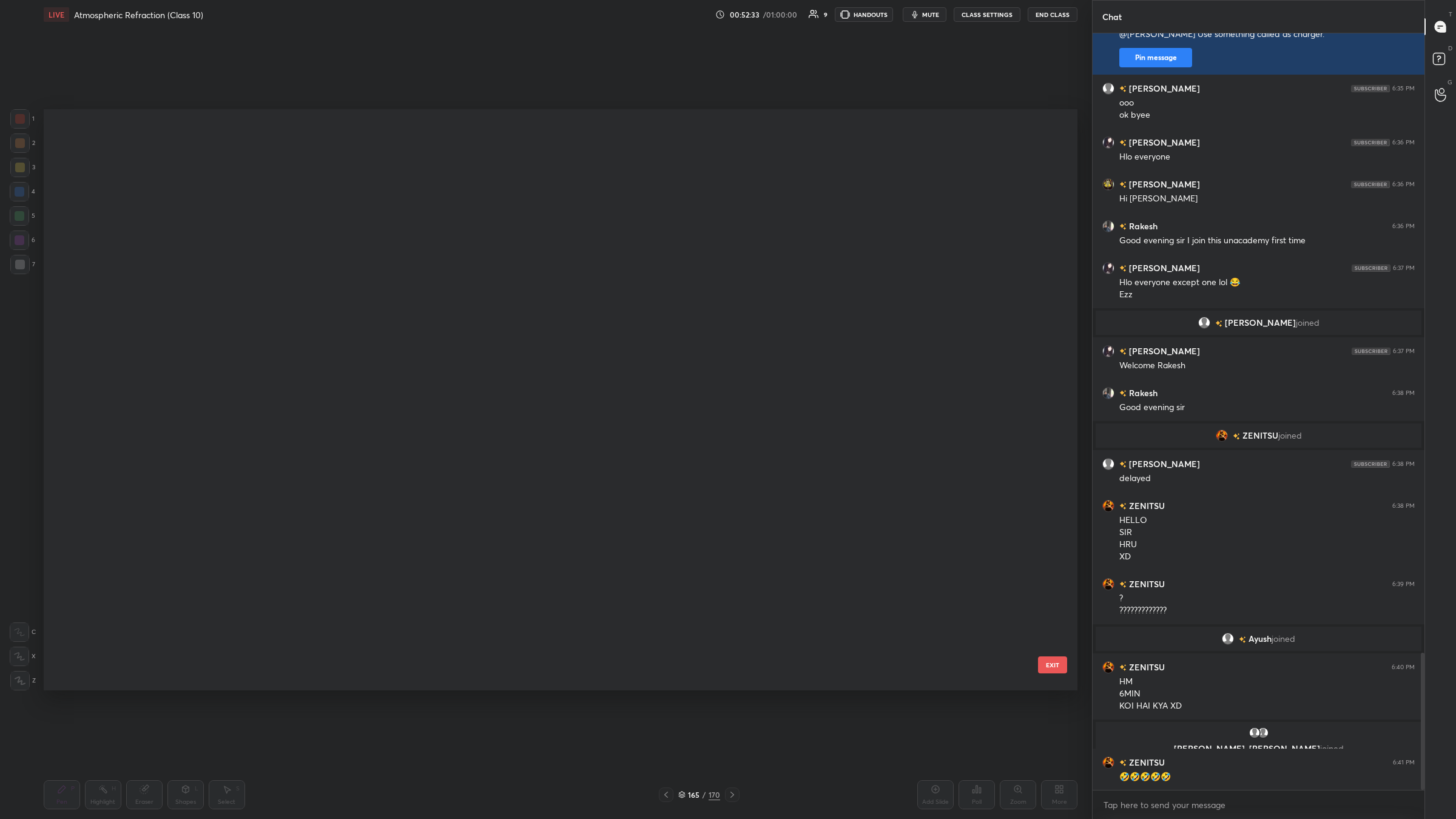 scroll, scrollTop: 9579, scrollLeft: 0, axis: vertical 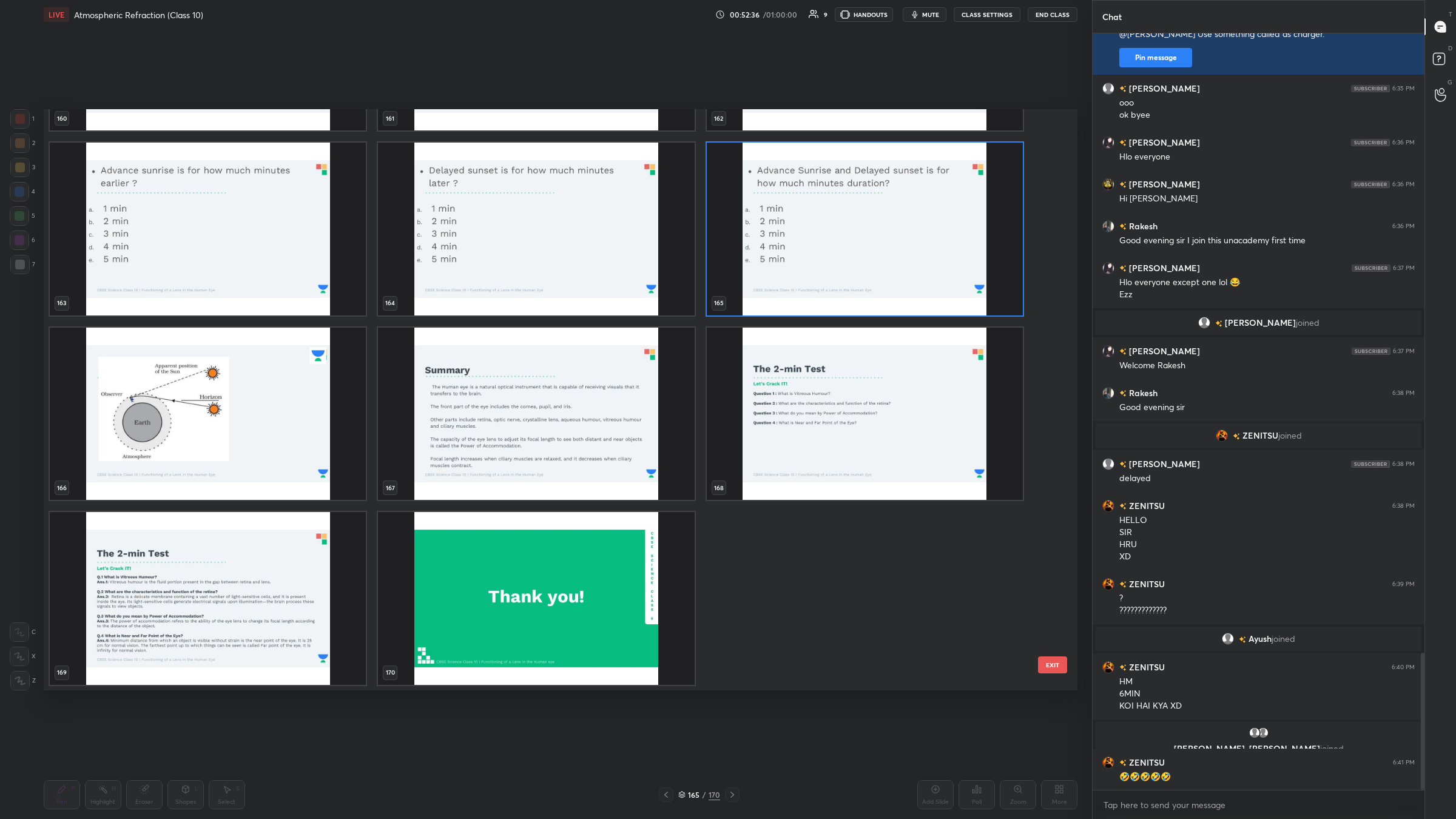 click at bounding box center [864, 229] 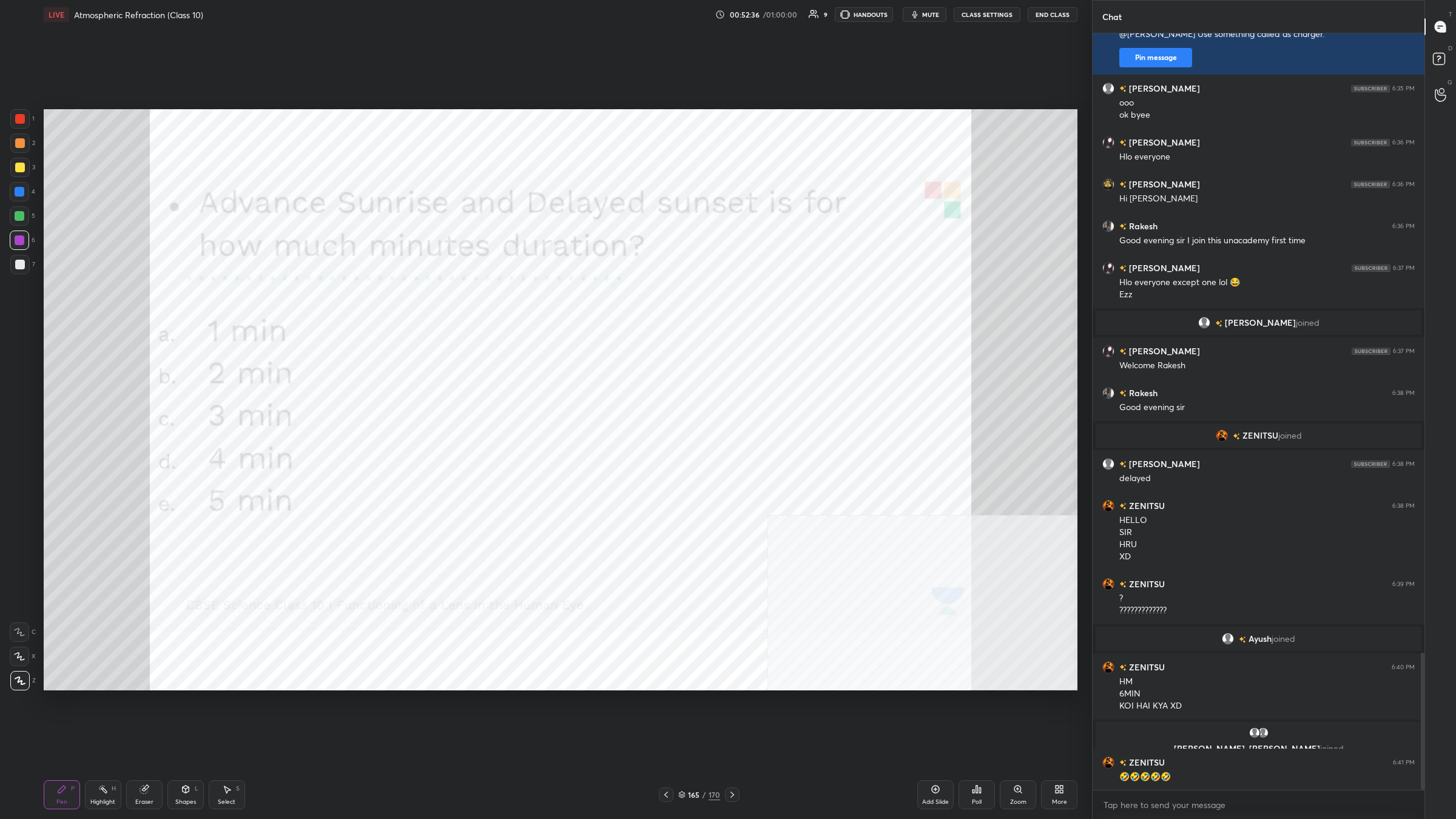 click at bounding box center (864, 229) 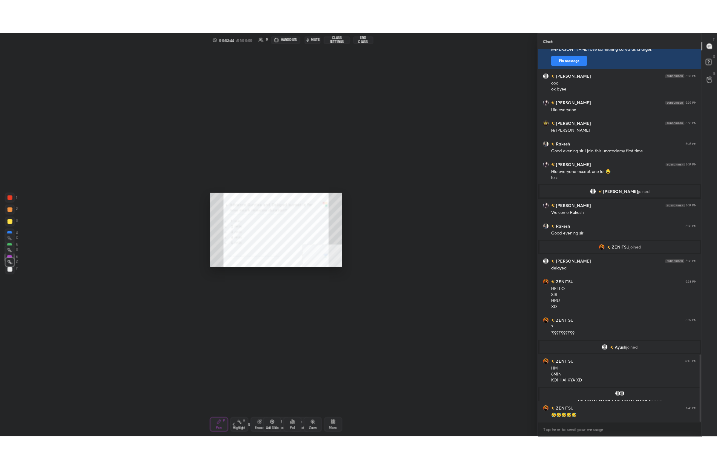 scroll, scrollTop: 341, scrollLeft: 527, axis: both 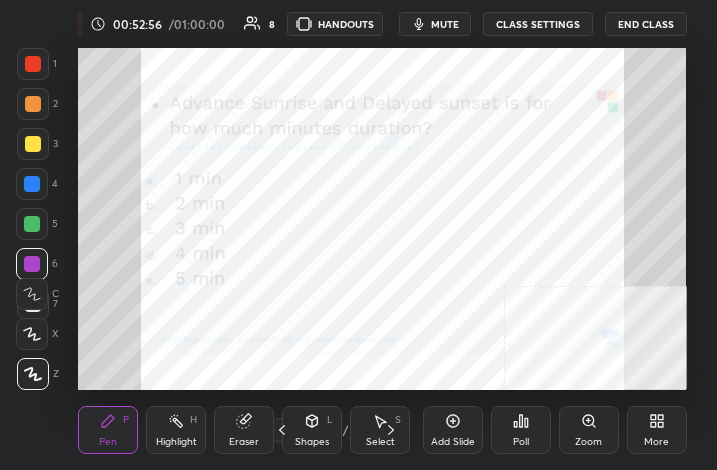 click on "More" at bounding box center (657, 430) 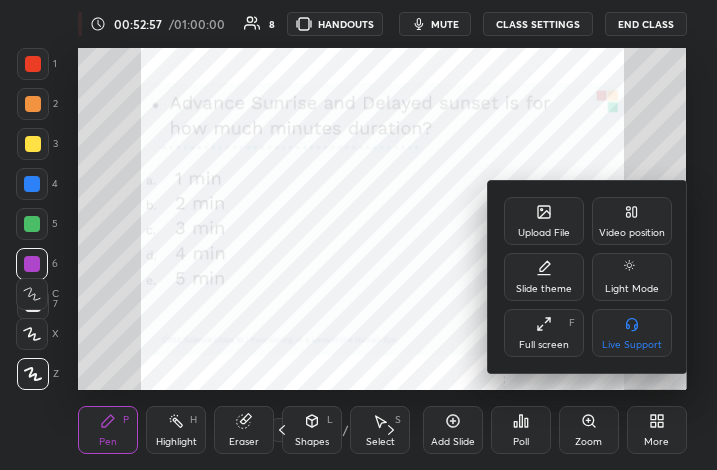 click on "Full screen F" at bounding box center (544, 333) 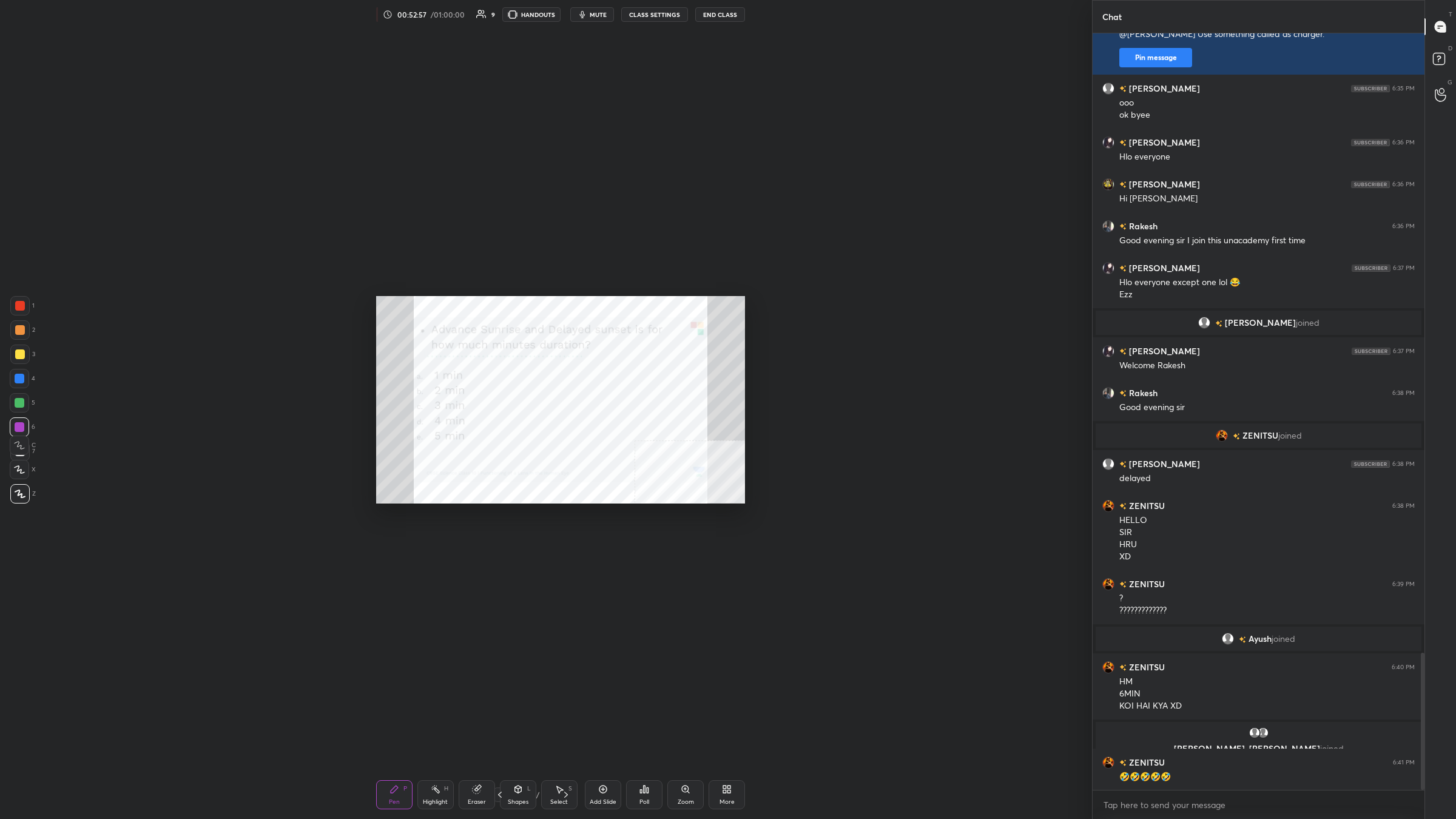 scroll, scrollTop: 59925, scrollLeft: 59288, axis: both 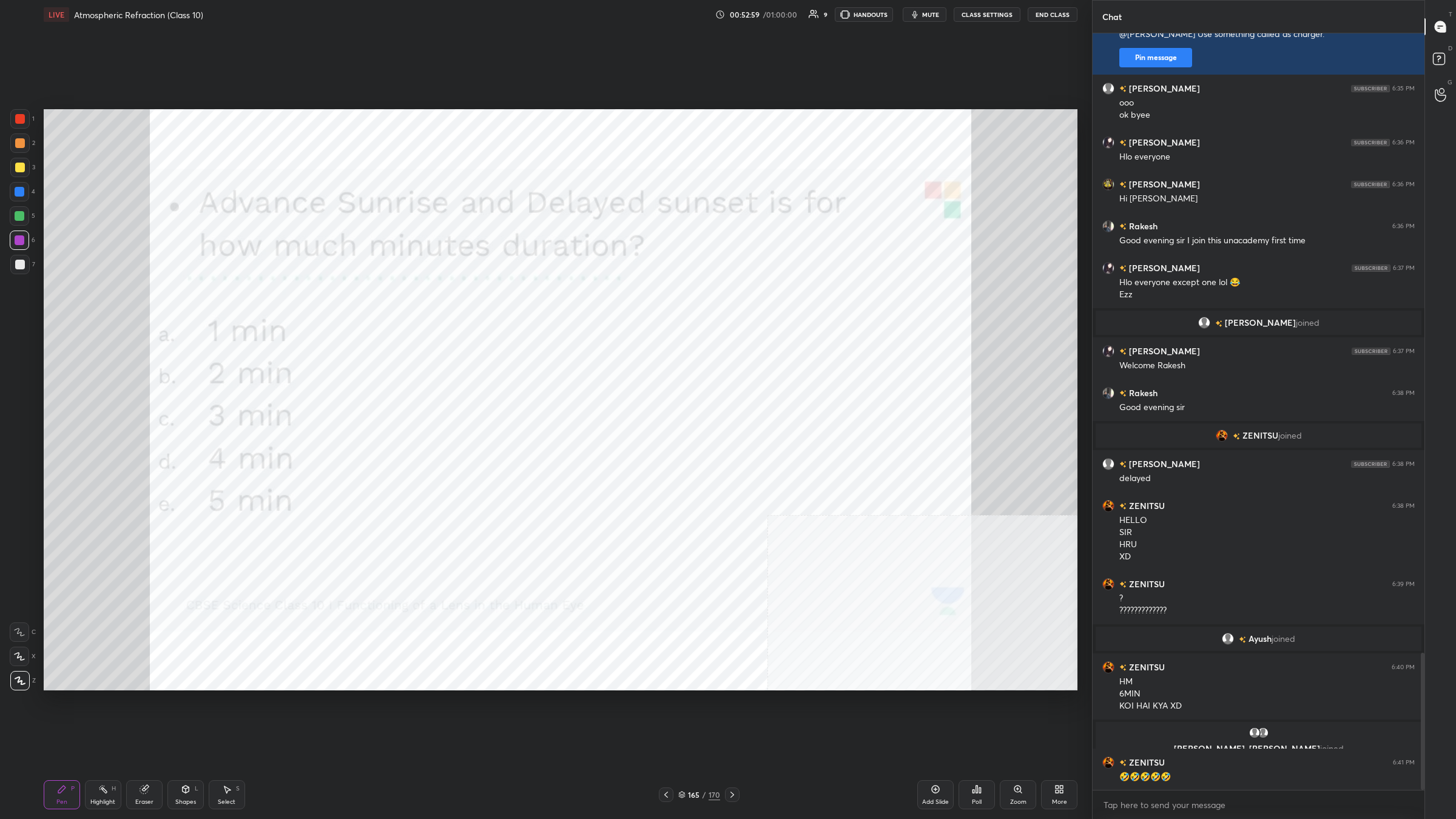 click on "165 / 170" at bounding box center [699, 795] 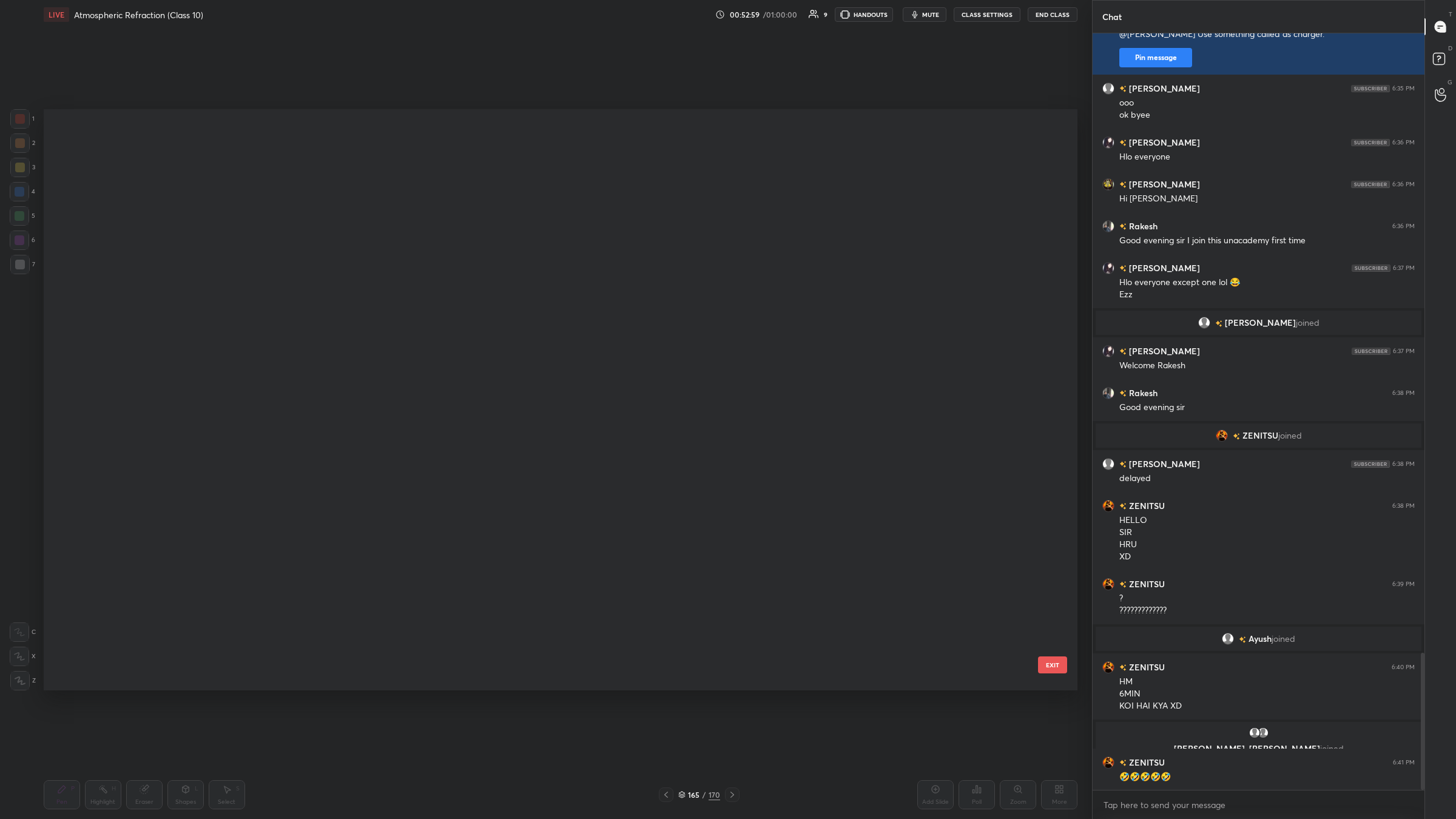 scroll, scrollTop: 9579, scrollLeft: 0, axis: vertical 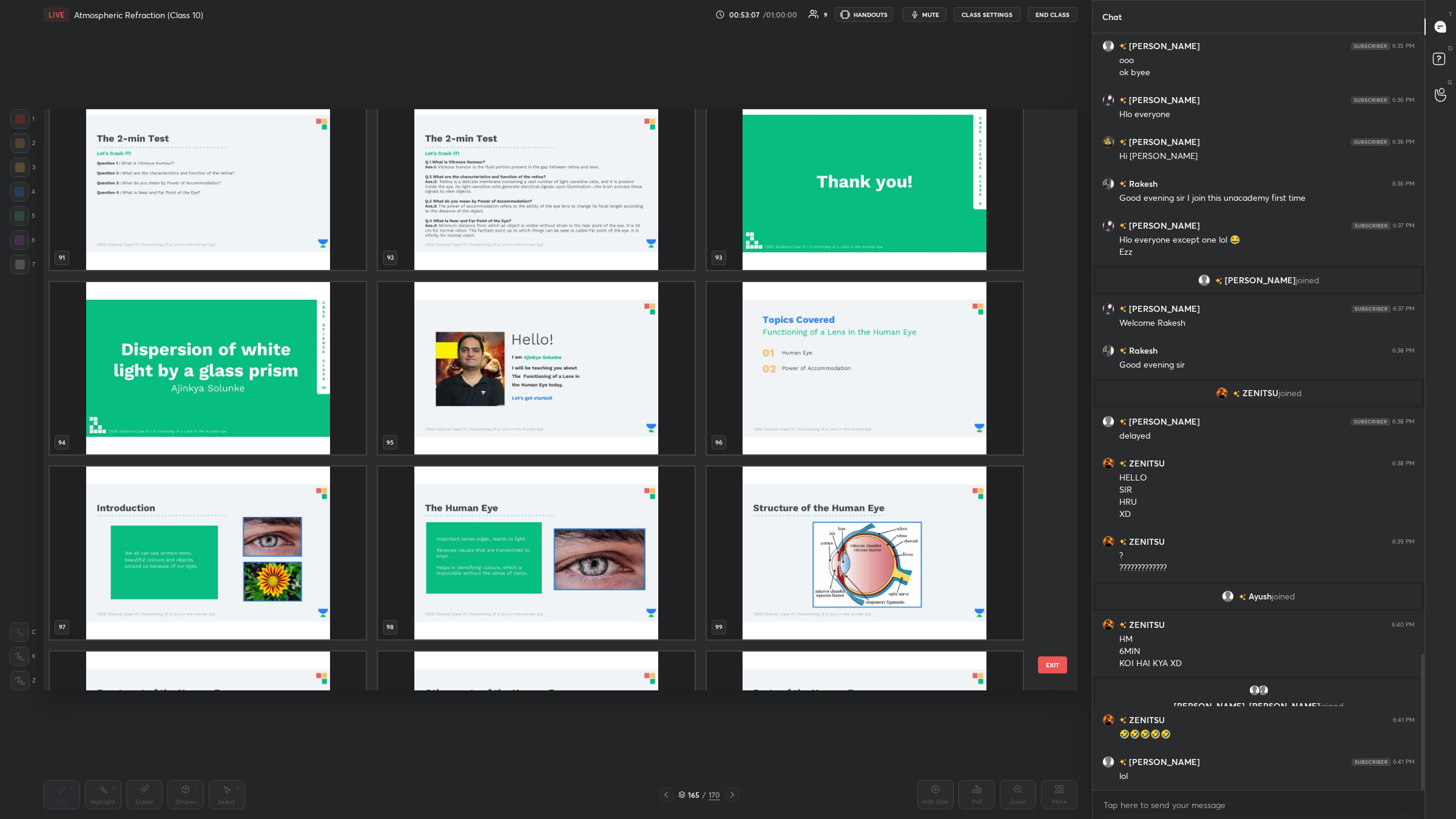 drag, startPoint x: 1050, startPoint y: 401, endPoint x: 1050, endPoint y: 394, distance: 7 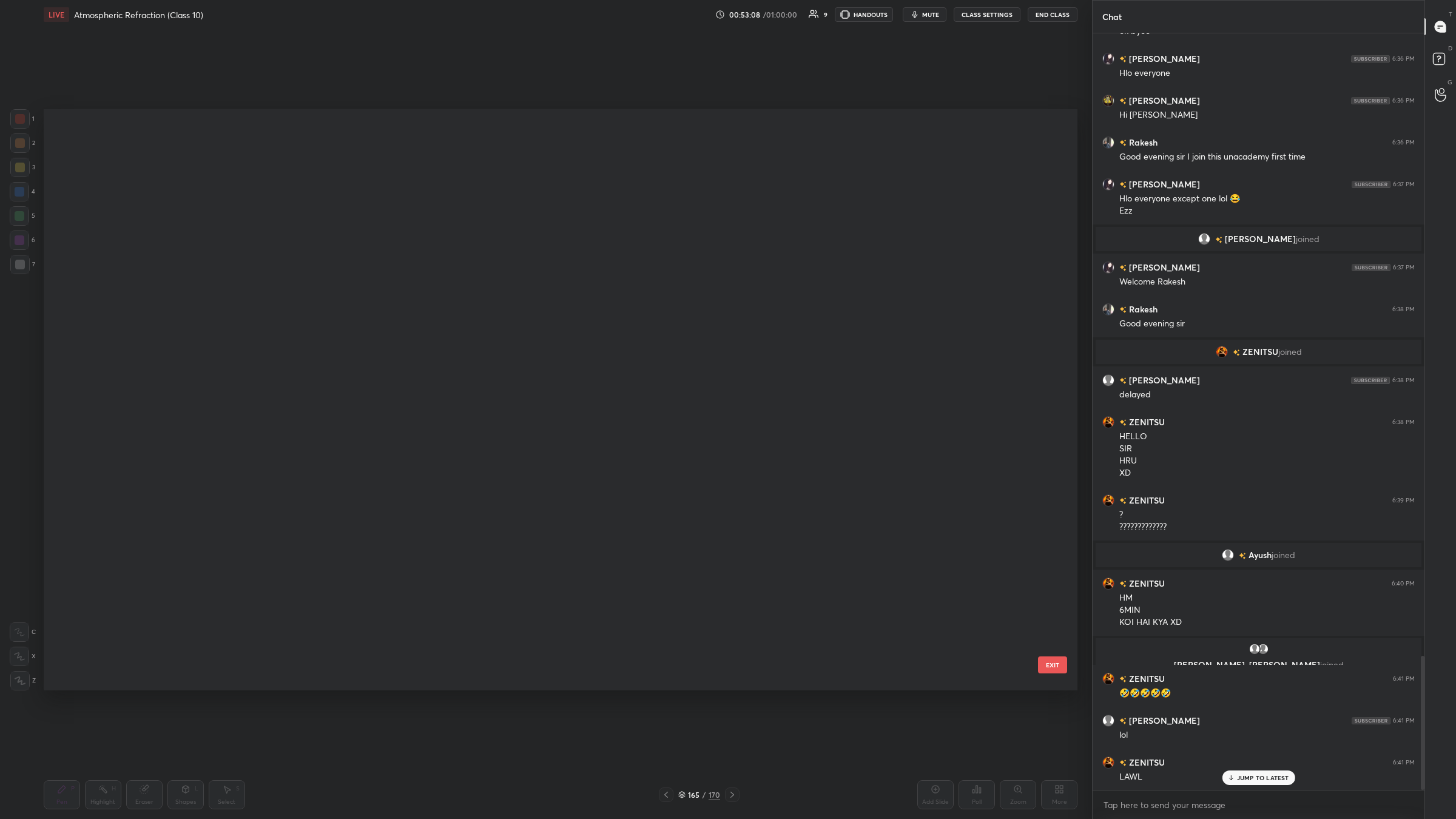 scroll, scrollTop: 0, scrollLeft: 0, axis: both 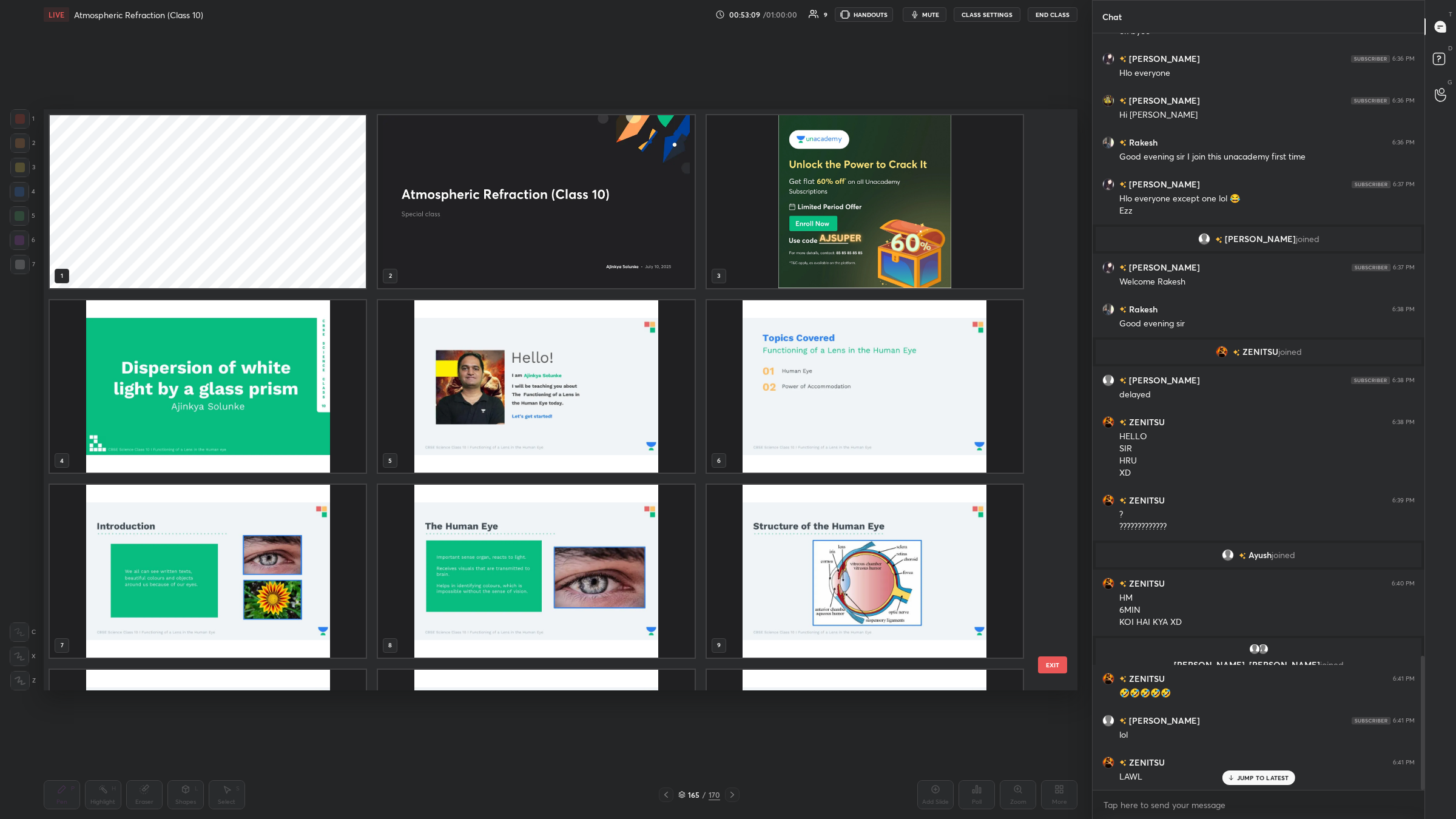 click at bounding box center (864, 201) 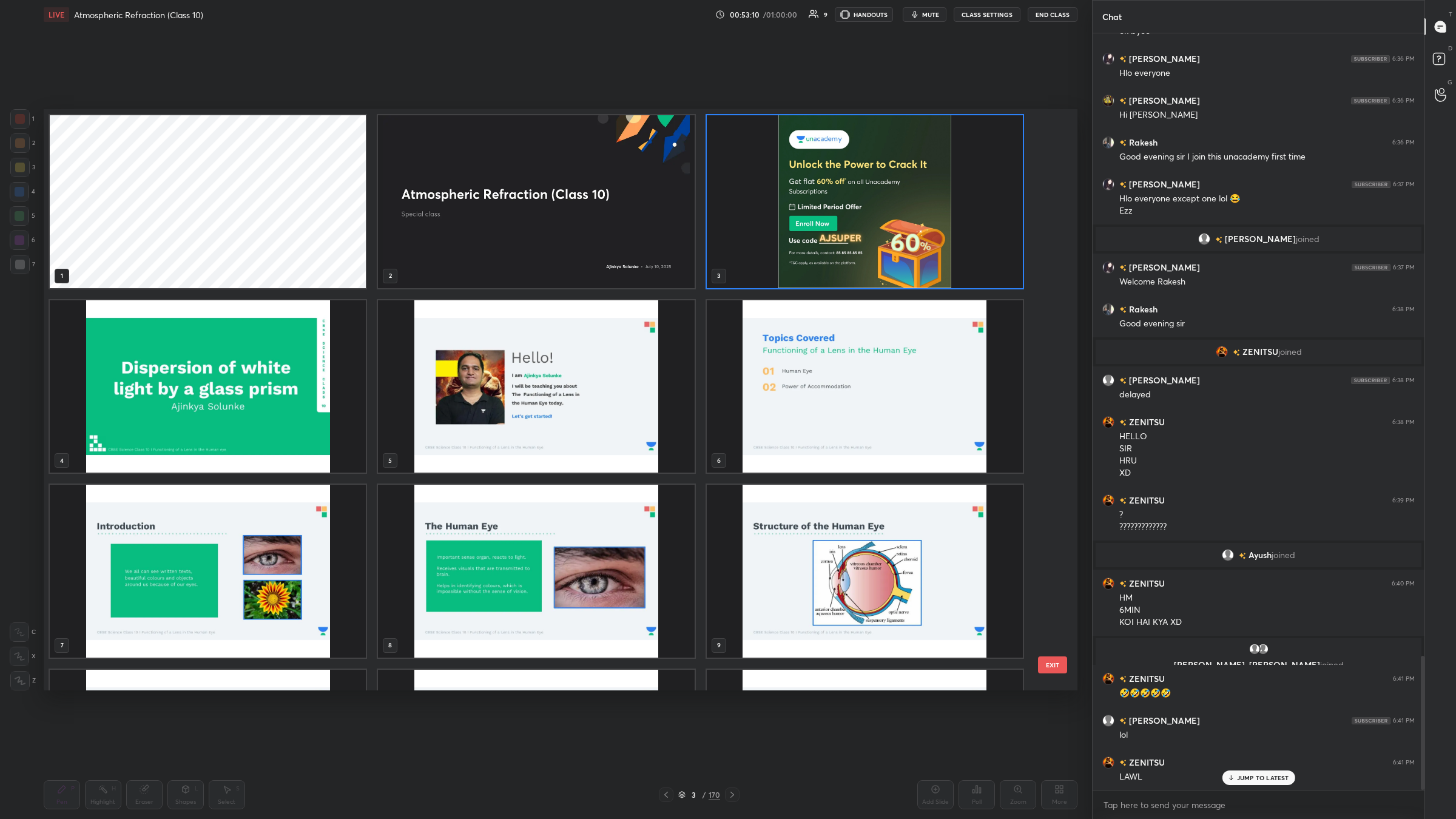 click at bounding box center (864, 201) 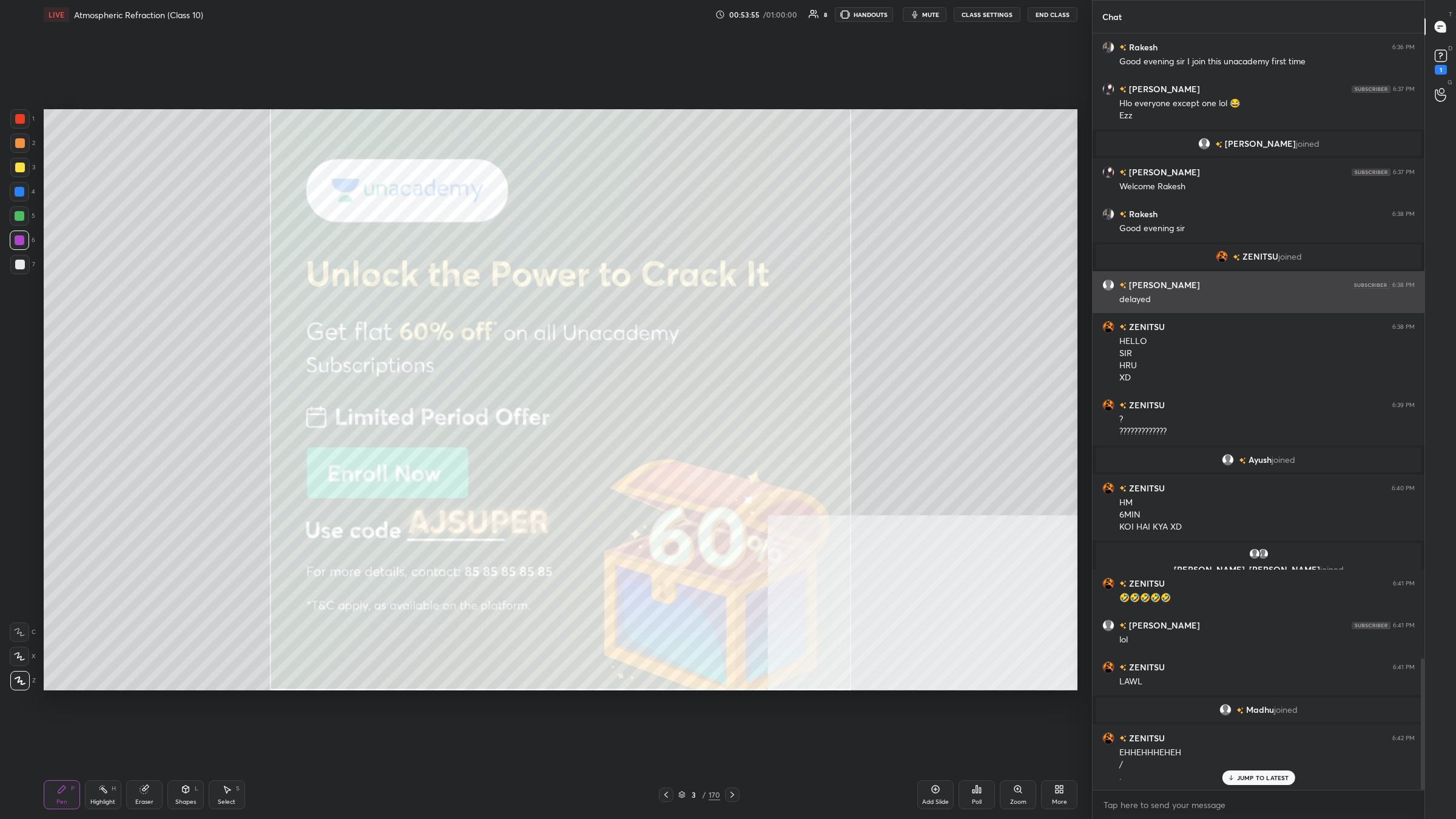 scroll, scrollTop: 3613, scrollLeft: 0, axis: vertical 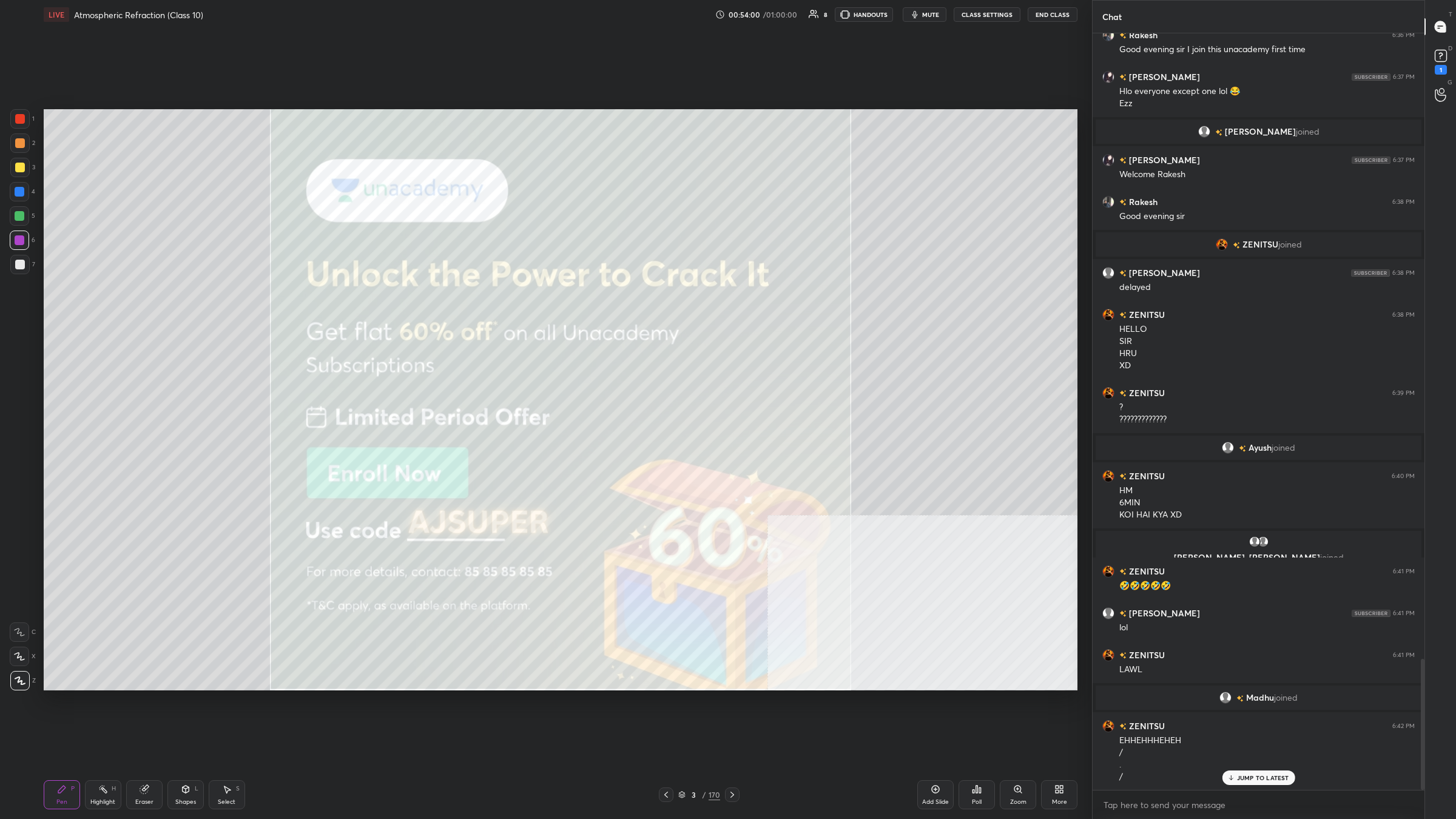 click 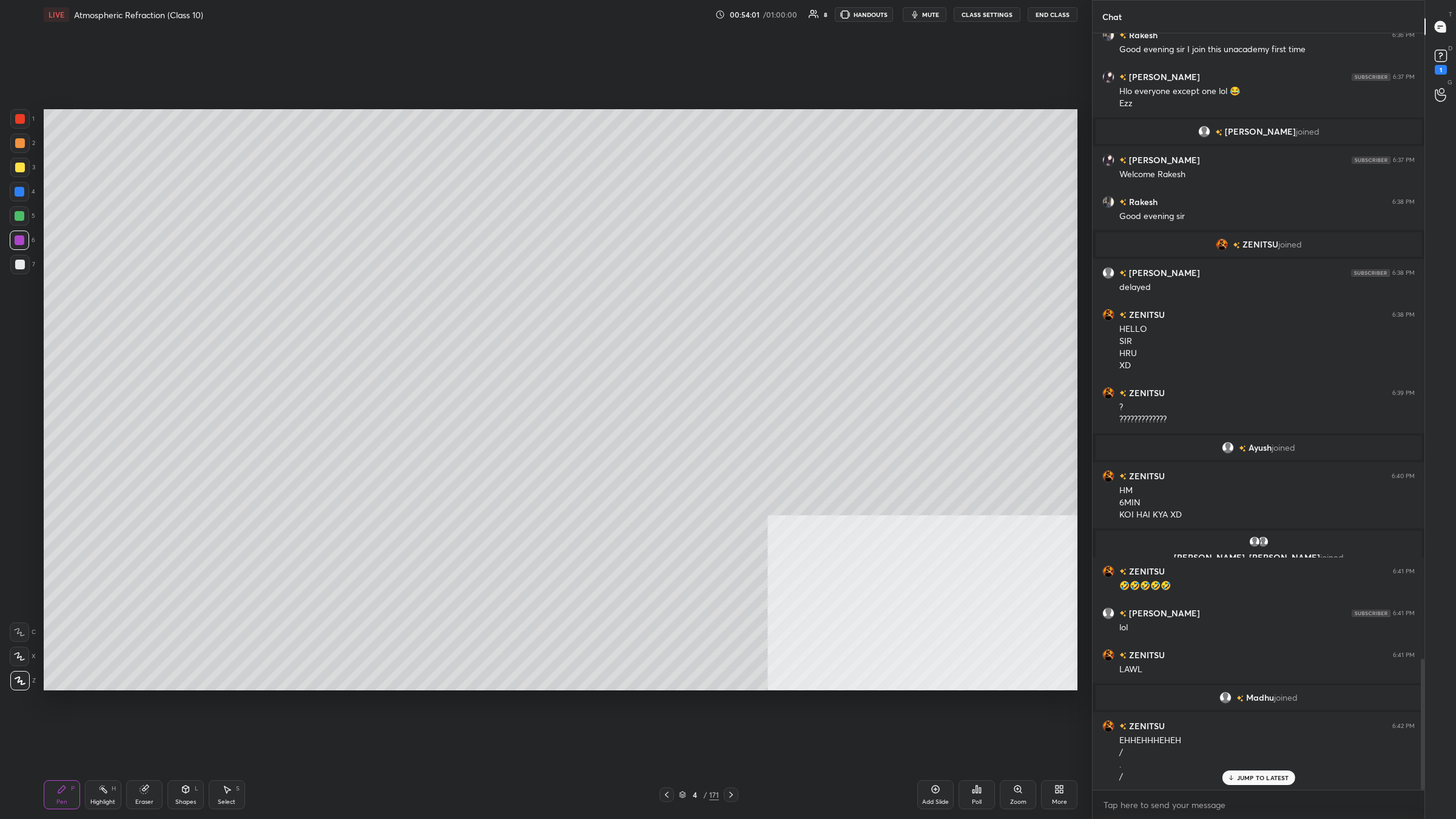 click at bounding box center (20, 167) 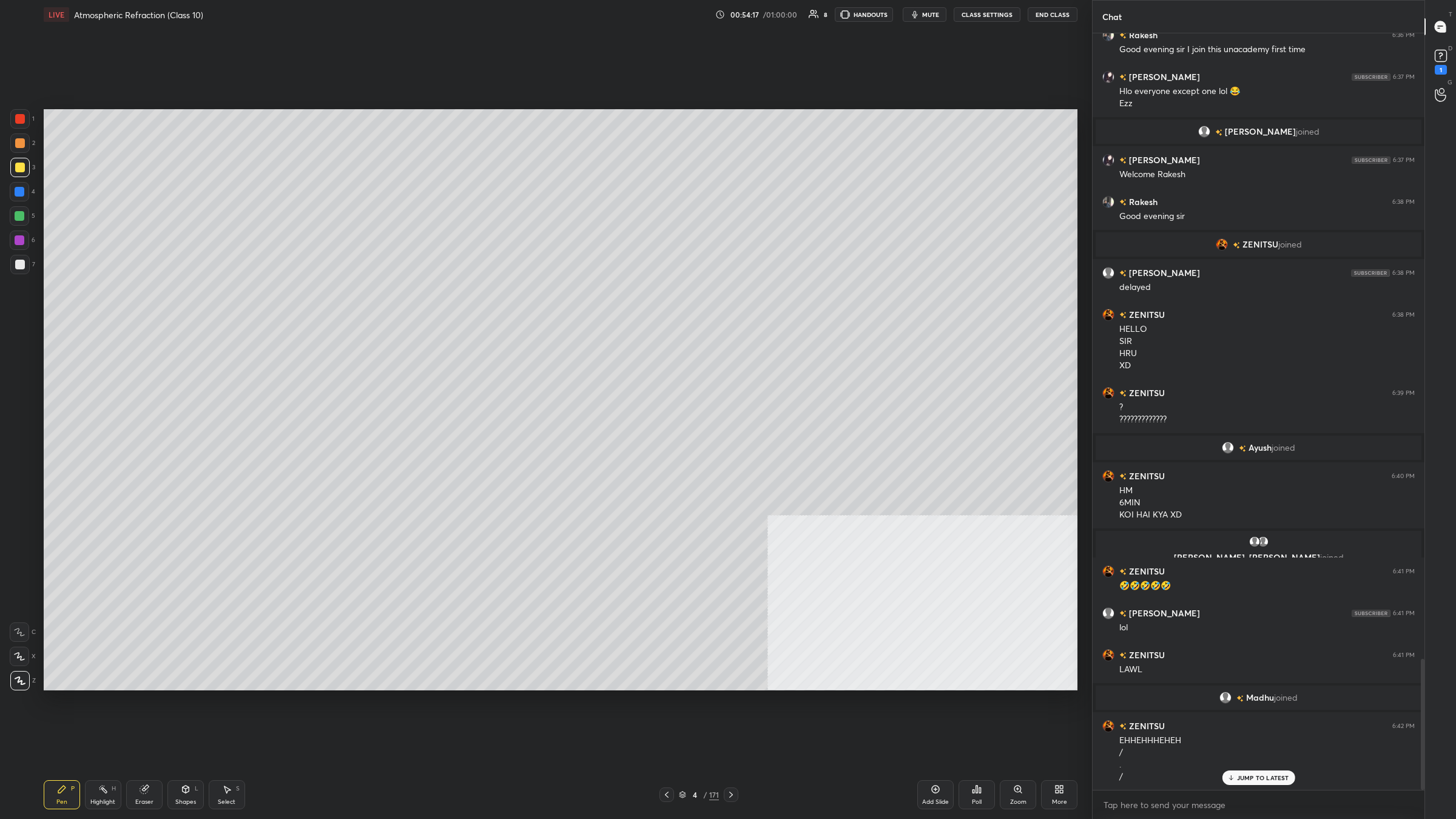 scroll, scrollTop: 3655, scrollLeft: 0, axis: vertical 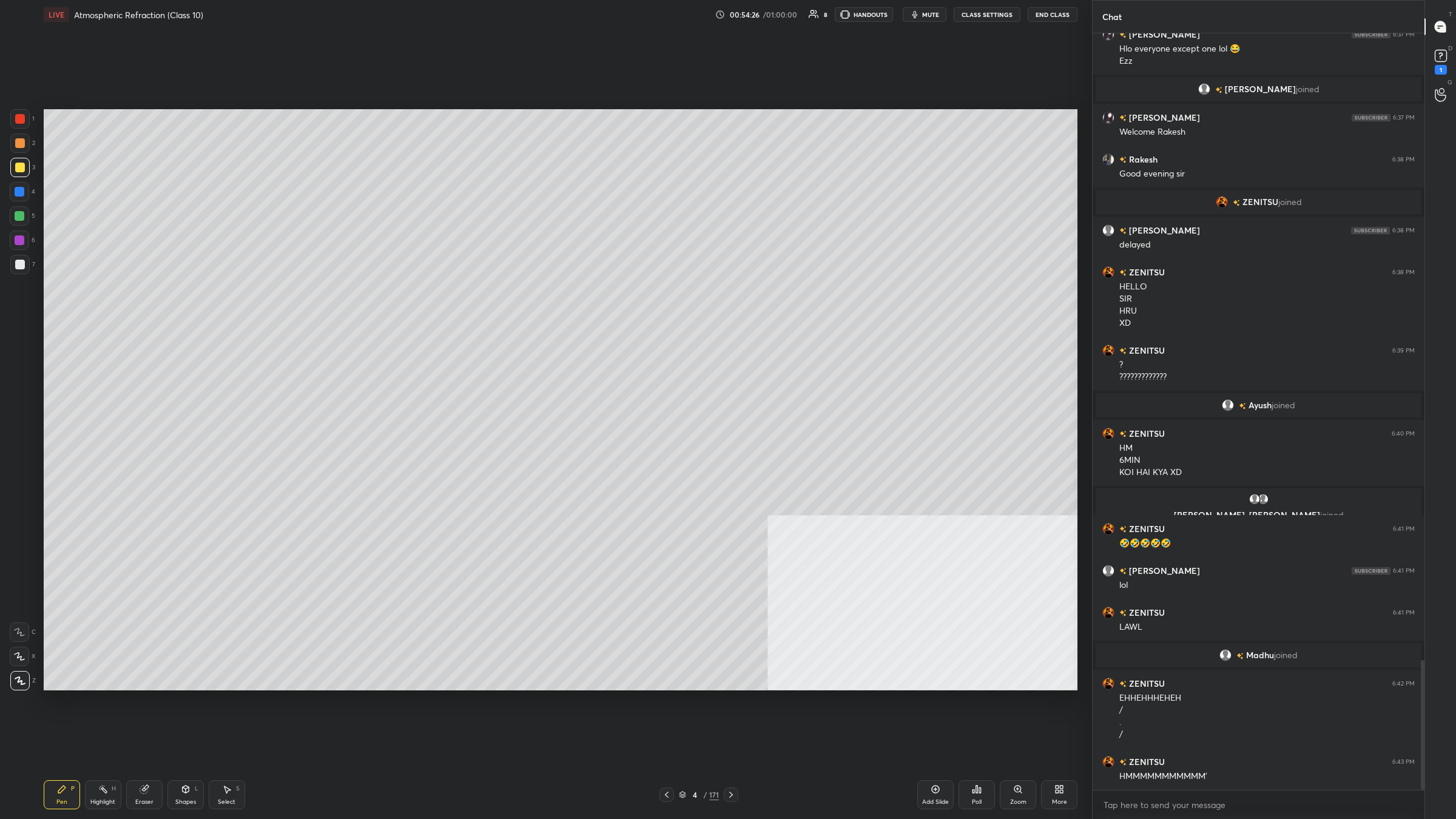 click on "4" at bounding box center [22, 192] 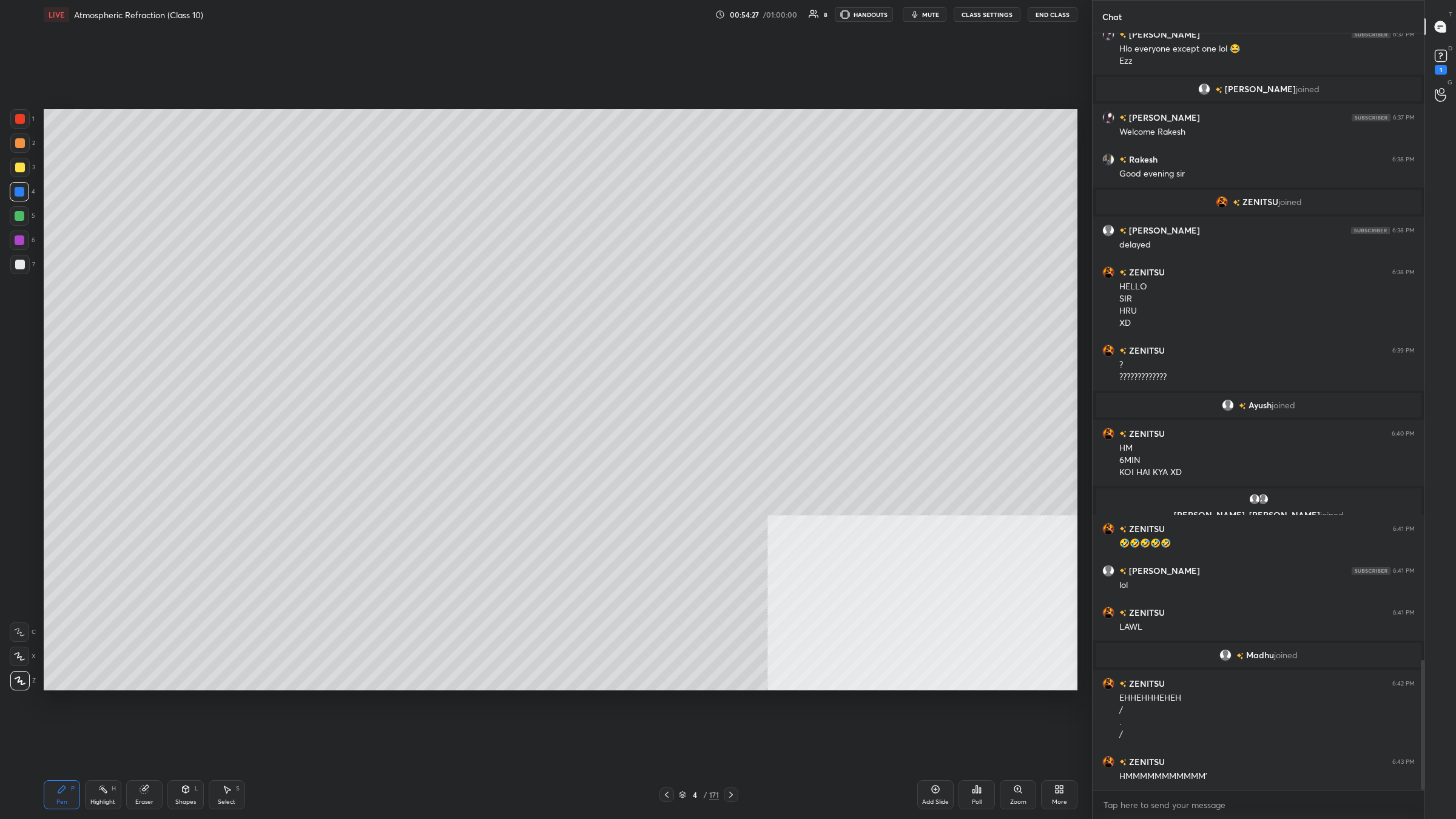 click at bounding box center [19, 192] 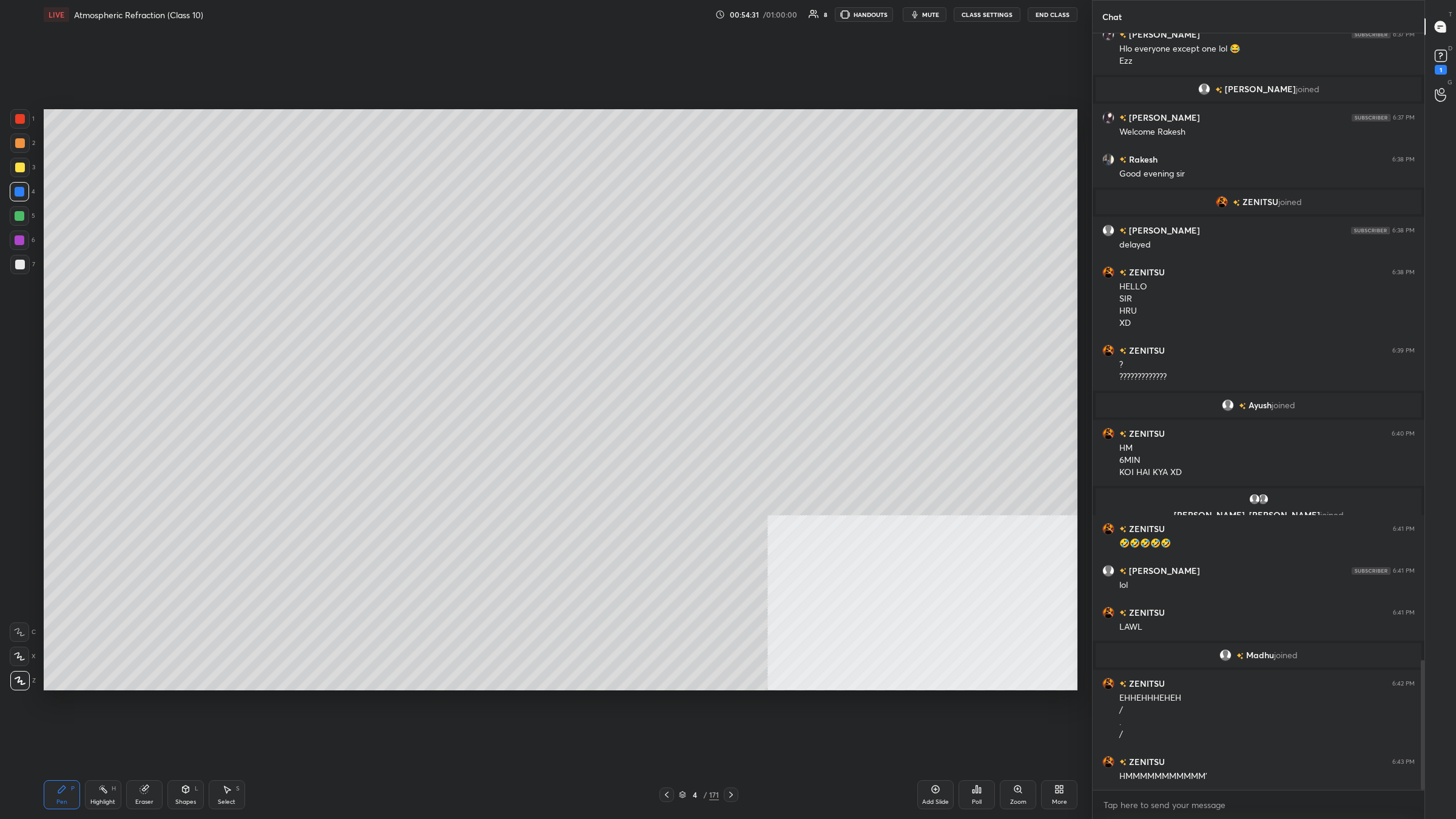 click on "Add Slide" at bounding box center (935, 795) 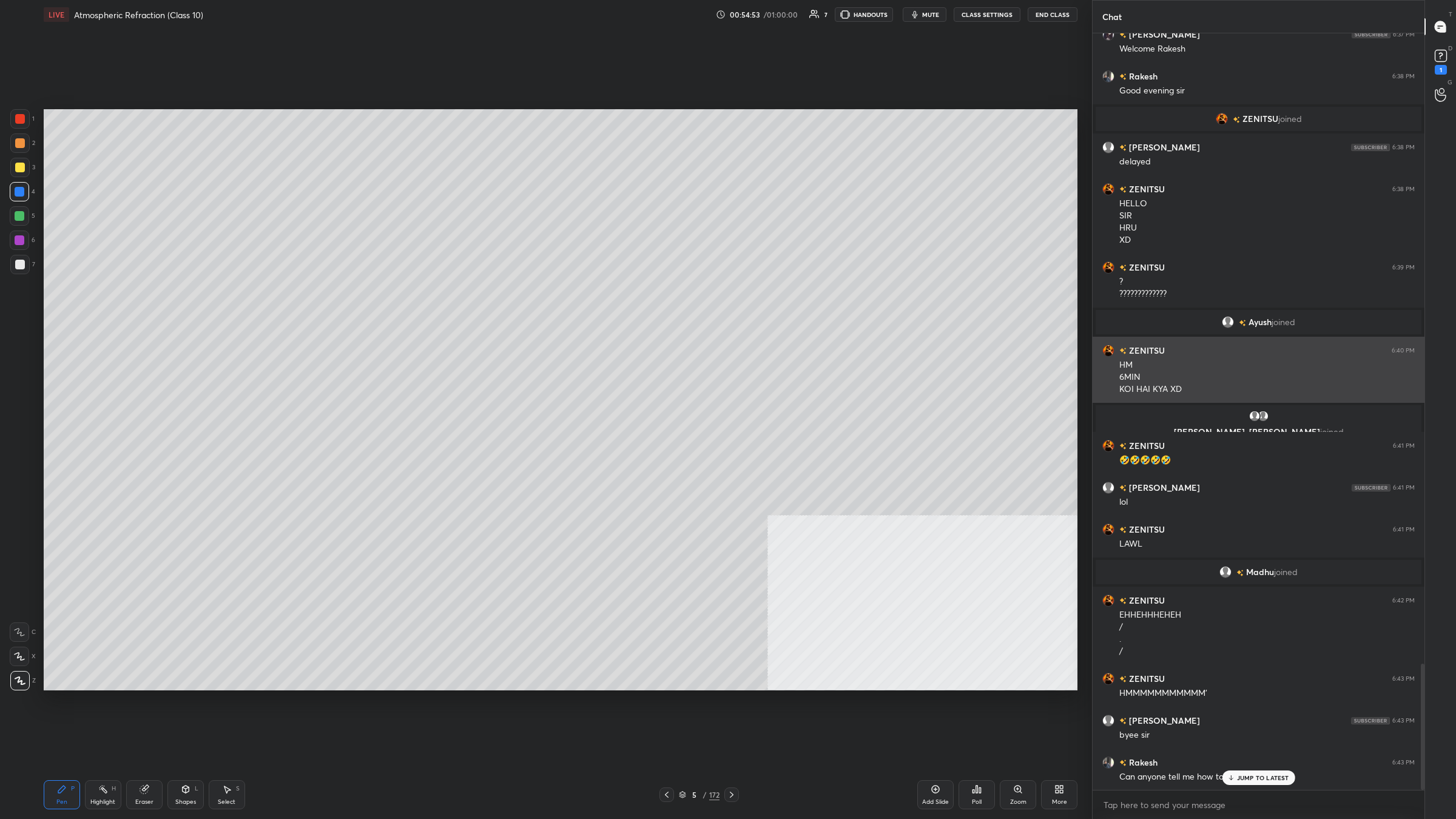 scroll, scrollTop: 3780, scrollLeft: 0, axis: vertical 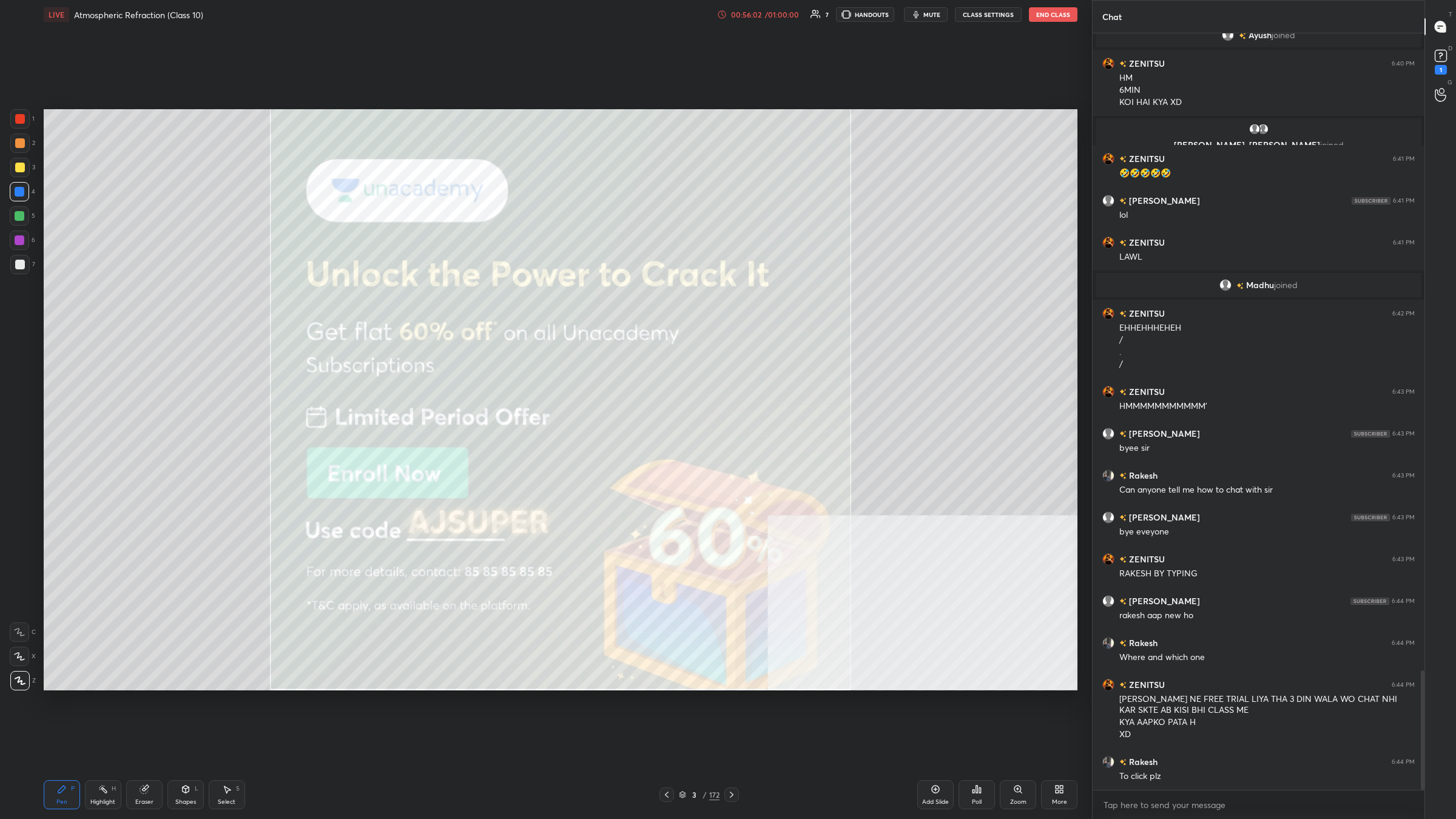 click on "End Class" at bounding box center [1053, 15] 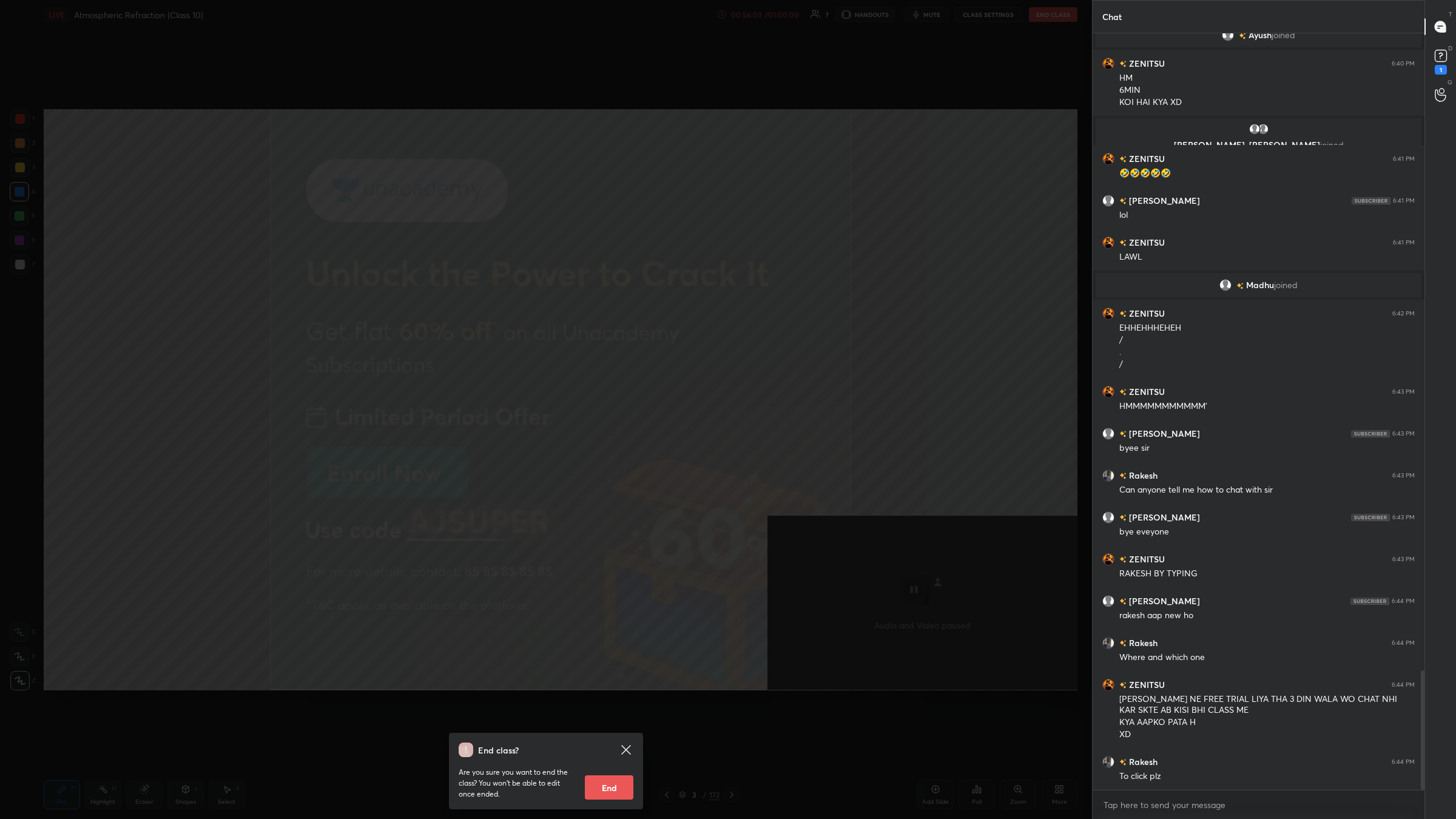 click on "End" at bounding box center (609, 787) 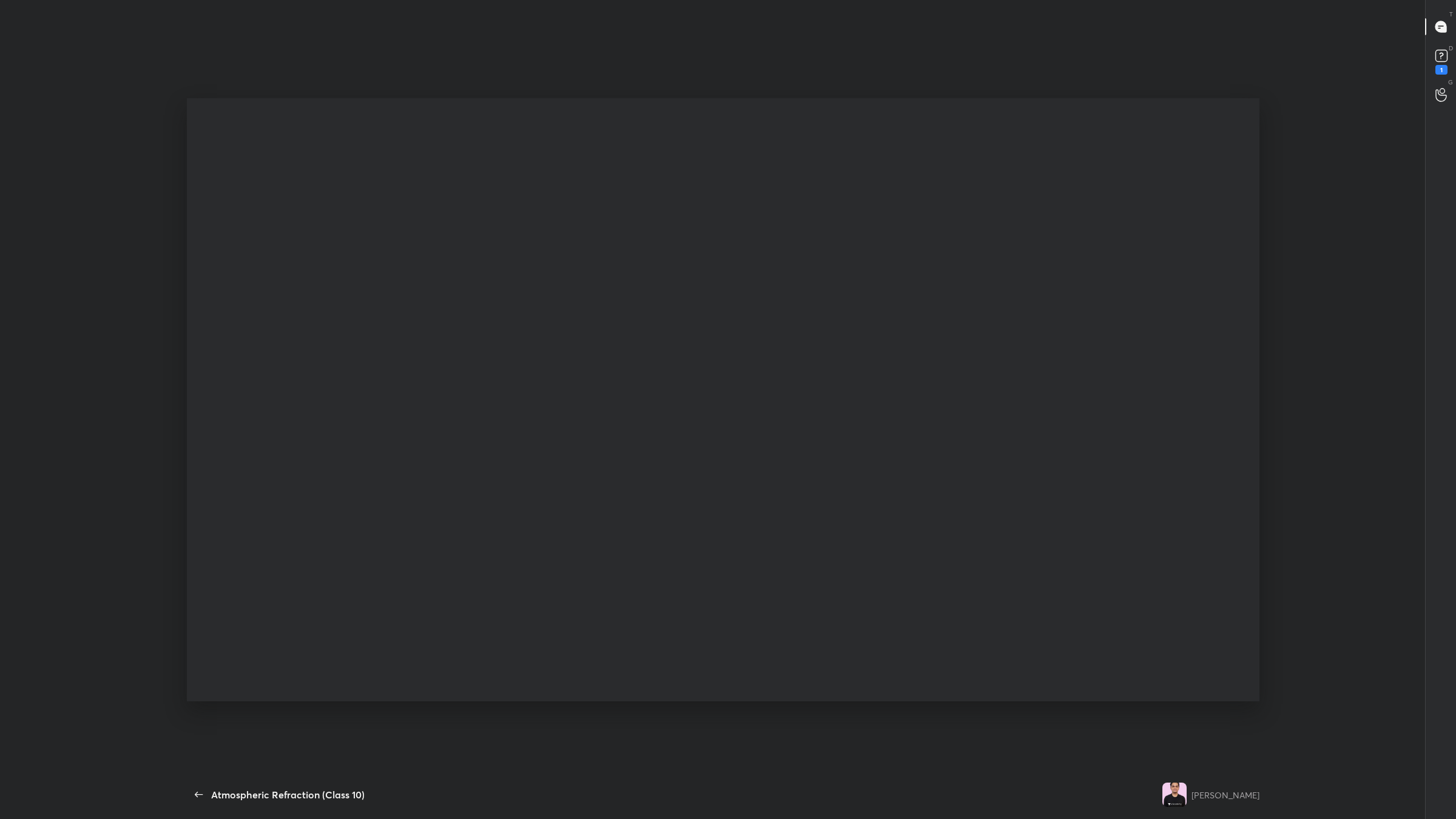 scroll, scrollTop: 59925, scrollLeft: 59516, axis: both 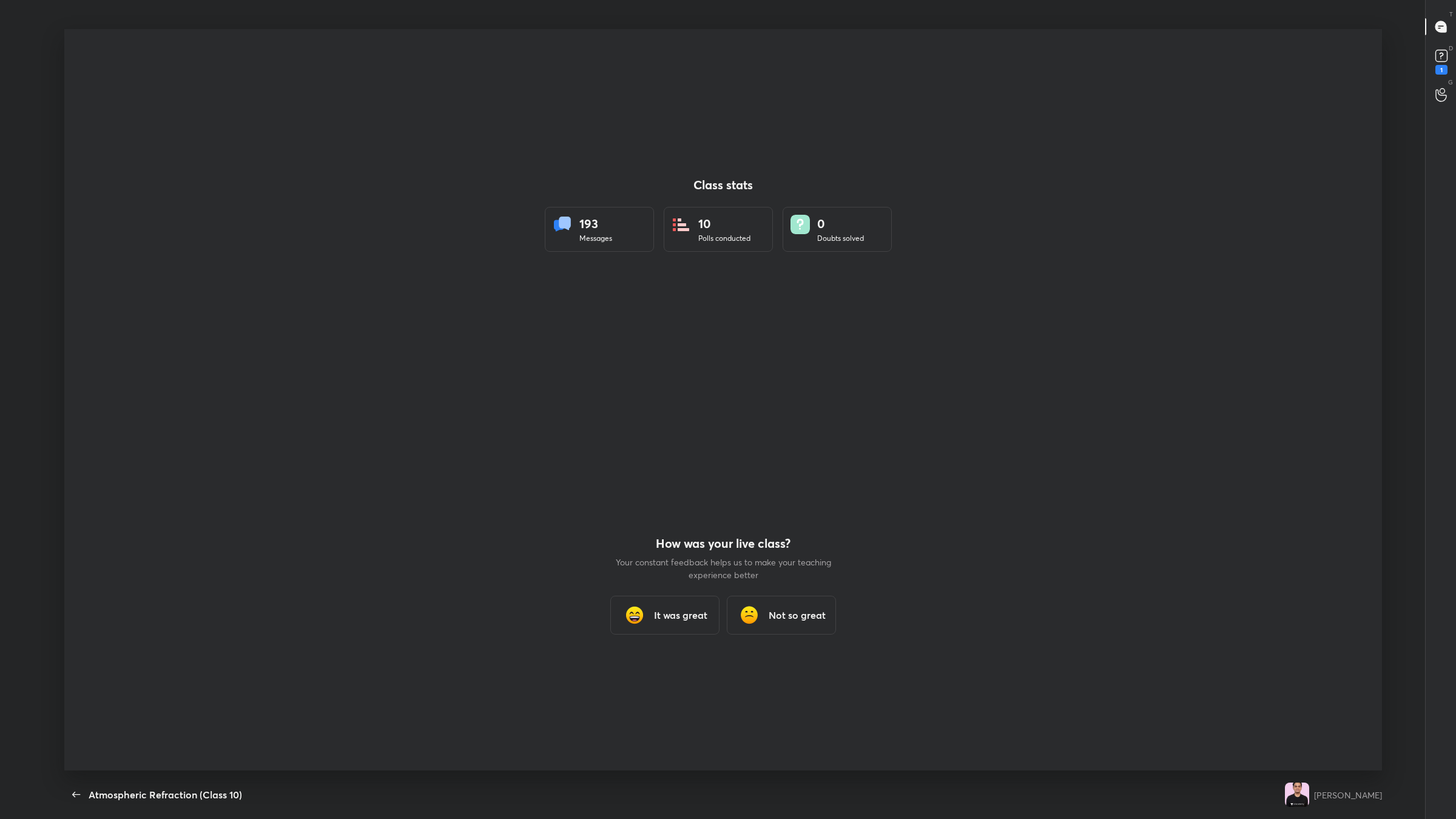 click on "Class stats 193 Messages 10 Polls conducted 0 Doubts solved" at bounding box center [723, 214] 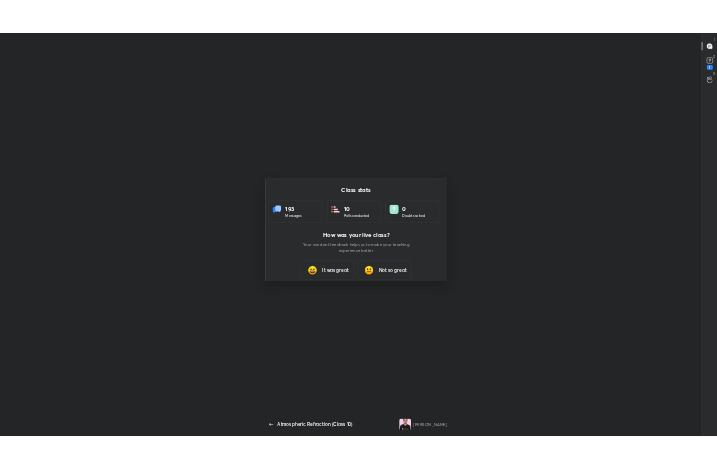 scroll, scrollTop: 341, scrollLeft: 701, axis: both 